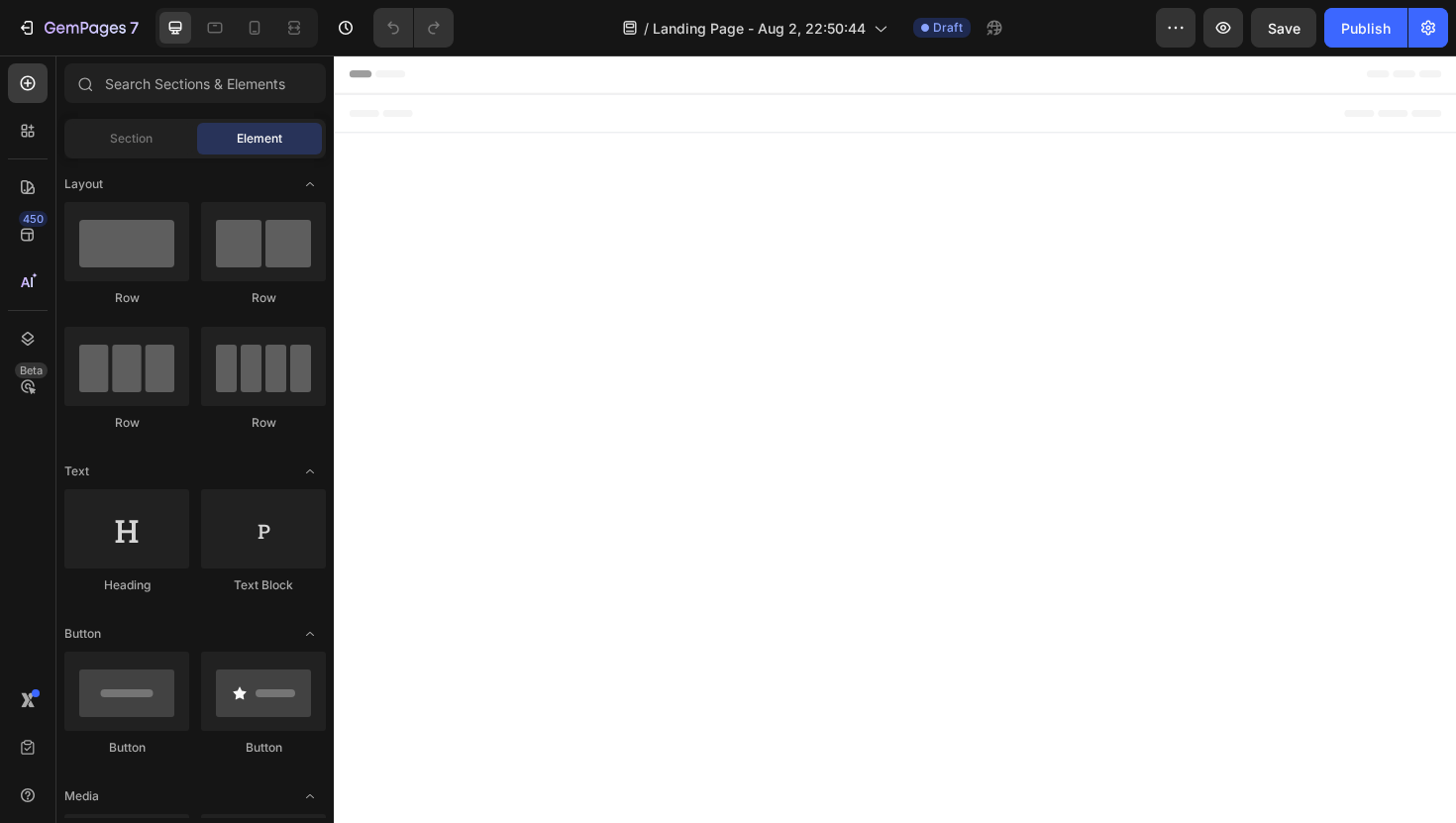 scroll, scrollTop: 0, scrollLeft: 0, axis: both 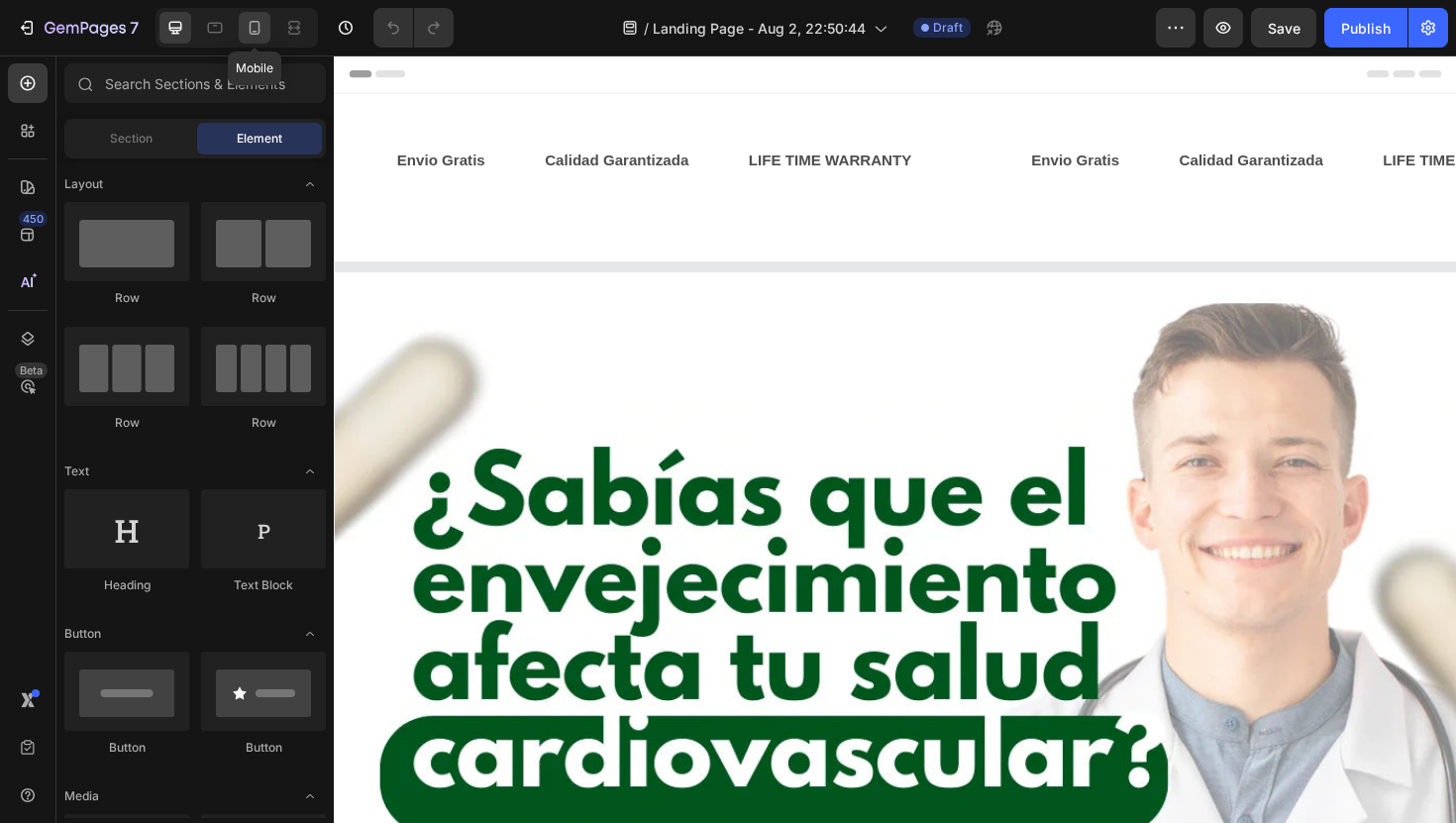 click 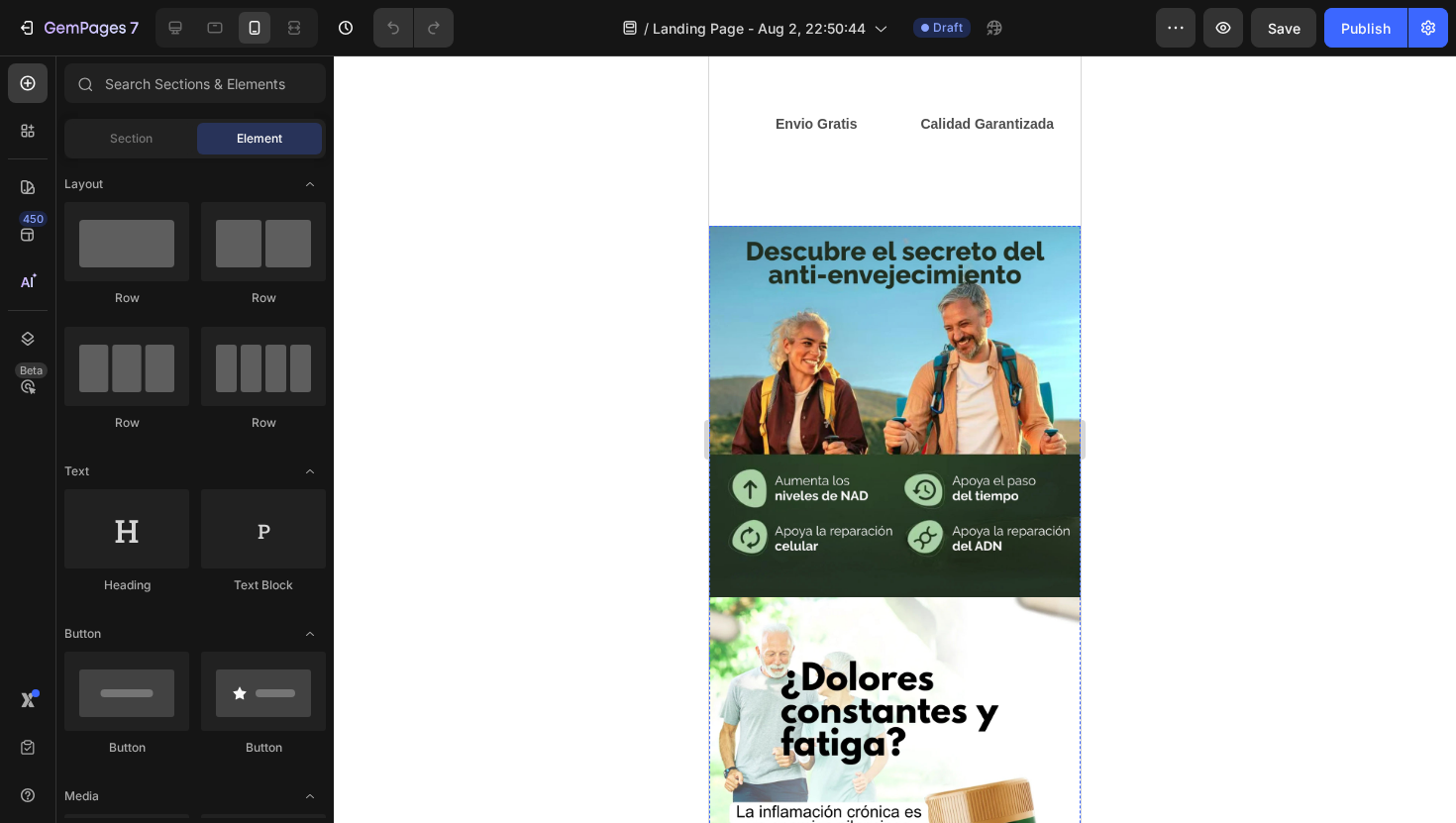 scroll, scrollTop: 0, scrollLeft: 0, axis: both 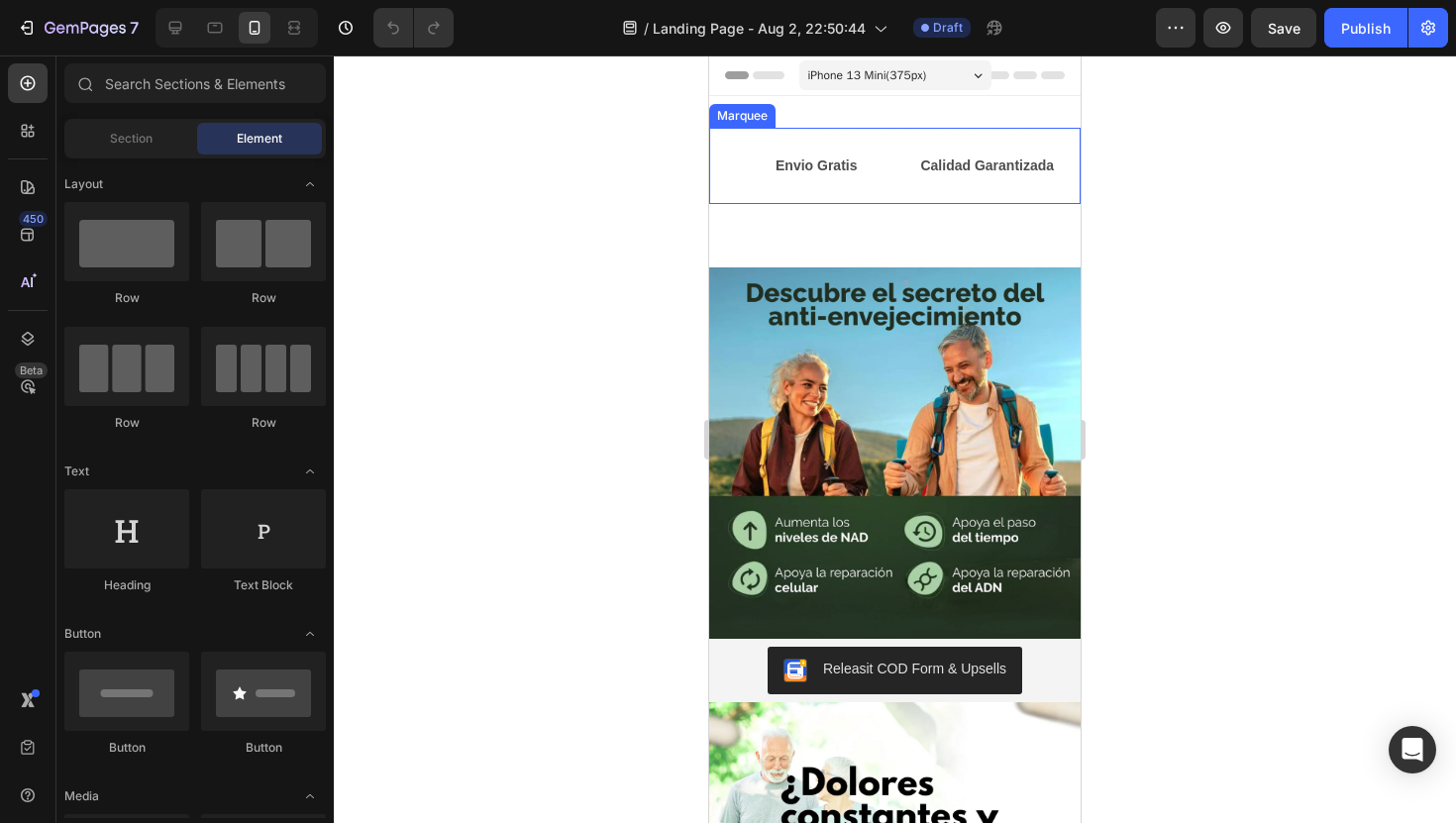 click on "Text Block Envio Gratis Text Block Calidad Garantizada Text Block LIFE TIME WARRANTY Text Block Text Block Envio Gratis Text Block Calidad Garantizada Text Block LIFE TIME WARRANTY Text Block Marquee" at bounding box center [894, 165] 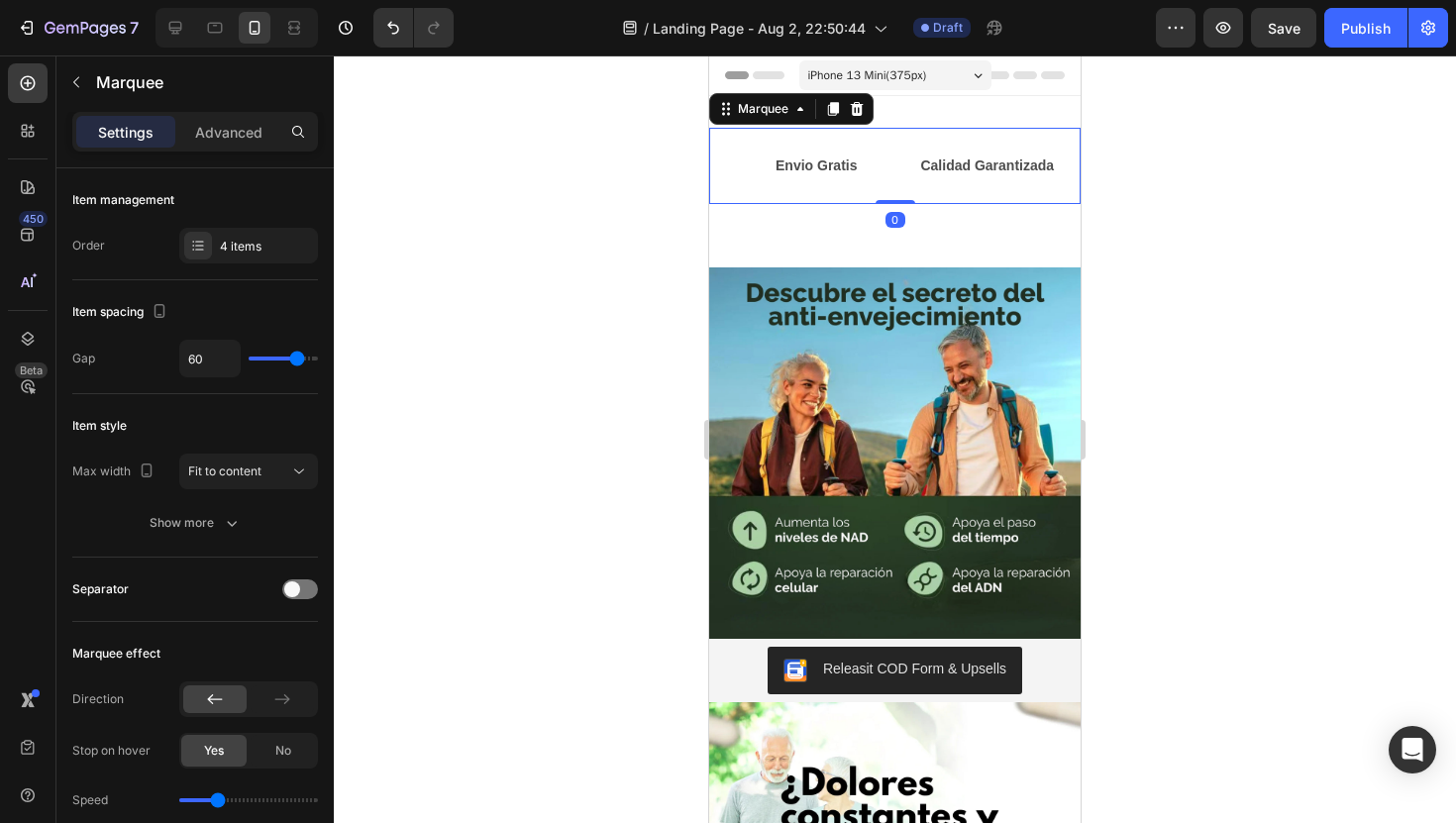 click on "Settings Advanced" at bounding box center [195, 132] 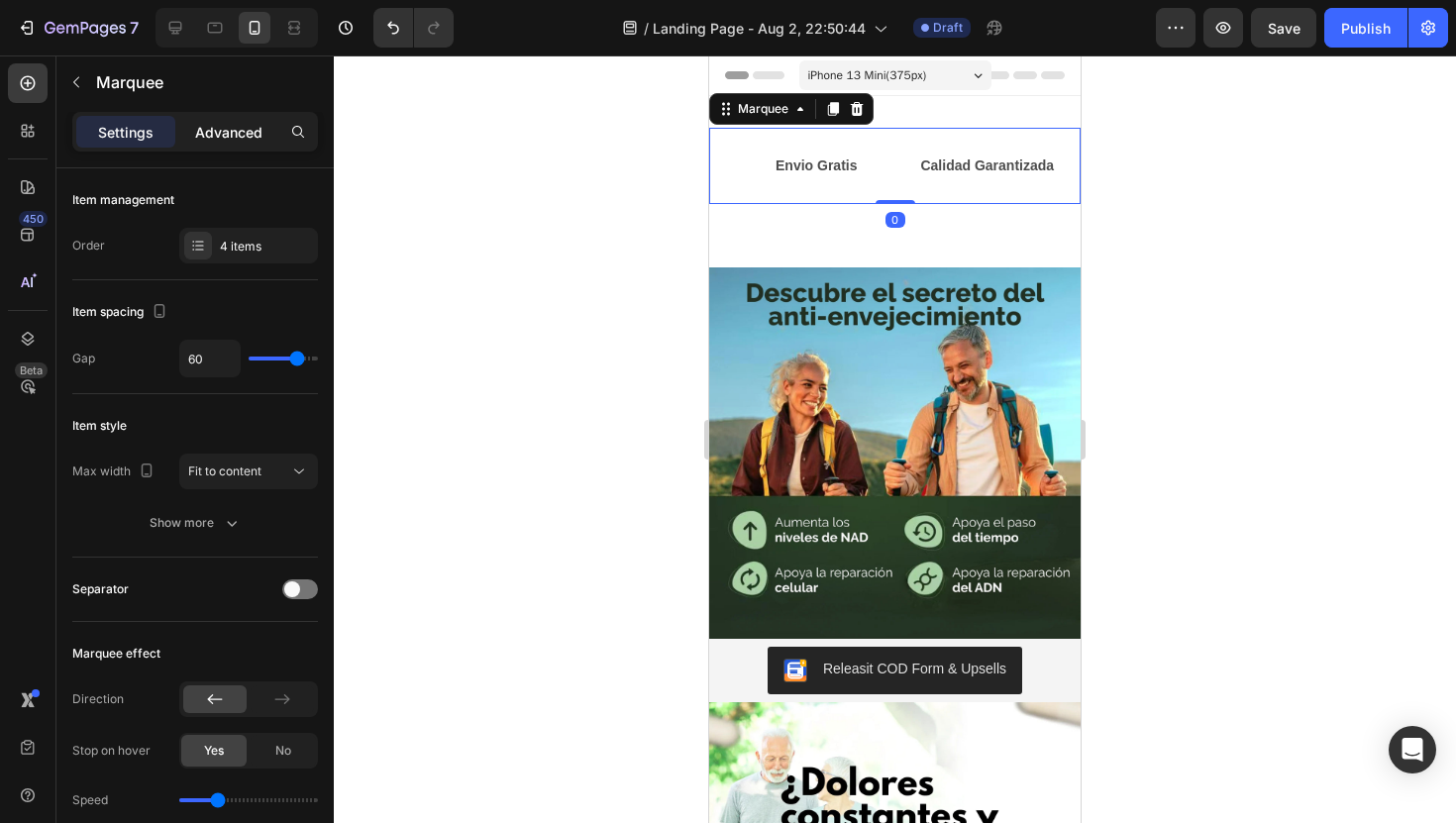 click on "Advanced" at bounding box center (229, 132) 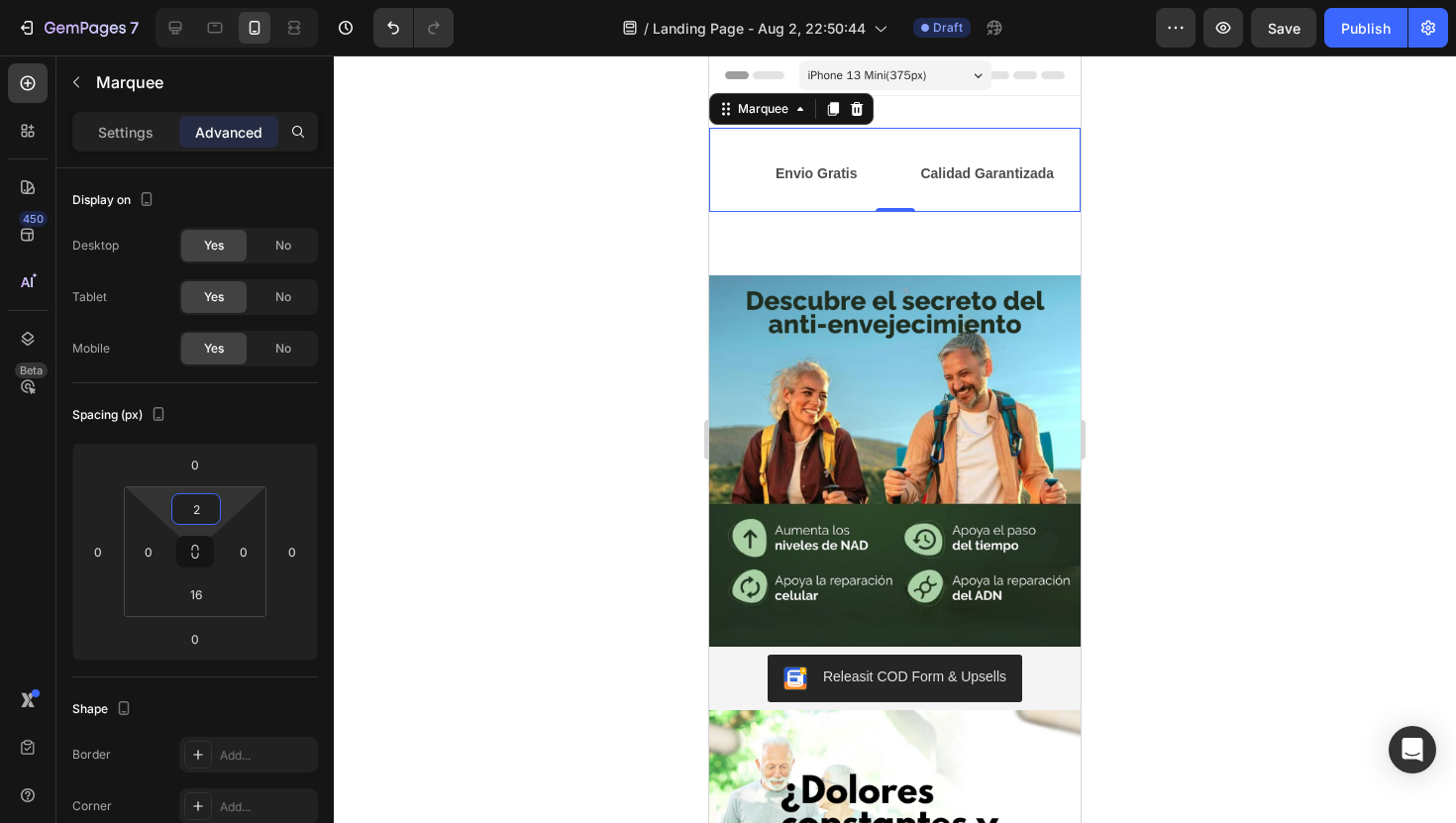 type on "0" 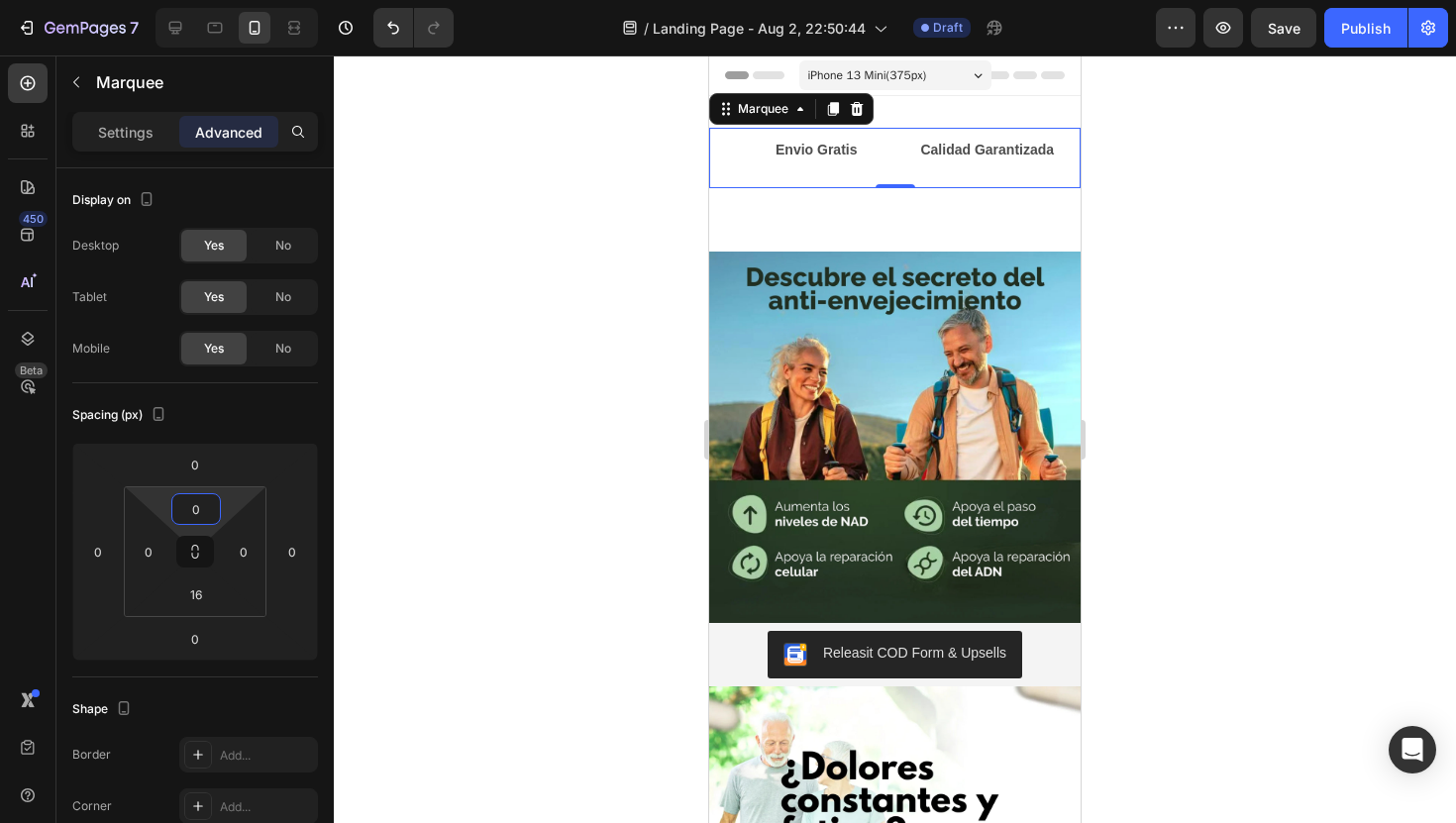 drag, startPoint x: 229, startPoint y: 489, endPoint x: 223, endPoint y: 516, distance: 27.658633 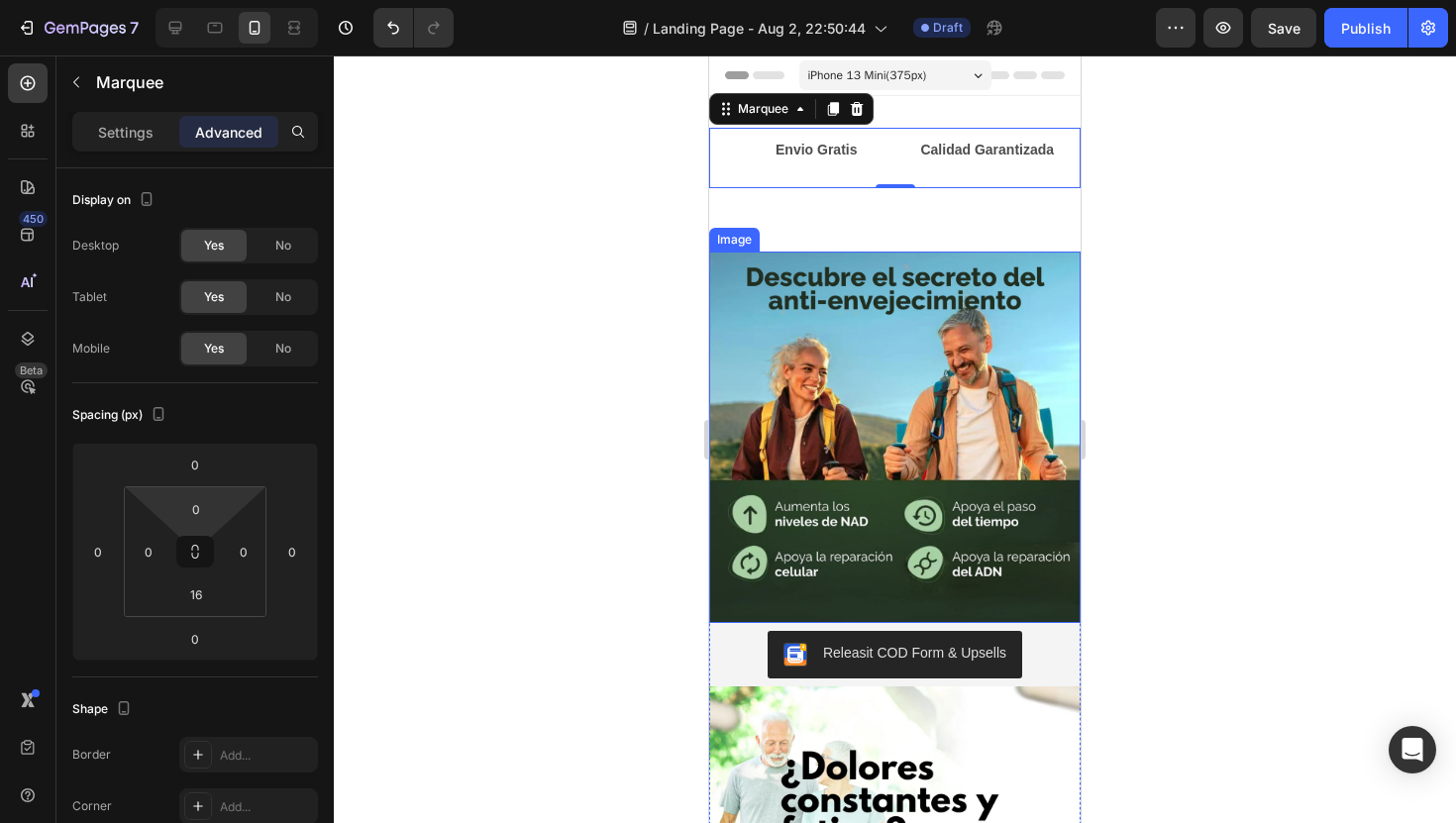 click 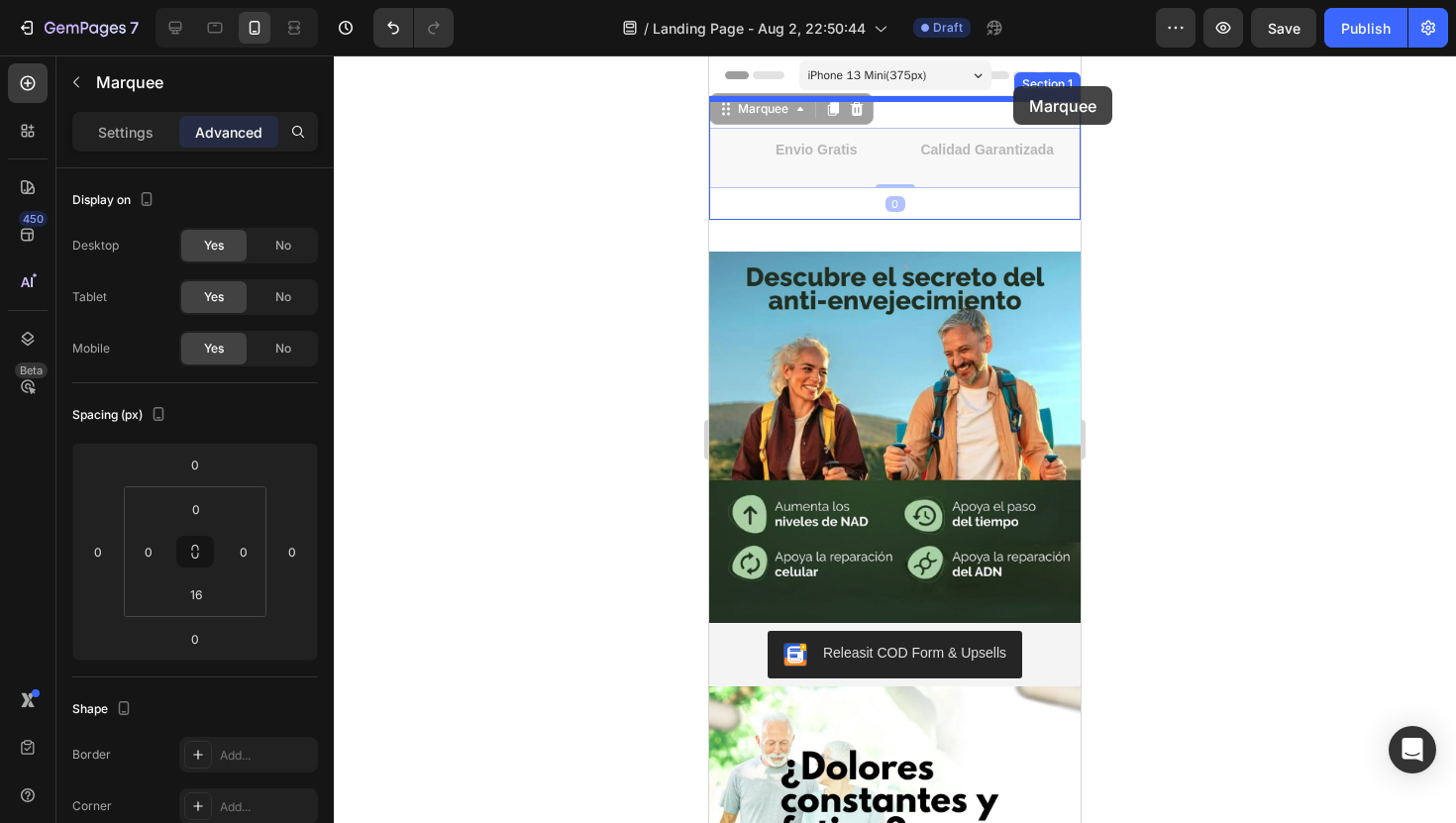 drag, startPoint x: 1061, startPoint y: 166, endPoint x: 1013, endPoint y: 86, distance: 93.29523 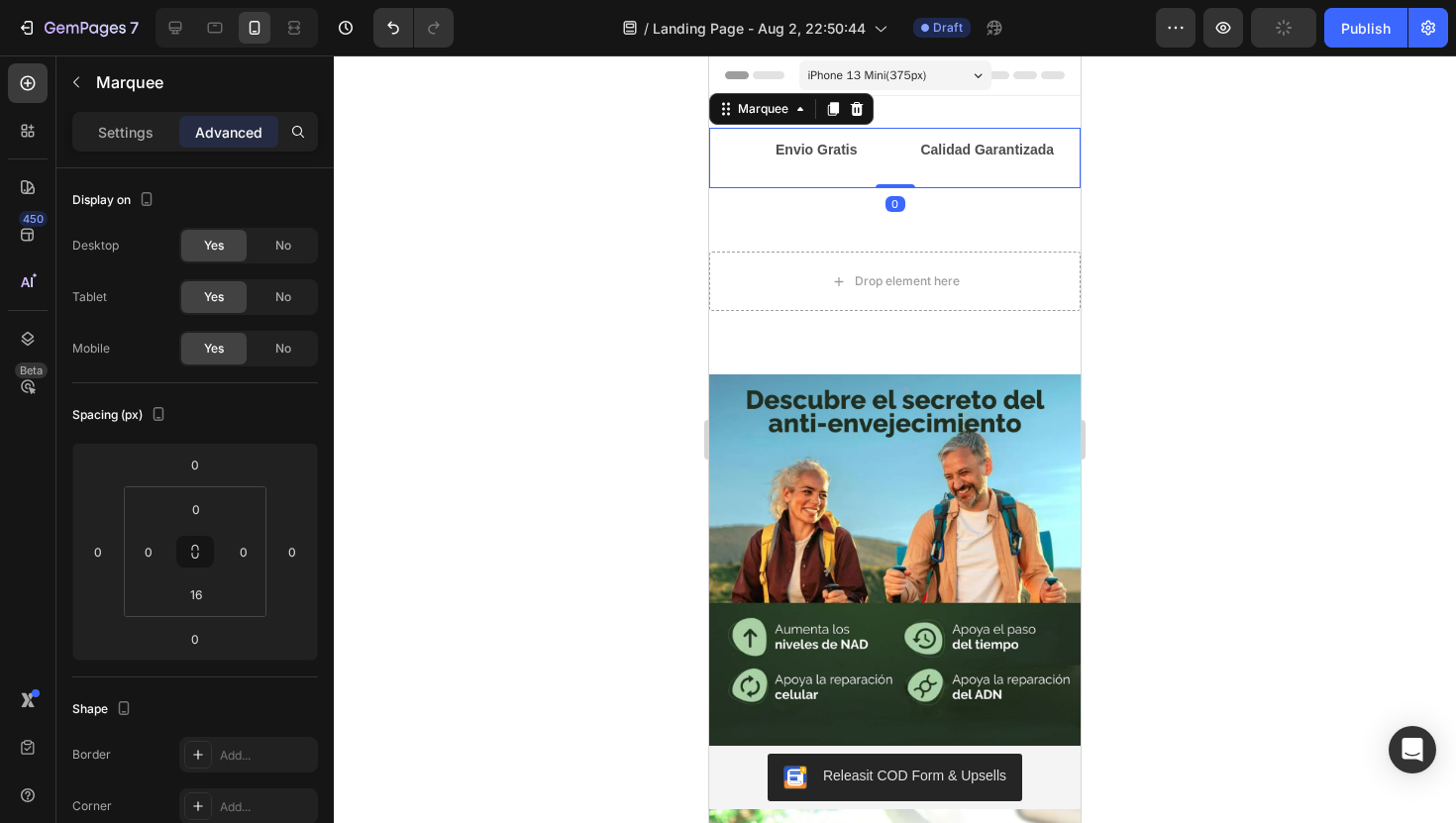 click 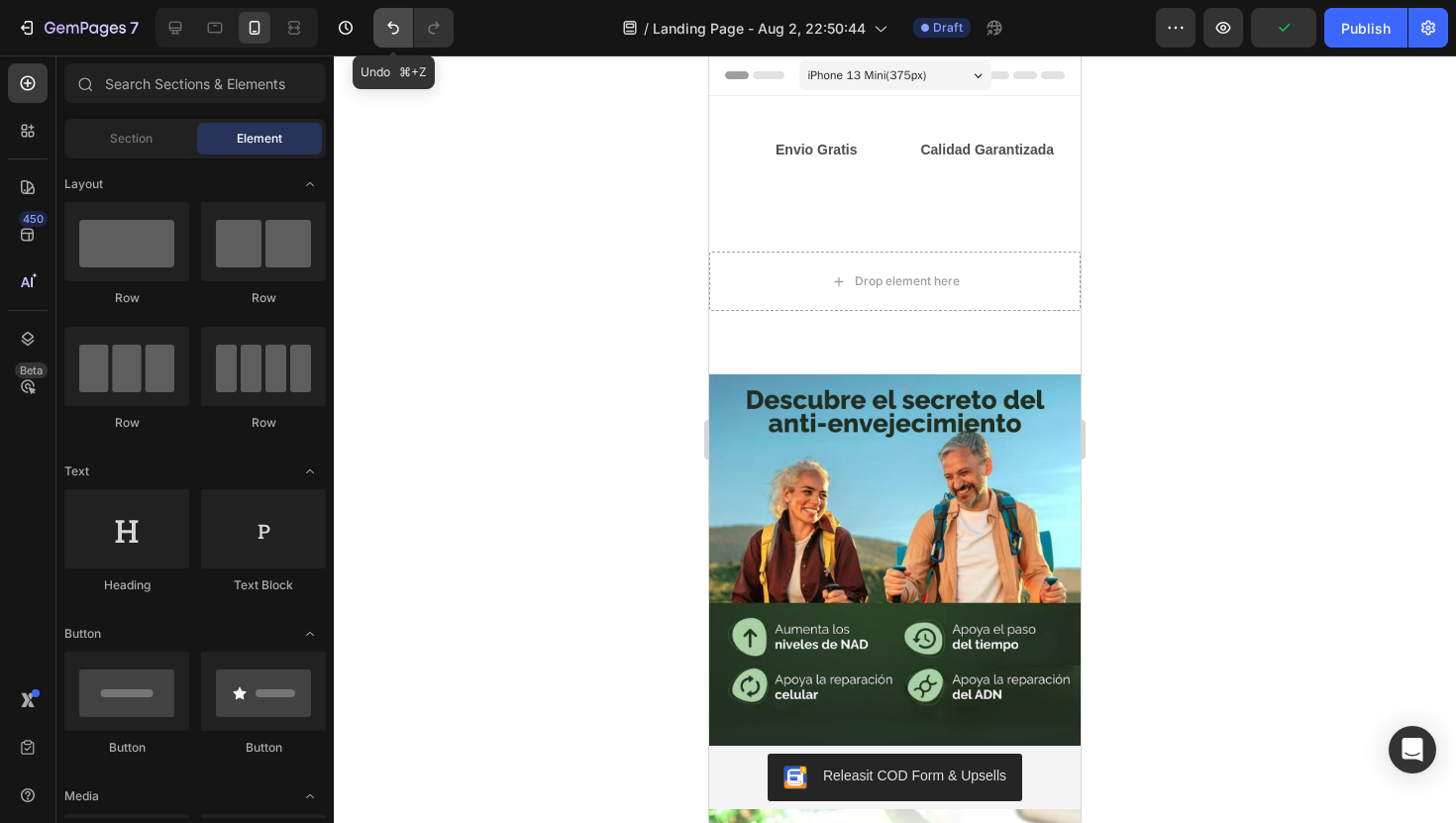 click 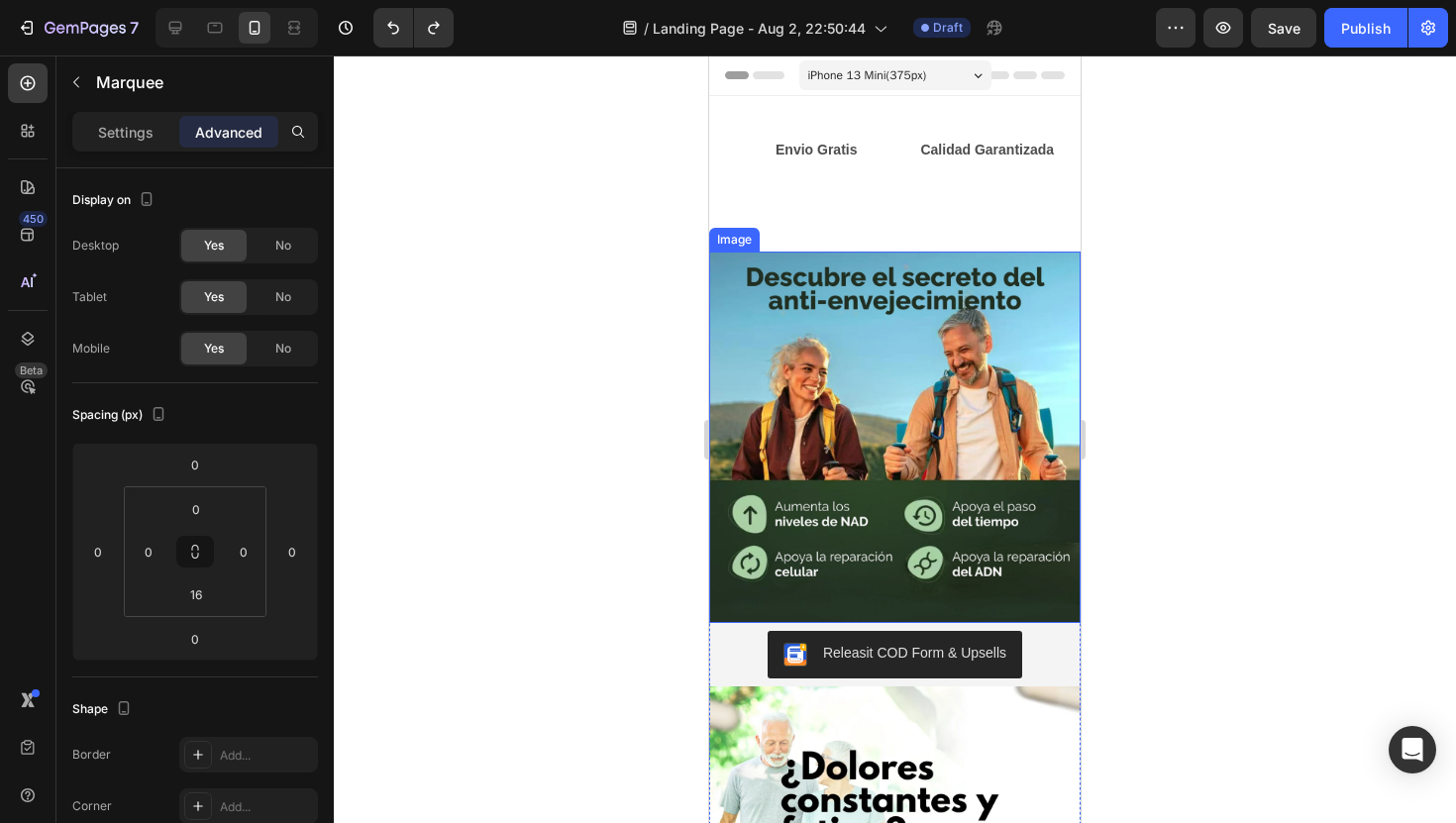 click at bounding box center (894, 437) 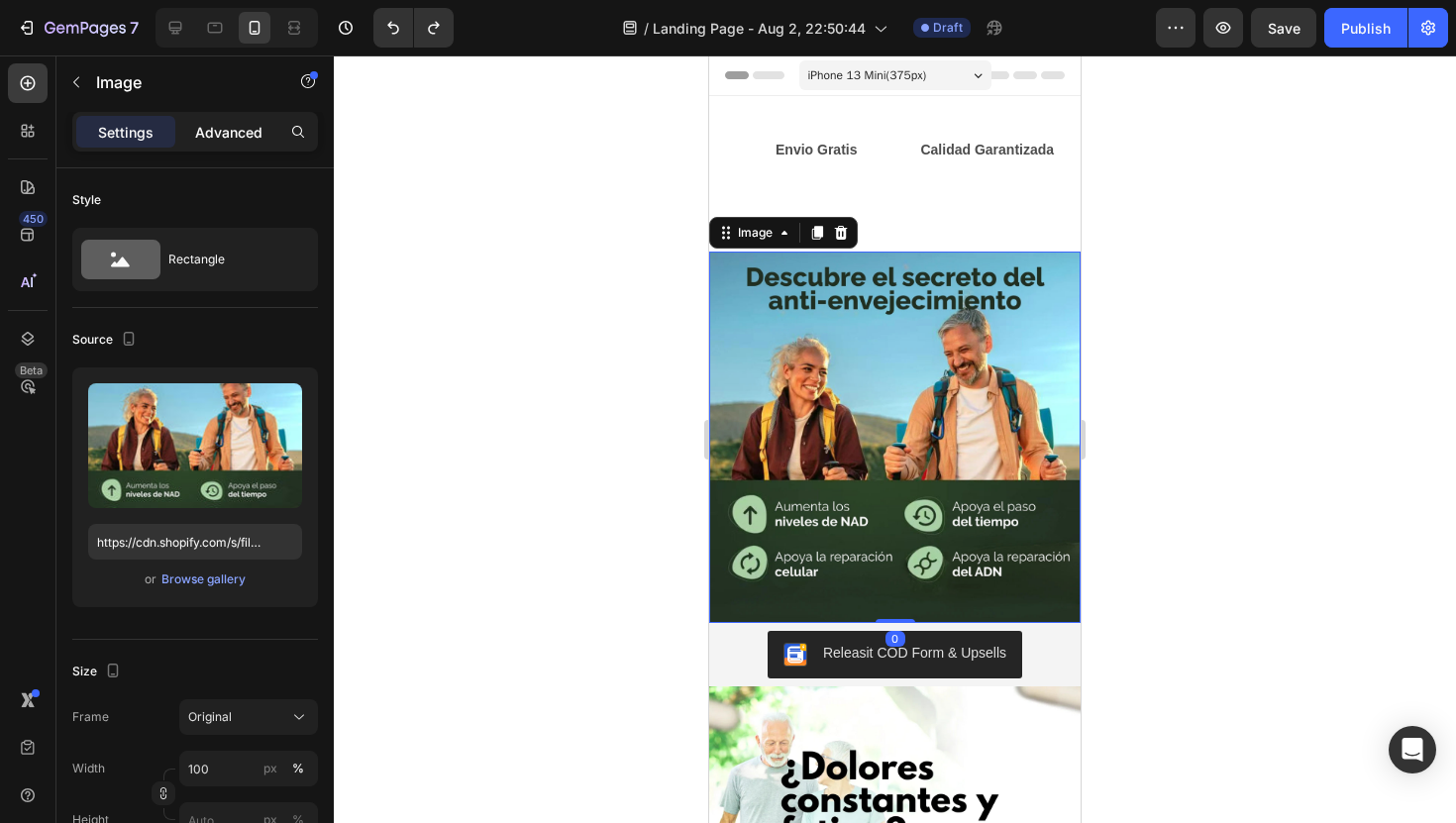 click on "Advanced" at bounding box center (229, 132) 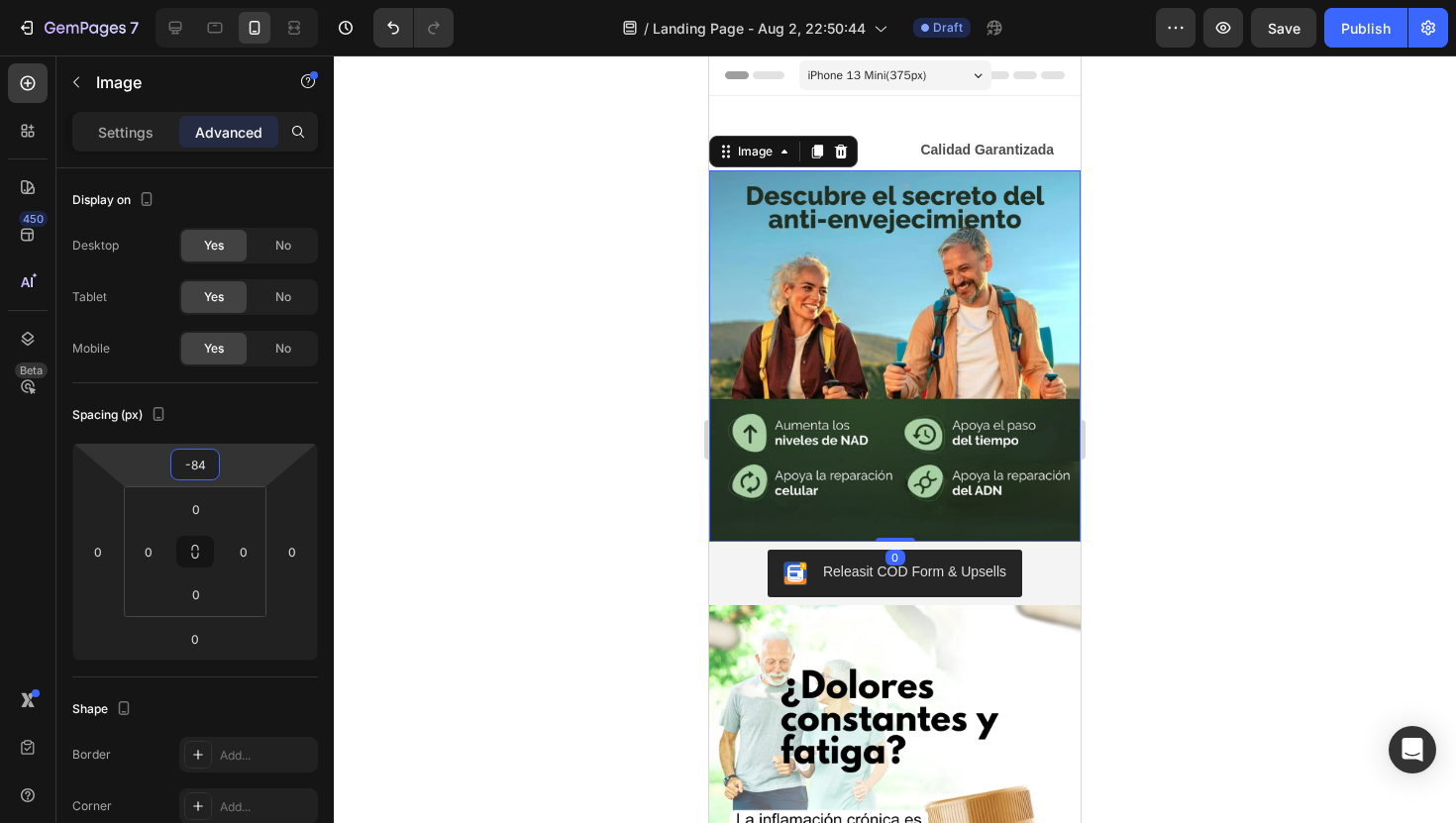 type on "-86" 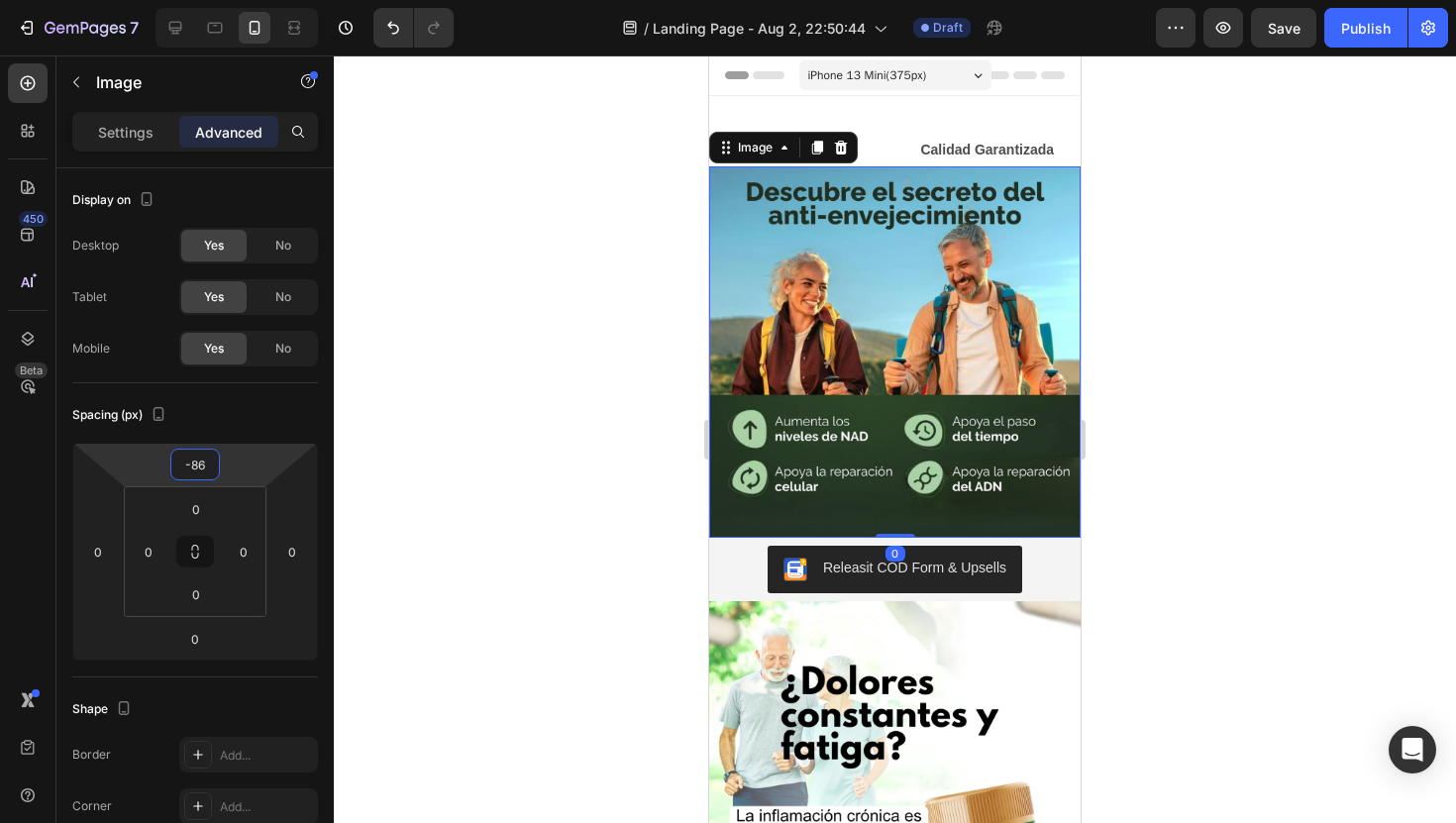 drag, startPoint x: 225, startPoint y: 455, endPoint x: 227, endPoint y: 497, distance: 42.047592 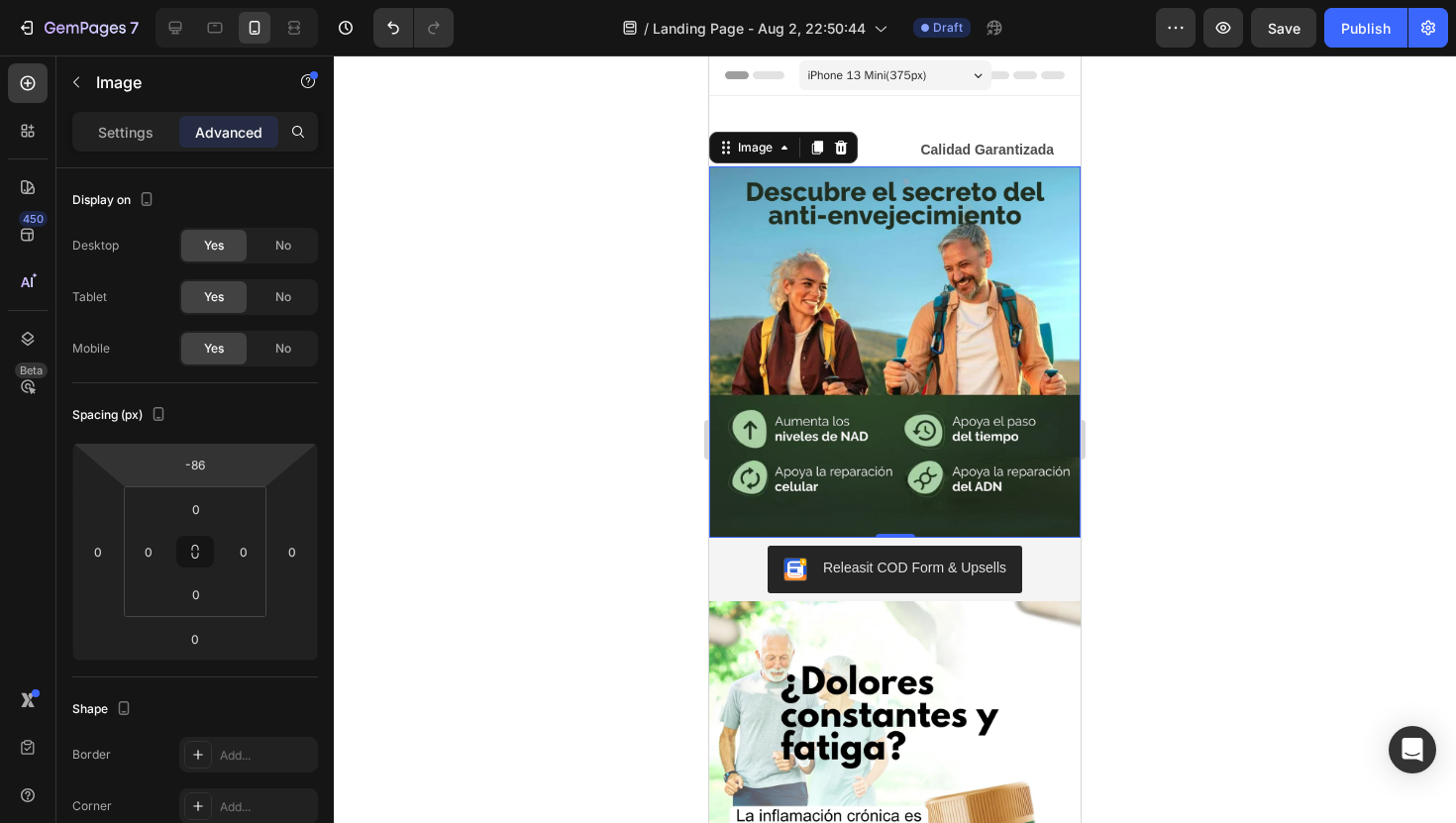 click 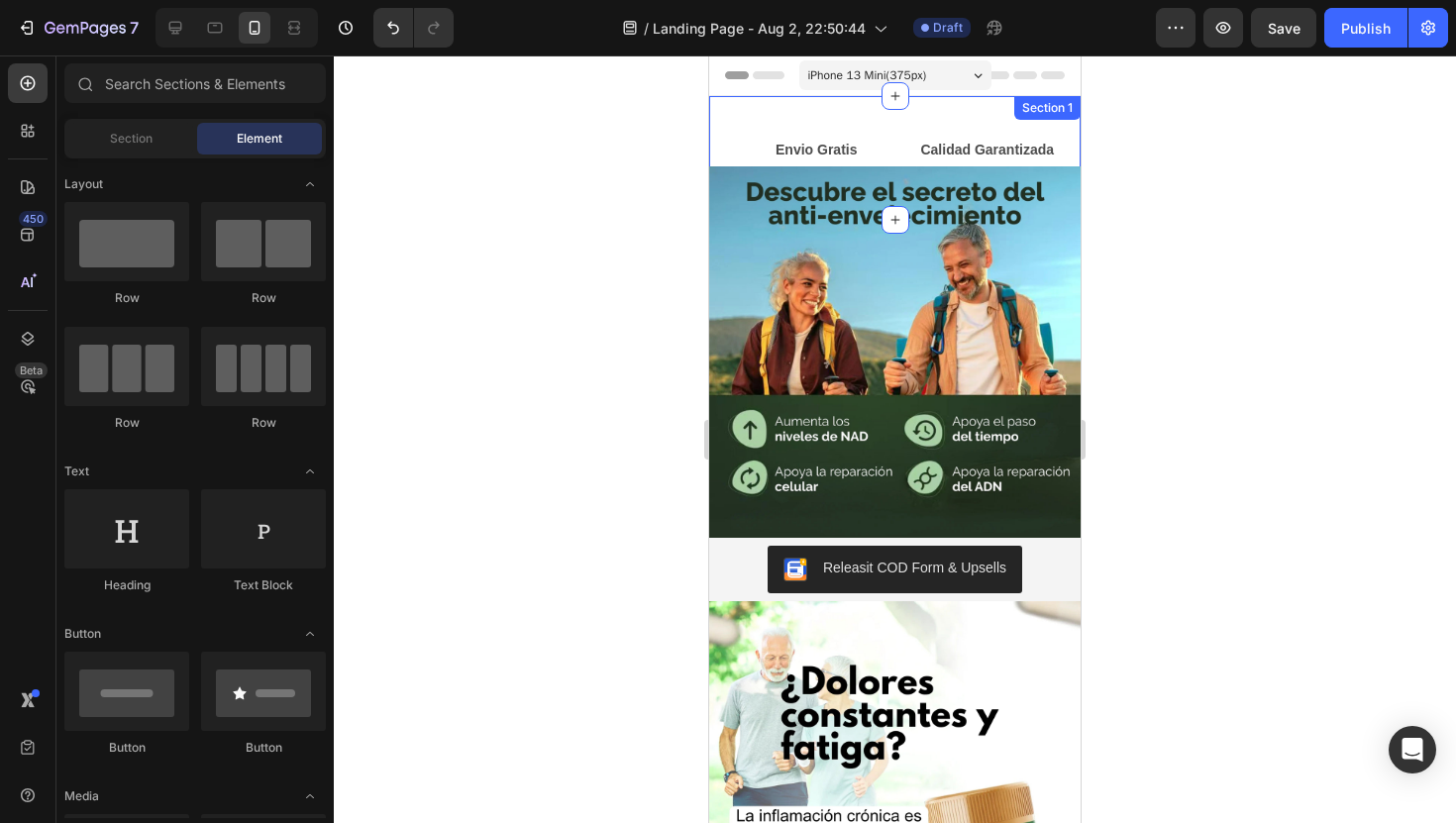 click on "Text Block Envio Gratis Text Block Calidad Garantizada Text Block LIFE TIME WARRANTY Text Block Text Block Envio Gratis Text Block Calidad Garantizada Text Block LIFE TIME WARRANTY Text Block Marquee Row Section 1" at bounding box center (894, 157) 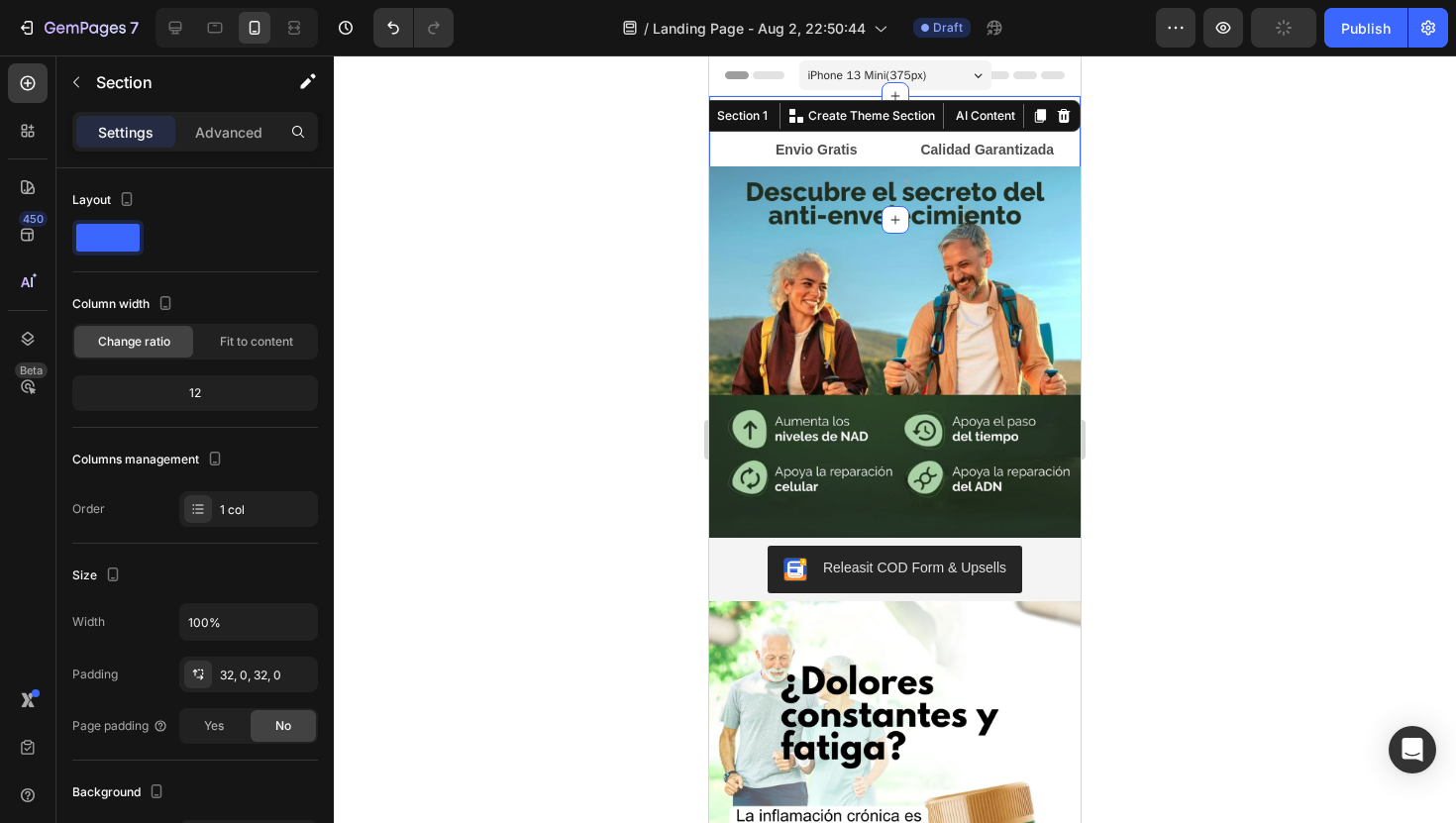 click on "Settings Advanced" at bounding box center [195, 140] 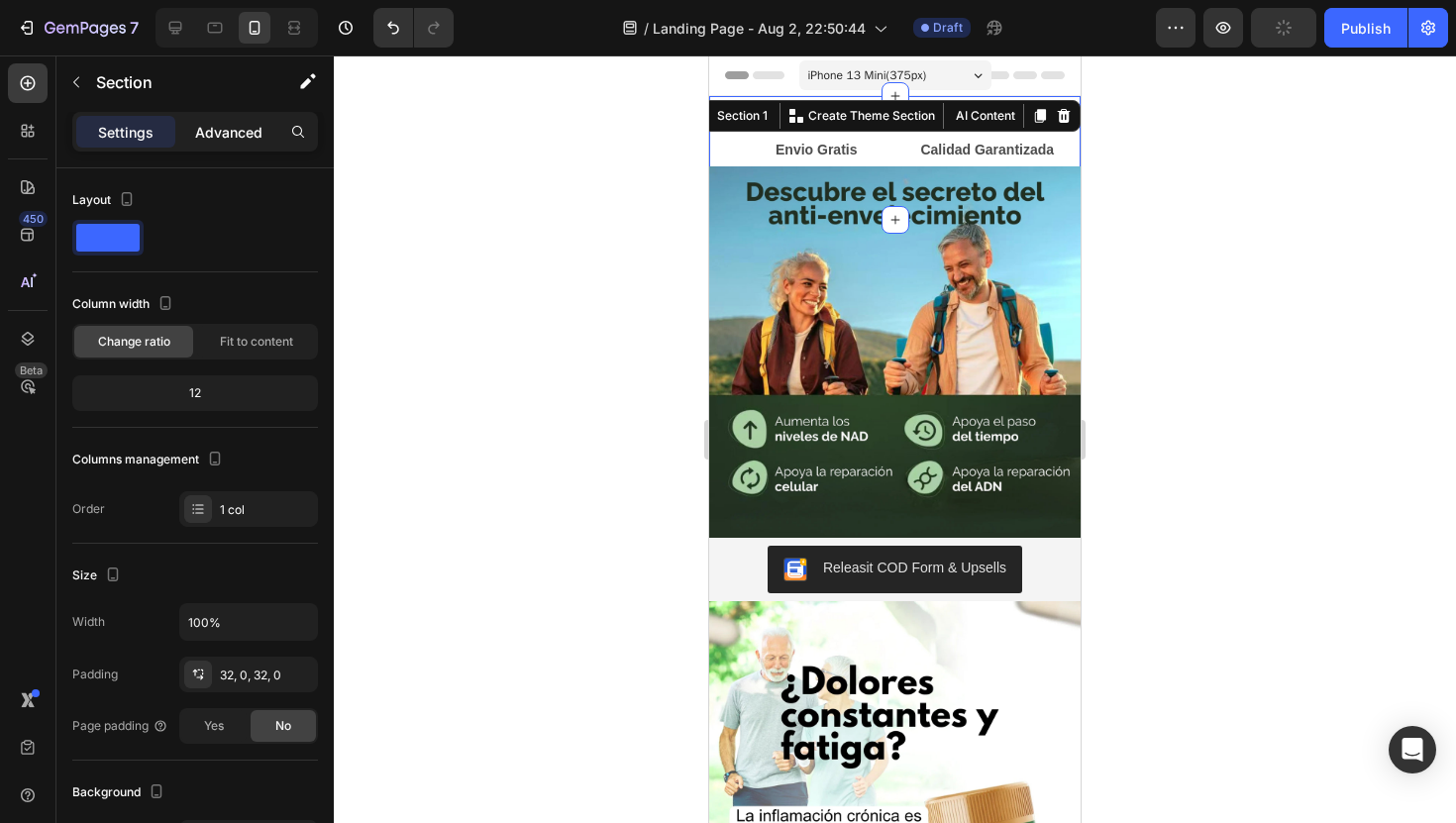 click on "Advanced" at bounding box center (229, 132) 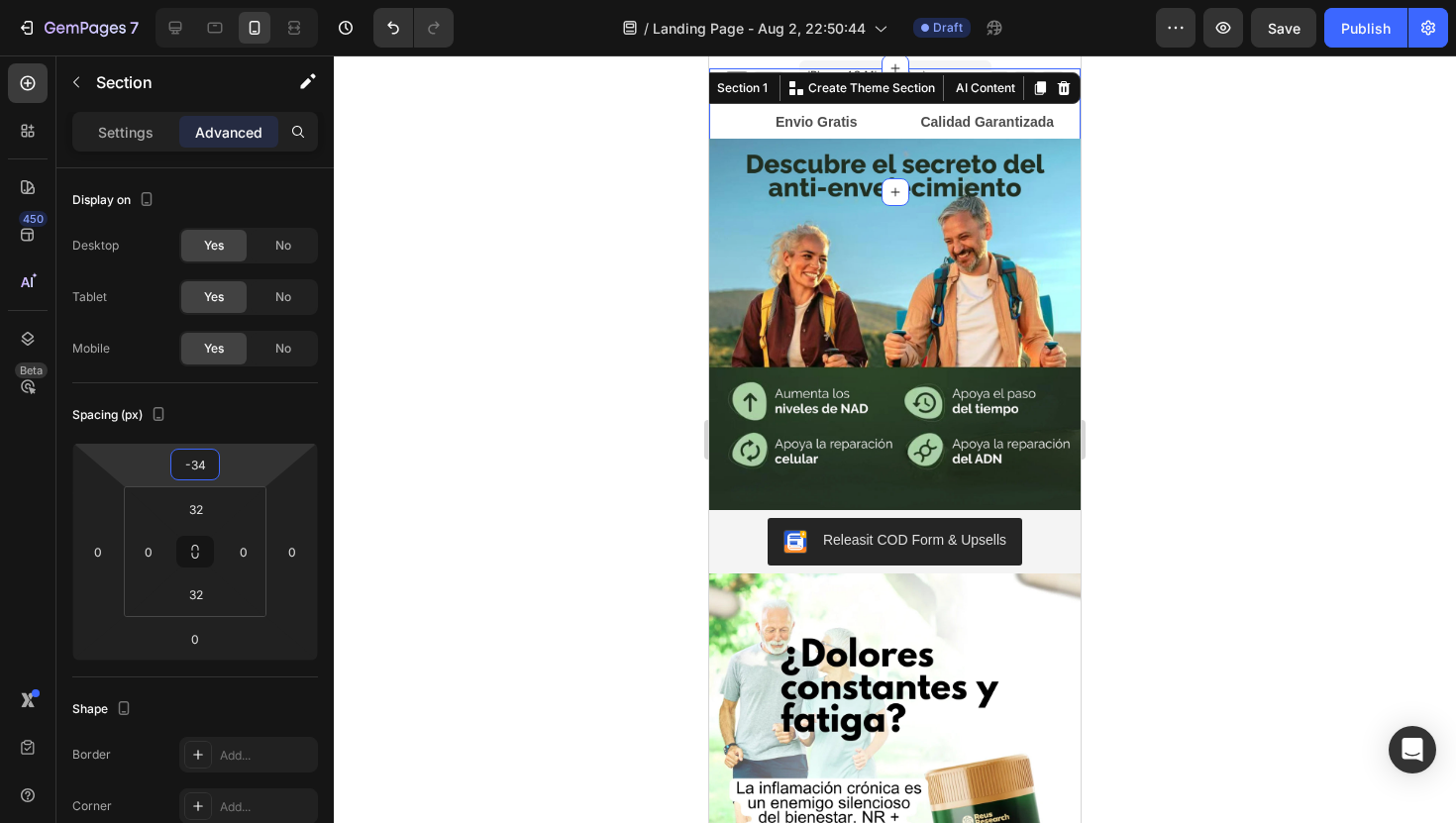 type on "-36" 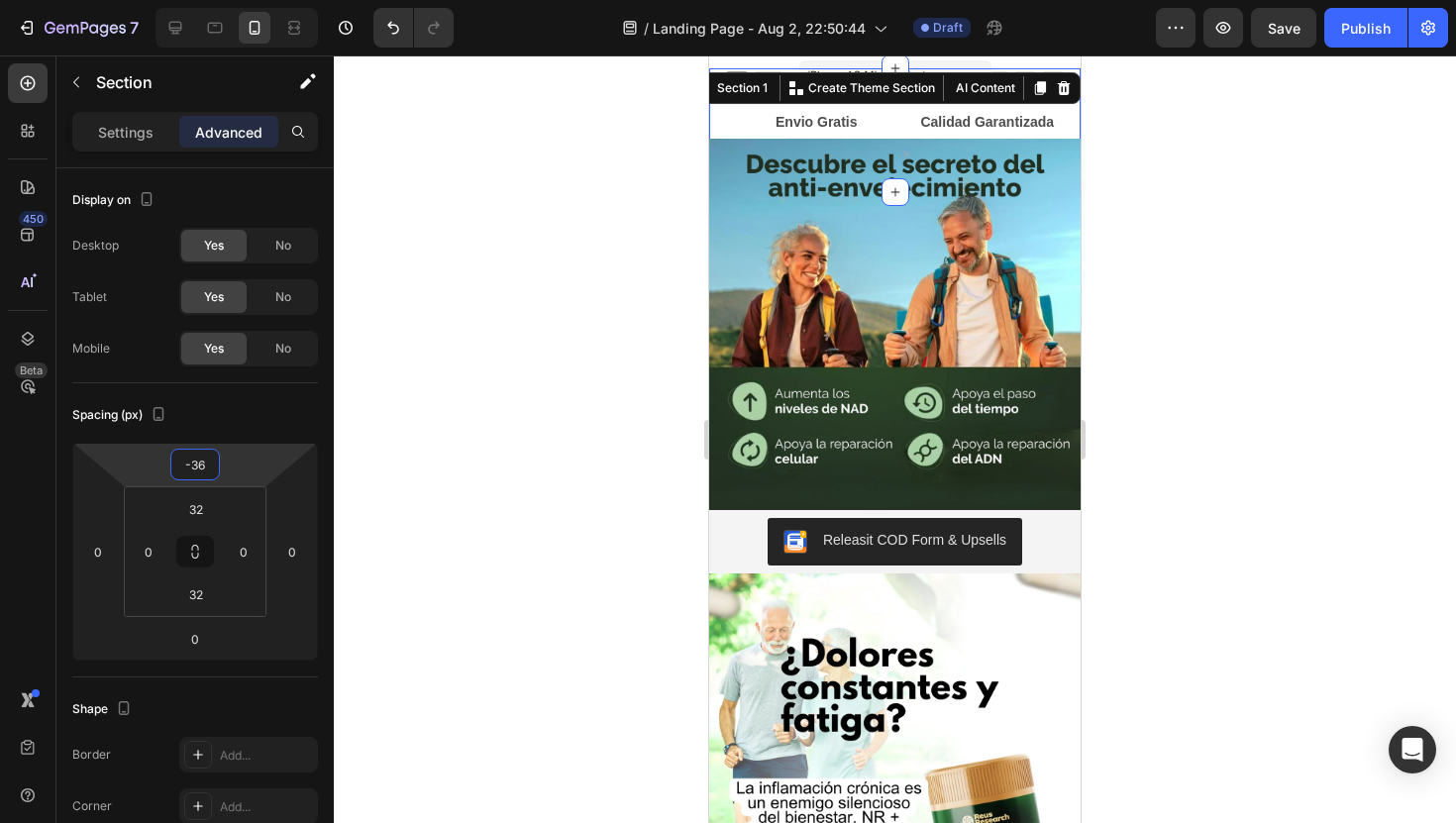 drag, startPoint x: 221, startPoint y: 460, endPoint x: 230, endPoint y: 477, distance: 19.23538 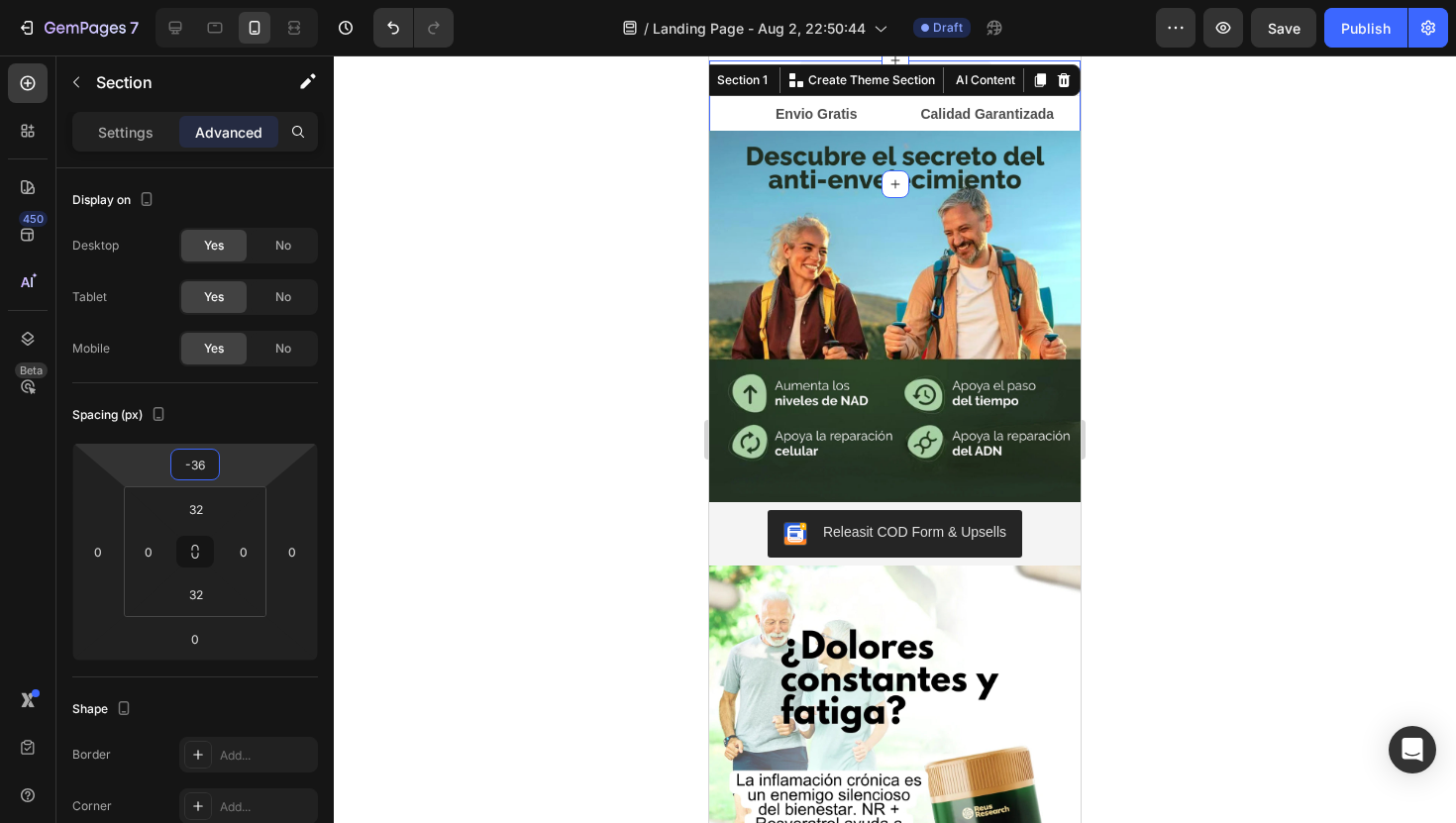 click 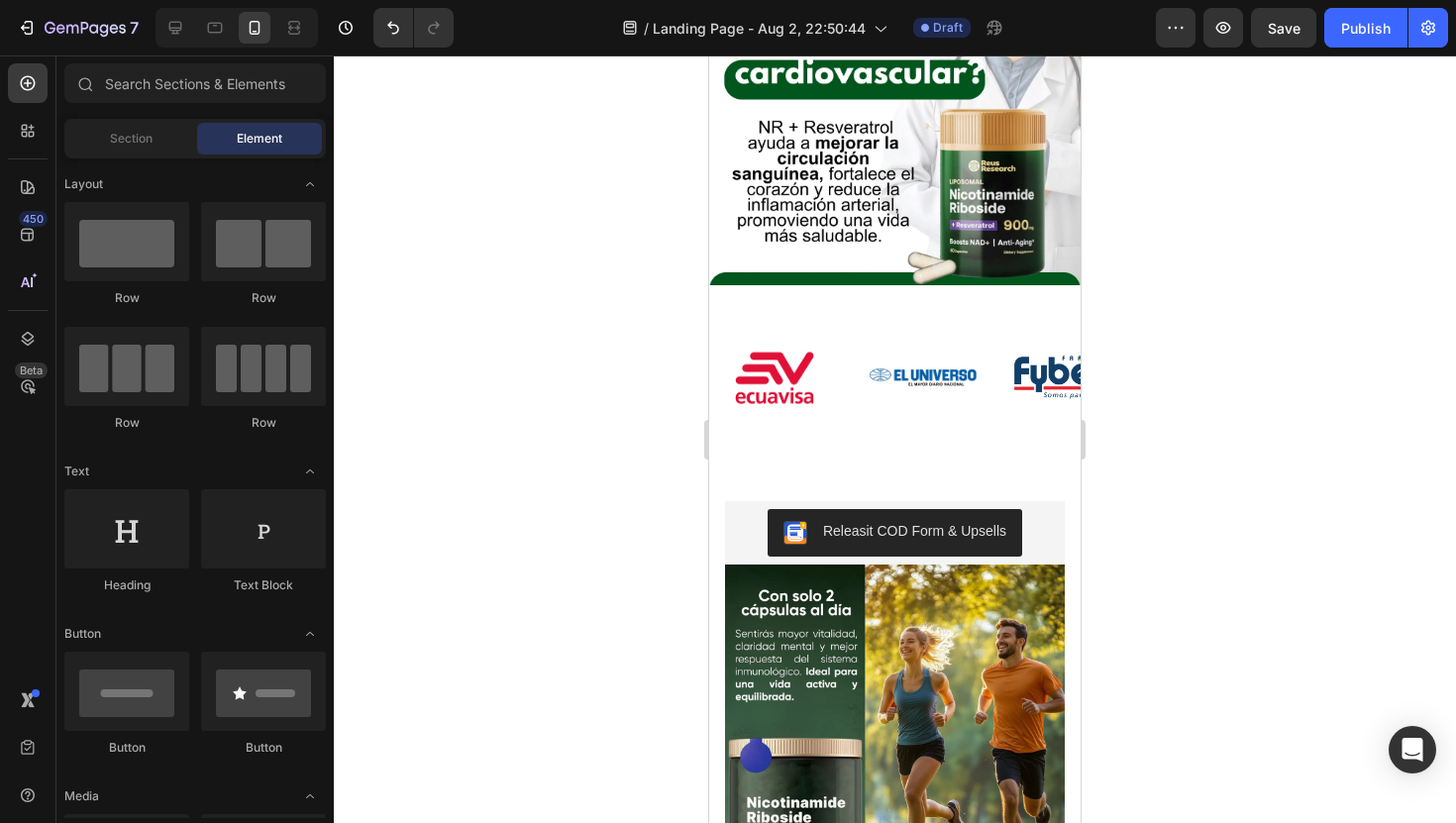 scroll, scrollTop: 1024, scrollLeft: 0, axis: vertical 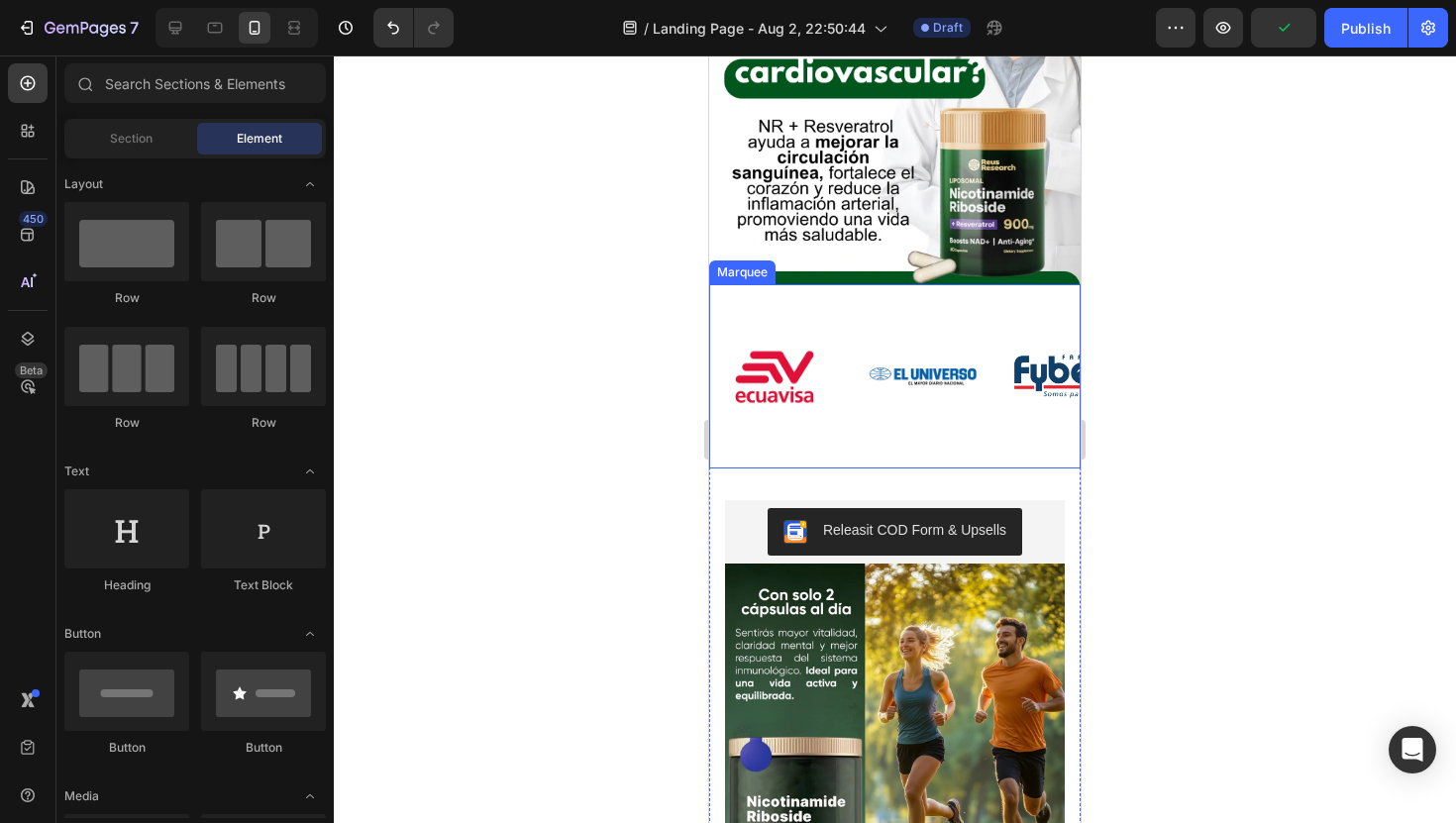 click on "Image Image Image Image Image Image Image Image Image Image Marquee" at bounding box center [894, 376] 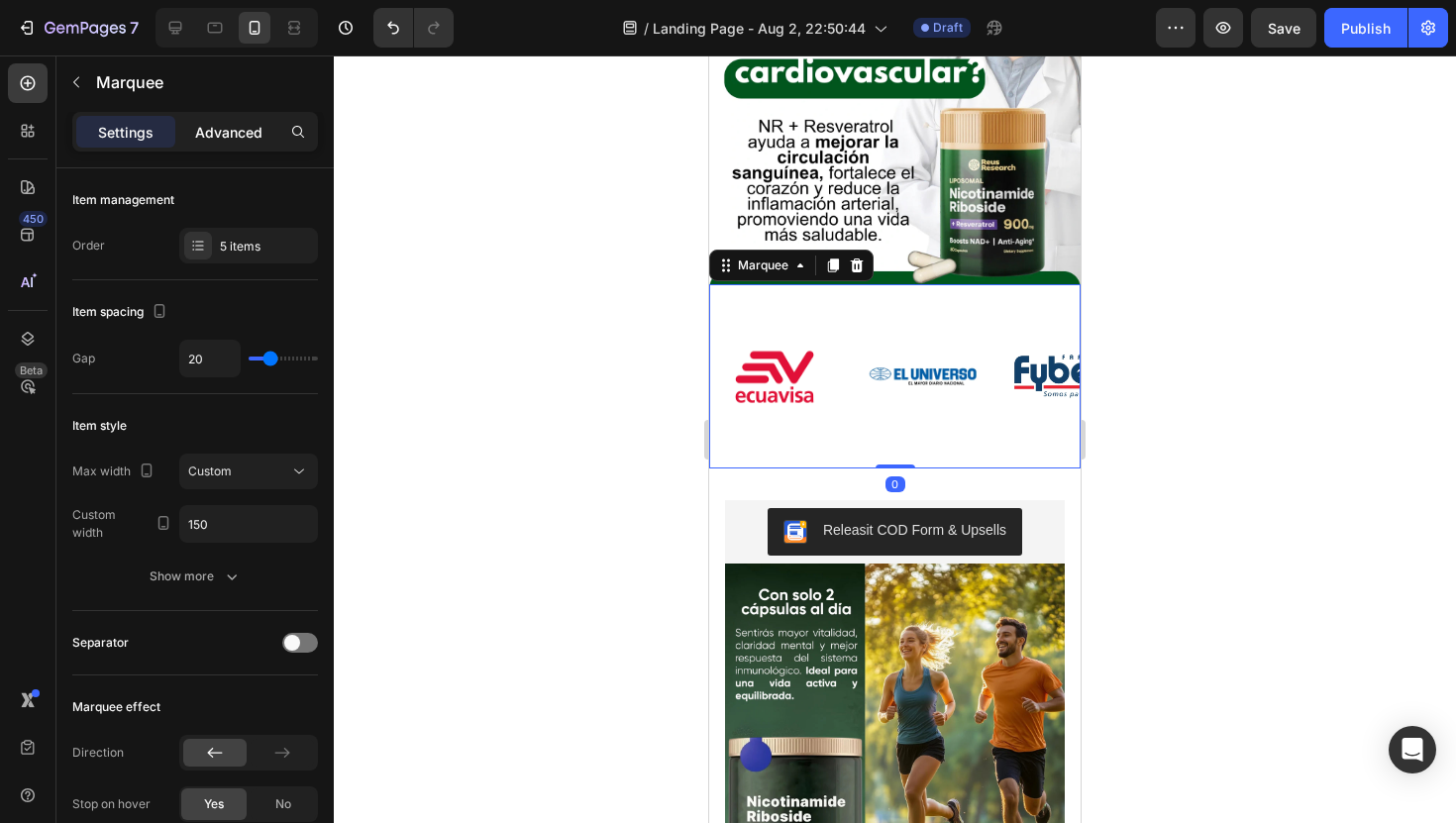 click on "Advanced" at bounding box center [229, 132] 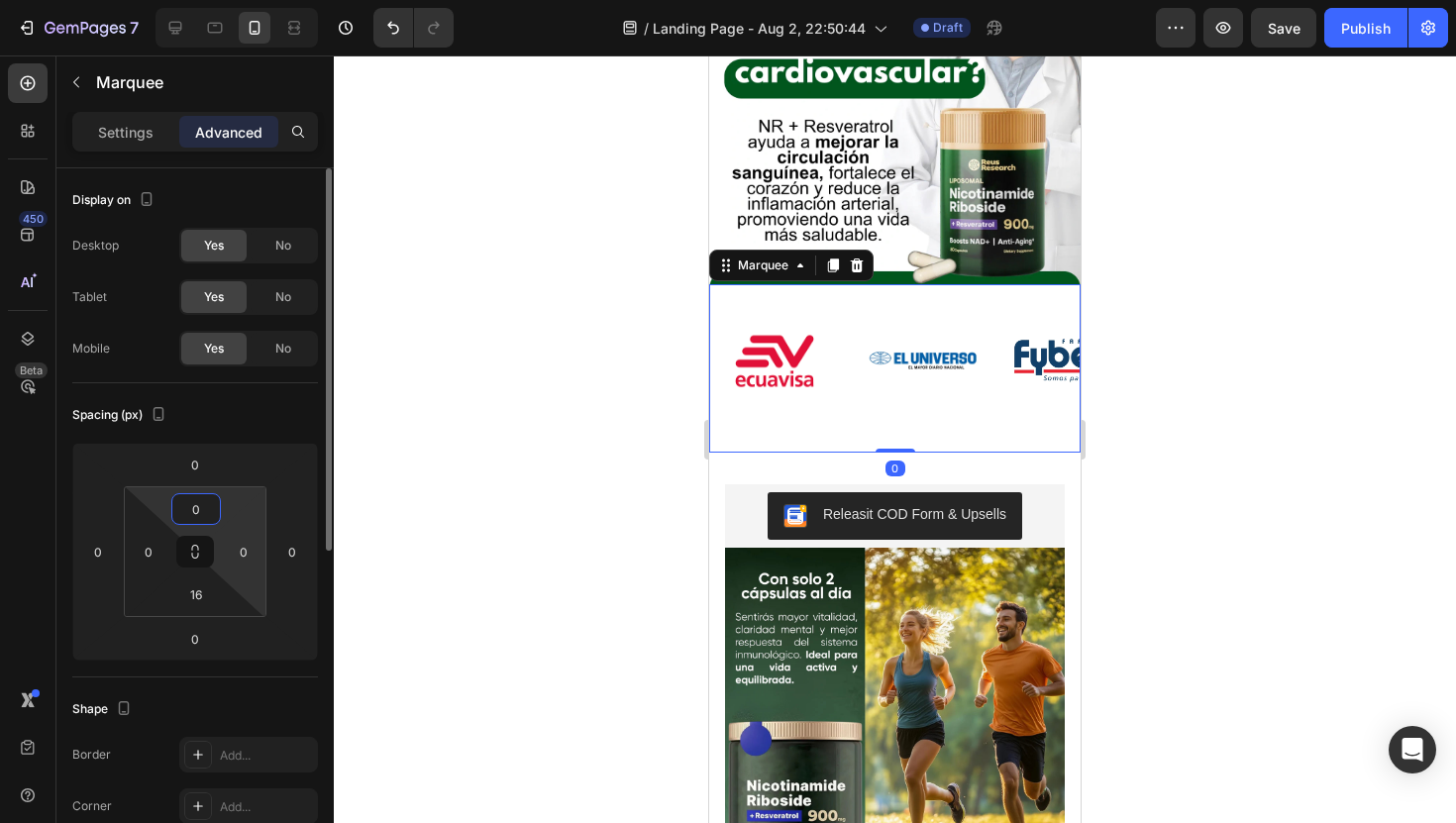 drag, startPoint x: 230, startPoint y: 498, endPoint x: 229, endPoint y: 533, distance: 35.014283 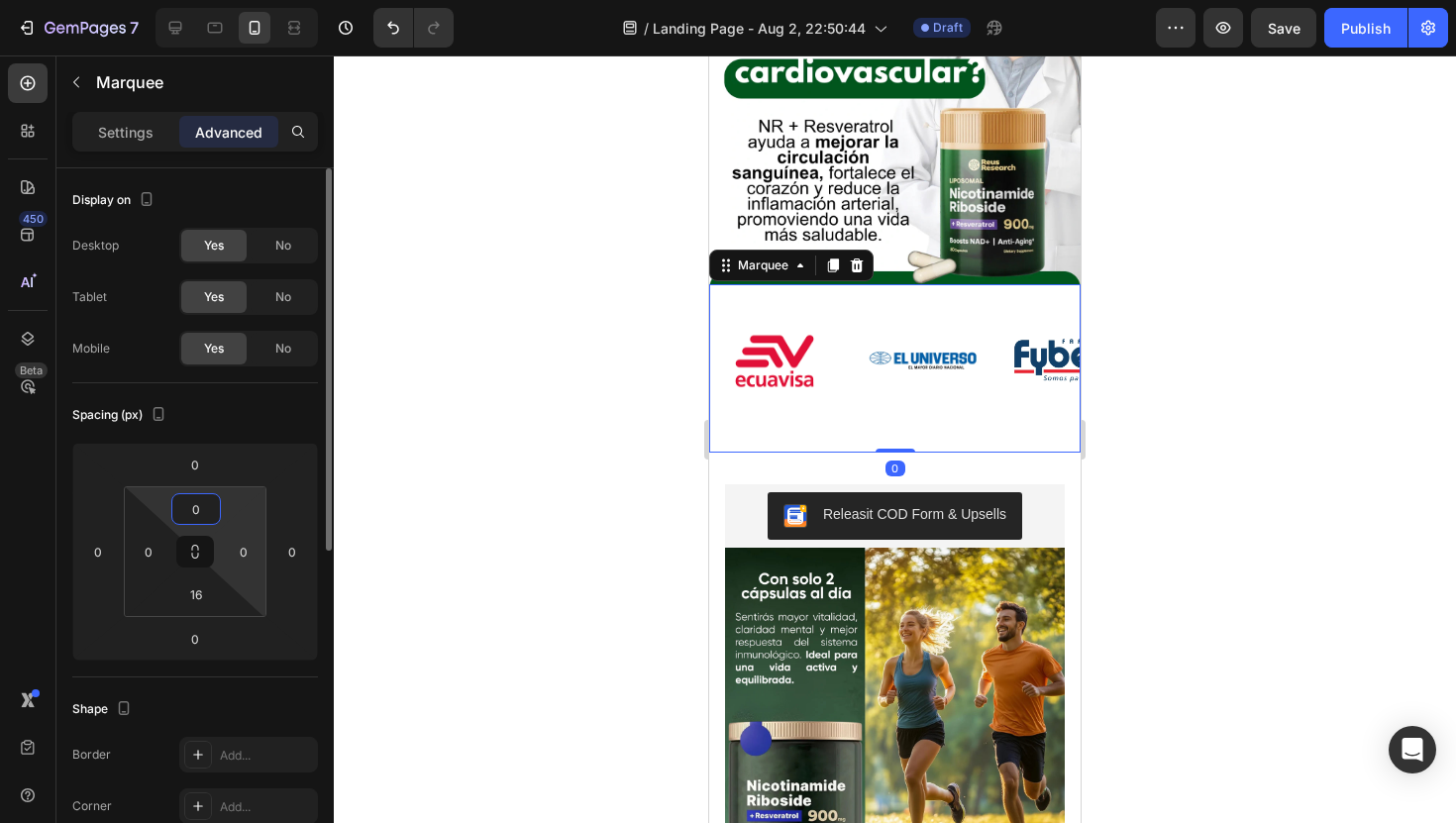 click on "7  Version history  /  Landing Page - Aug 2, 22:50:44 Draft Preview  Save   Publish  450 Beta Sections(18) Elements(83) Section Element Hero Section Product Detail Brands Trusted Badges Guarantee Product Breakdown How to use Testimonials Compare Bundle FAQs Social Proof Brand Story Product List Collection Blog List Contact Sticky Add to Cart Custom Footer Browse Library 450 Layout
Row
Row
Row
Row Text
Heading
Text Block Button
Button
Button Media
Image
Image" at bounding box center [728, 0] 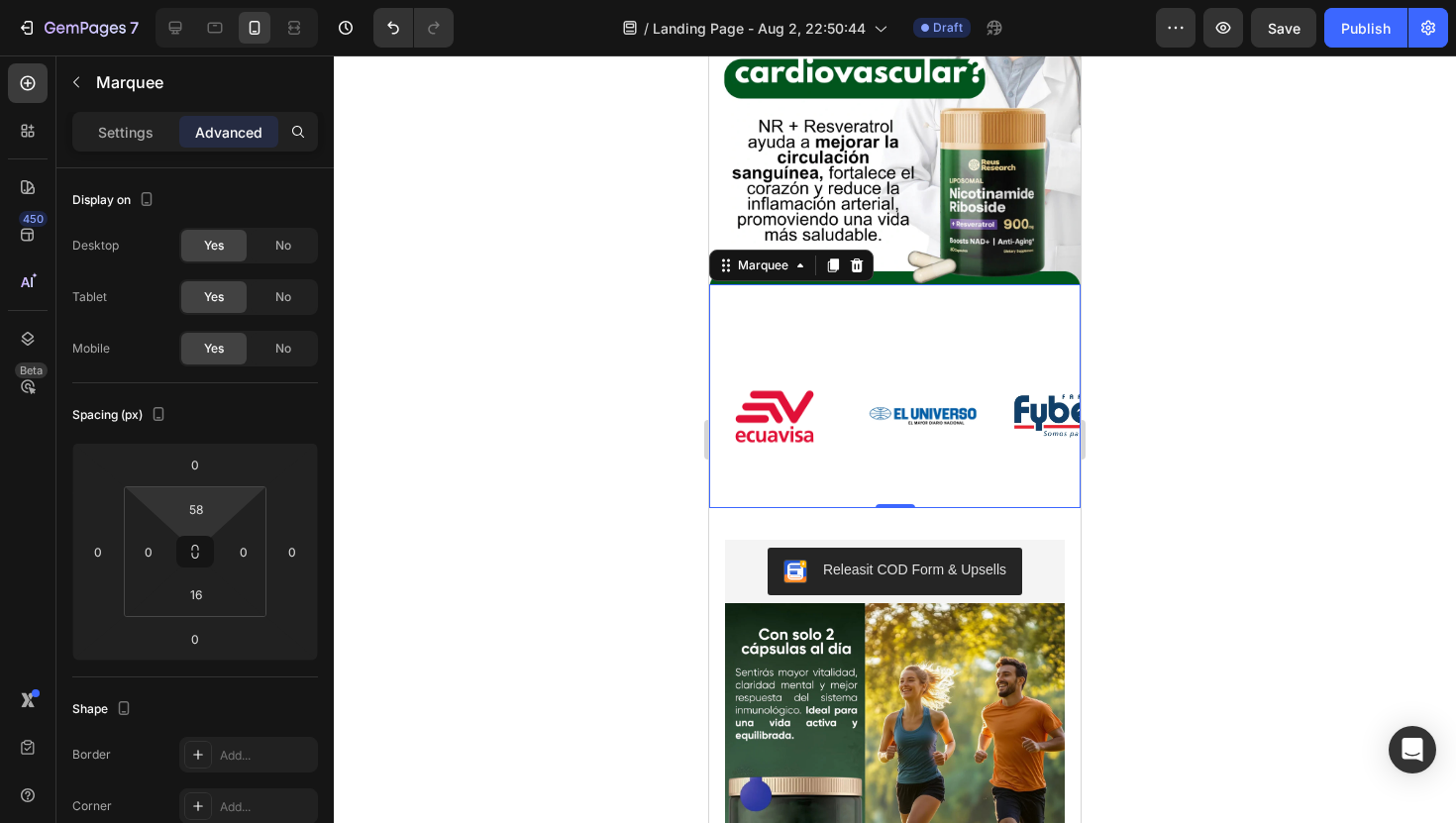 type on "0" 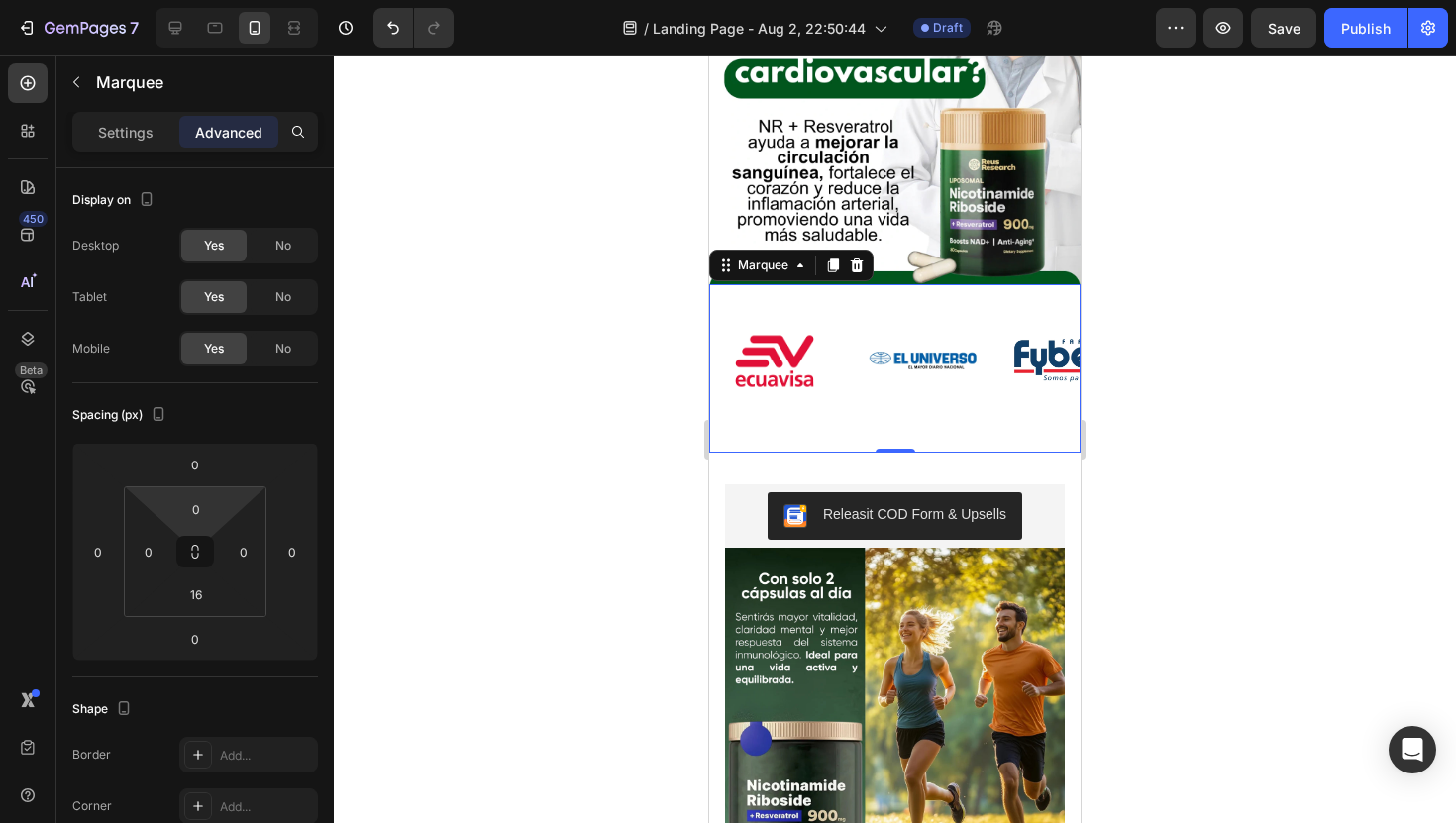 drag, startPoint x: 221, startPoint y: 512, endPoint x: 214, endPoint y: 598, distance: 86.28441 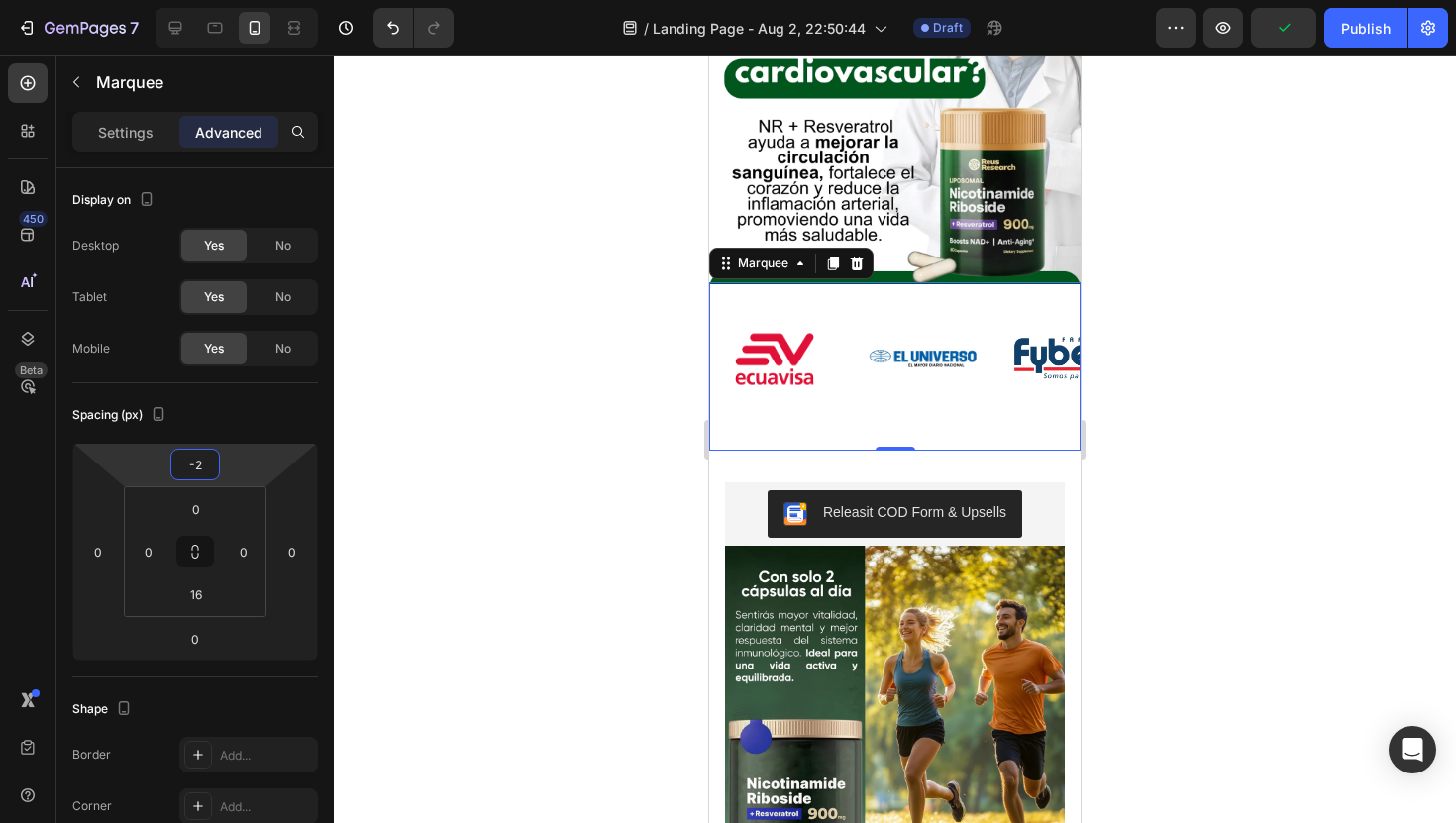 type on "2" 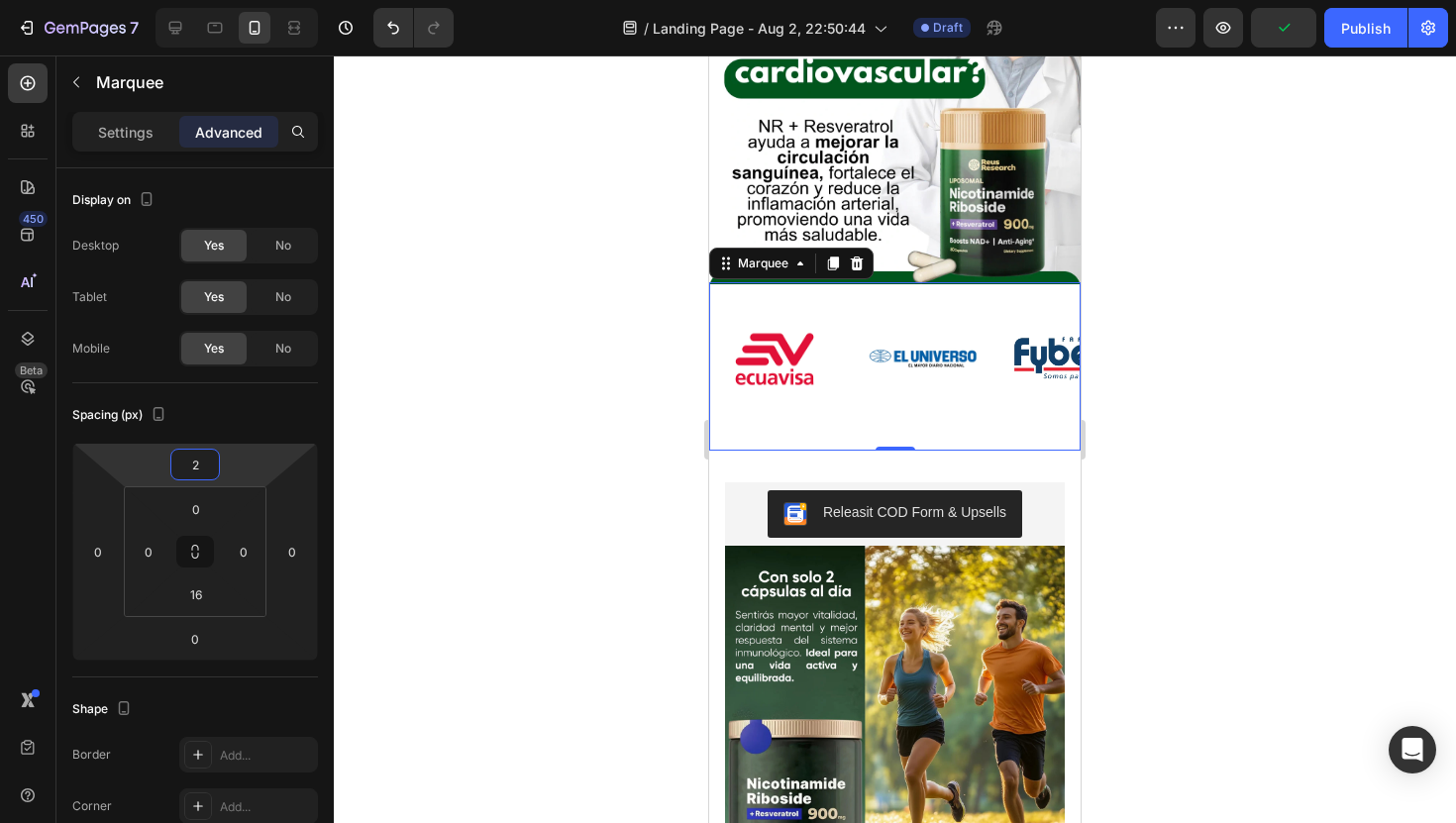 click on "7  Version history  /  Landing Page - Aug 2, 22:50:44 Draft Preview  Publish  450 Beta Sections(18) Elements(83) Section Element Hero Section Product Detail Brands Trusted Badges Guarantee Product Breakdown How to use Testimonials Compare Bundle FAQs Social Proof Brand Story Product List Collection Blog List Contact Sticky Add to Cart Custom Footer Browse Library 450 Layout
Row
Row
Row
Row Text
Heading
Text Block Button
Button
Button Media
Image
Image
Video" at bounding box center [728, 0] 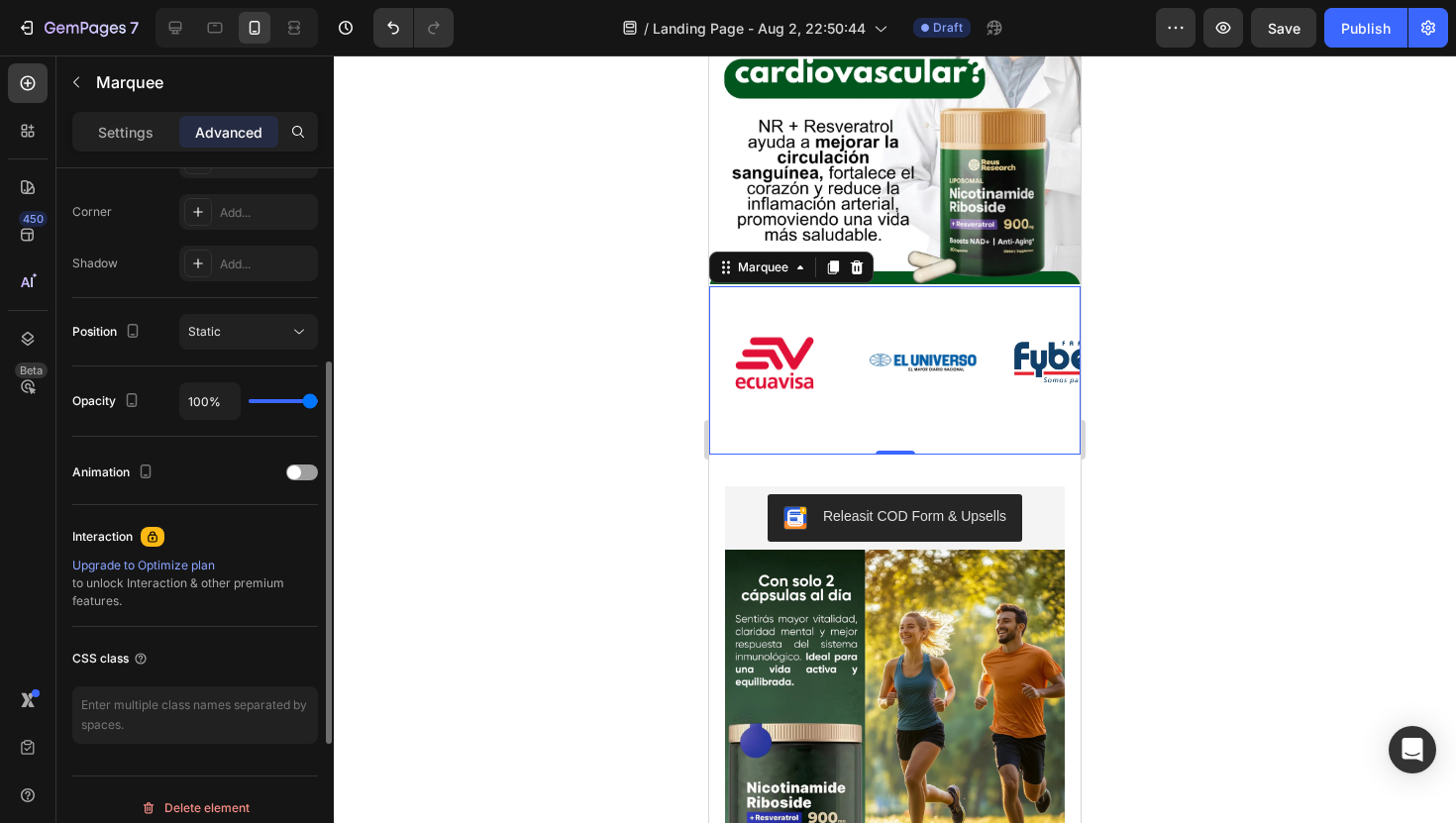scroll, scrollTop: 610, scrollLeft: 0, axis: vertical 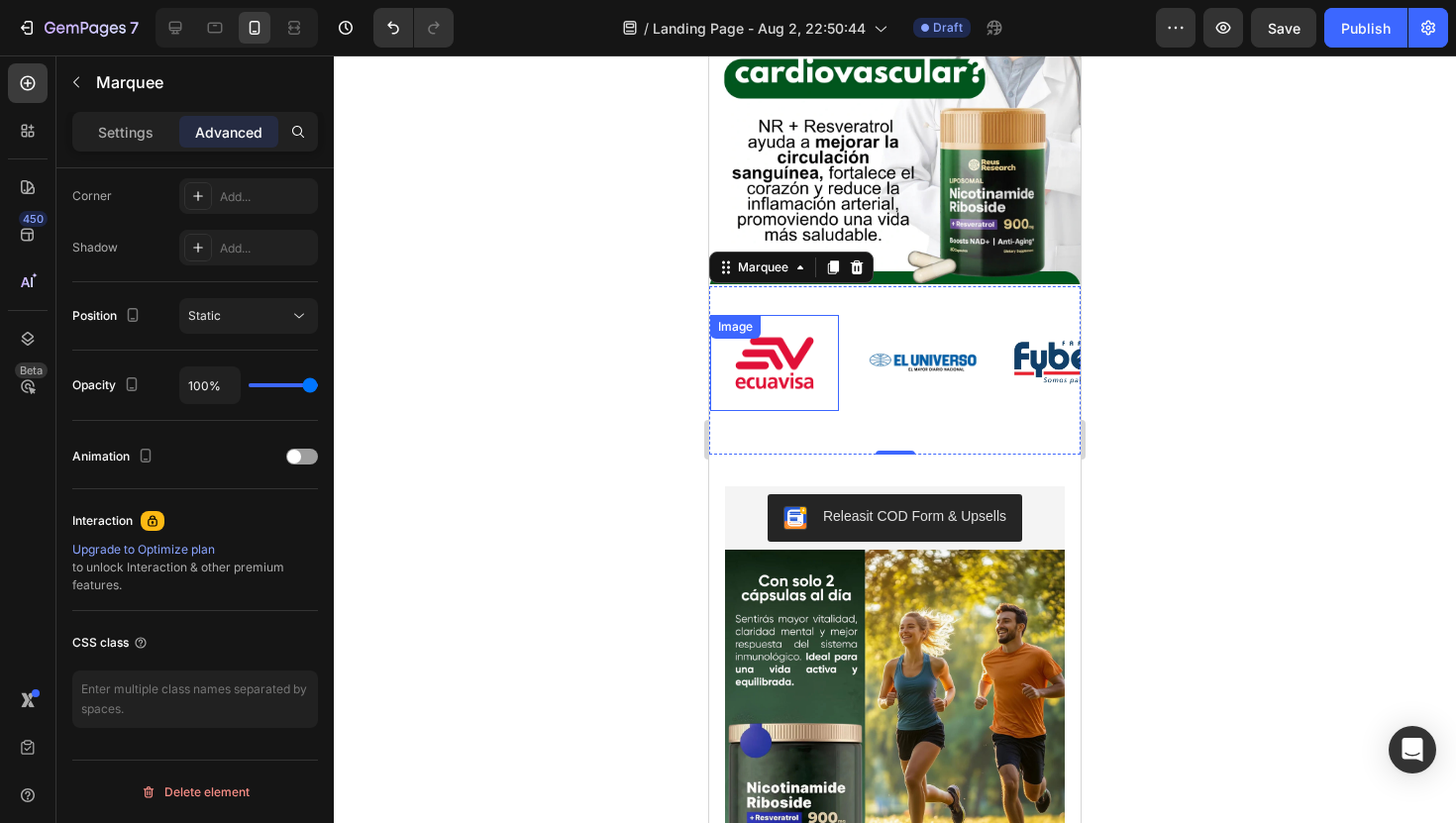 click at bounding box center (775, 362) 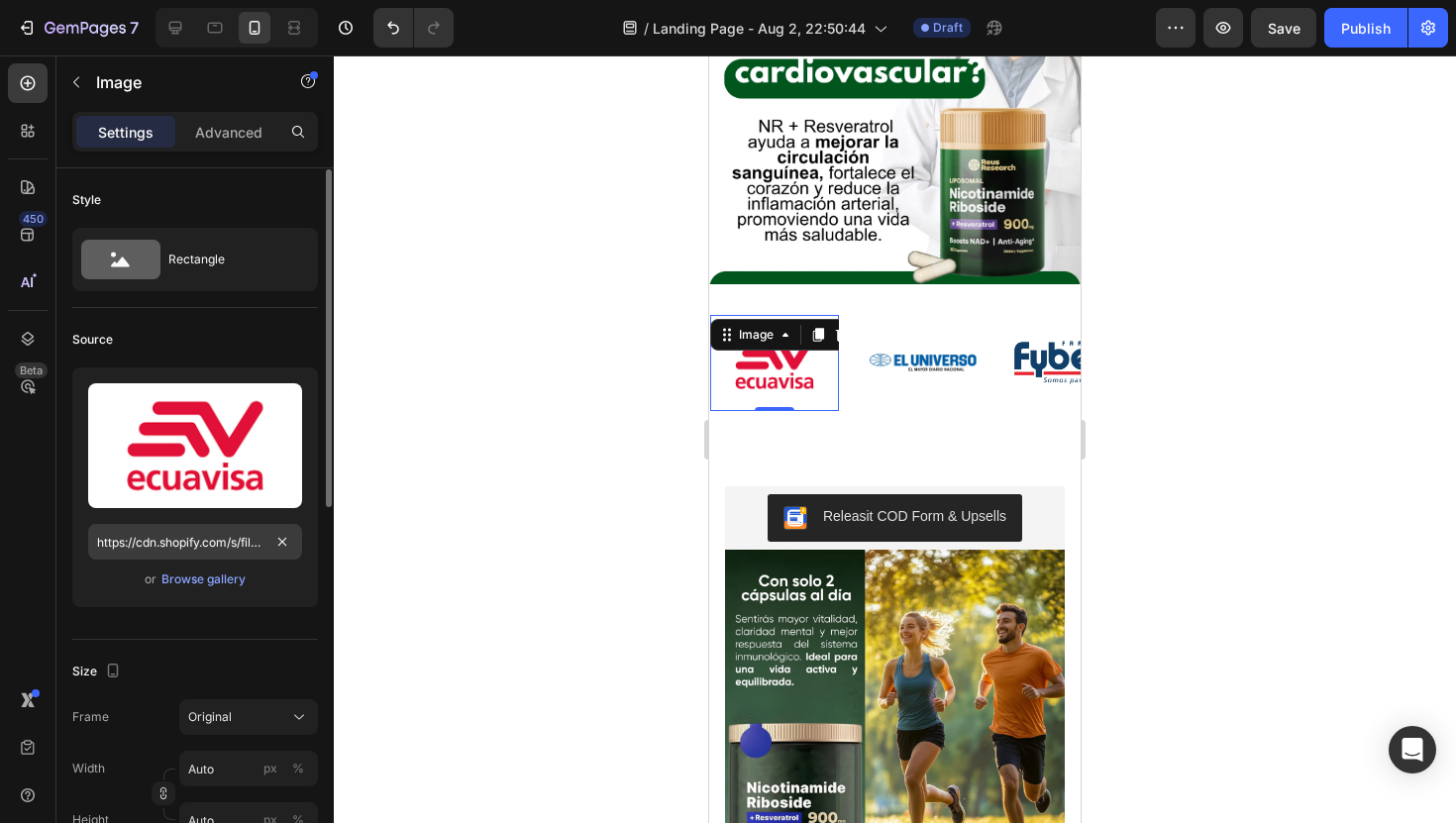 scroll, scrollTop: 29, scrollLeft: 0, axis: vertical 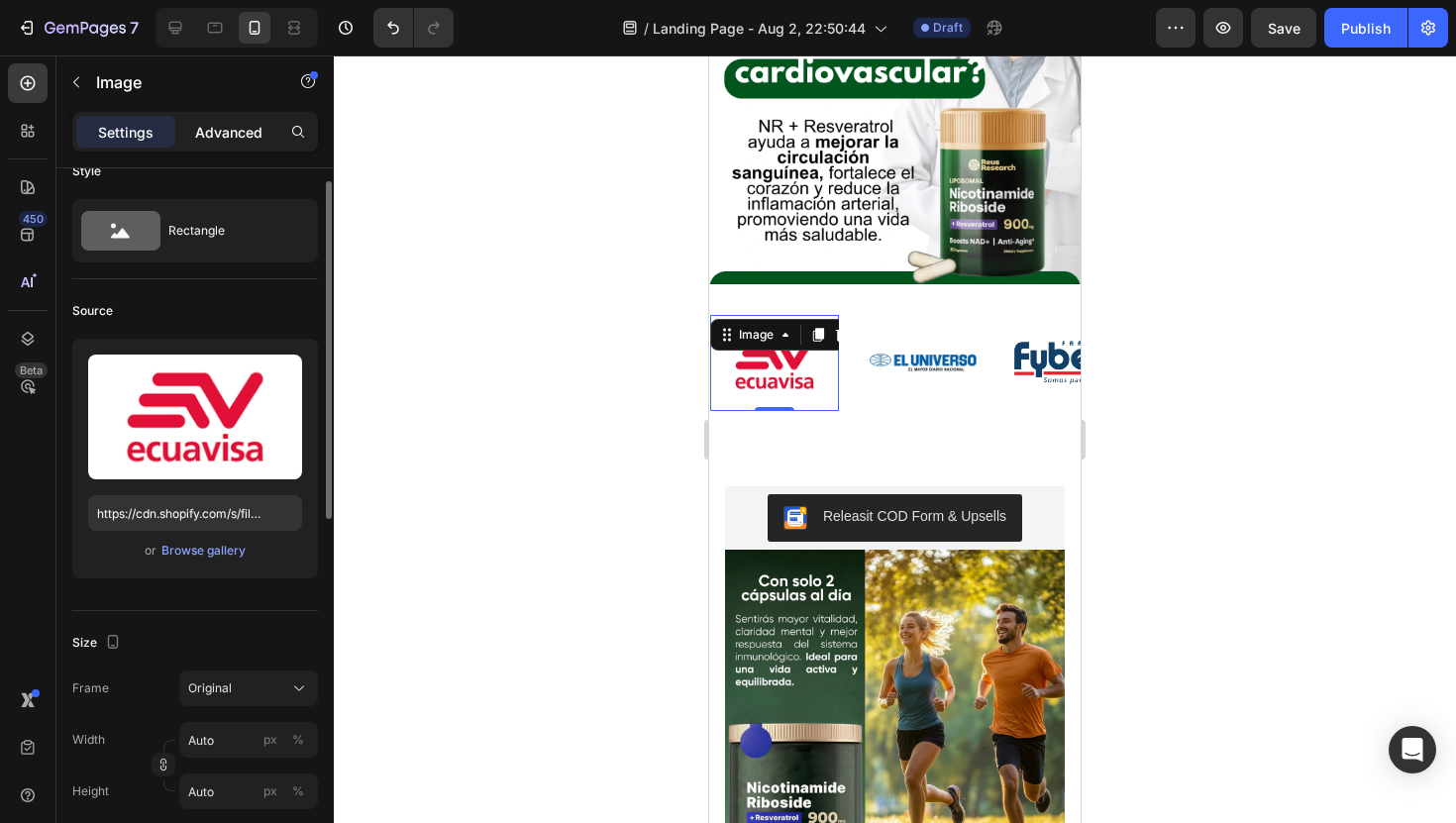 click on "Advanced" at bounding box center (229, 132) 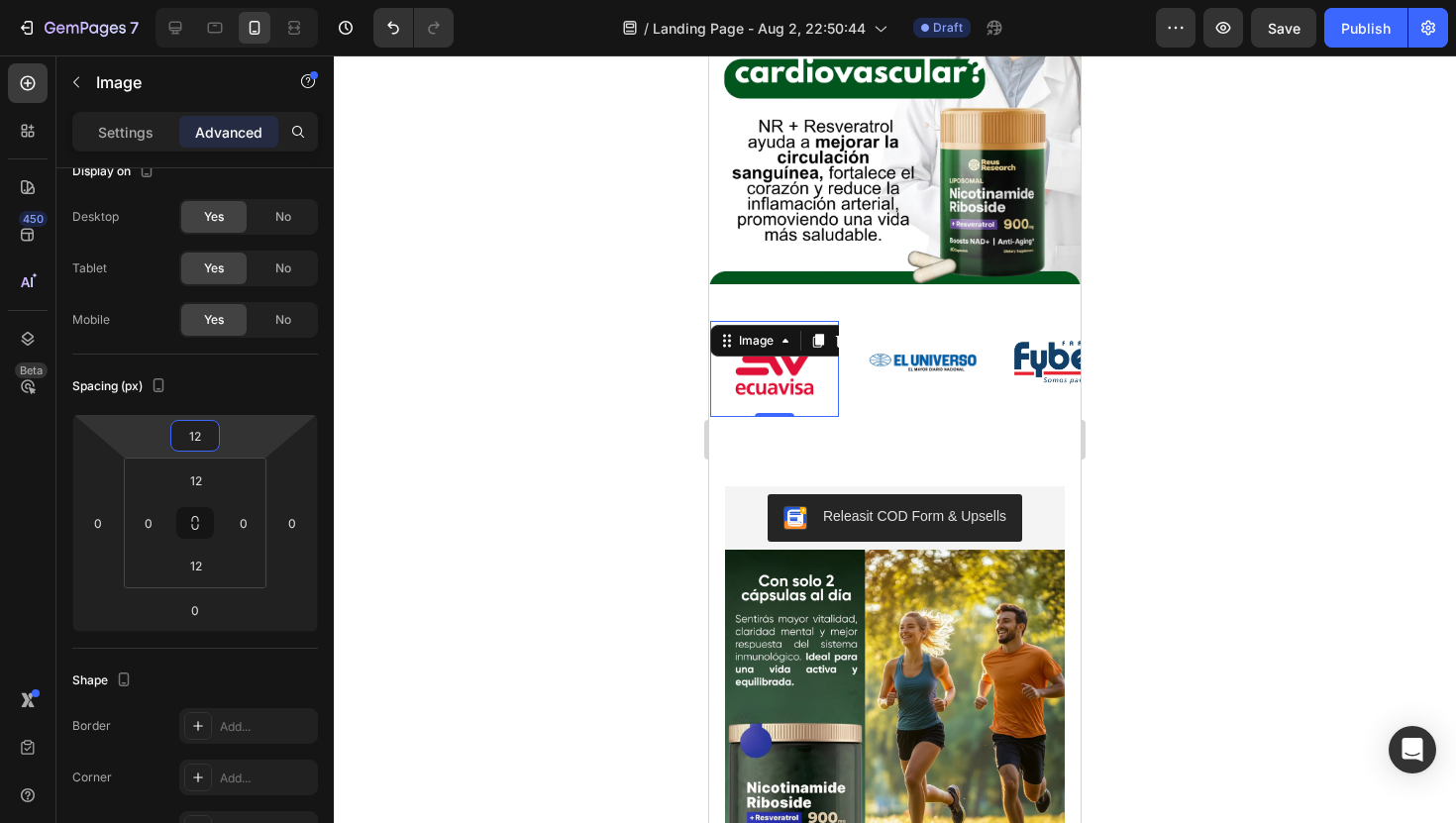 type on "14" 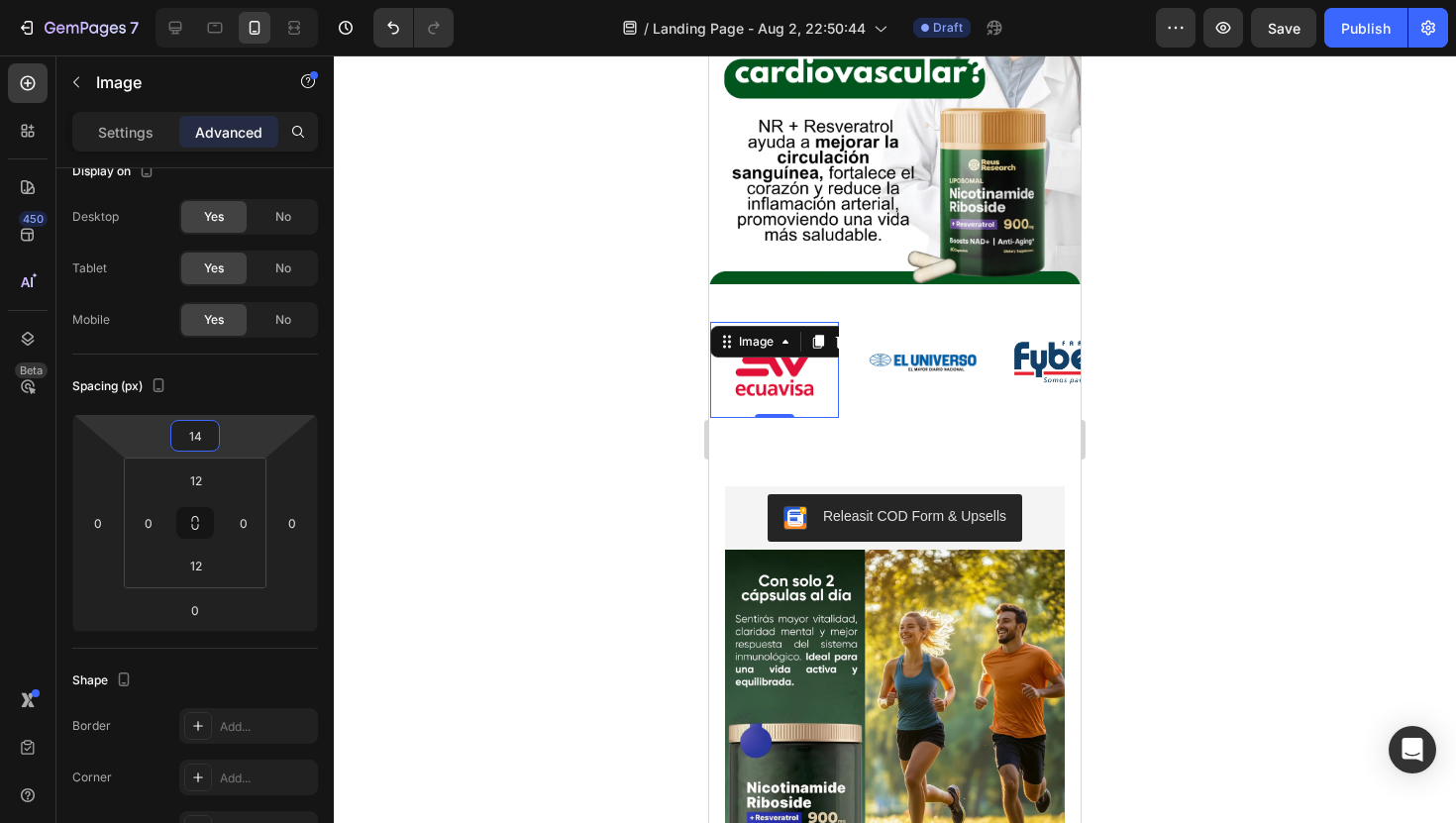 drag, startPoint x: 229, startPoint y: 427, endPoint x: 241, endPoint y: 420, distance: 13.892444 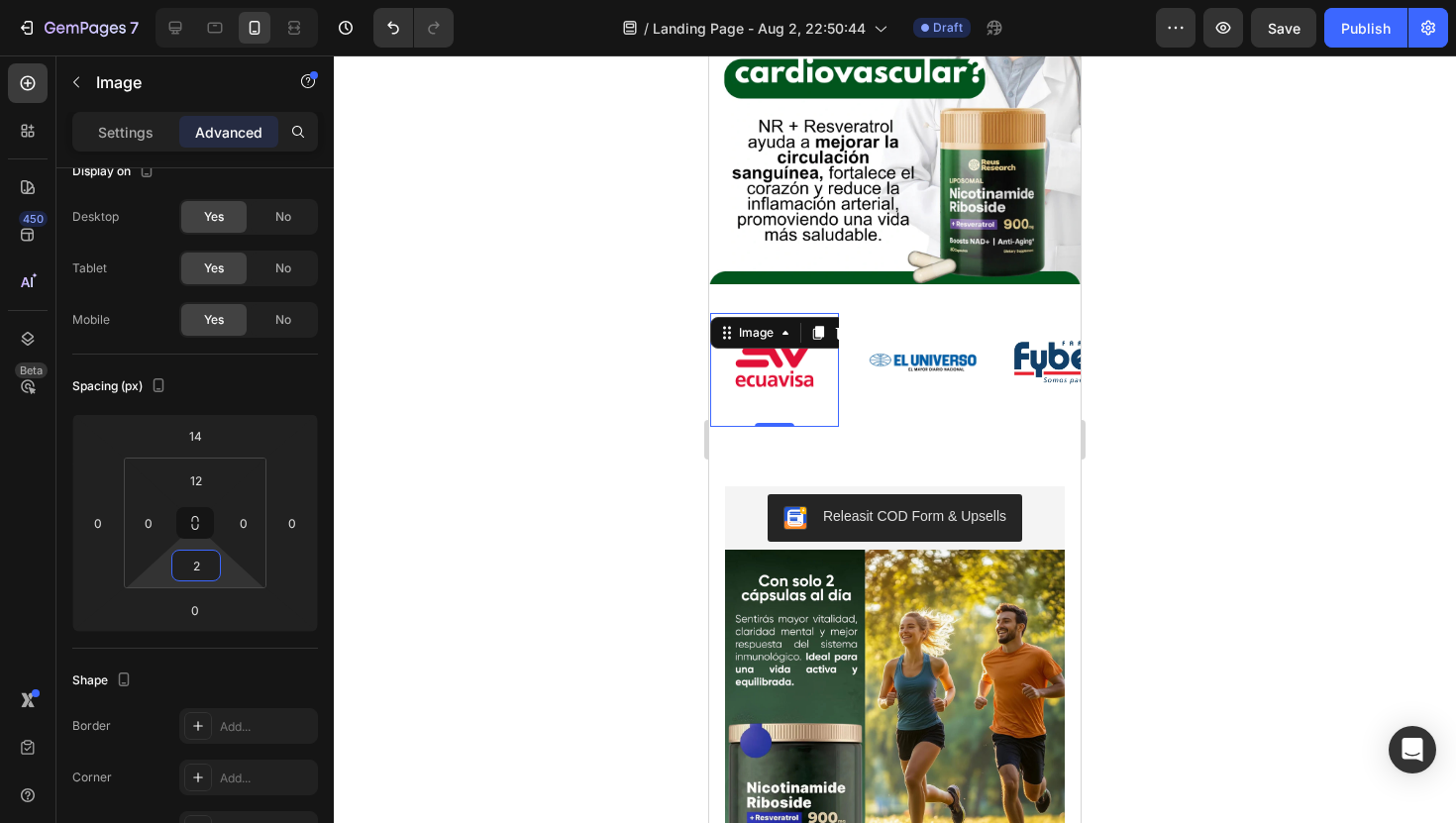 type on "0" 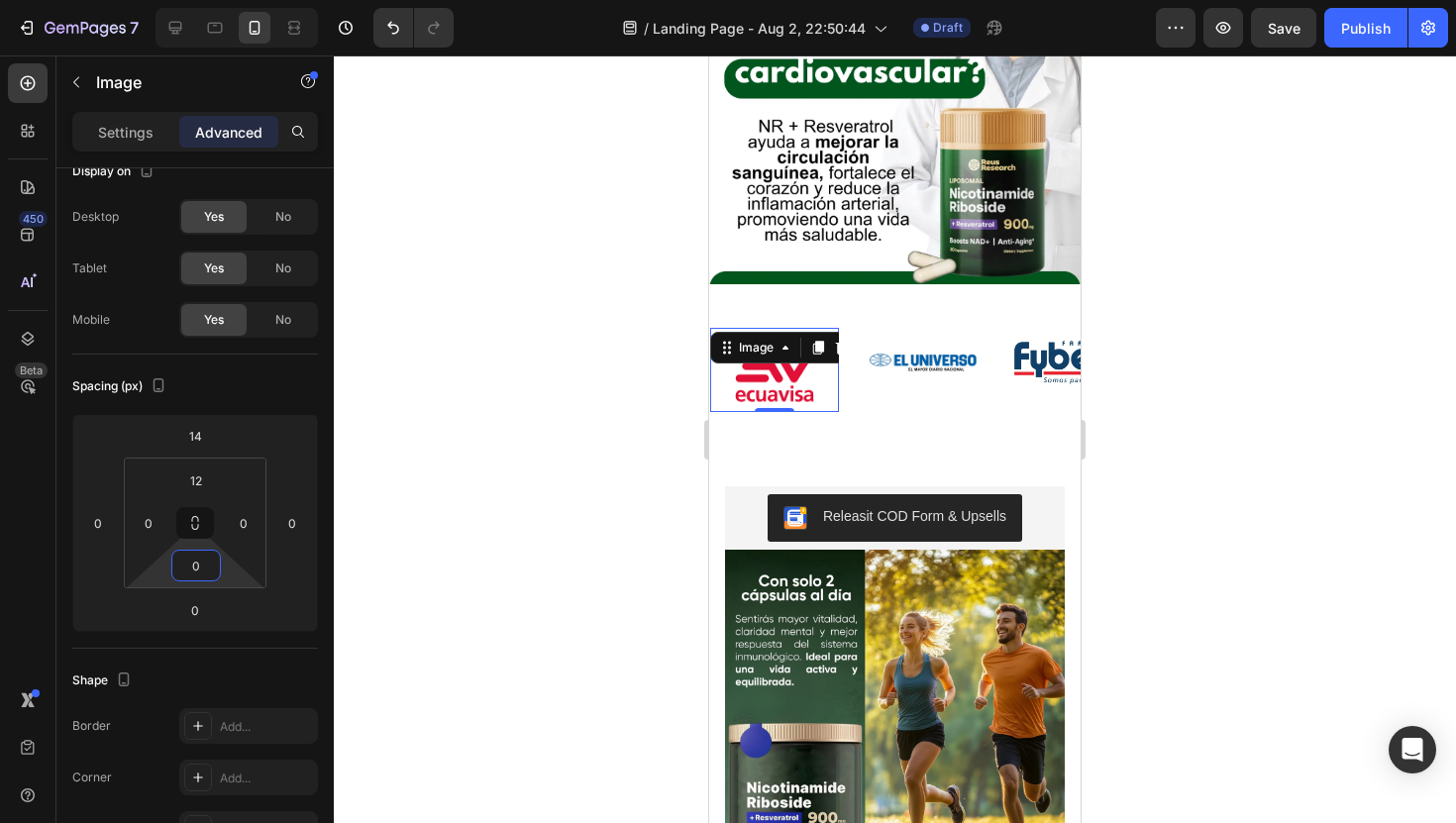 drag, startPoint x: 224, startPoint y: 563, endPoint x: 224, endPoint y: 599, distance: 36 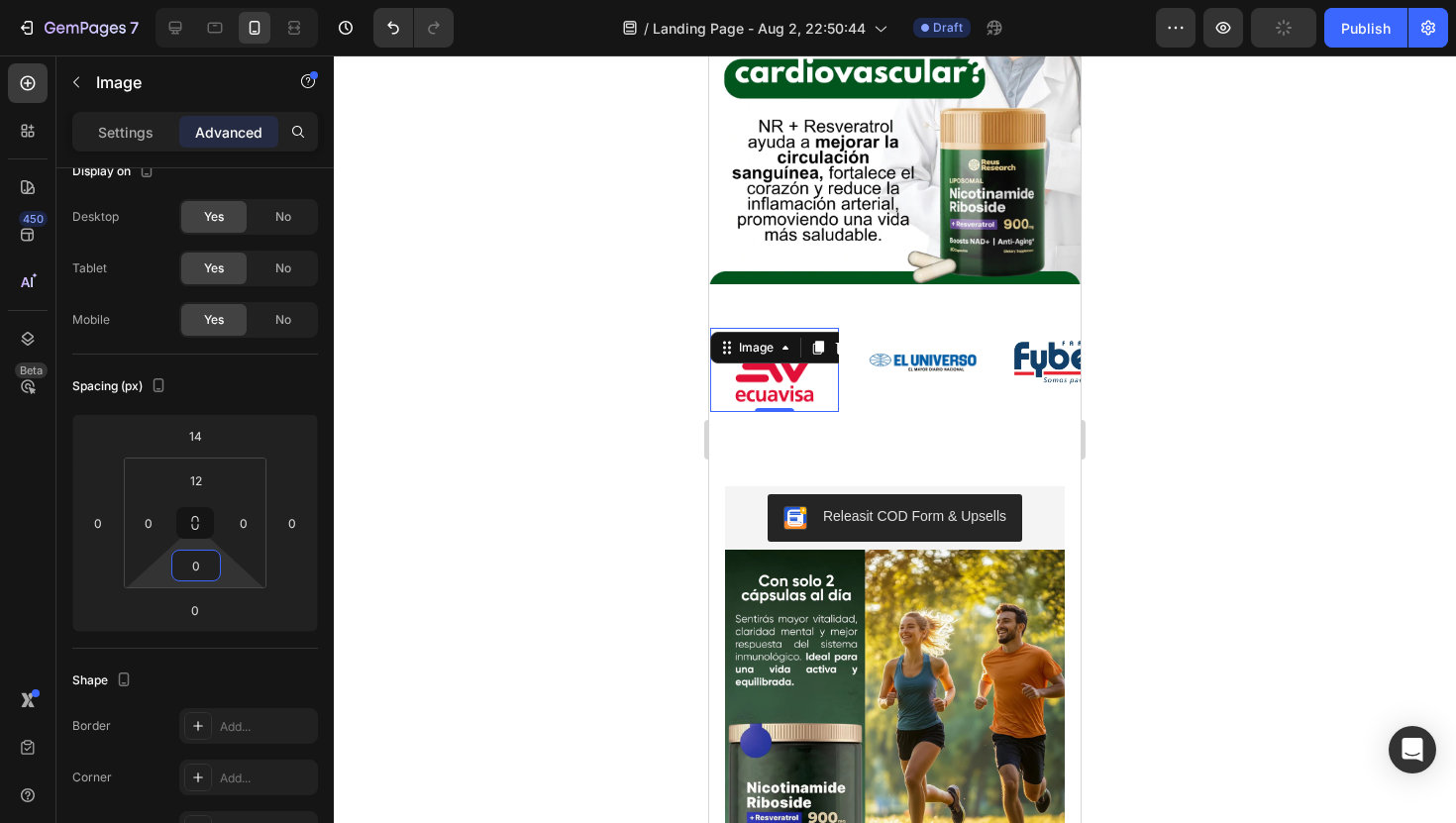 click 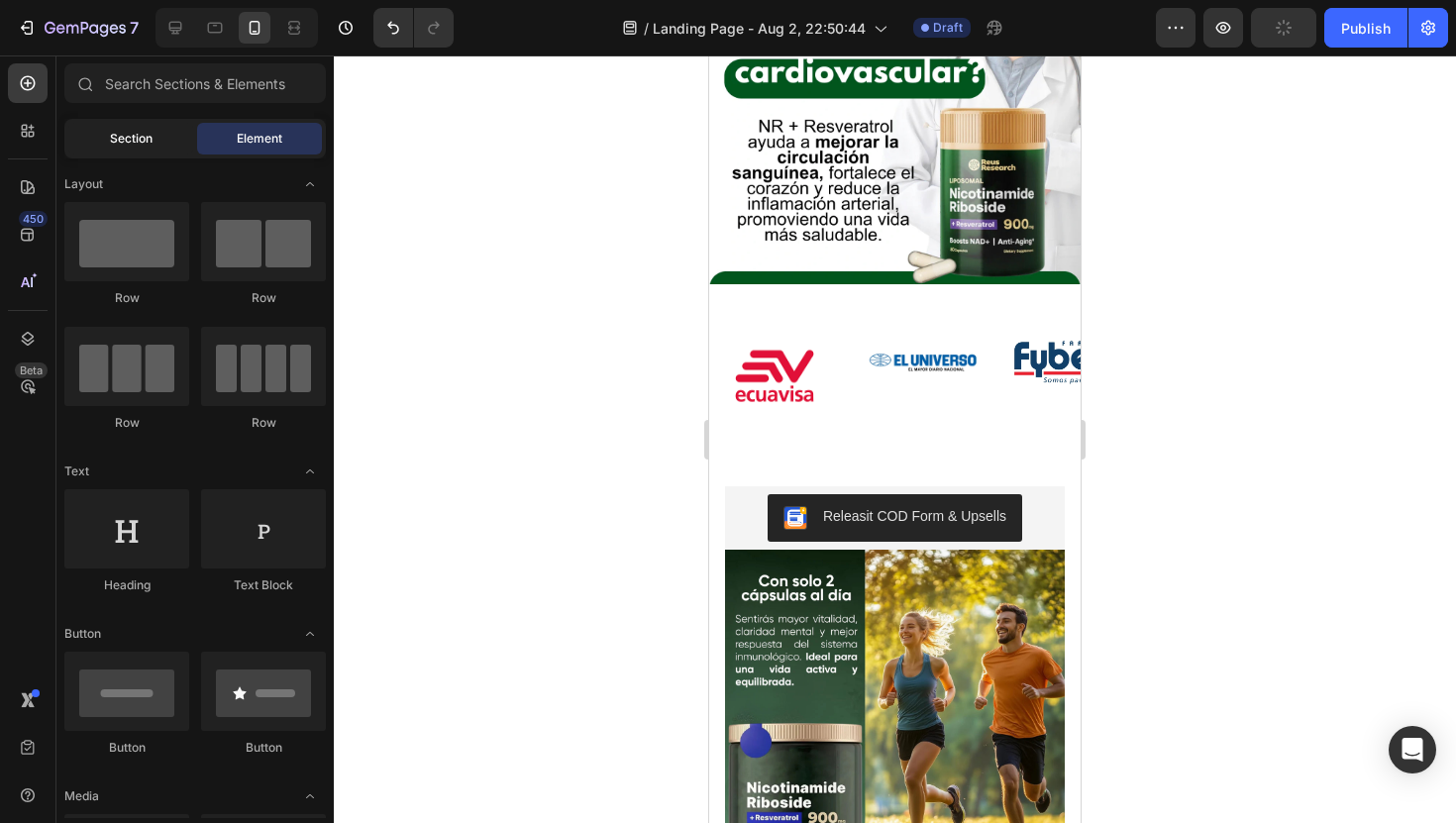 click on "Section" 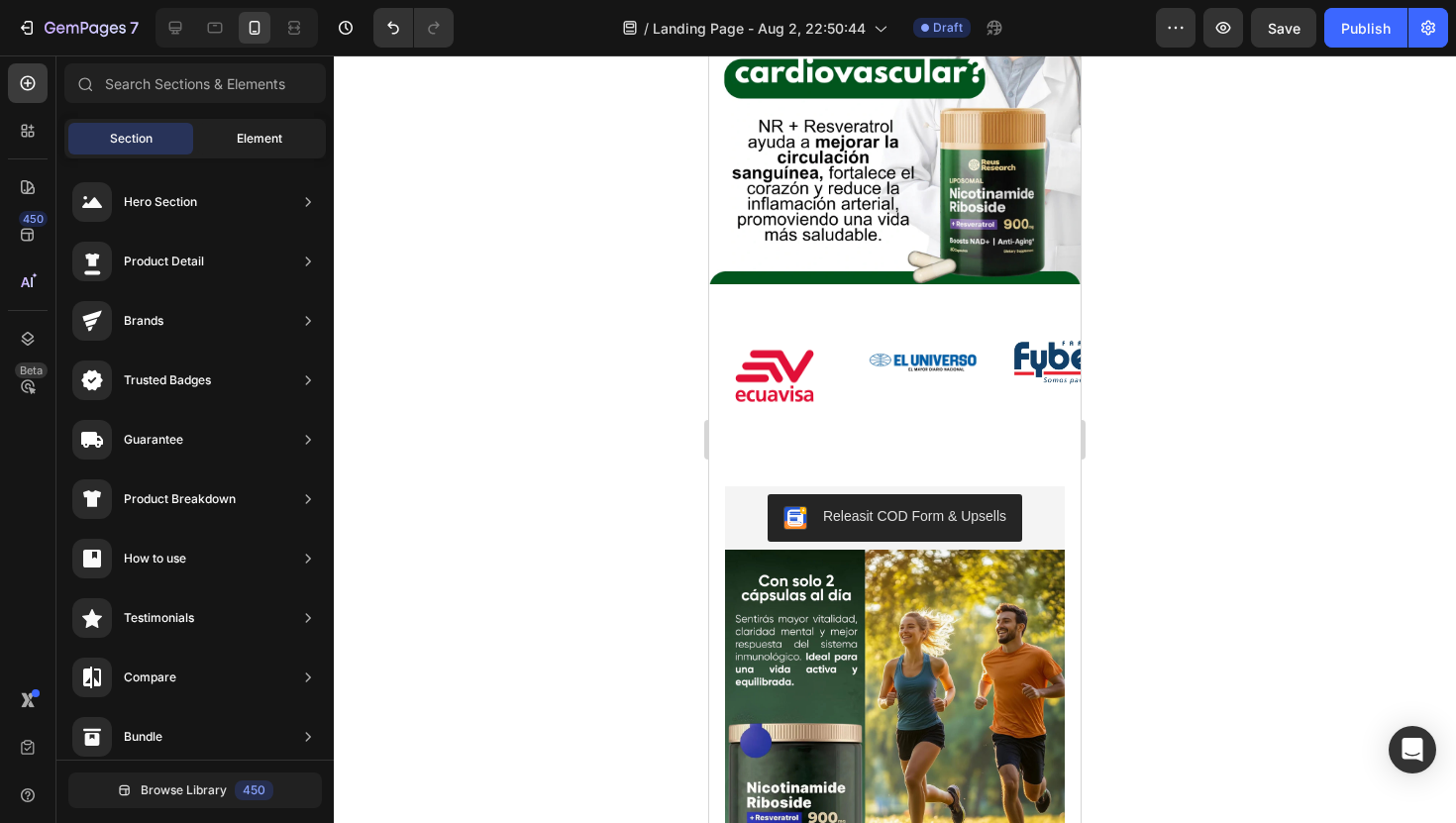 click on "Element" 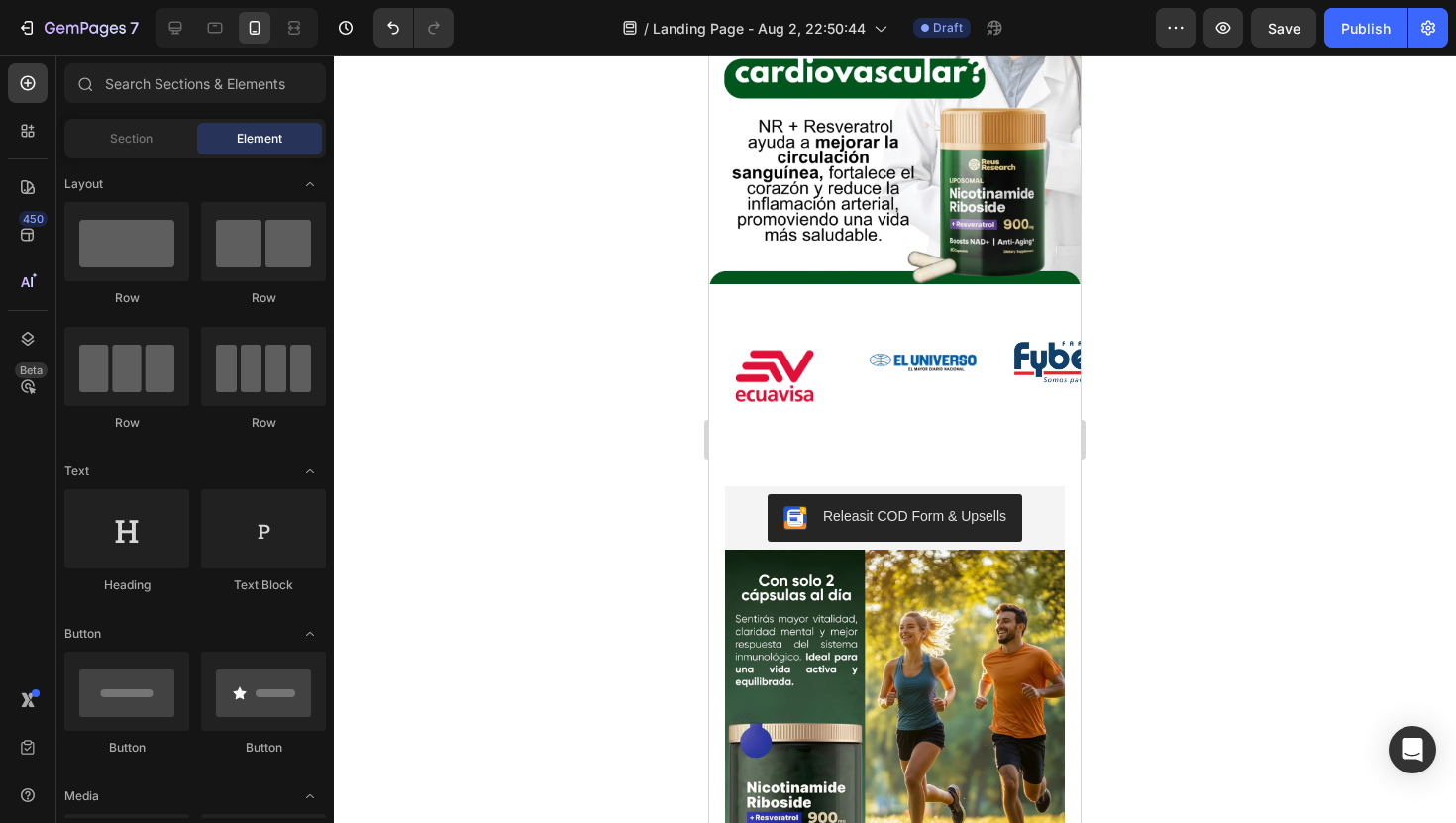 click 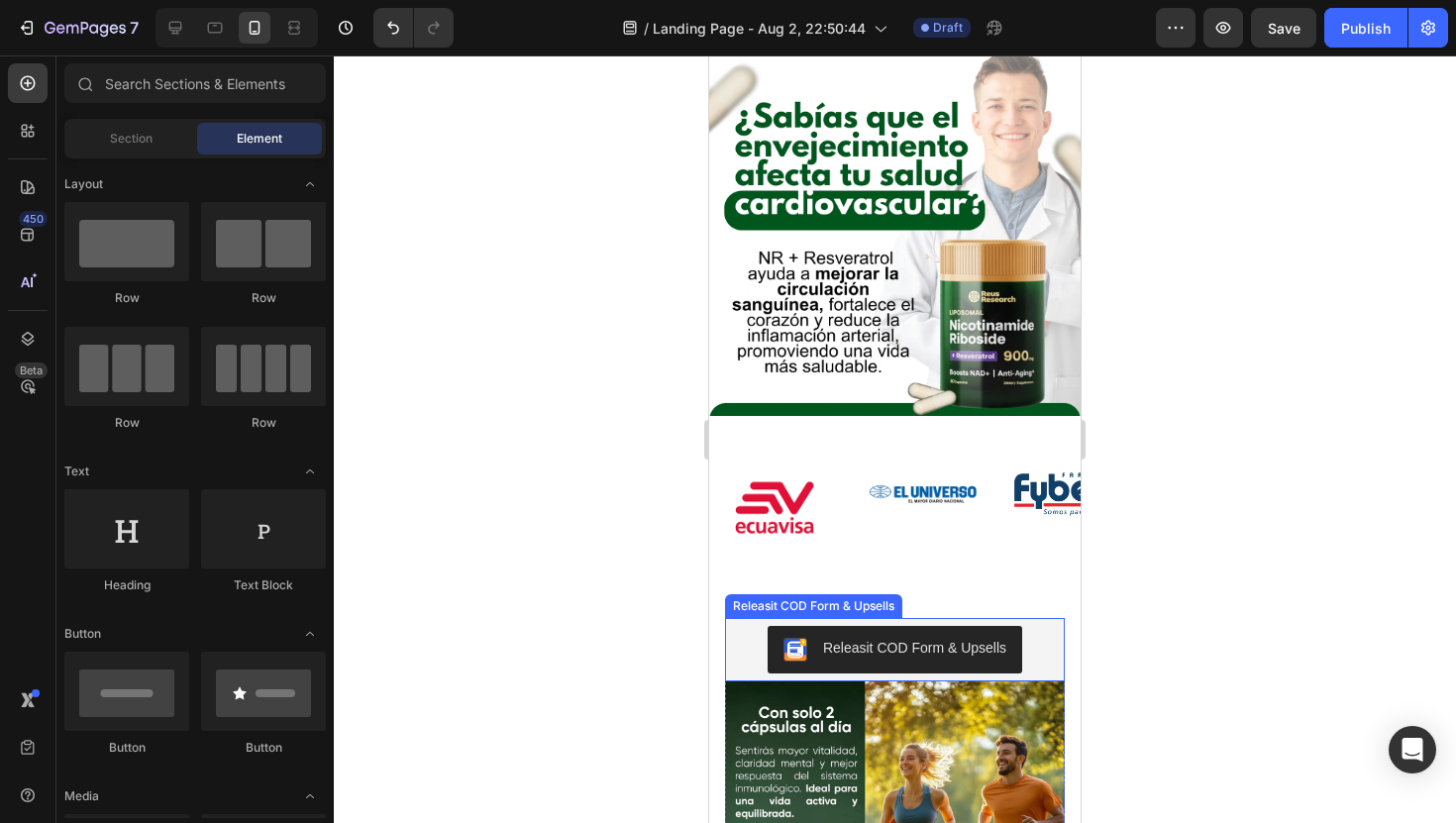 scroll, scrollTop: 879, scrollLeft: 0, axis: vertical 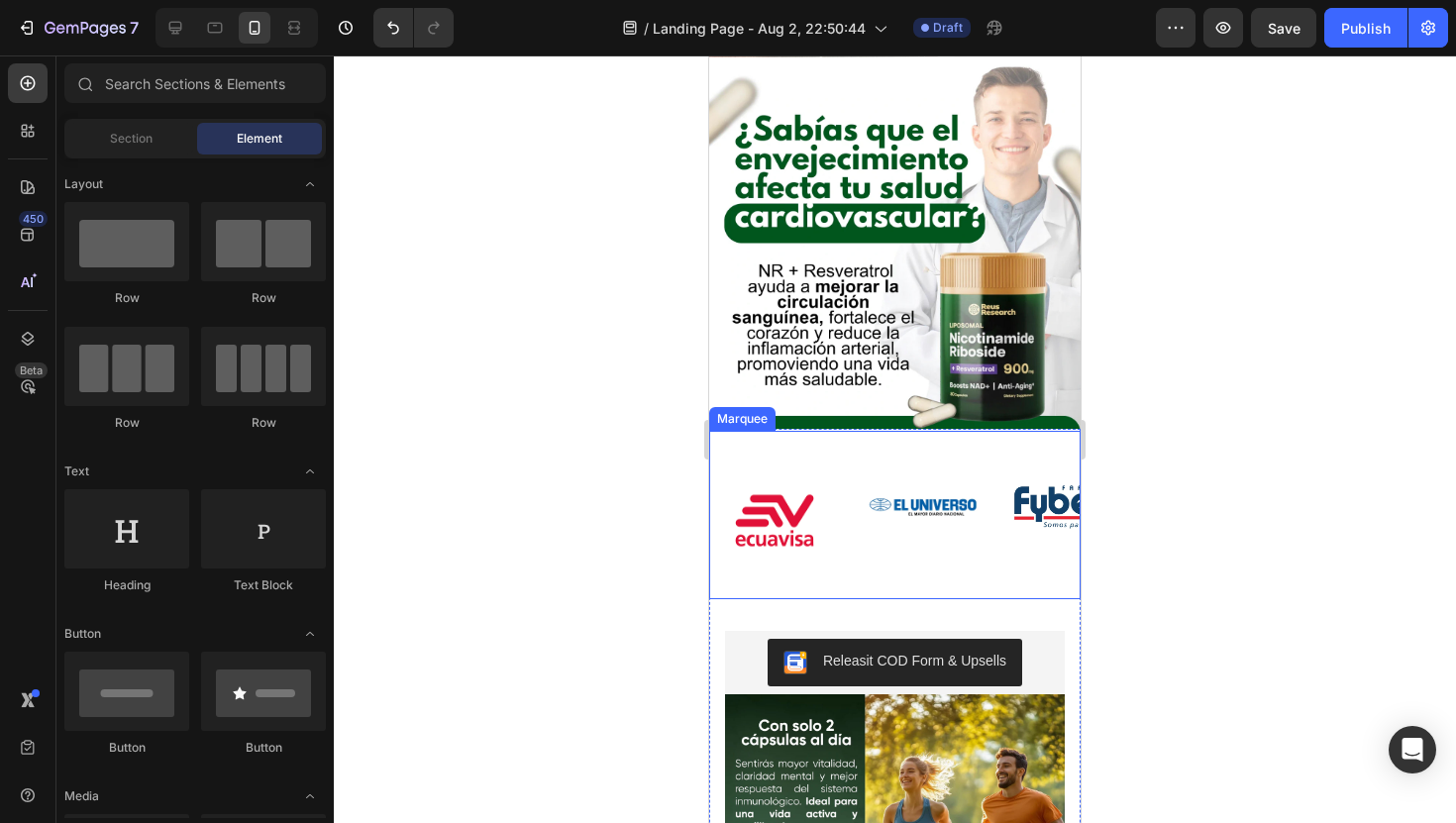 click on "Image" at bounding box center (933, 507) 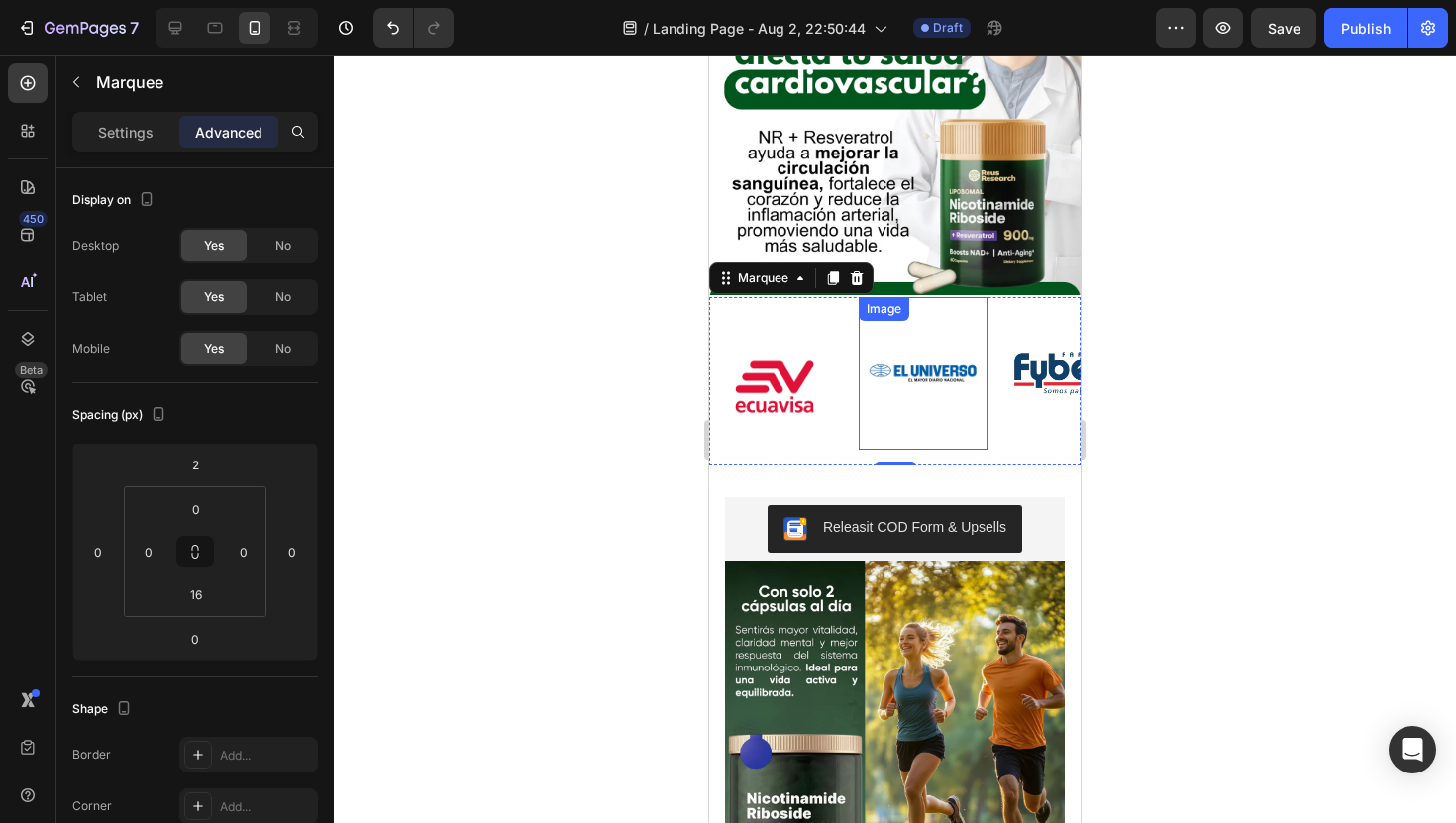 scroll, scrollTop: 1105, scrollLeft: 0, axis: vertical 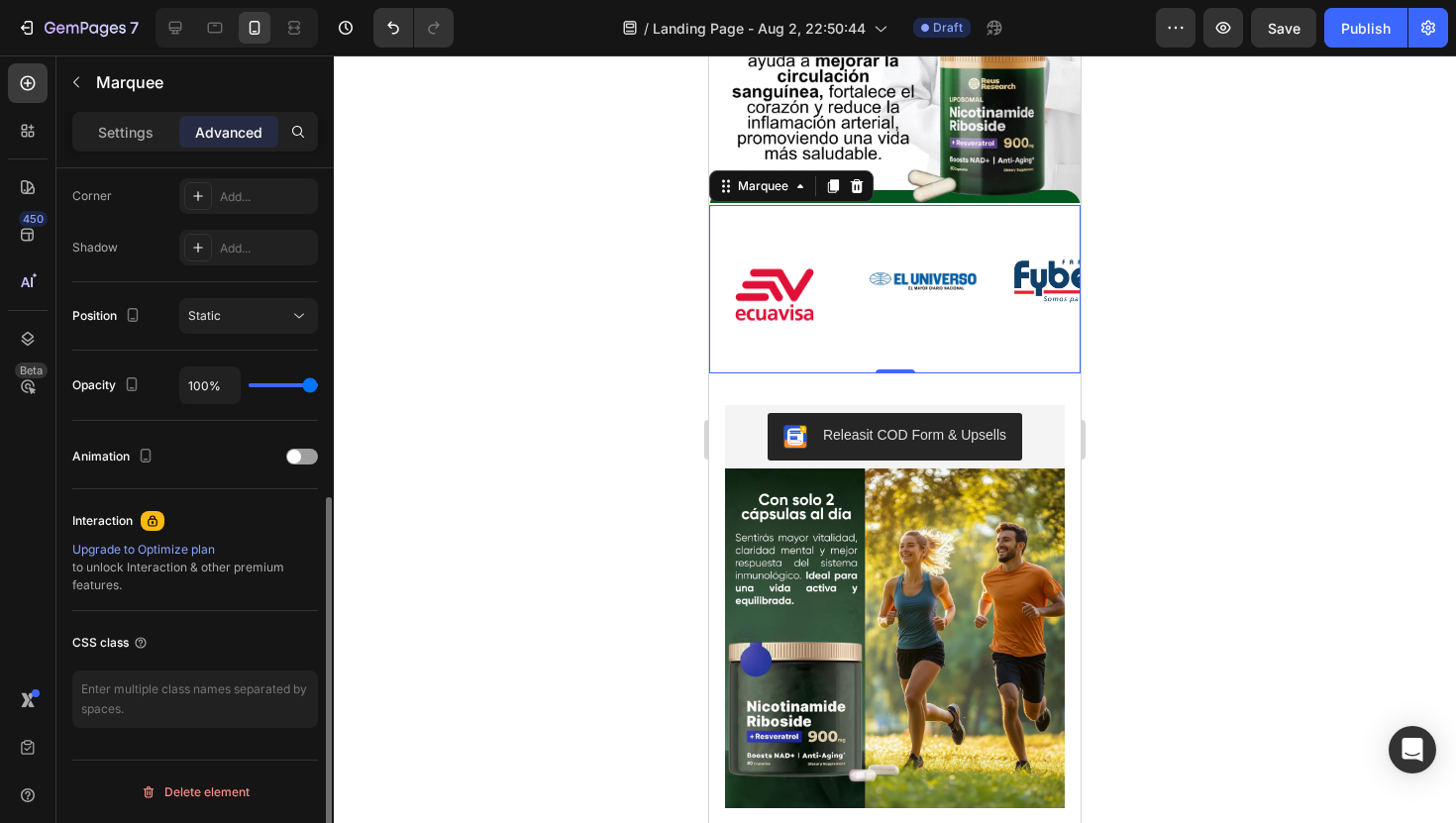 type on "41%" 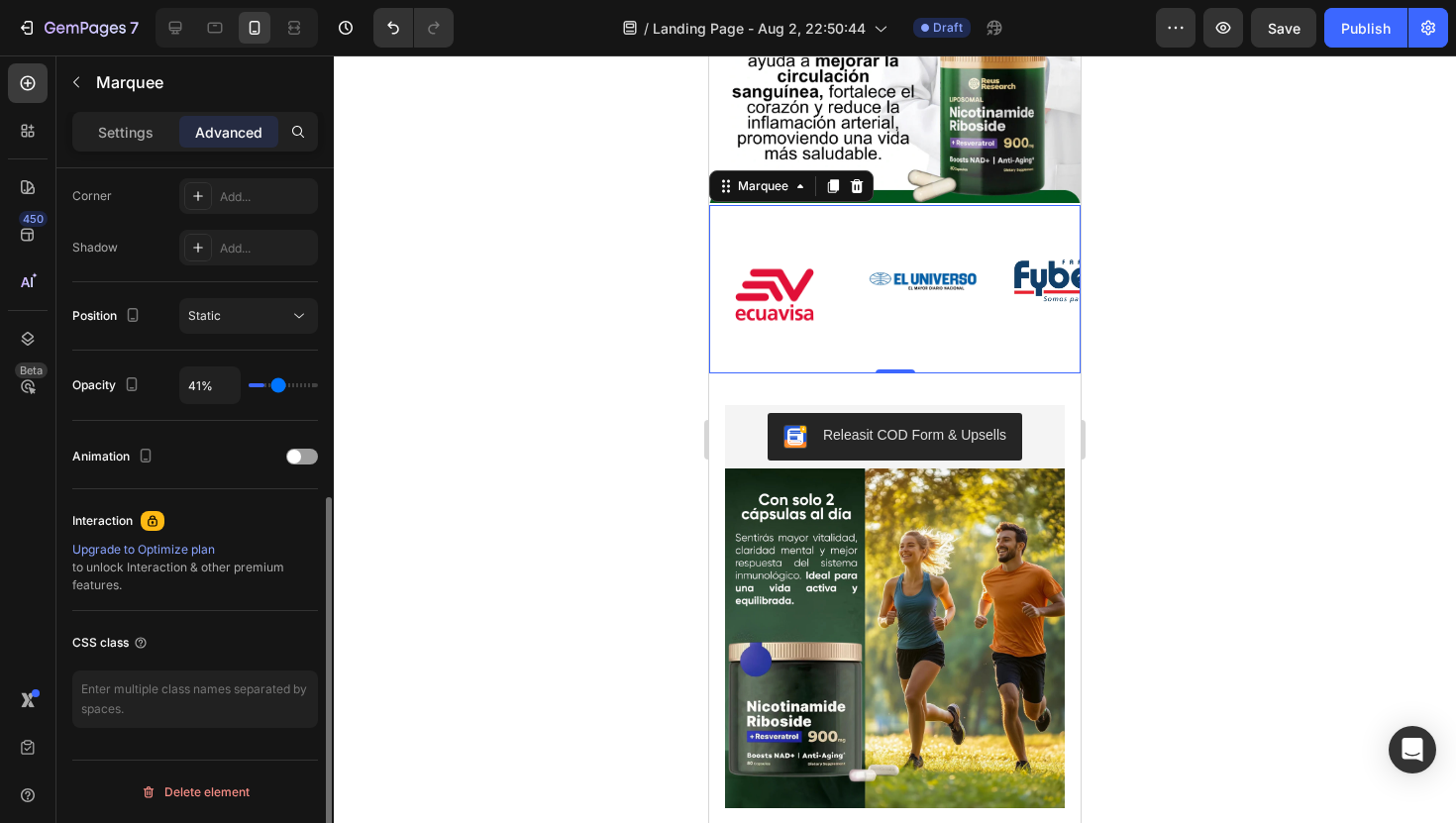 type on "15%" 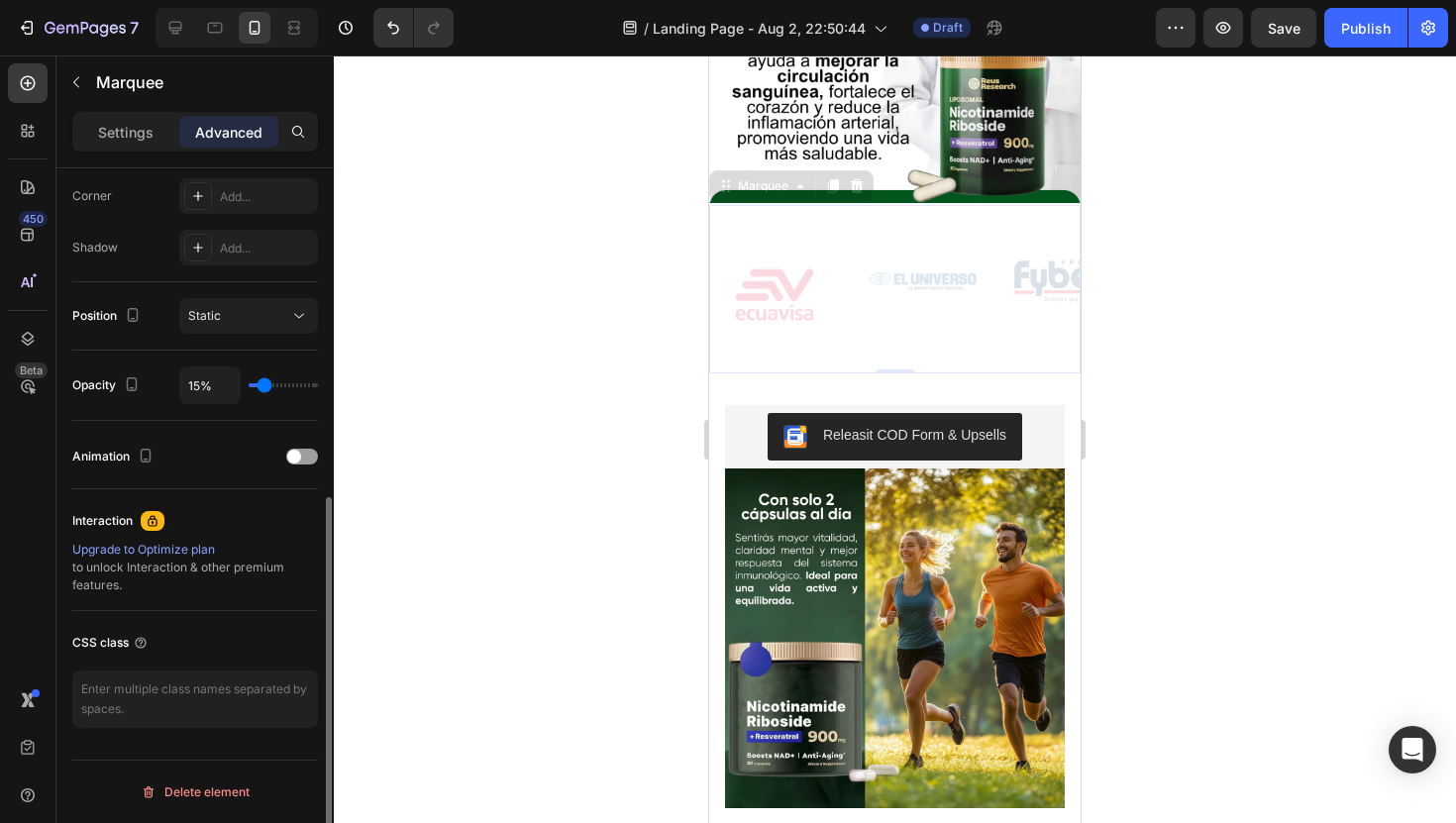 type on "13%" 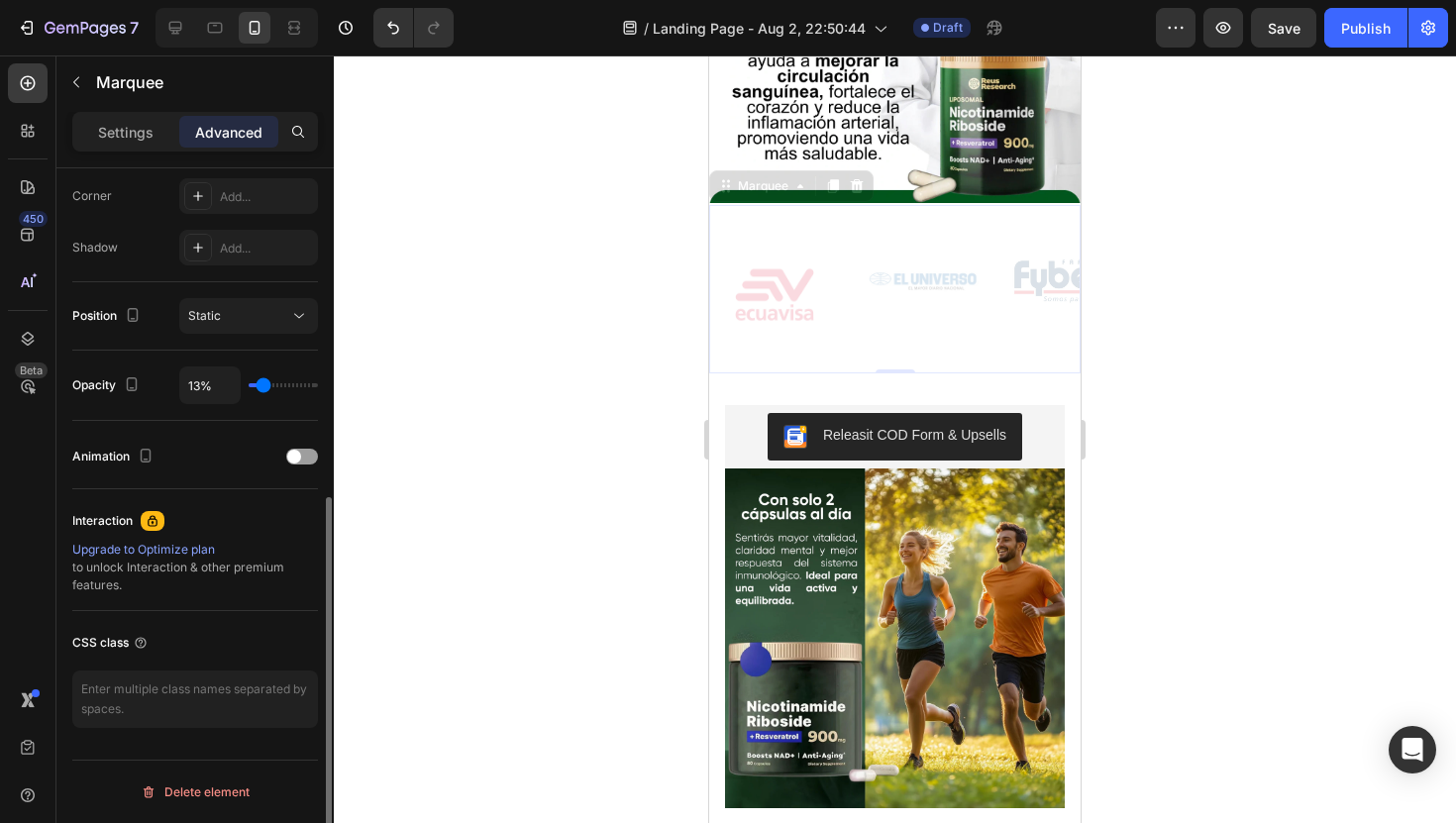 type on "12%" 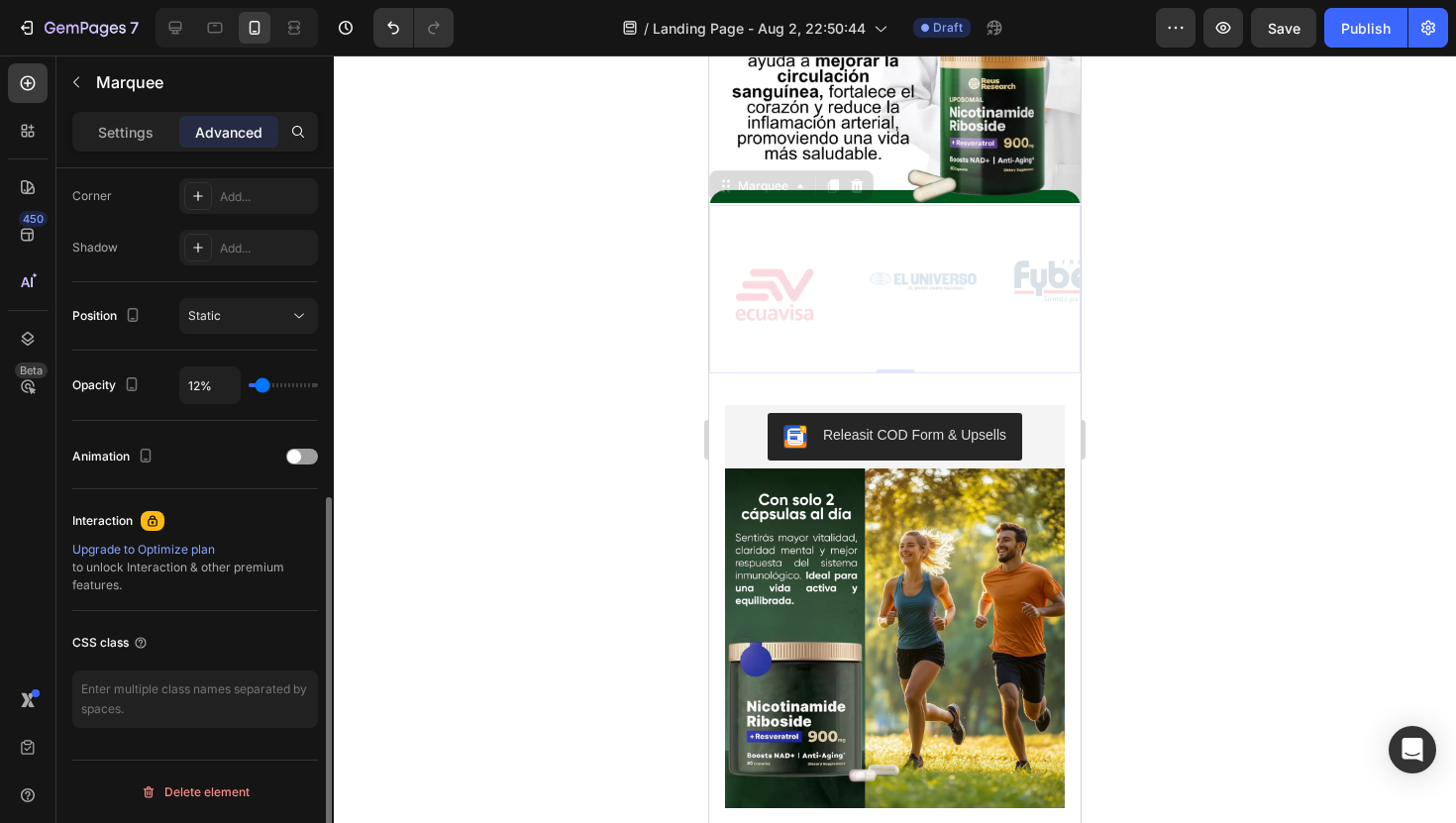 type on "11%" 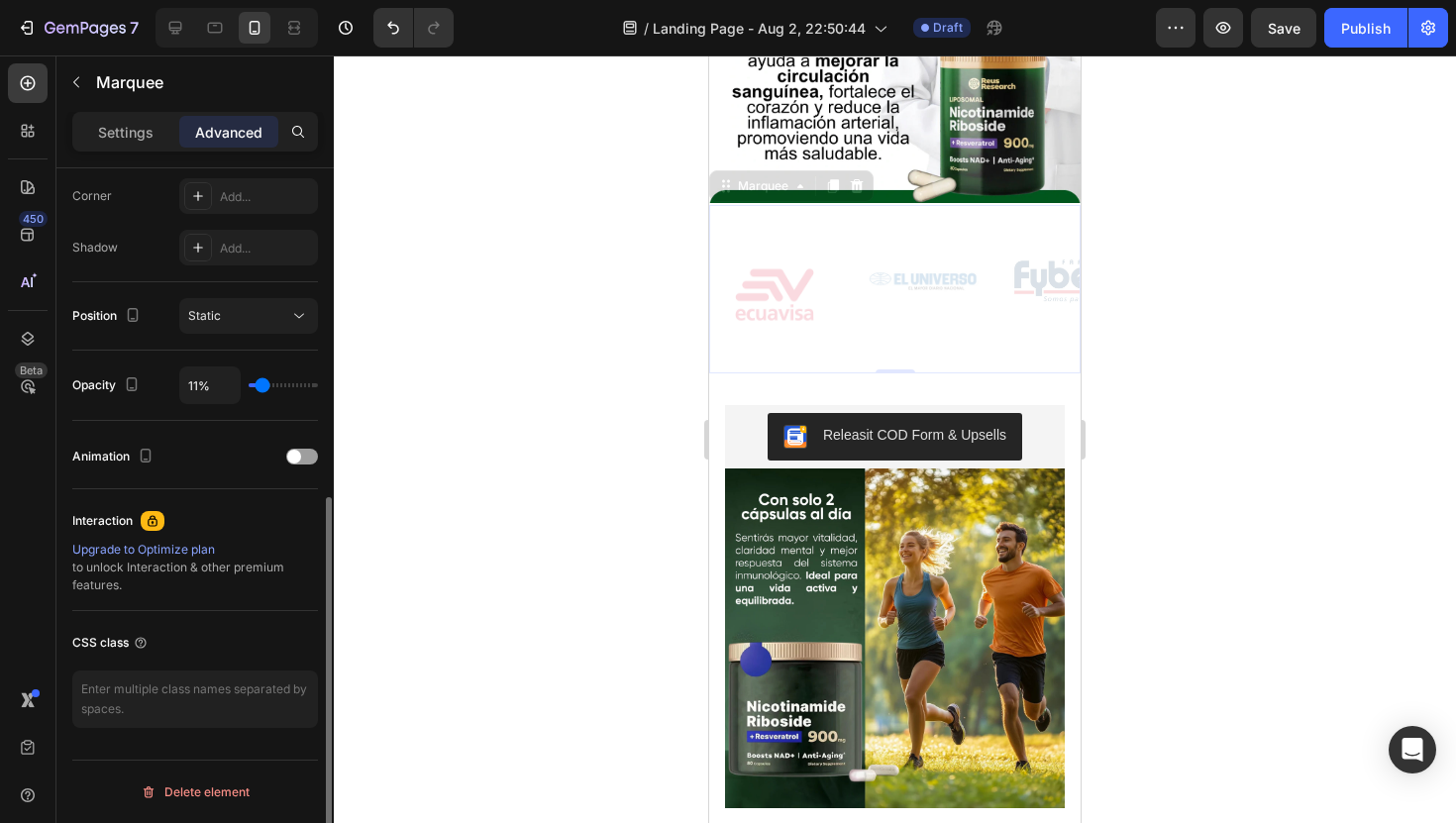type on "10" 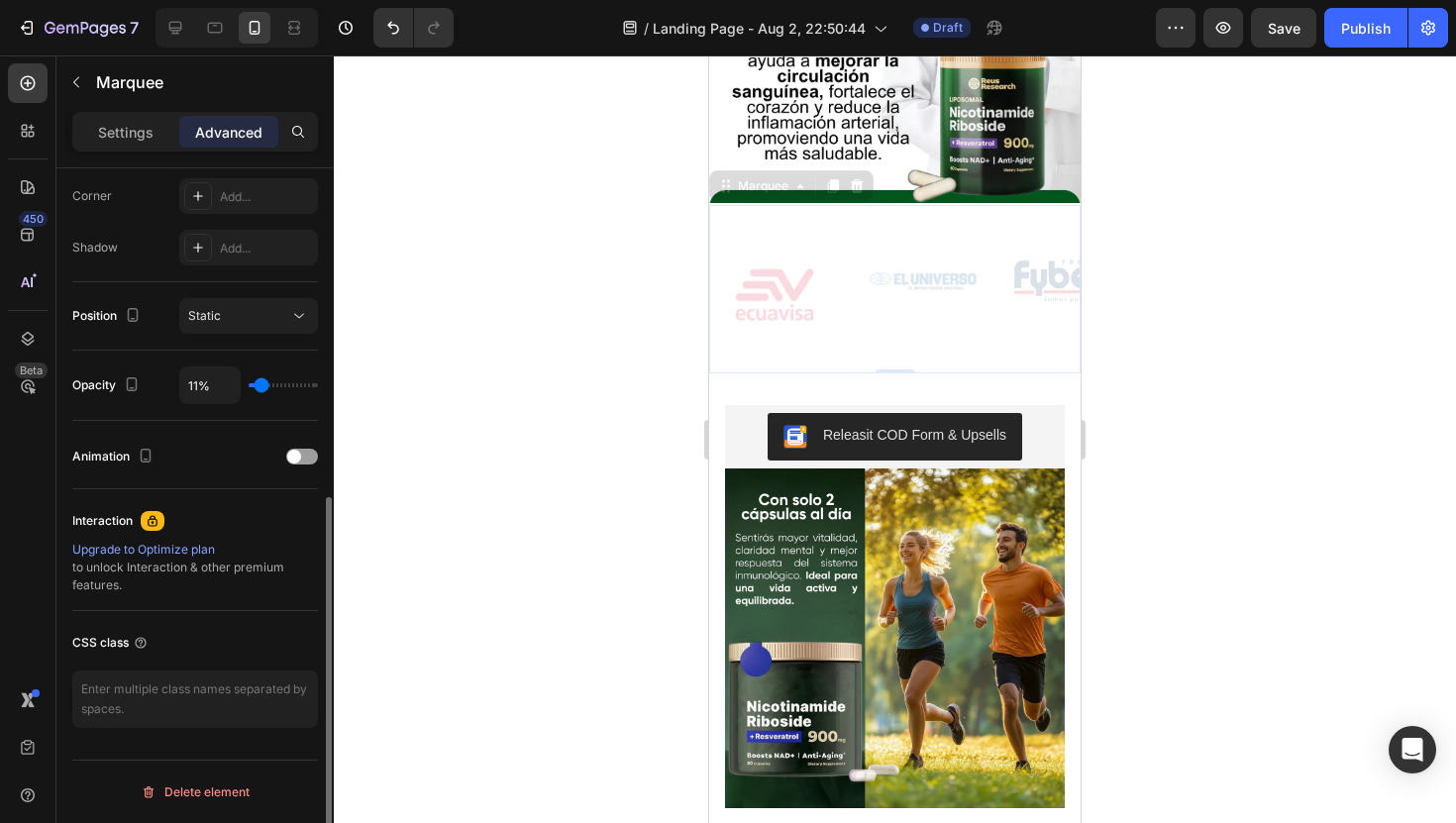 drag, startPoint x: 309, startPoint y: 390, endPoint x: 260, endPoint y: 389, distance: 49.010203 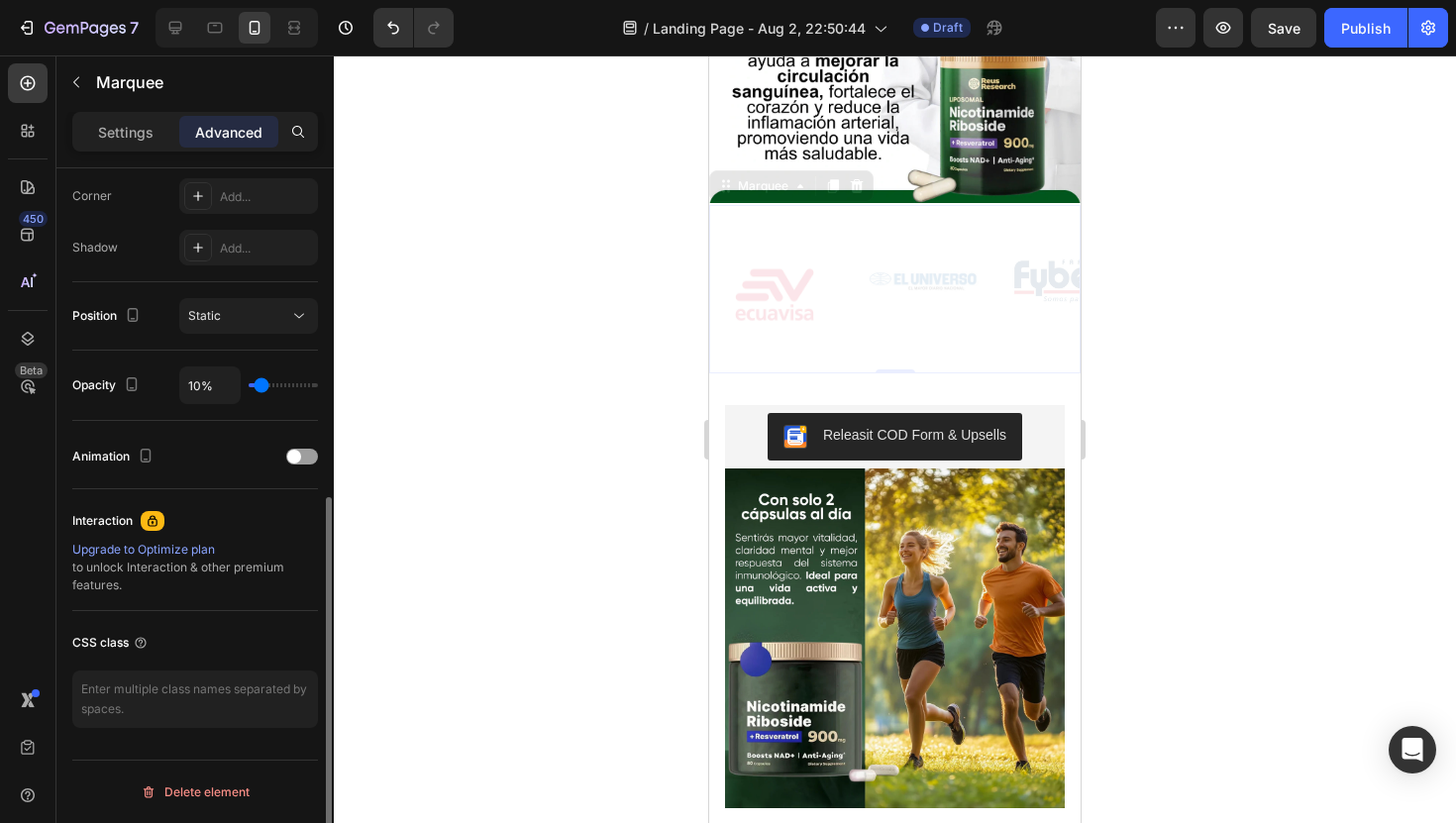 type on "100%" 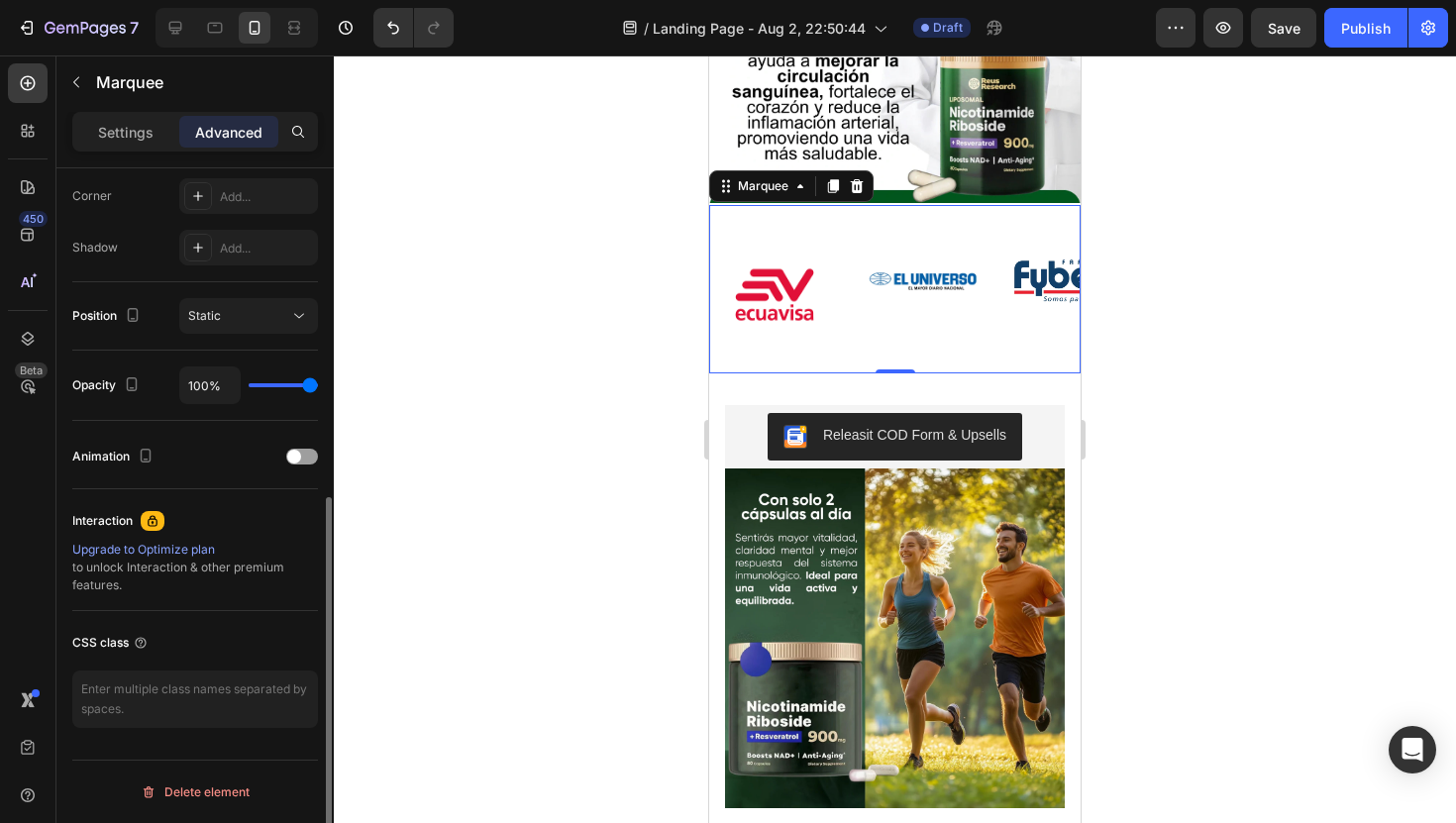 drag, startPoint x: 260, startPoint y: 389, endPoint x: 384, endPoint y: 391, distance: 124.016 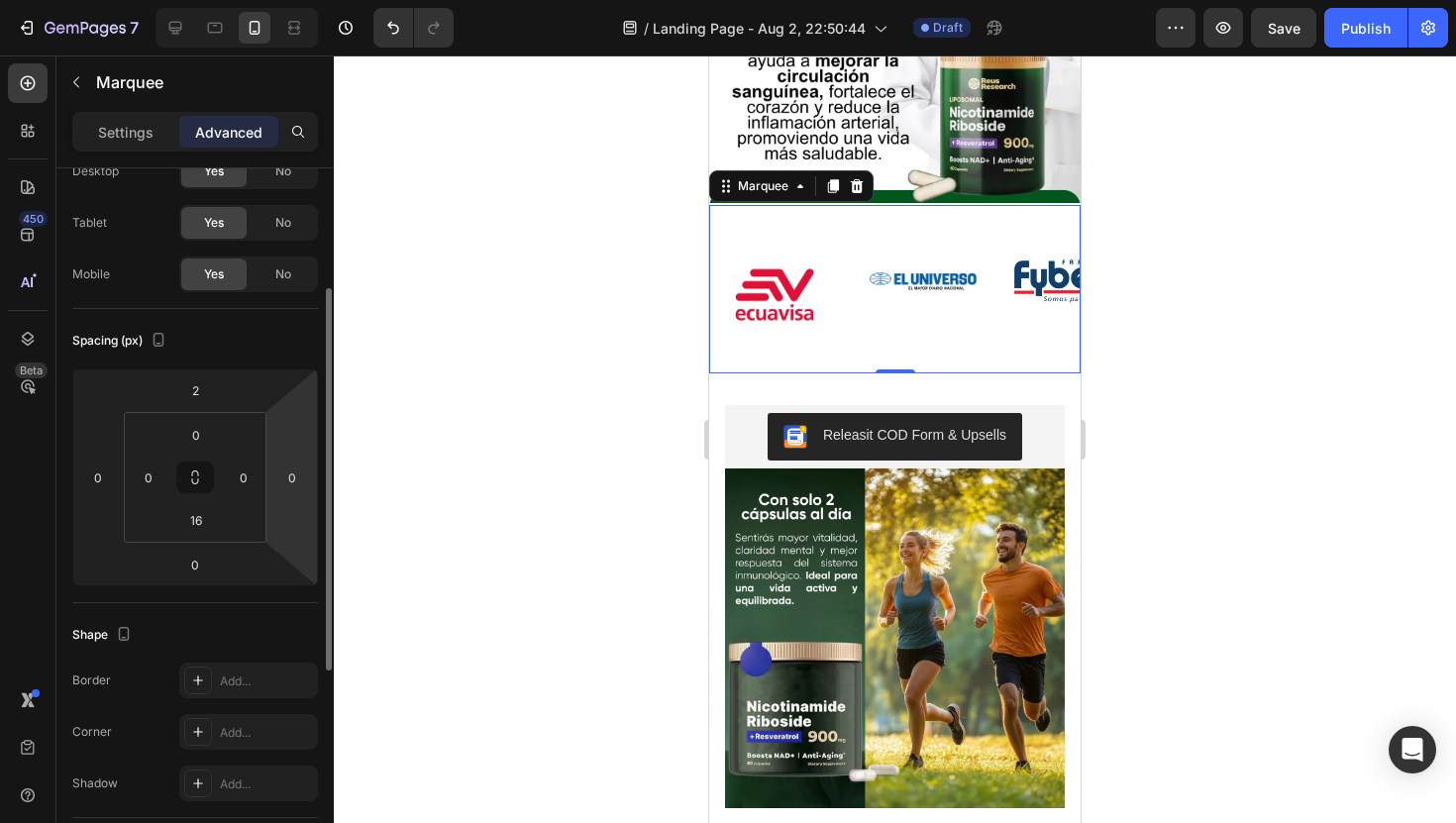 scroll, scrollTop: 0, scrollLeft: 0, axis: both 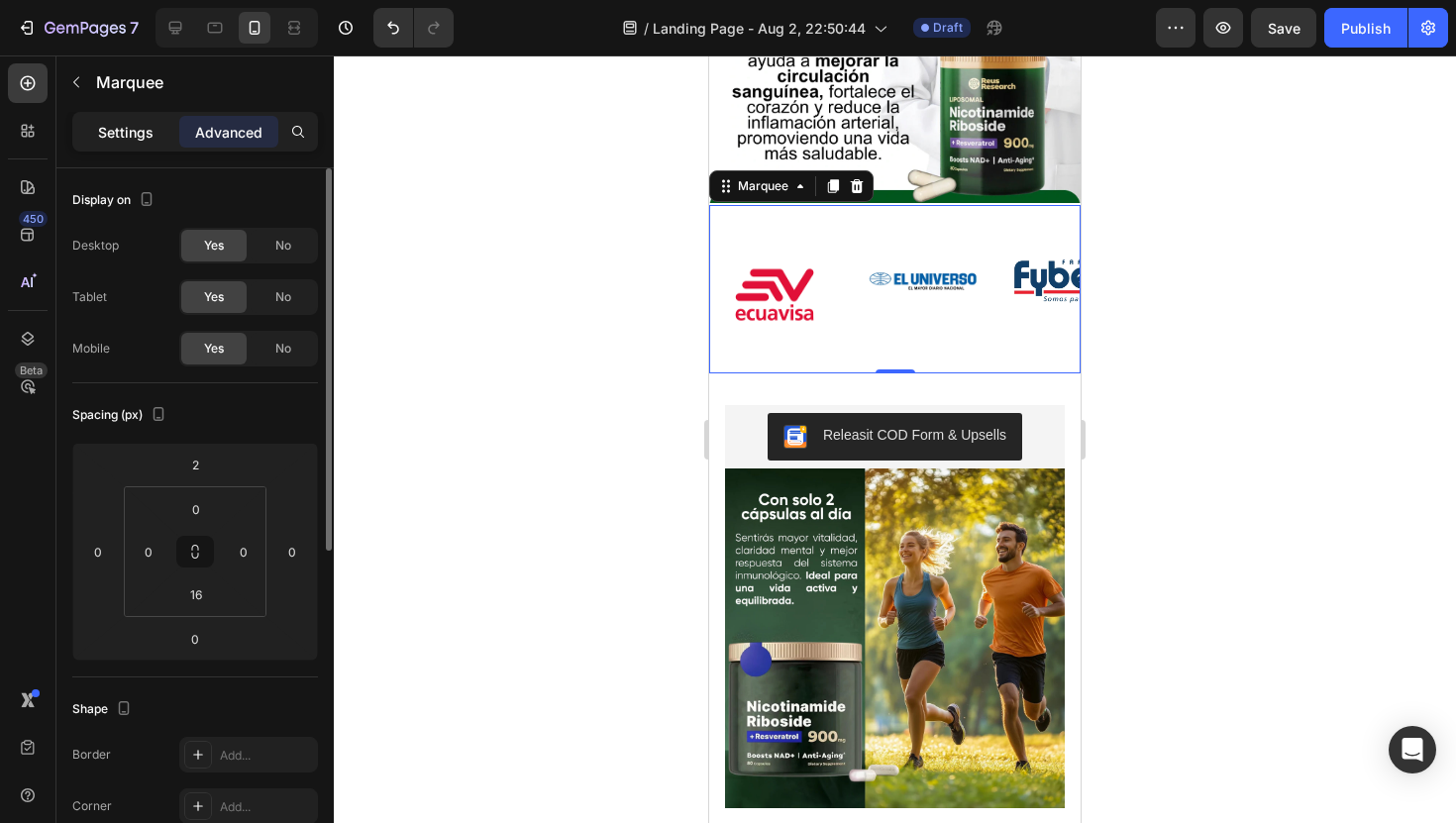 click on "Settings" 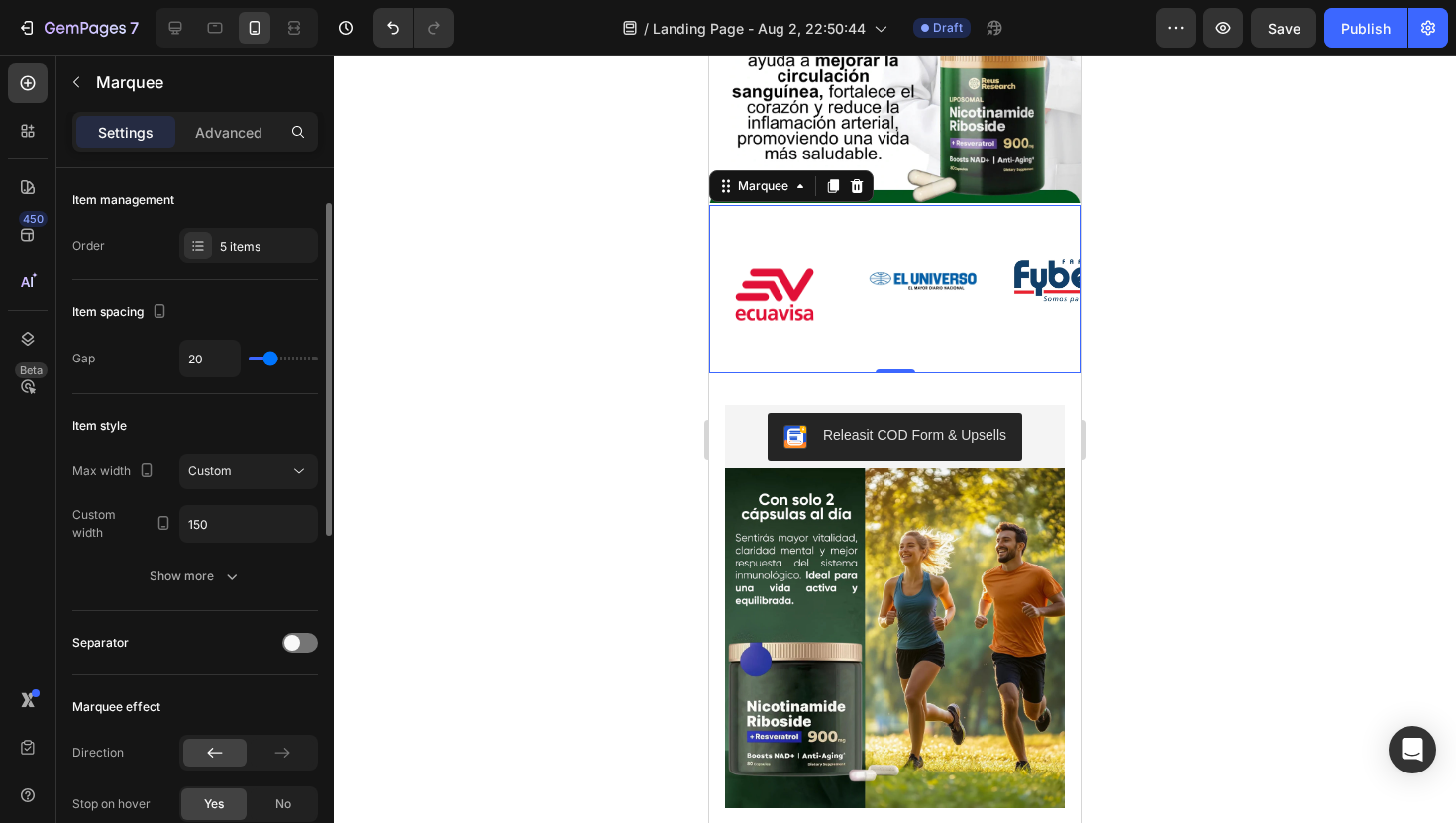 scroll, scrollTop: 32, scrollLeft: 0, axis: vertical 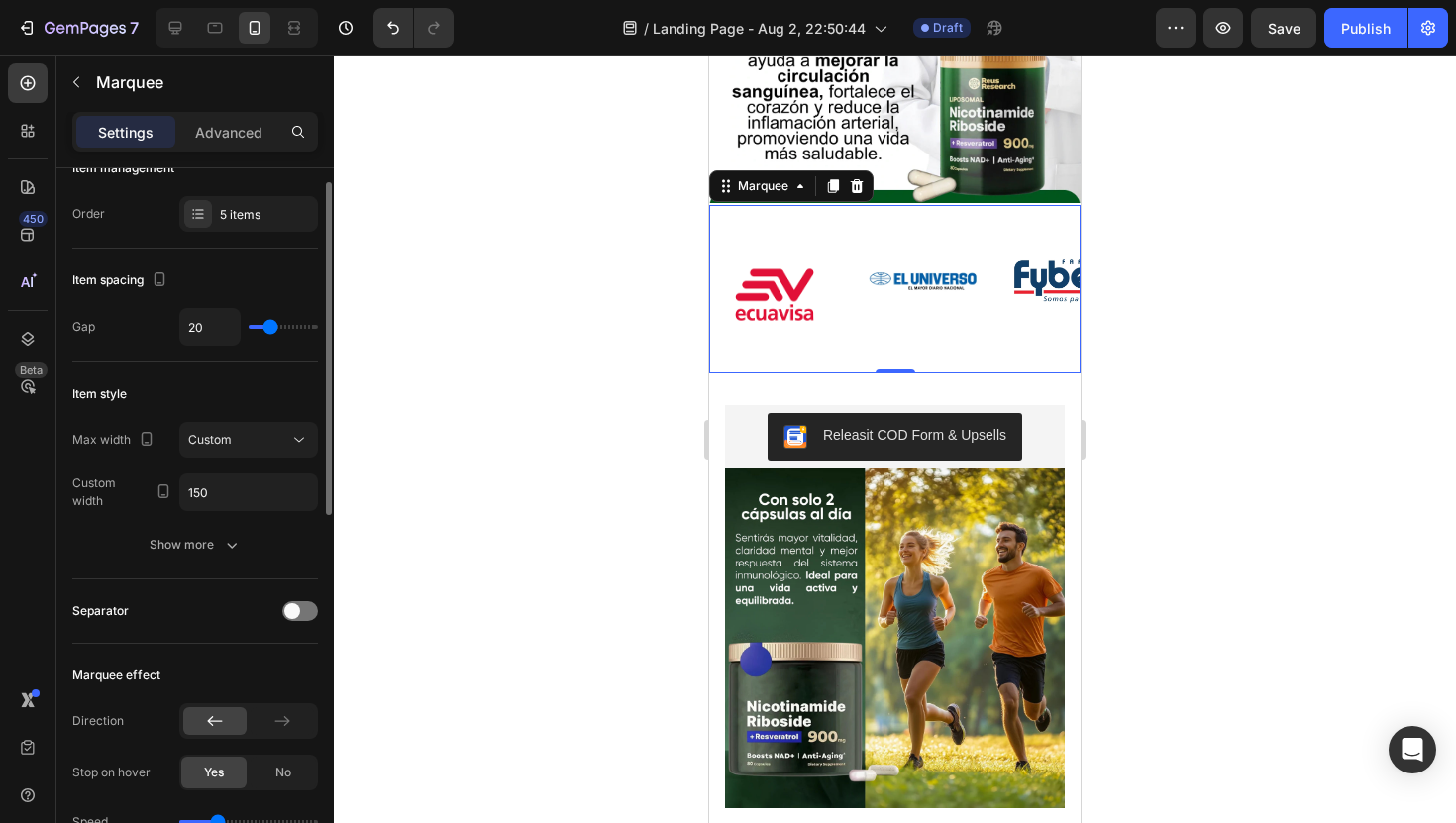 drag, startPoint x: 281, startPoint y: 332, endPoint x: 292, endPoint y: 332, distance: 11 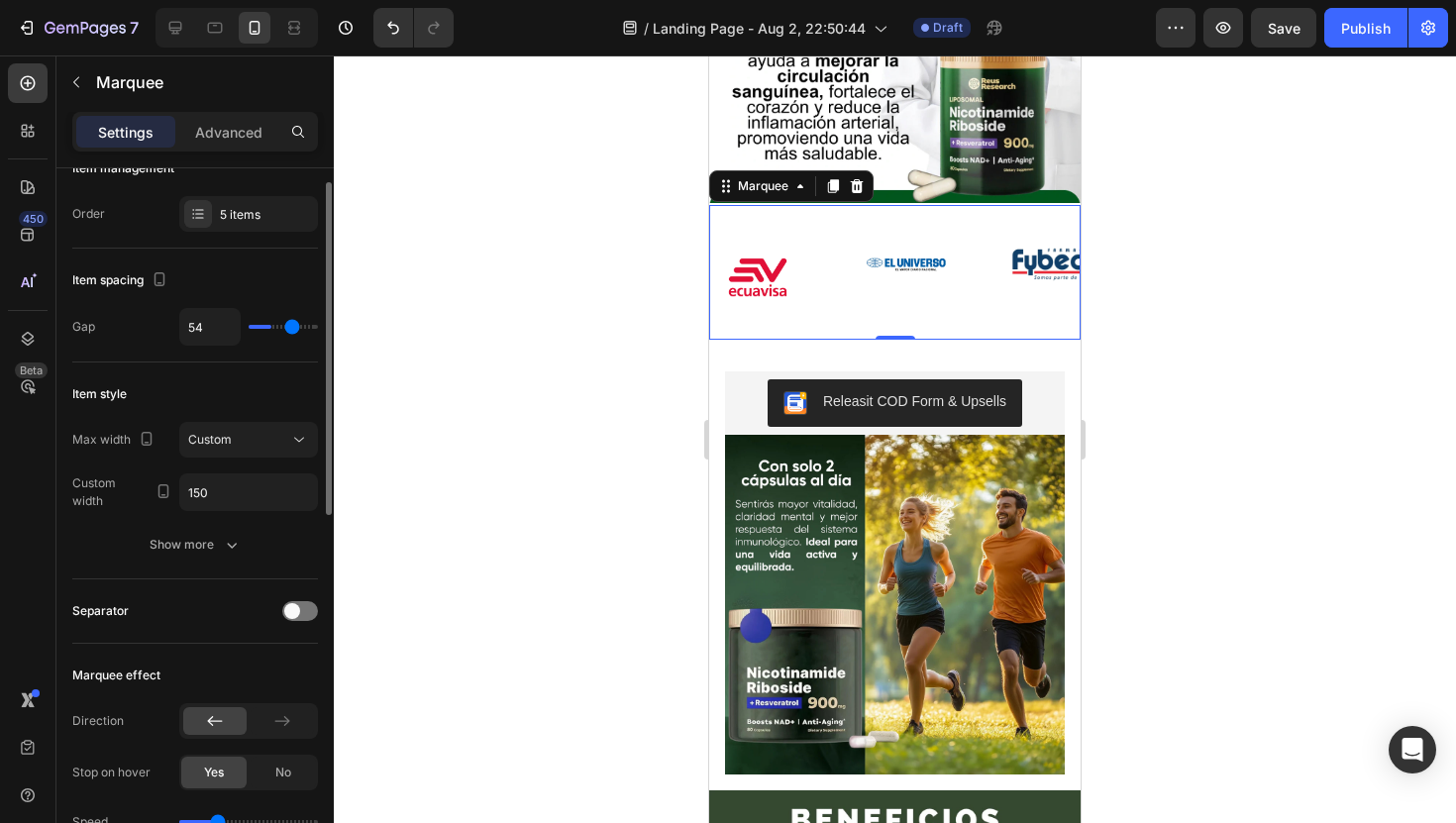 type on "54" 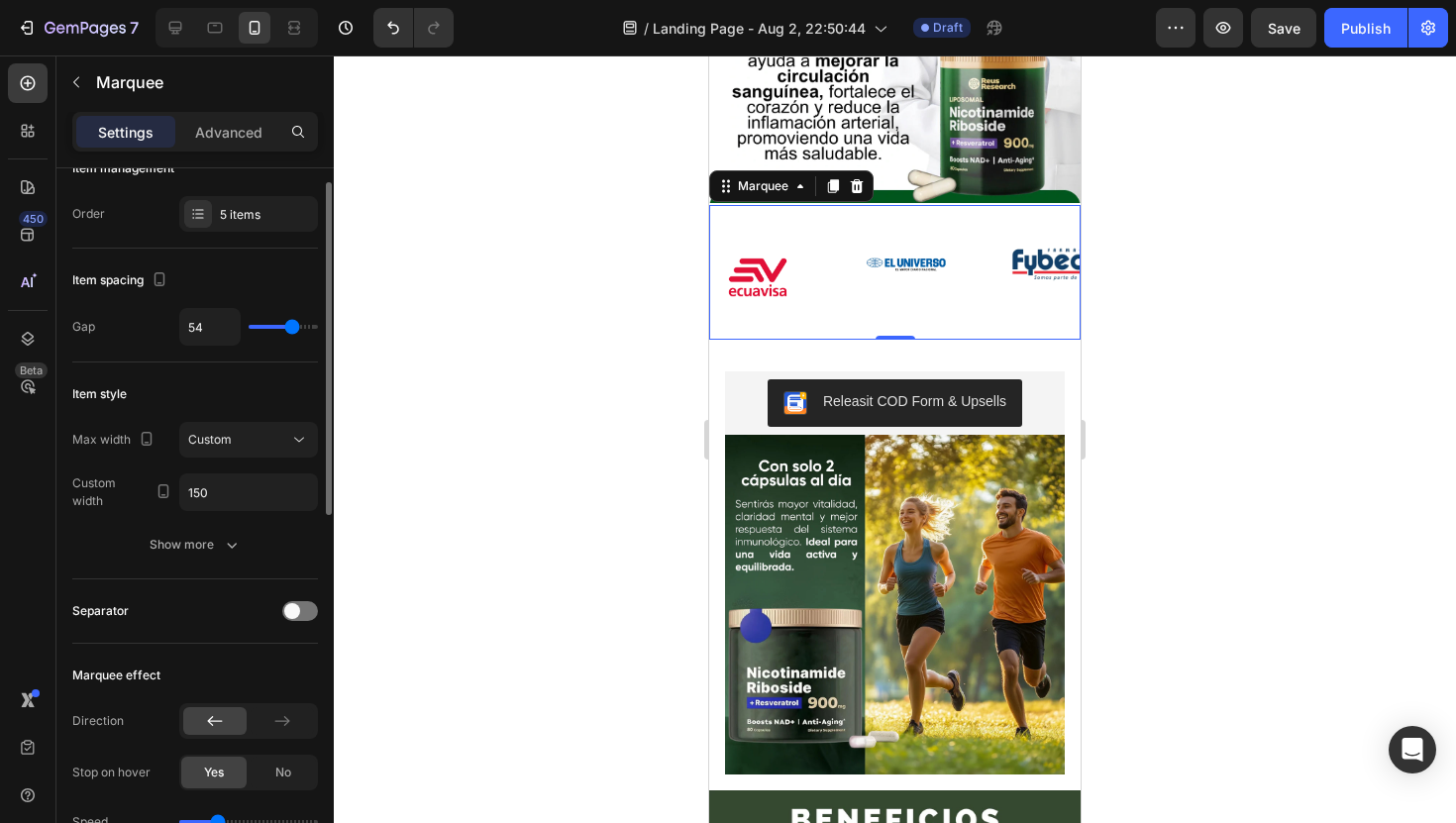 type on "79" 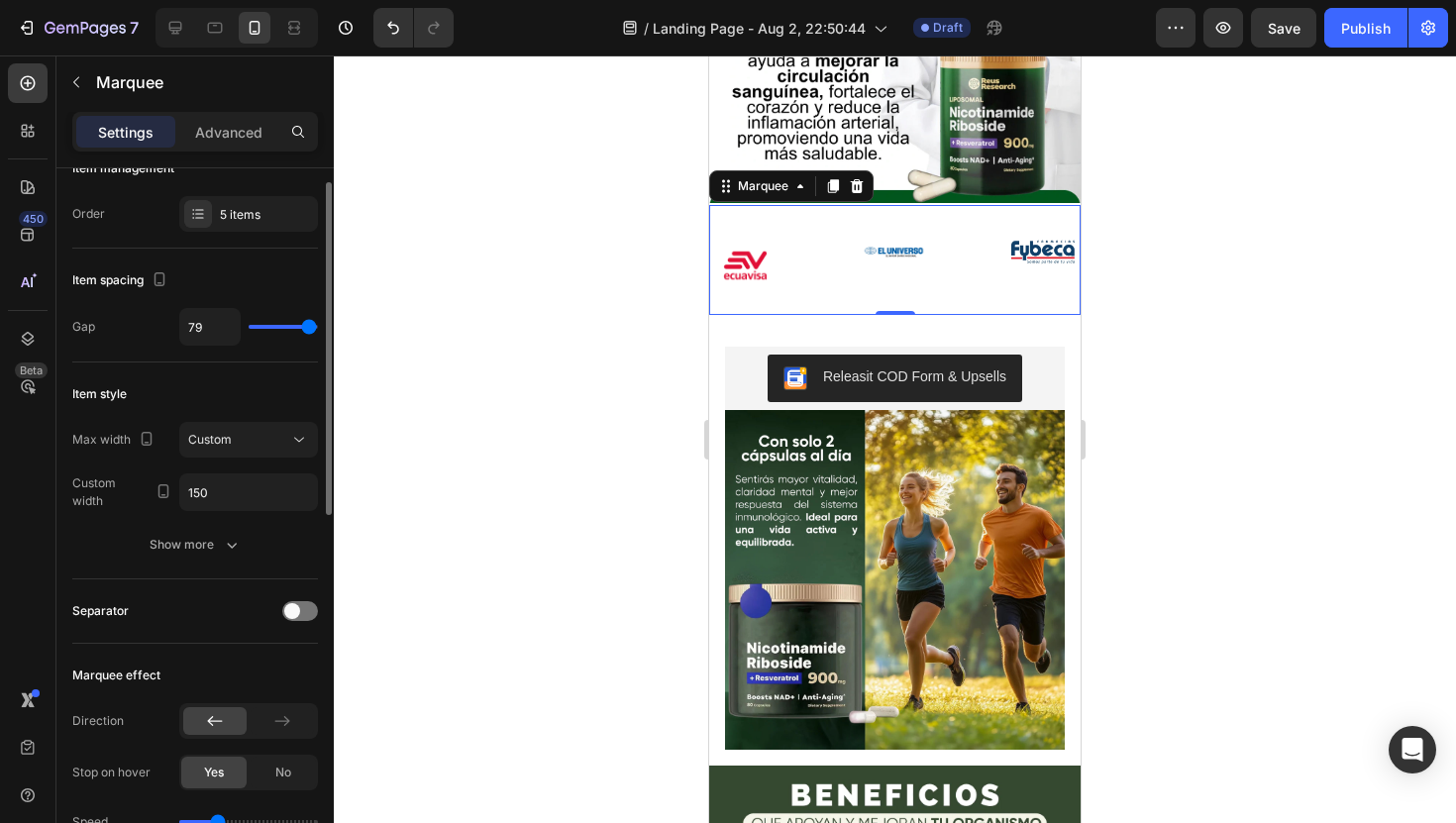 type on "79" 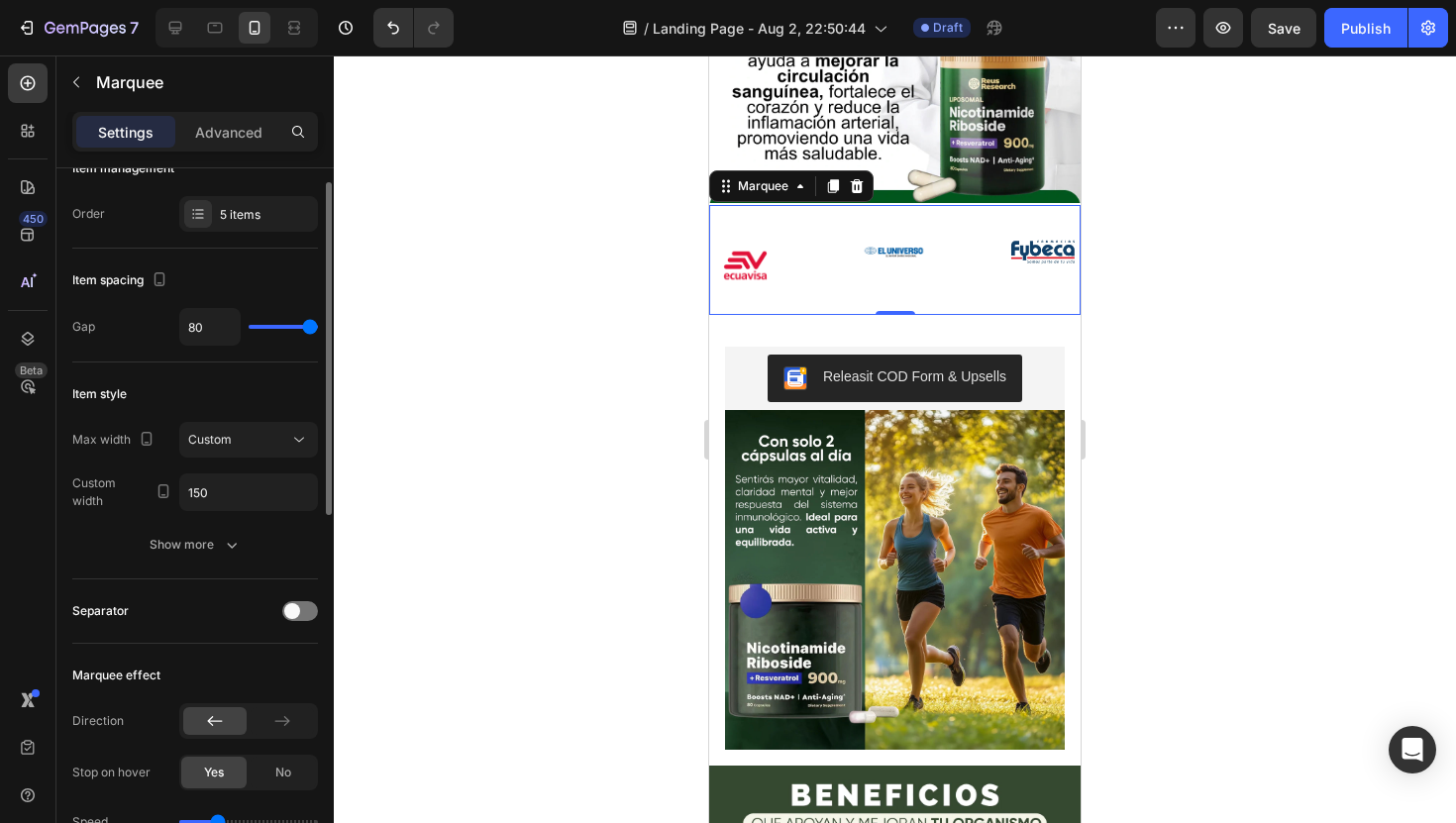 type on "80" 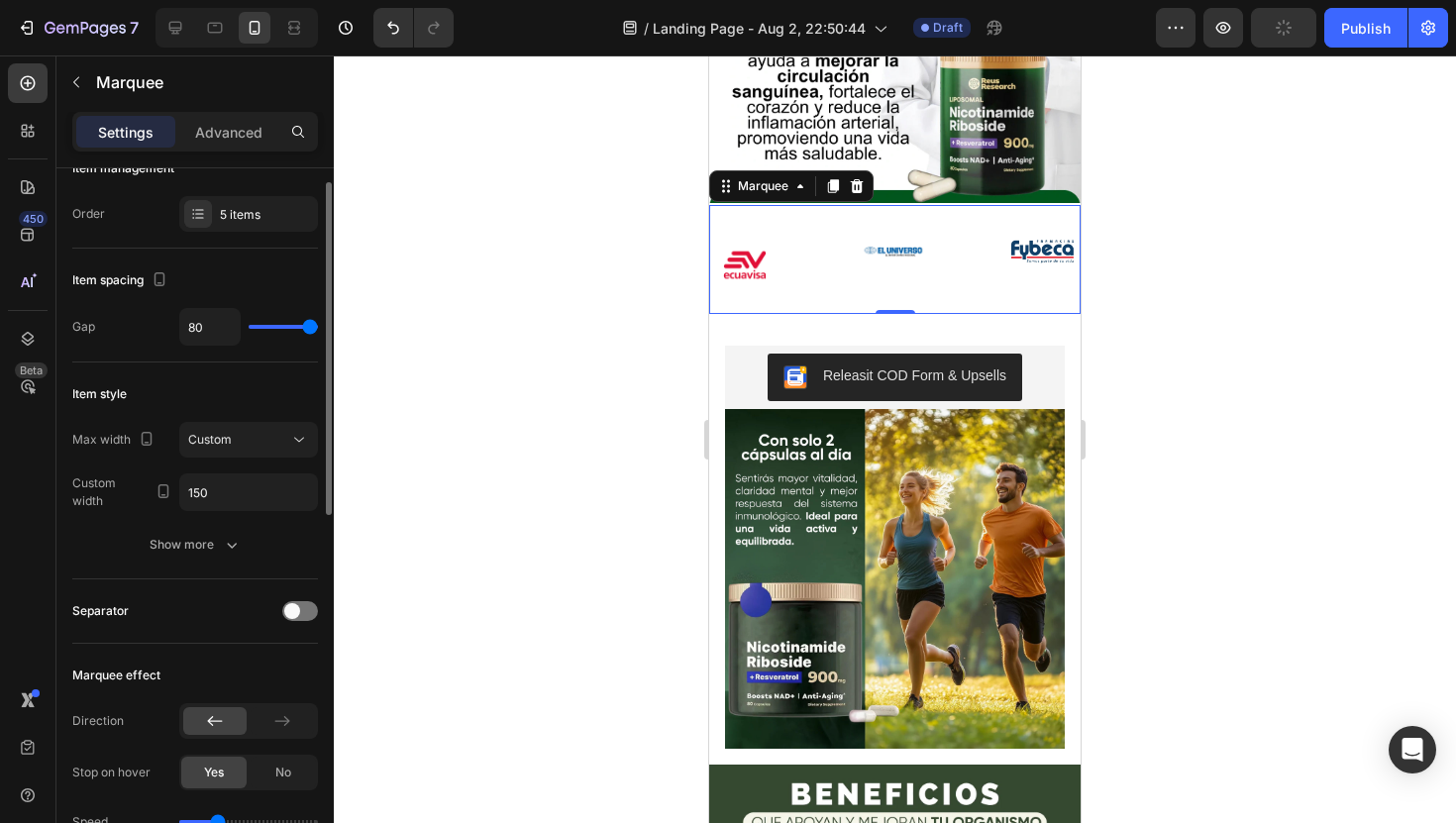 type on "72" 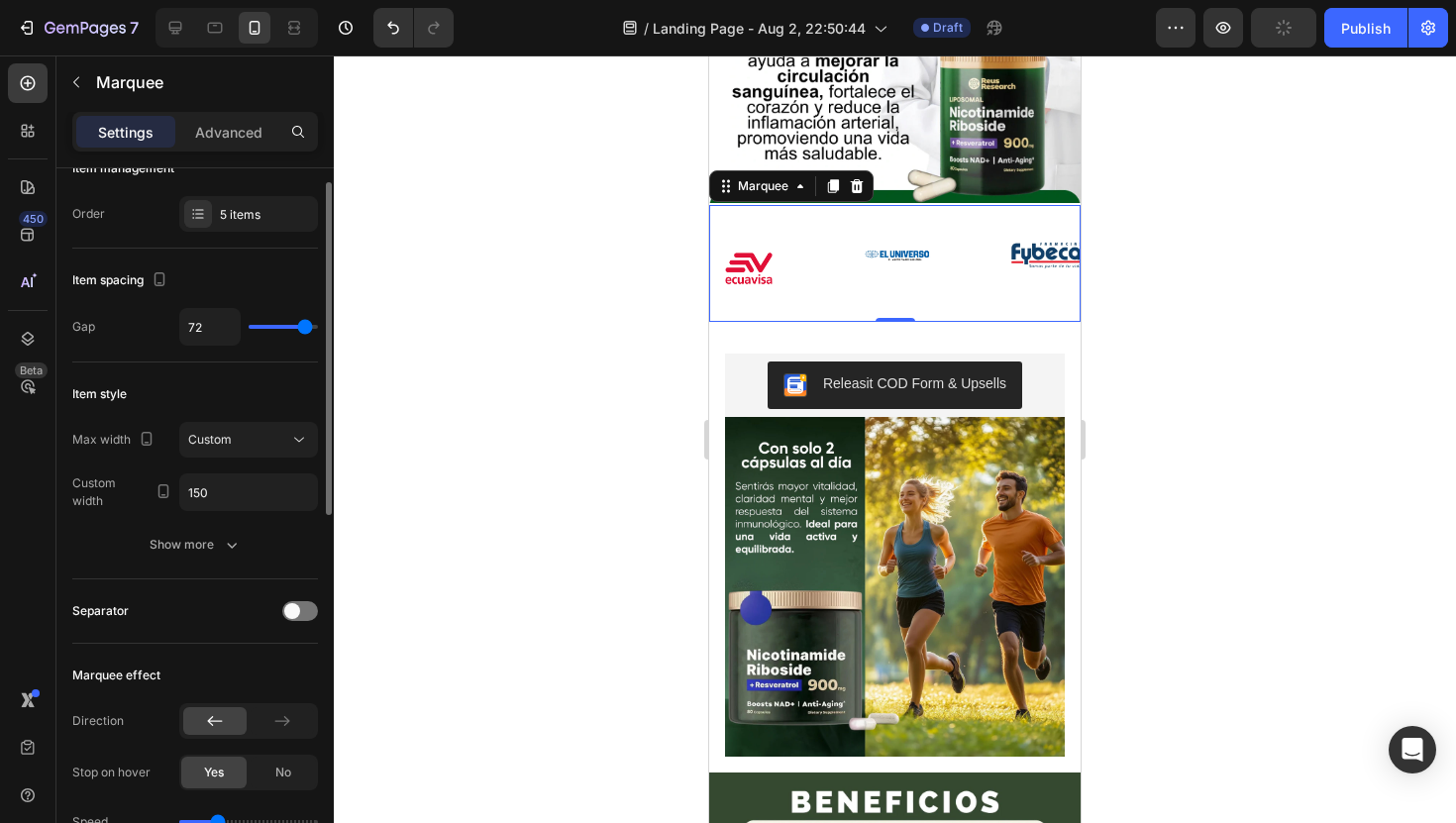 type on "72" 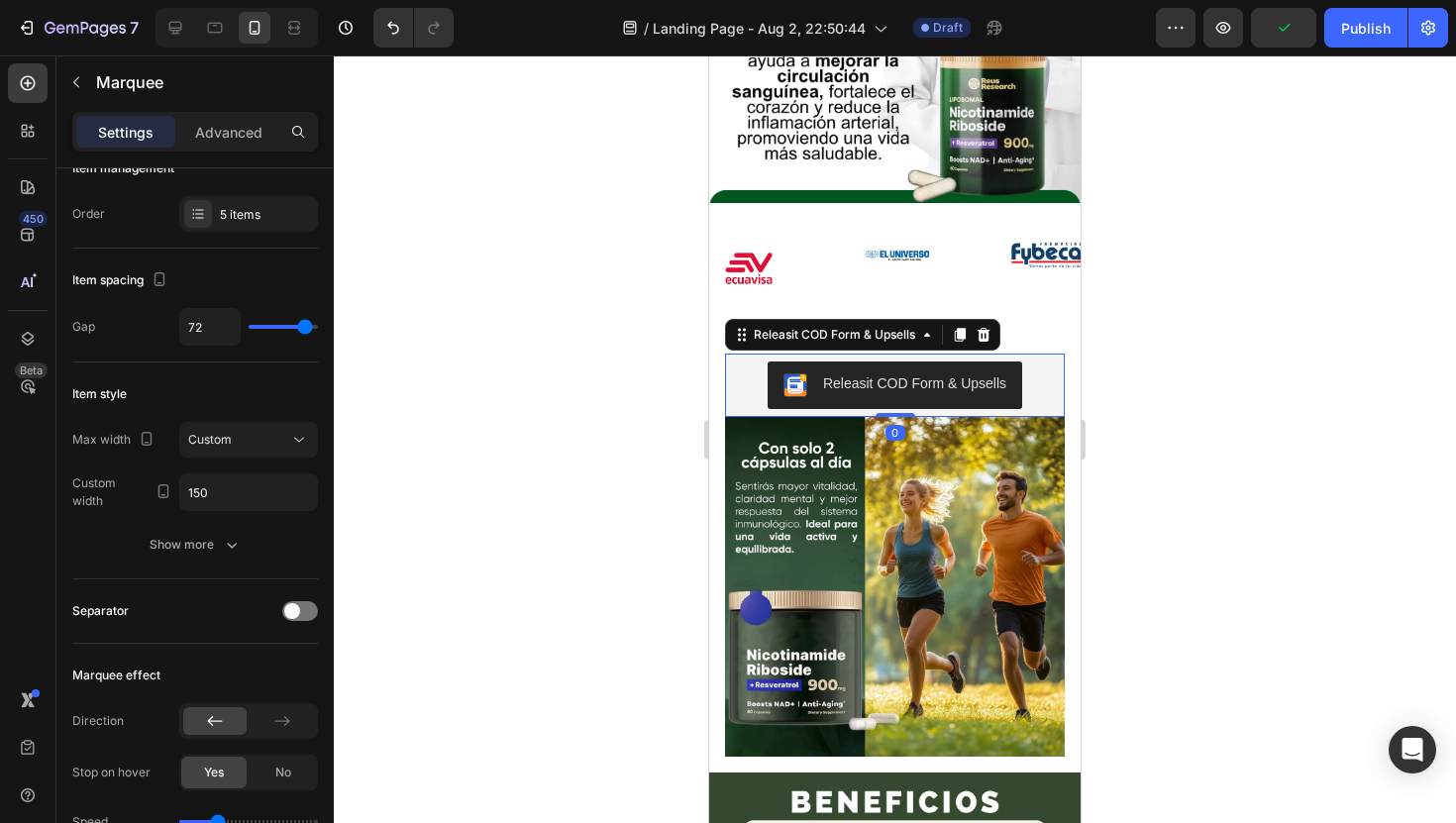 scroll, scrollTop: 0, scrollLeft: 0, axis: both 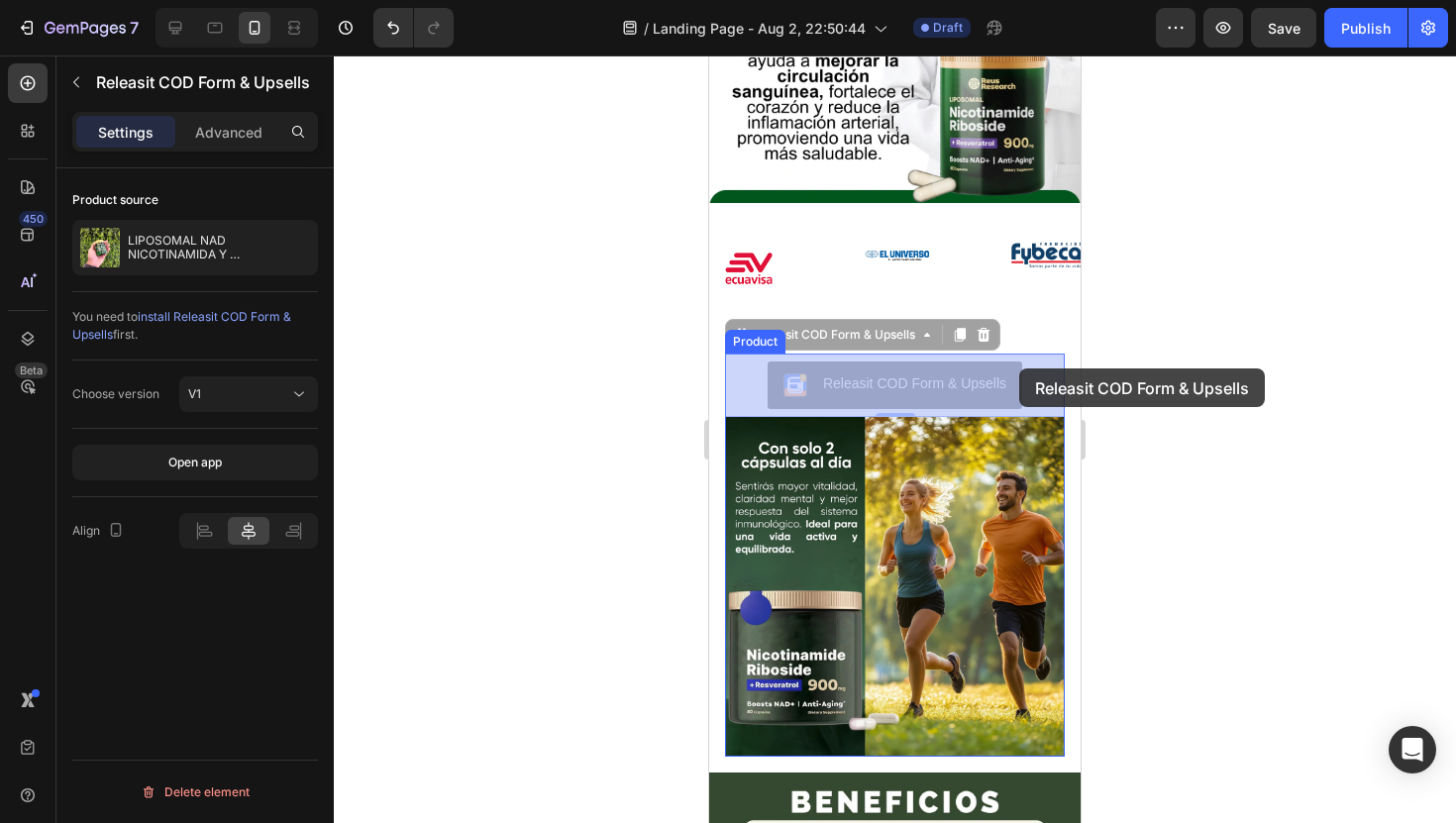 drag, startPoint x: 1047, startPoint y: 365, endPoint x: 1019, endPoint y: 368, distance: 28.160256 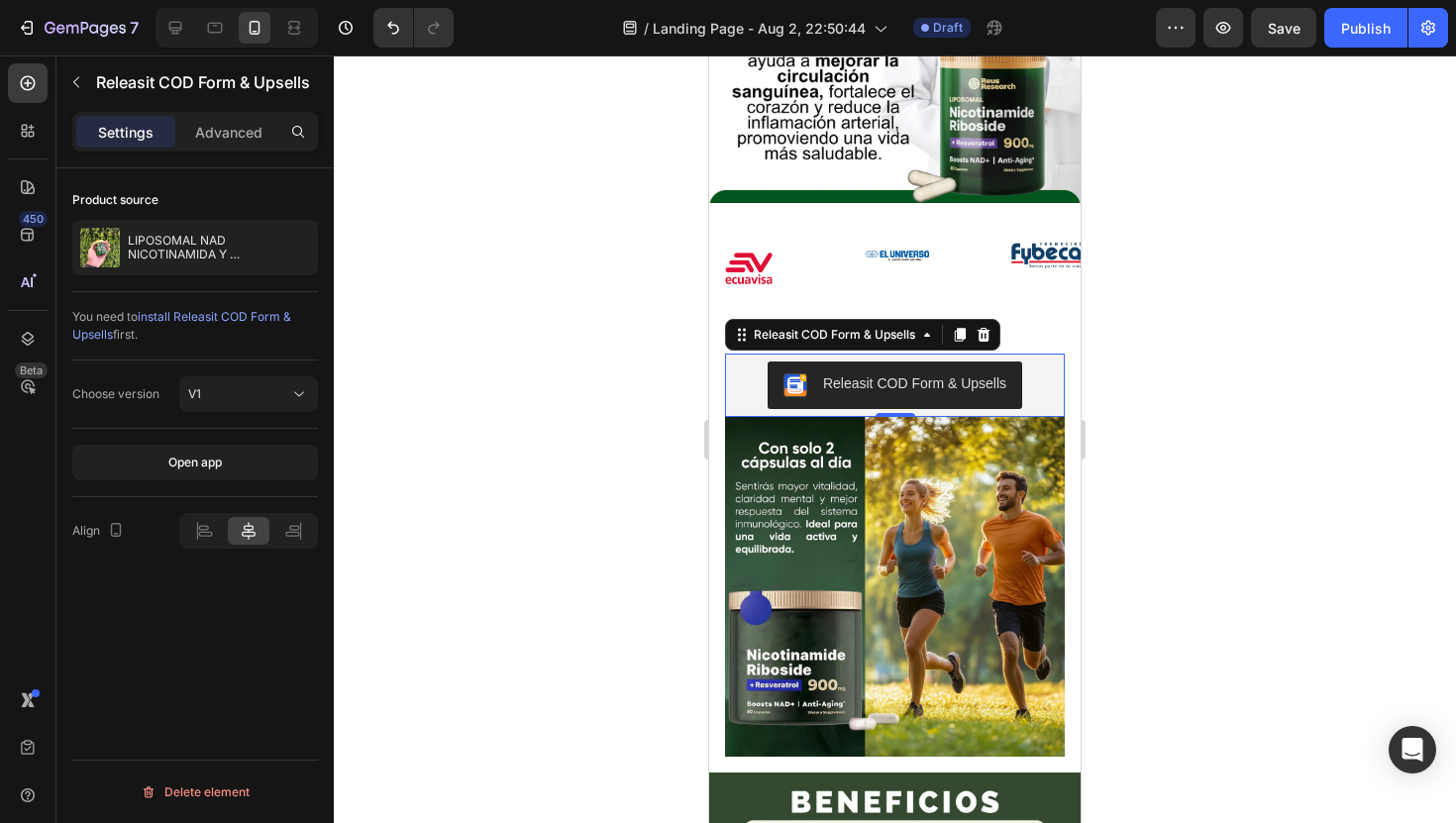 click 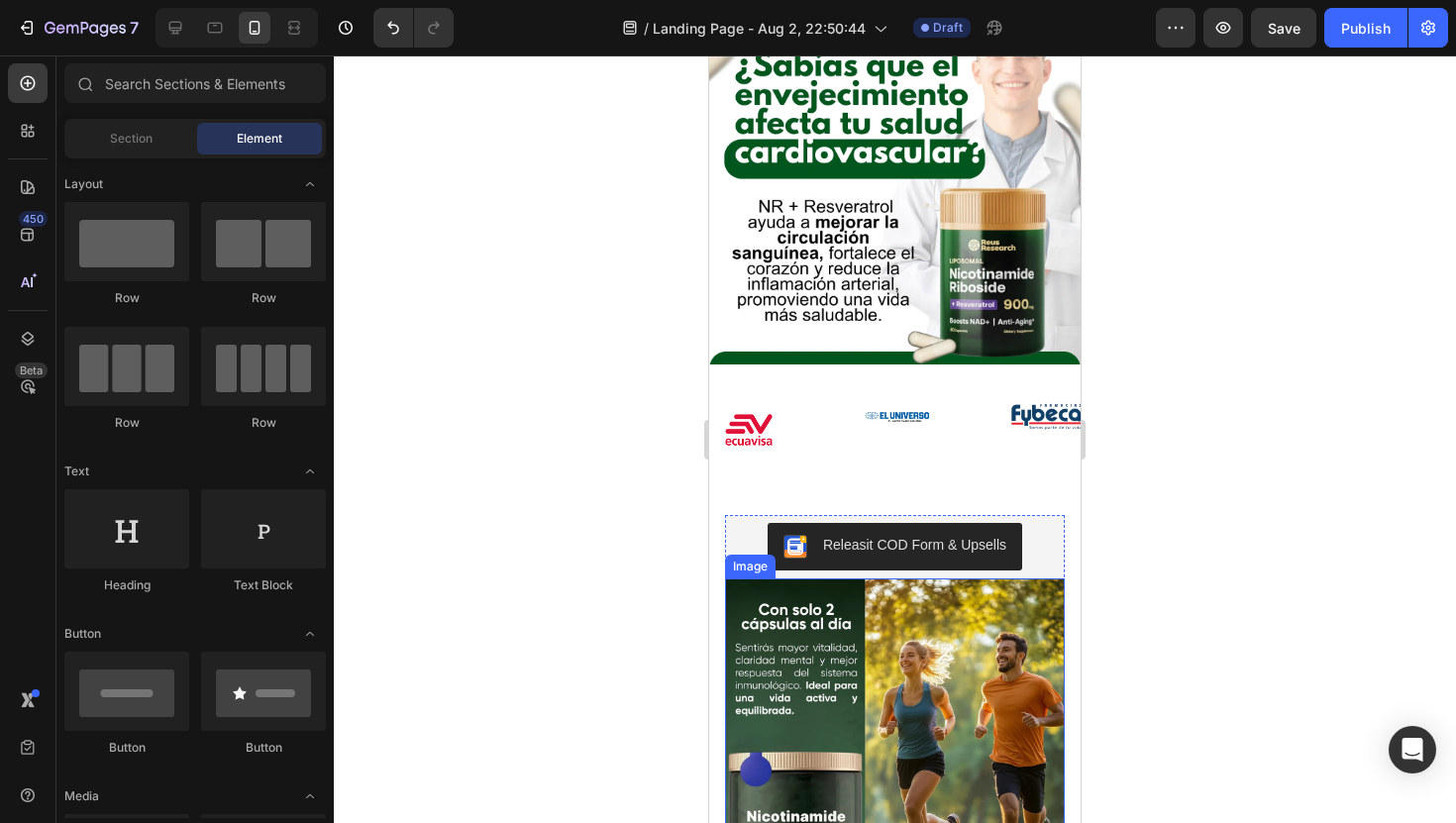 scroll, scrollTop: 940, scrollLeft: 0, axis: vertical 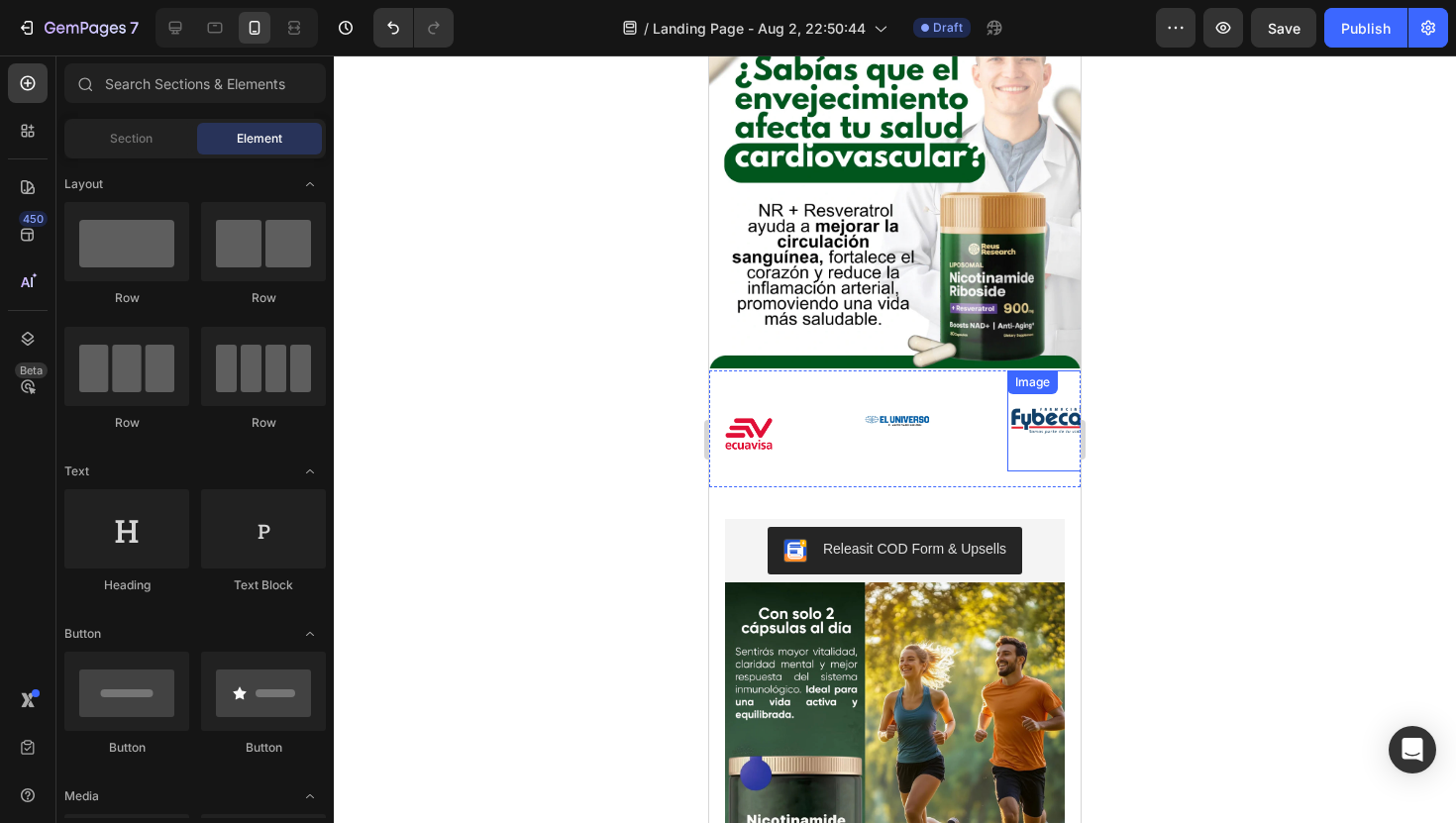 click 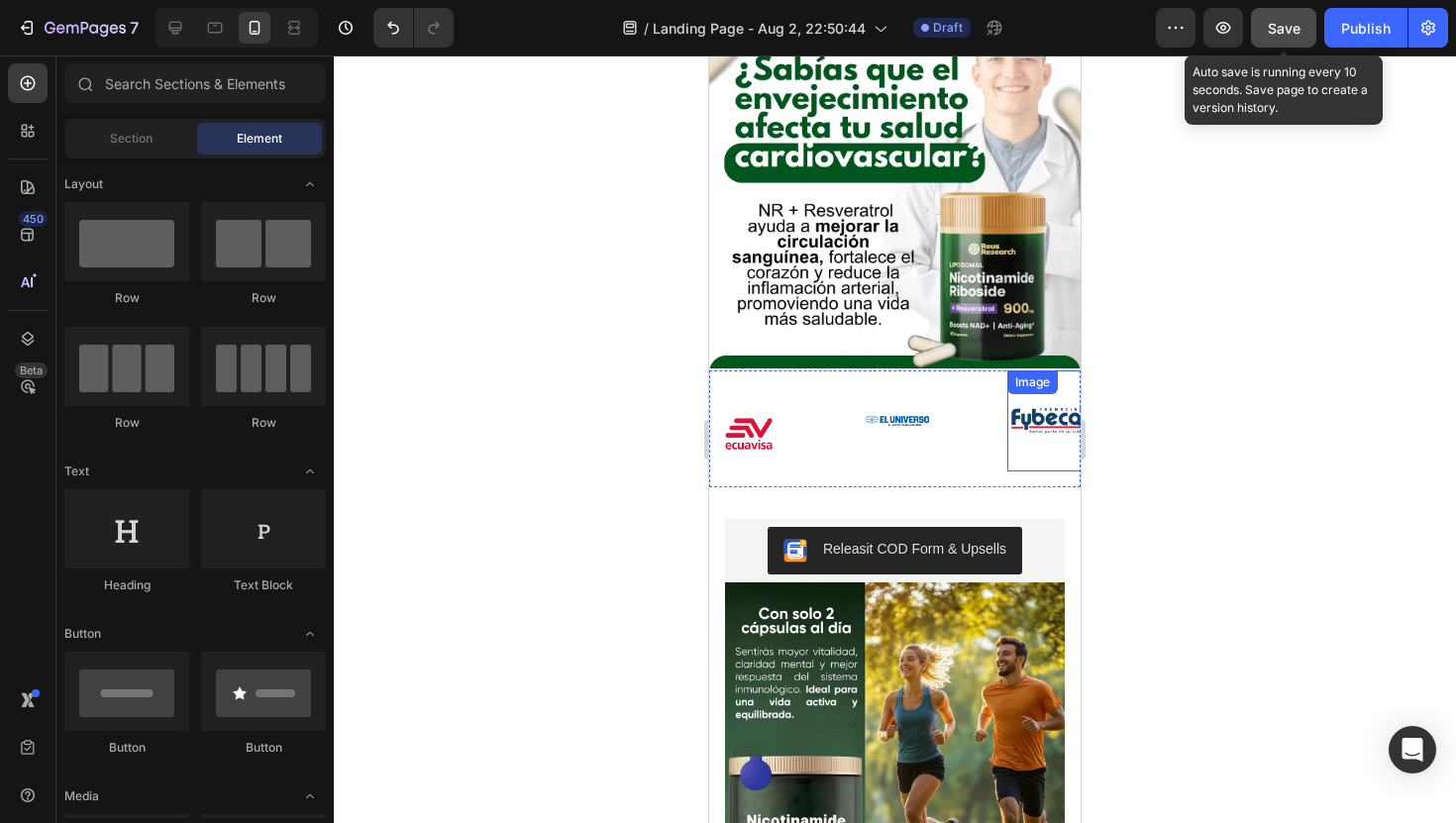click on "Save" 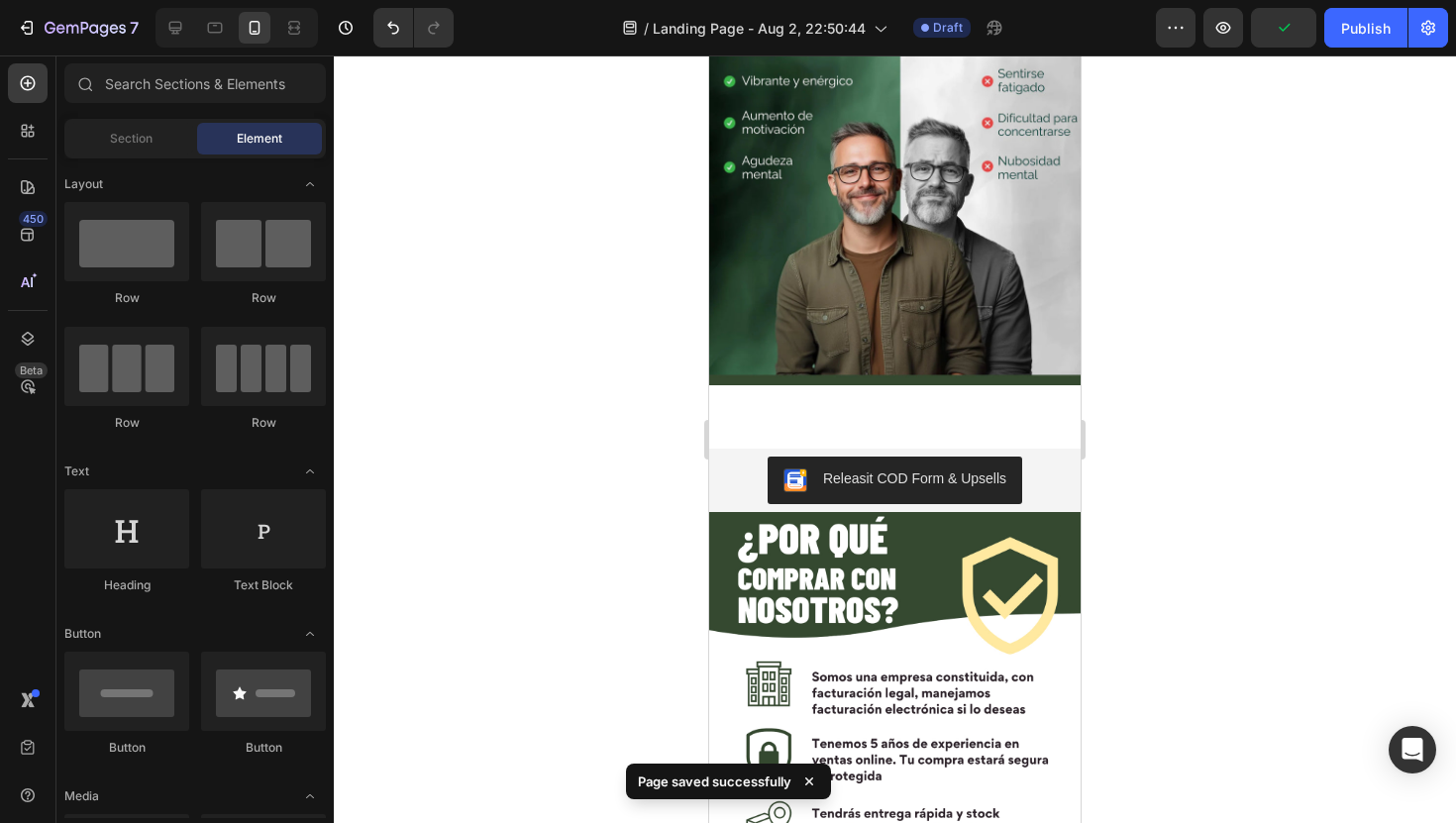scroll, scrollTop: 2191, scrollLeft: 0, axis: vertical 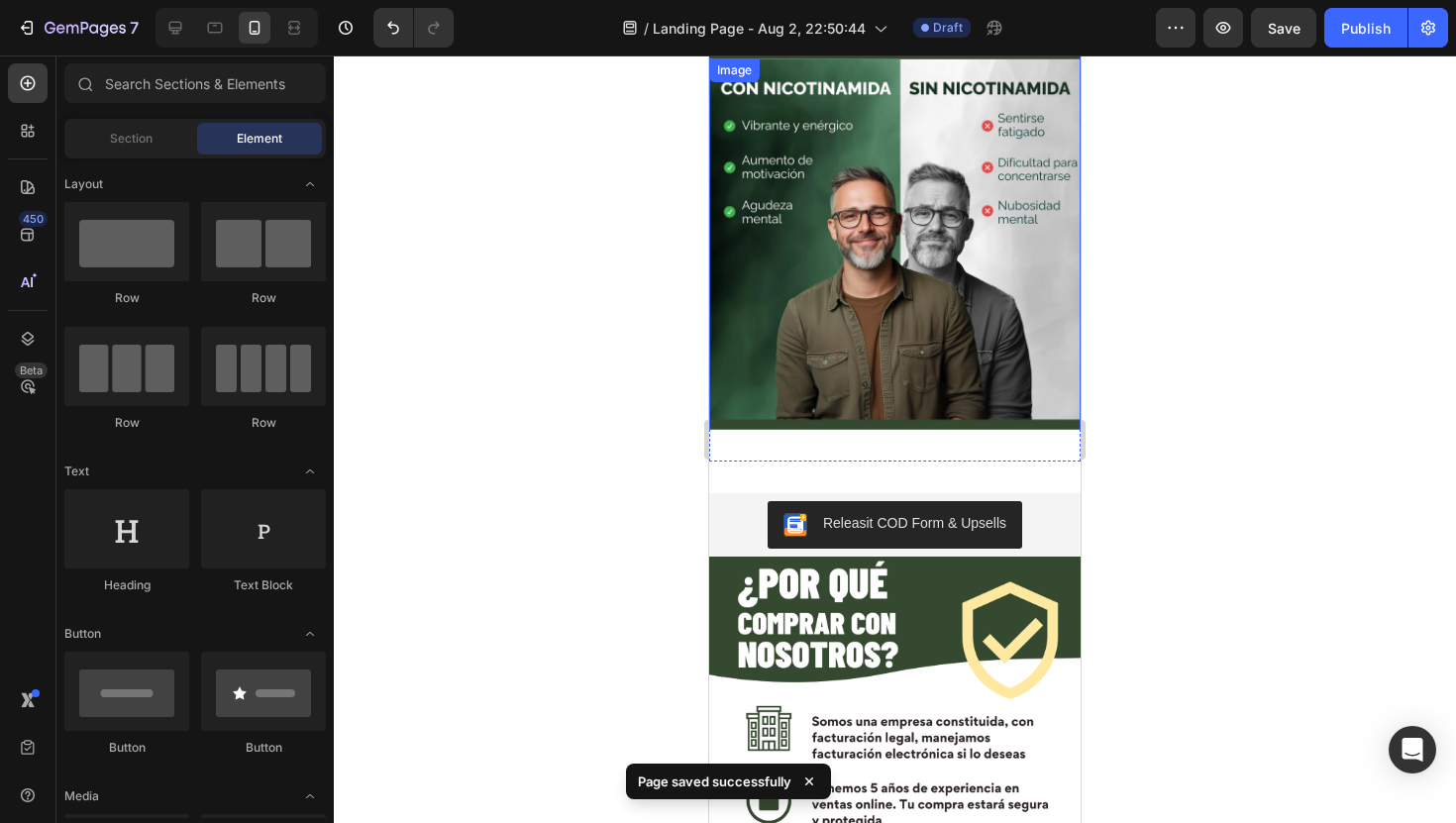 click at bounding box center [894, 244] 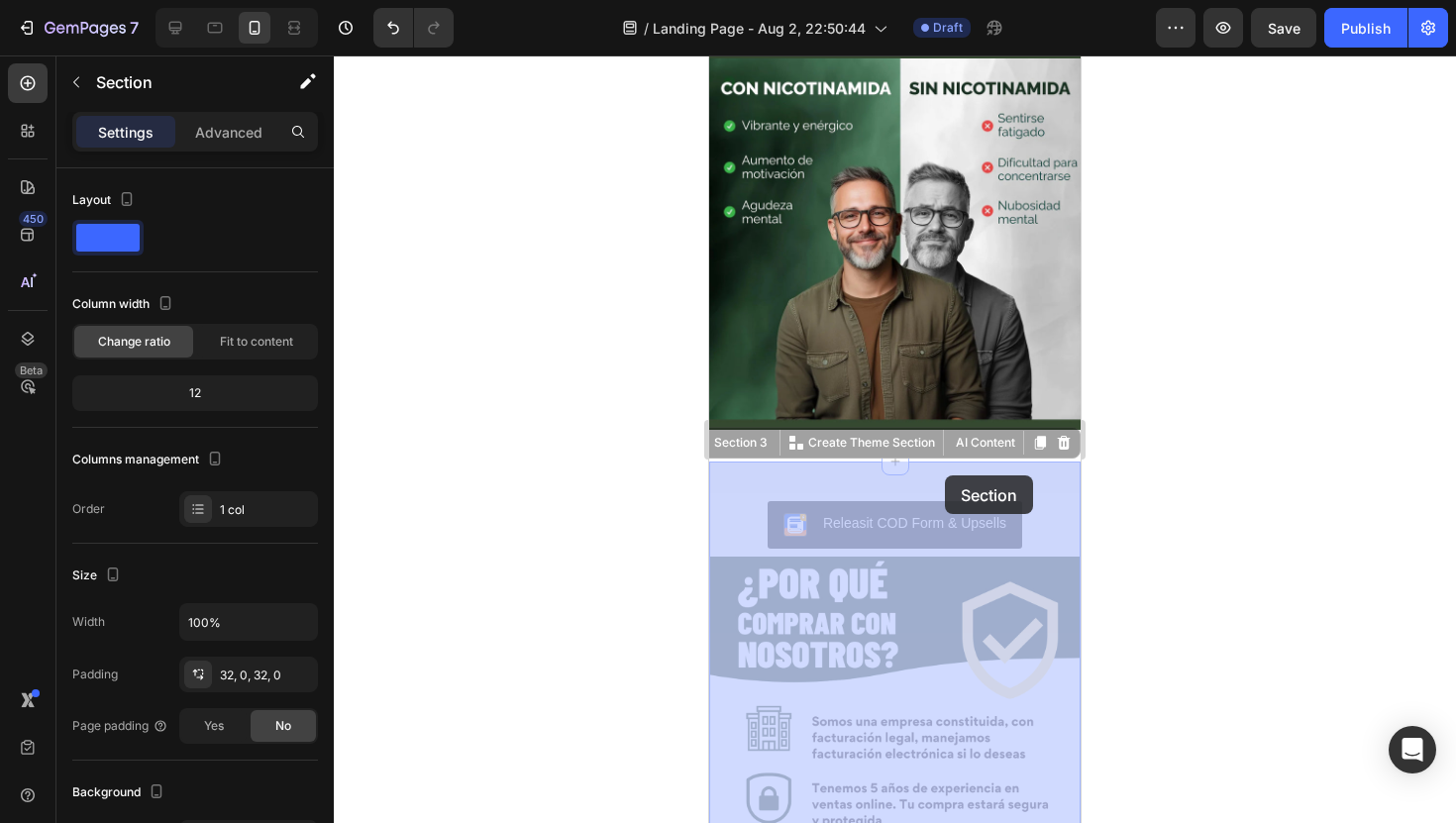 drag, startPoint x: 969, startPoint y: 474, endPoint x: 941, endPoint y: 484, distance: 29.732137 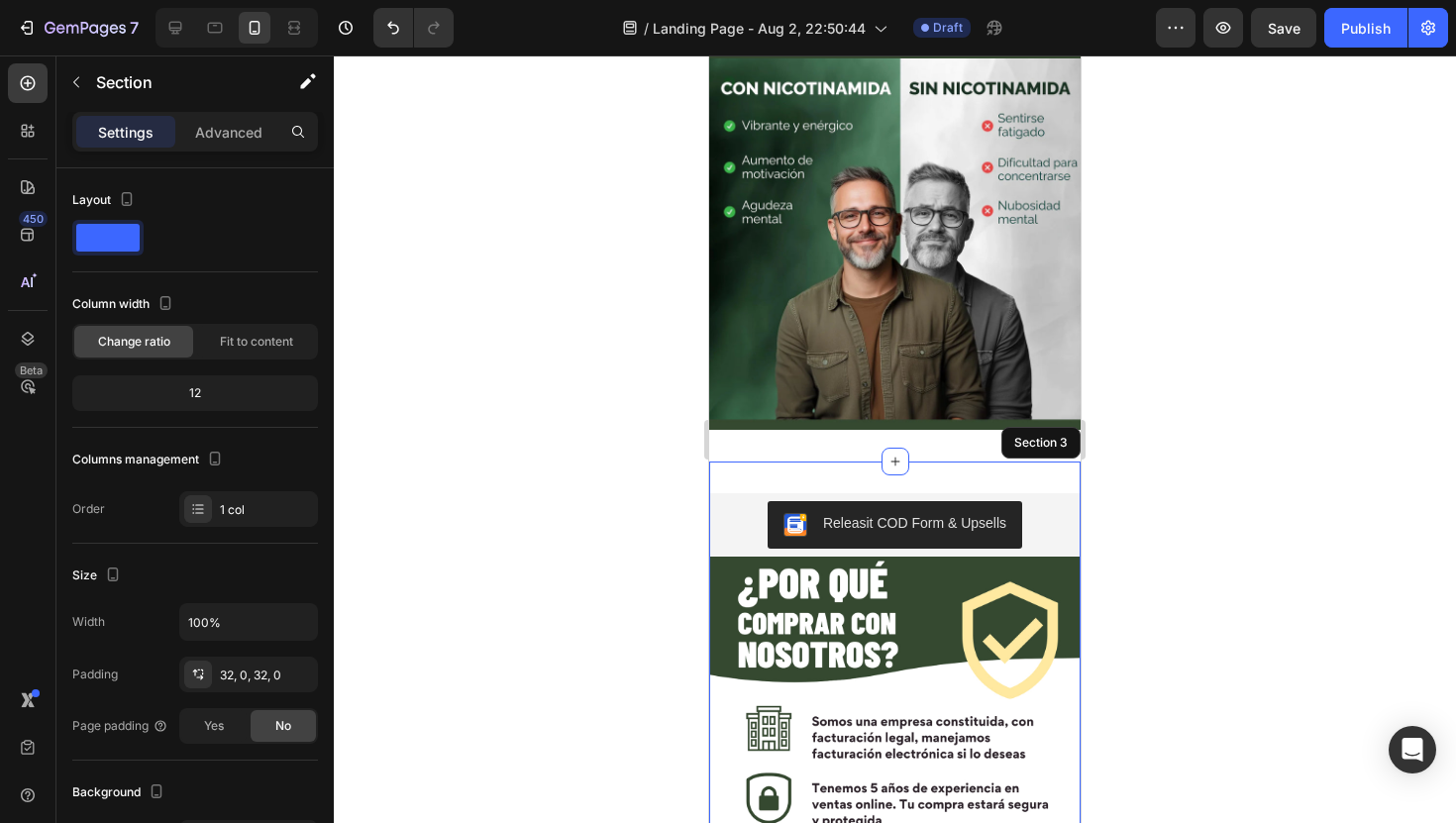 click 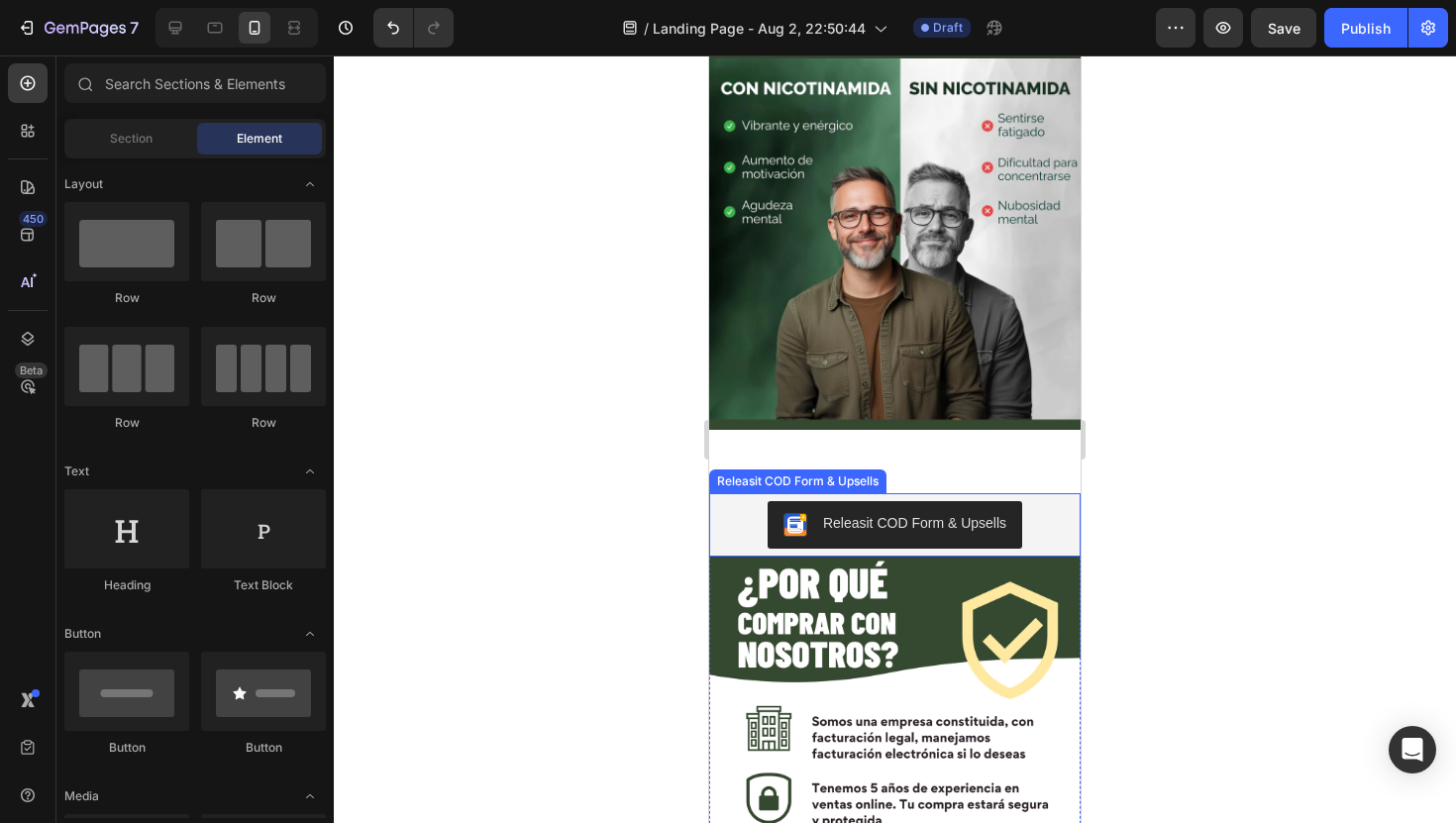 click on "Releasit COD Form & Upsells" at bounding box center (894, 525) 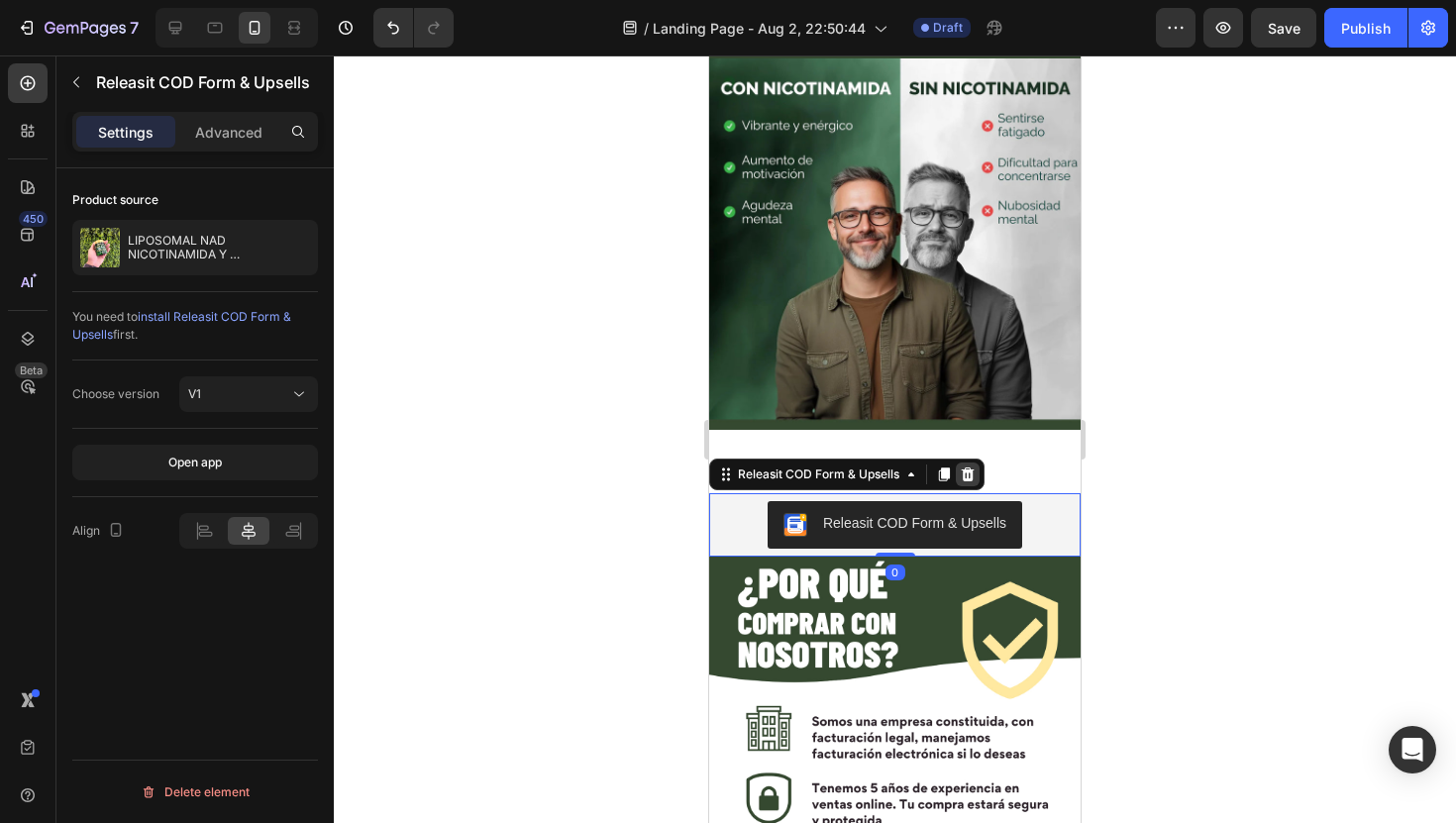 click 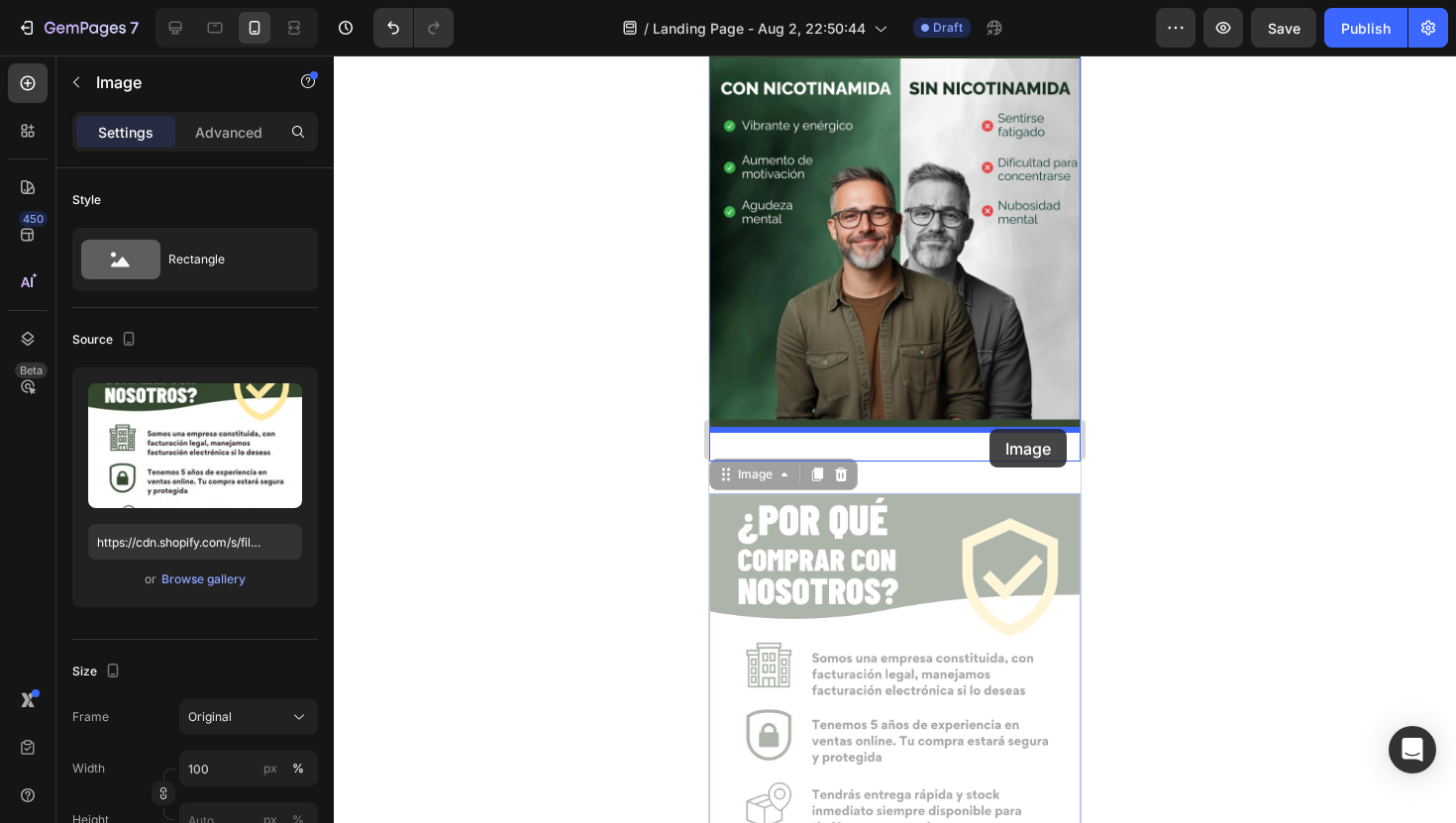 drag, startPoint x: 1014, startPoint y: 522, endPoint x: 989, endPoint y: 429, distance: 96.30161 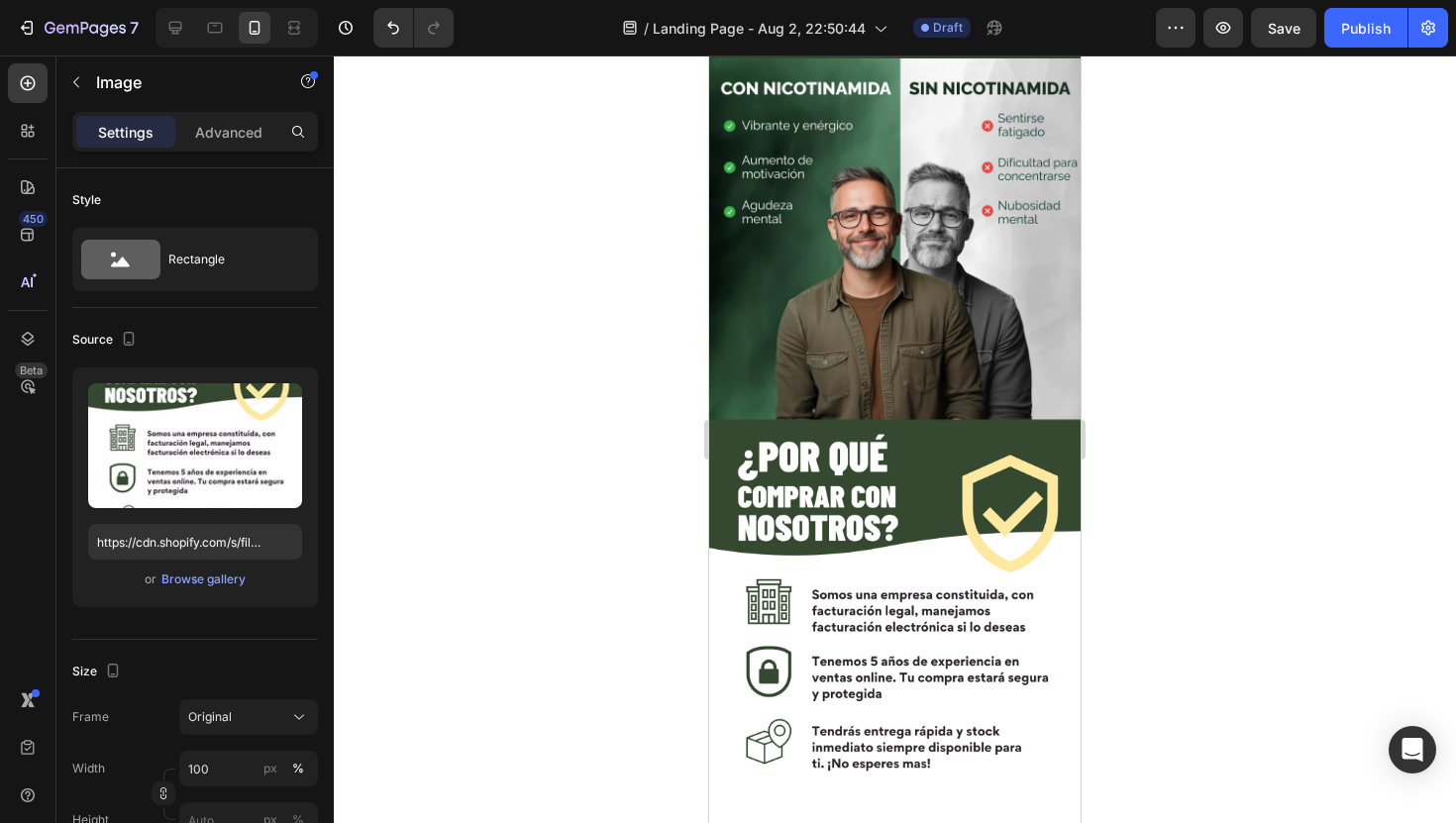 click 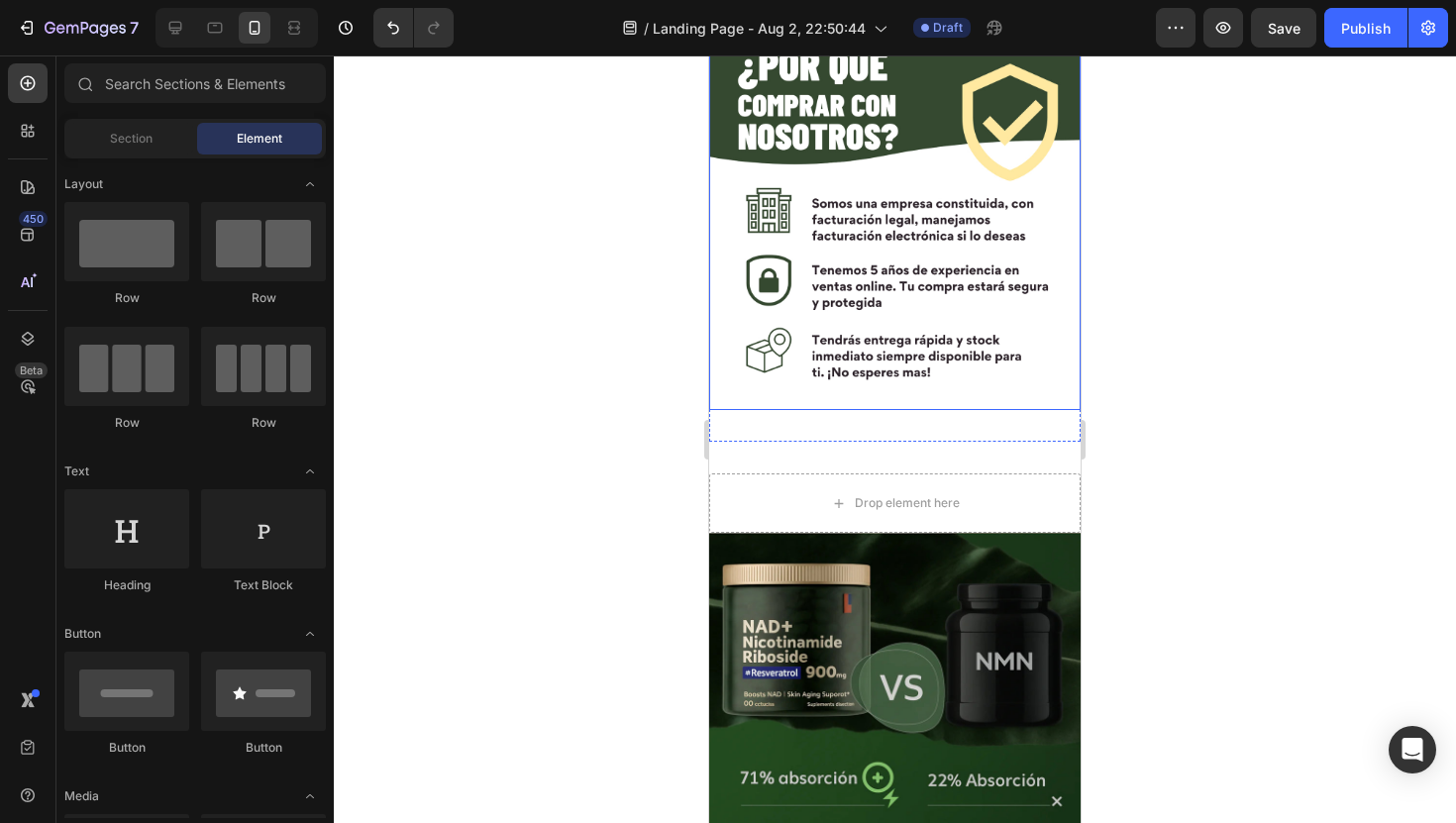 scroll, scrollTop: 2591, scrollLeft: 0, axis: vertical 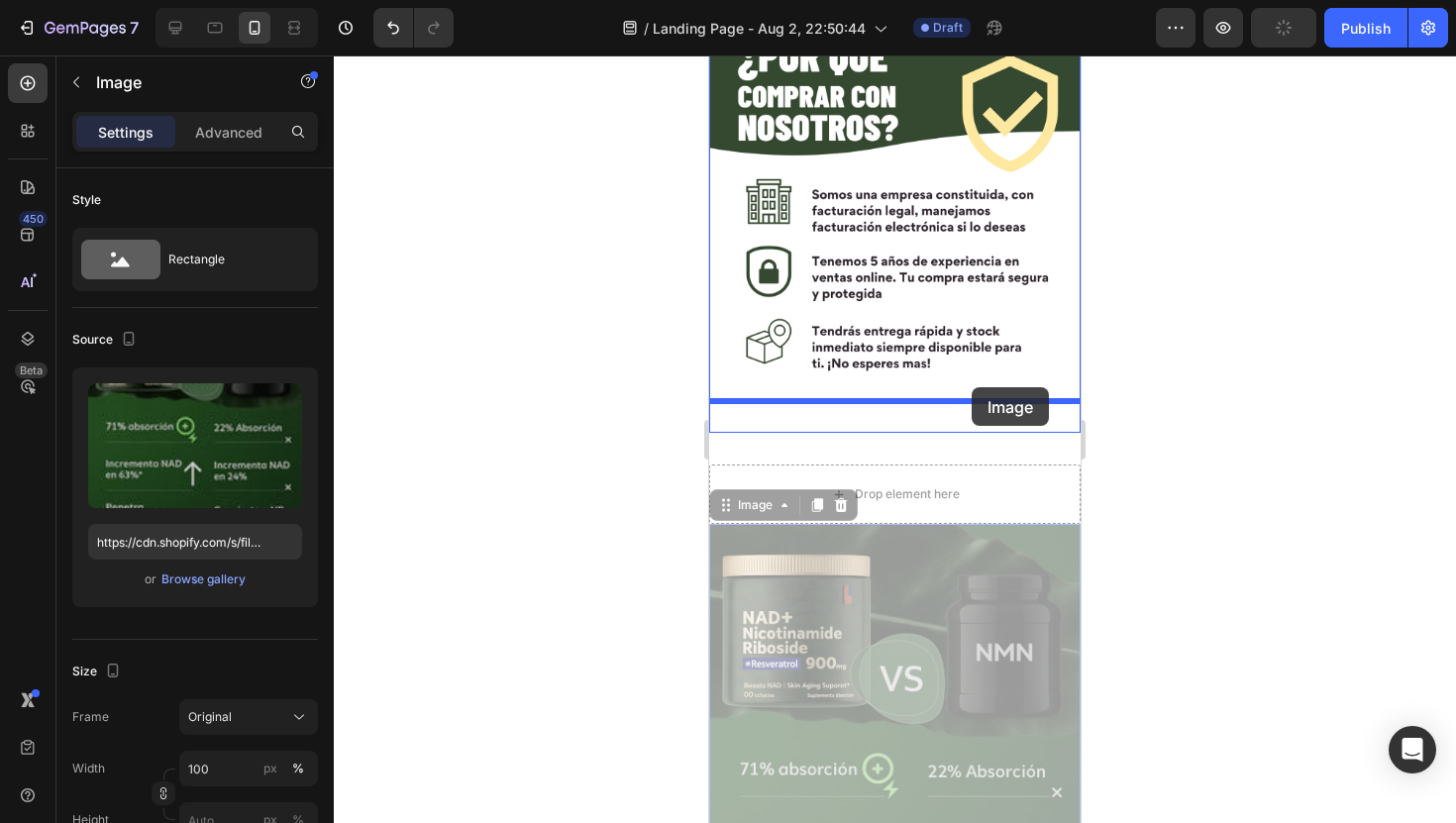drag, startPoint x: 995, startPoint y: 531, endPoint x: 972, endPoint y: 387, distance: 145.8252 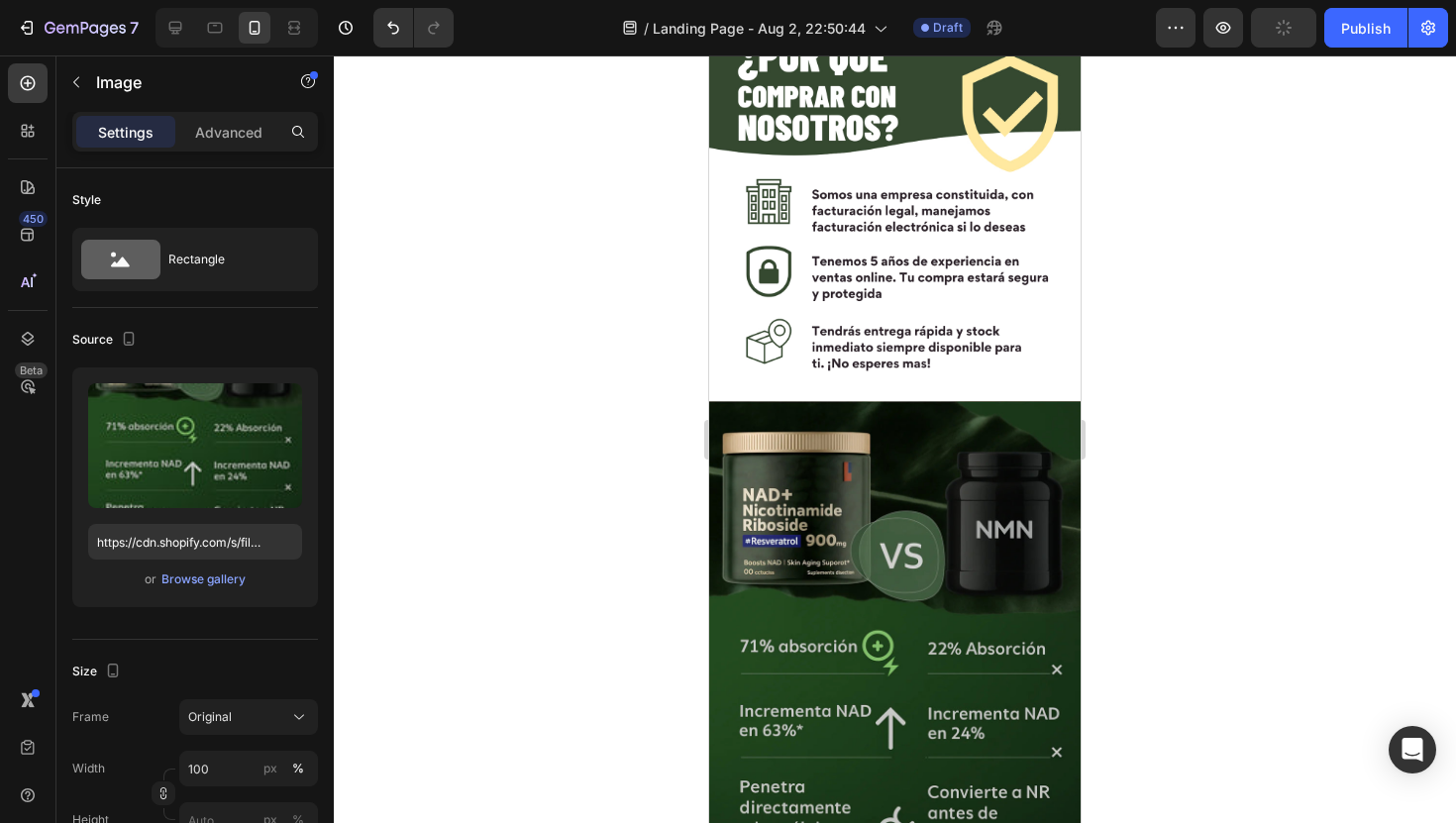 click 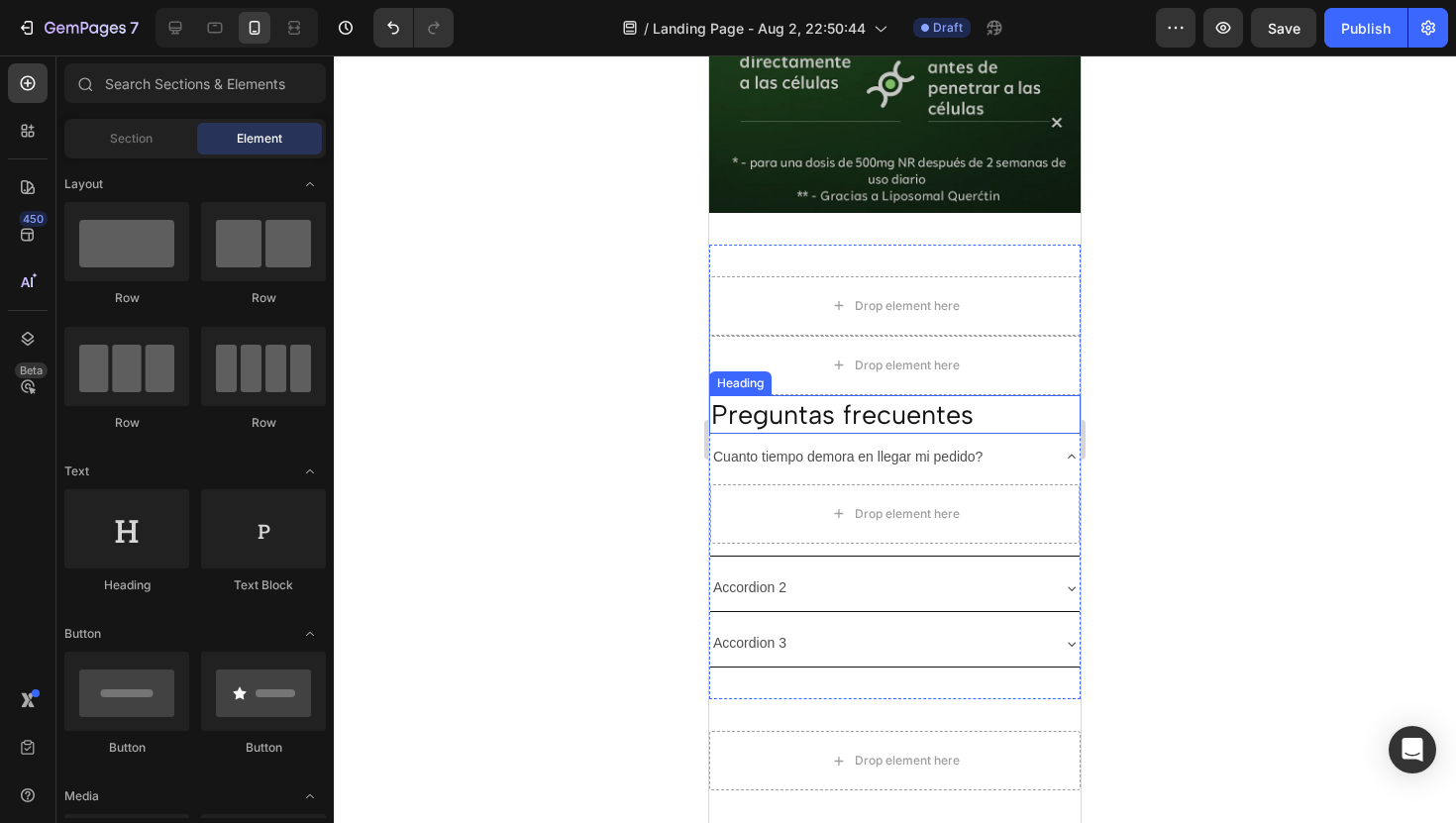 scroll, scrollTop: 3259, scrollLeft: 0, axis: vertical 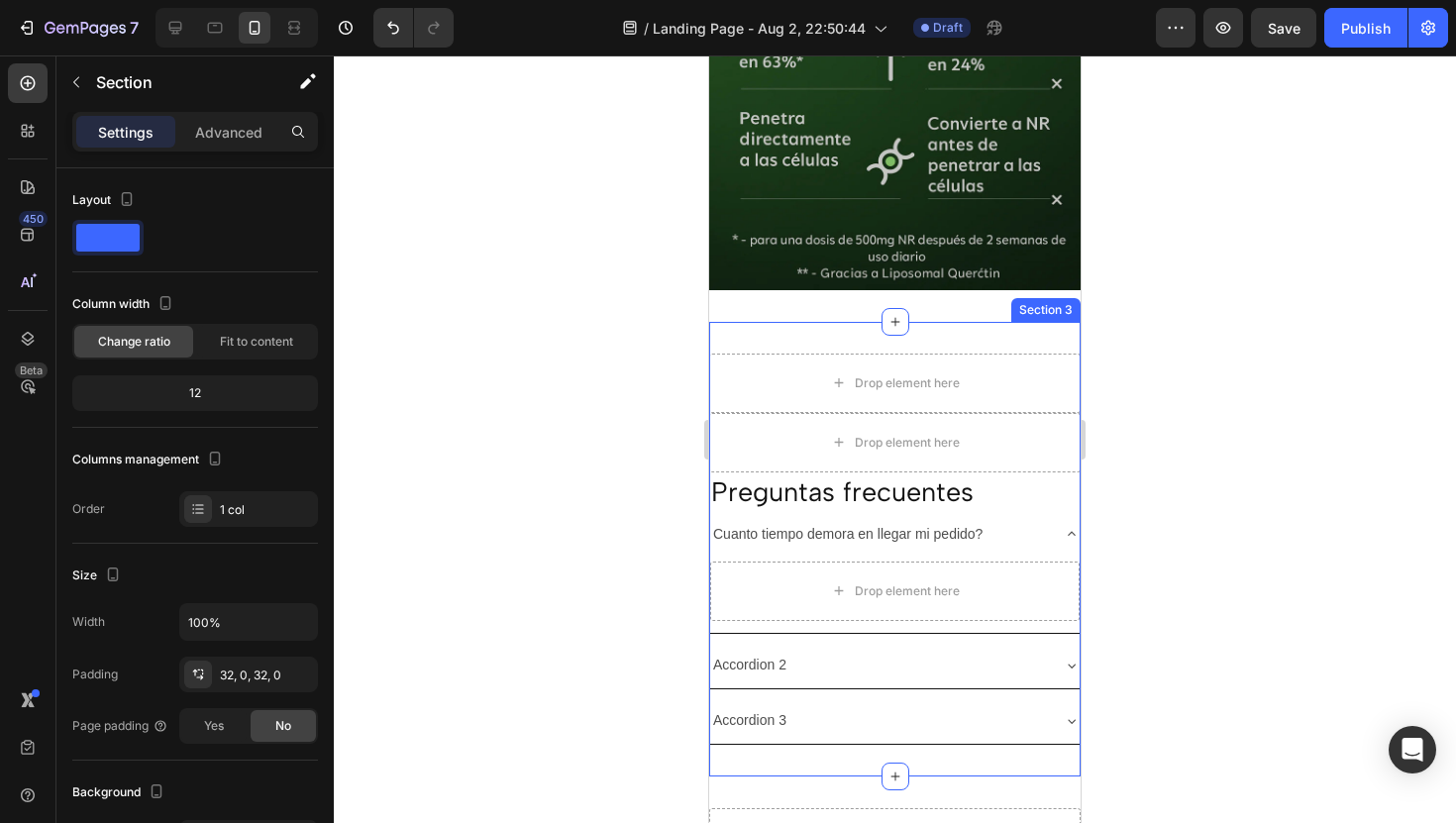 click on "Drop element here Product
Drop element here Row Row Preguntas frecuentes  Heading
Cuanto tiempo demora en llegar mi pedido?
Drop element here
Accordion 2
Accordion 3 Accordion Section 3" at bounding box center [894, 550] 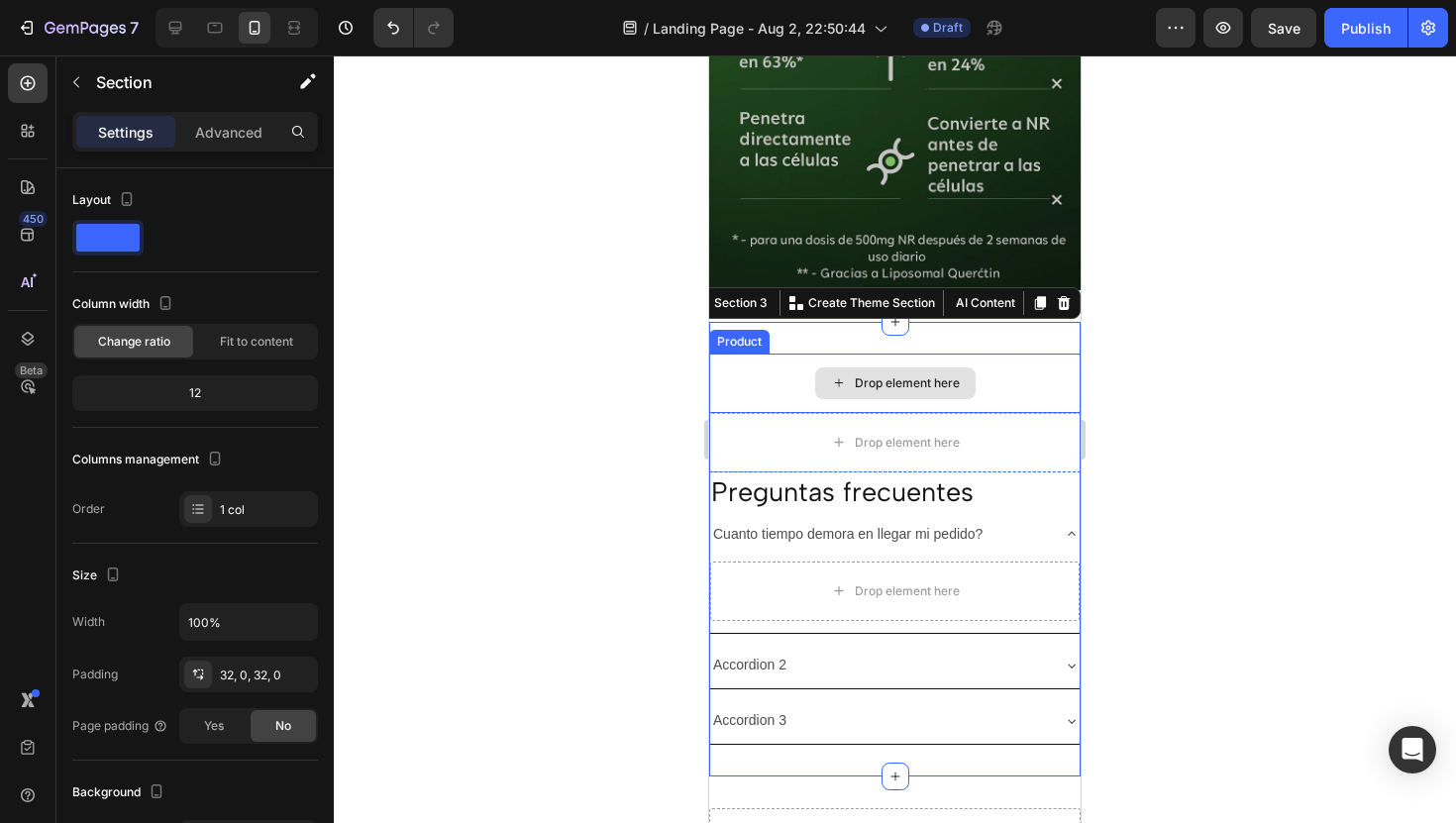 click on "Drop element here" at bounding box center [894, 383] 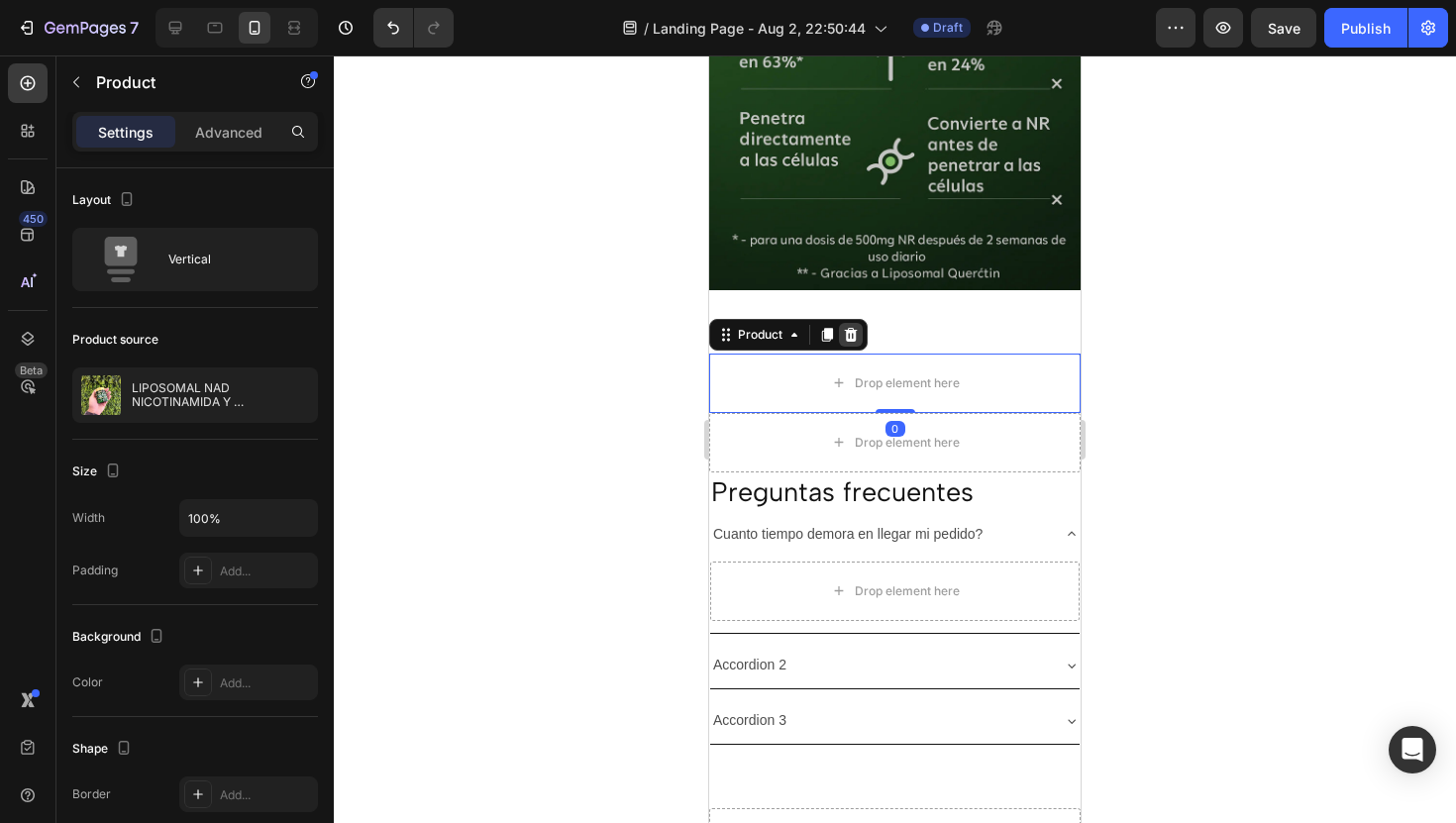 click 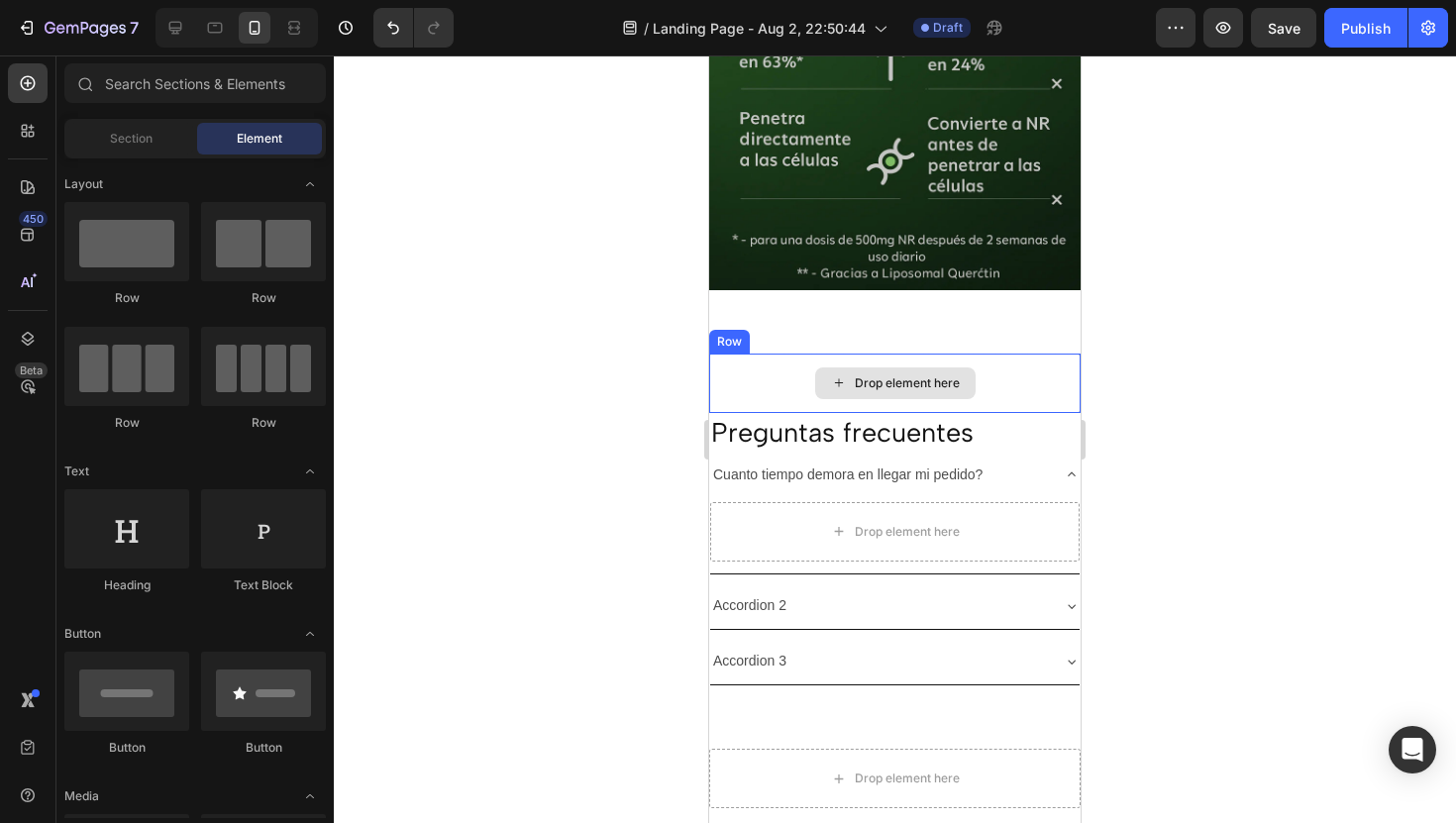 click on "Drop element here" at bounding box center [894, 383] 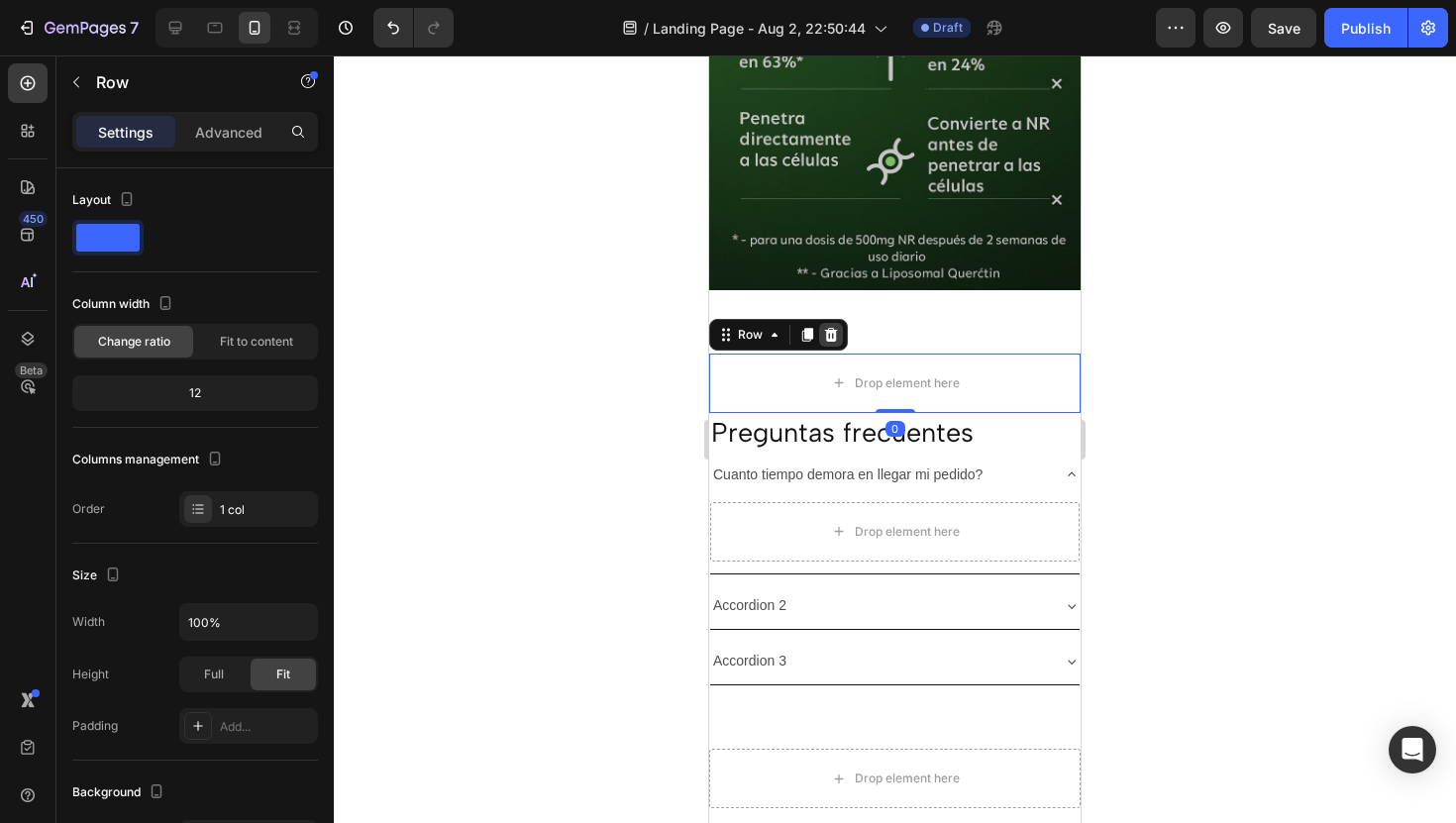 click 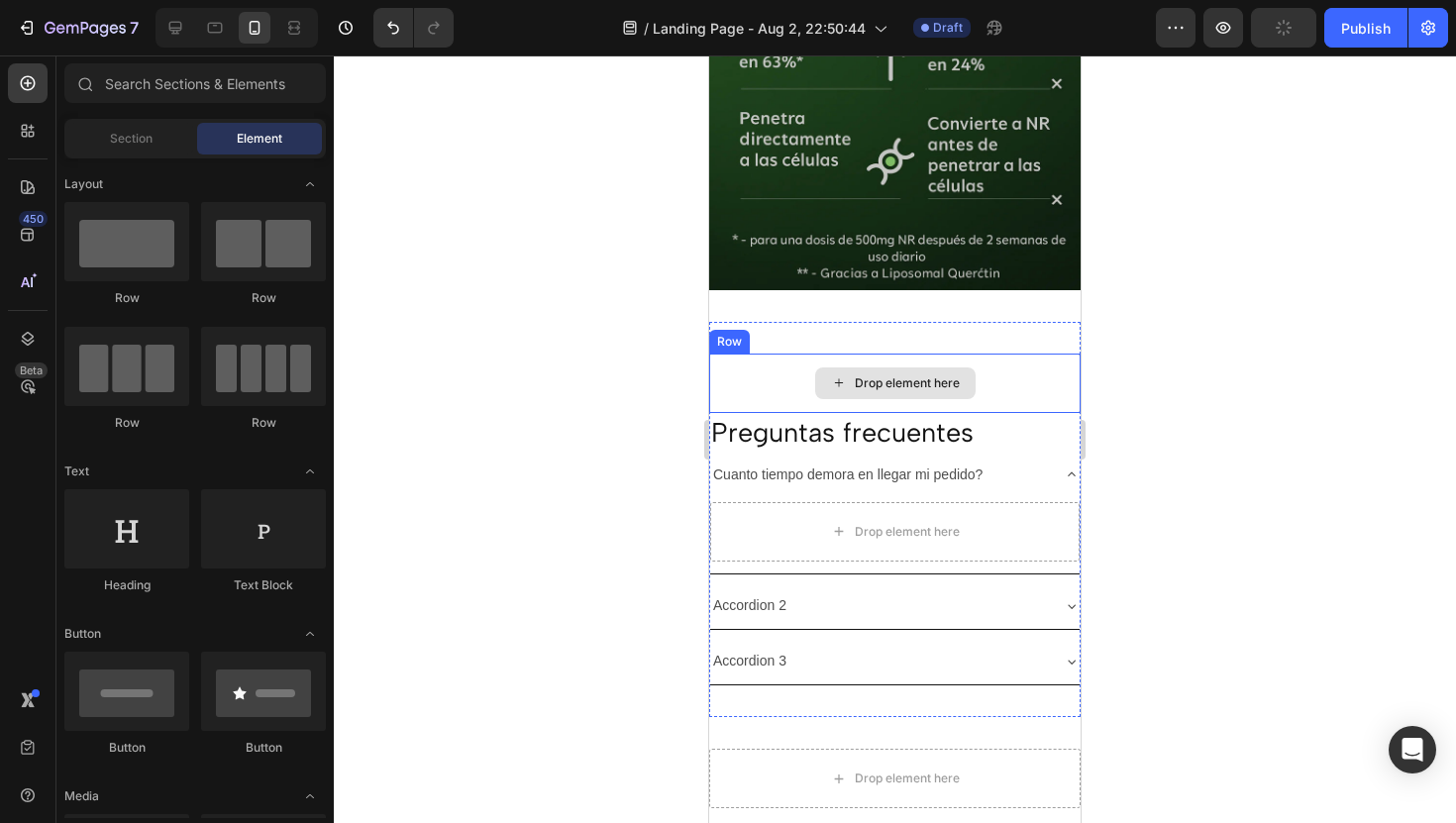 click on "Drop element here" at bounding box center (895, 383) 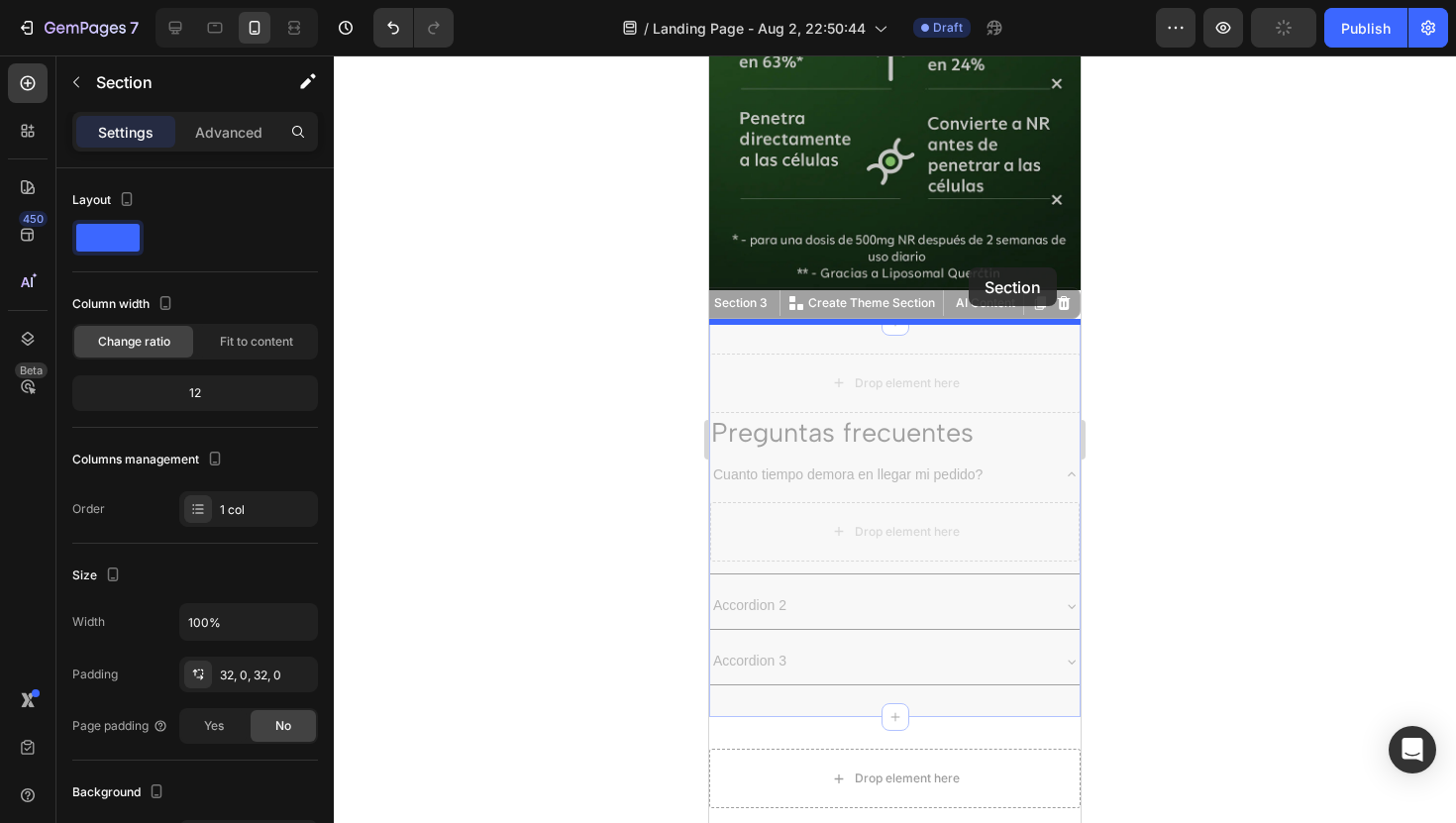 drag, startPoint x: 988, startPoint y: 345, endPoint x: 965, endPoint y: 266, distance: 82.28001 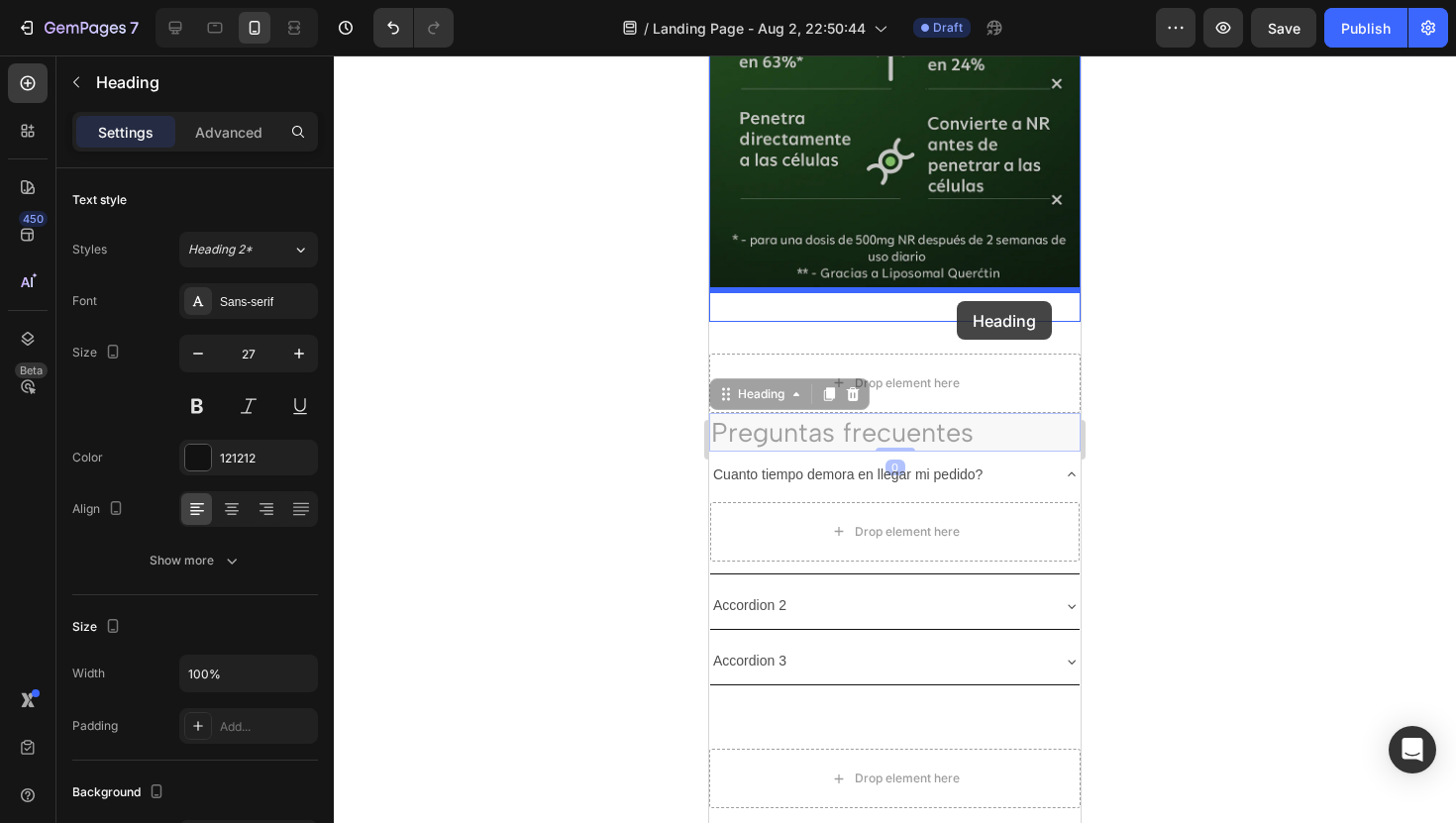 drag, startPoint x: 1005, startPoint y: 426, endPoint x: 957, endPoint y: 301, distance: 133.89922 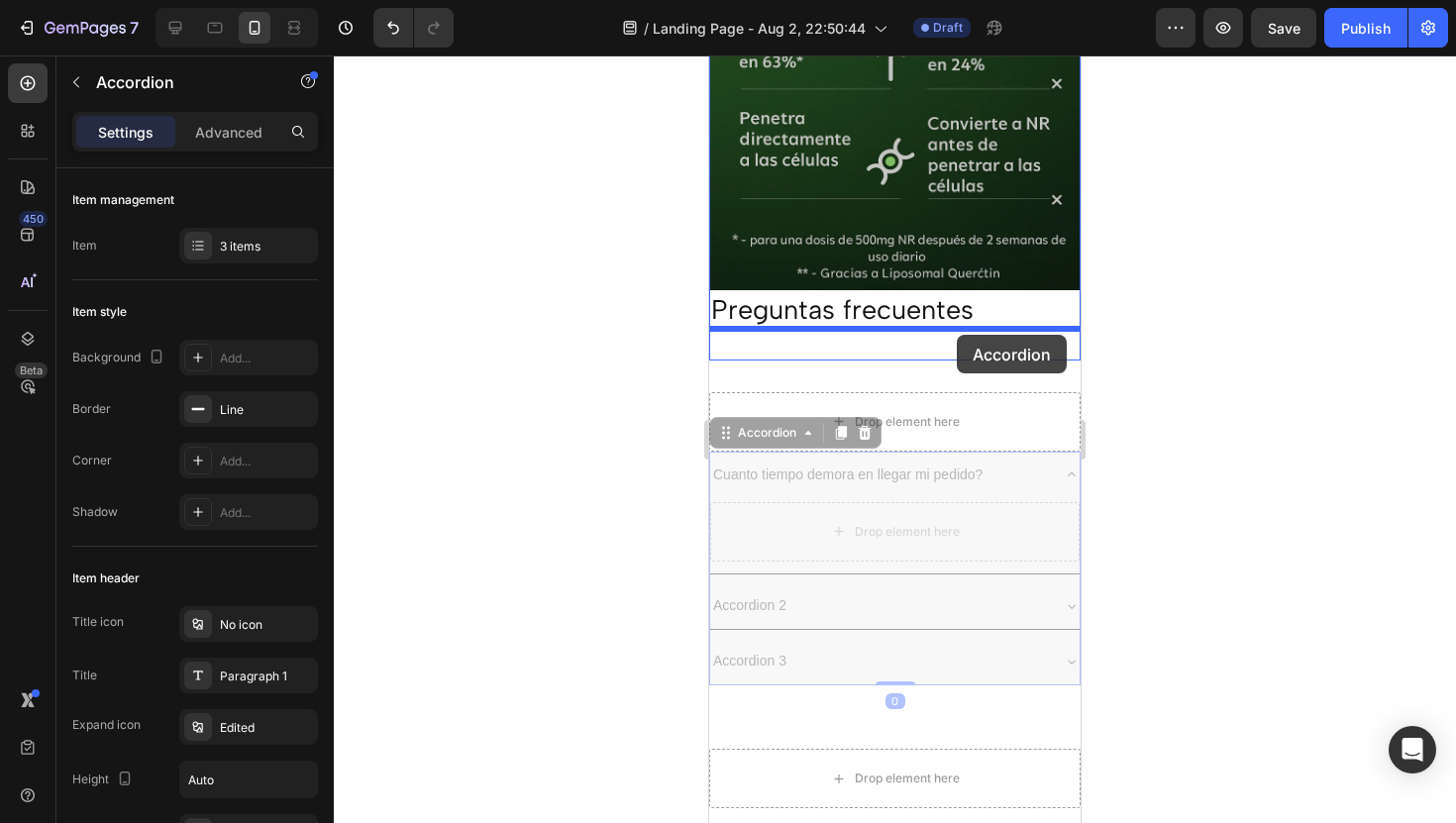 drag, startPoint x: 995, startPoint y: 474, endPoint x: 957, endPoint y: 335, distance: 144.10066 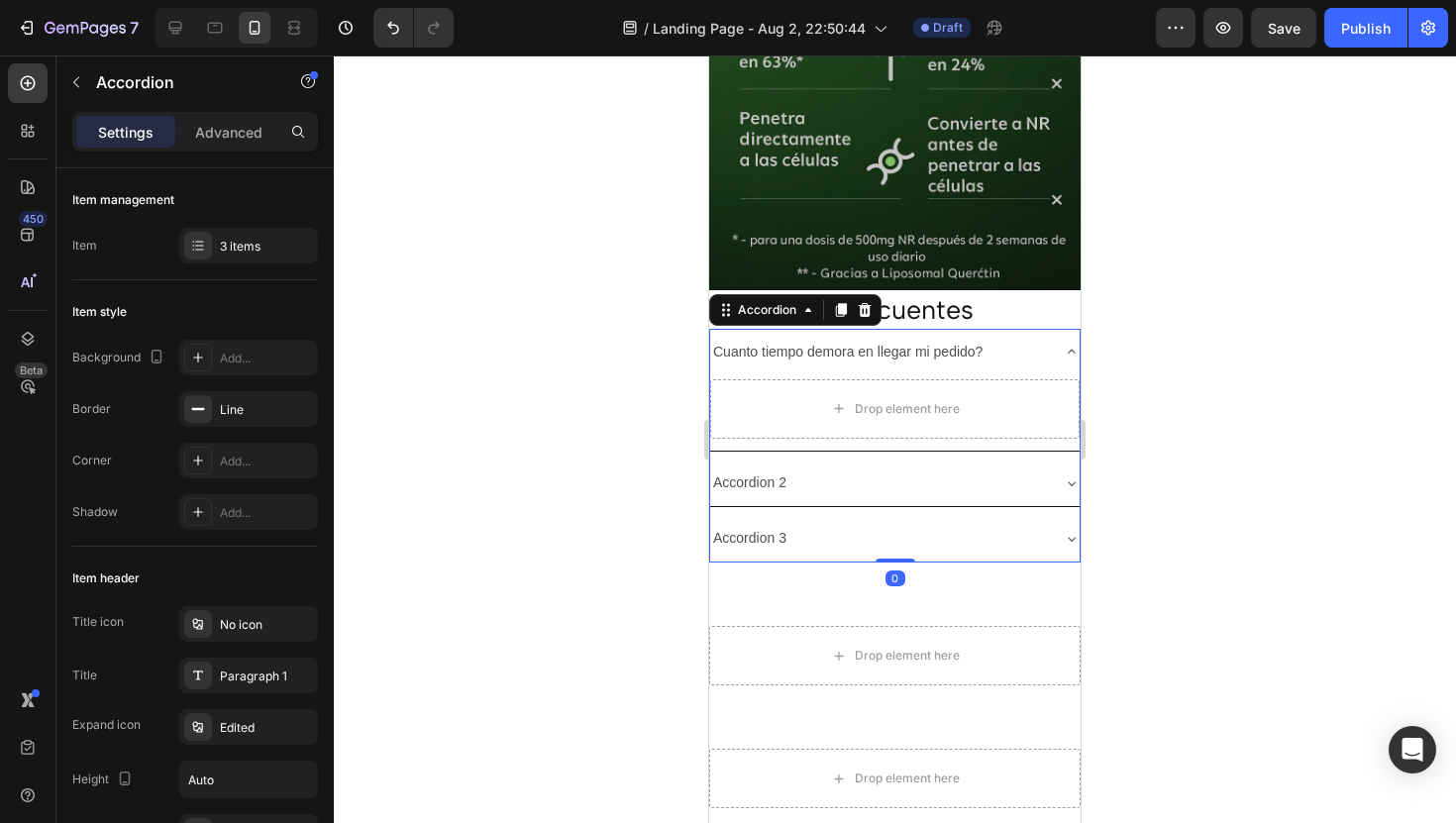 click 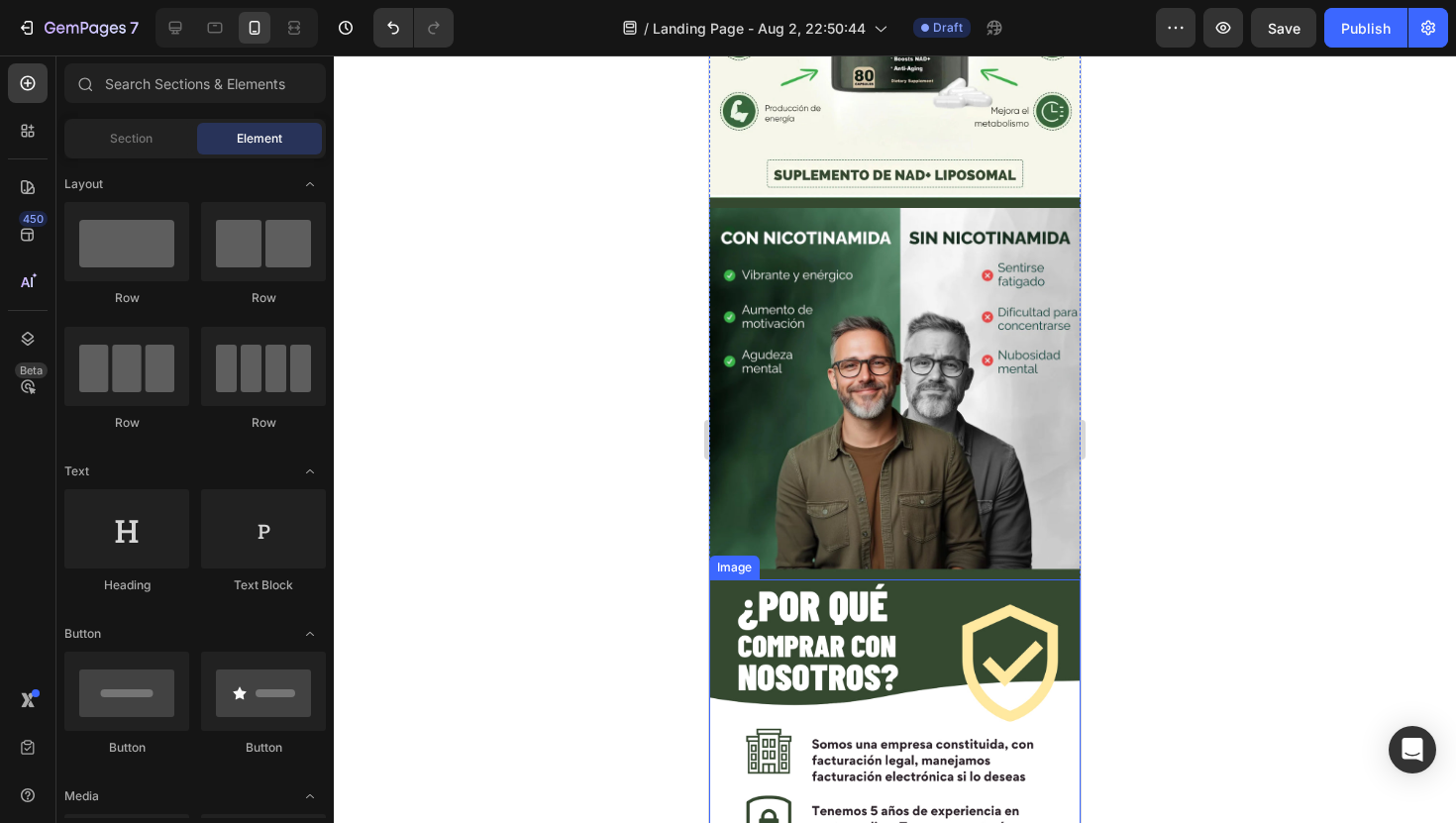 scroll, scrollTop: 2059, scrollLeft: 0, axis: vertical 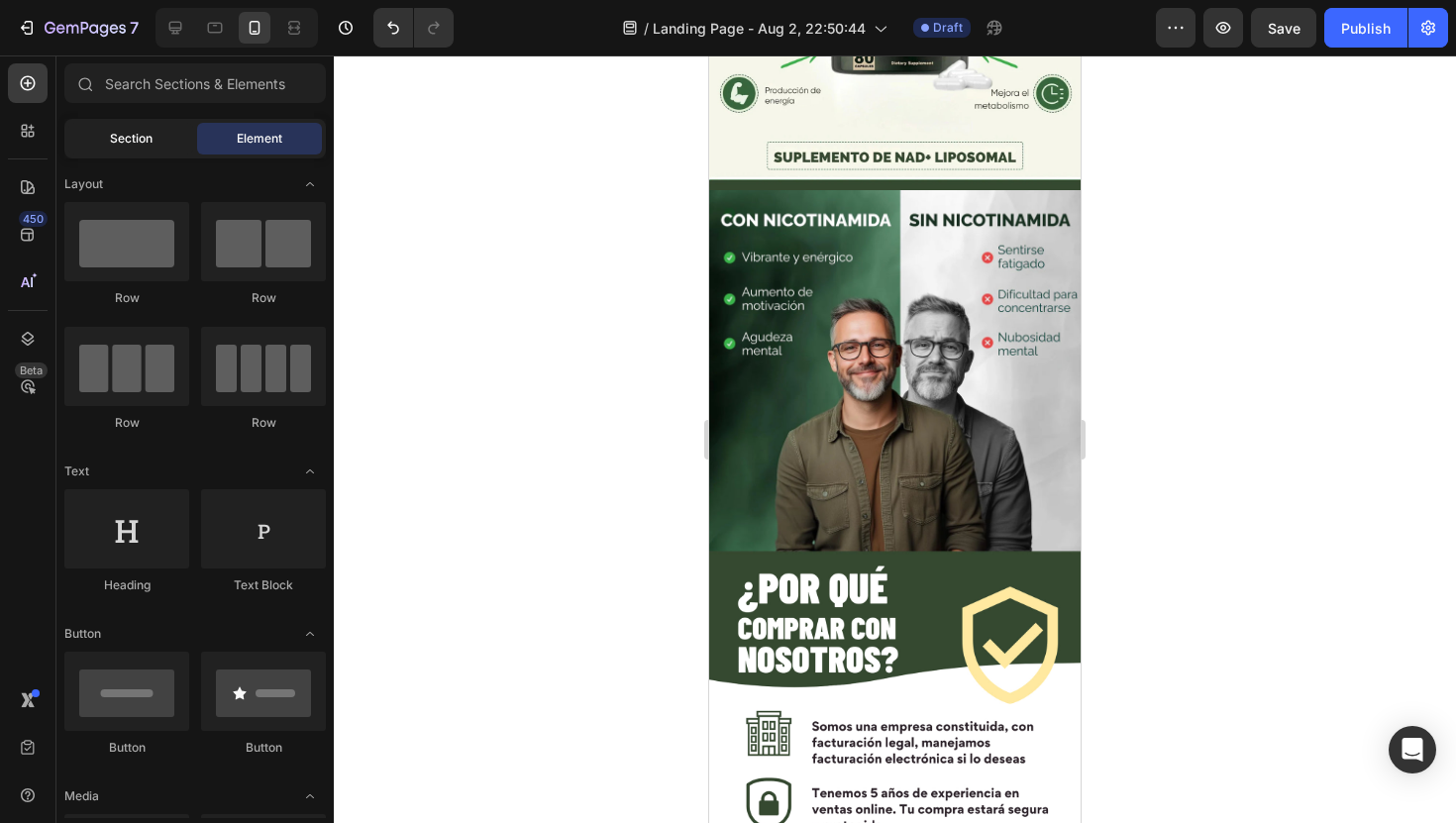click on "Section" 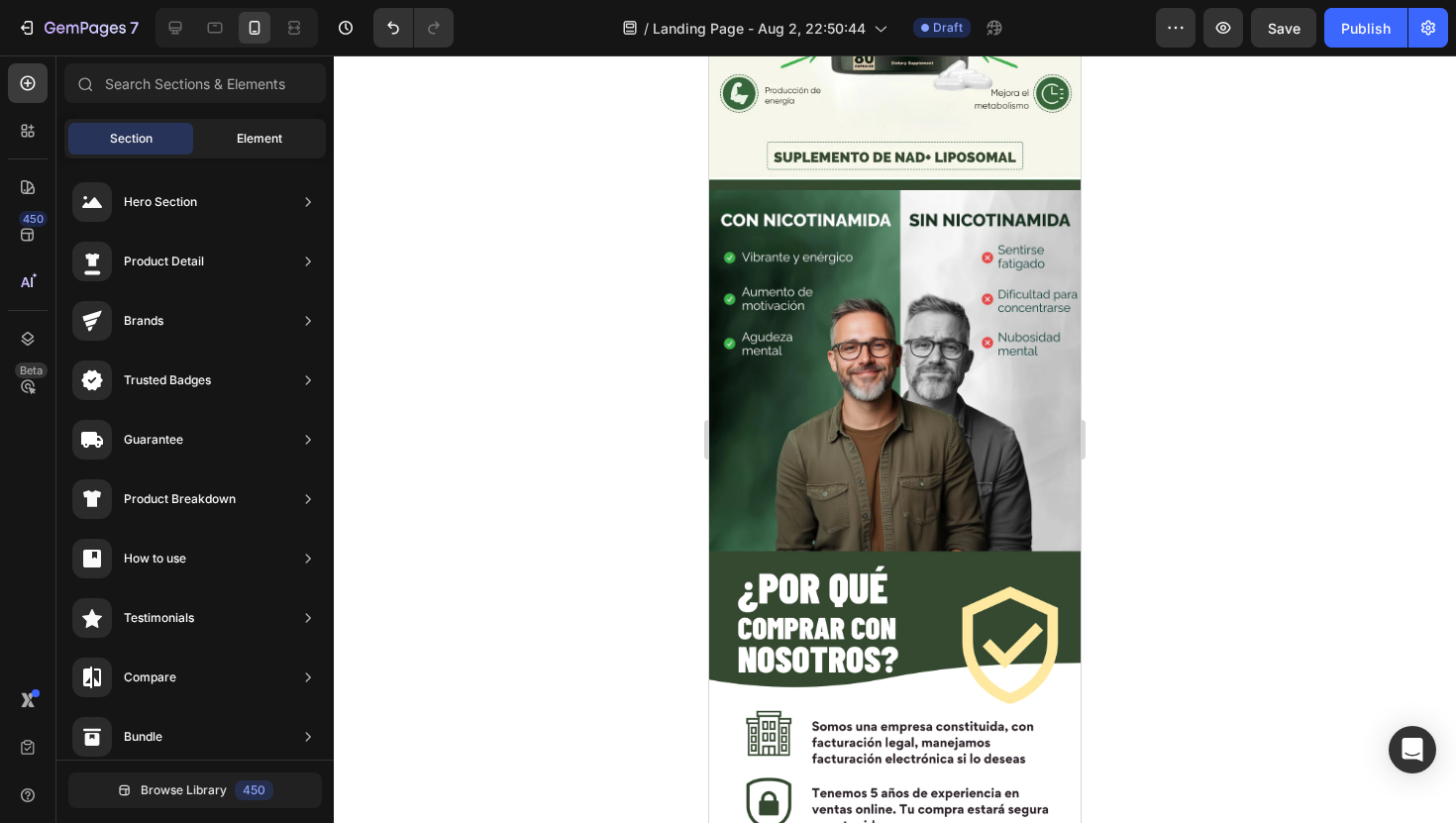 click on "Element" 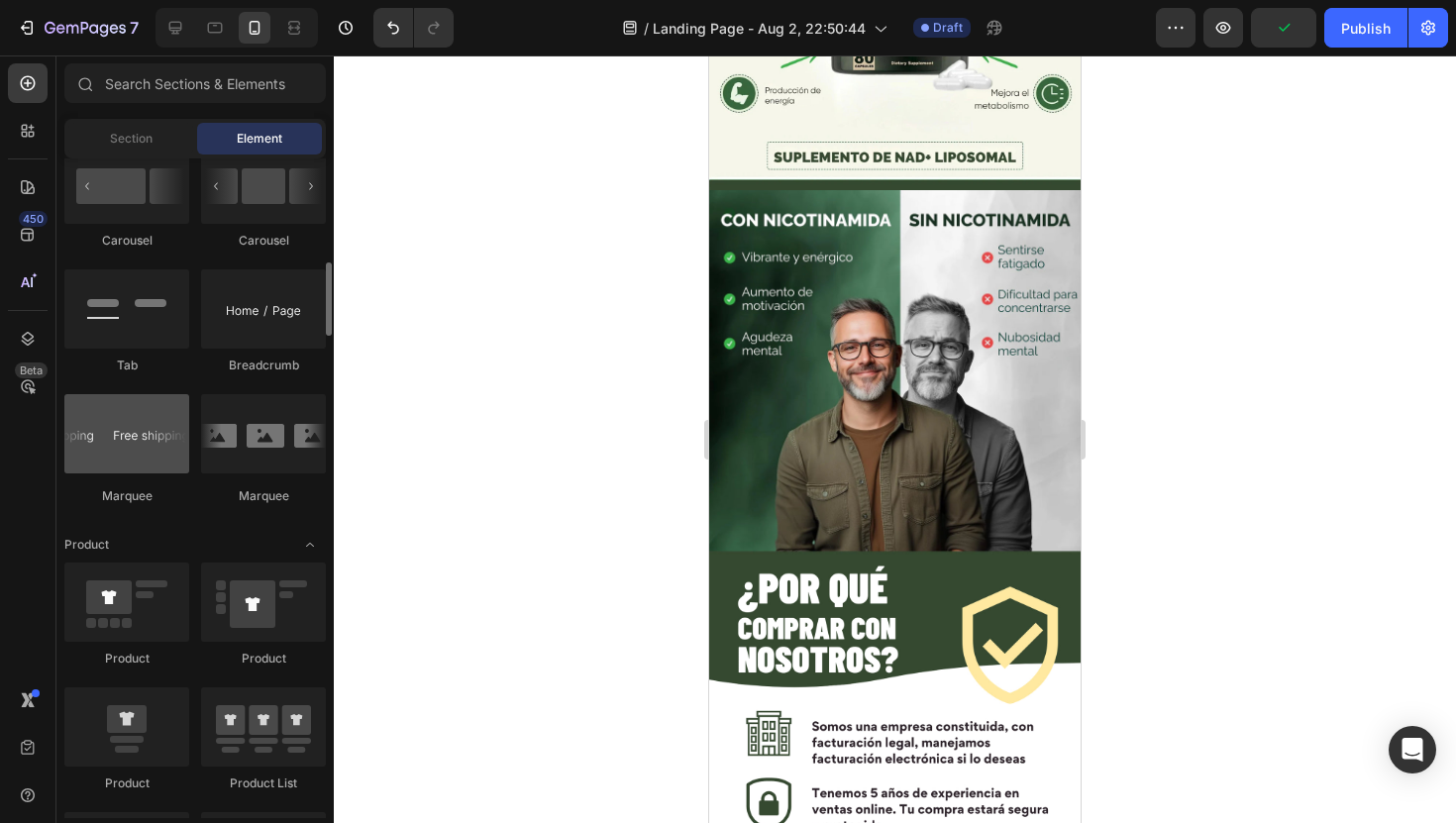 scroll, scrollTop: 2253, scrollLeft: 0, axis: vertical 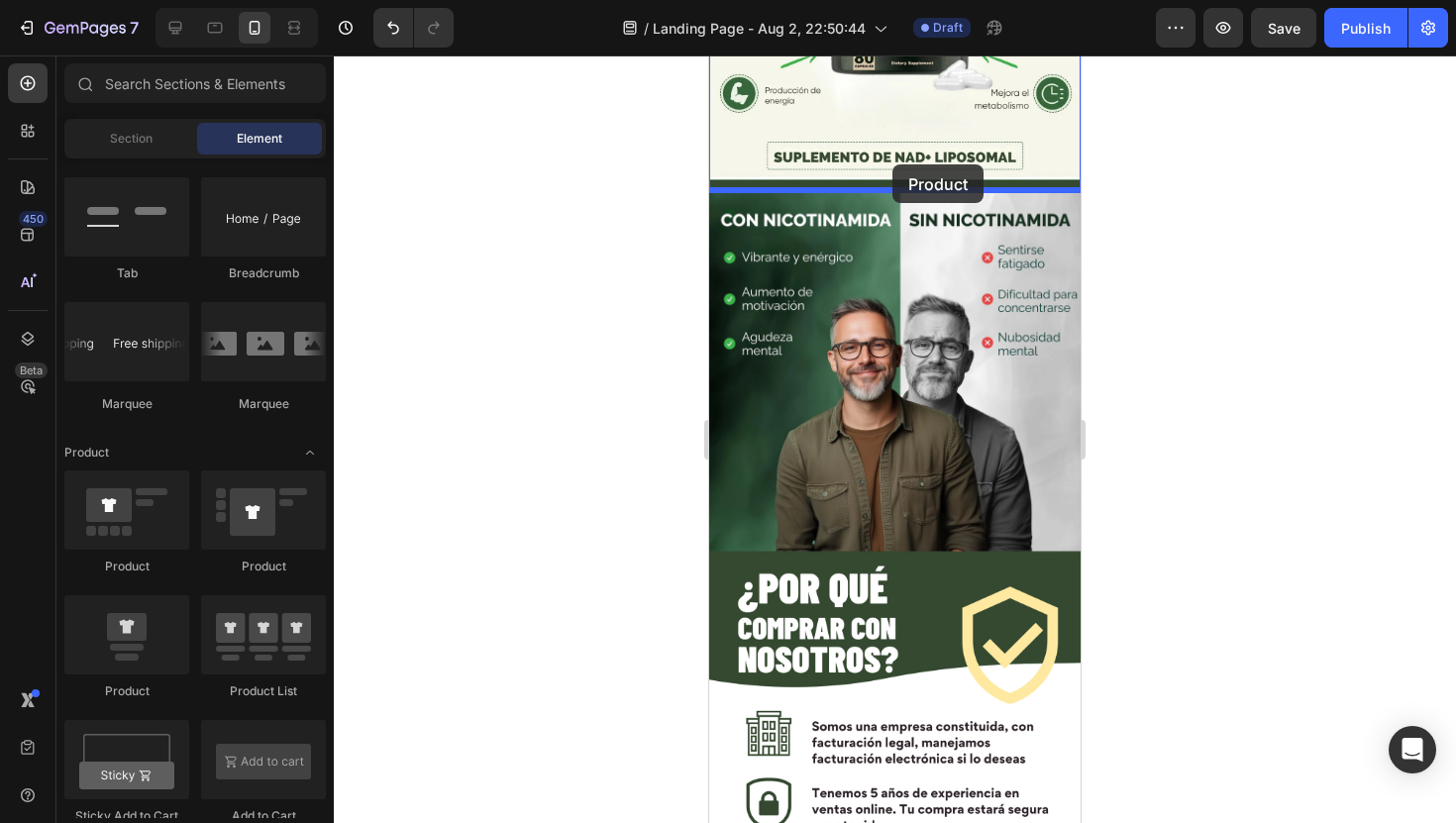 drag, startPoint x: 853, startPoint y: 569, endPoint x: 894, endPoint y: 168, distance: 403.09056 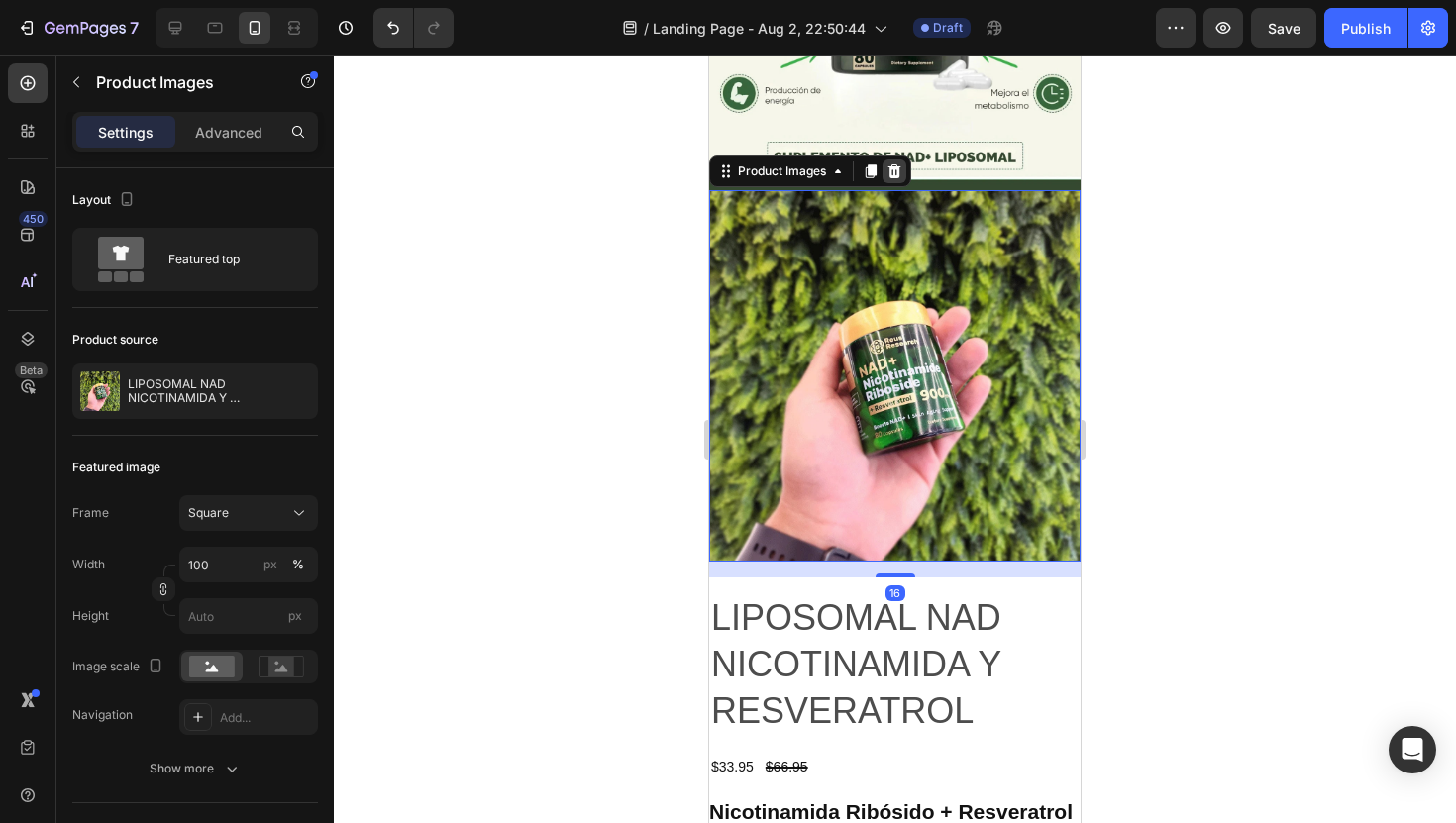 click at bounding box center [894, 171] 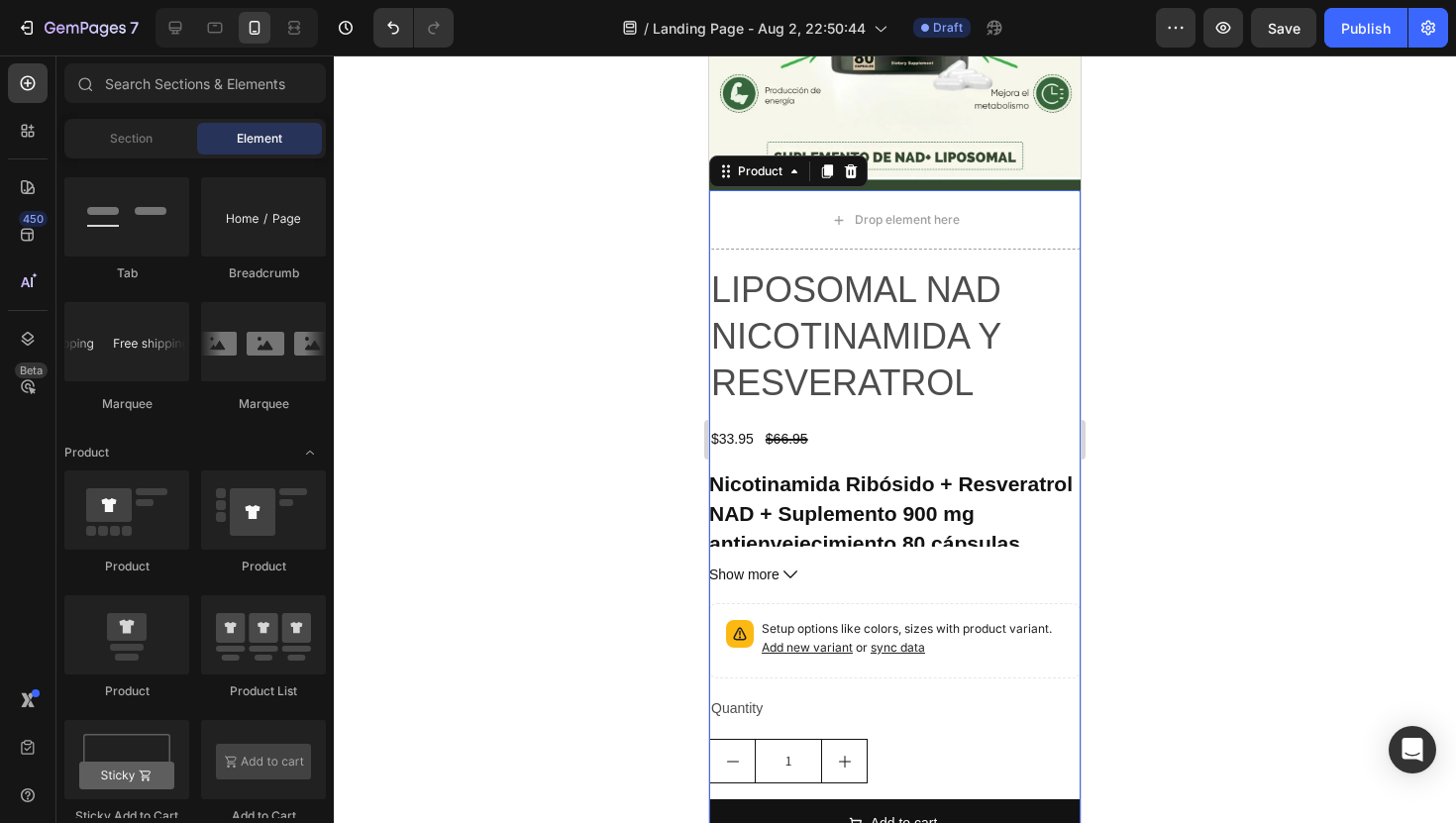 click on "Drop element here LIPOSOMAL NAD NICOTINAMIDA Y RESVERATROL Product Title $33.95 Product Price Product Price $66.95 Product Price Product Price Row Nicotinamida Ribósido + Resveratrol NAD + Suplemento 900 mg antienvejecimiento 80 cápsulas
(REUS RESEARCH)   Producto - Tamaño: 80 cápsulas (Paquete de 1) Suplemento de NAD+ con Resveratrol:  Libera el potencial de tu cuerpo con nuestras cápsulas de NAD+. Fórmula premium con una potente dosis de  900 mg de NAD+ por porción , brindando un apoyo esencial para la salud y el bienestar general. Con  80 cápsulas por botella , tendrás un suministro para  40 días  de este poderoso suplemento. SUPLEMENTO SUPER-NAD+:  A medida que los niveles de NAD+ disminuyen con la edad, estas cápsulas están diseñadas para ayudar a  impulsar los niveles de NAD+ , combatiendo la fatiga, favoreciendo un envejecimiento saludable y apoyando el funcionamiento óptimo del cuerpo. APOYO ENERGÉTICO:  Tomar  dos cápsulas al día VITALIDAD LIBERADA: (AAA)" at bounding box center [894, 559] 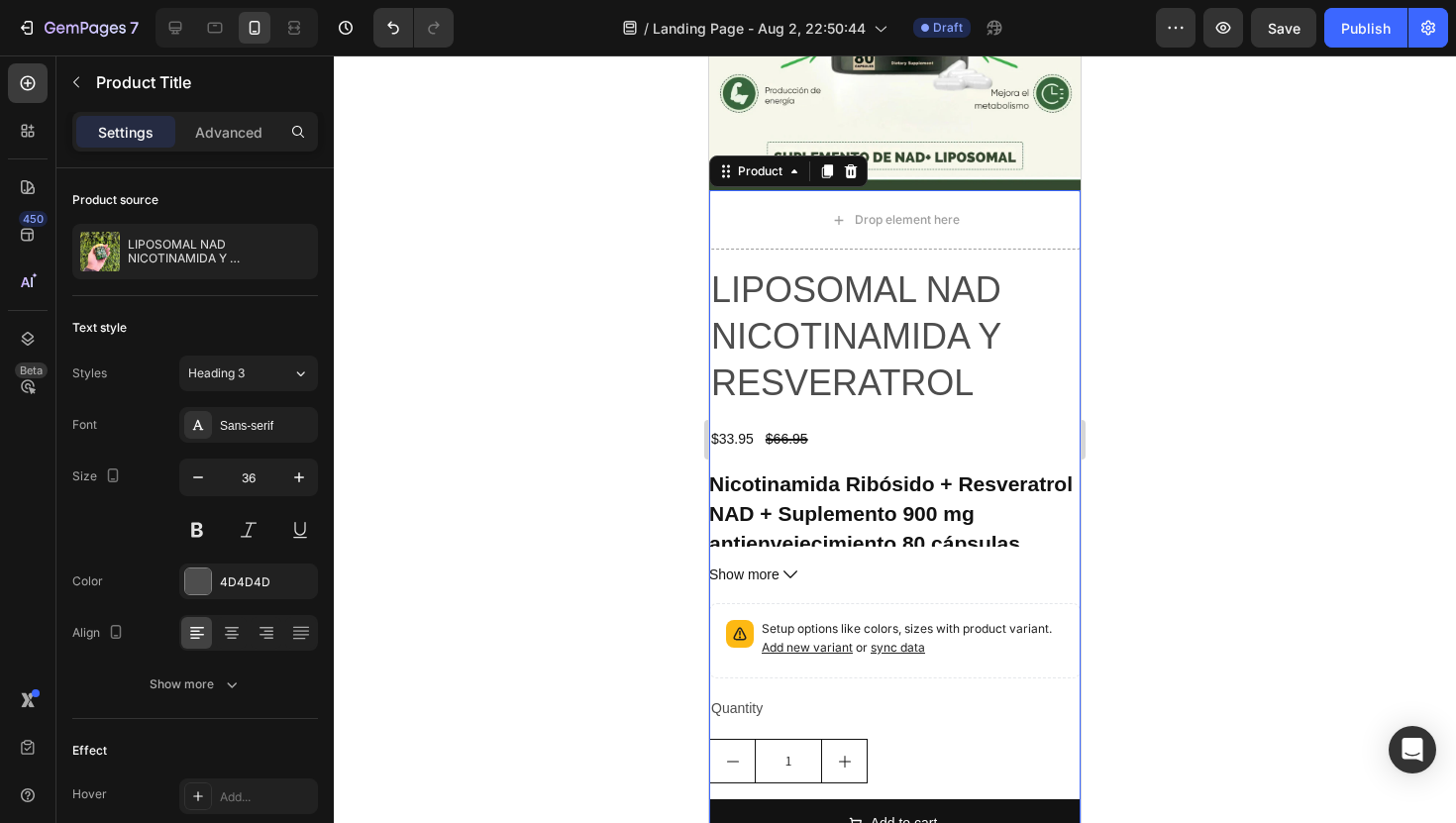 click on "LIPOSOMAL NAD NICOTINAMIDA Y RESVERATROL" at bounding box center [894, 337] 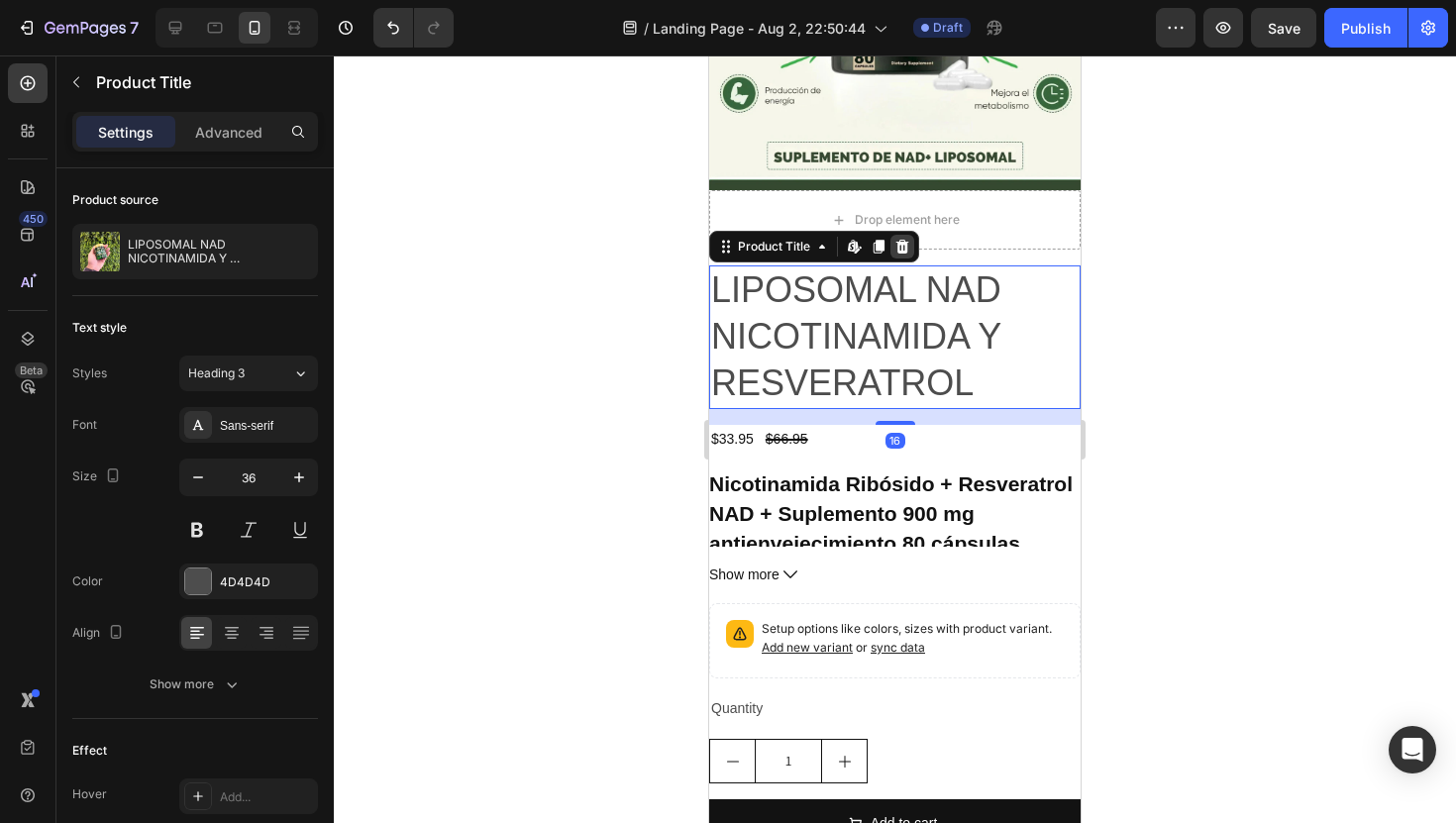 click 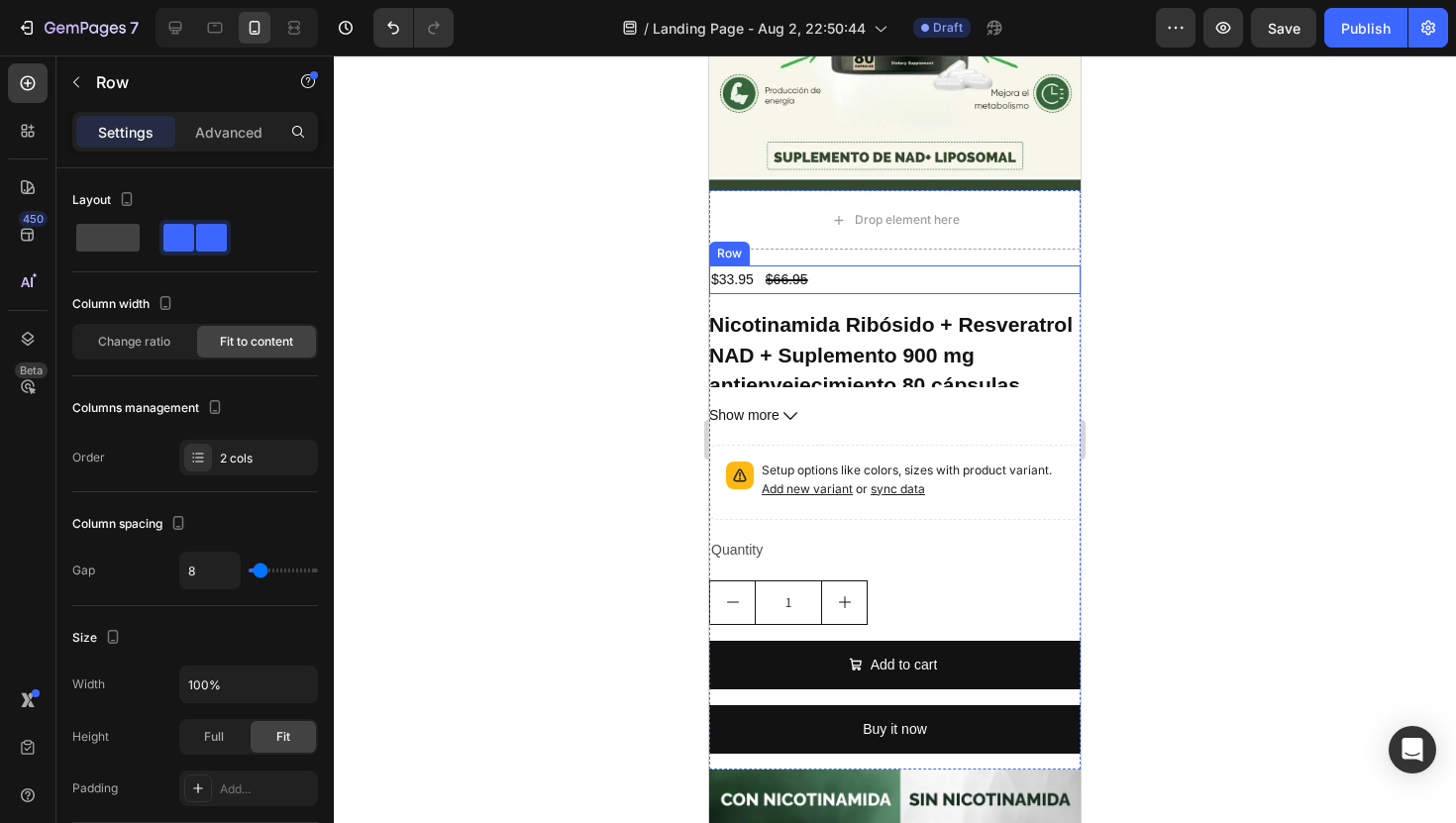click on "$33.95 Product Price Product Price $66.95 Product Price Product Price Row" at bounding box center (894, 279) 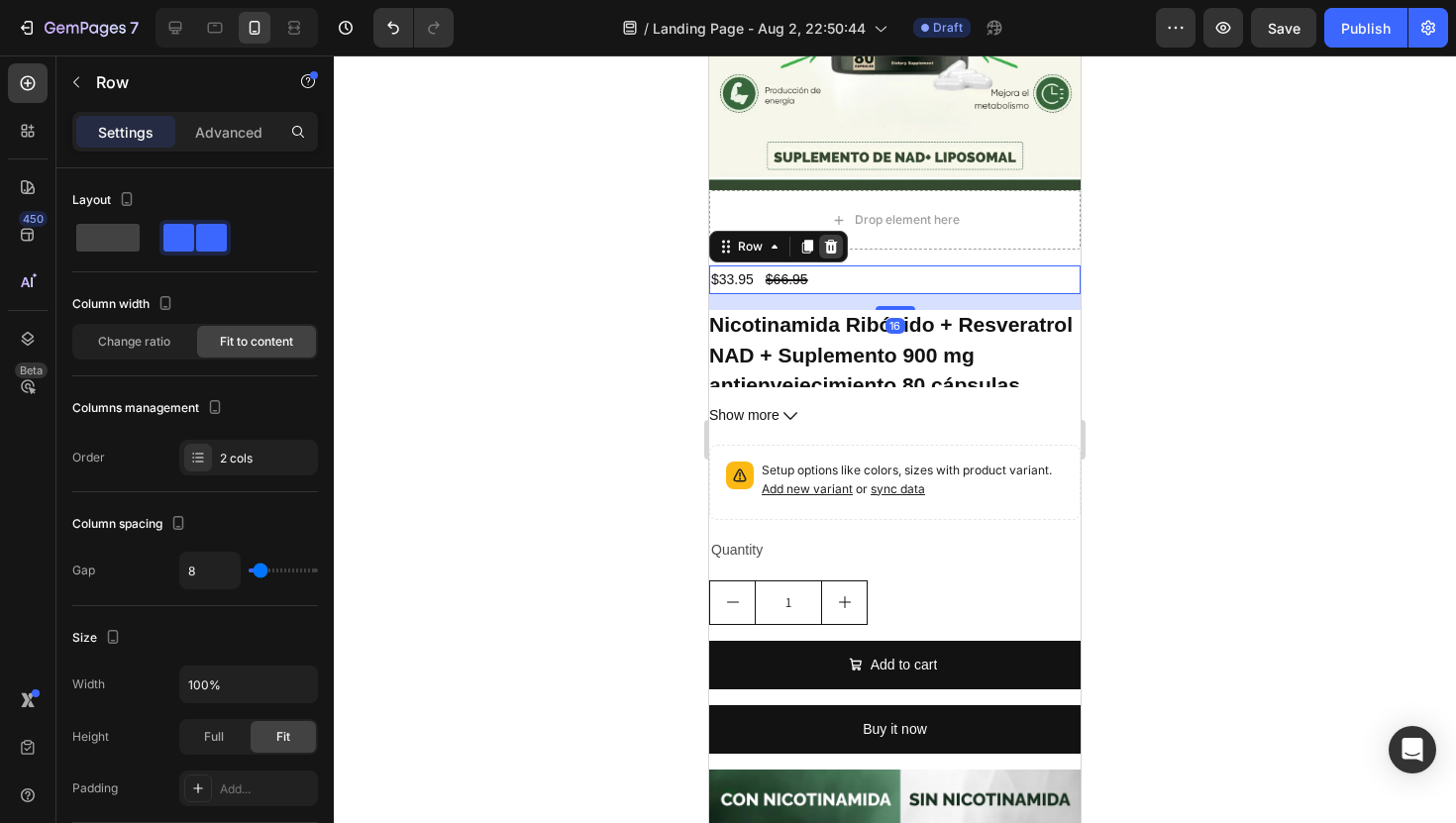 click 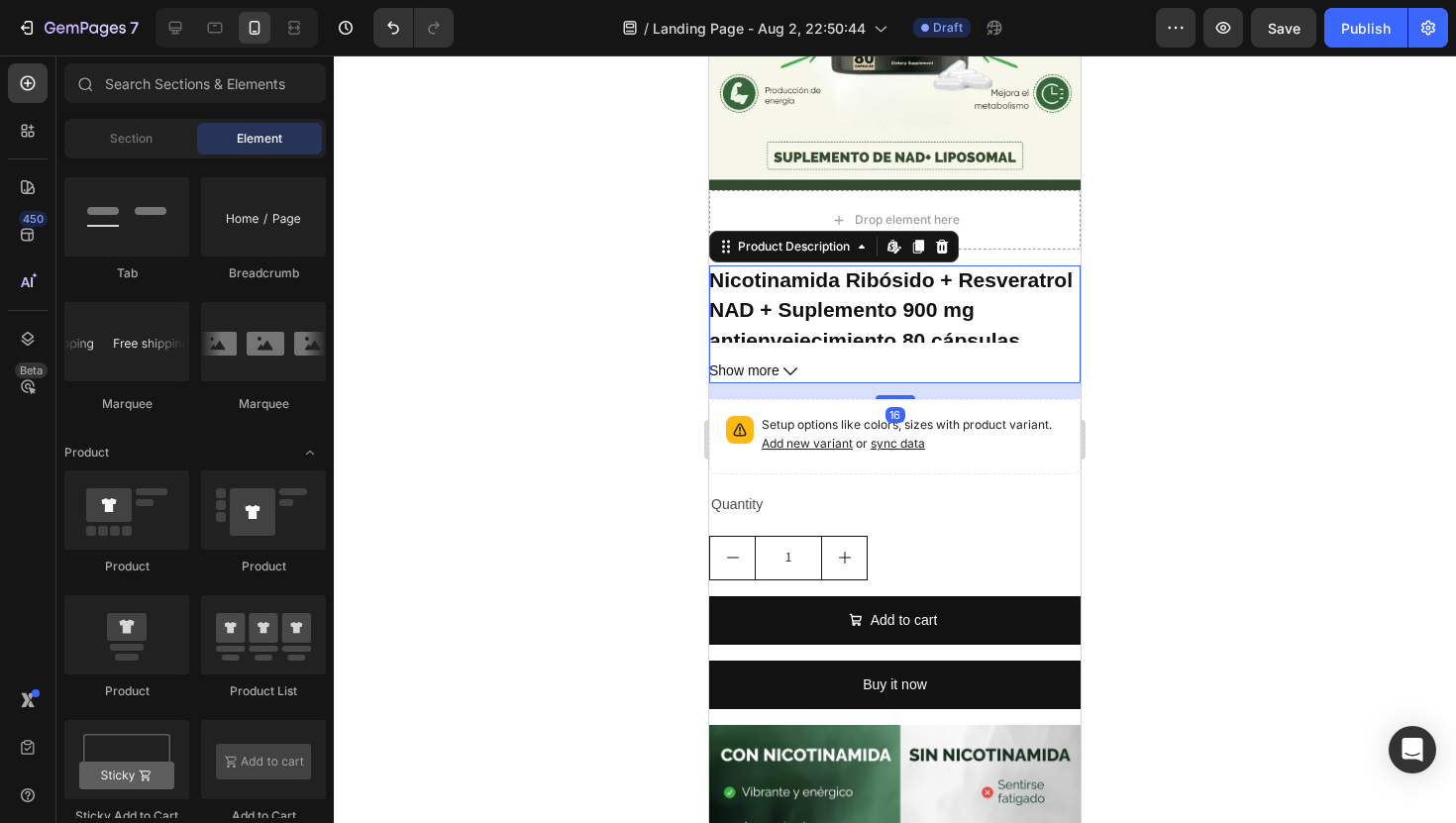 click on "Nicotinamida Ribósido + Resveratrol NAD + Suplemento 900 mg antienvejecimiento 80 cápsulas" at bounding box center [890, 309] 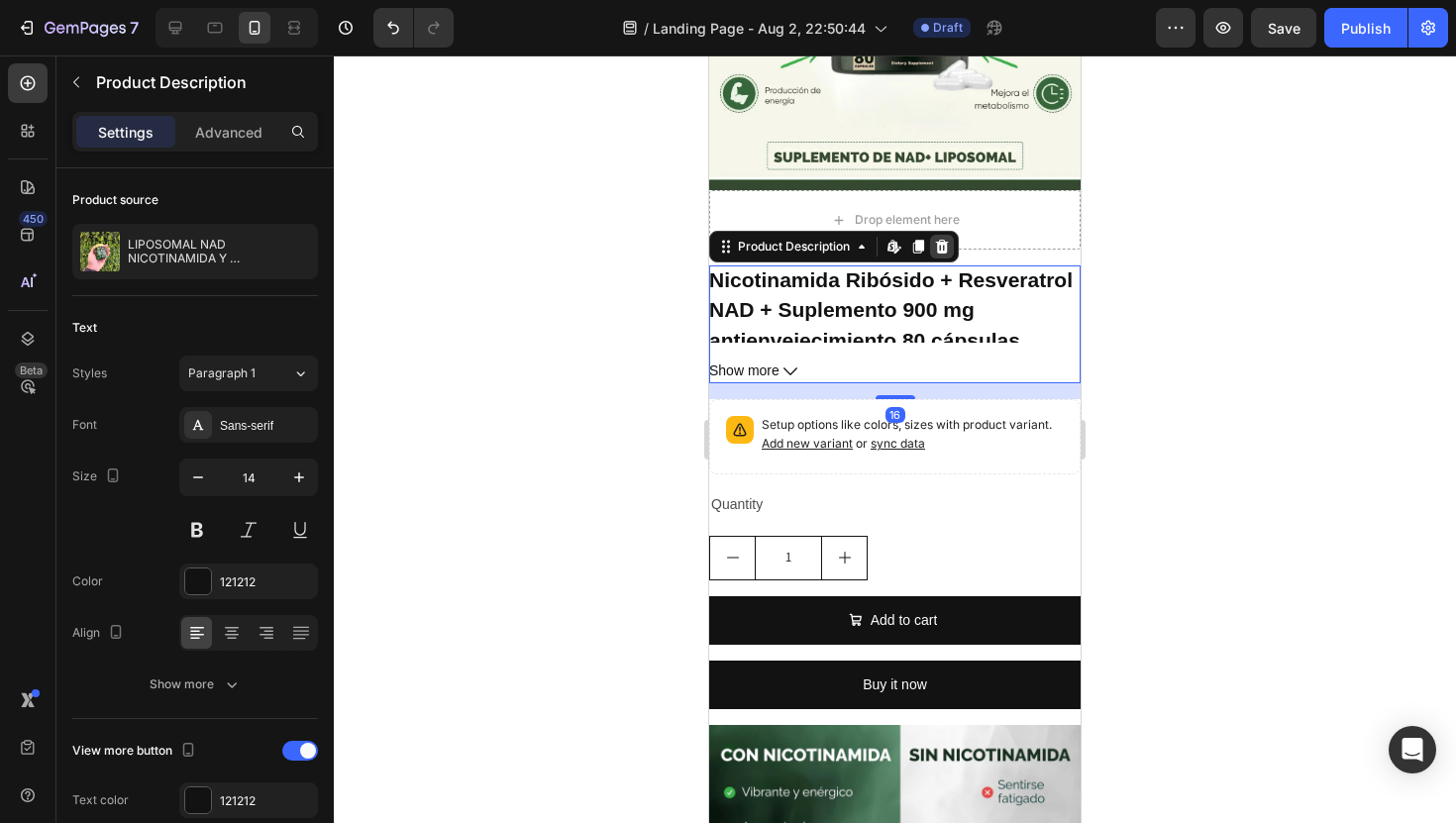 click 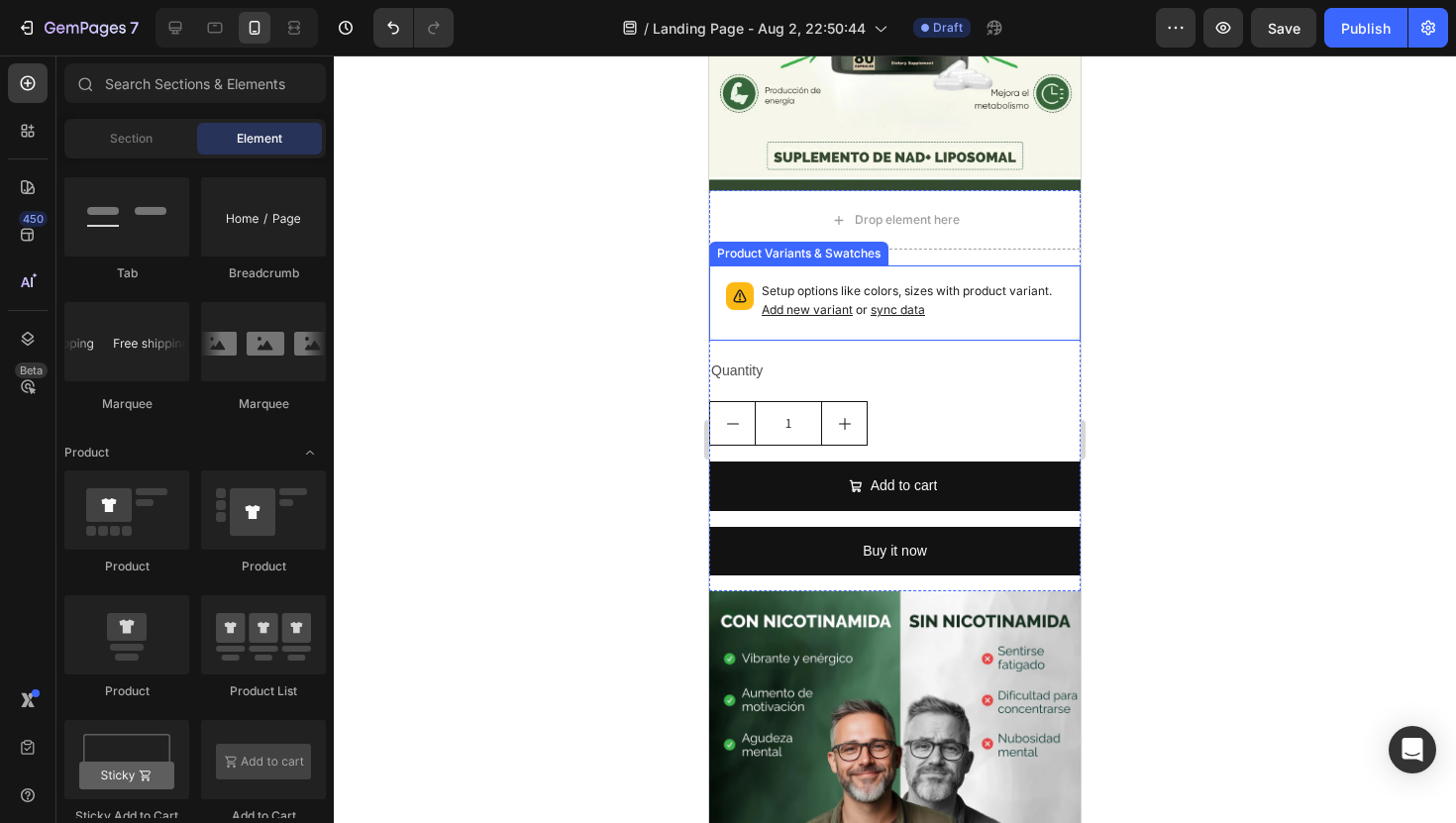 click on "Setup options like colors, sizes with product variant.       Add new variant   or   sync data" at bounding box center (912, 301) 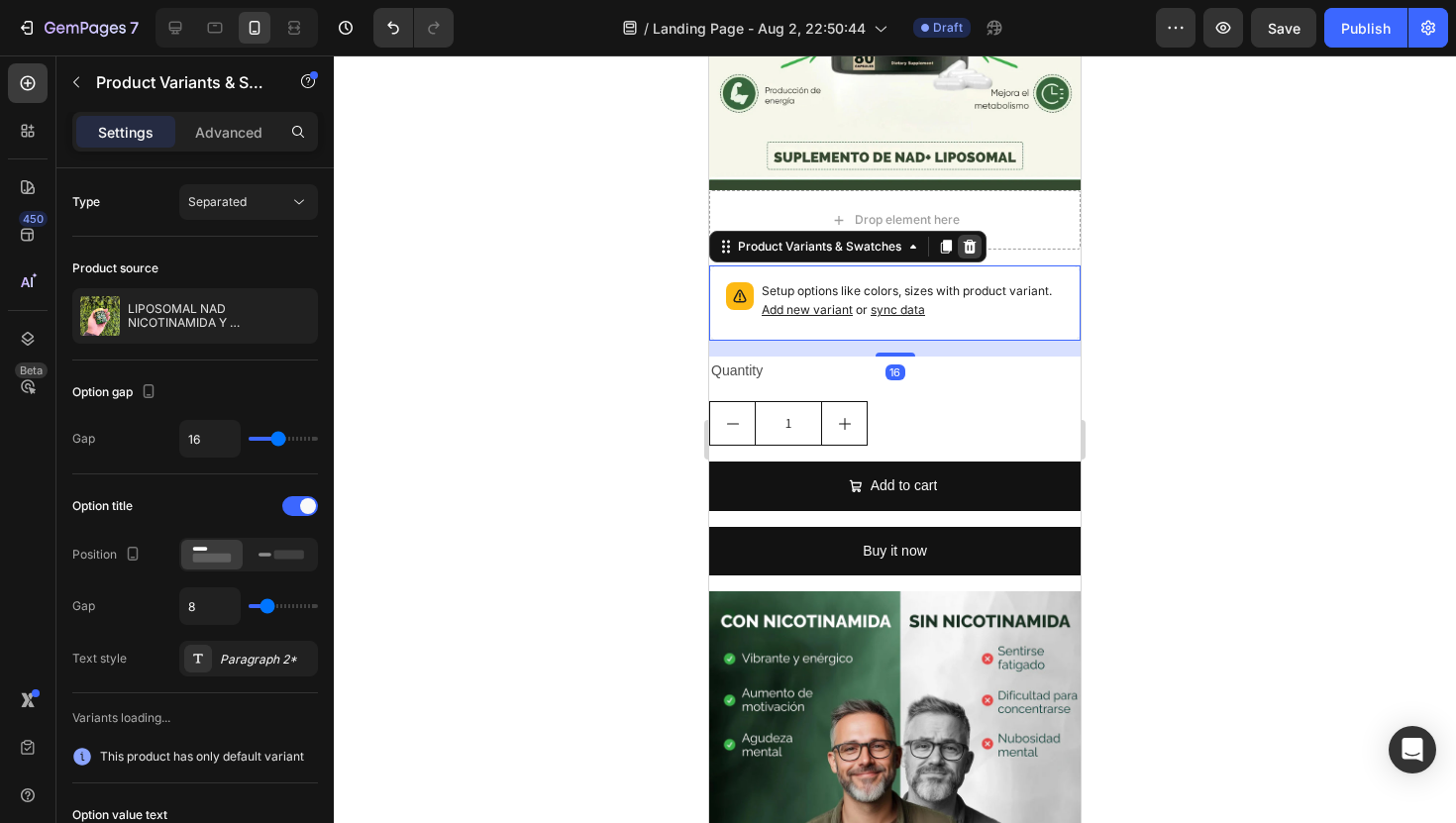 click 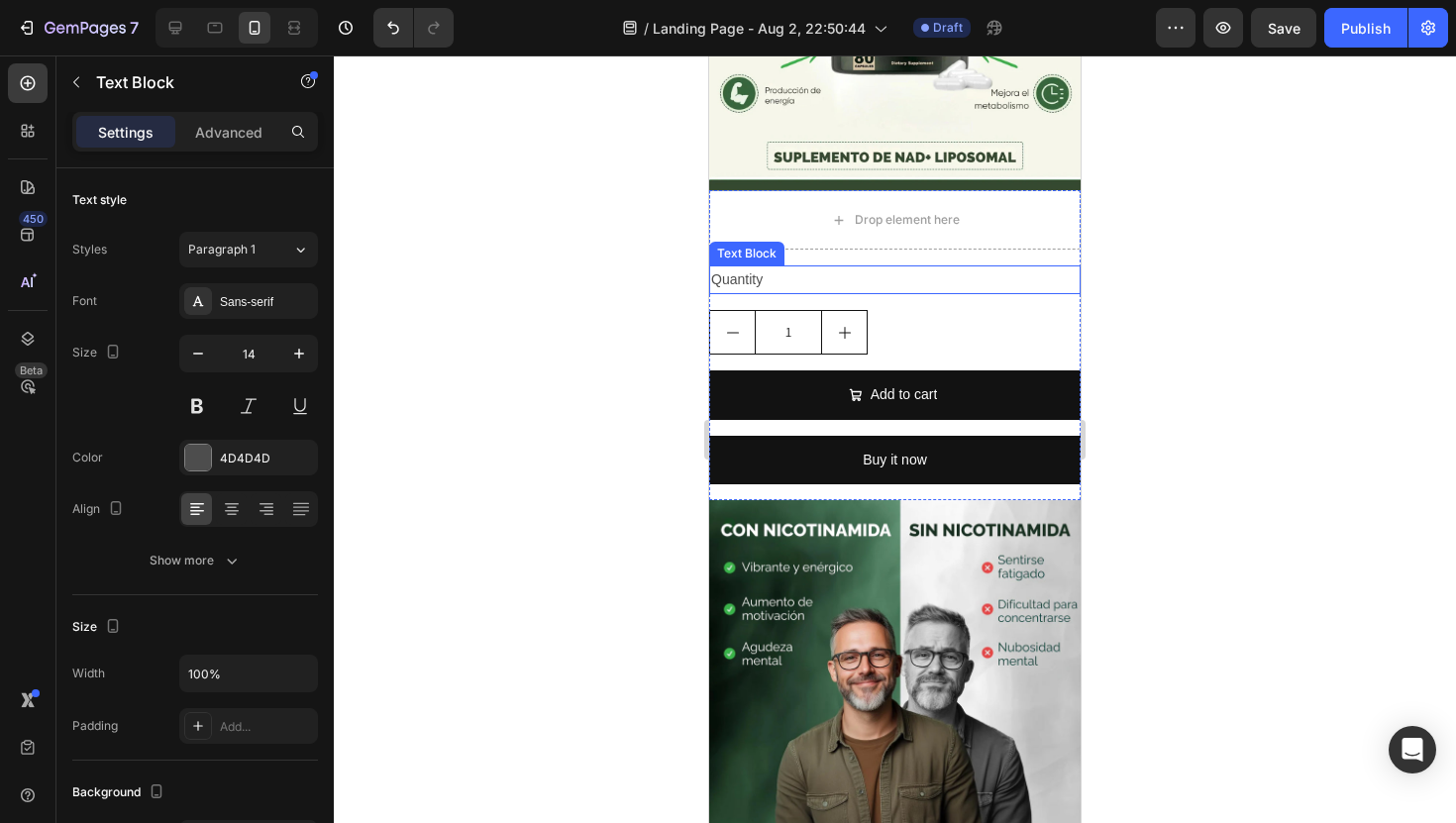 click on "Quantity" at bounding box center (894, 279) 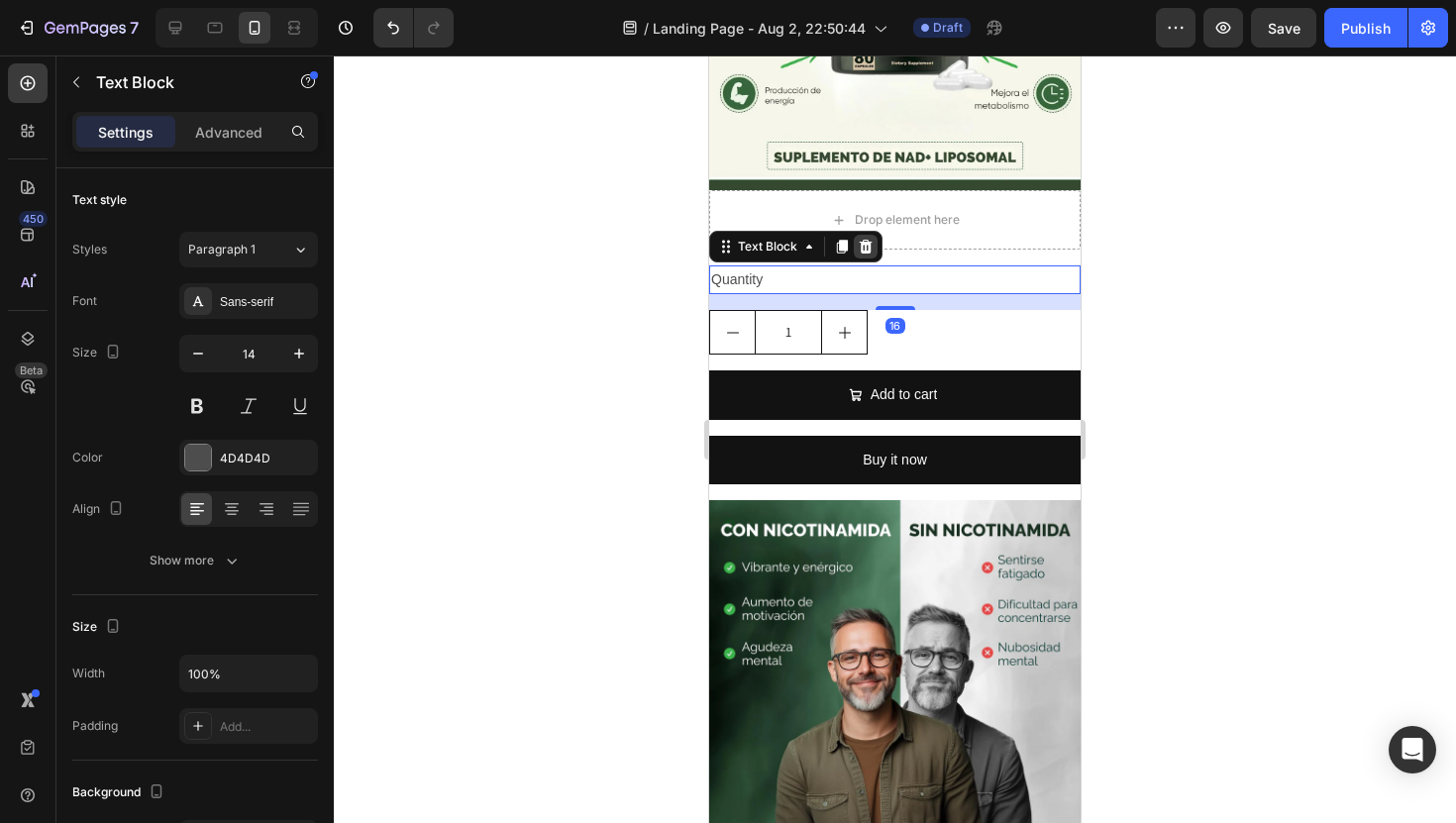 click 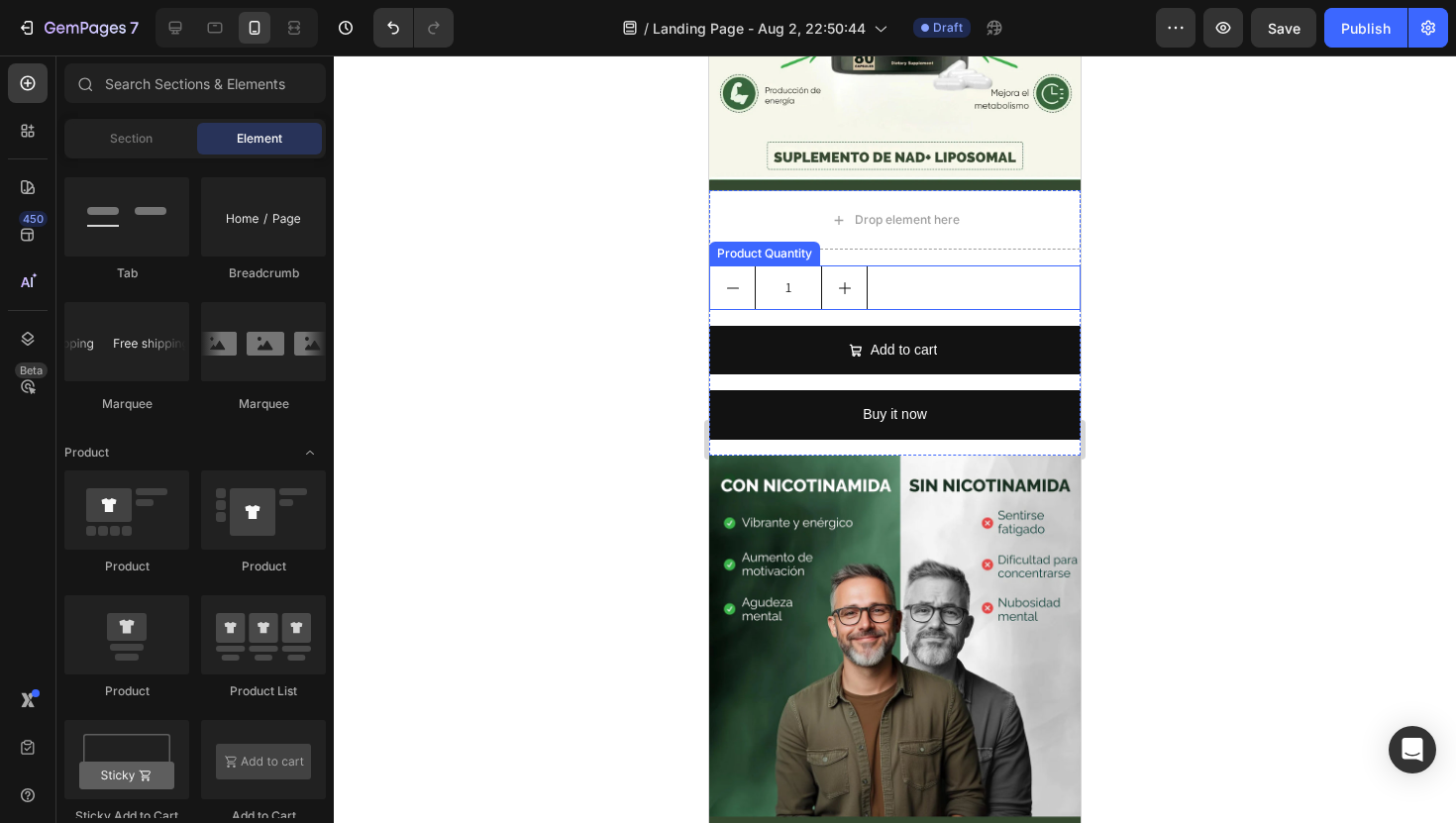 click on "1" at bounding box center (894, 287) 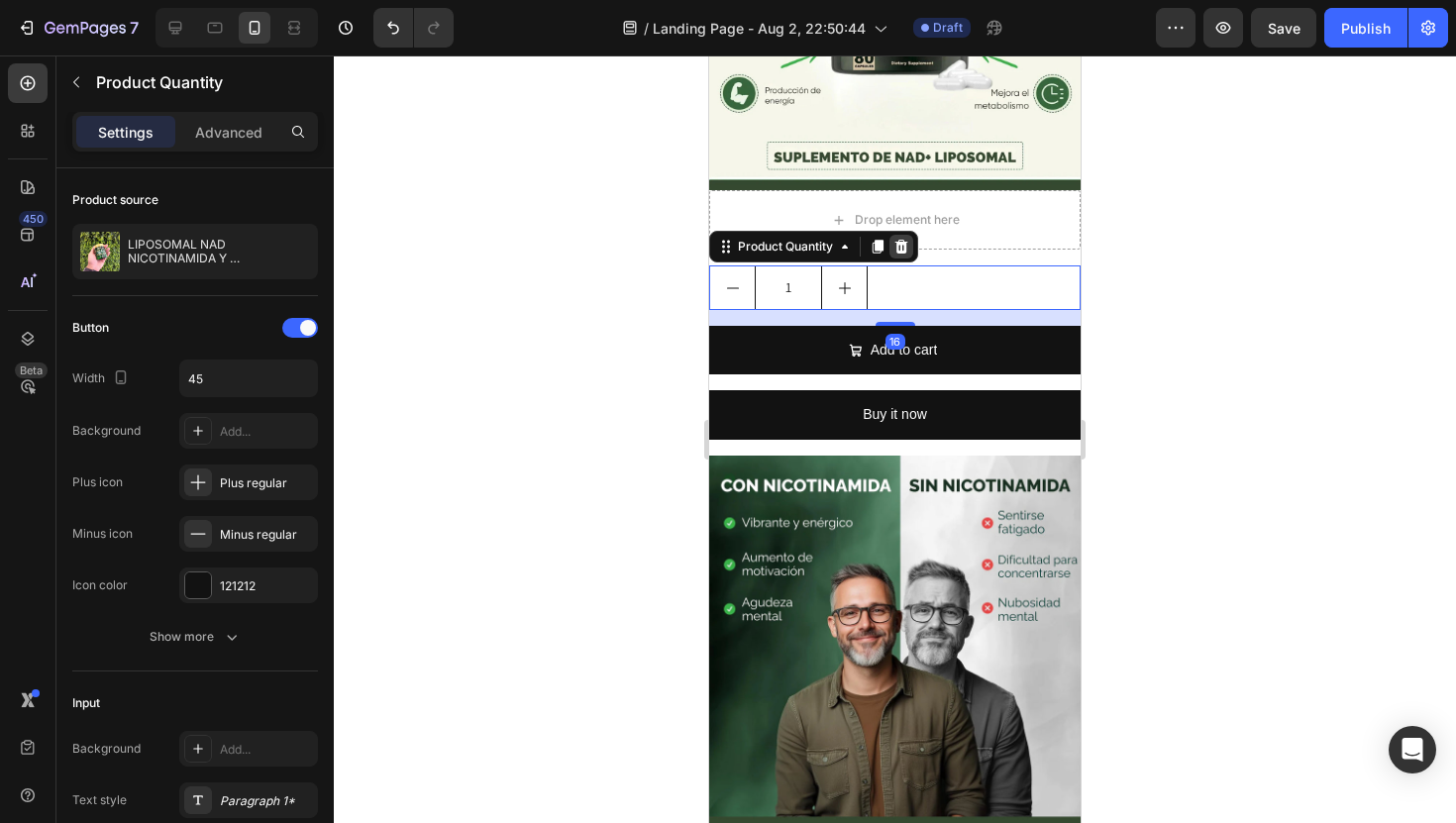 click 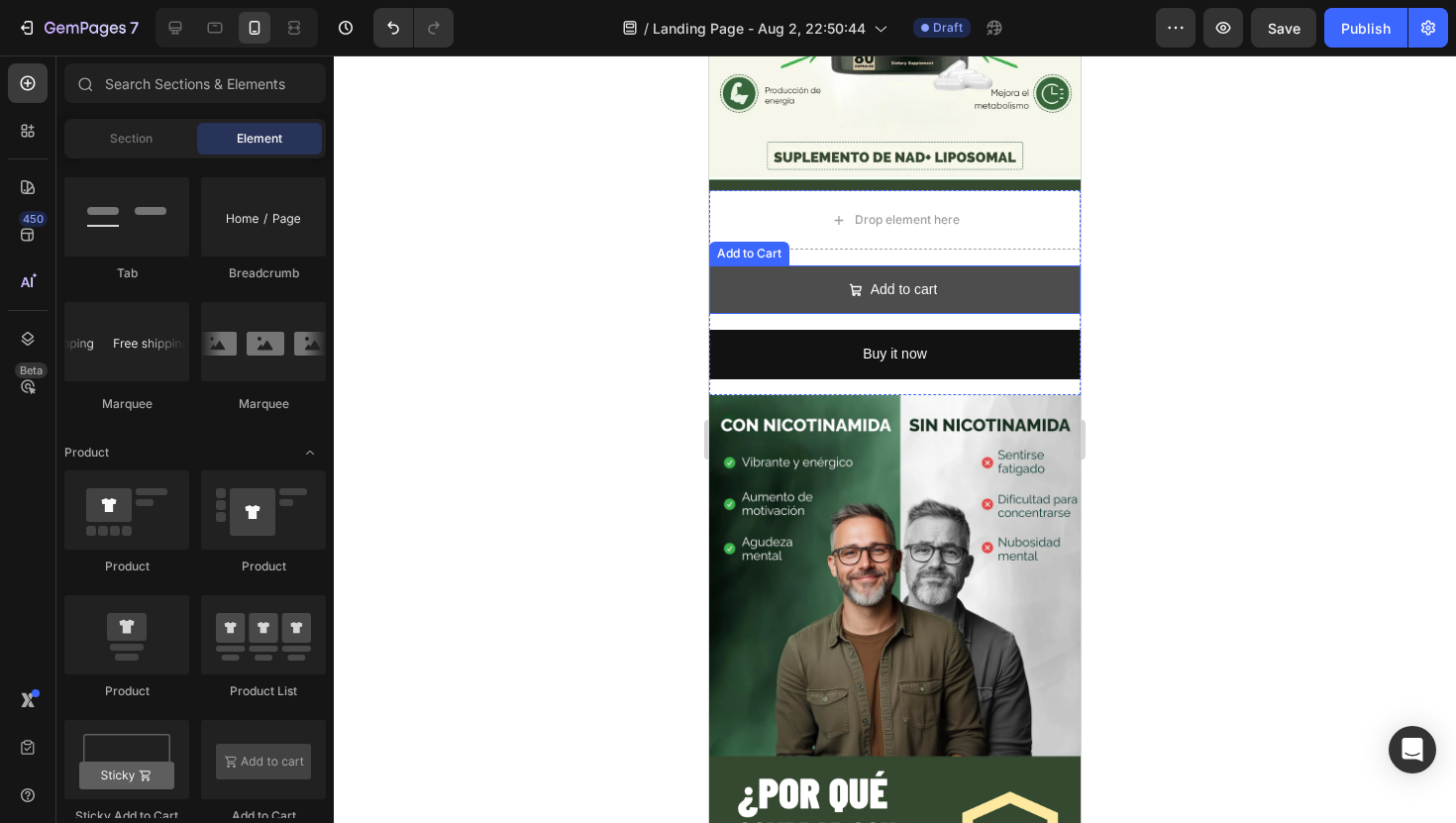 click on "Add to cart" at bounding box center [894, 289] 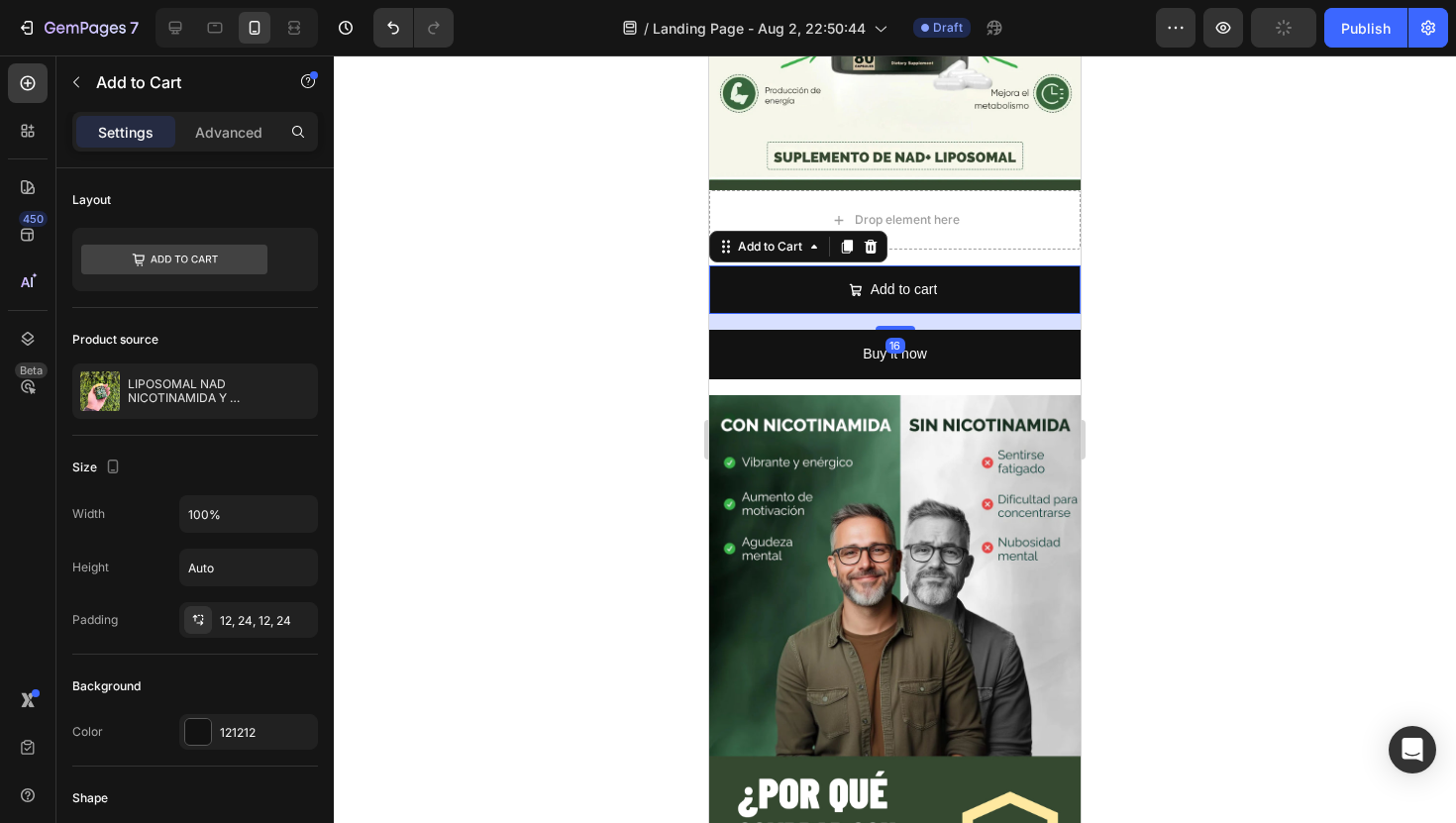 click on "Add to Cart" at bounding box center (798, 247) 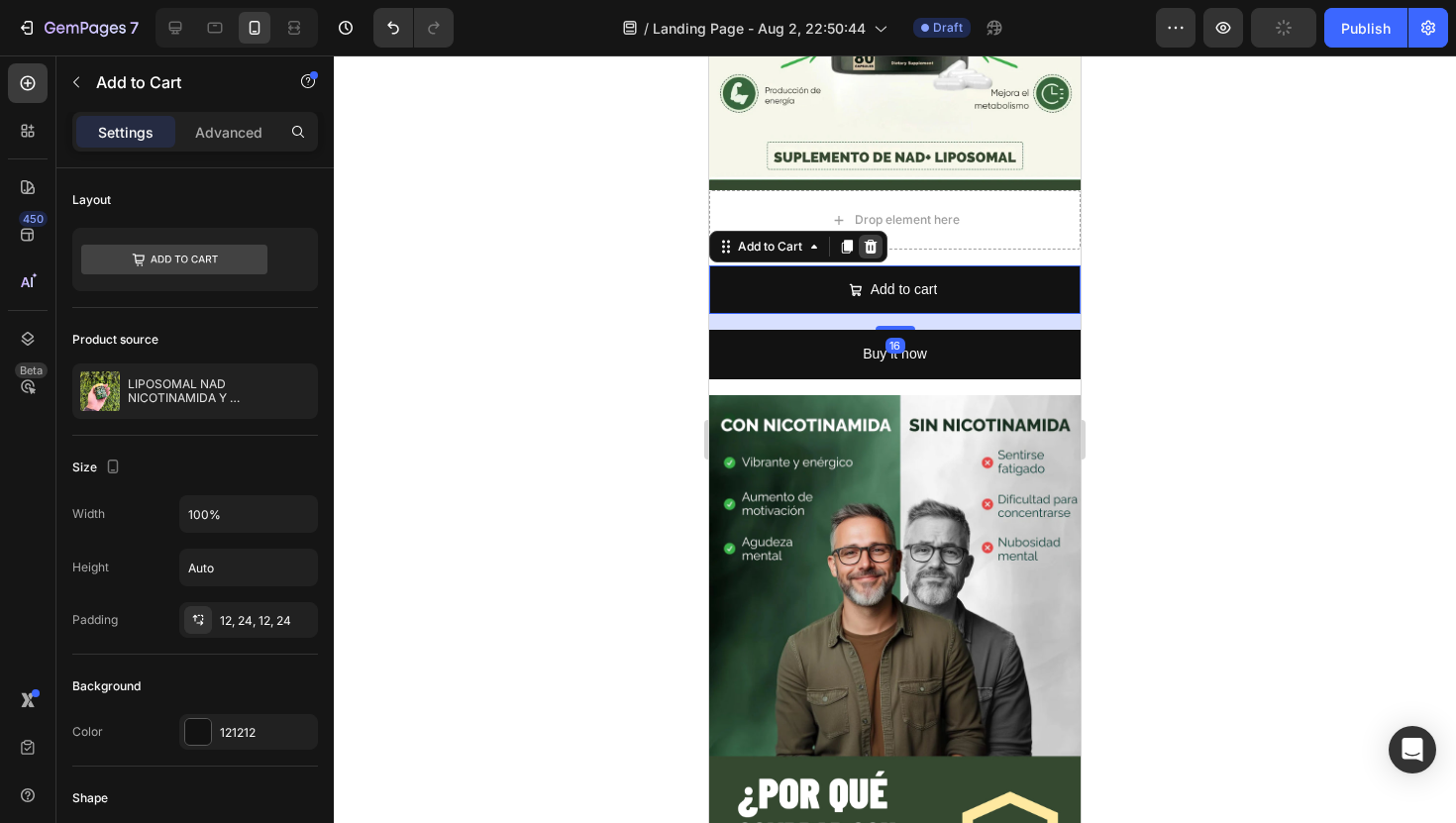 click at bounding box center [871, 247] 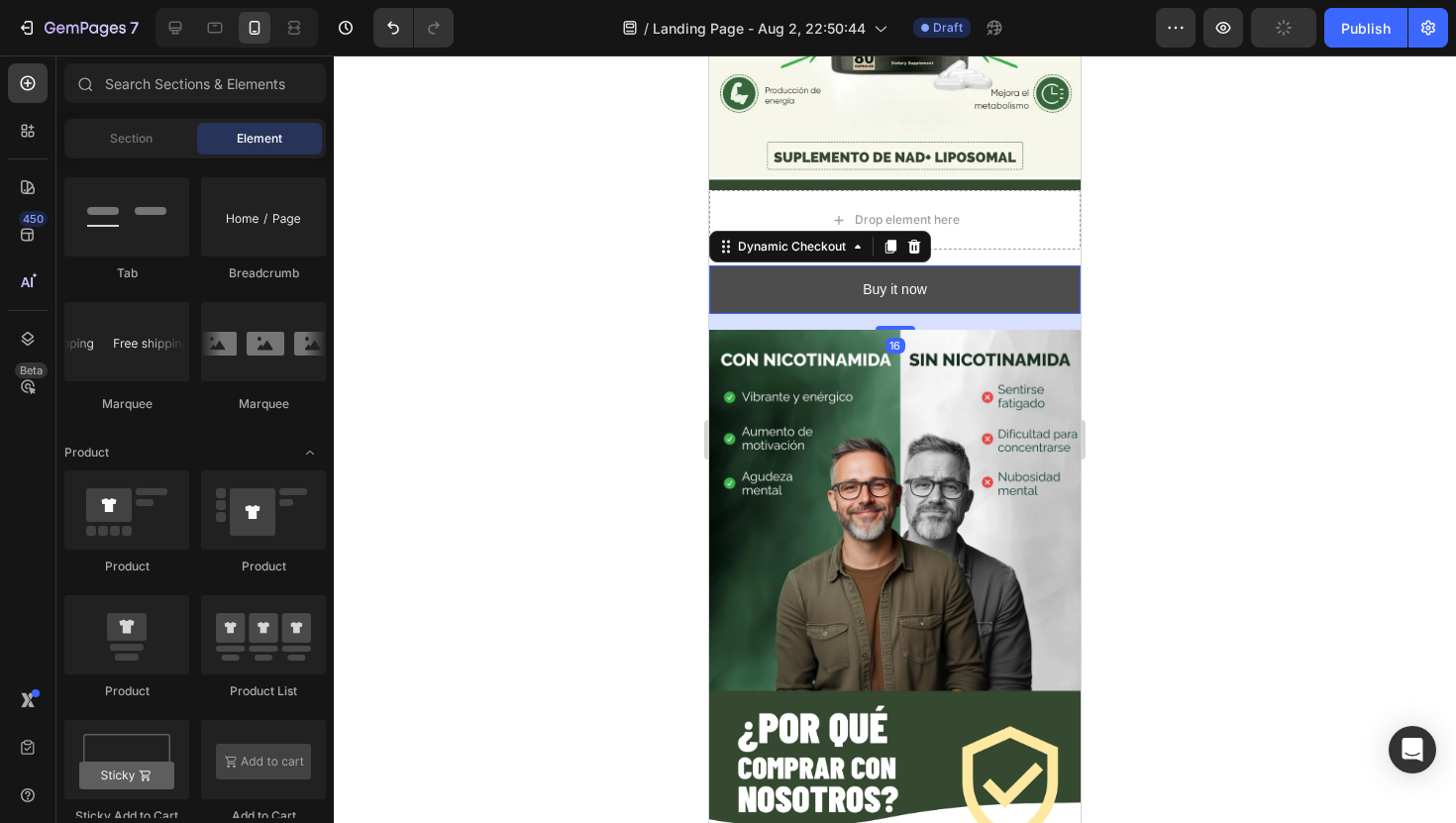 click on "Buy it now" at bounding box center (894, 289) 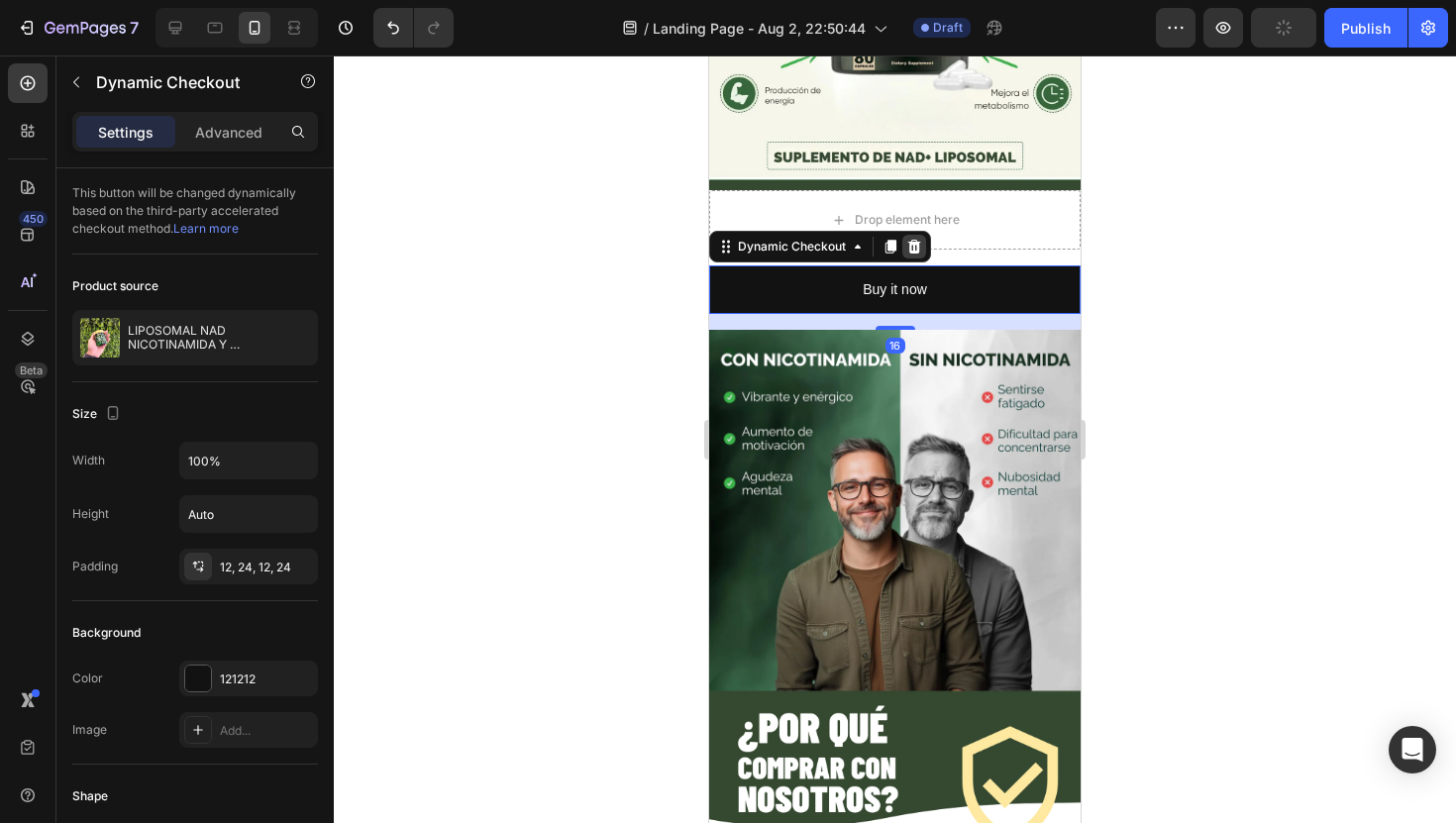 click 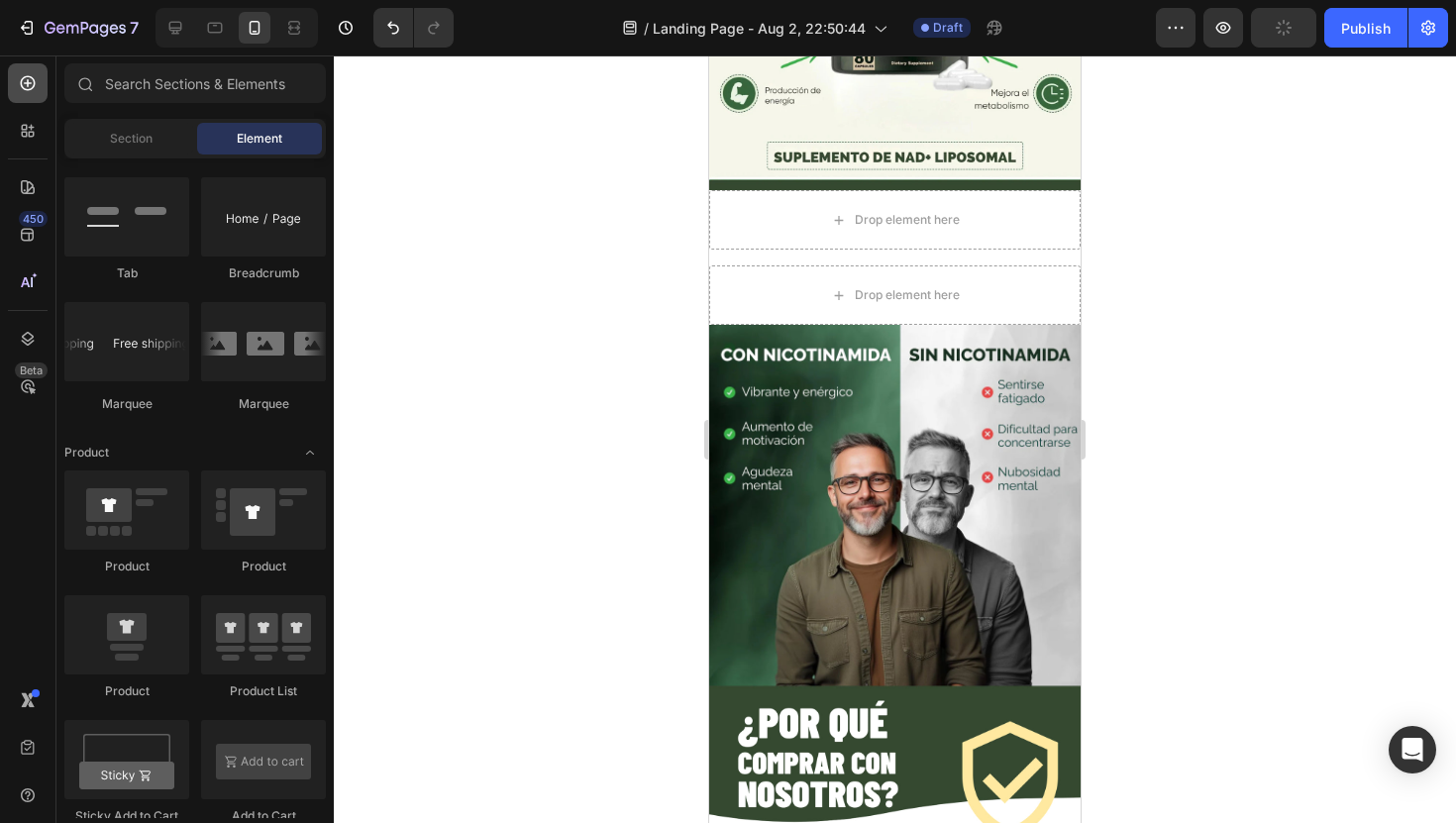 click 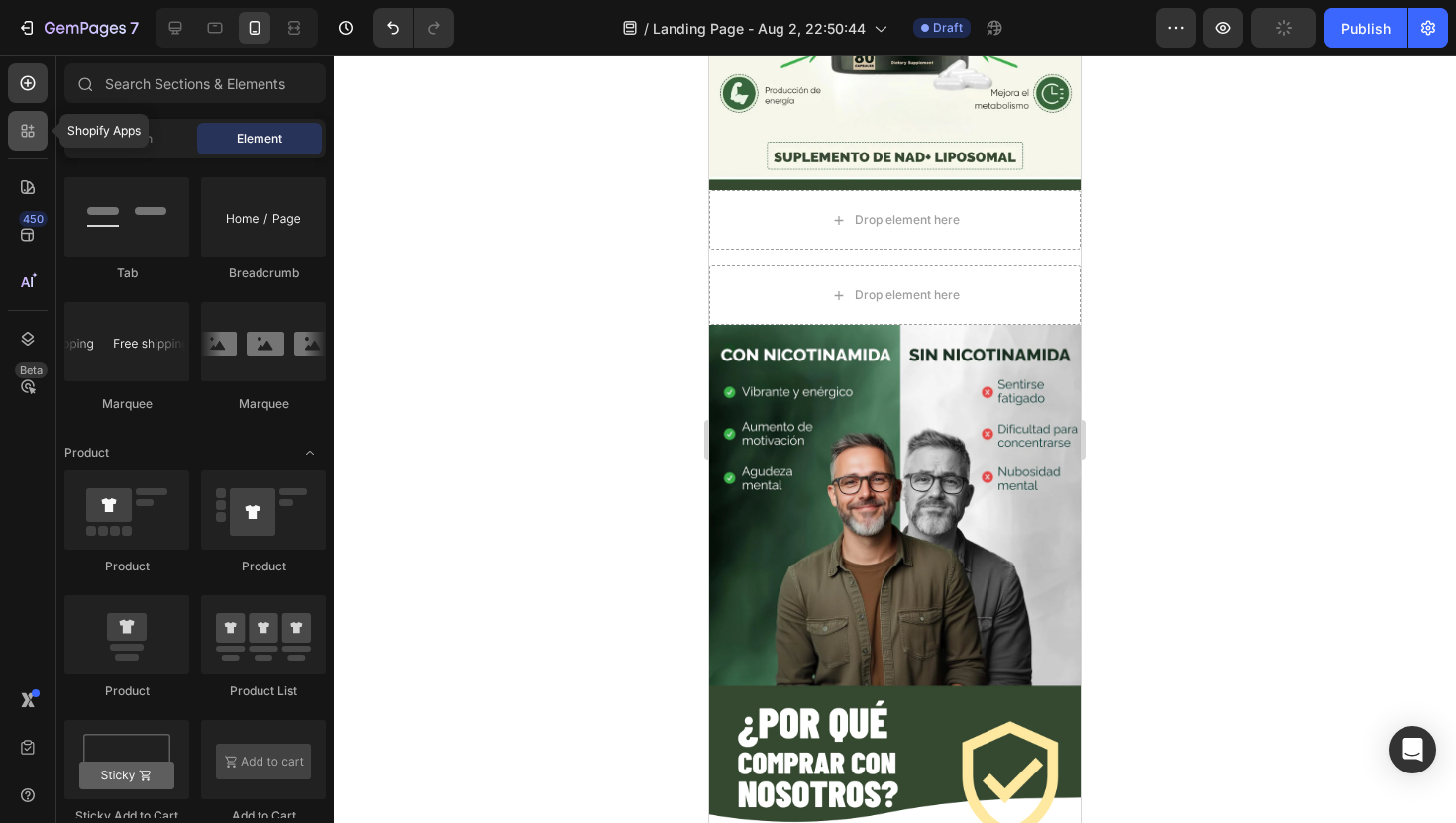 click 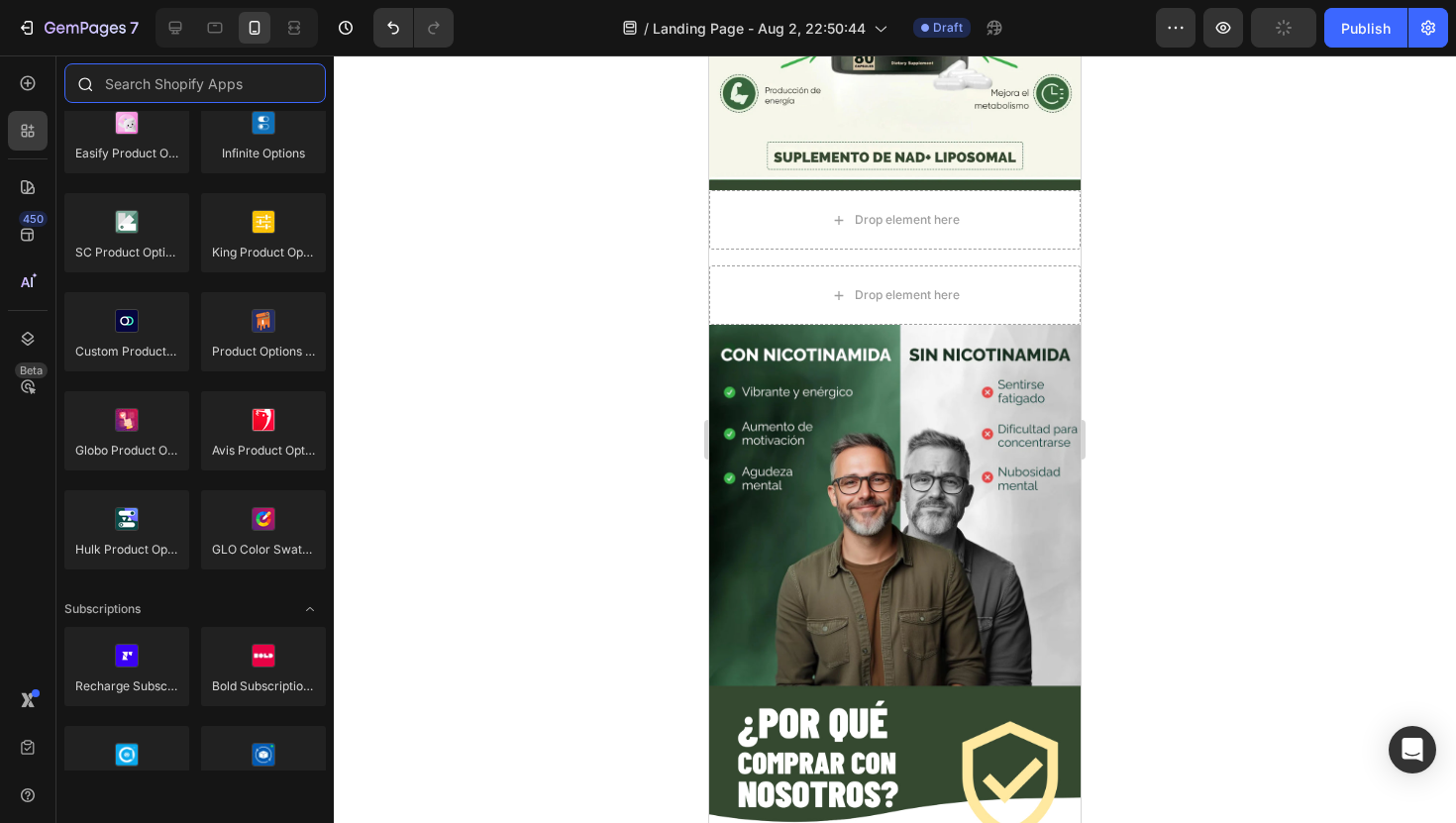click at bounding box center (195, 83) 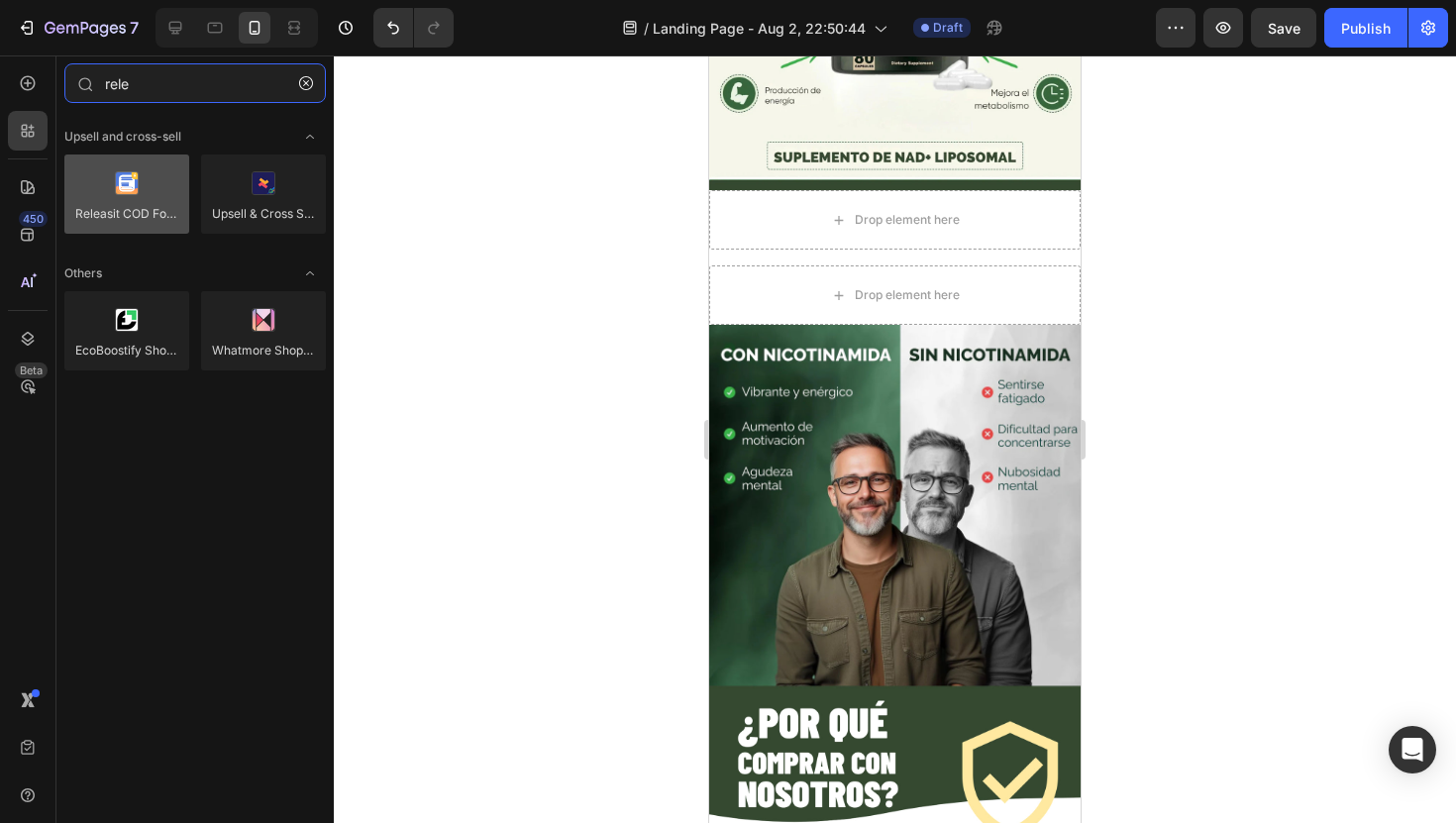 type on "rele" 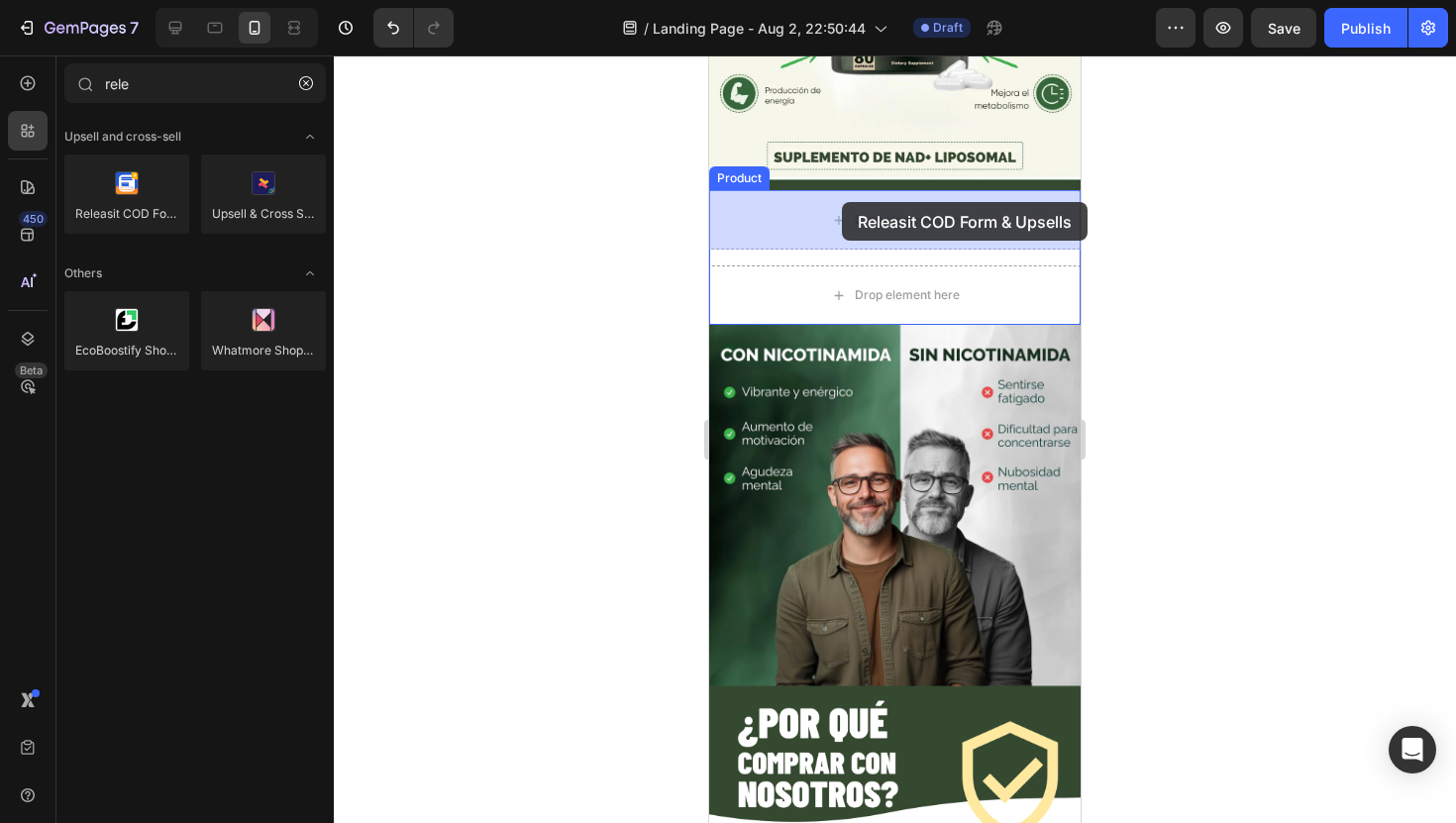 drag, startPoint x: 853, startPoint y: 244, endPoint x: 808, endPoint y: 201, distance: 62.241465 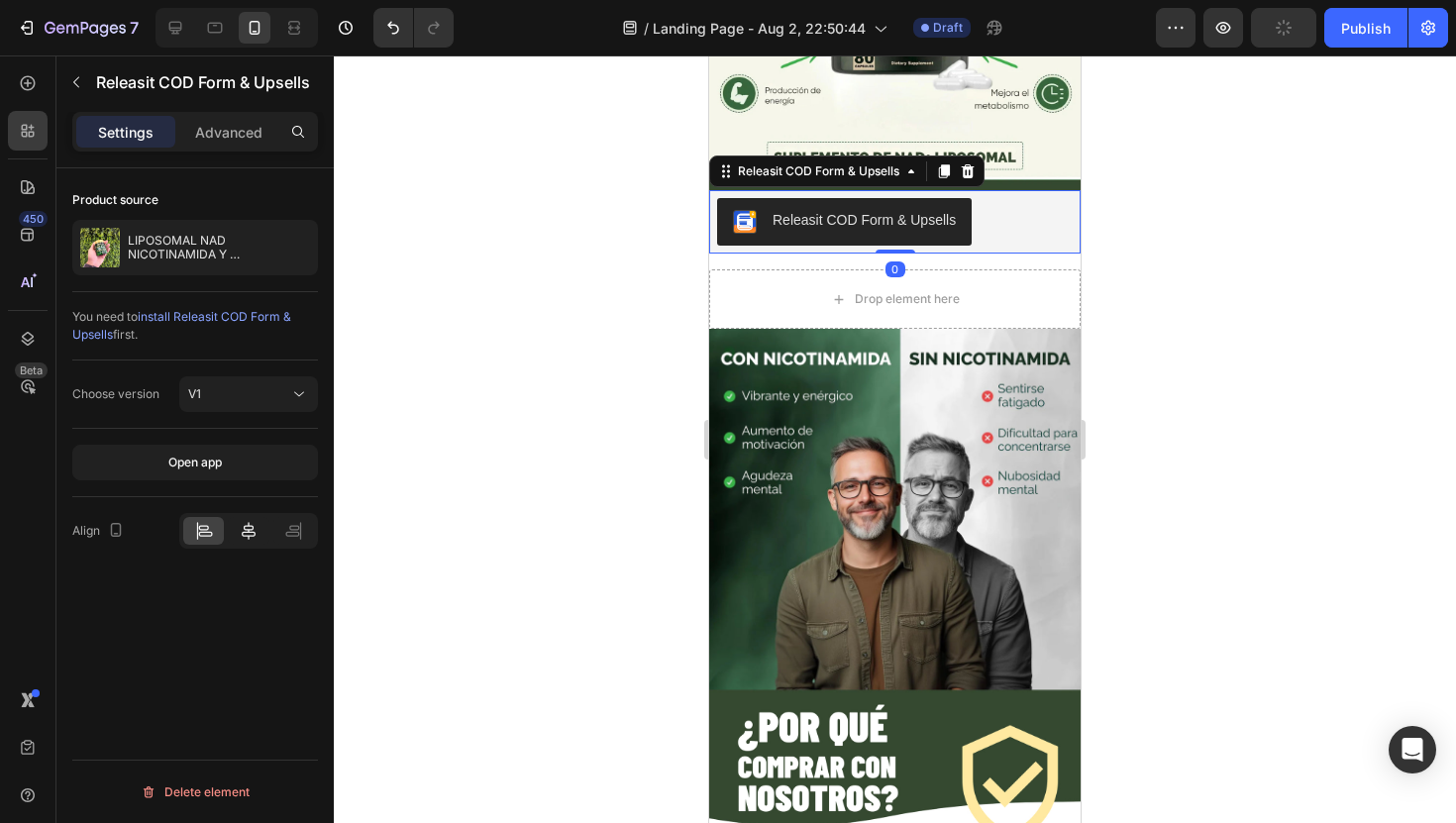 click 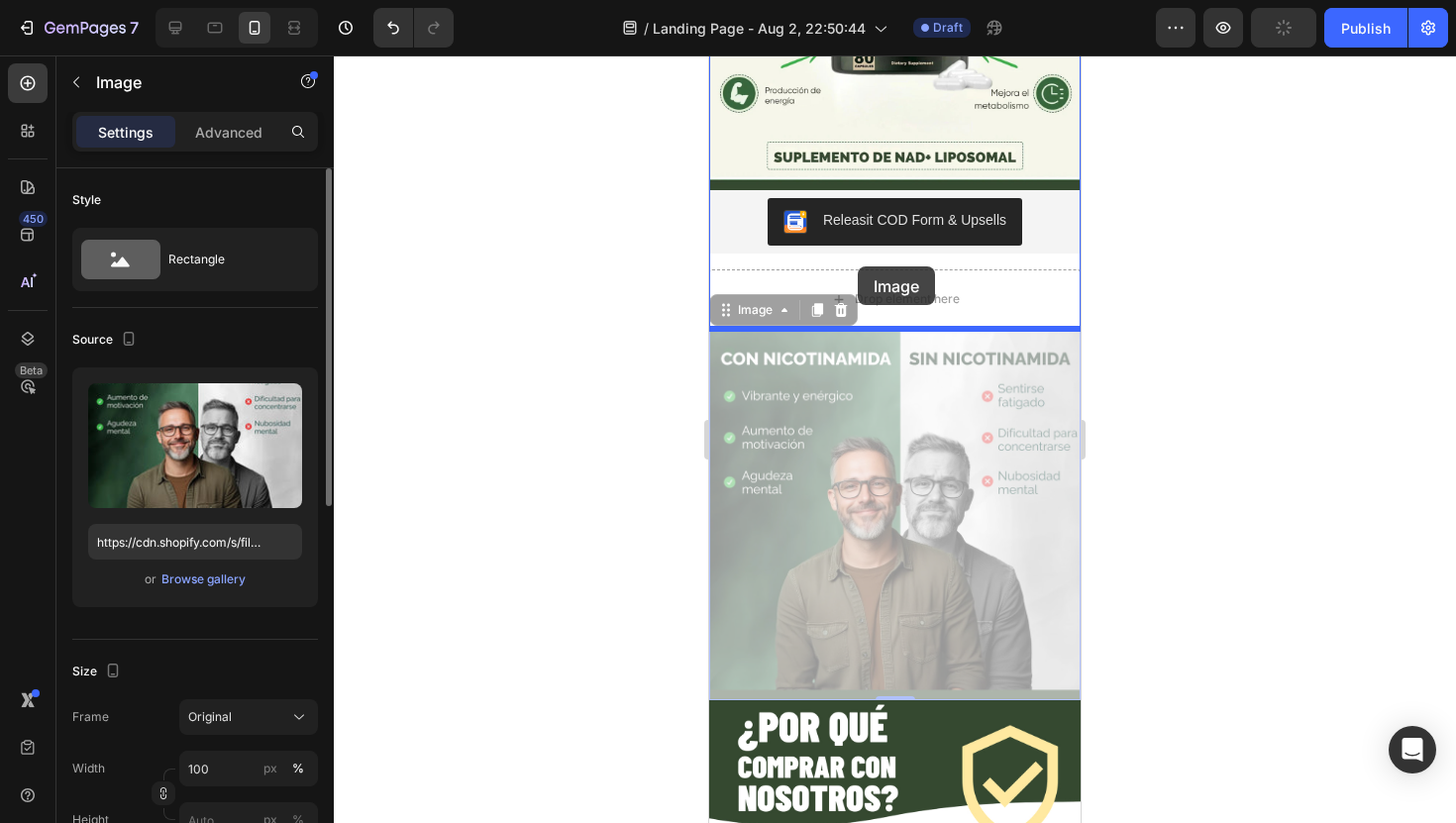 drag, startPoint x: 854, startPoint y: 383, endPoint x: 857, endPoint y: 268, distance: 115.03912 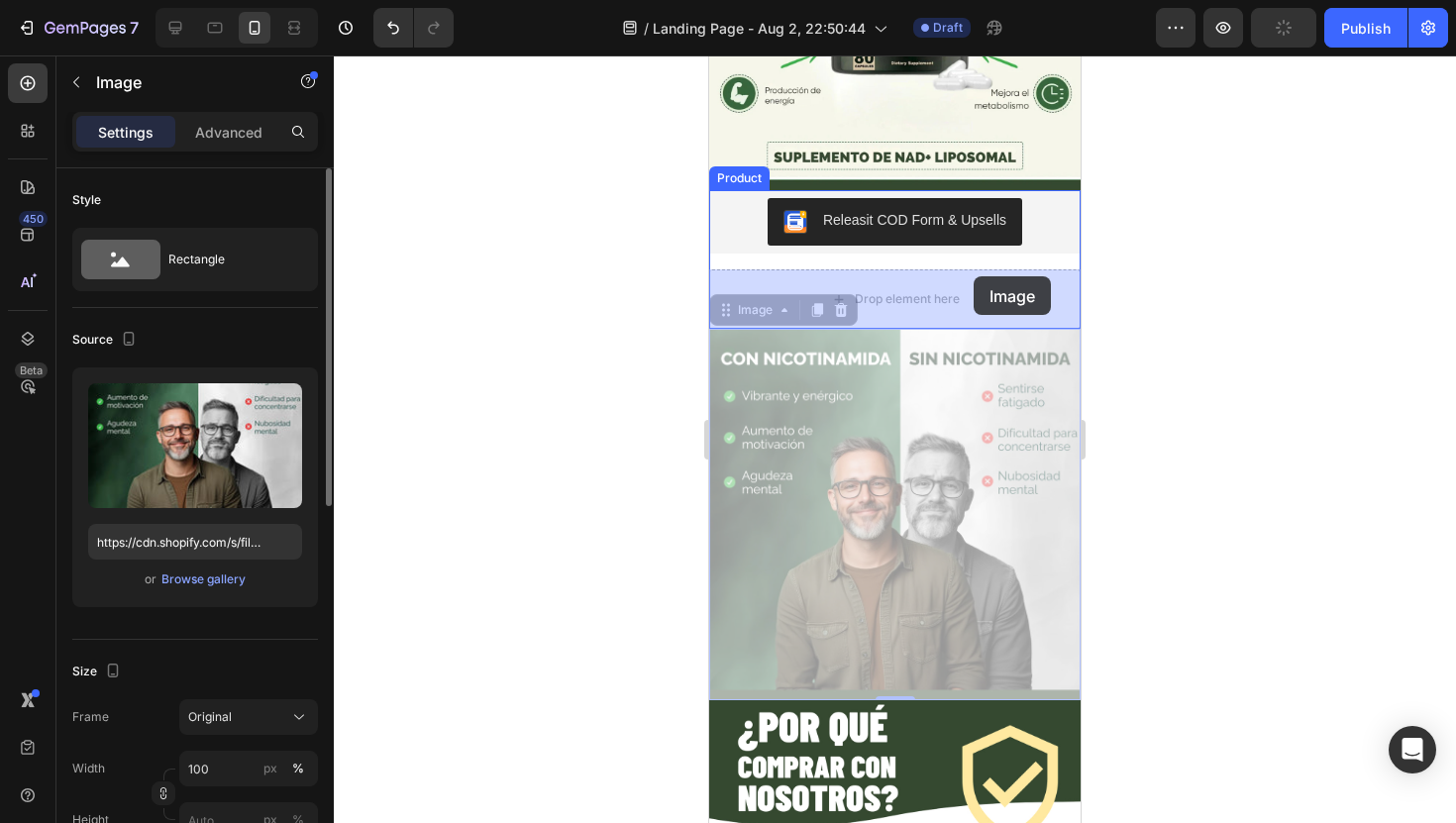 drag, startPoint x: 1028, startPoint y: 419, endPoint x: 972, endPoint y: 276, distance: 153.57409 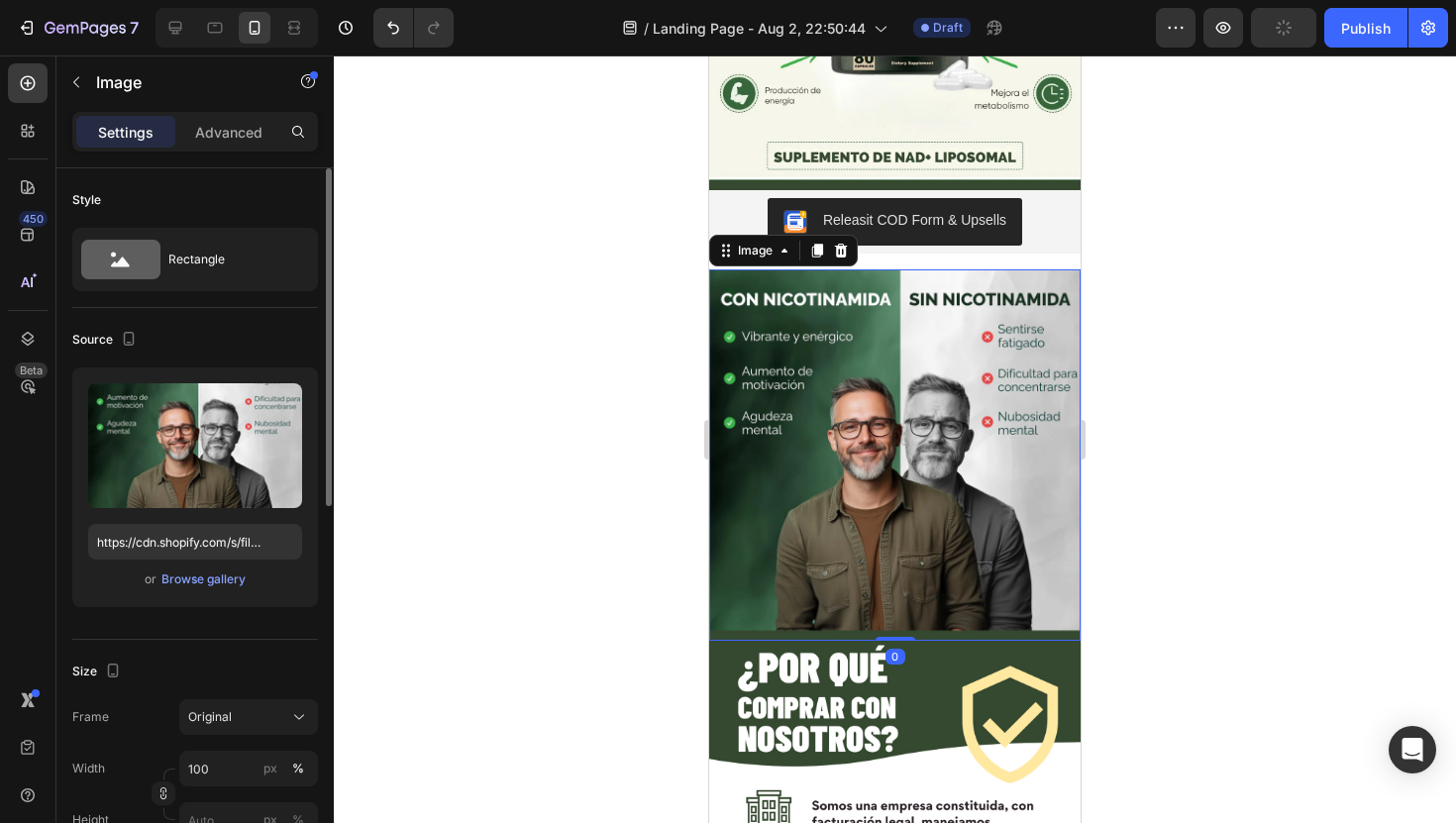 click 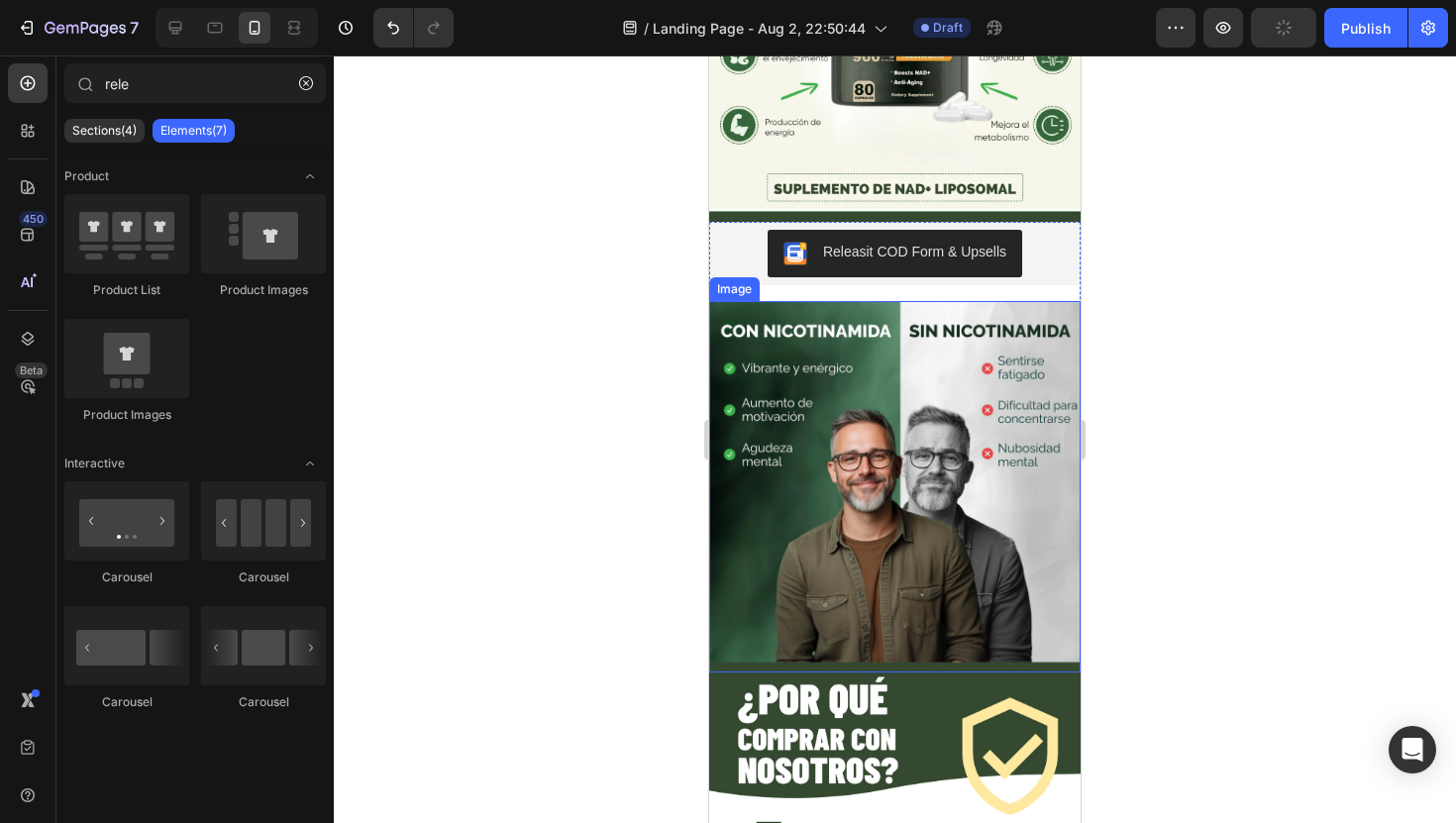 click at bounding box center (894, 486) 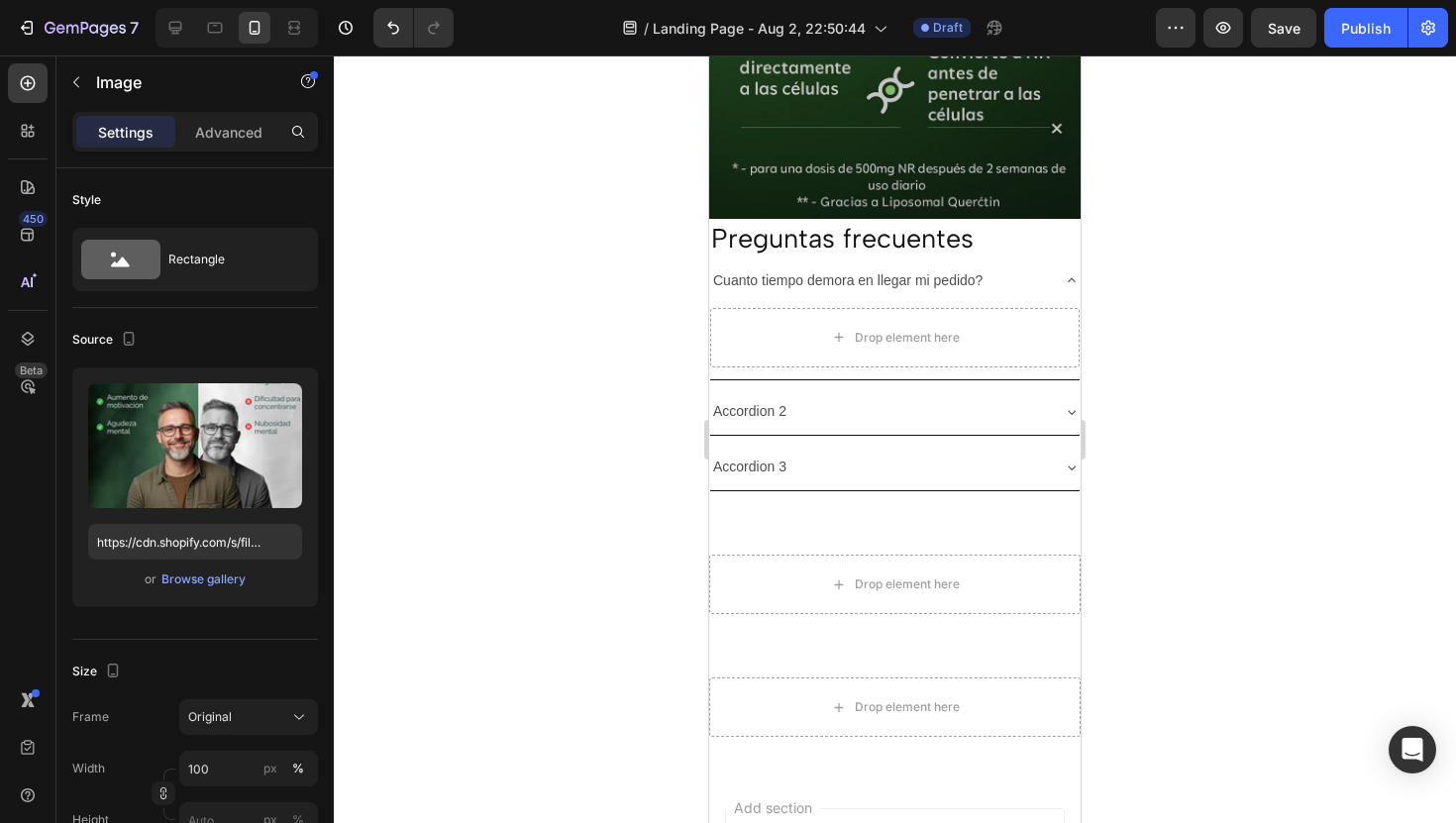 scroll, scrollTop: 3414, scrollLeft: 0, axis: vertical 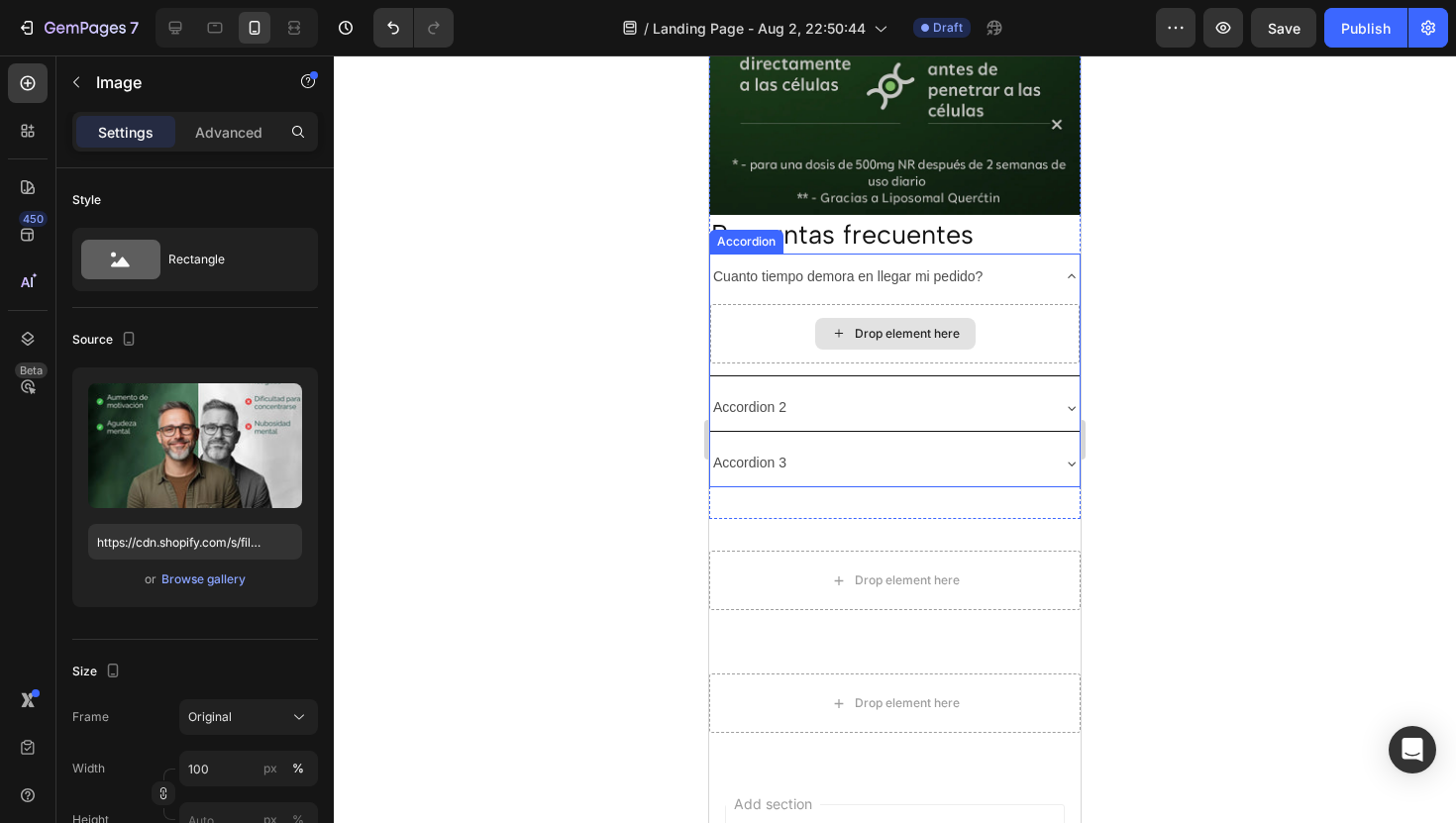 click 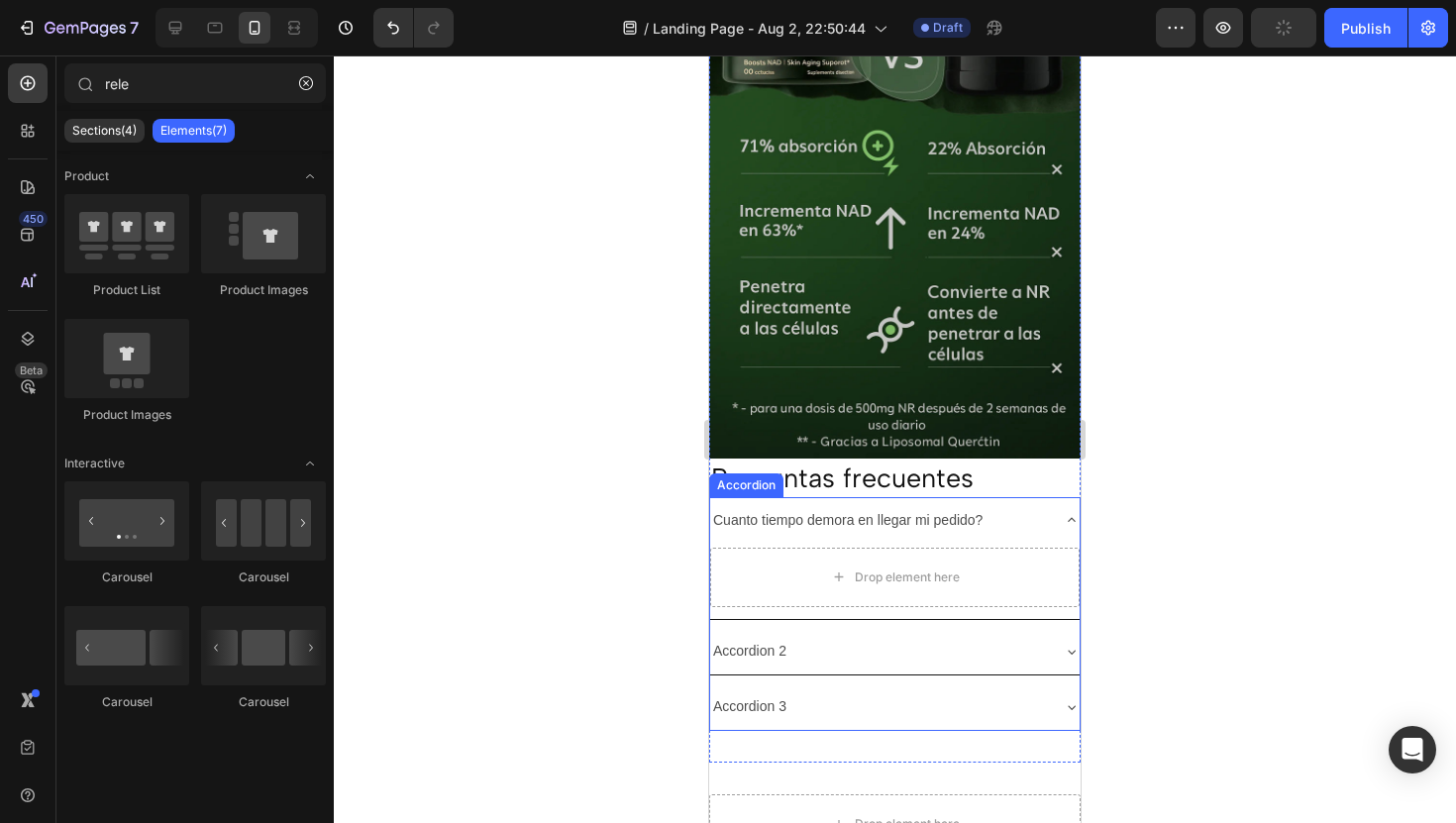 scroll, scrollTop: 3165, scrollLeft: 0, axis: vertical 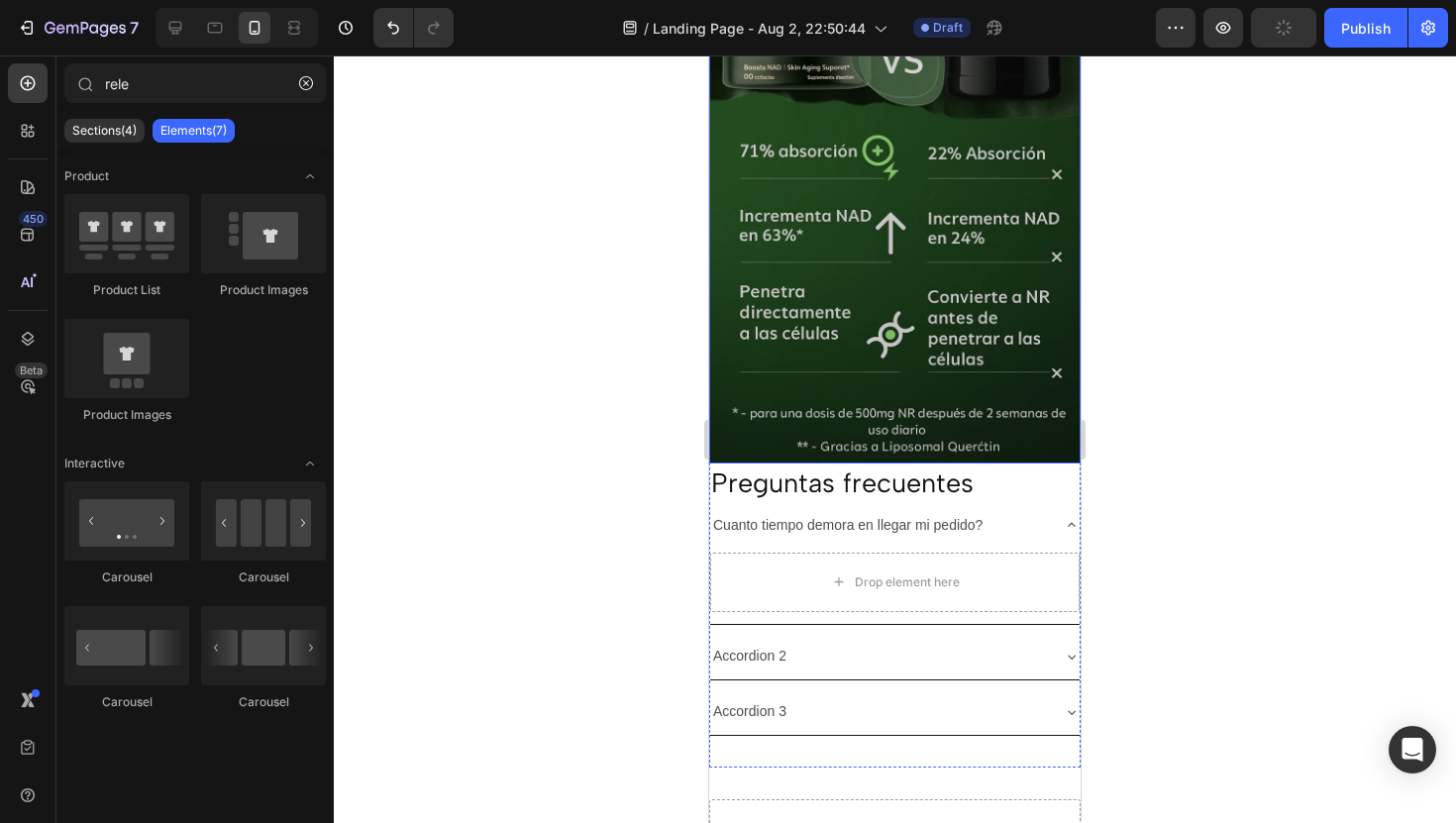 click on "Preguntas frecuentes" at bounding box center [894, 482] 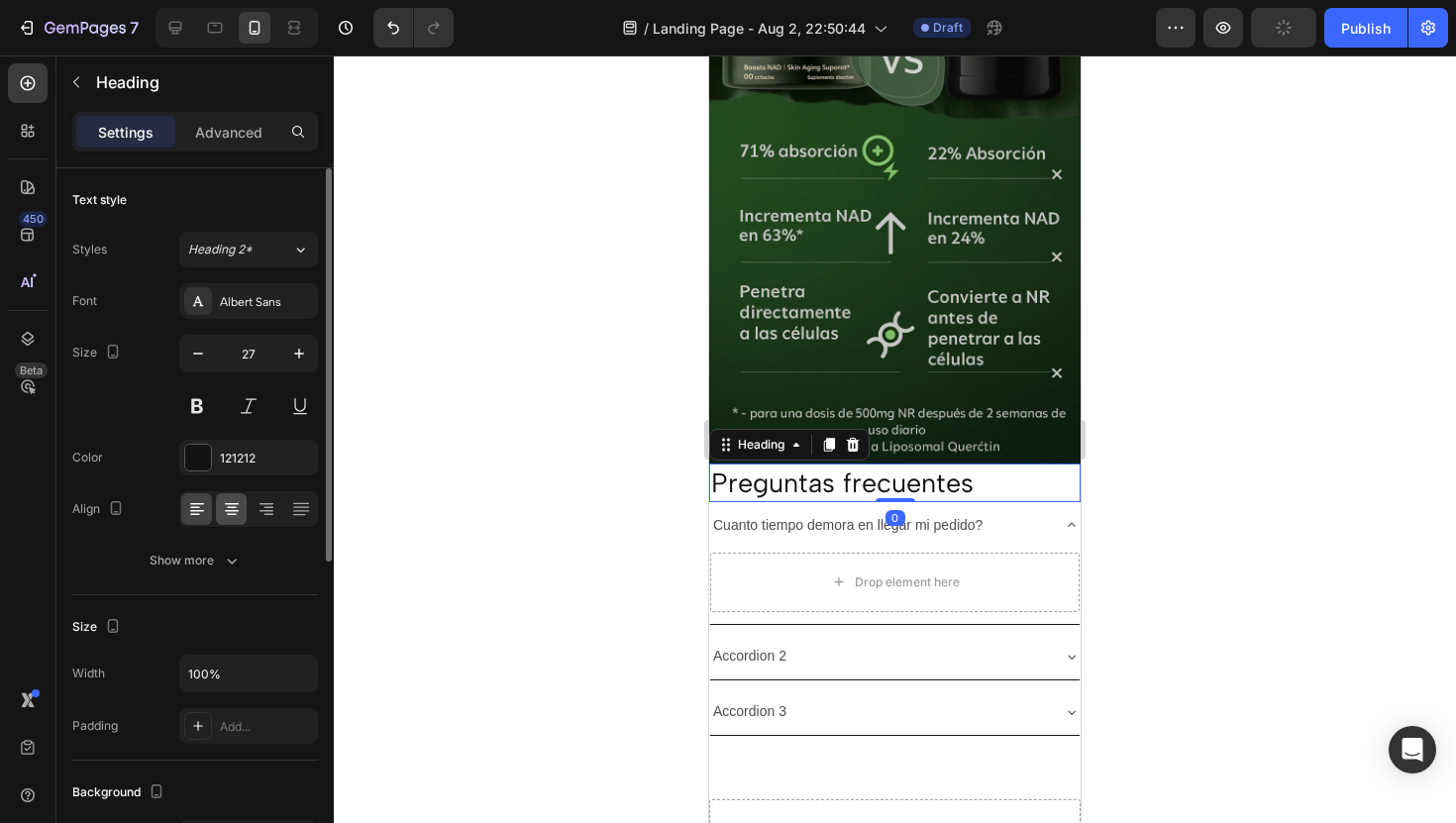 click 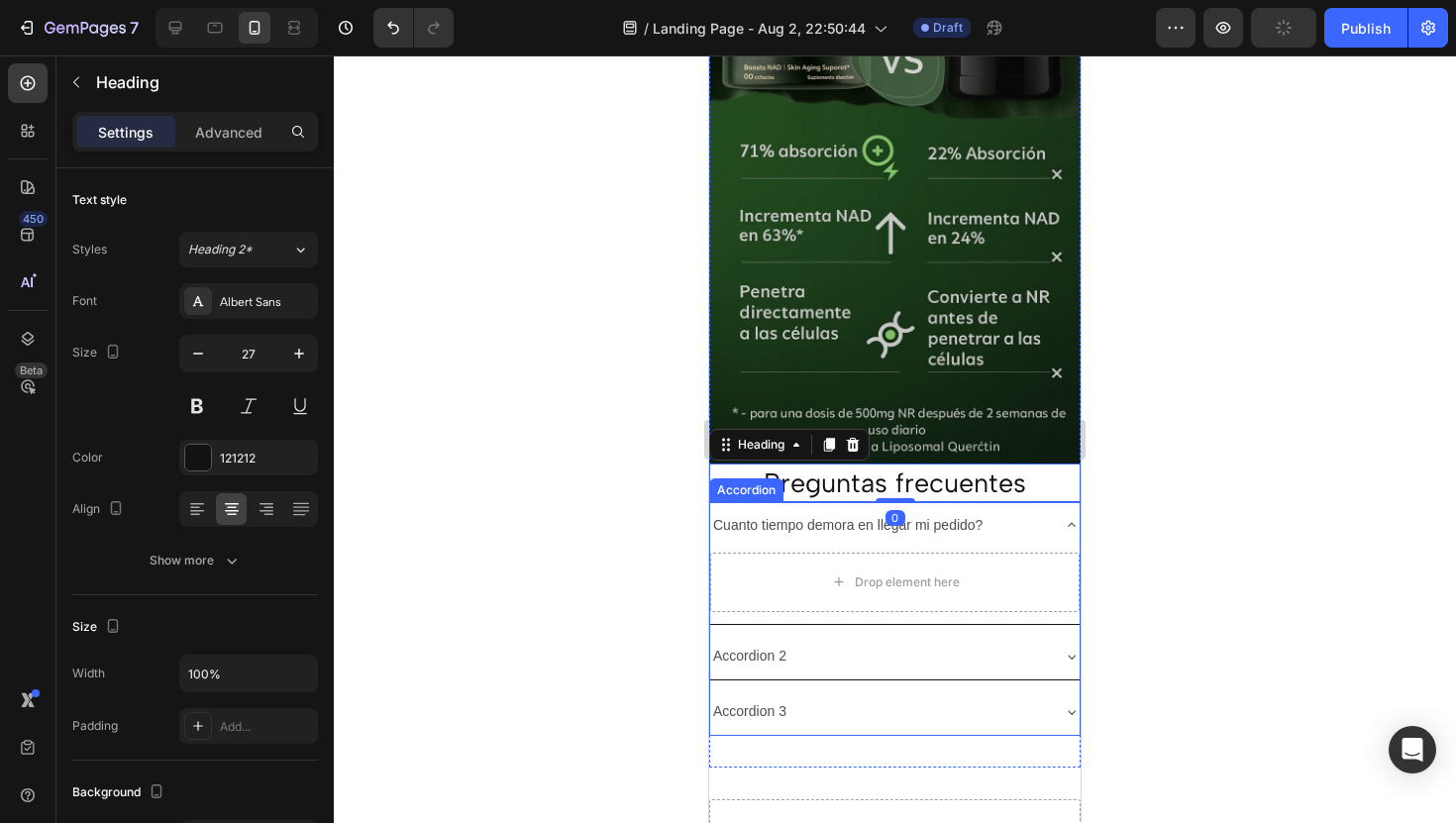 click 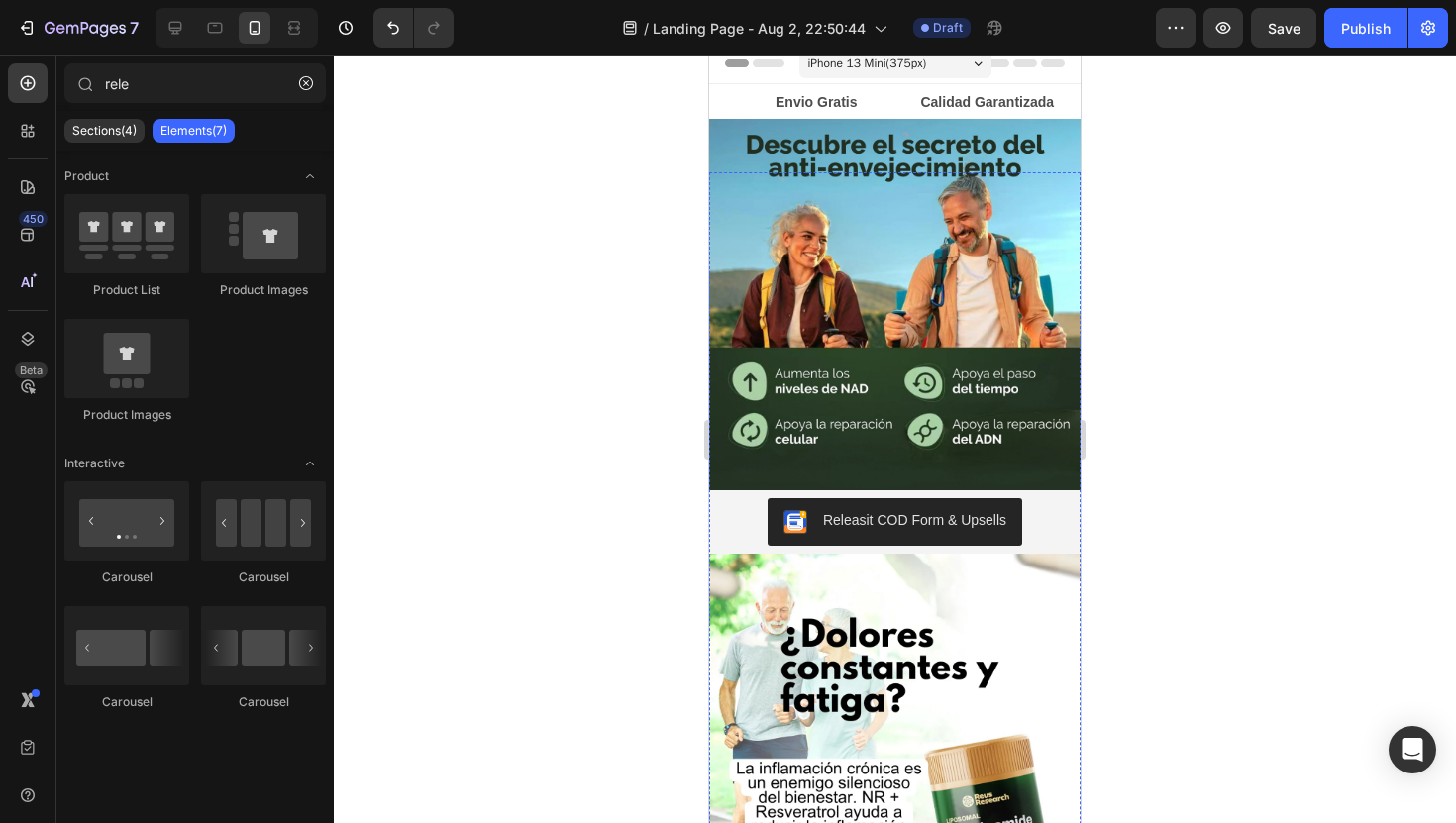 scroll, scrollTop: 16, scrollLeft: 0, axis: vertical 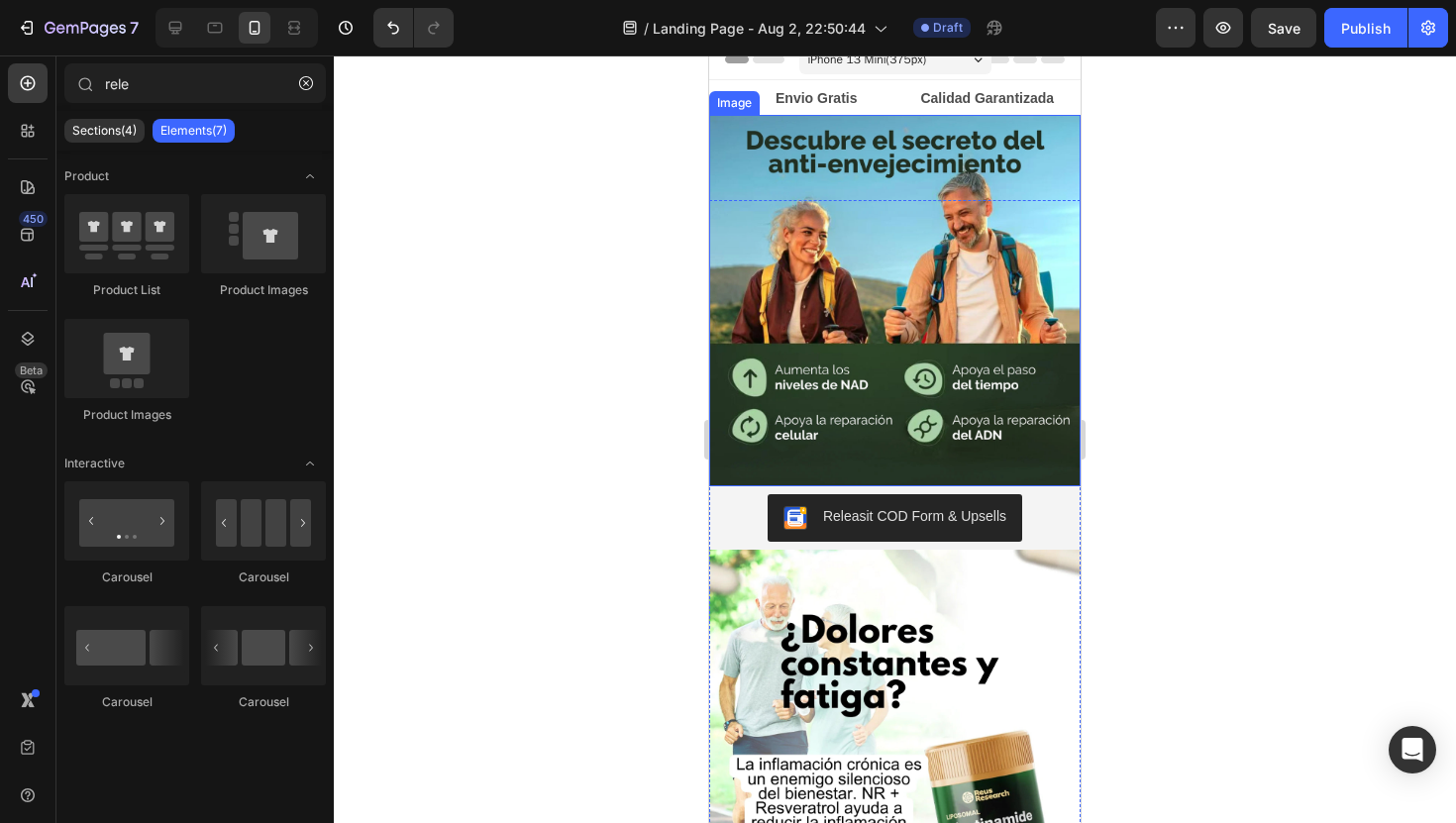 click 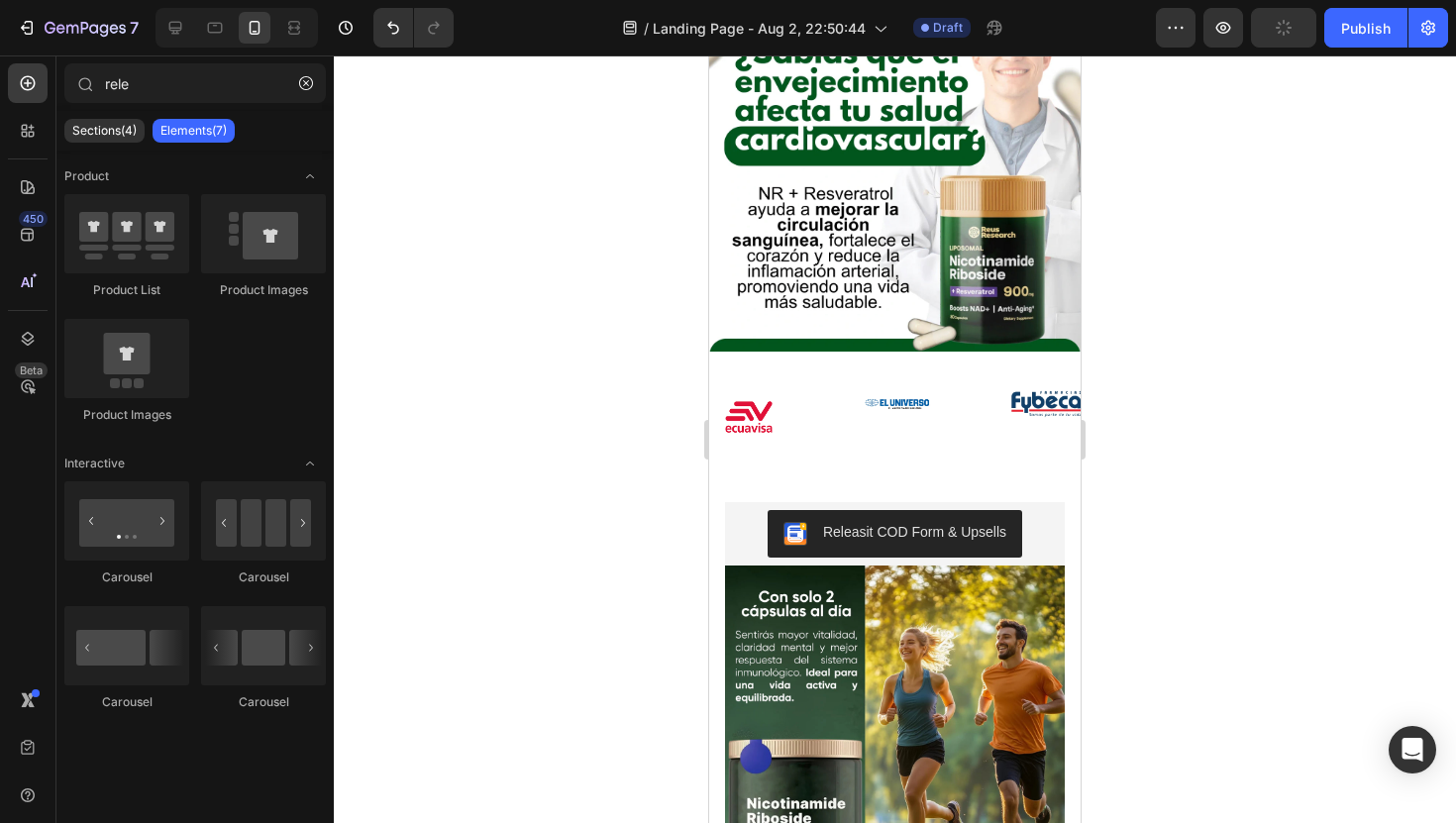 scroll, scrollTop: 987, scrollLeft: 0, axis: vertical 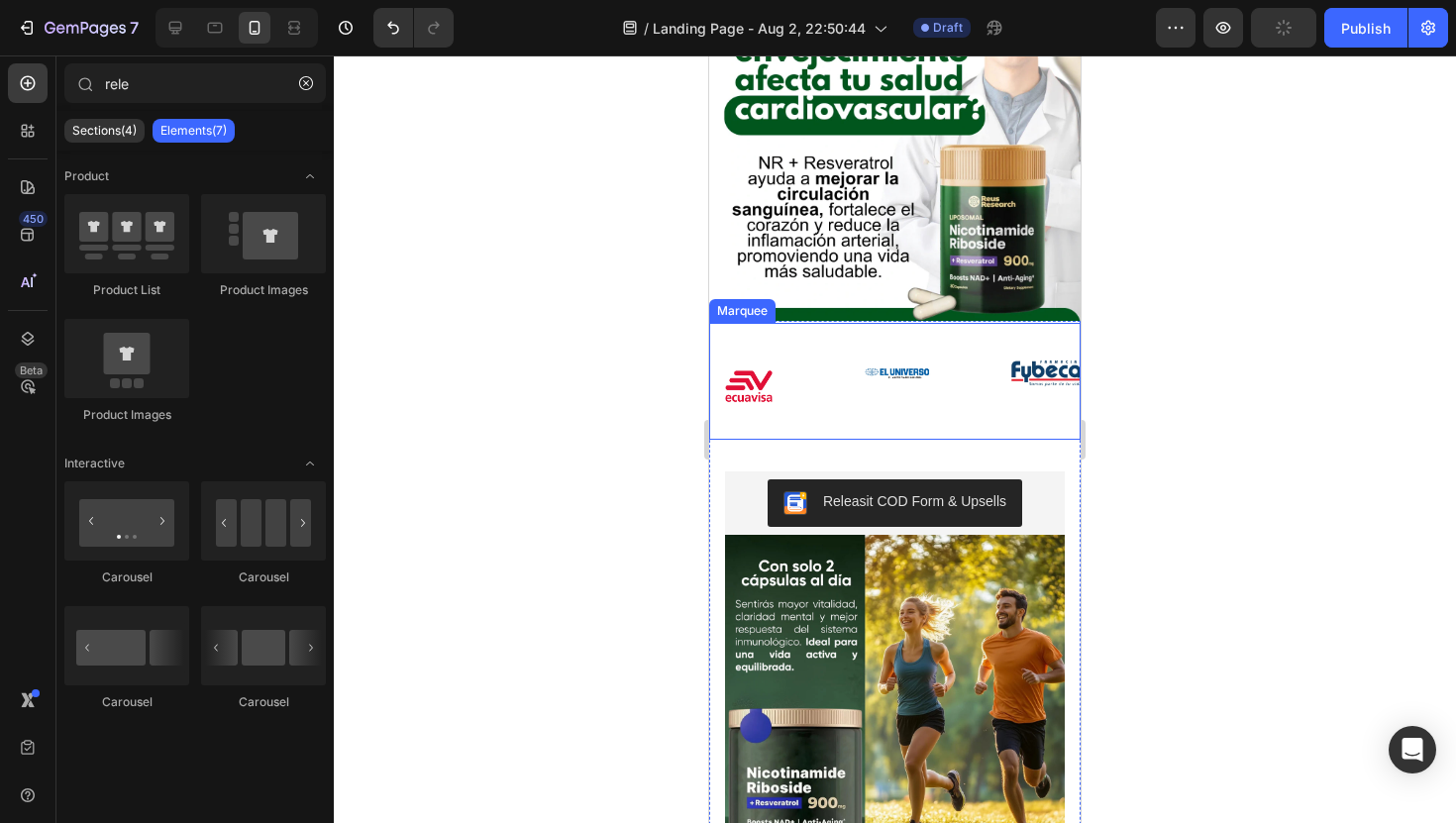 click on "Image" at bounding box center (933, 373) 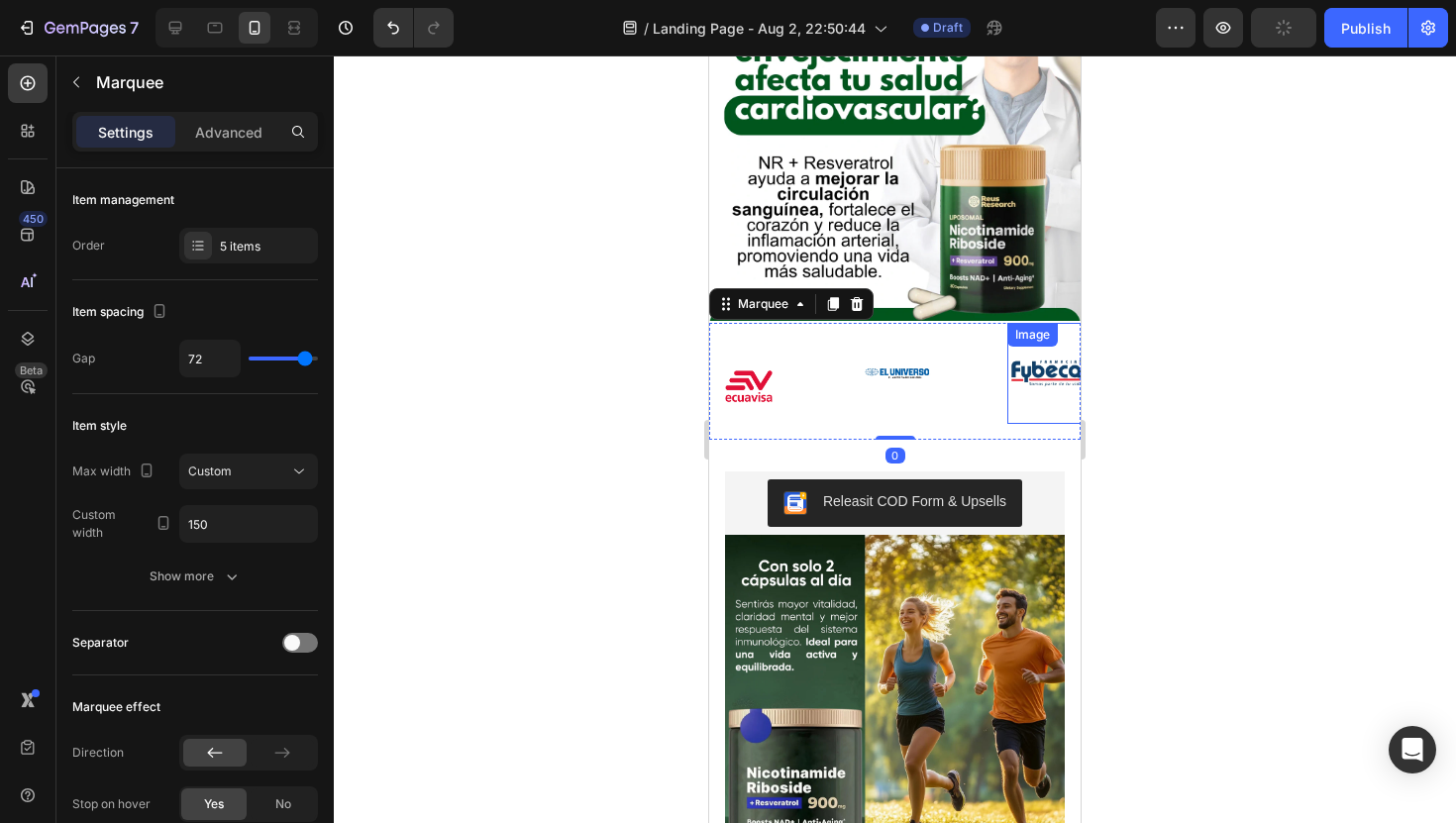 click 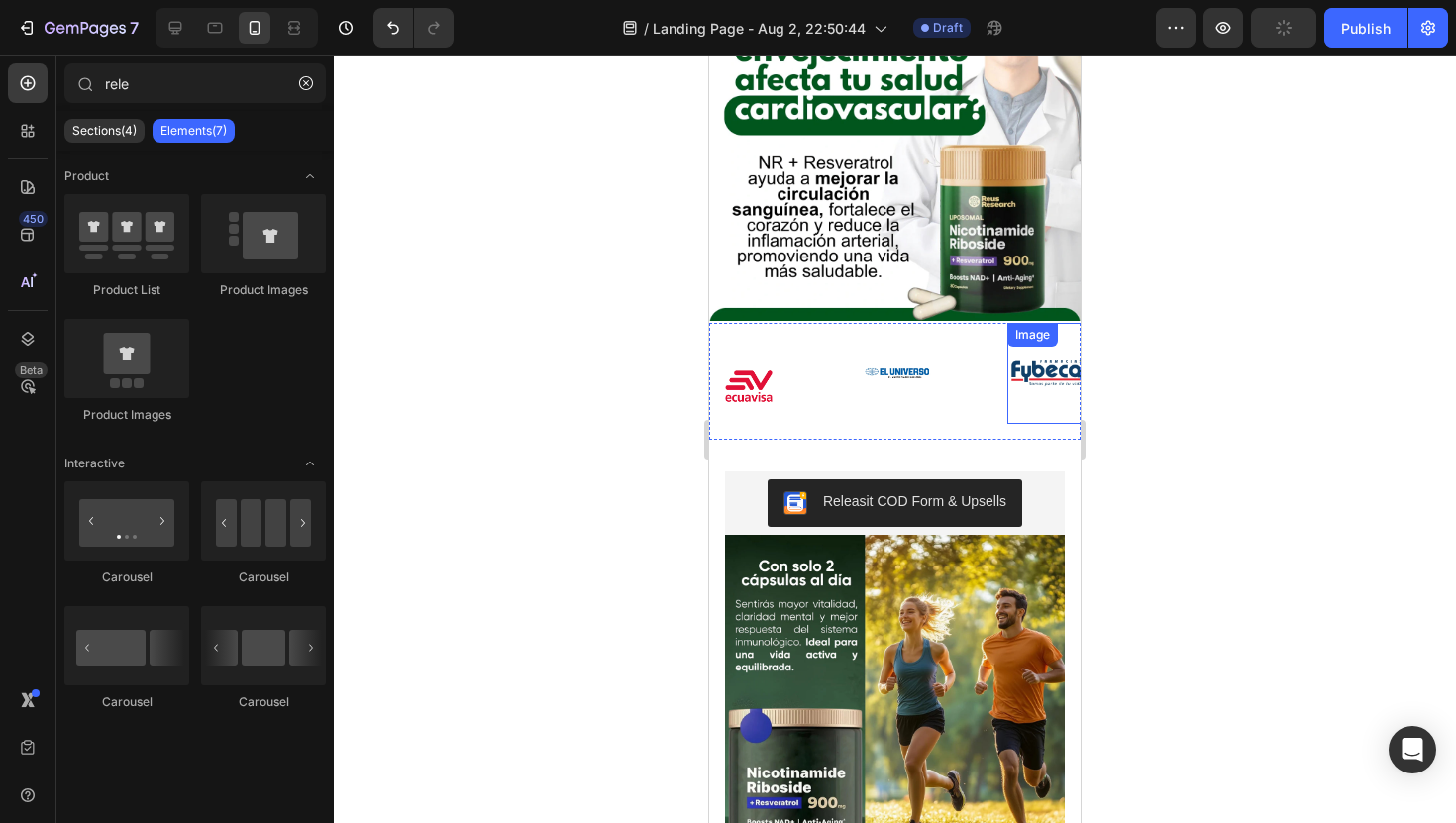 click 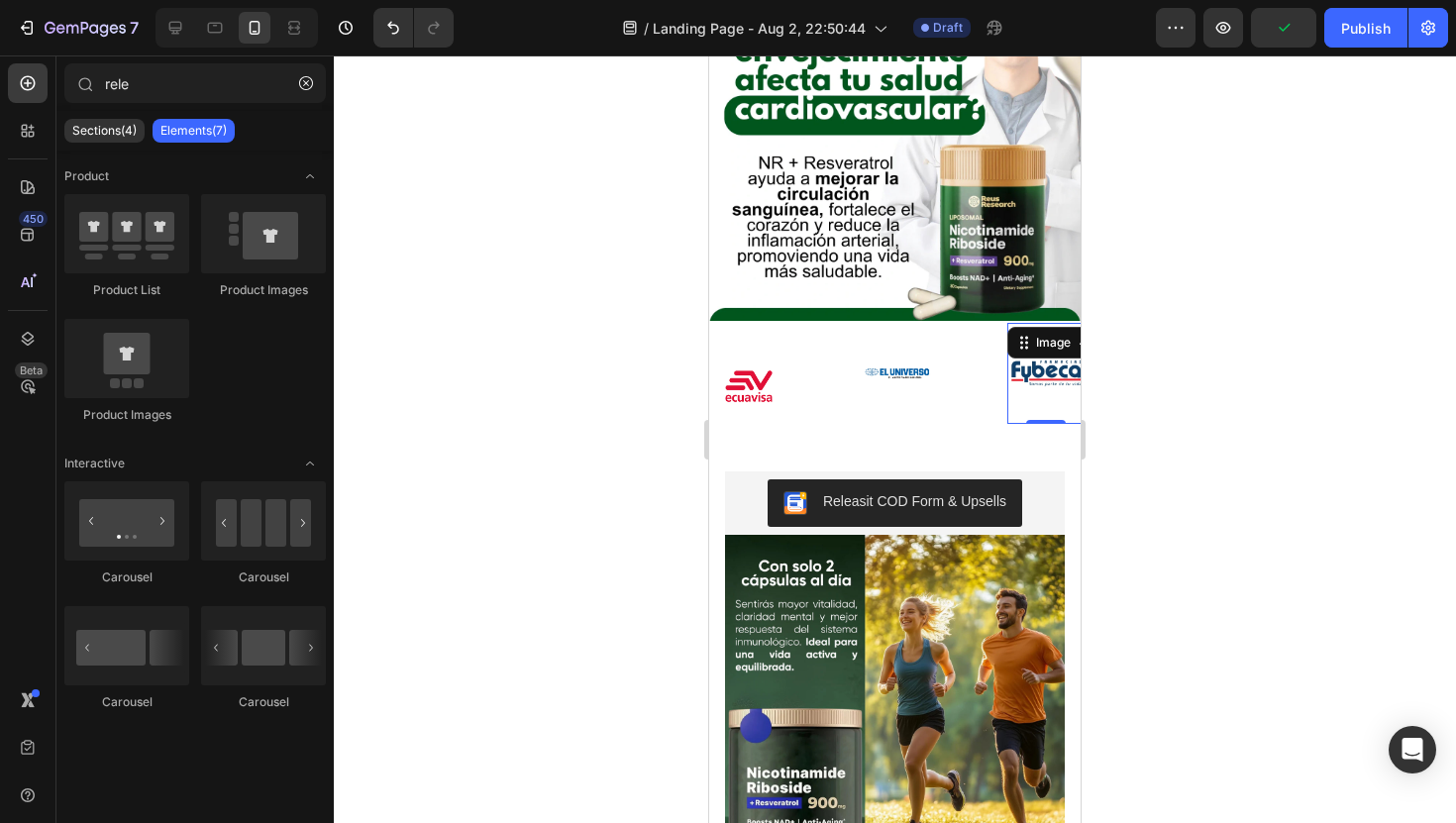 click at bounding box center (1046, 373) 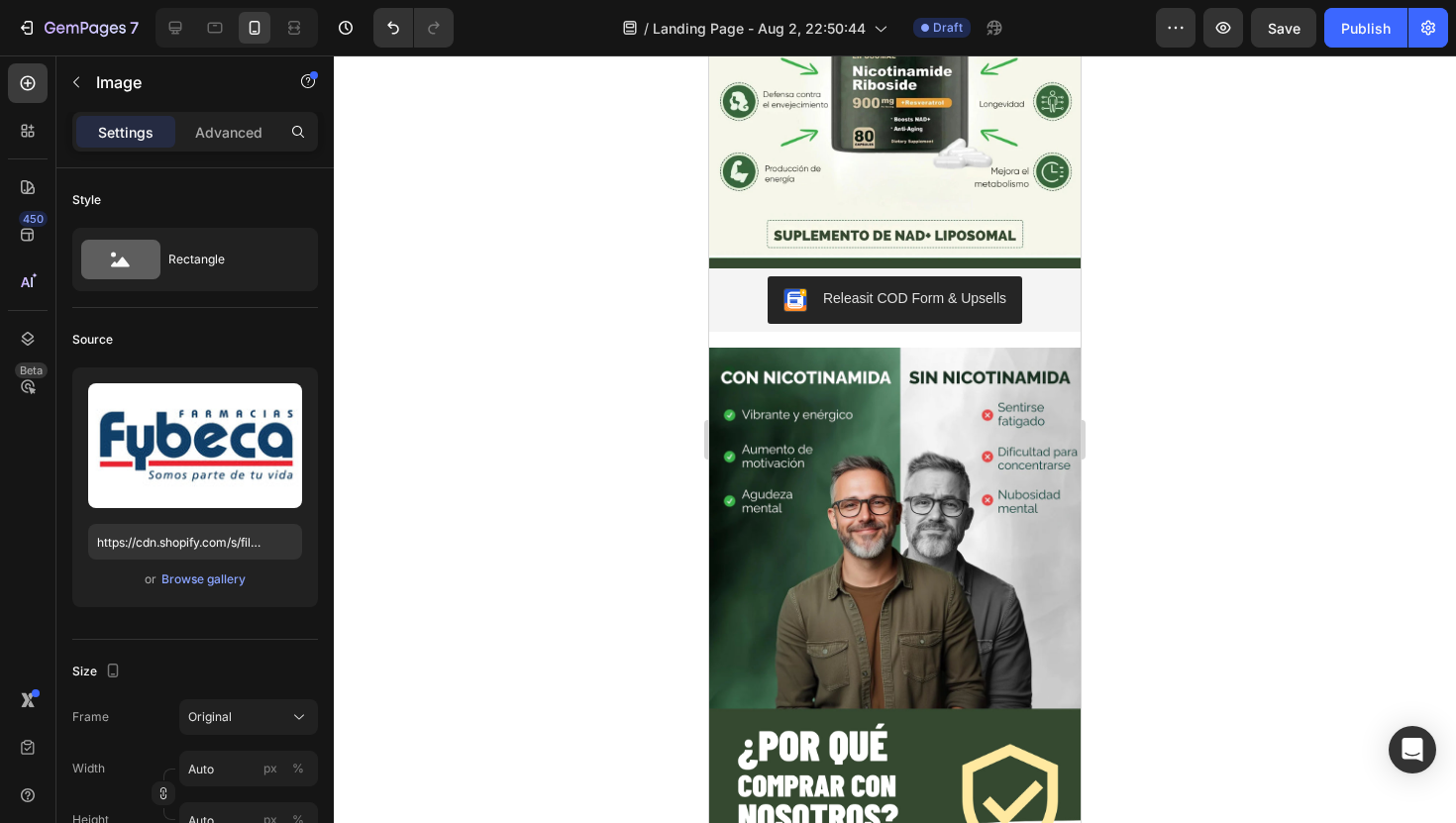 scroll, scrollTop: 2040, scrollLeft: 0, axis: vertical 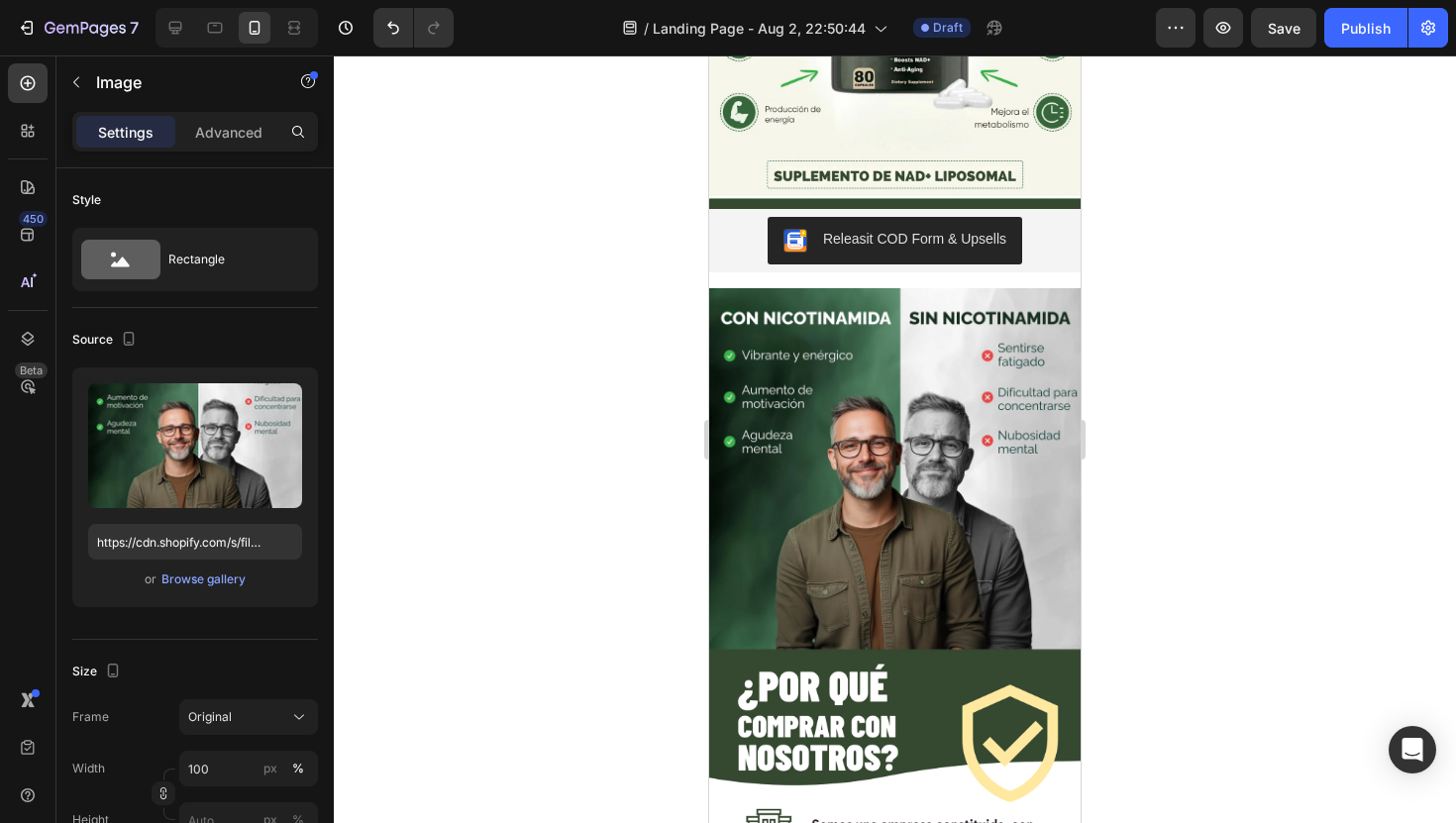 click at bounding box center [894, 473] 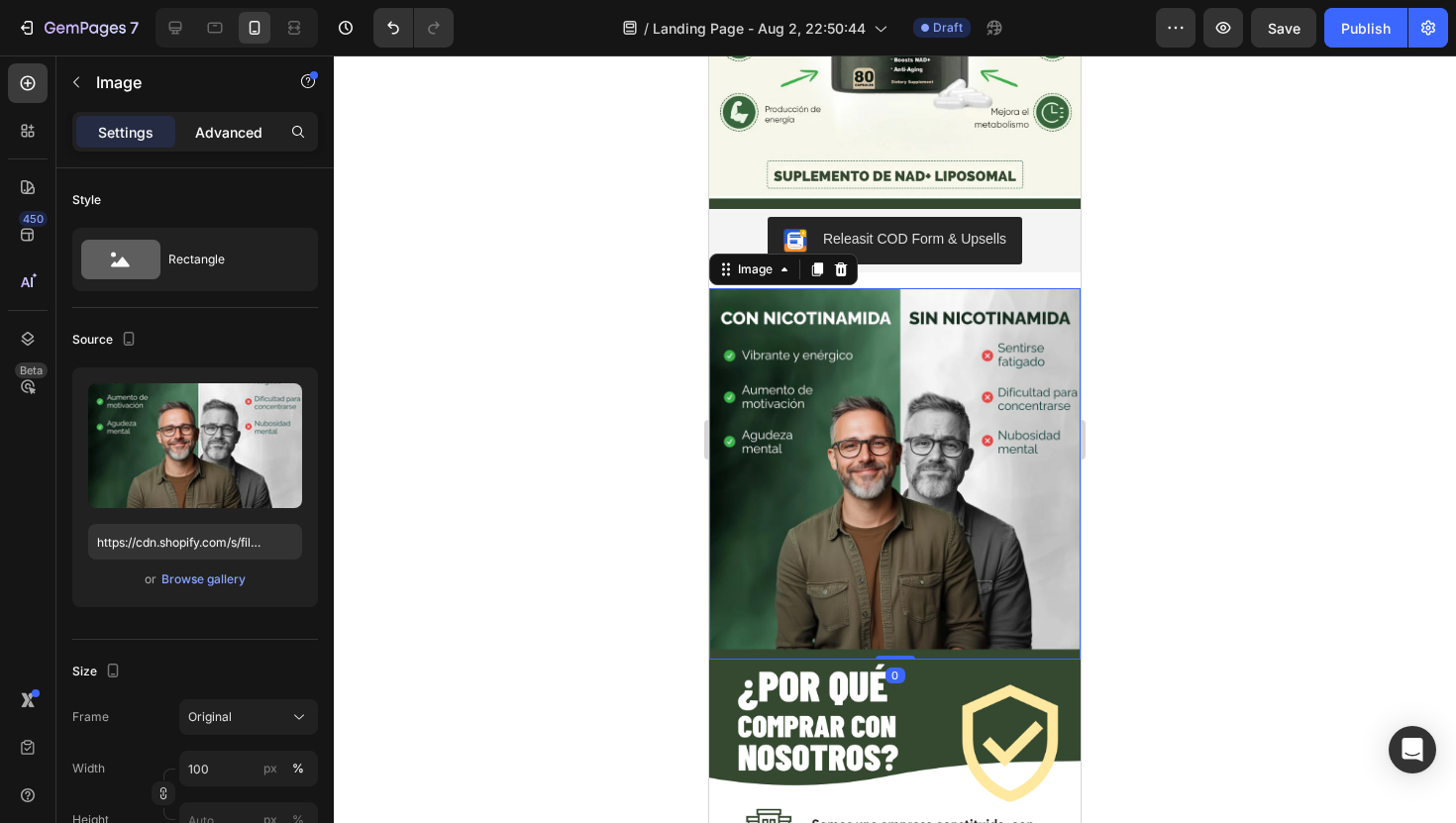 click on "Advanced" at bounding box center [229, 132] 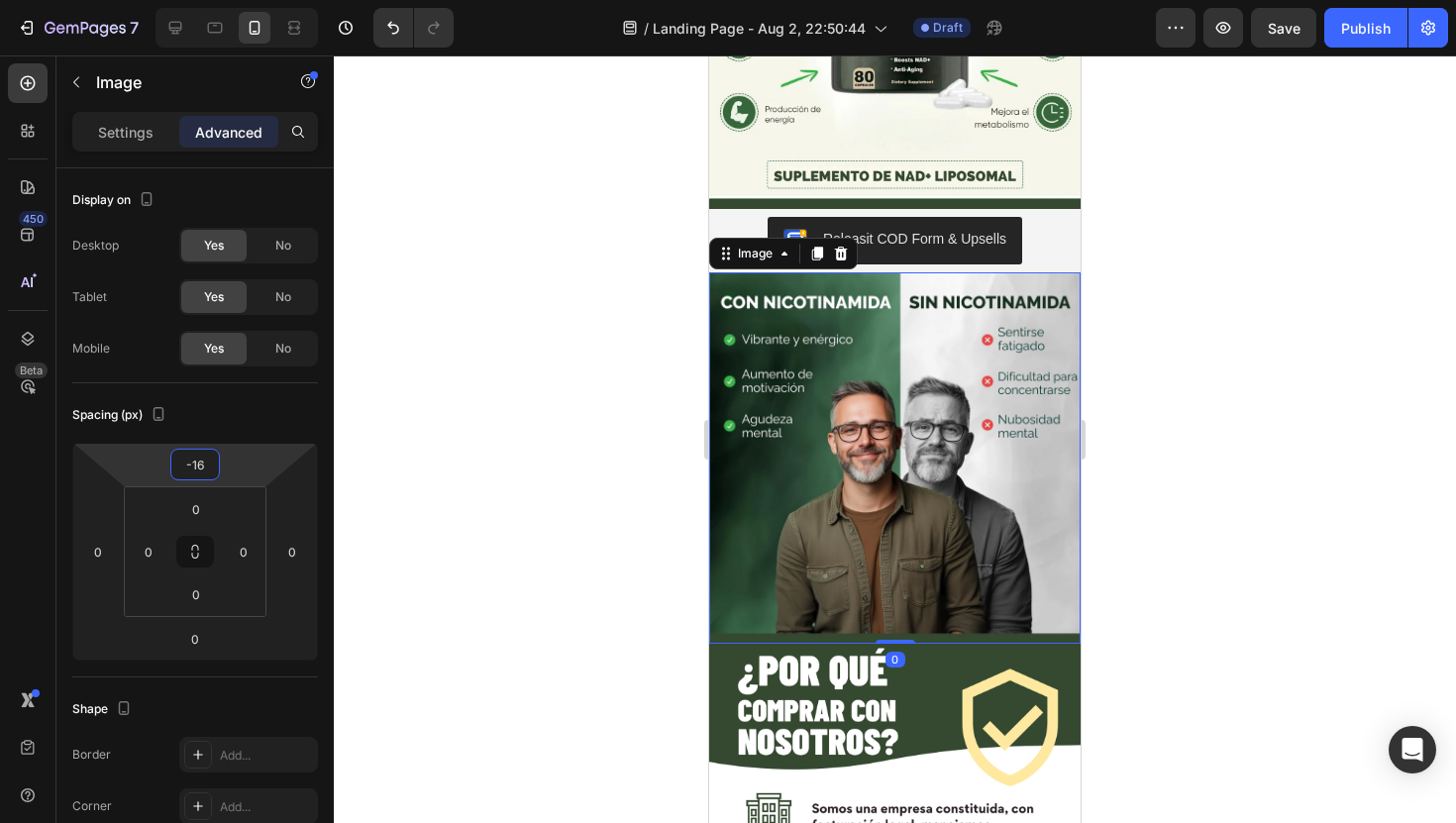 type on "-18" 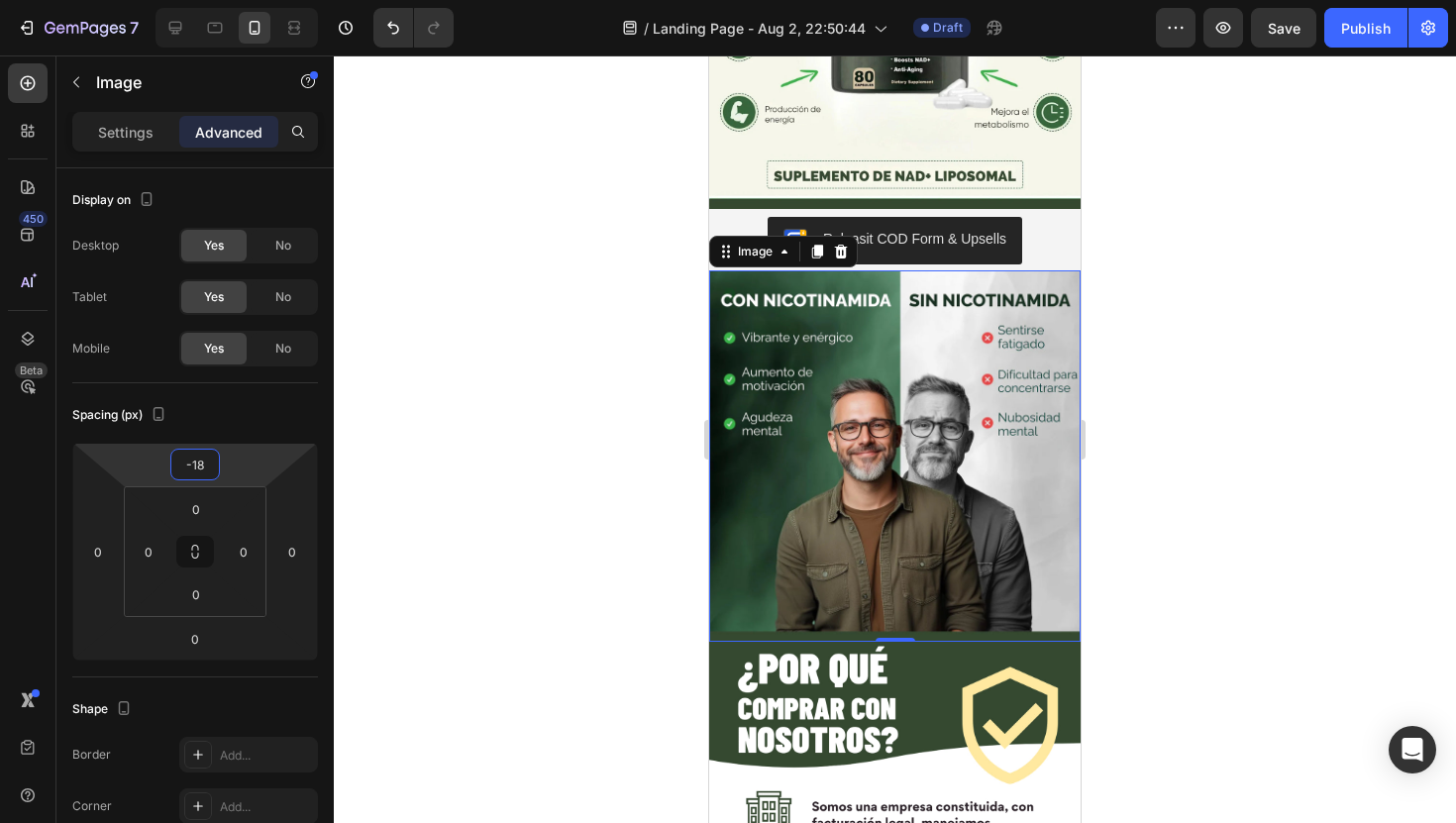 click on "7  Version history  /  Landing Page - Aug 2, 22:50:44 Draft Preview  Save   Publish  450 Beta rele Sections(4) Elements(7) Product
Product List
Product Images
Product Images Interactive
Carousel
Carousel
Carousel" at bounding box center (728, 0) 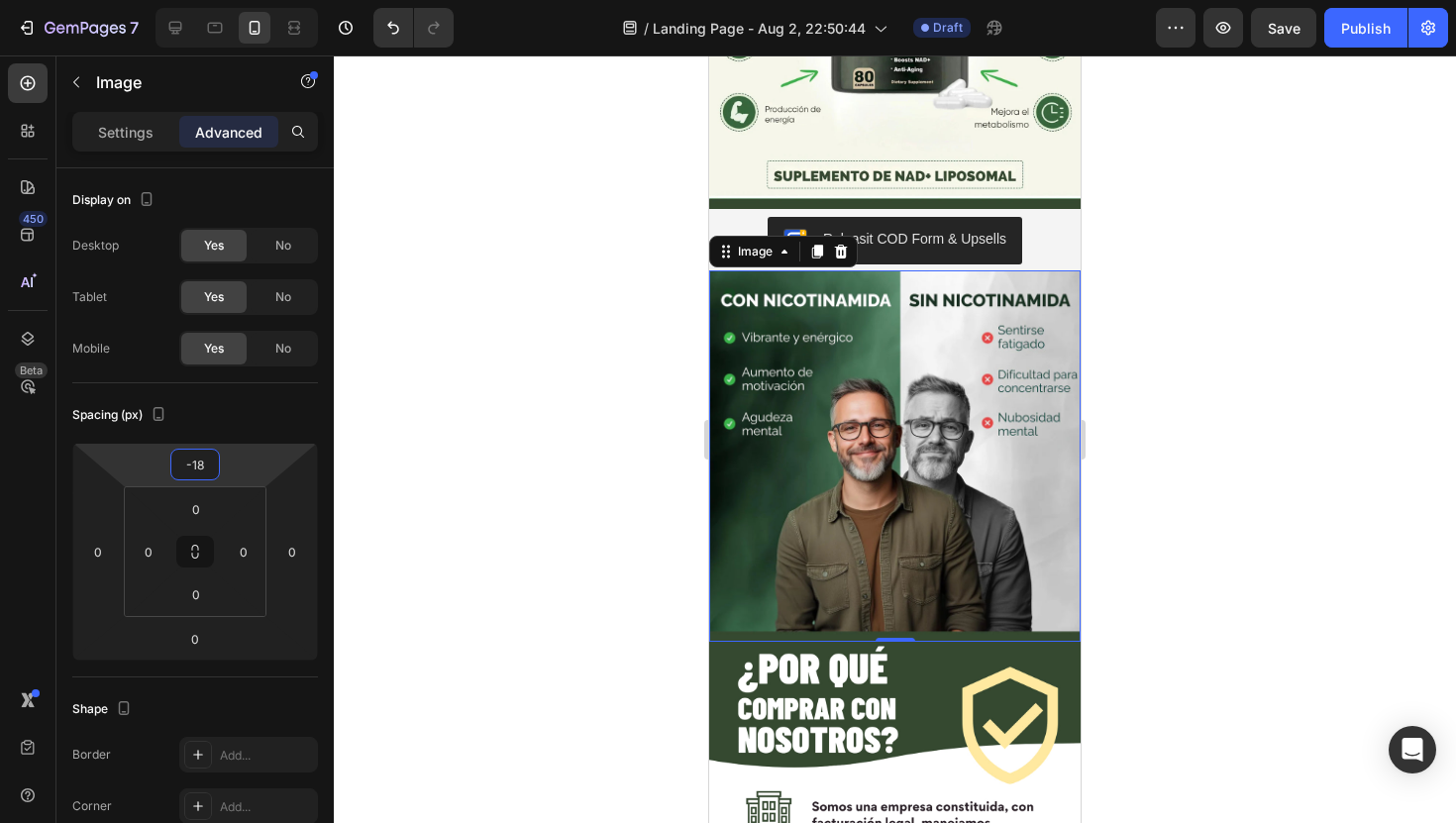 click 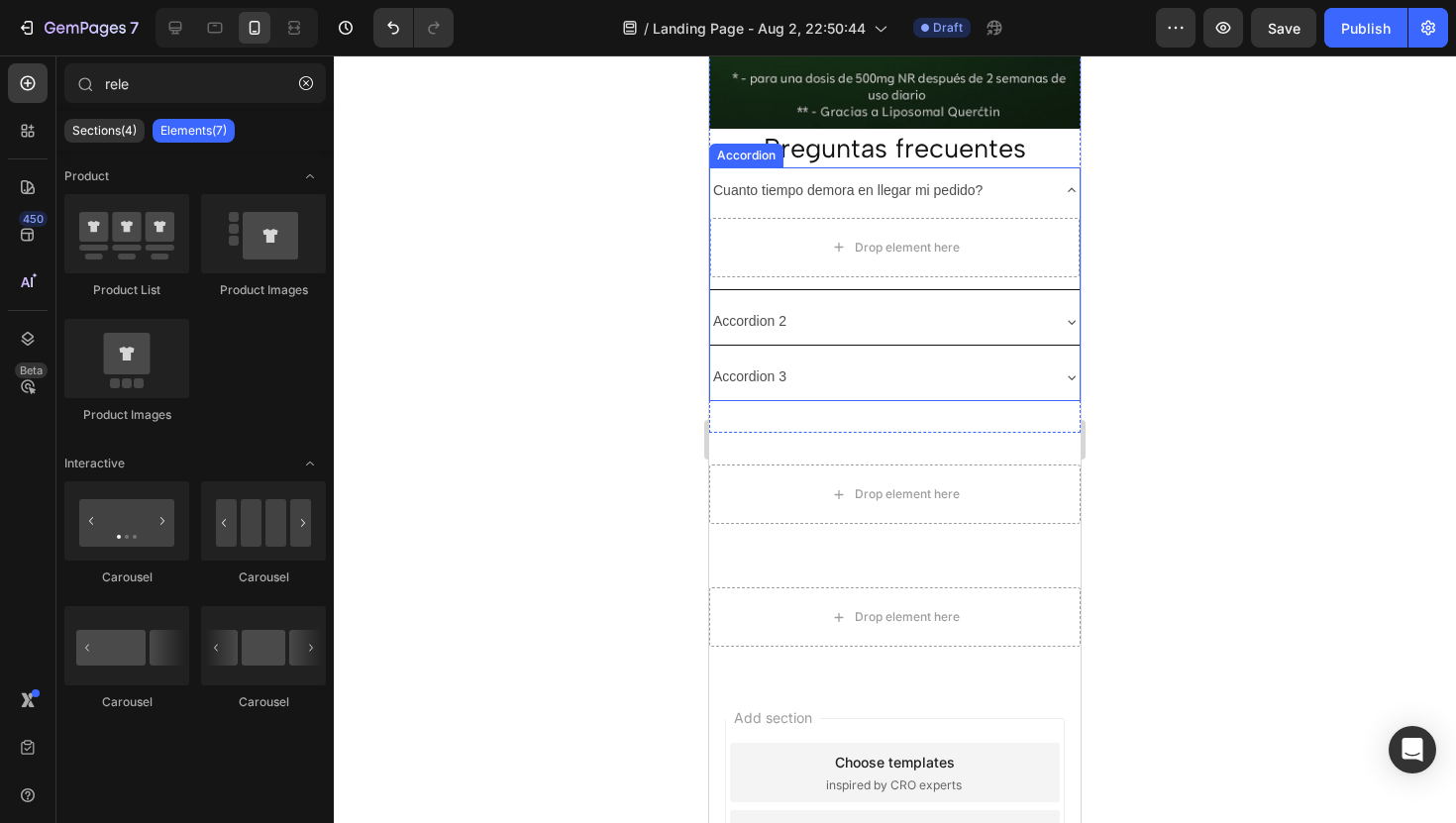 scroll, scrollTop: 3757, scrollLeft: 0, axis: vertical 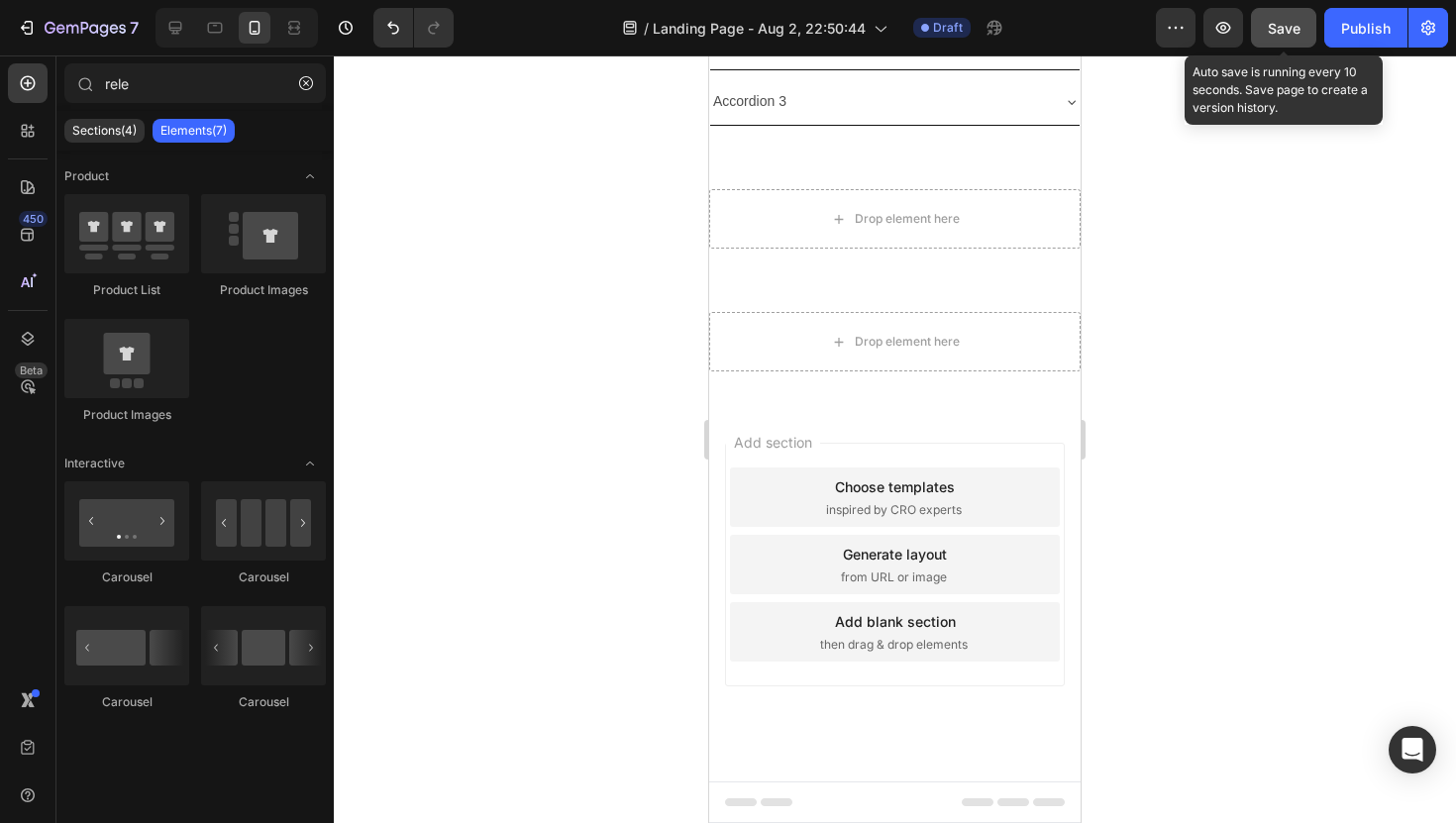 click on "Save" at bounding box center (1284, 28) 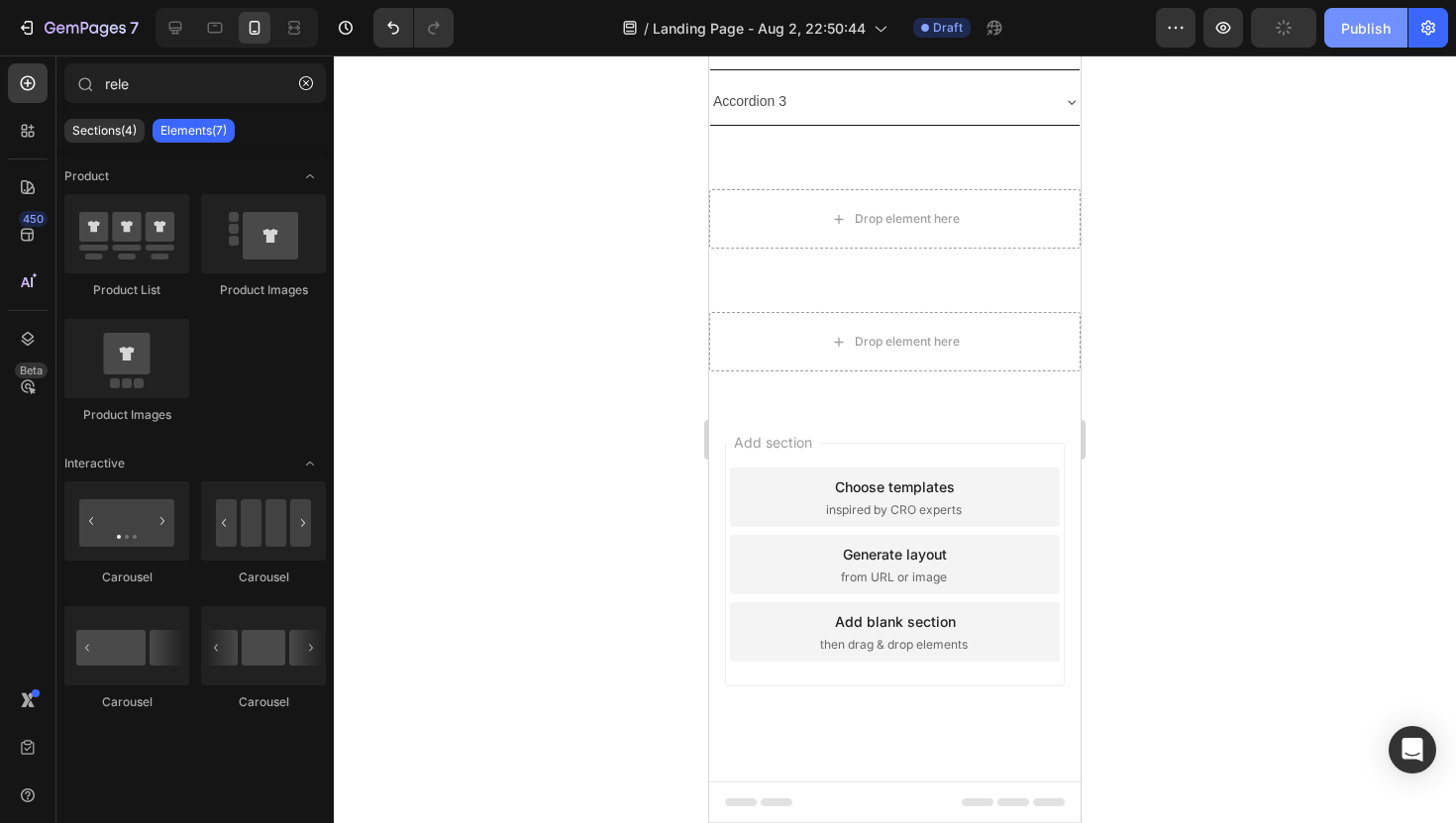 click on "Publish" at bounding box center (1366, 28) 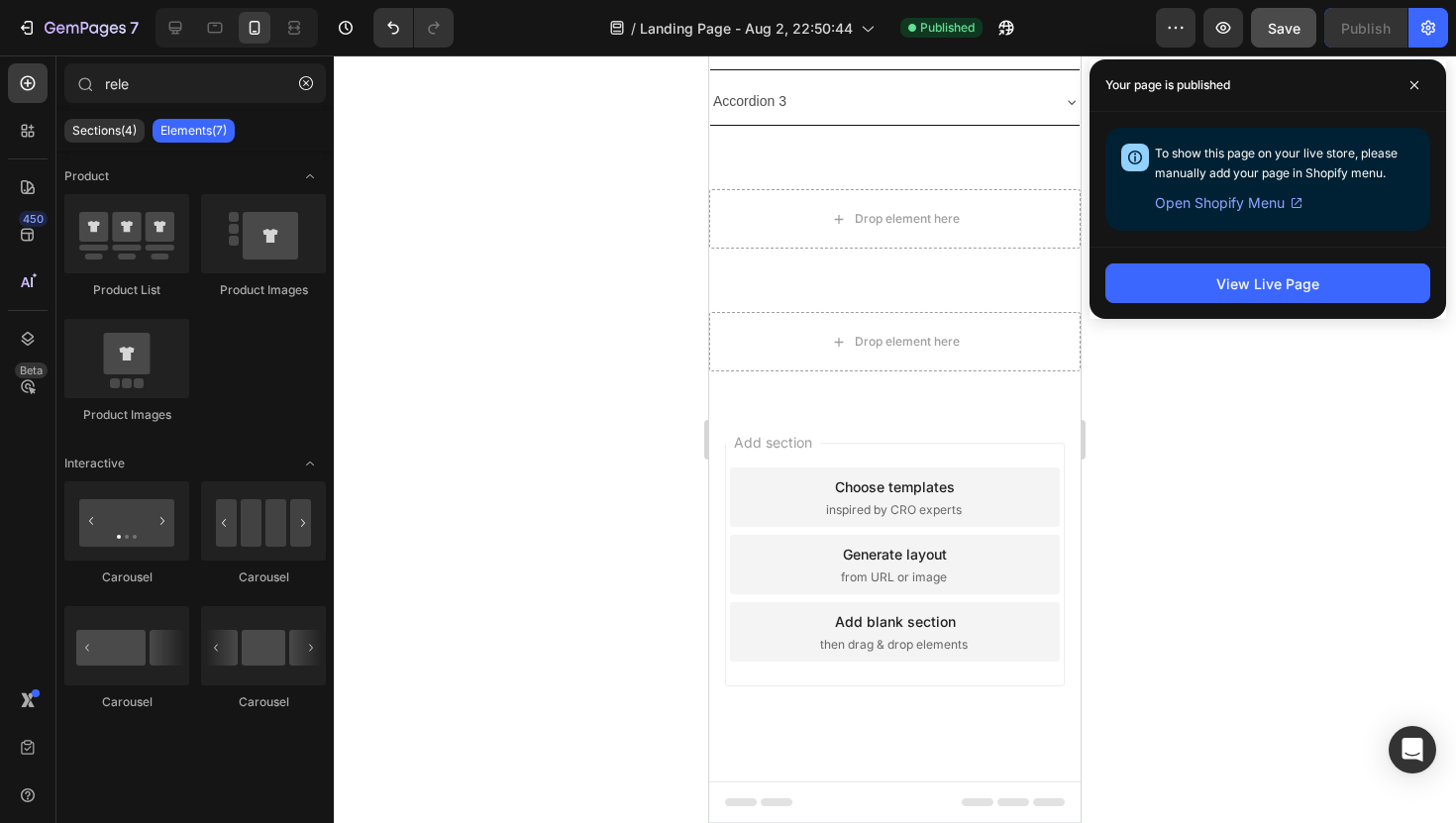 click on "Your page is published" at bounding box center (1268, 85) 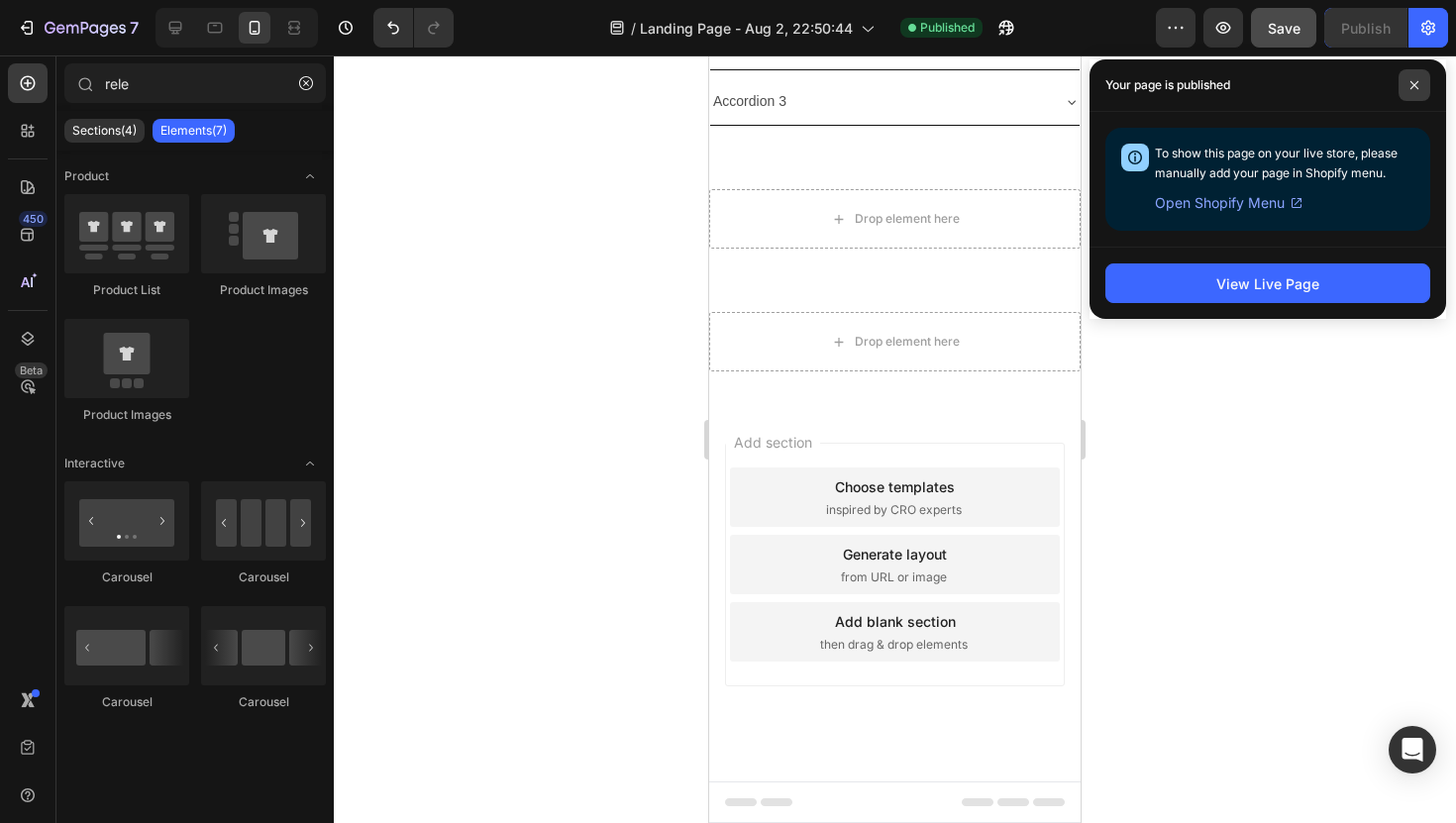 click at bounding box center (1414, 85) 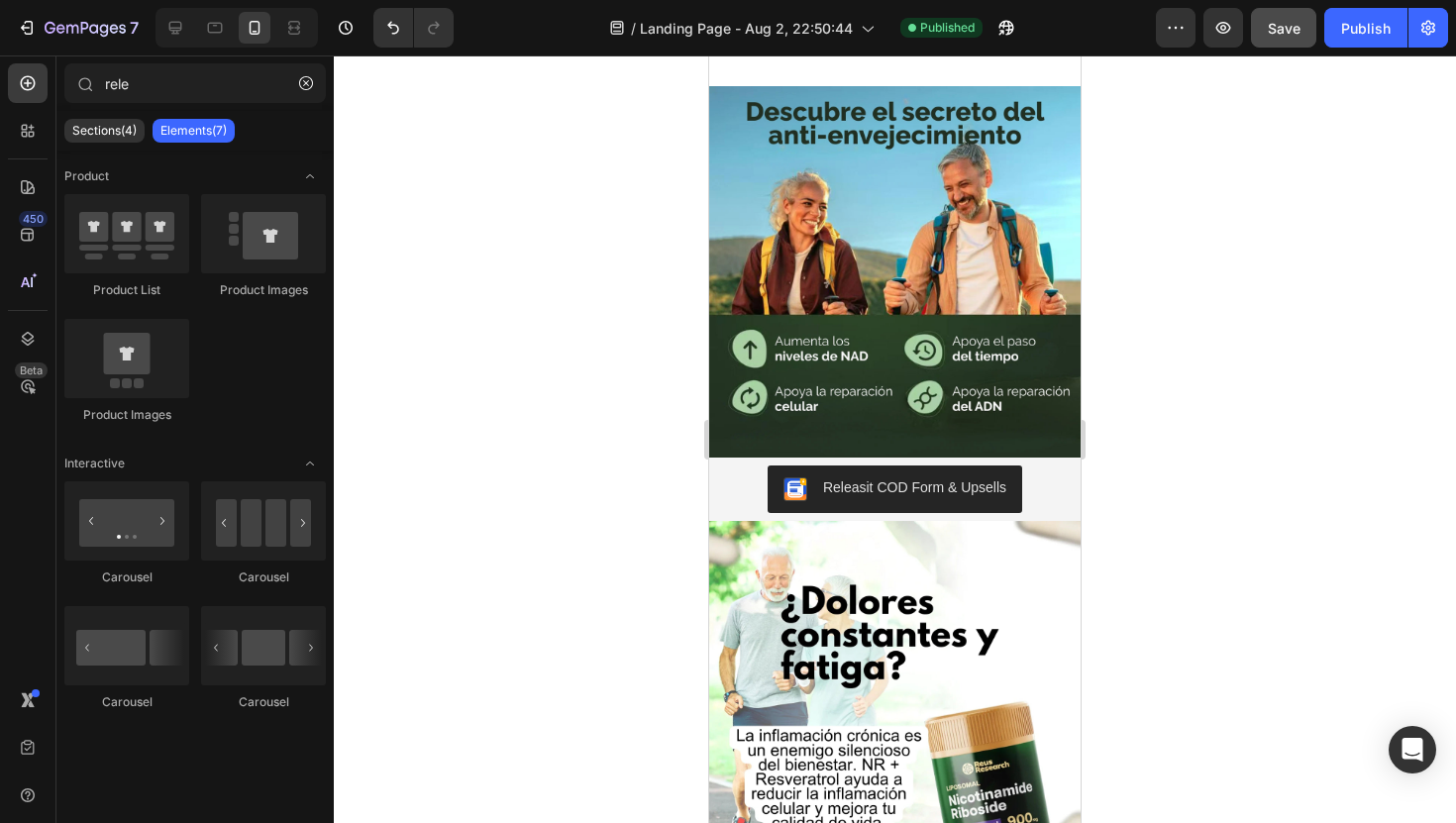 scroll, scrollTop: 0, scrollLeft: 0, axis: both 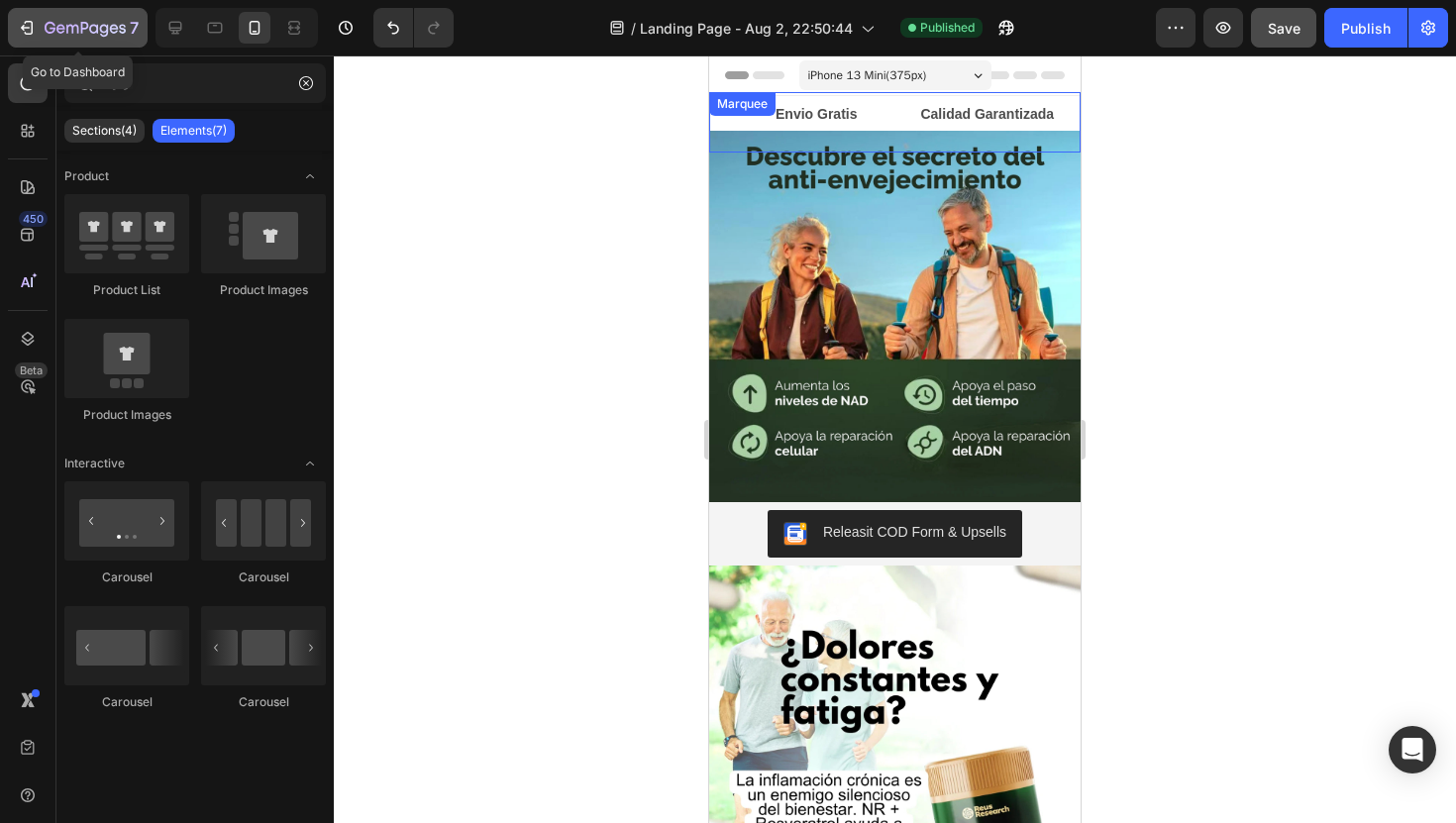 click 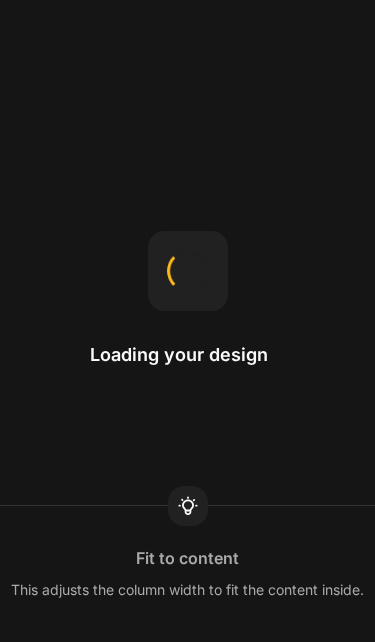 scroll, scrollTop: 0, scrollLeft: 0, axis: both 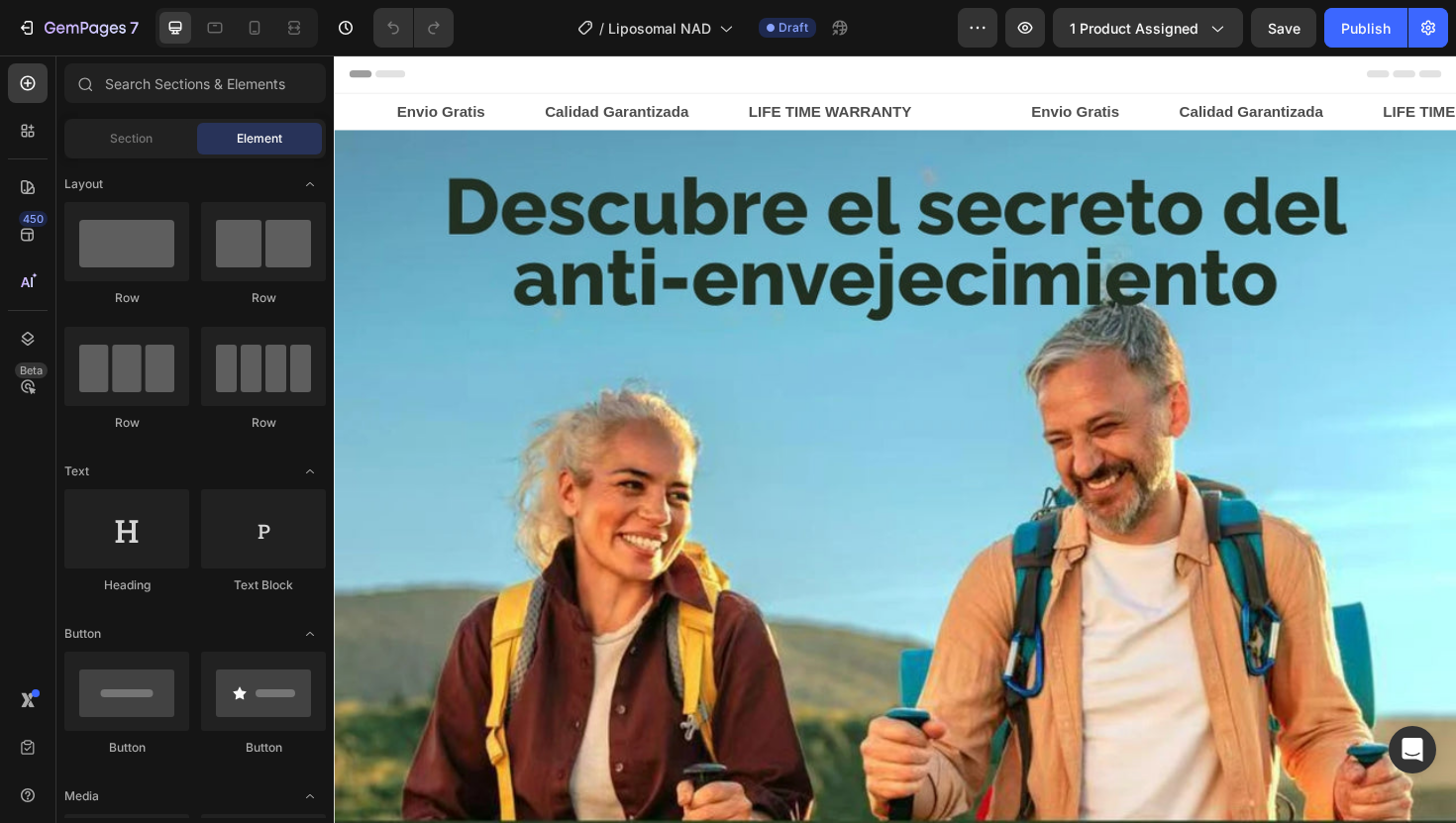 click at bounding box center (237, 28) 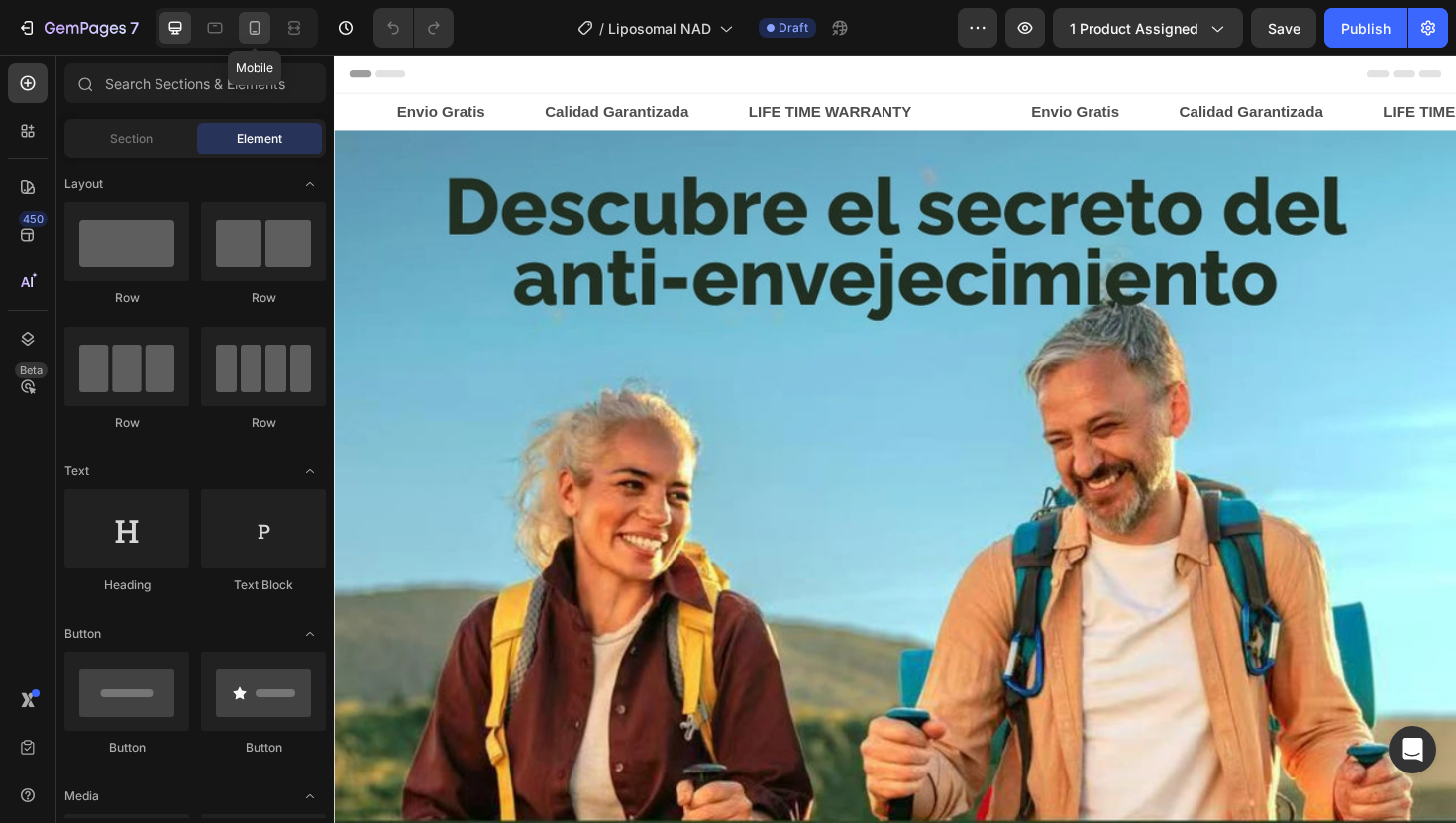 click 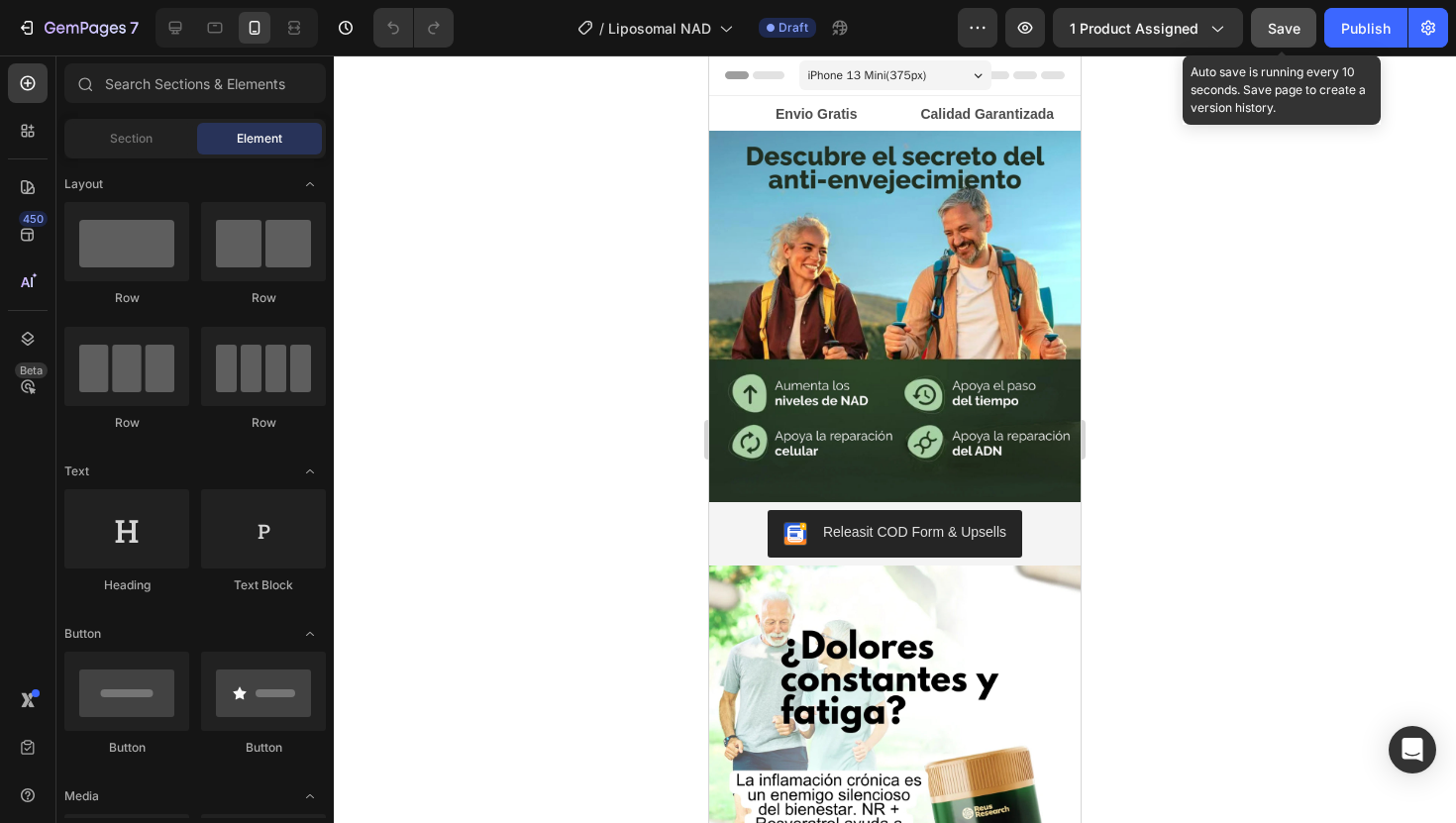 click on "Save" 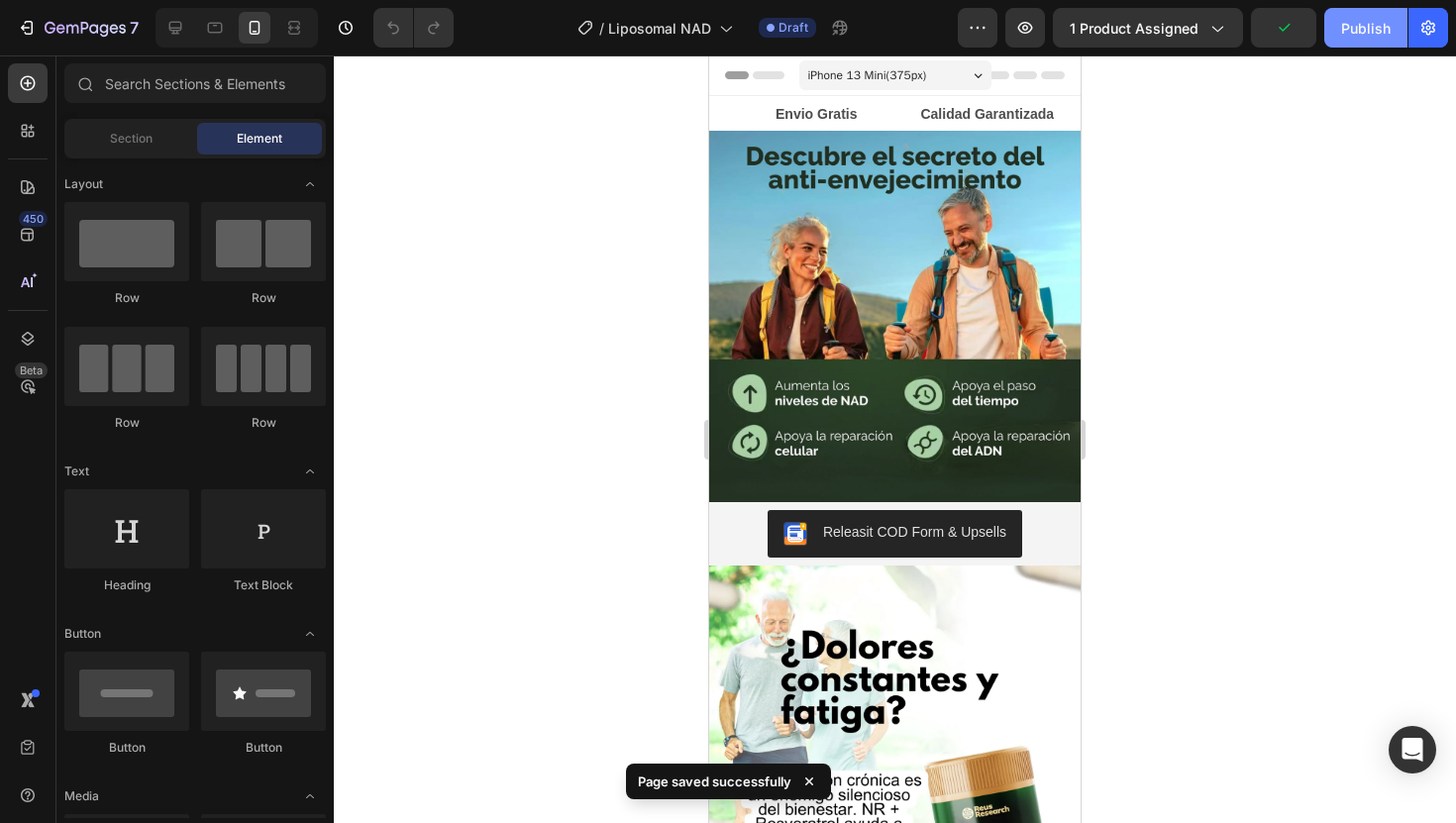 click on "Publish" at bounding box center (1366, 28) 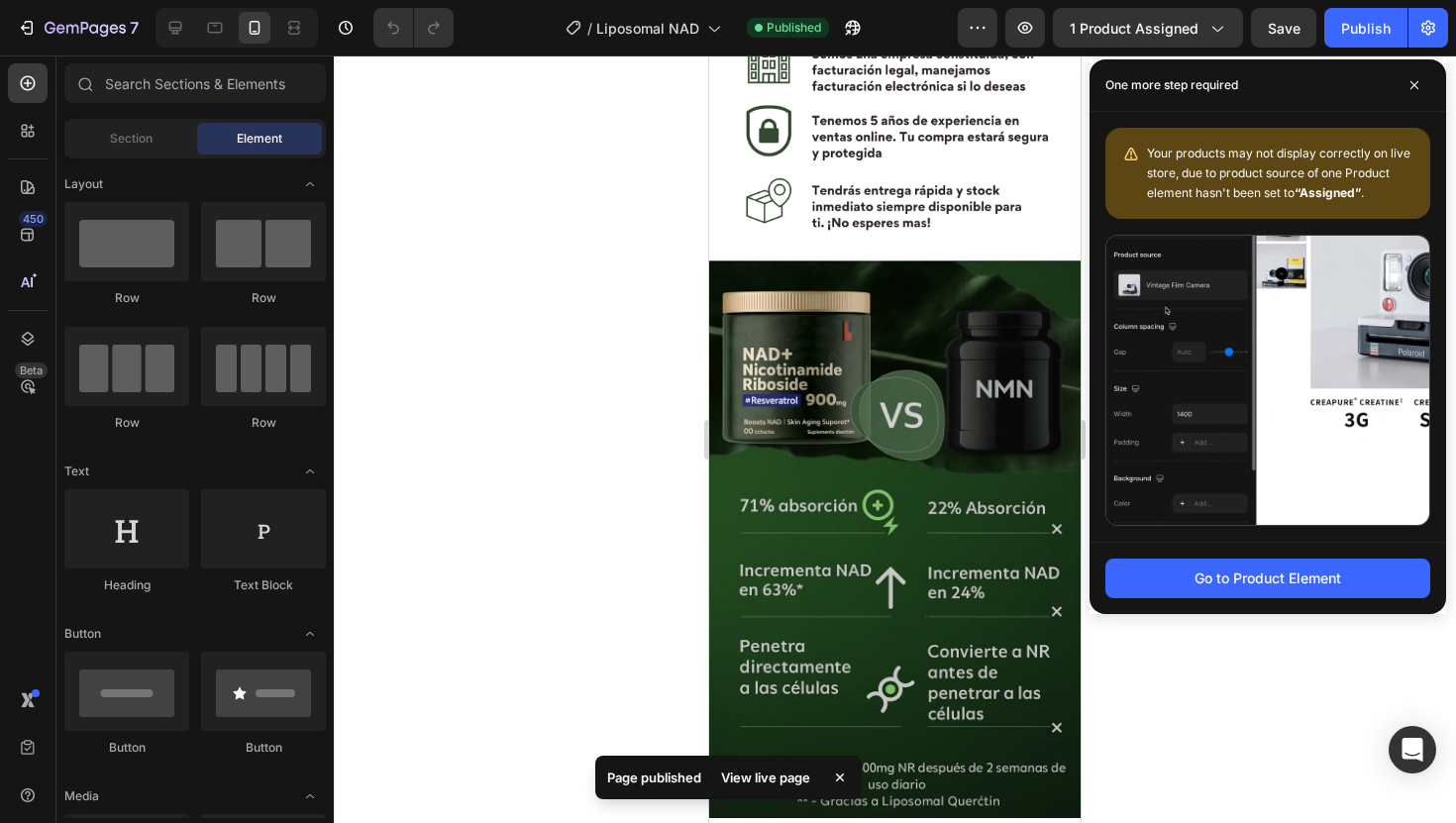 scroll, scrollTop: 2895, scrollLeft: 0, axis: vertical 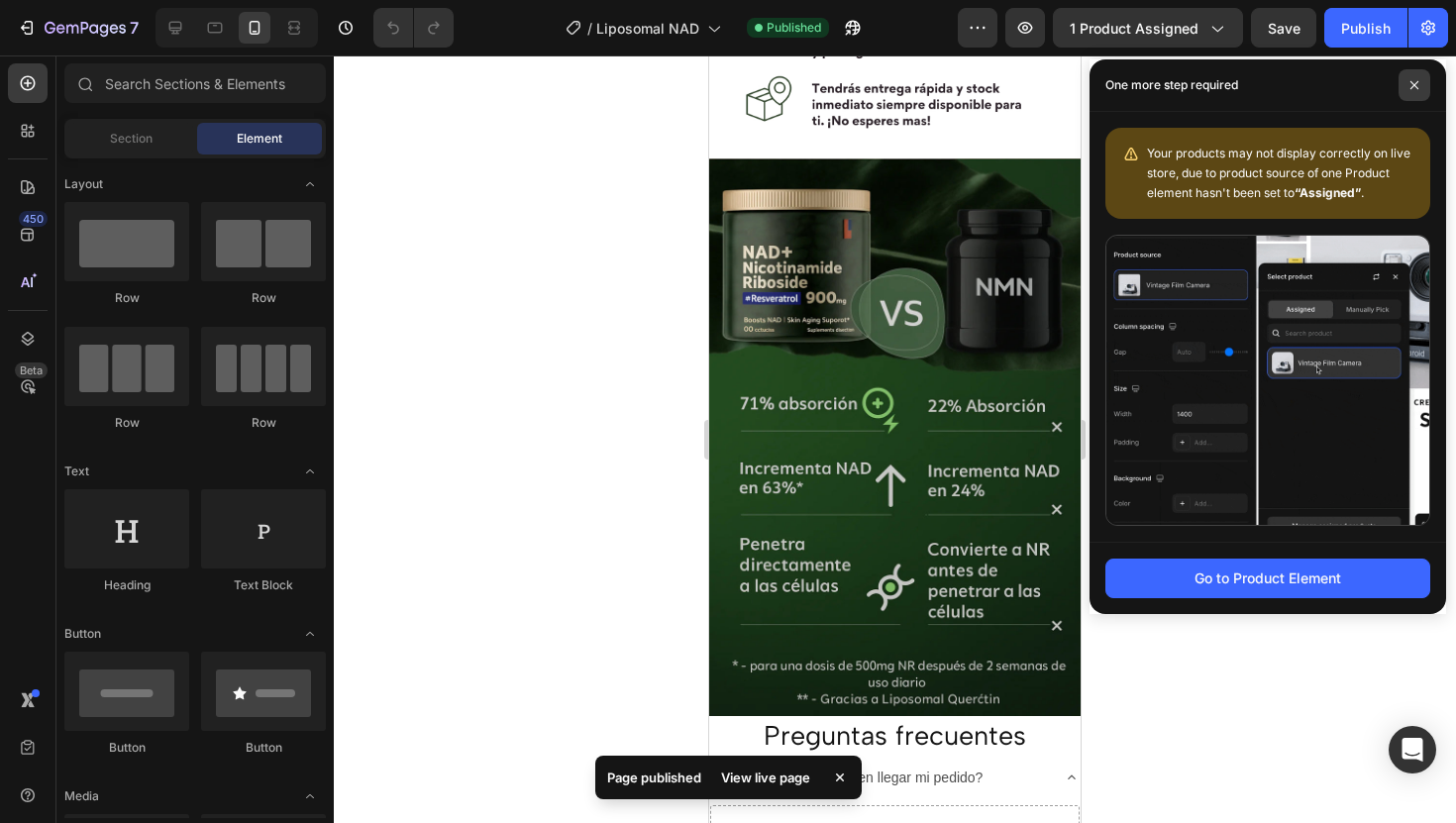 click 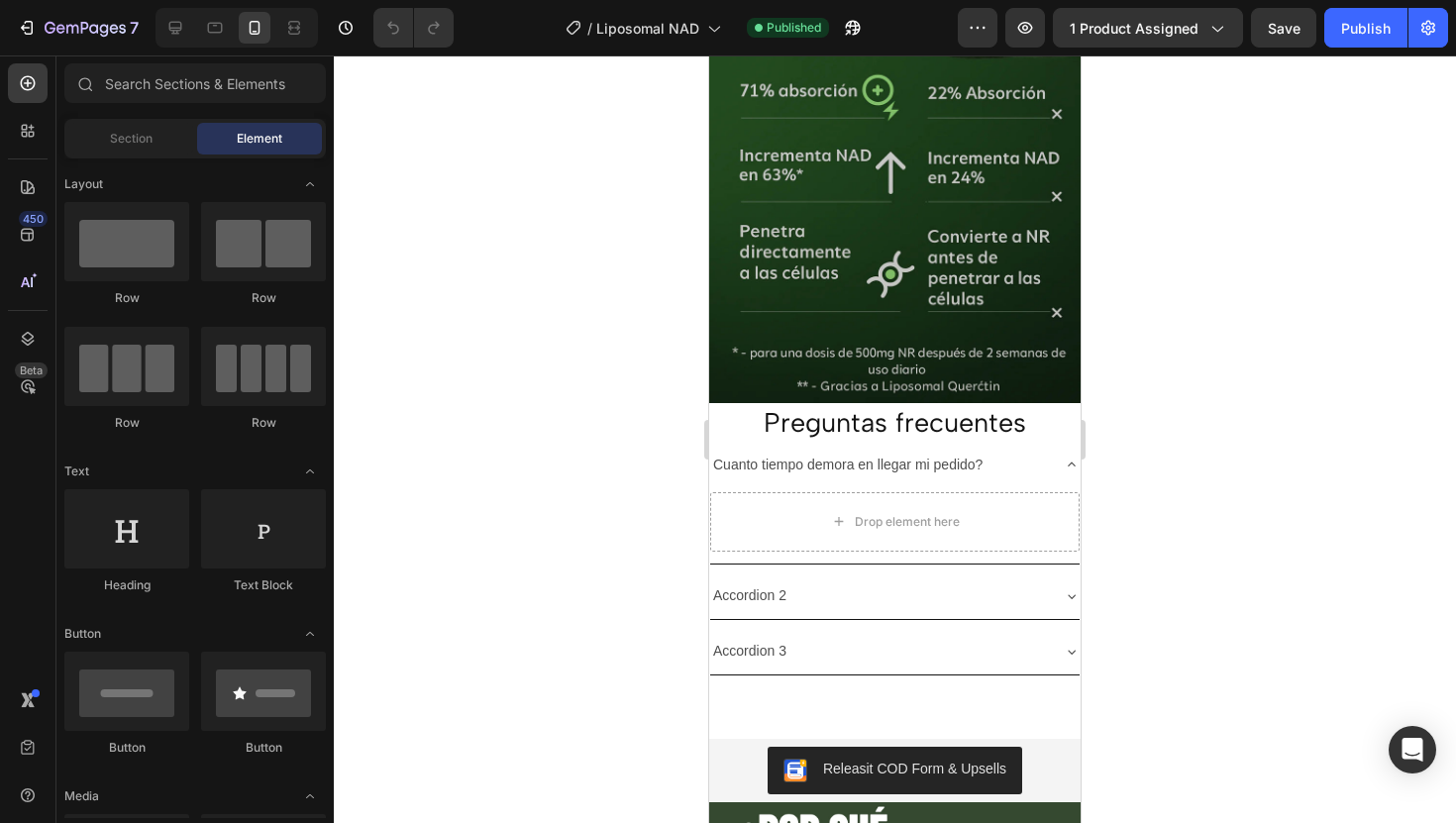 scroll, scrollTop: 3205, scrollLeft: 0, axis: vertical 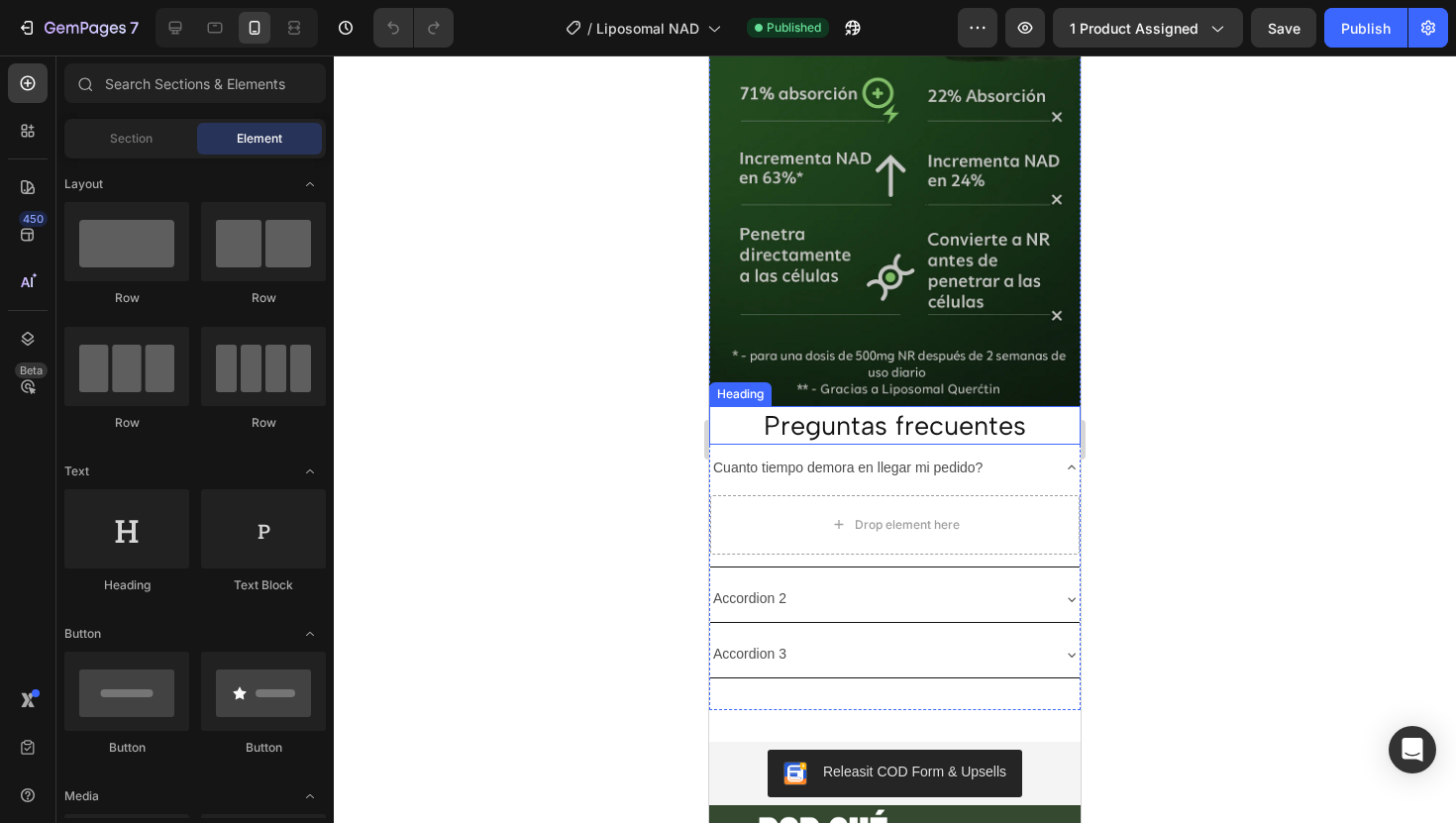 click on "Preguntas frecuentes" at bounding box center [894, 425] 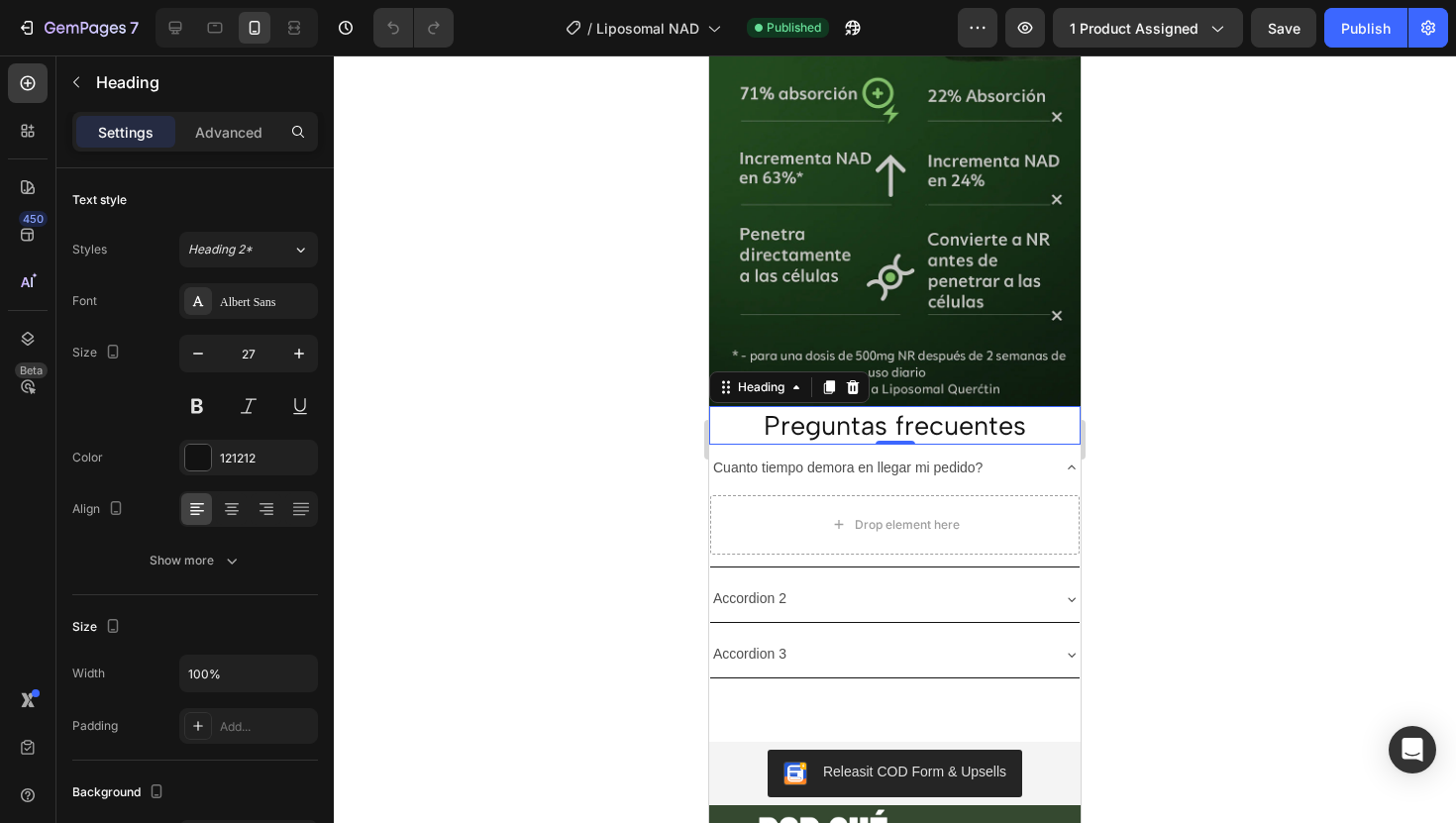click on "Heading" at bounding box center (789, 387) 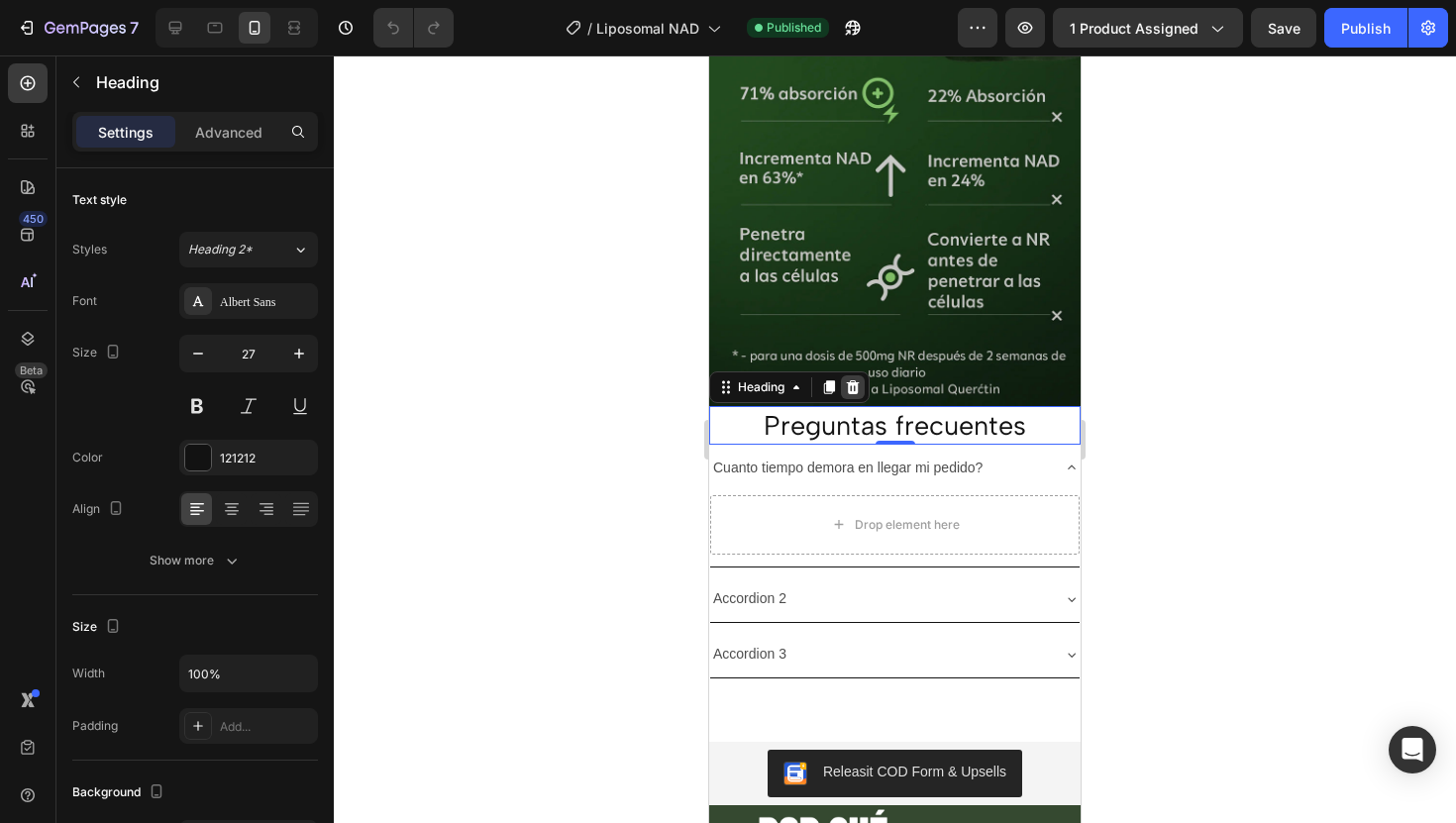 click 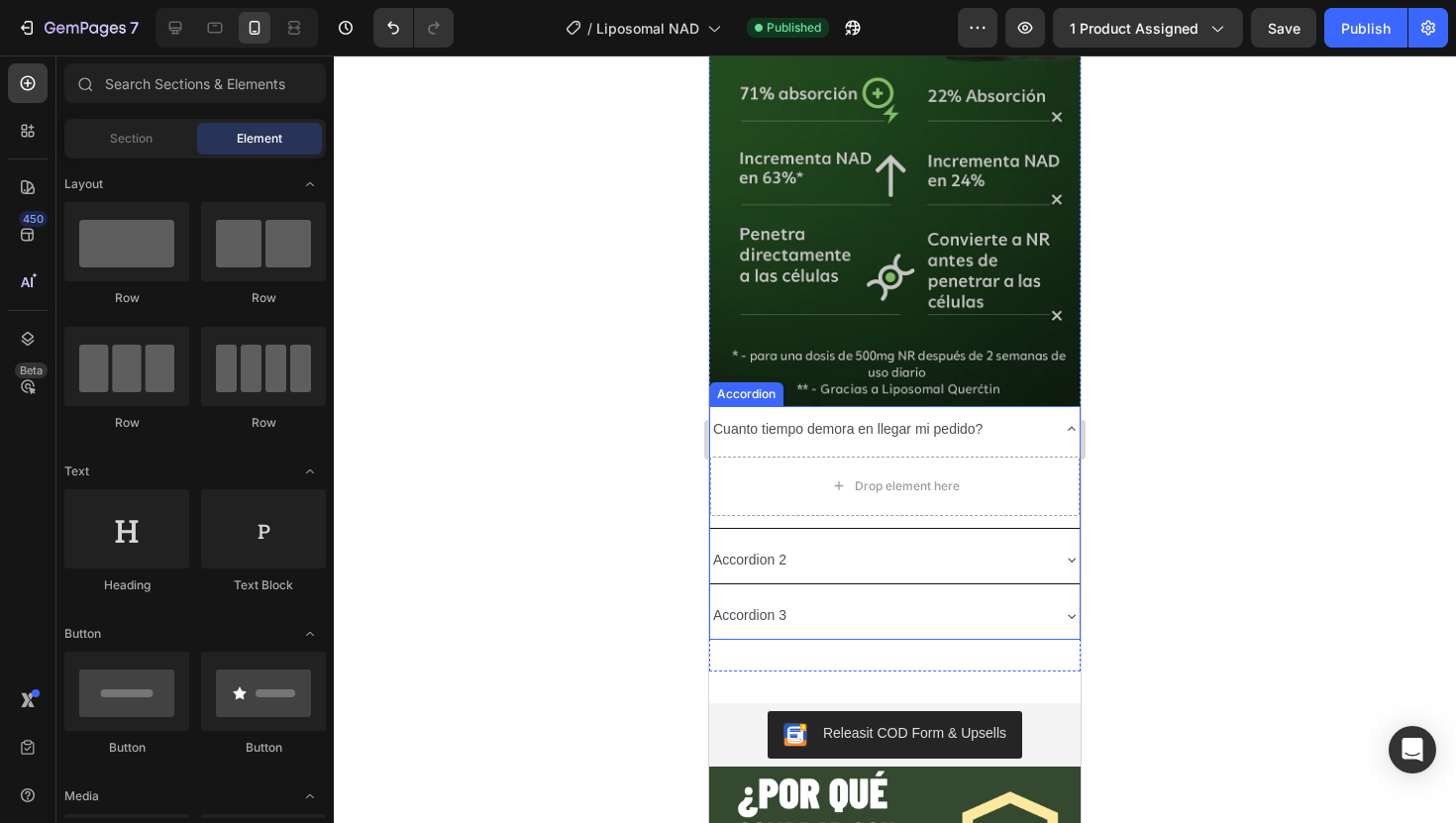 click on "Cuanto tiempo demora en llegar mi pedido?" at bounding box center [879, 429] 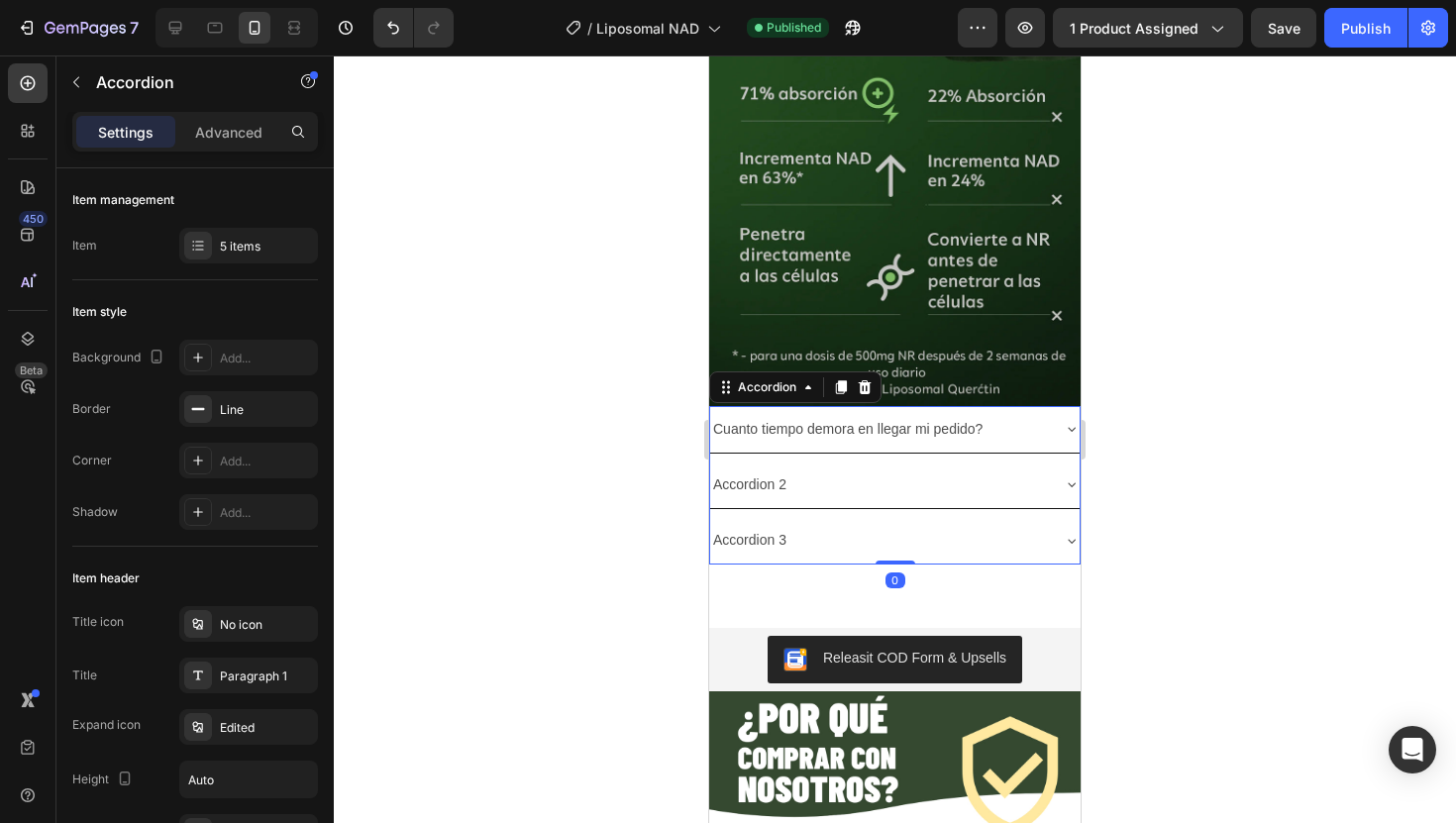 click on "Accordion" at bounding box center (795, 387) 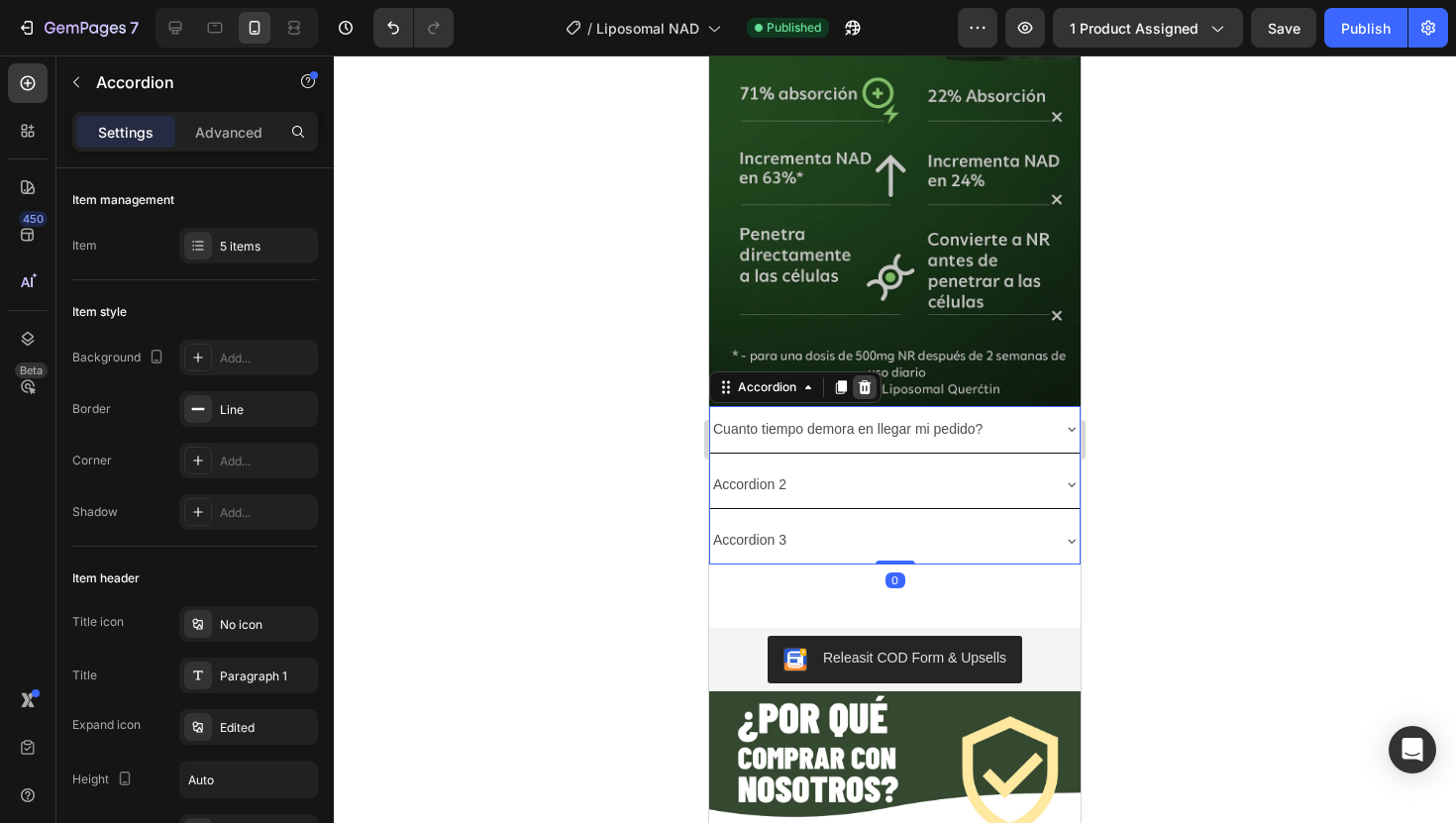 click 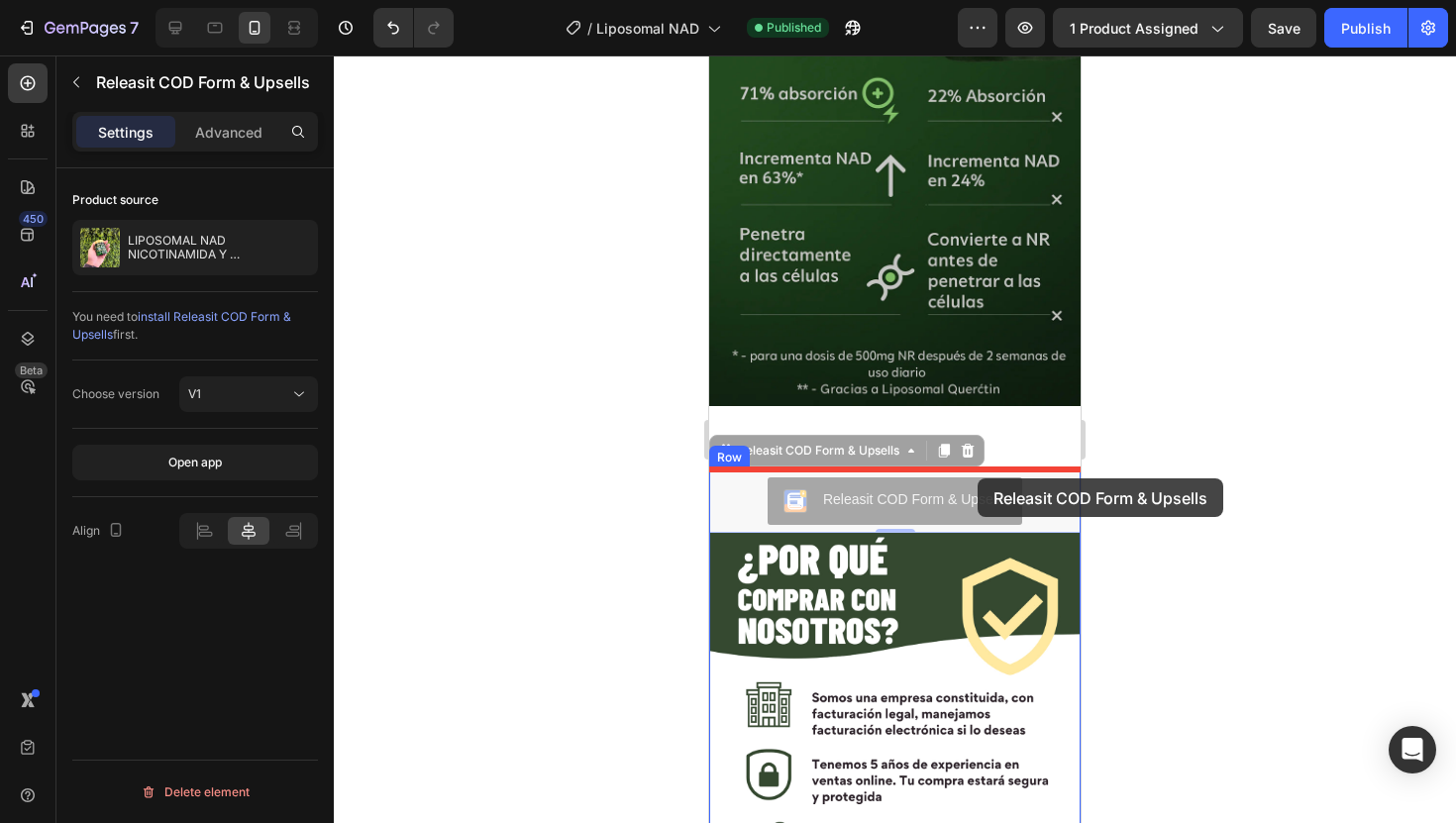 drag, startPoint x: 1031, startPoint y: 488, endPoint x: 984, endPoint y: 483, distance: 47.265209 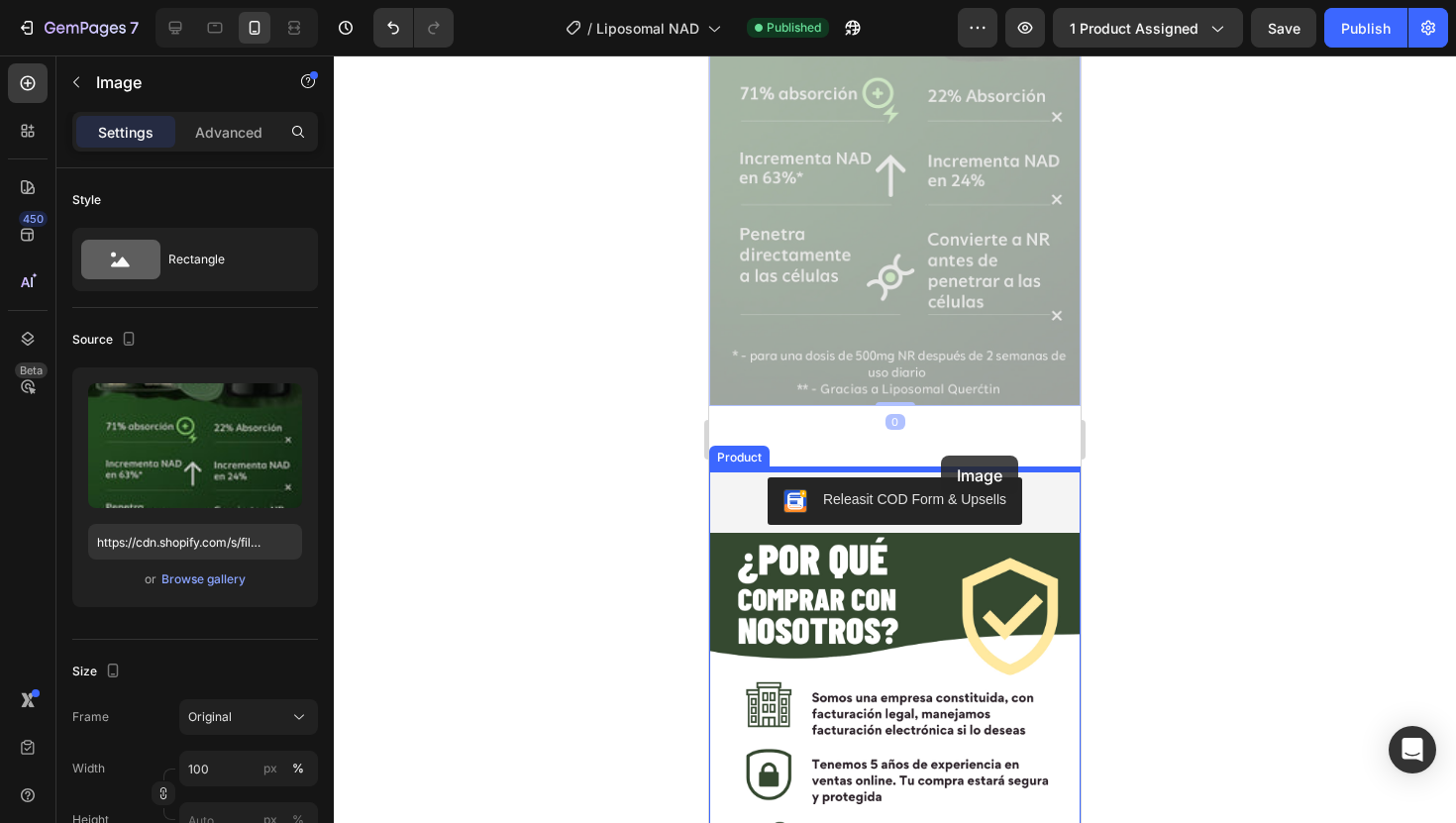 drag, startPoint x: 946, startPoint y: 307, endPoint x: 941, endPoint y: 456, distance: 149.08387 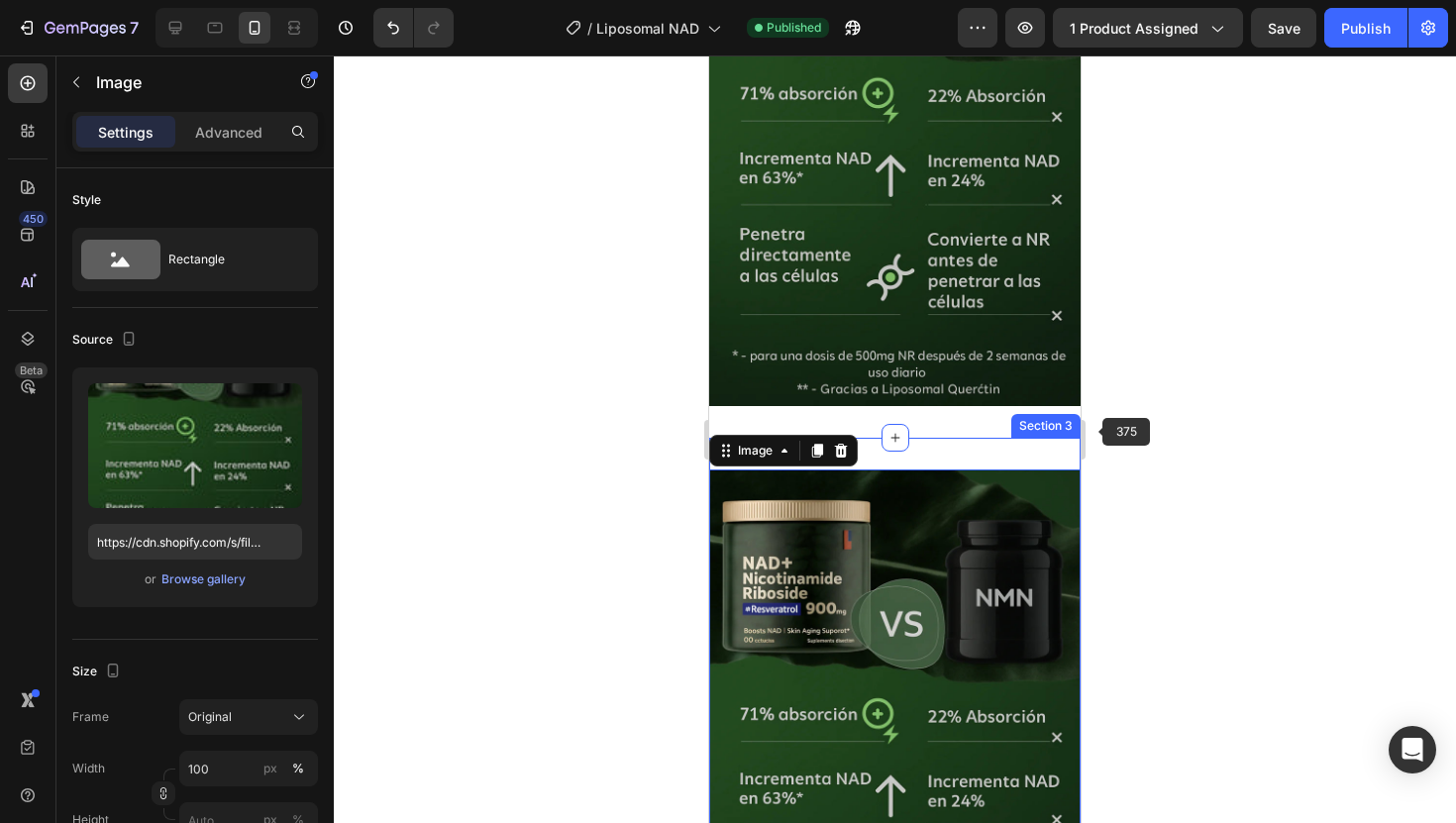 click 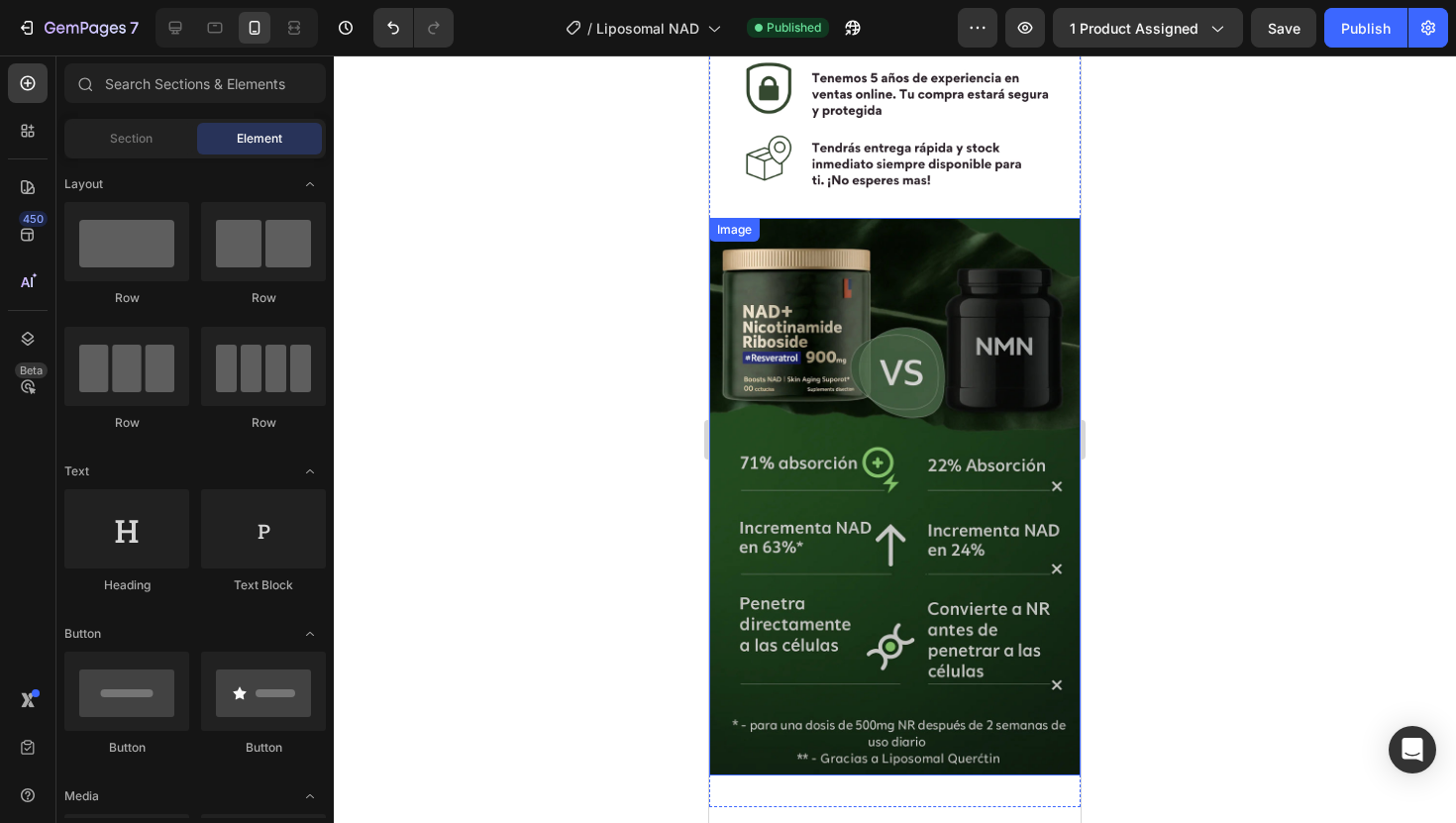 scroll, scrollTop: 2799, scrollLeft: 0, axis: vertical 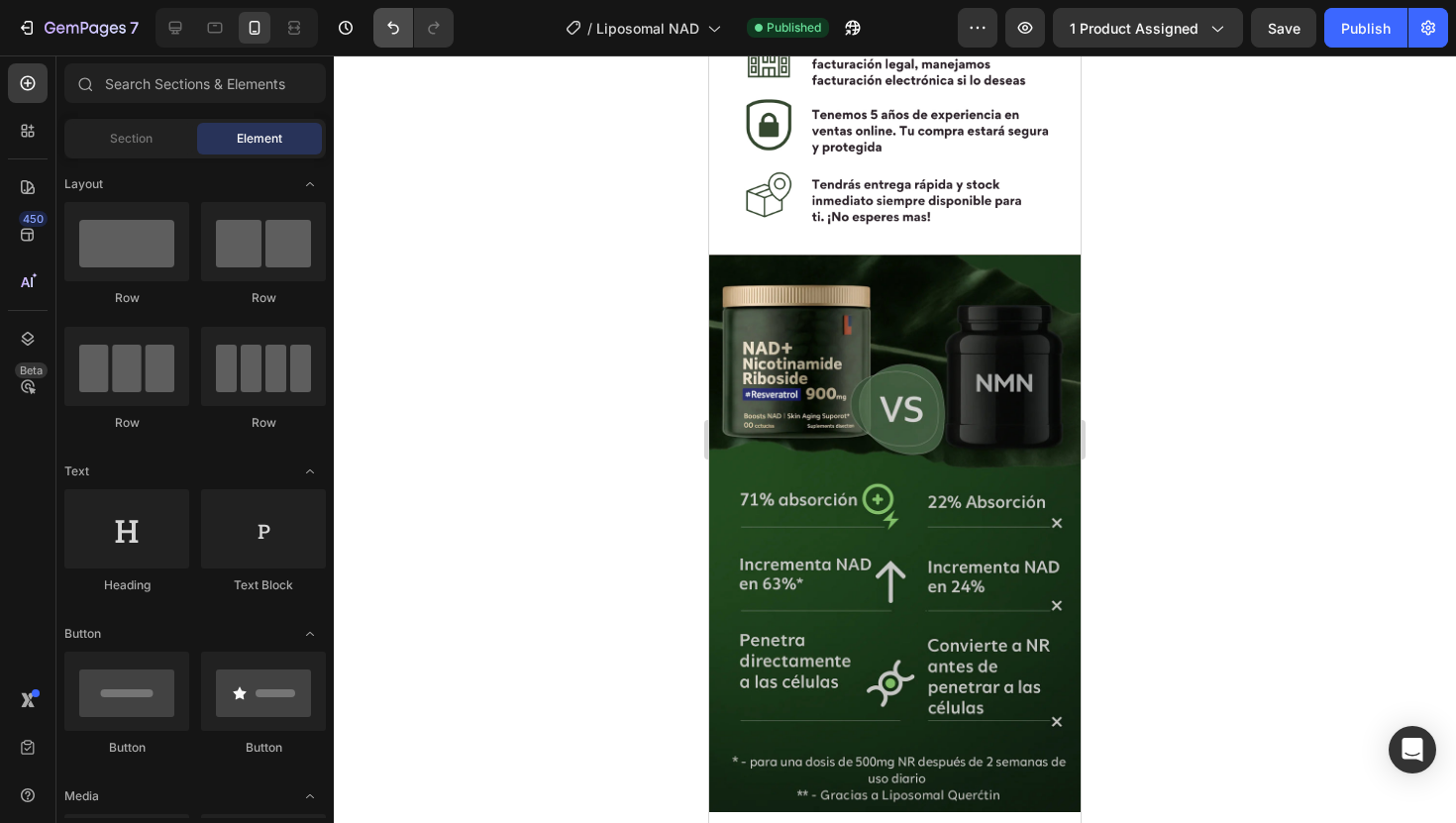 click 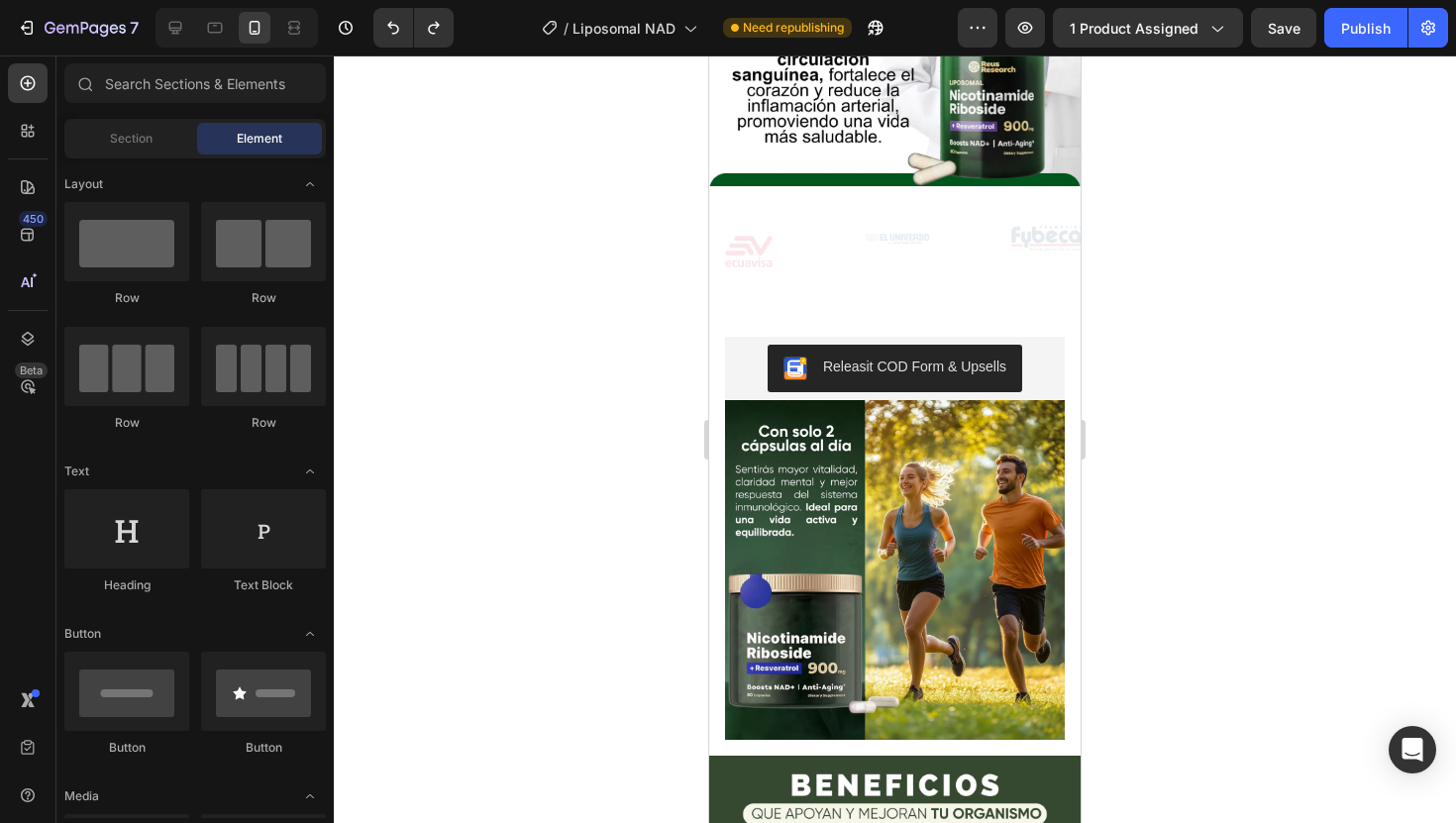 scroll, scrollTop: 1799, scrollLeft: 0, axis: vertical 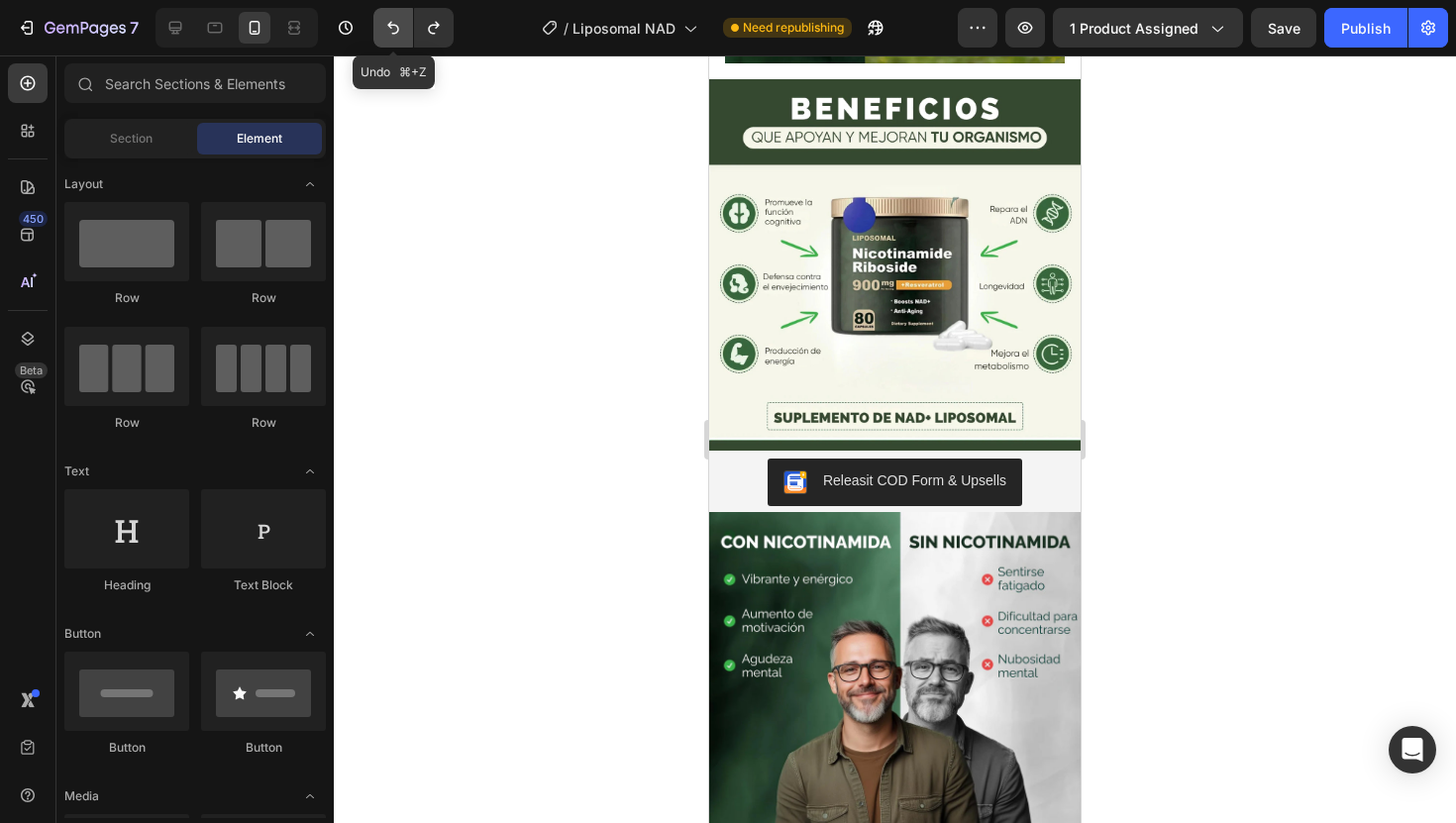 click 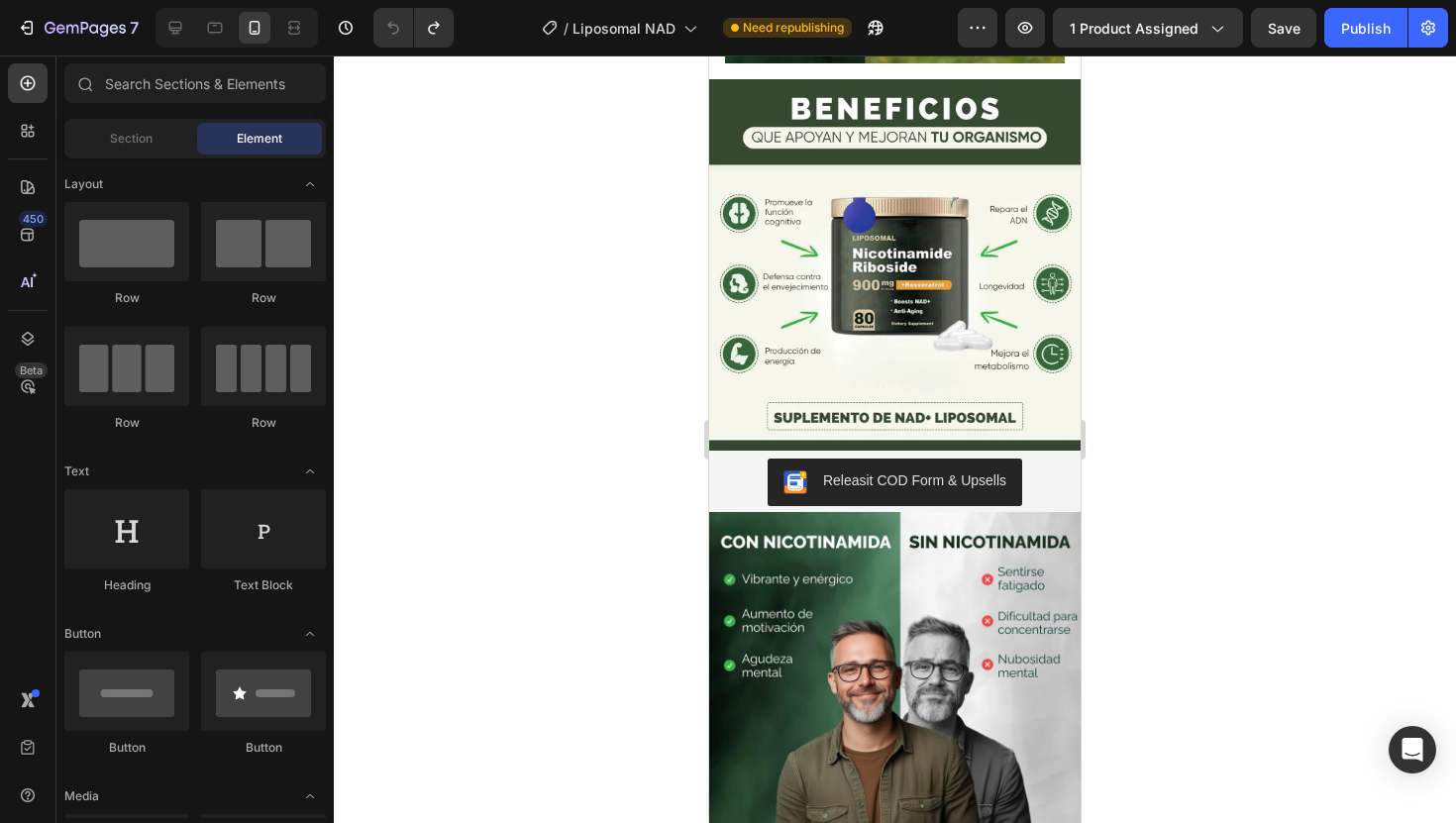click 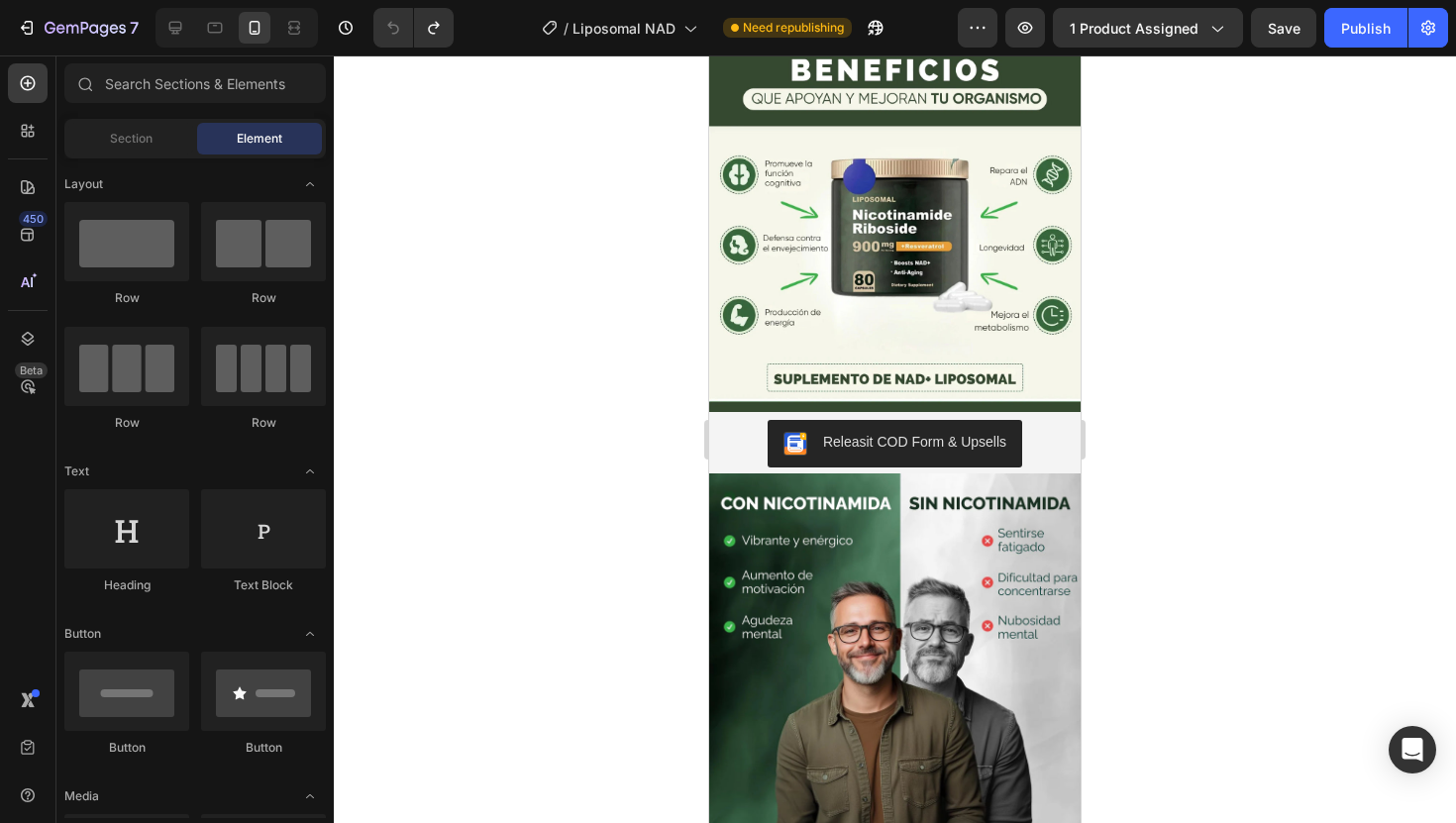 scroll, scrollTop: 1907, scrollLeft: 0, axis: vertical 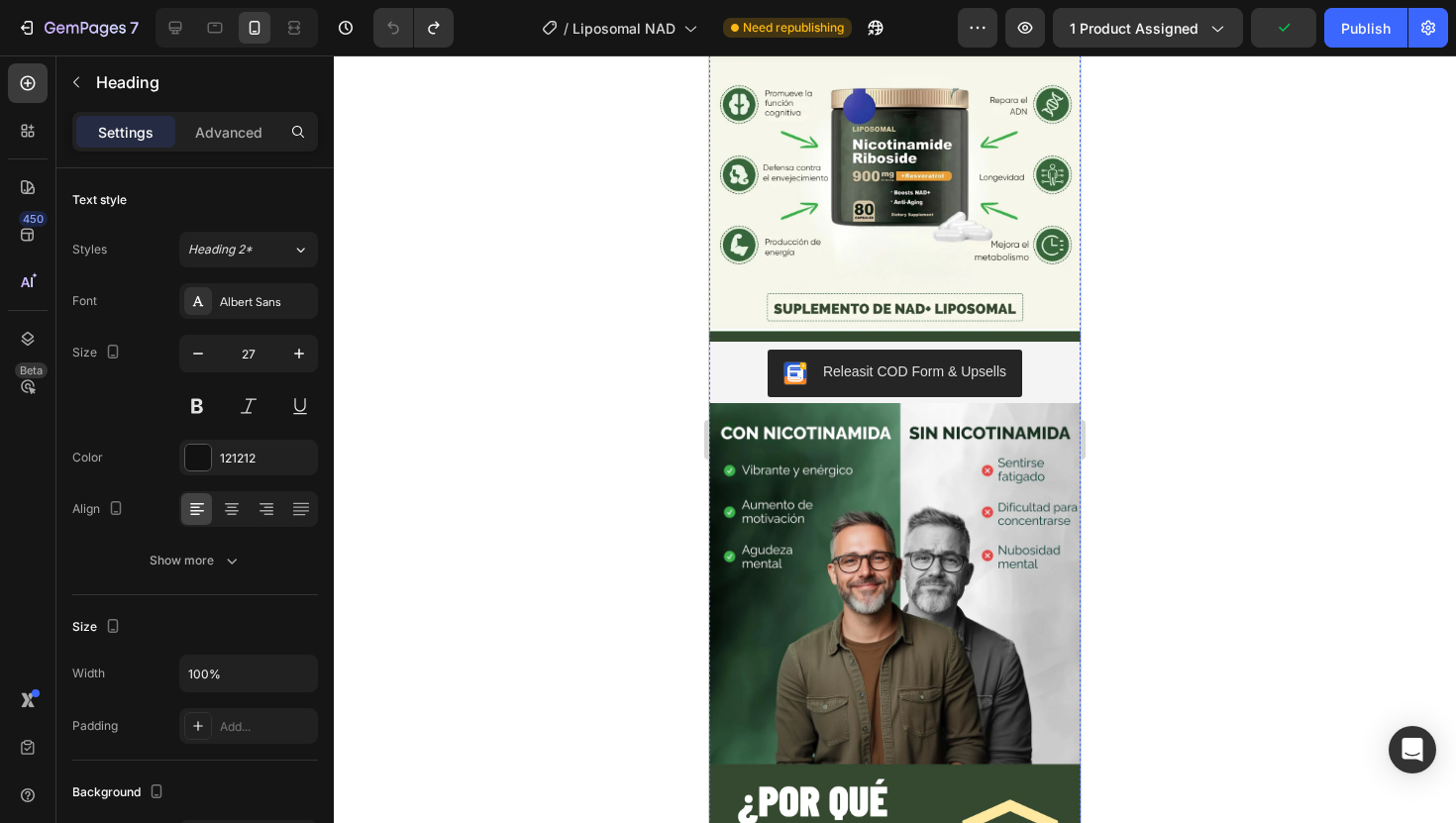 click on "Preguntas frecuentes" at bounding box center [894, 1722] 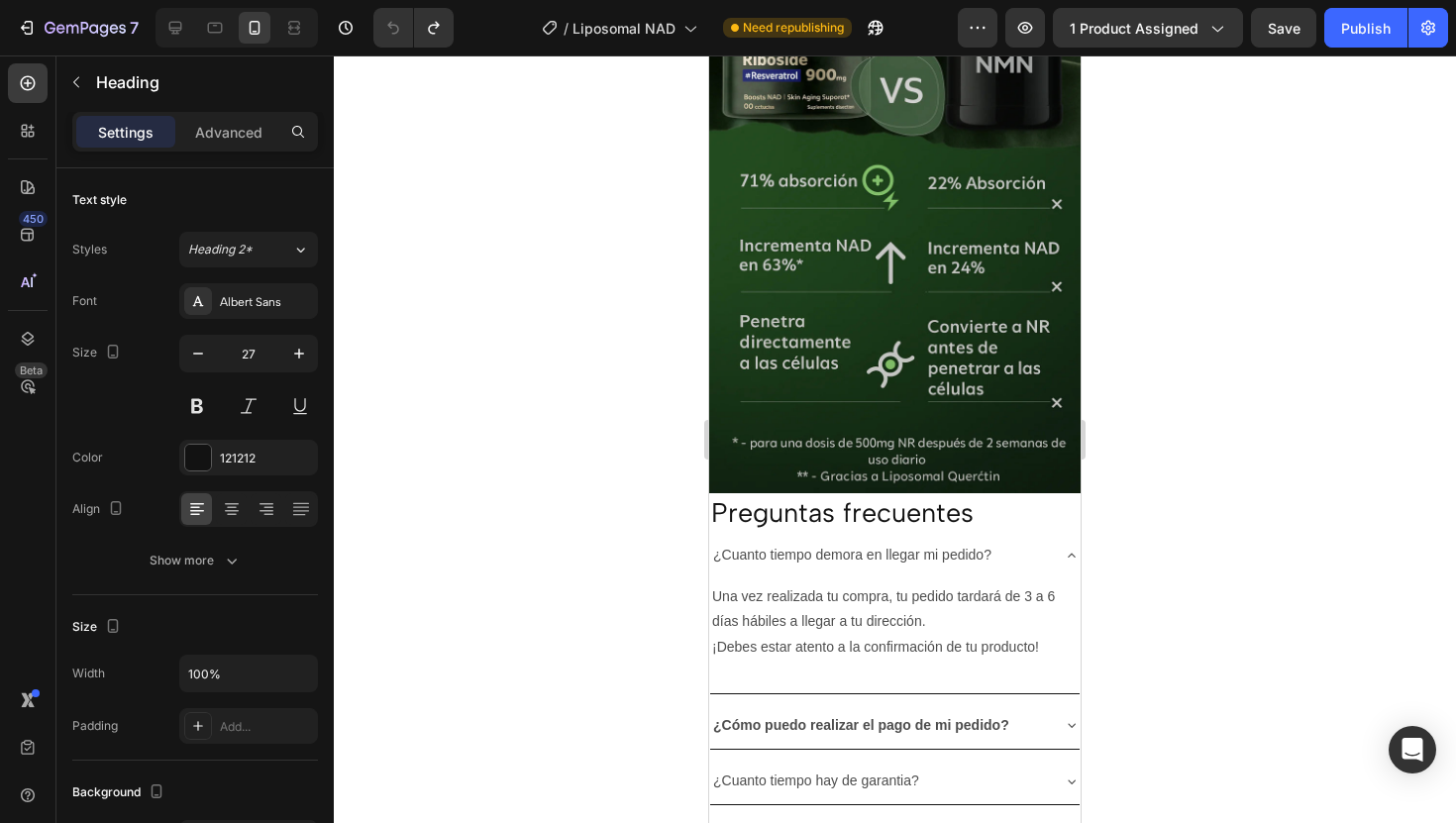 scroll, scrollTop: 3175, scrollLeft: 0, axis: vertical 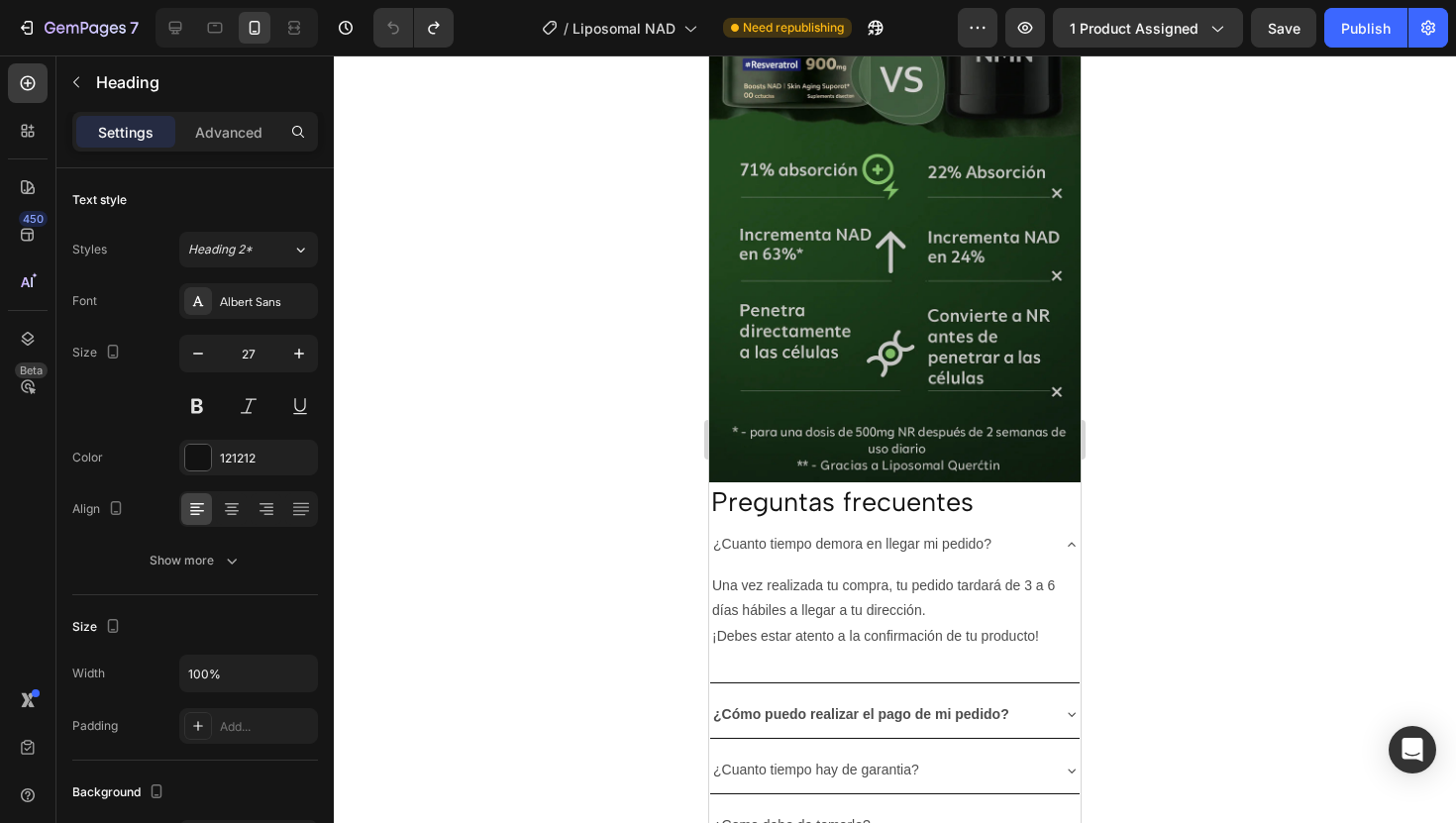 click on "Preguntas frecuentes" at bounding box center (894, 501) 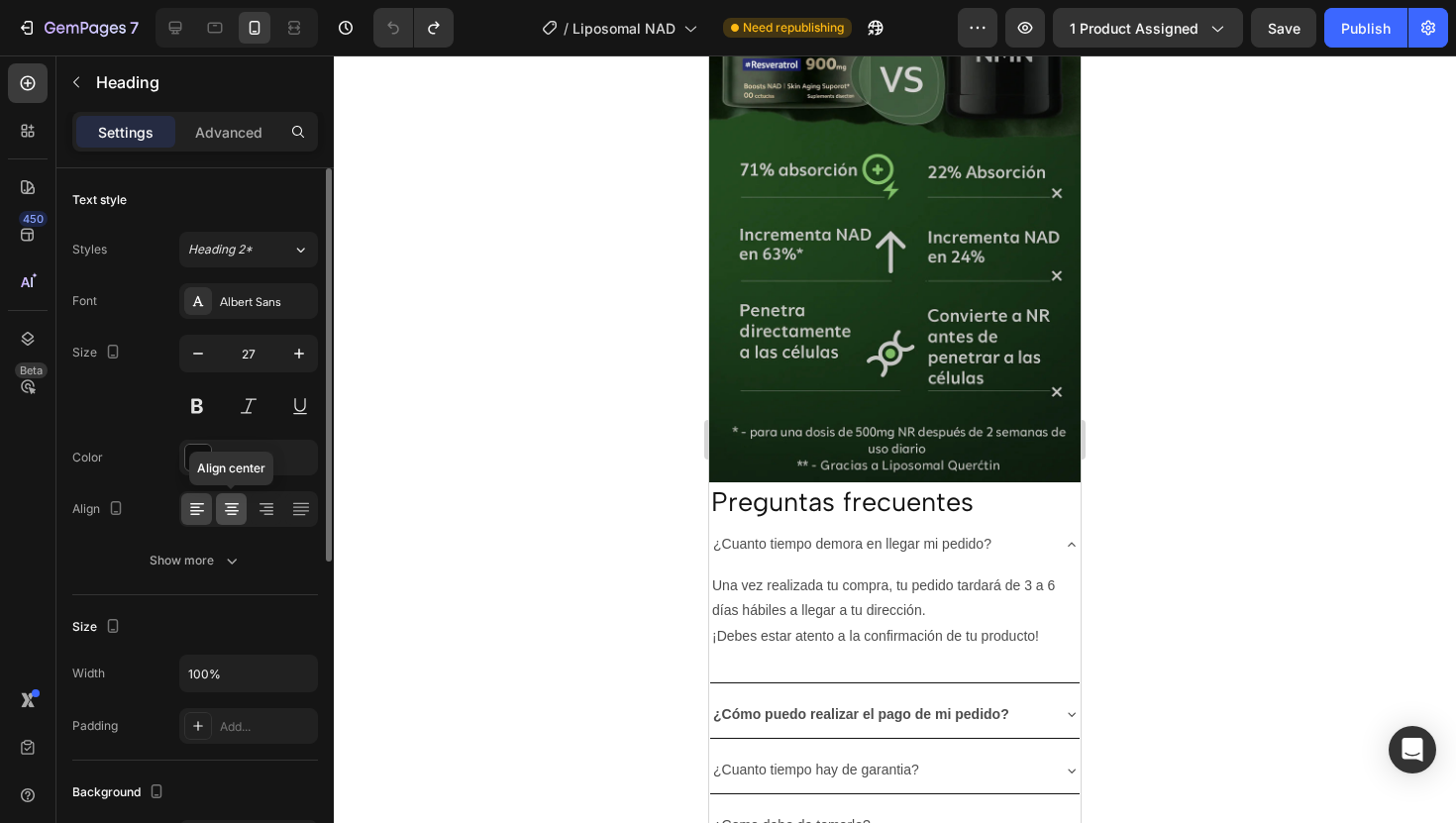 click 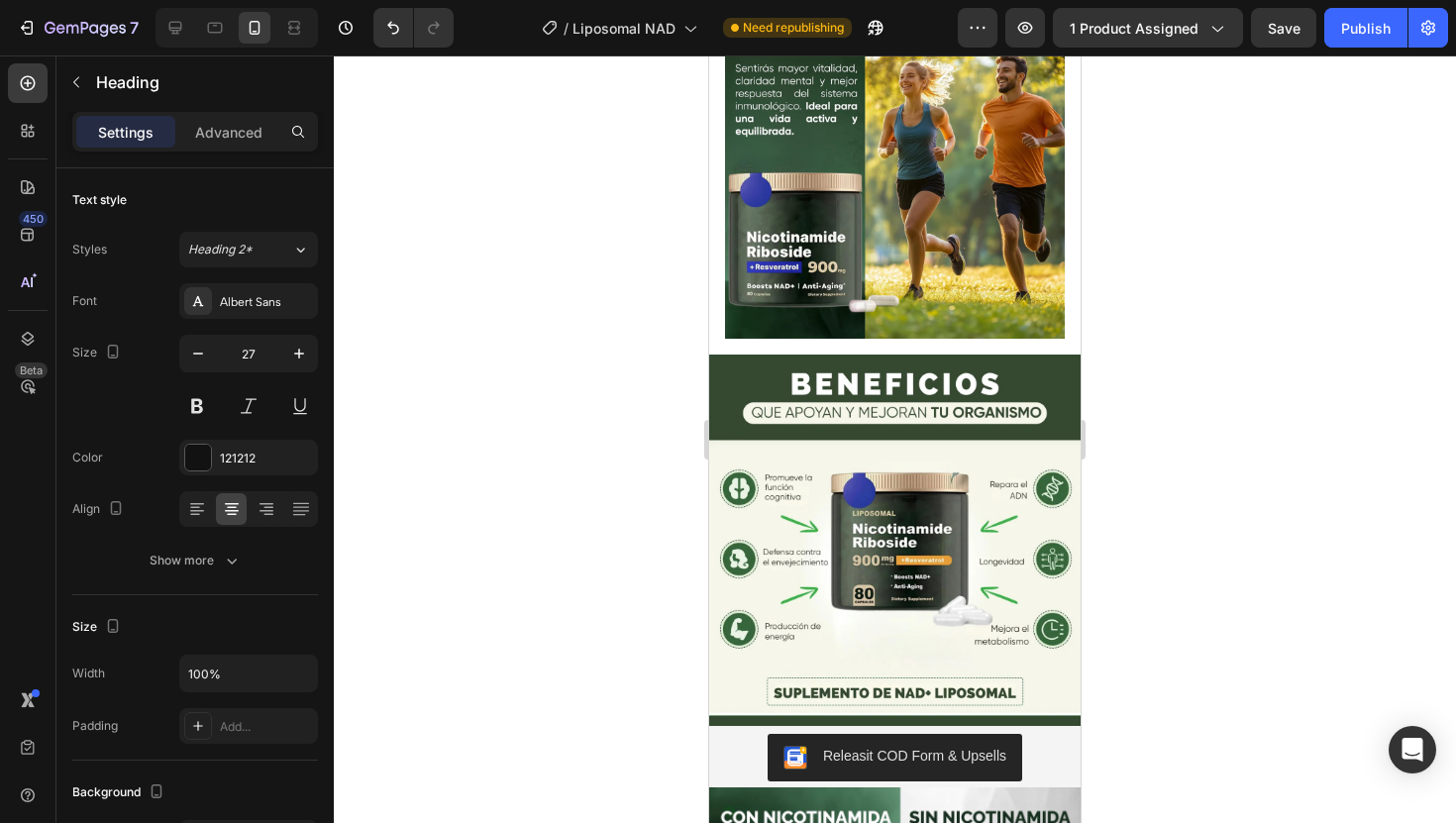 scroll, scrollTop: 1527, scrollLeft: 0, axis: vertical 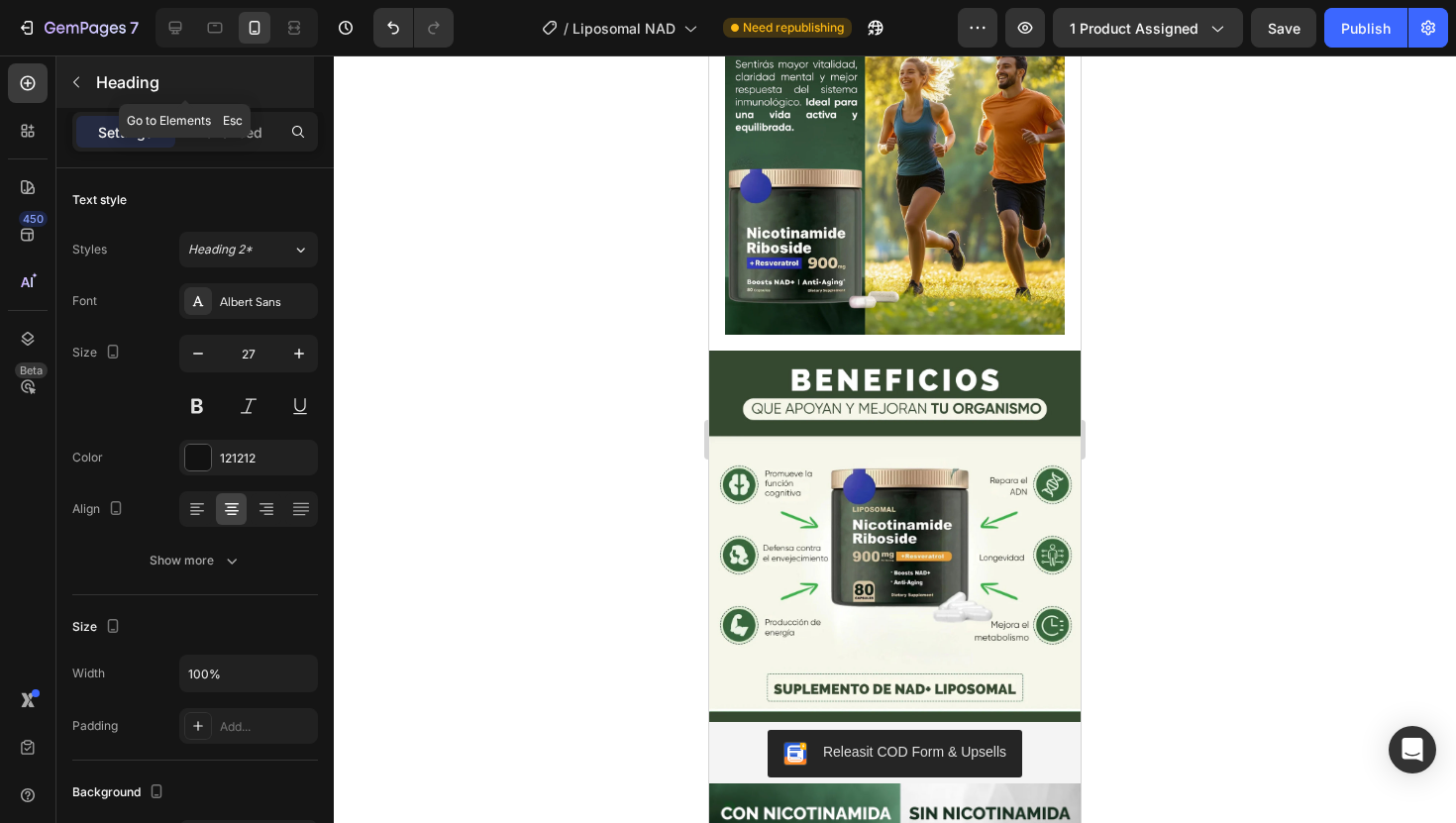 click on "Heading" at bounding box center (185, 82) 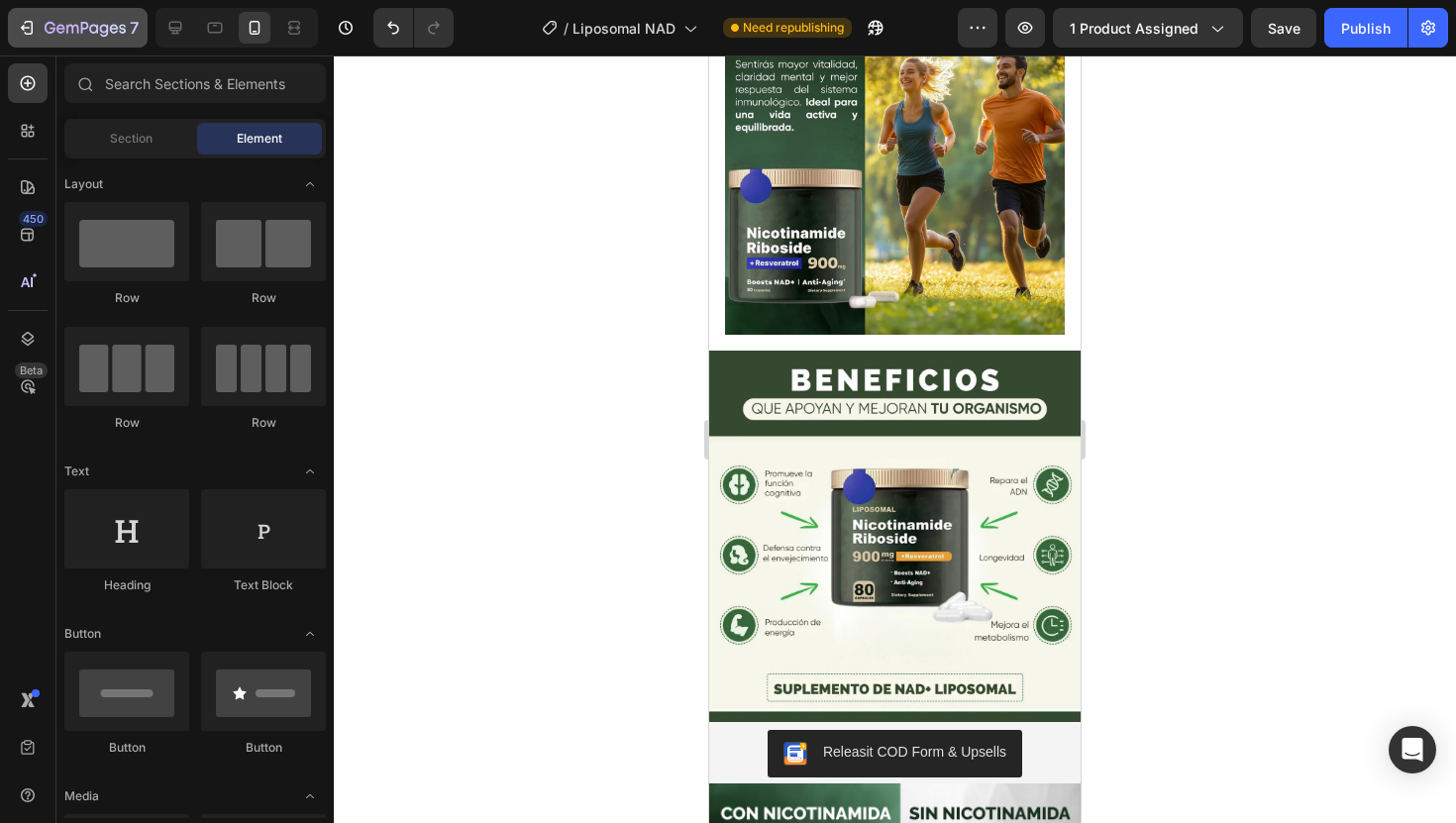 click on "7" 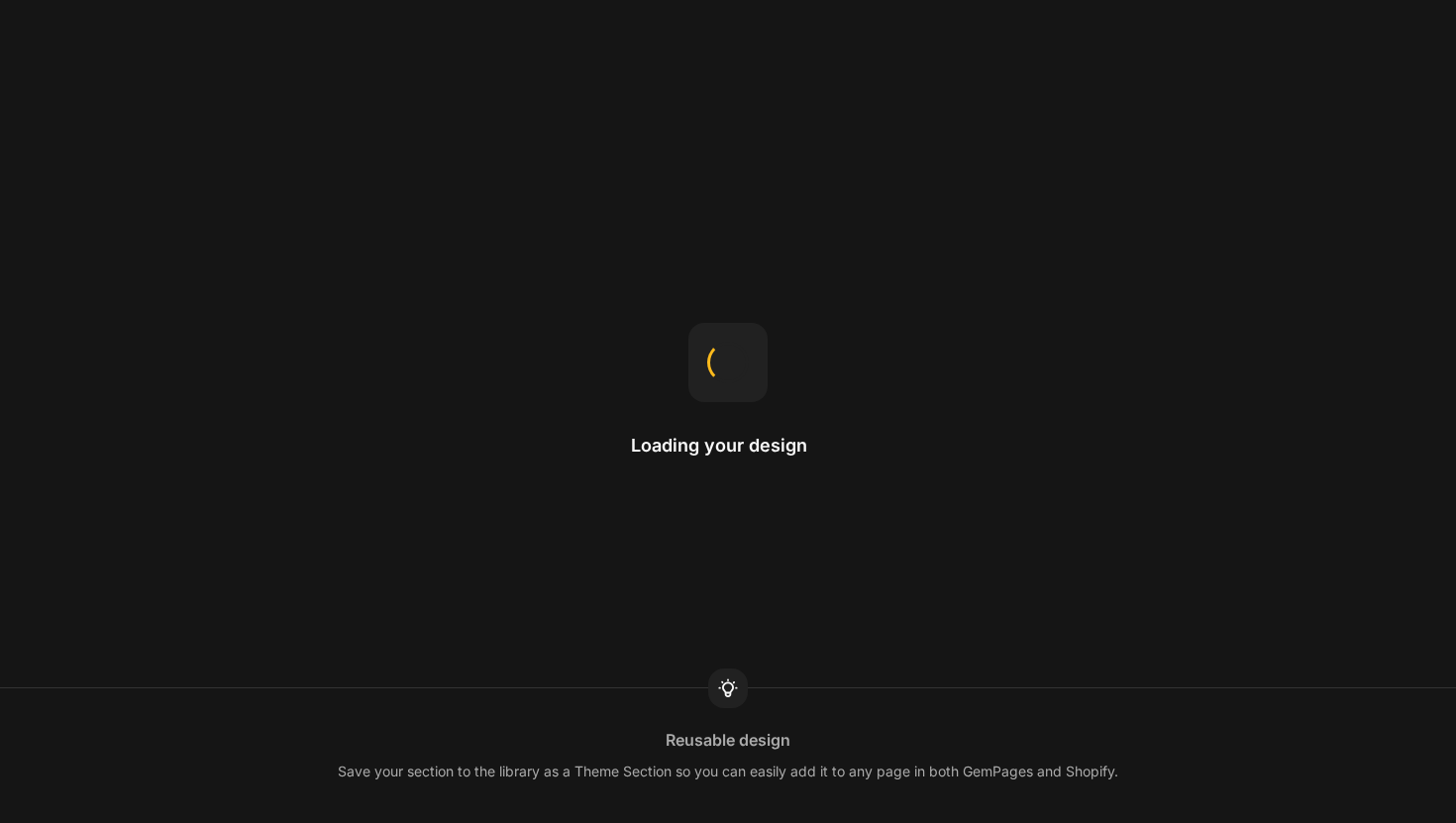 scroll, scrollTop: 0, scrollLeft: 0, axis: both 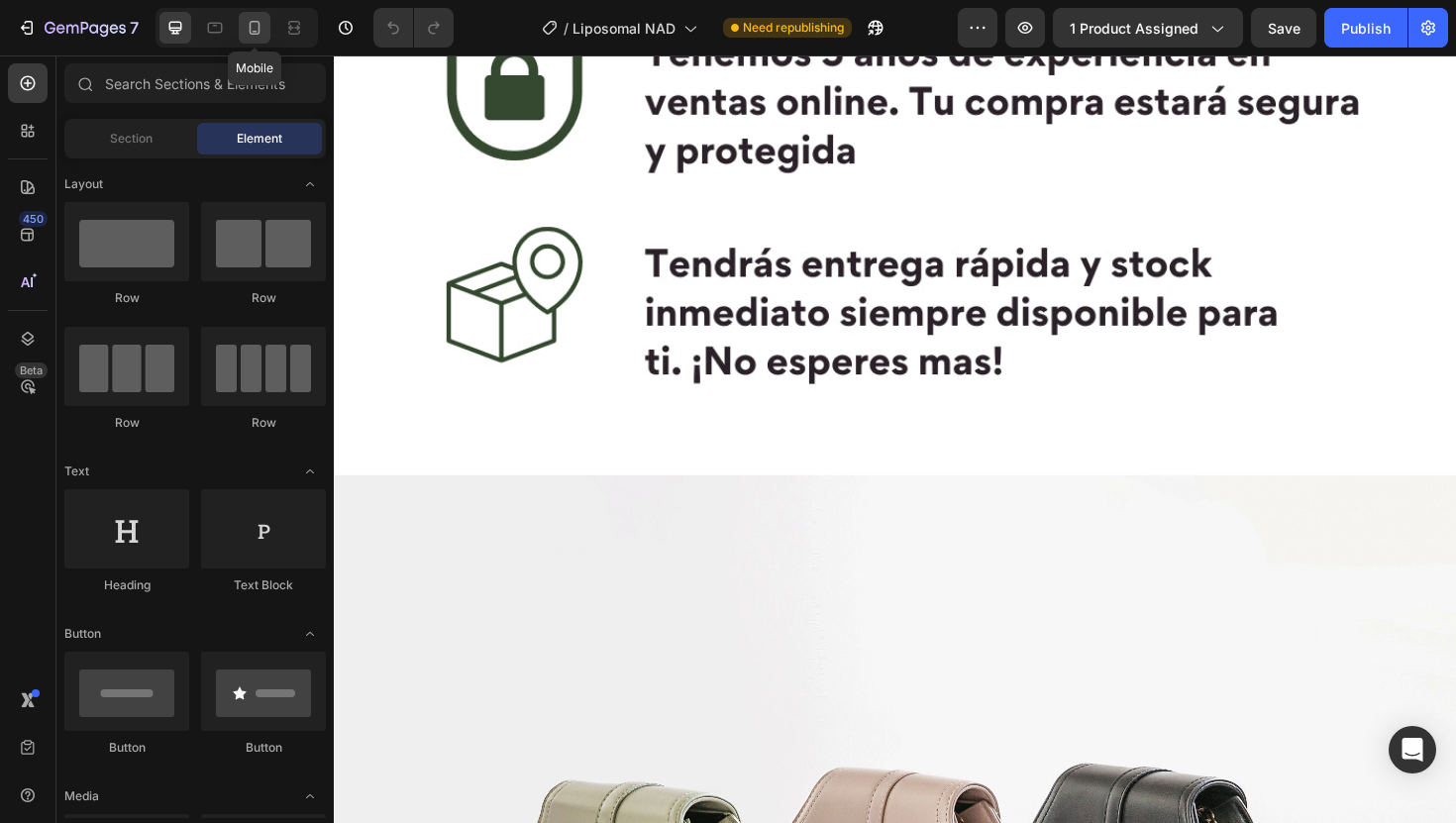 click 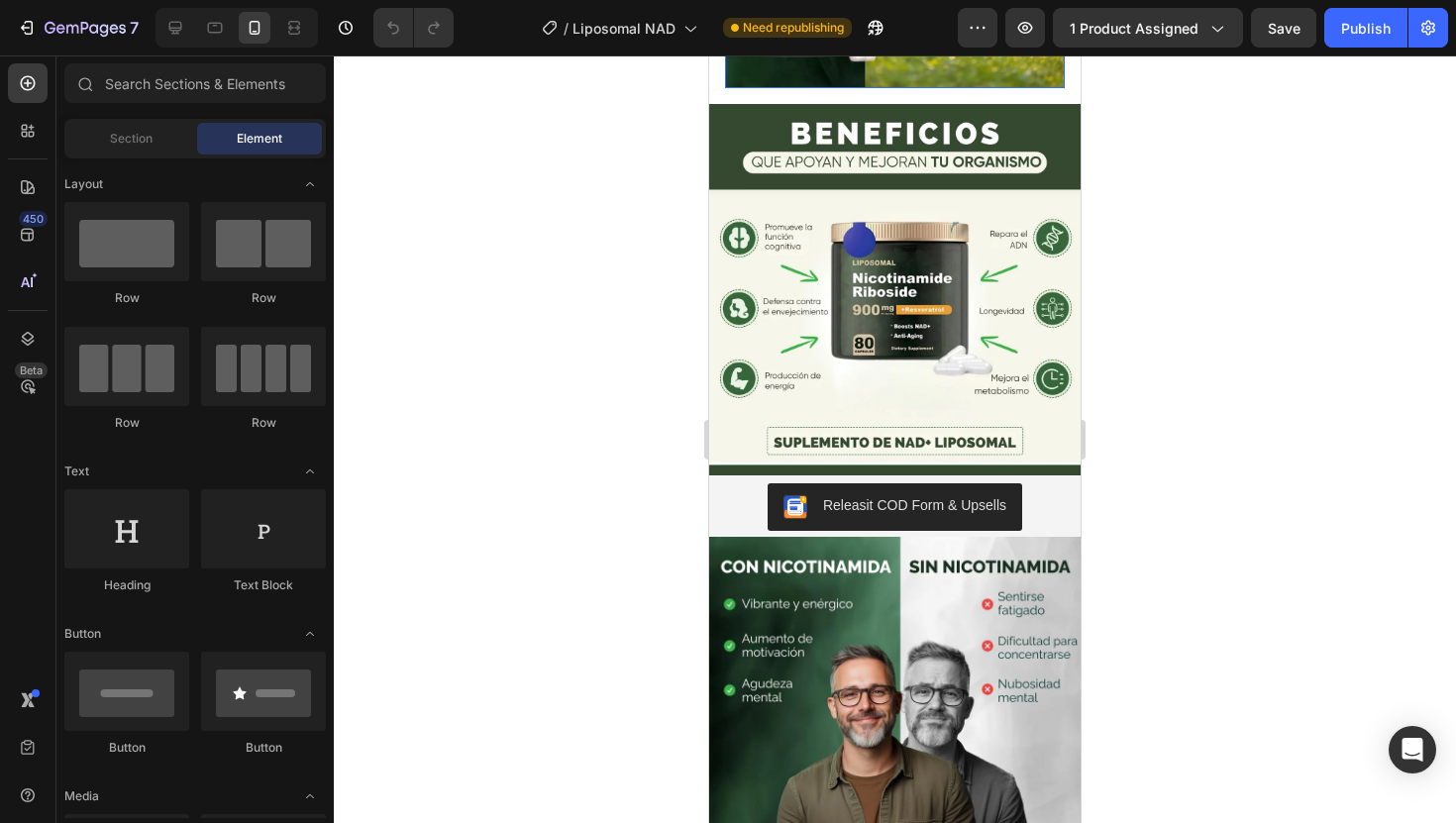 scroll, scrollTop: 376, scrollLeft: 0, axis: vertical 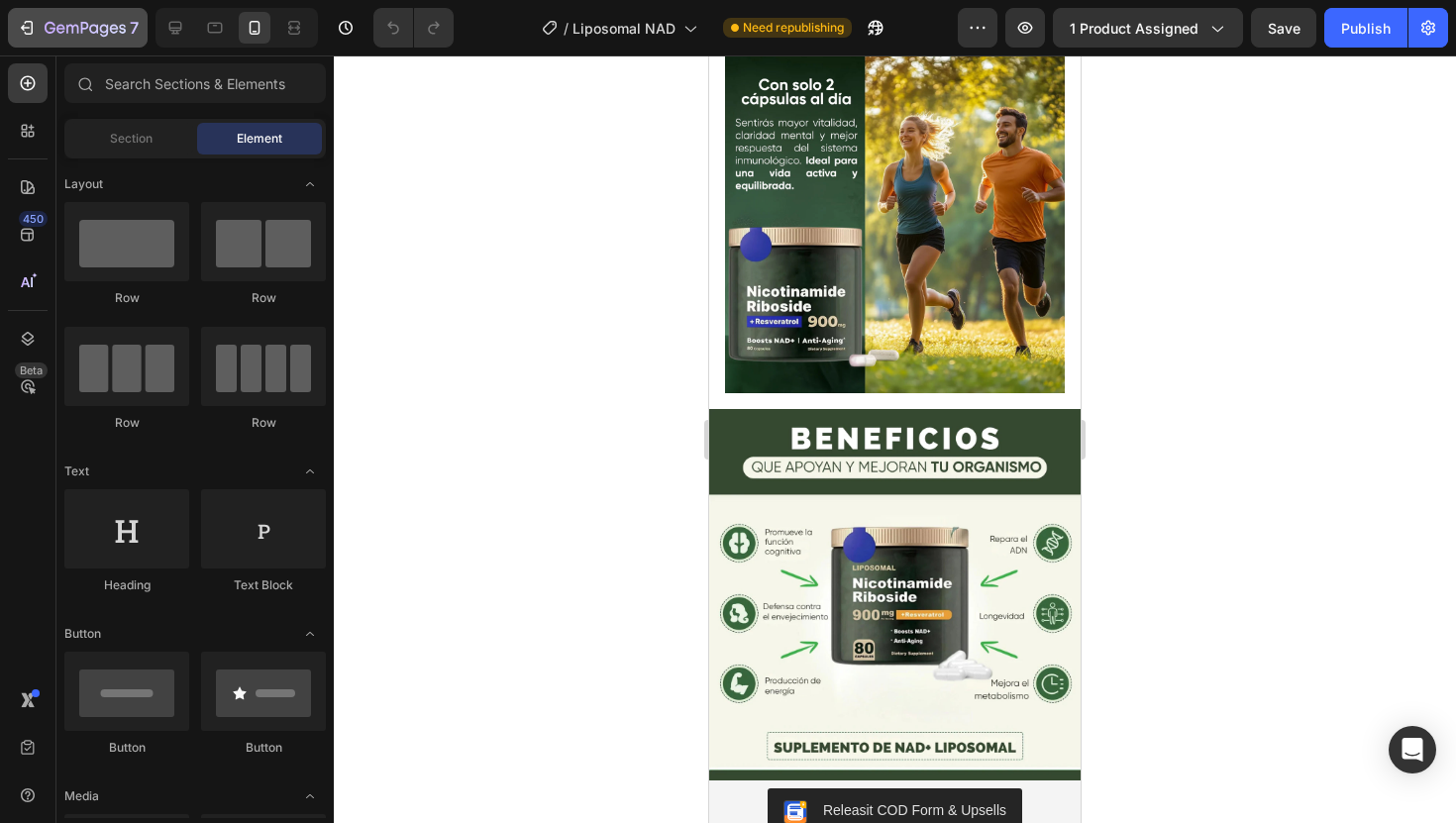click on "7" 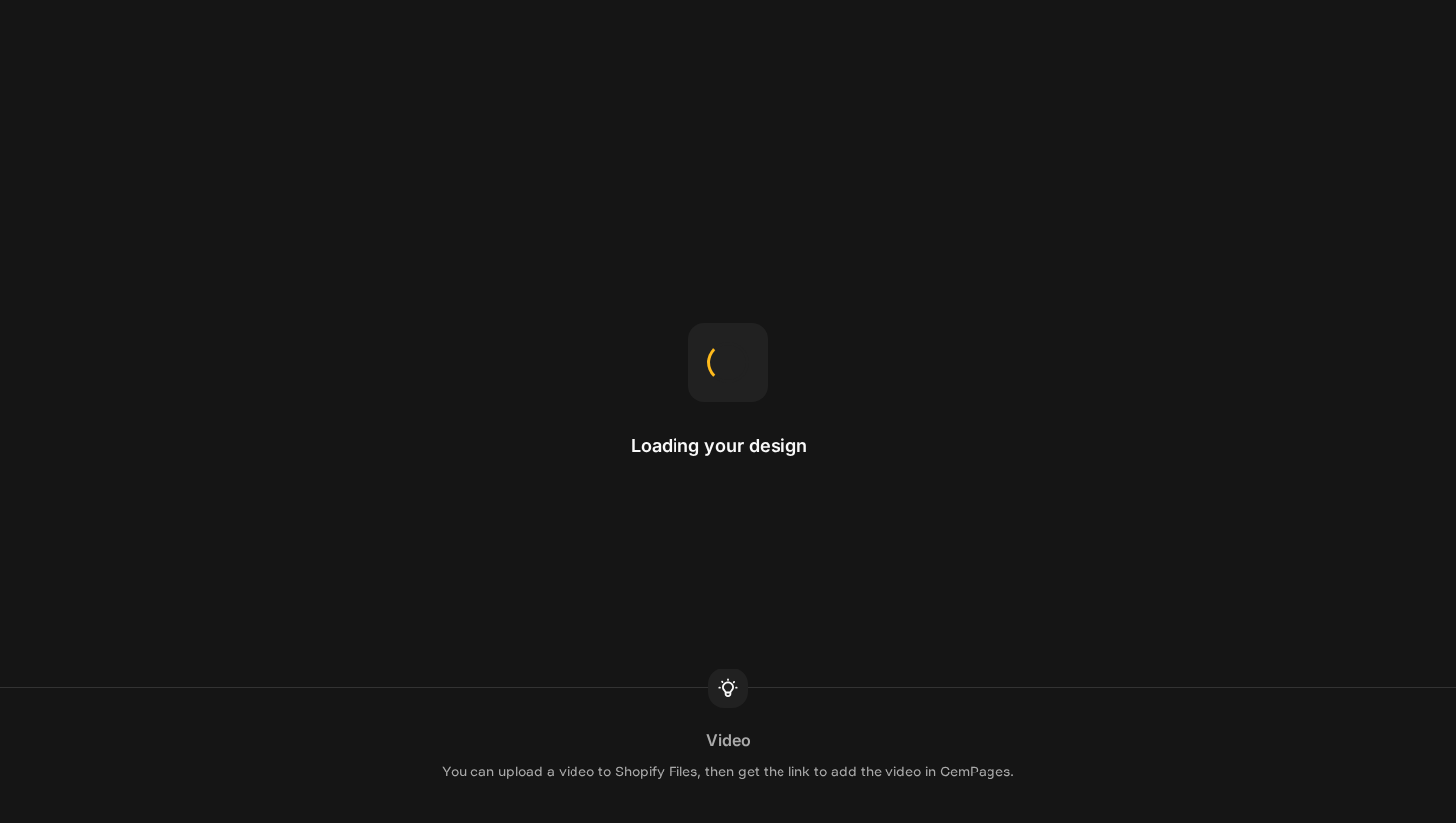 scroll, scrollTop: 0, scrollLeft: 0, axis: both 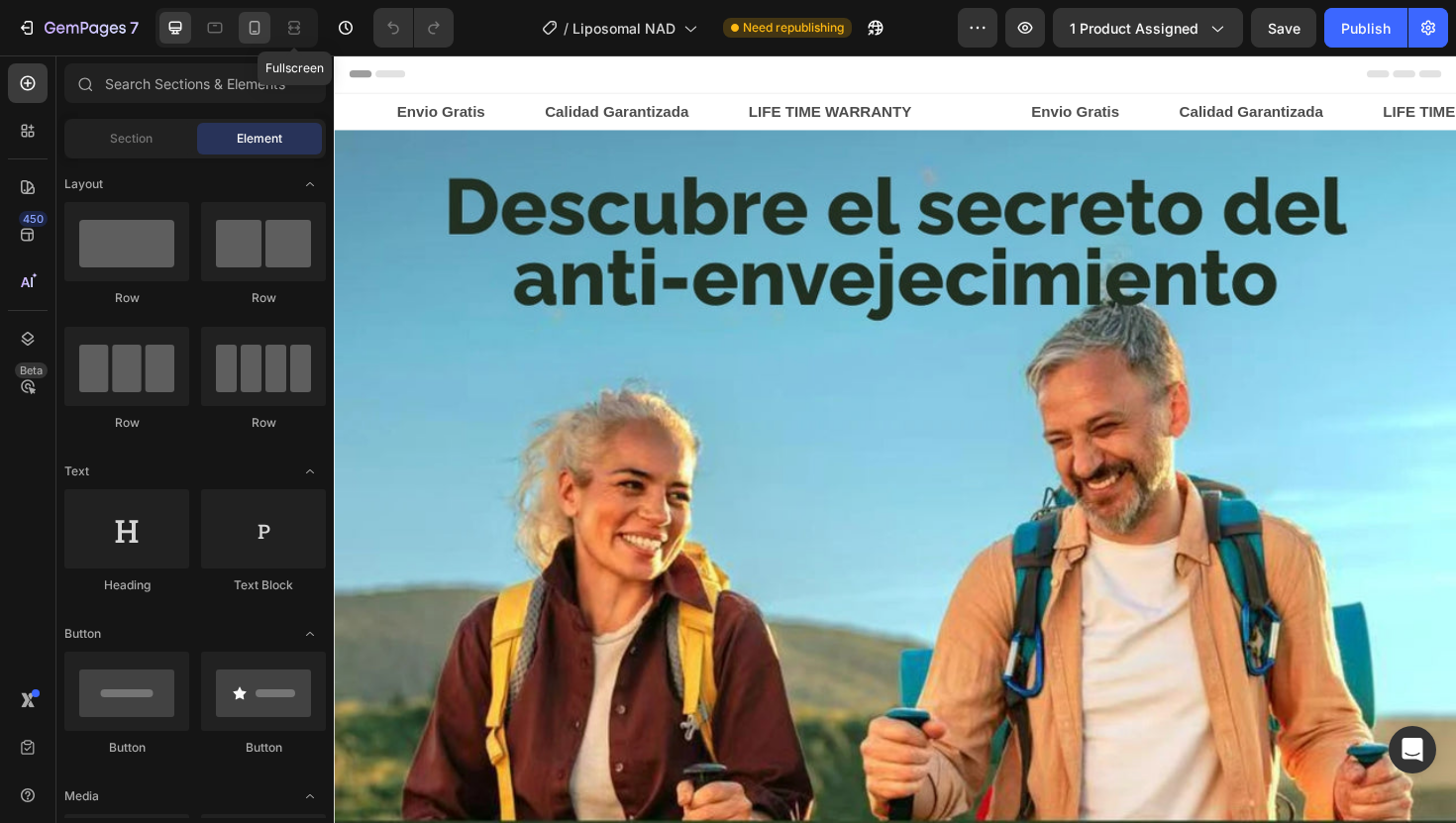 click 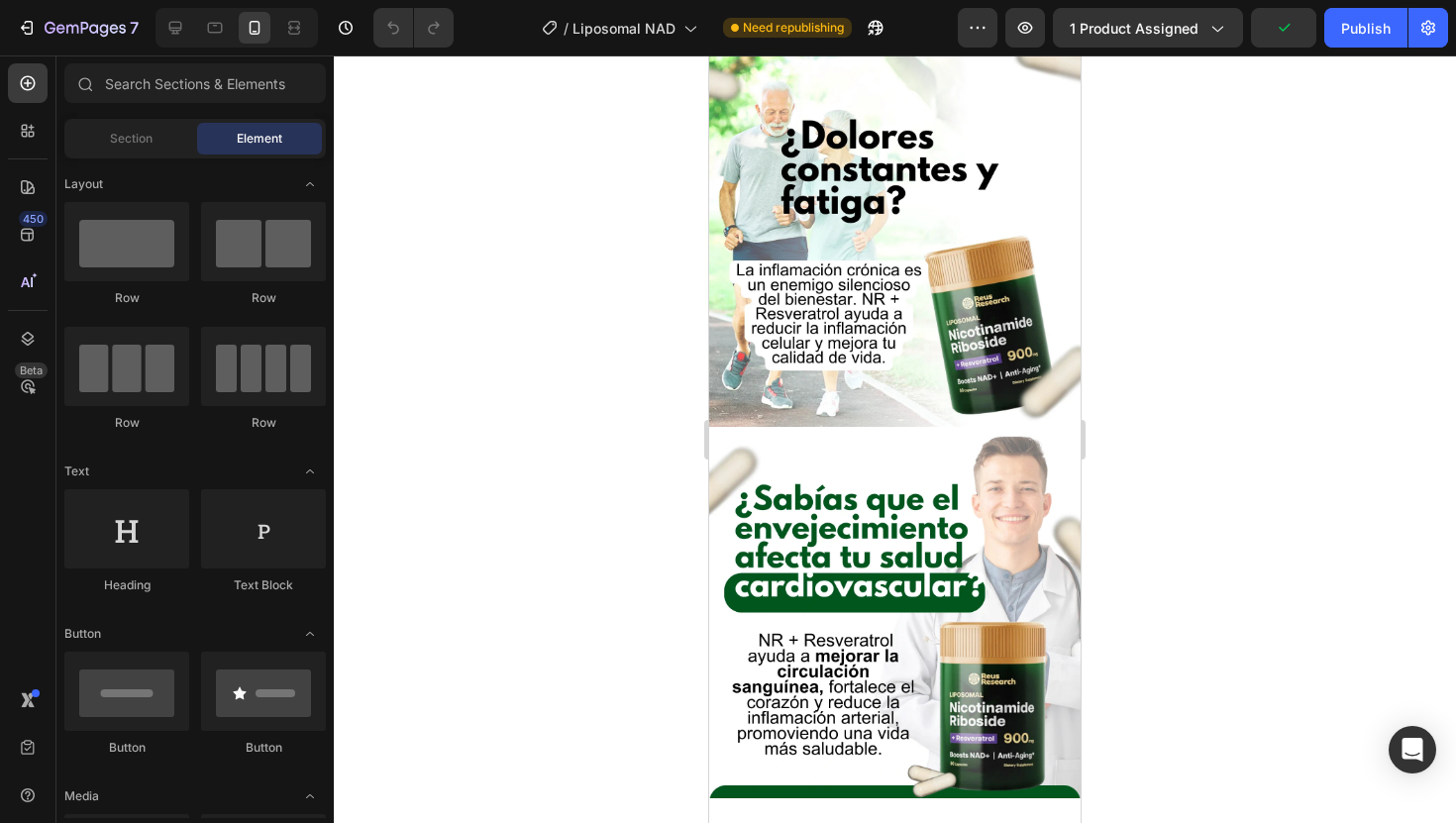 scroll, scrollTop: 0, scrollLeft: 0, axis: both 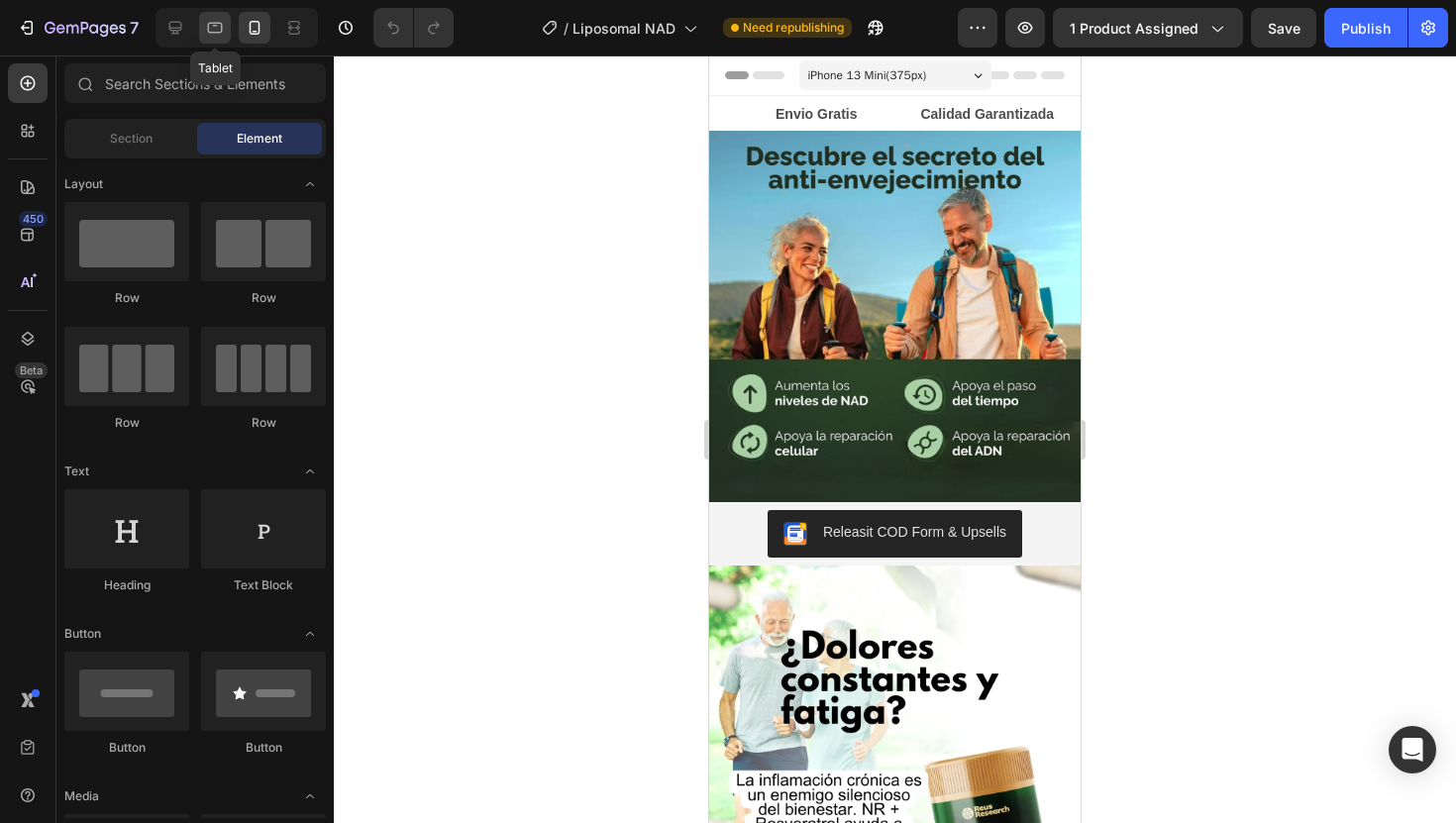 click 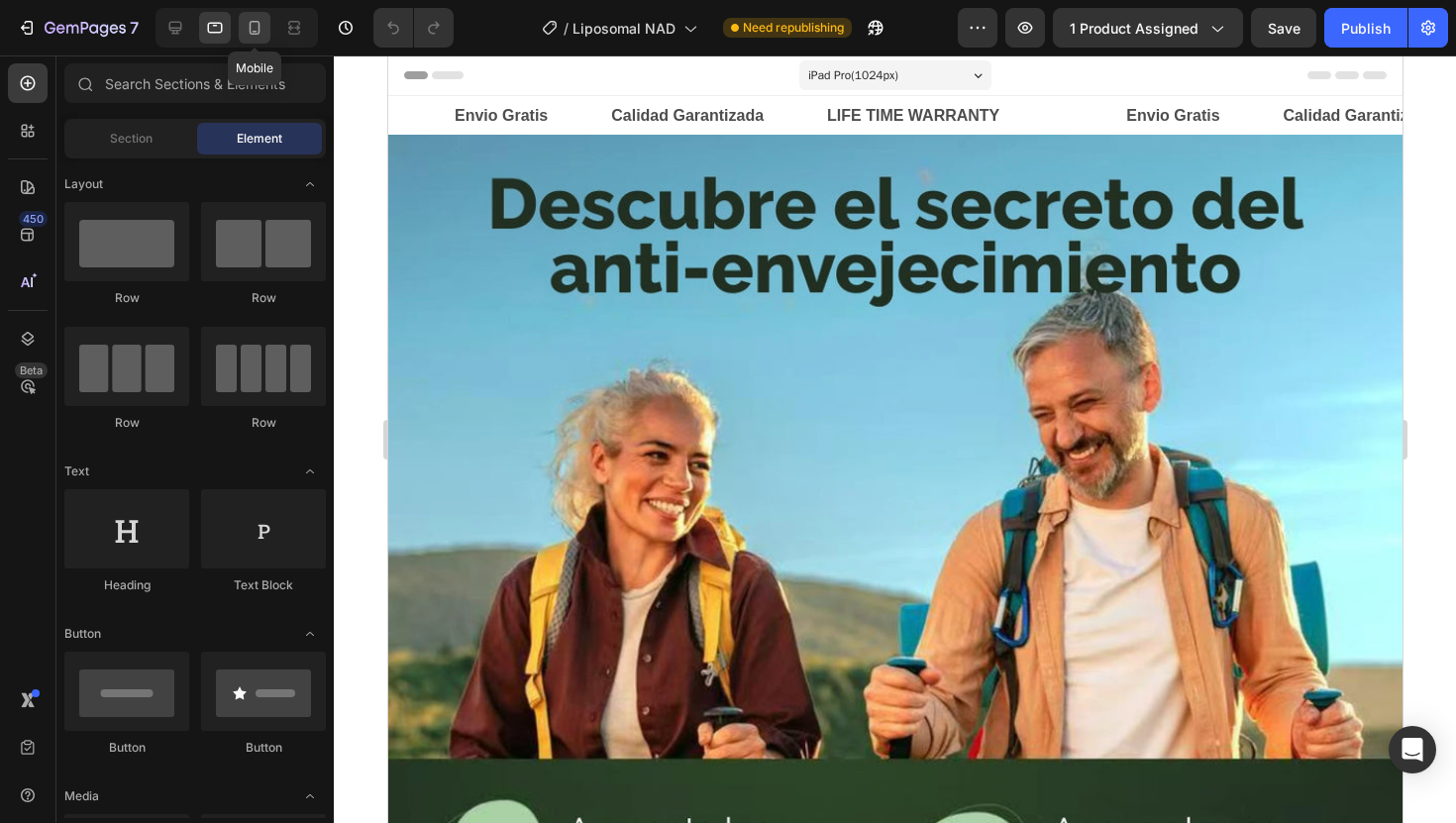 click 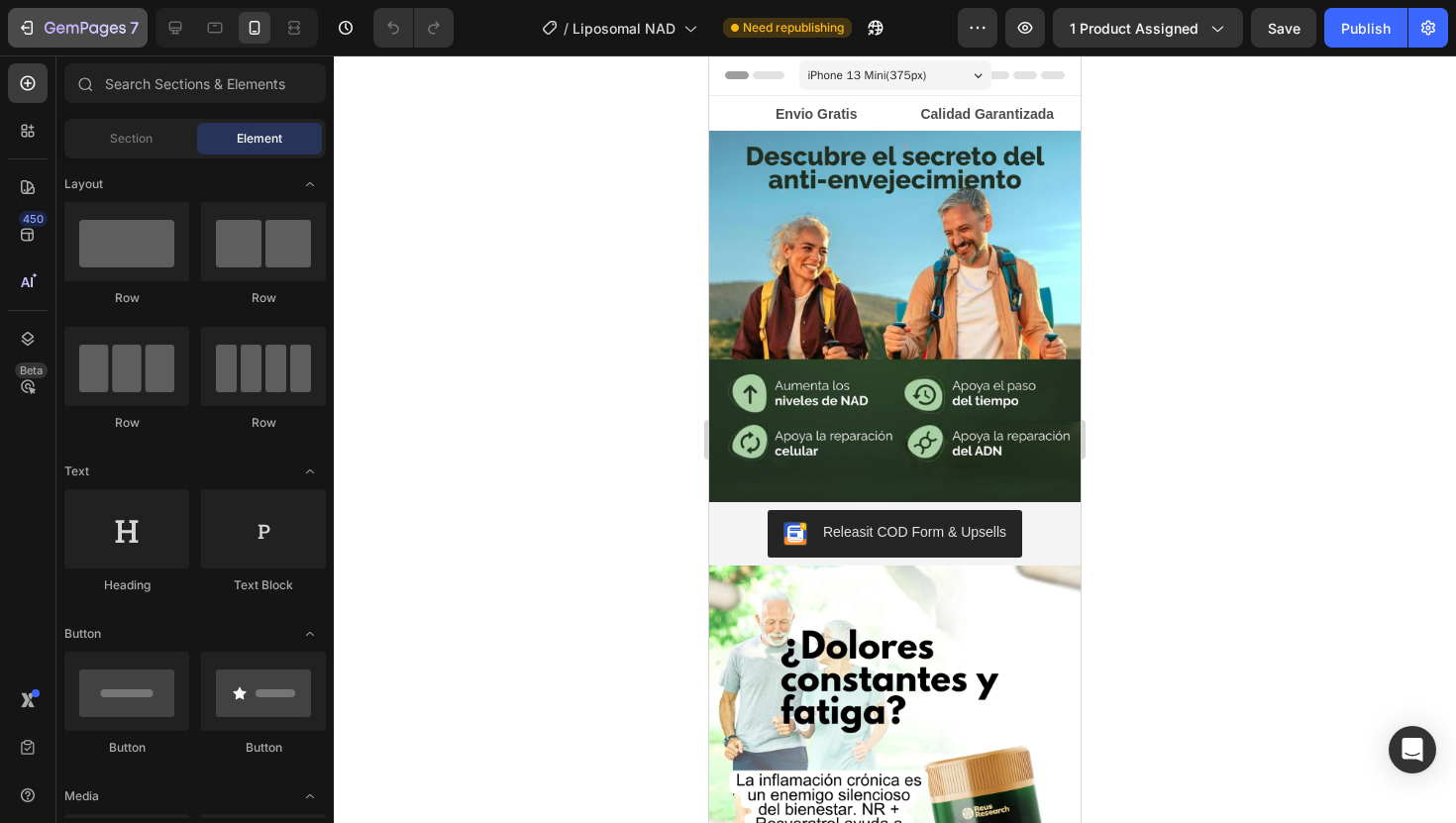 click on "7" at bounding box center (77, 28) 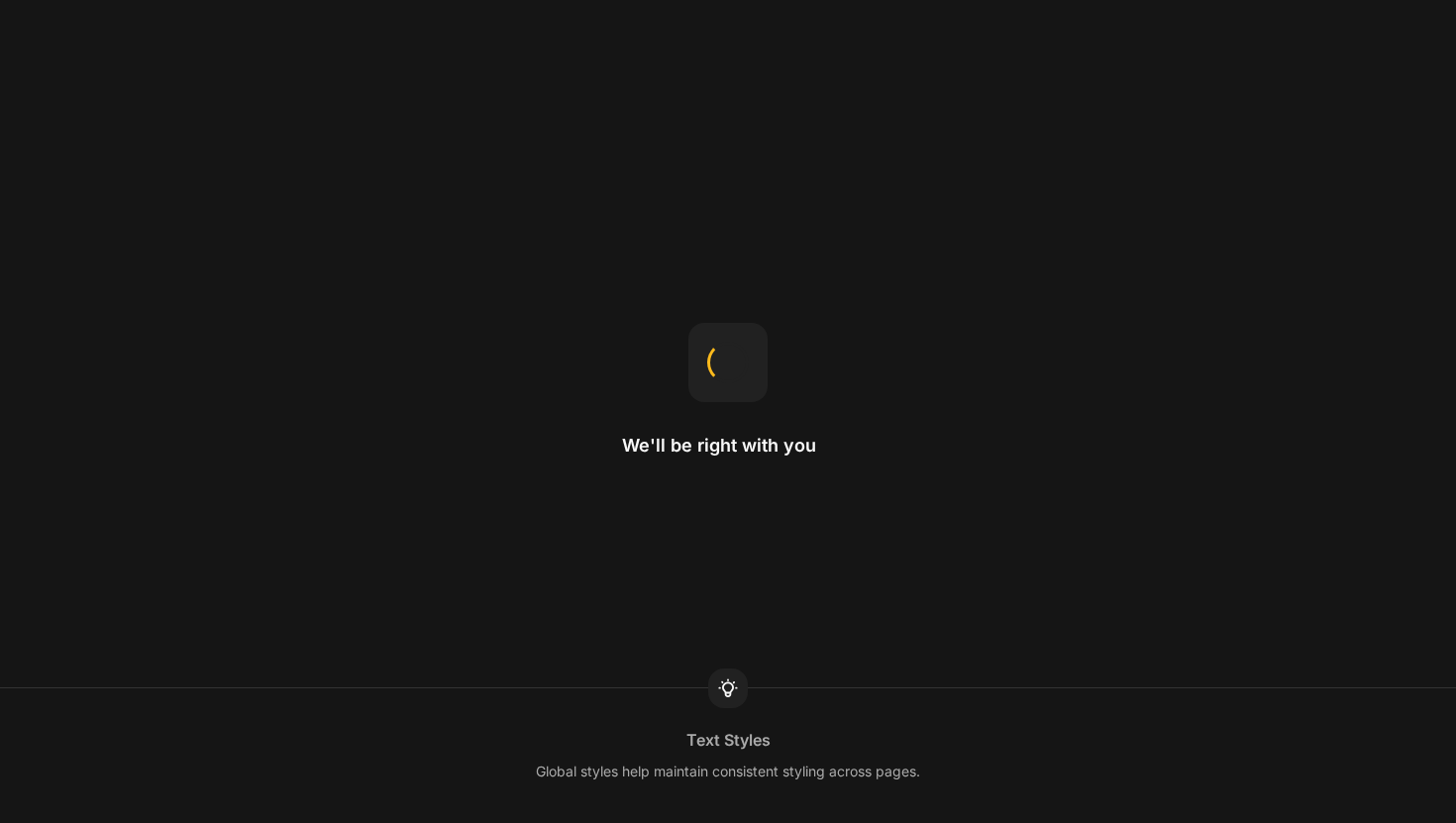 scroll, scrollTop: 0, scrollLeft: 0, axis: both 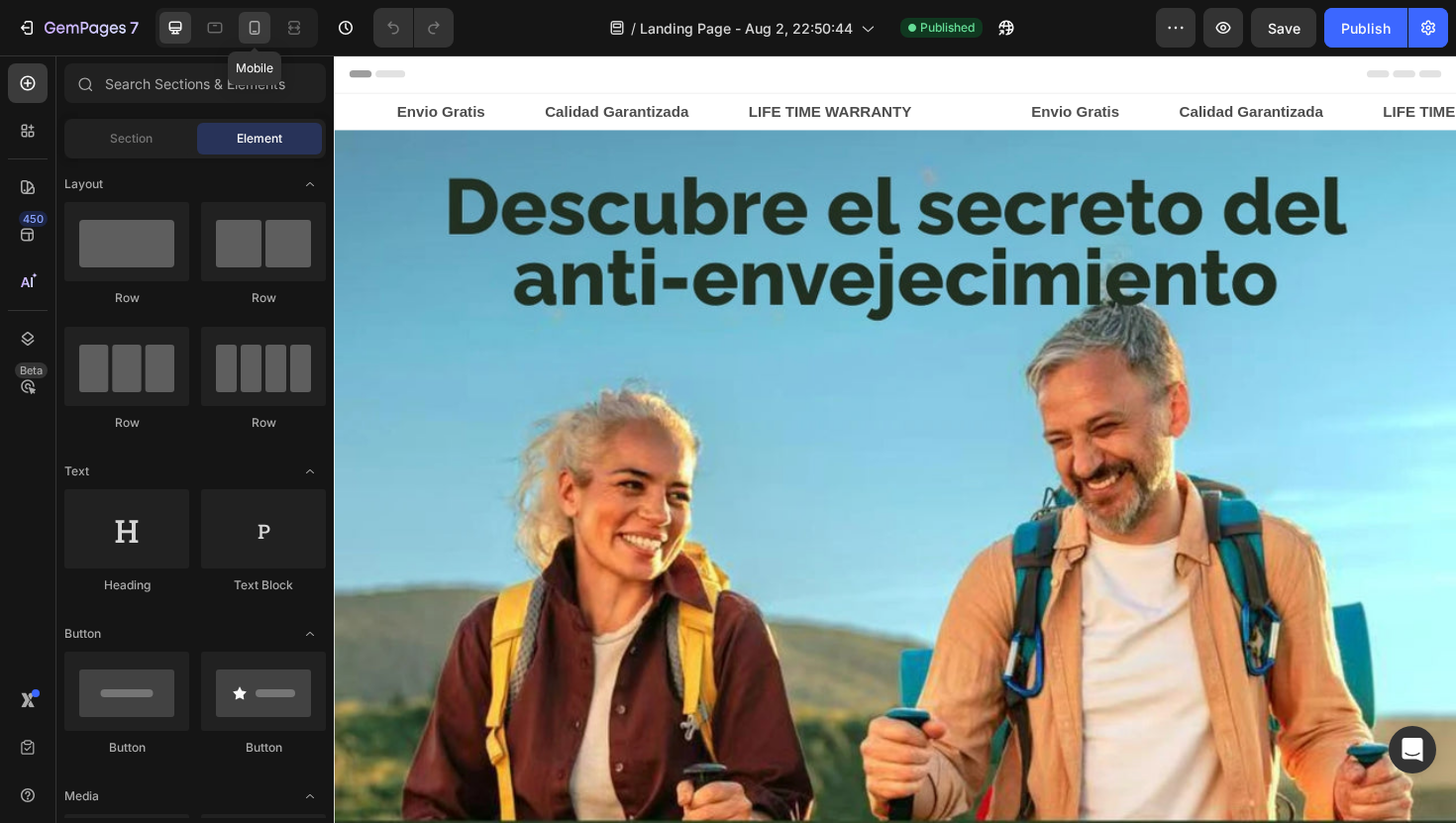 click 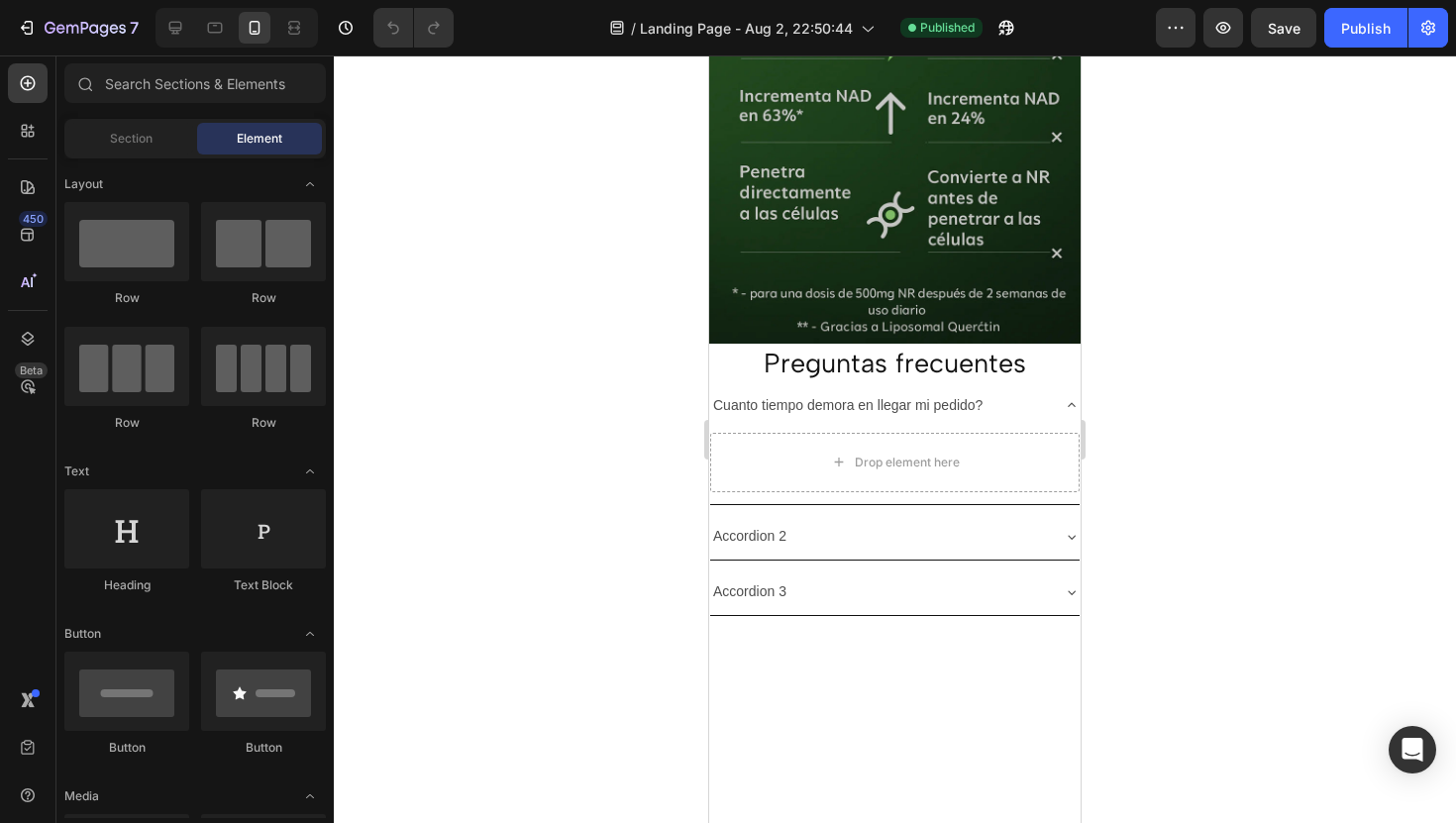 scroll, scrollTop: 2758, scrollLeft: 0, axis: vertical 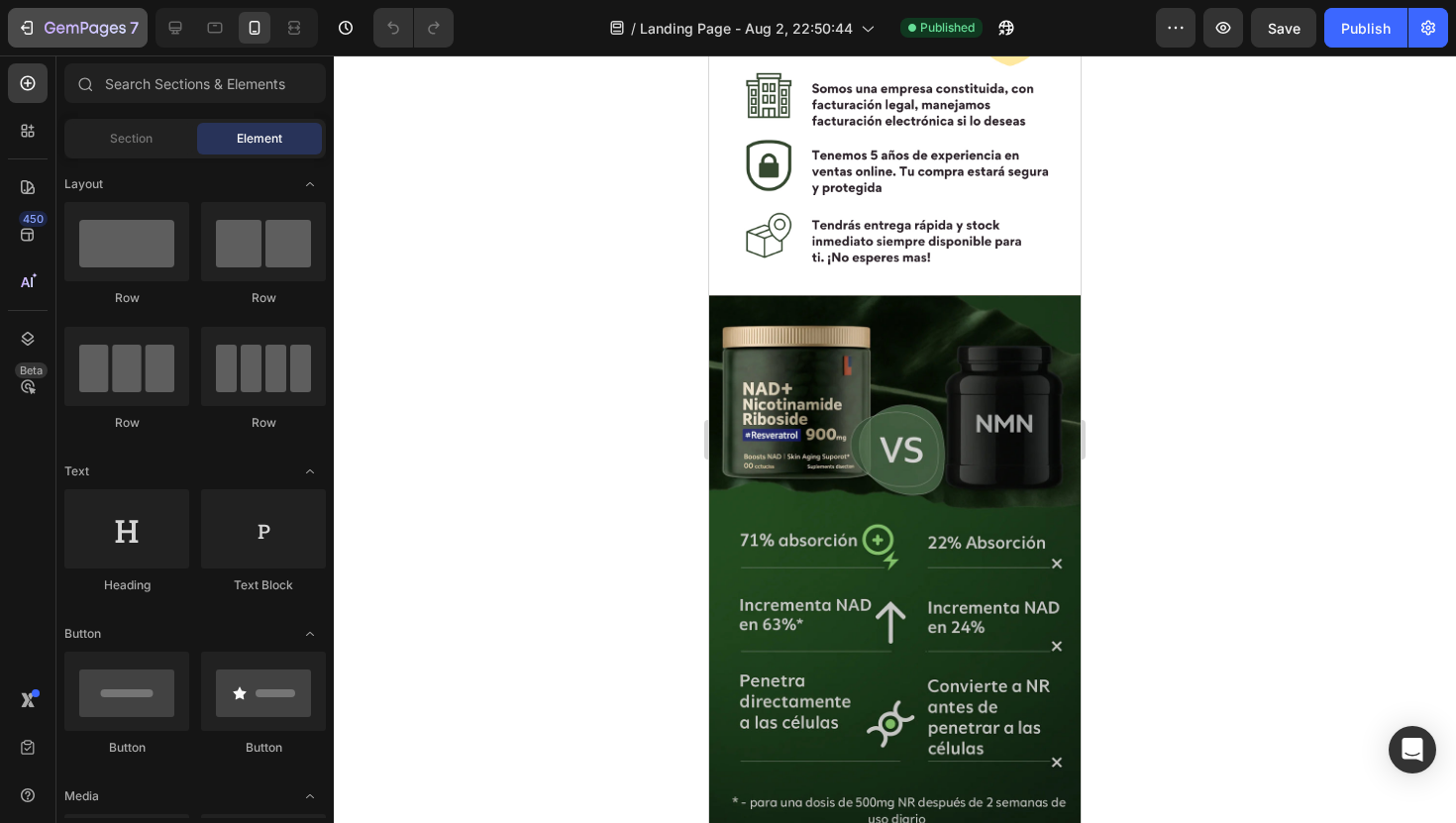 click on "7" 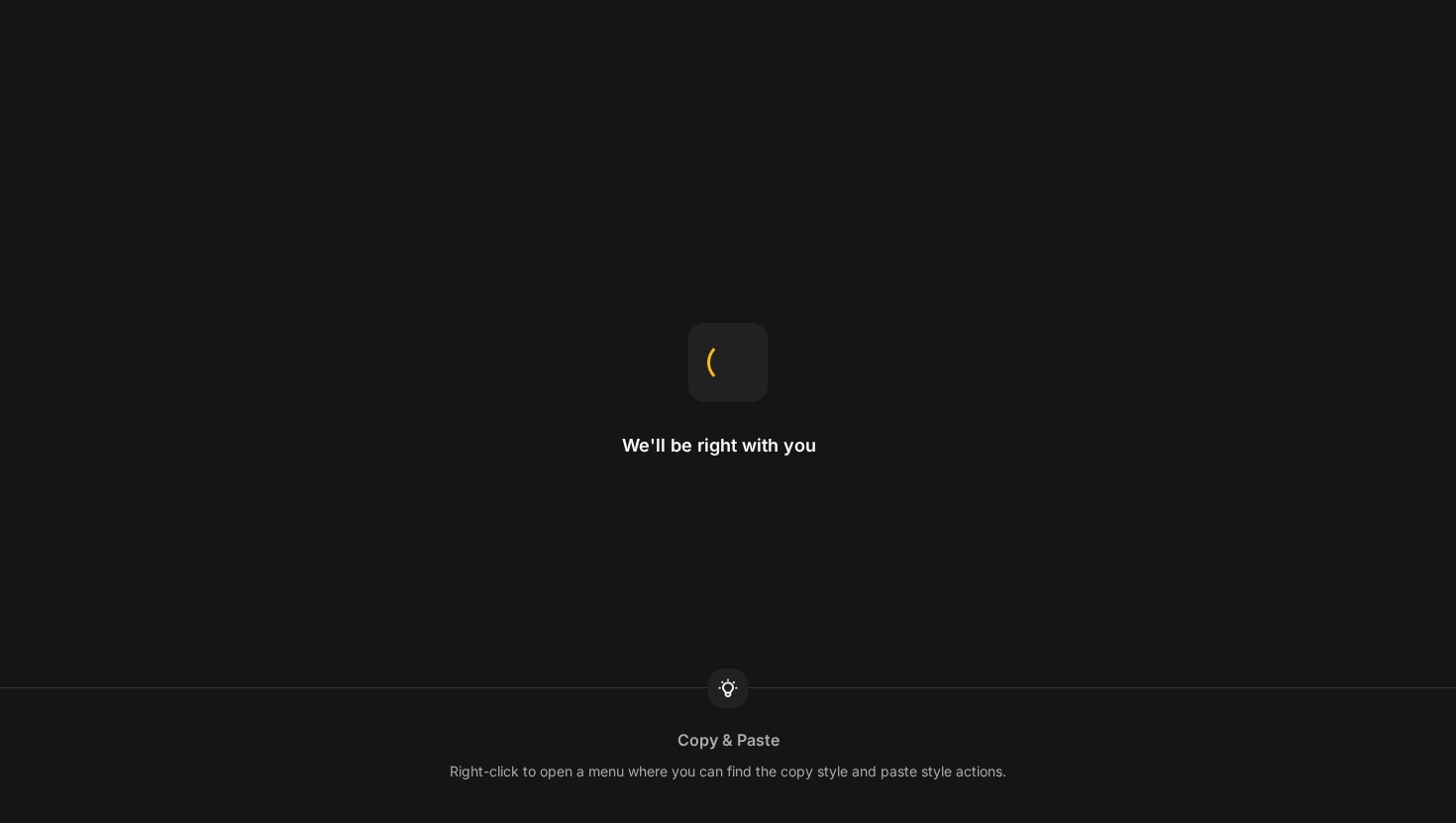 scroll, scrollTop: 0, scrollLeft: 0, axis: both 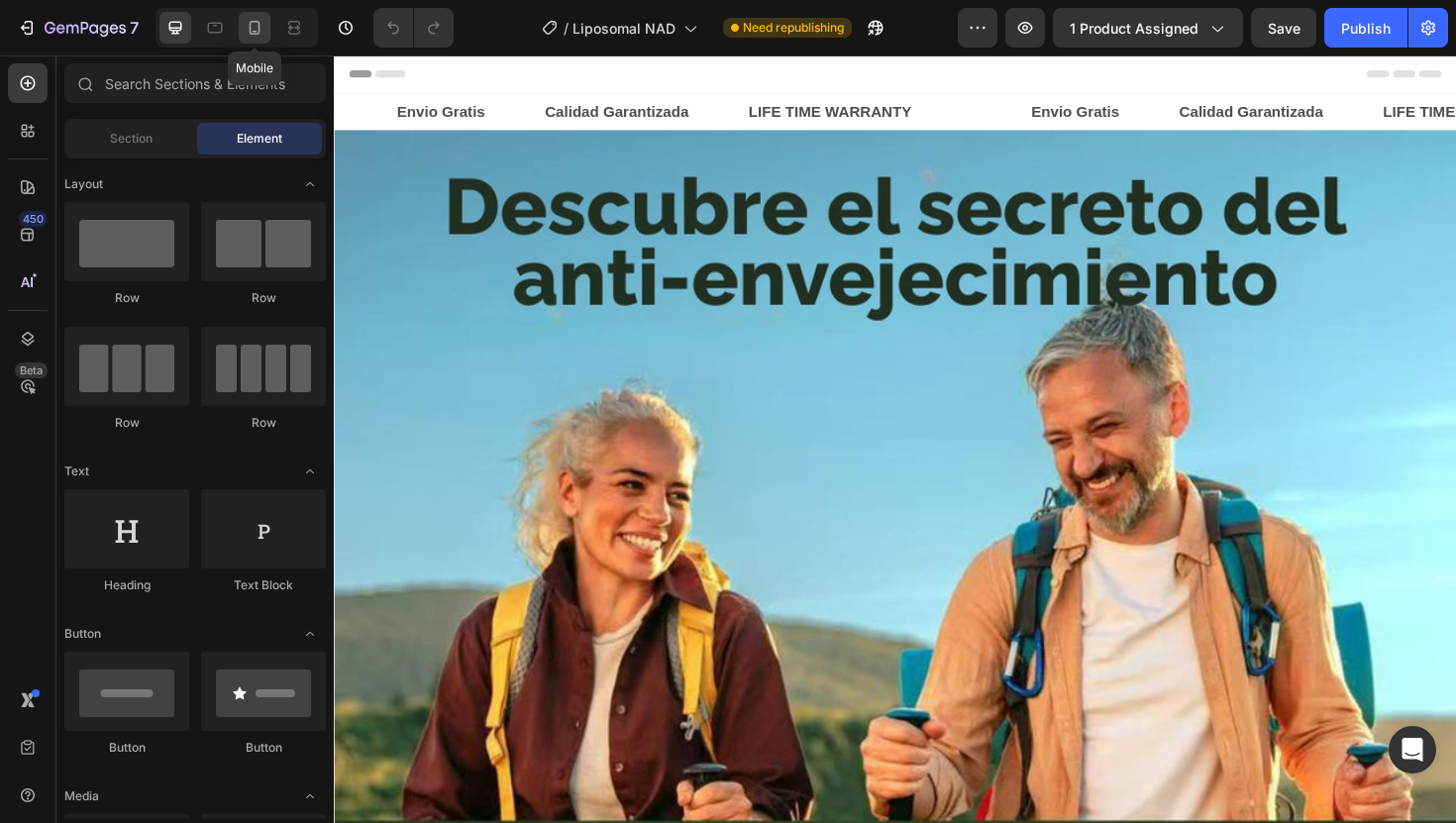 click 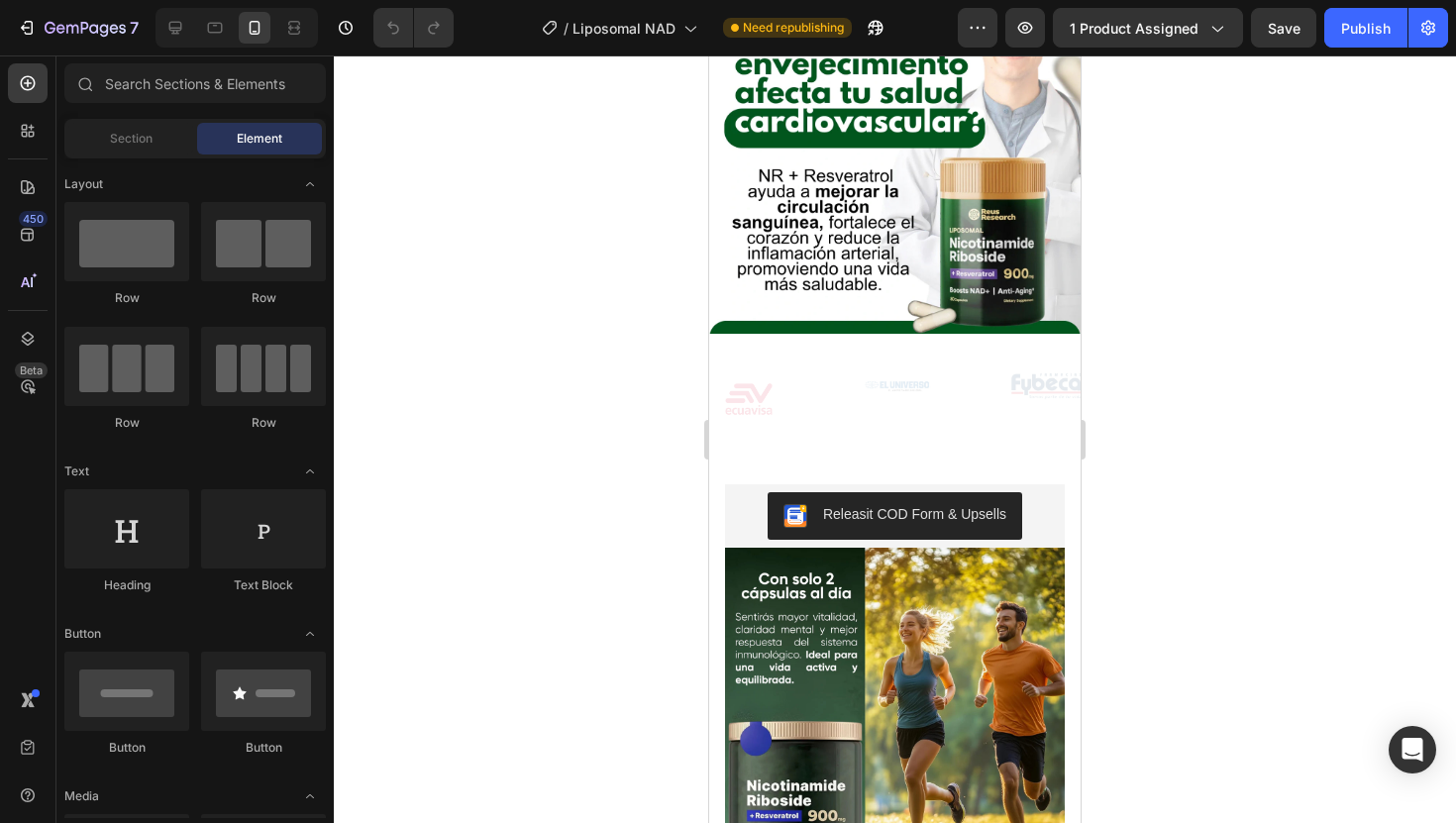 scroll, scrollTop: 939, scrollLeft: 0, axis: vertical 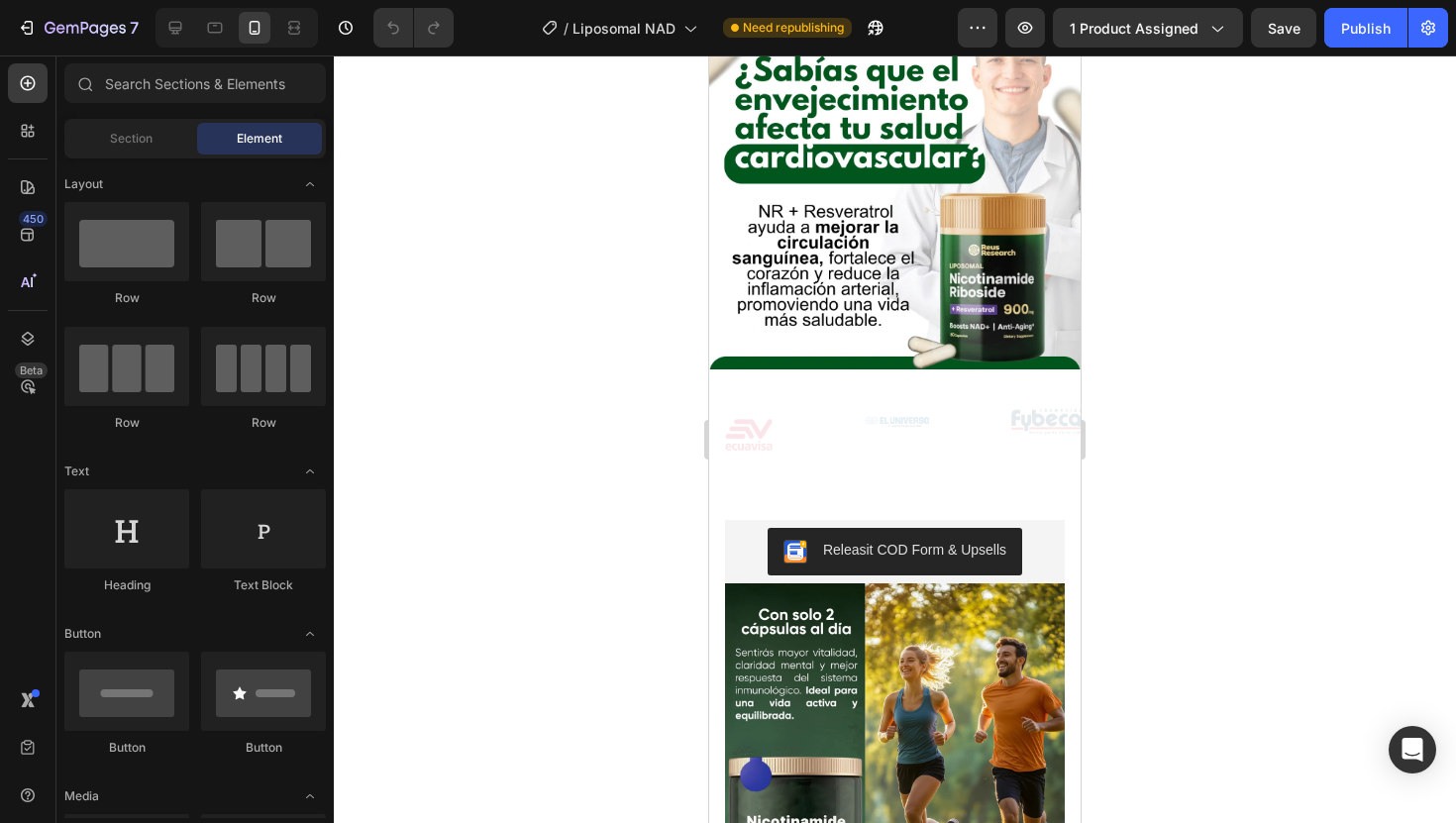 click on "Image" at bounding box center [933, 422] 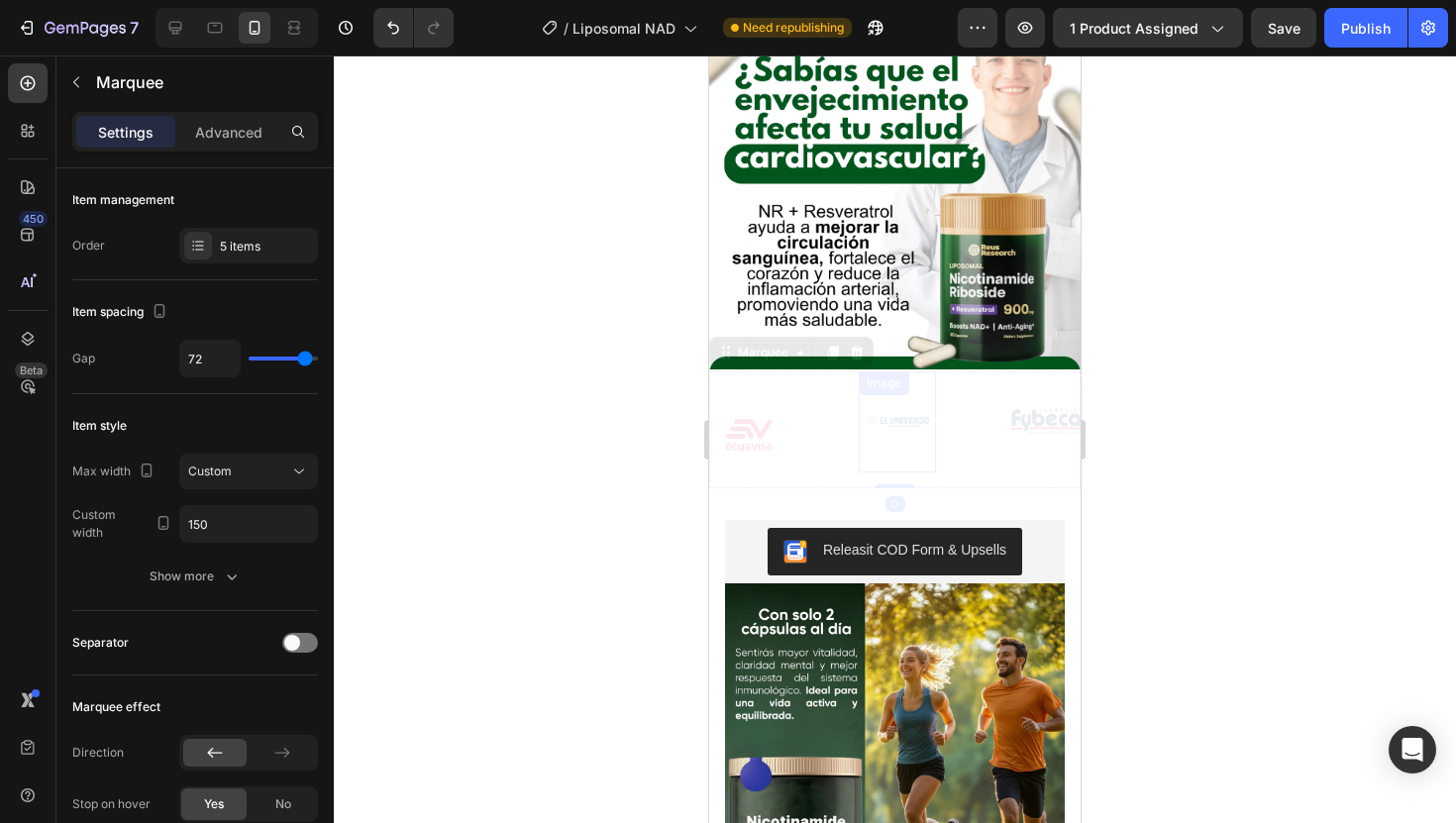 click on "Image" at bounding box center [784, 422] 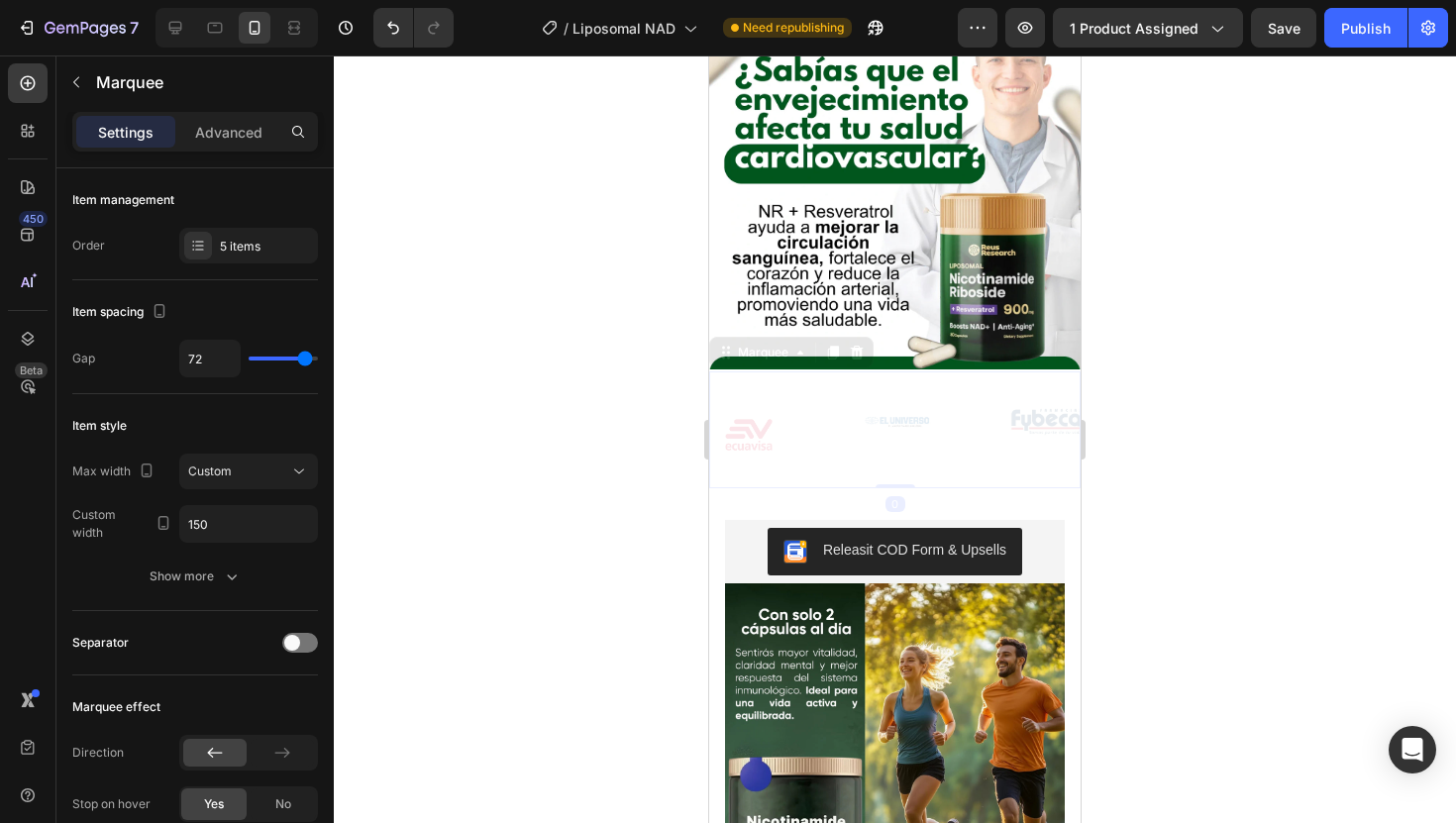 click at bounding box center [749, 435] 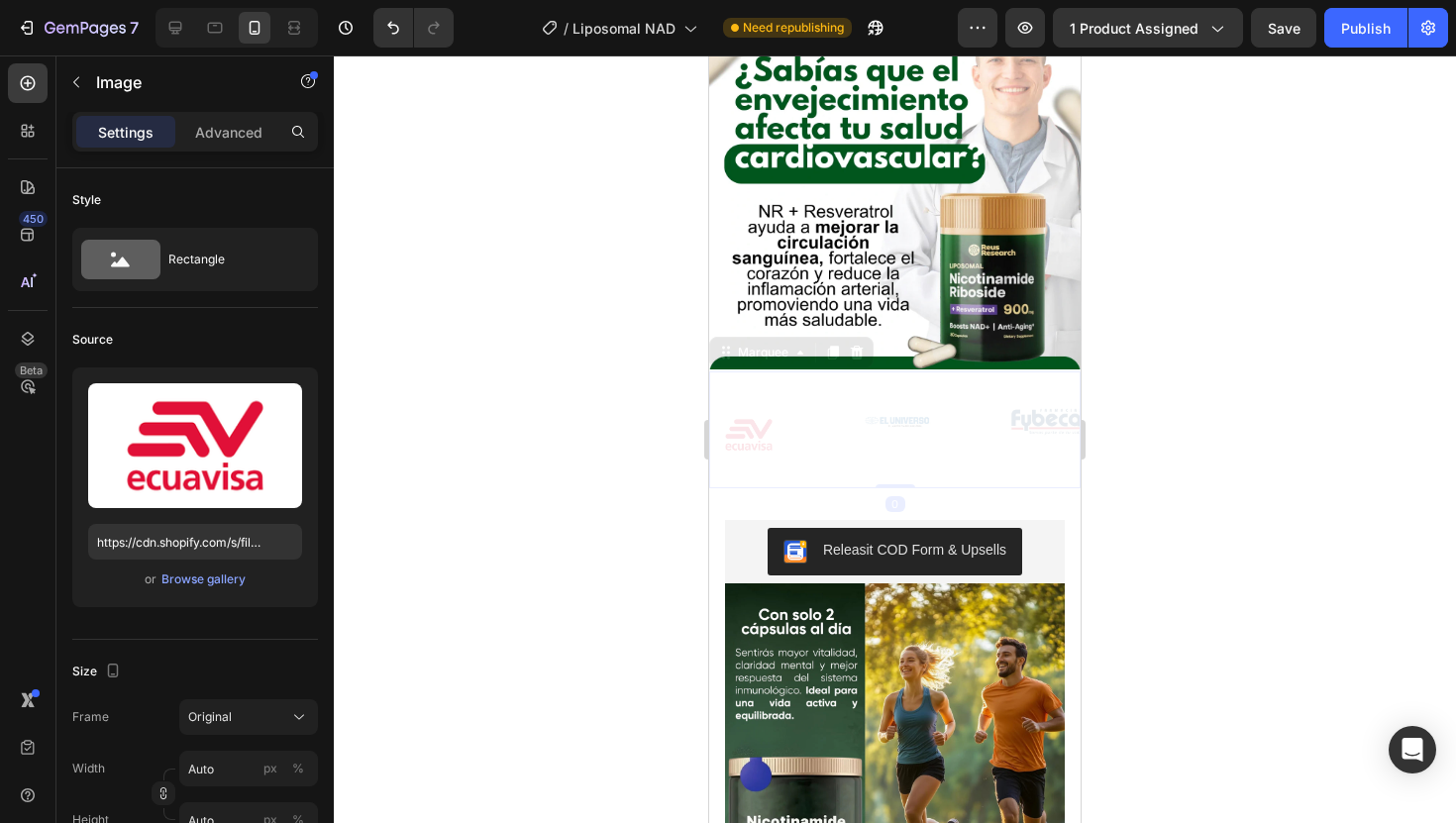 click on "Image Image Image Image Image" at bounding box center [1082, 422] 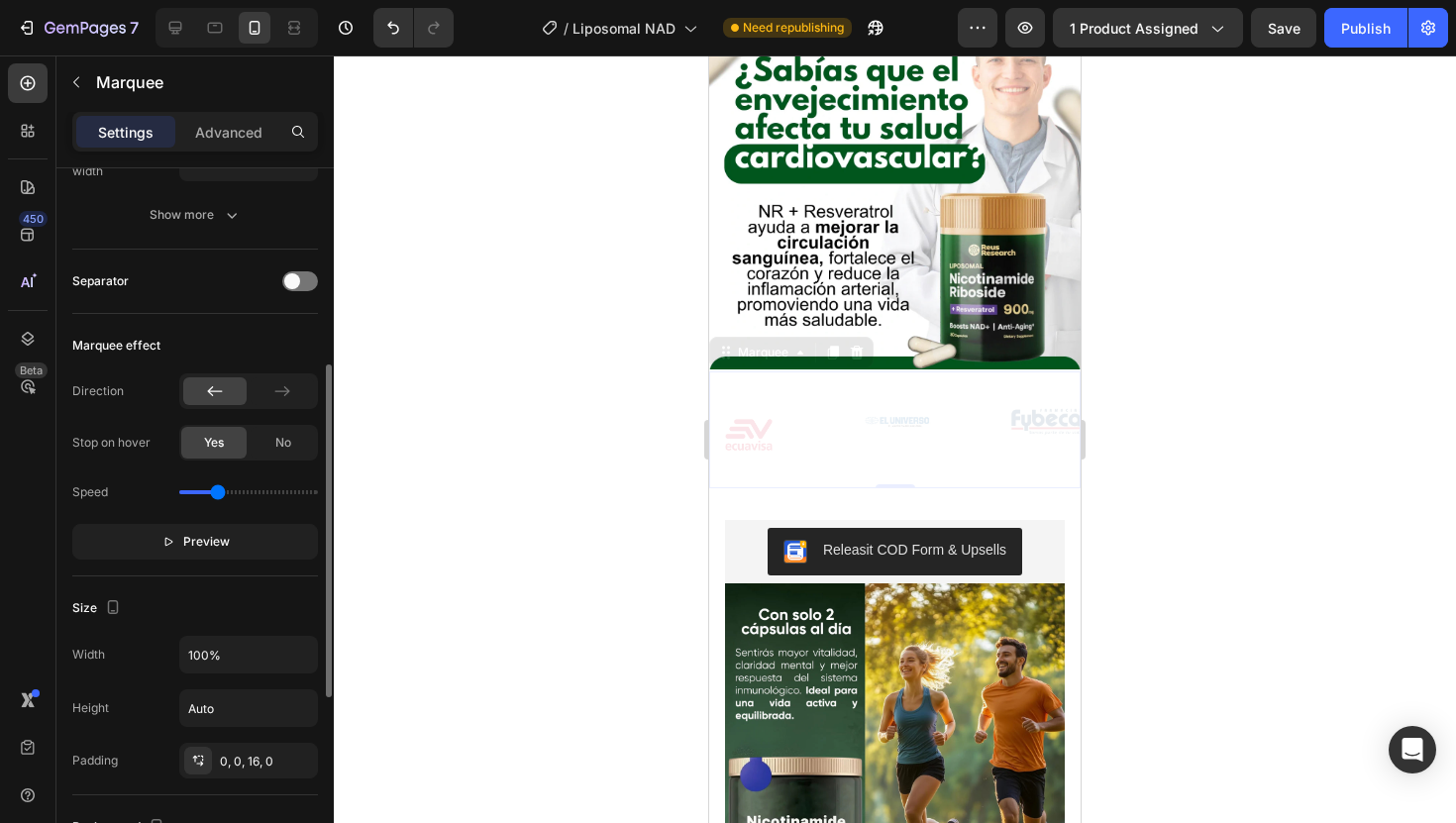 scroll, scrollTop: 325, scrollLeft: 0, axis: vertical 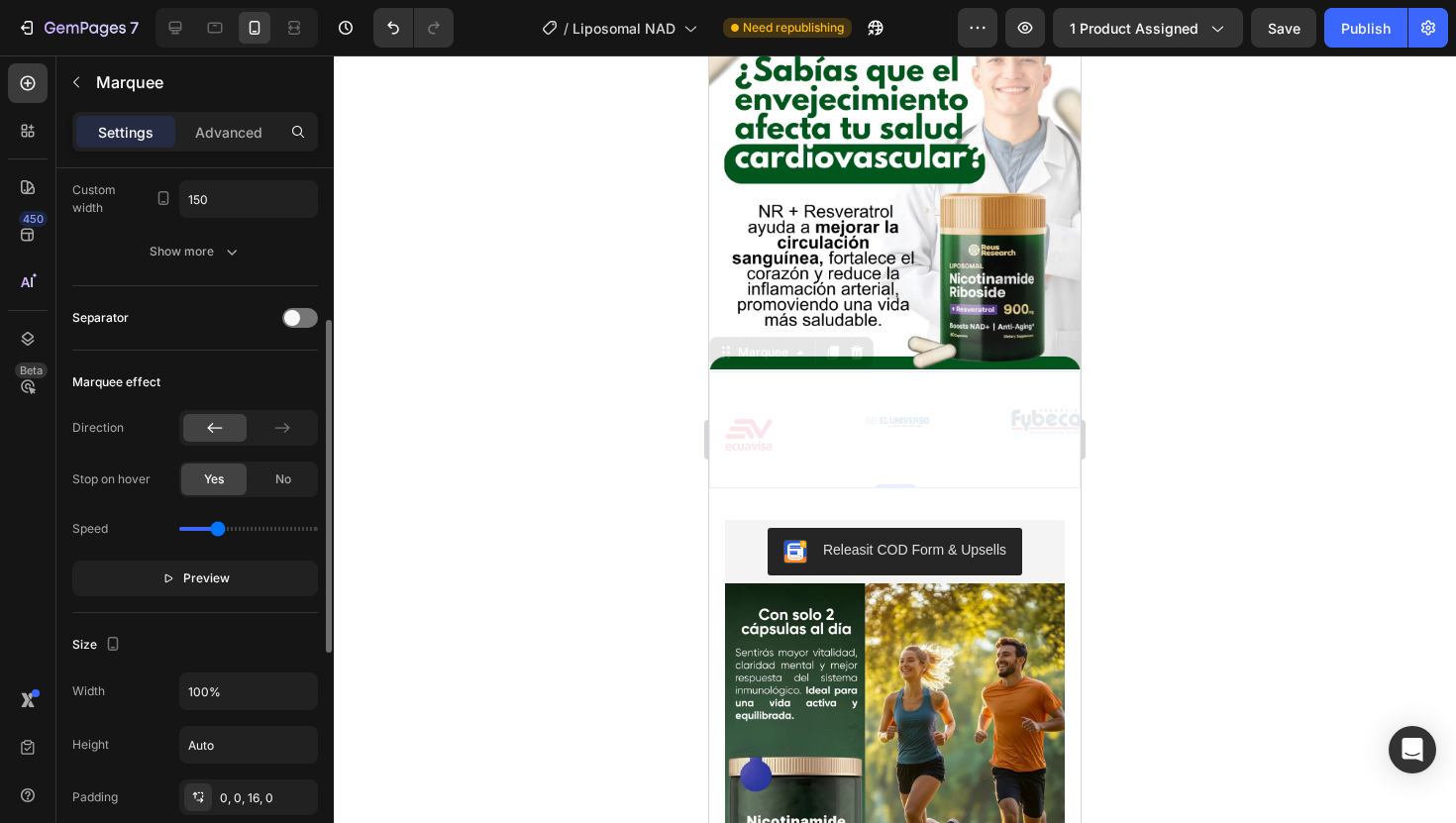 click on "Separator" at bounding box center [195, 318] 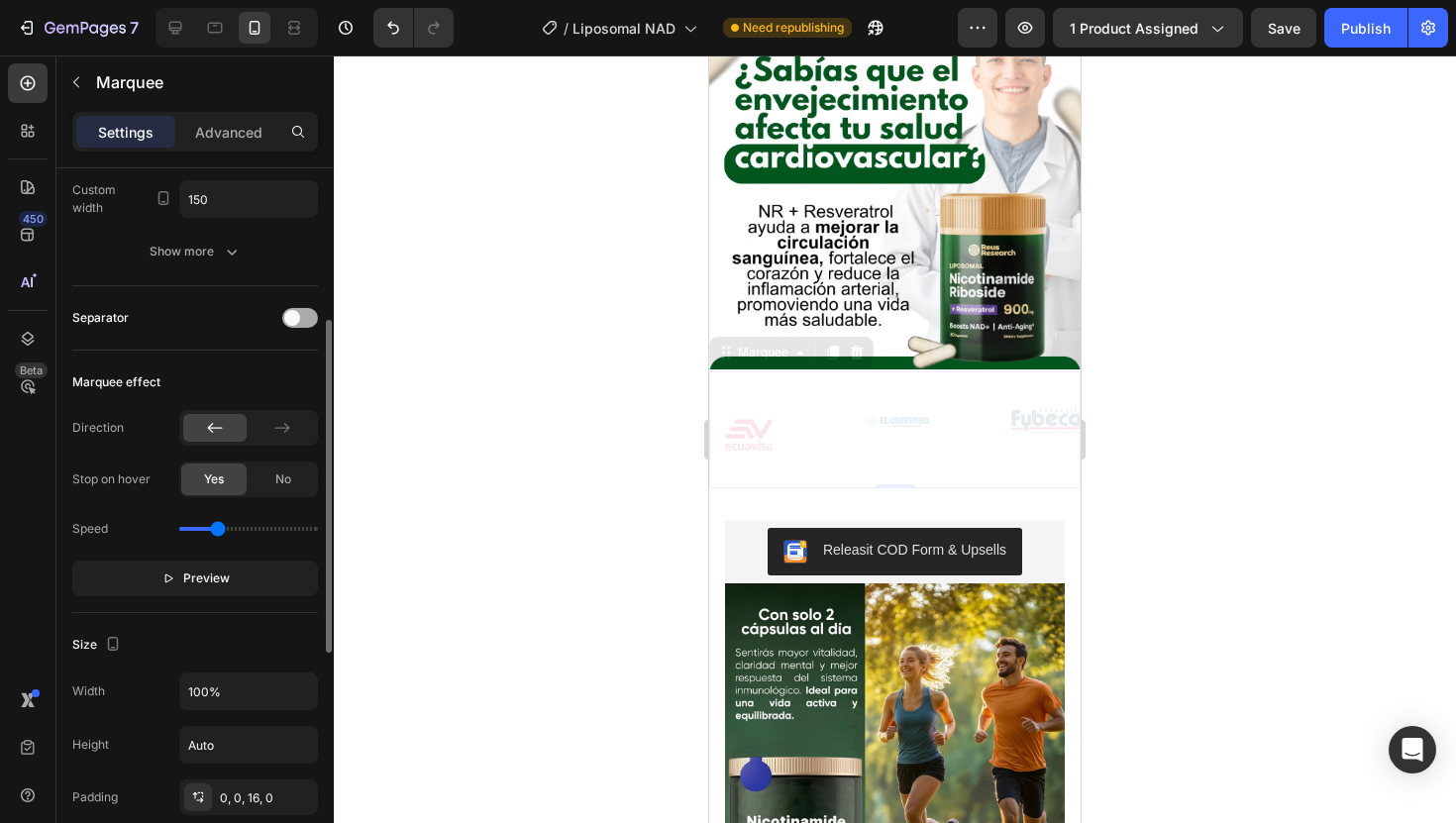 click at bounding box center (300, 318) 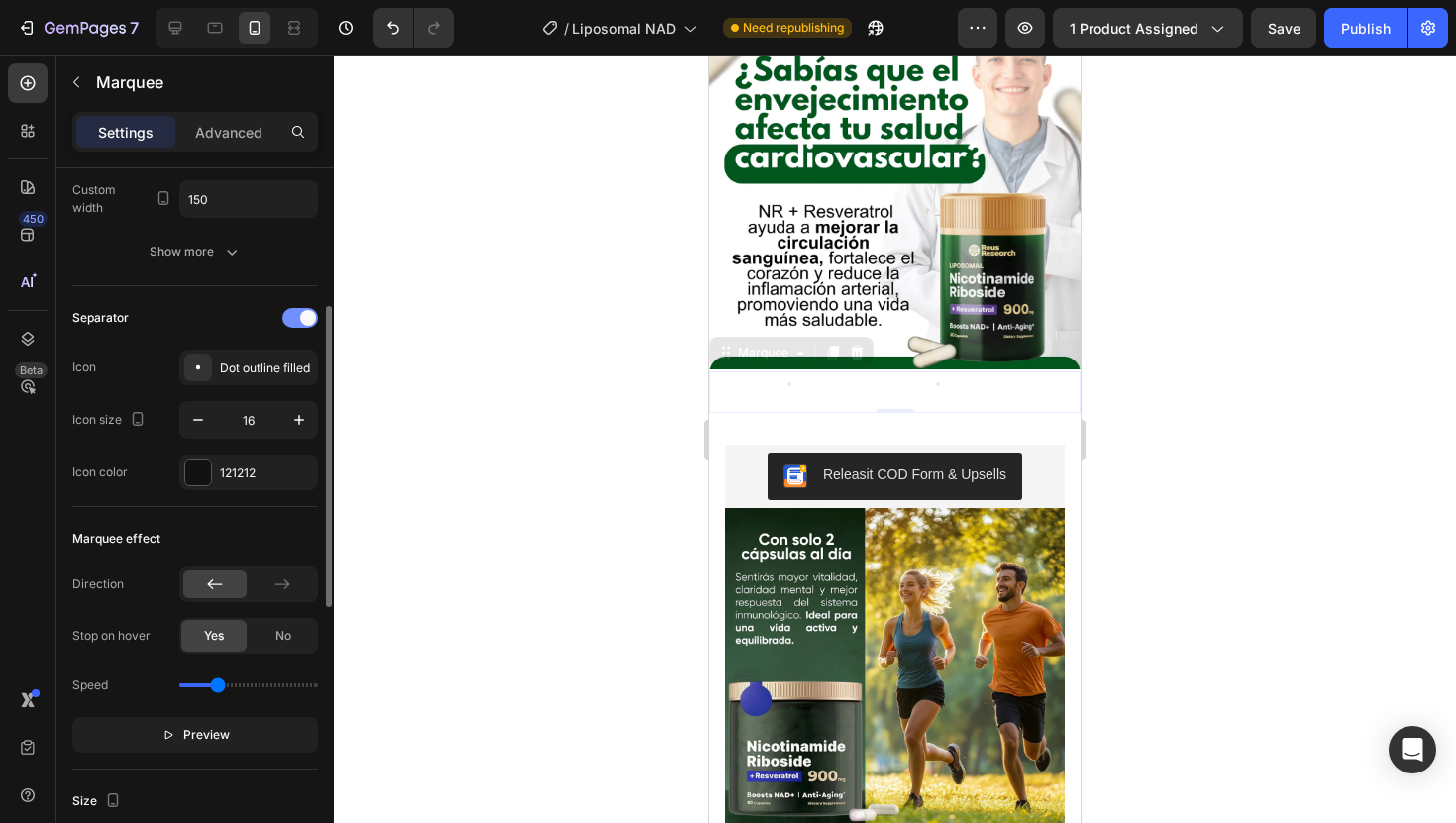 click at bounding box center [308, 318] 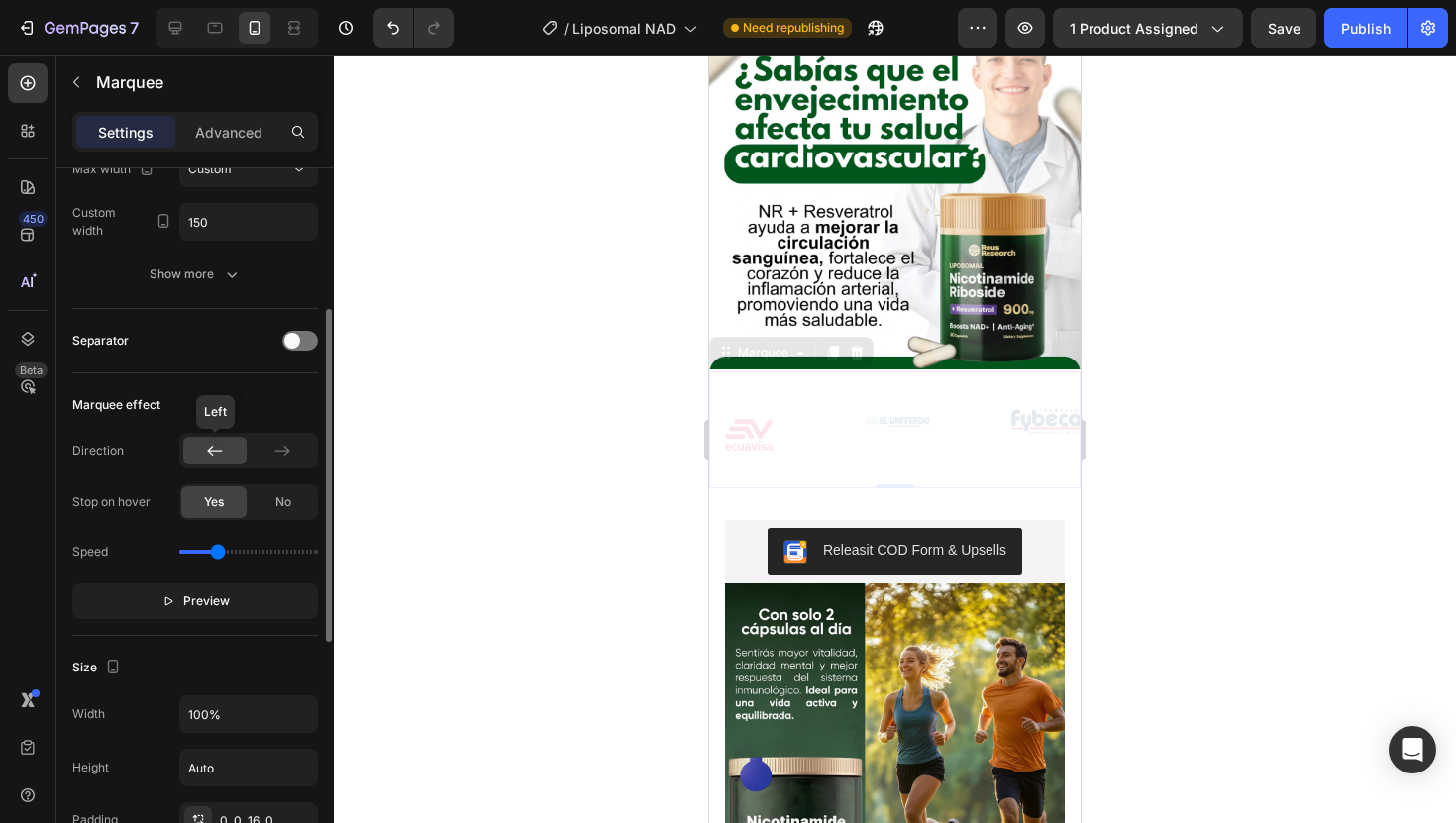 scroll, scrollTop: 0, scrollLeft: 0, axis: both 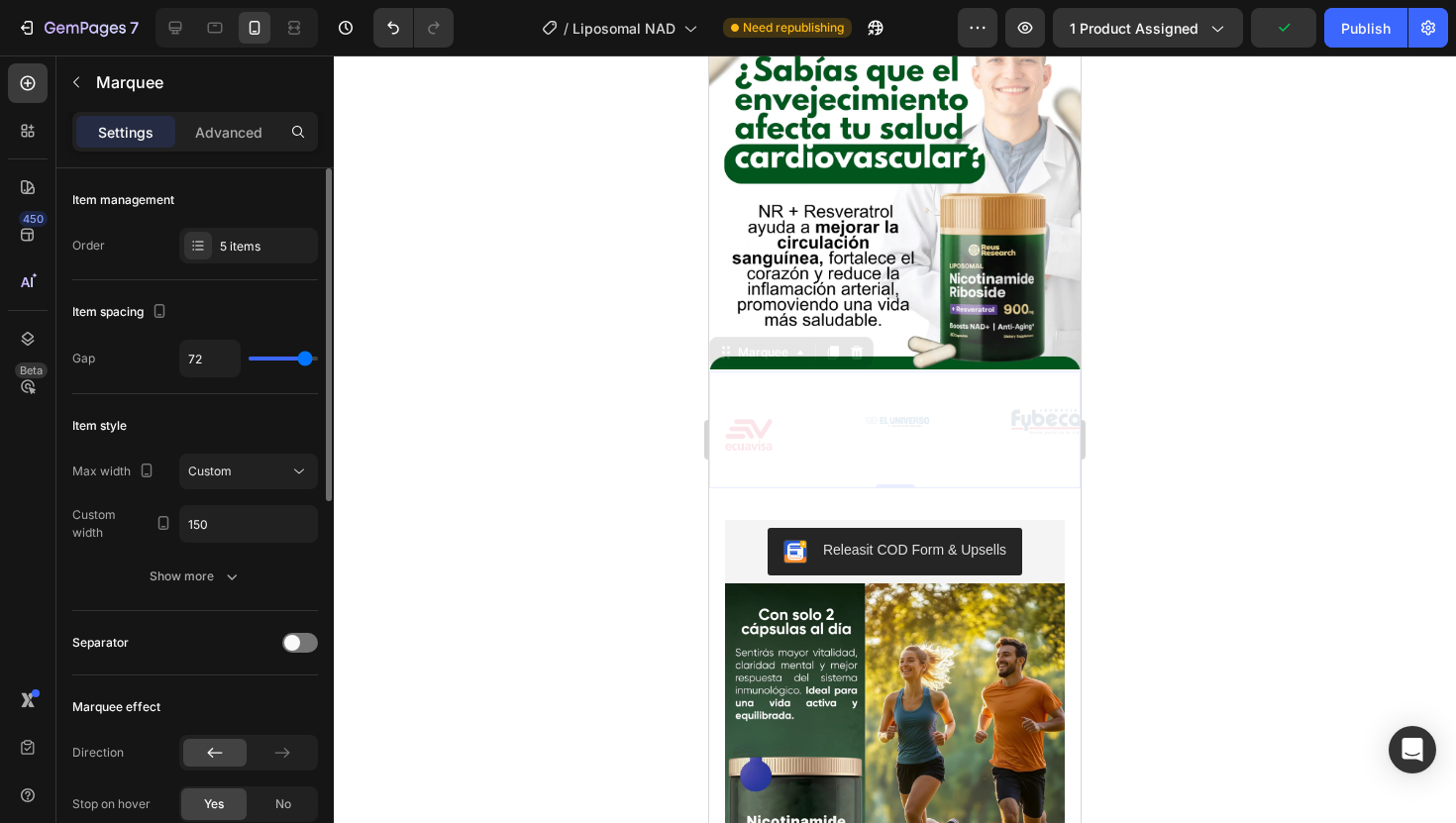 type on "80" 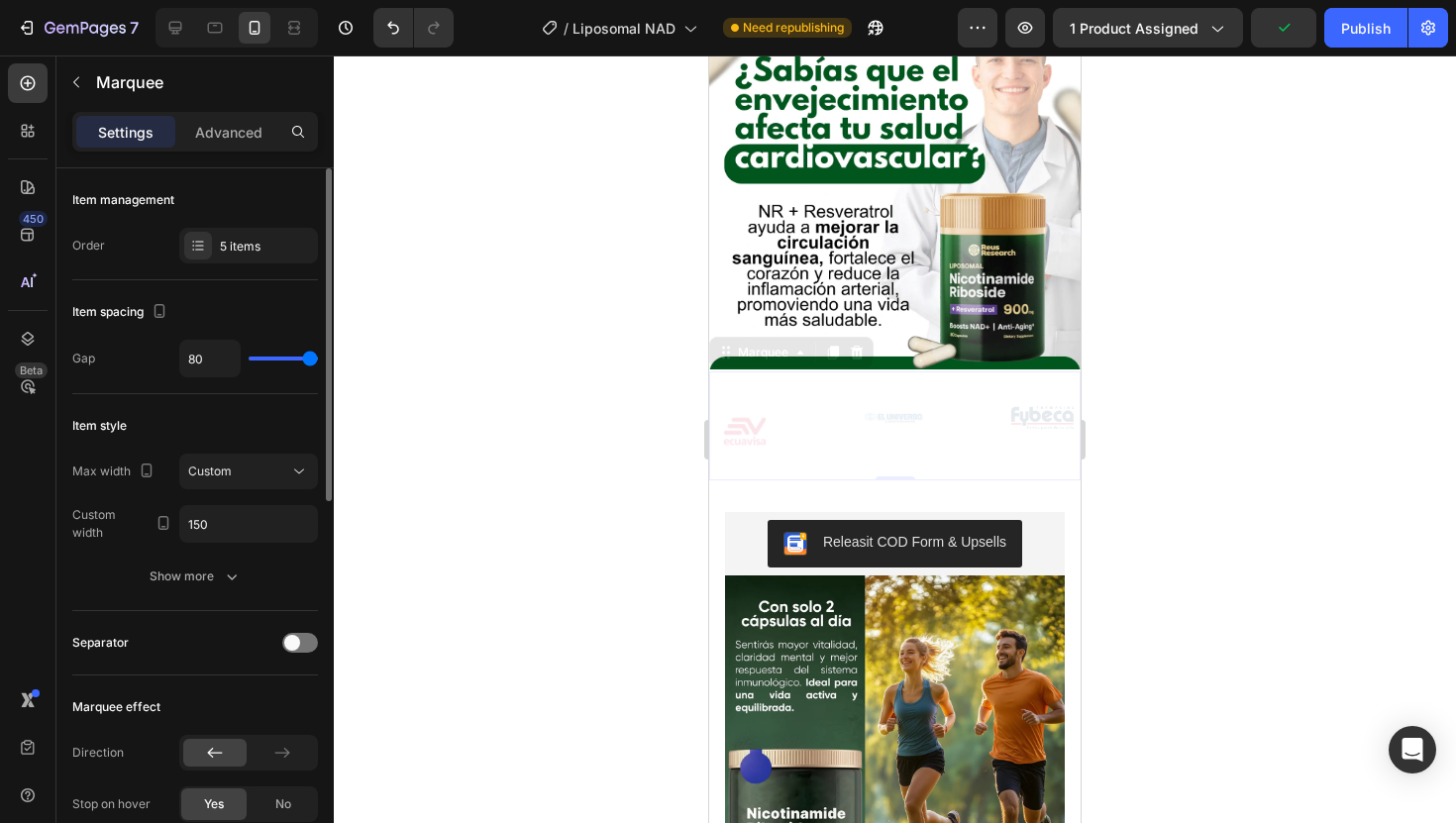 type on "24" 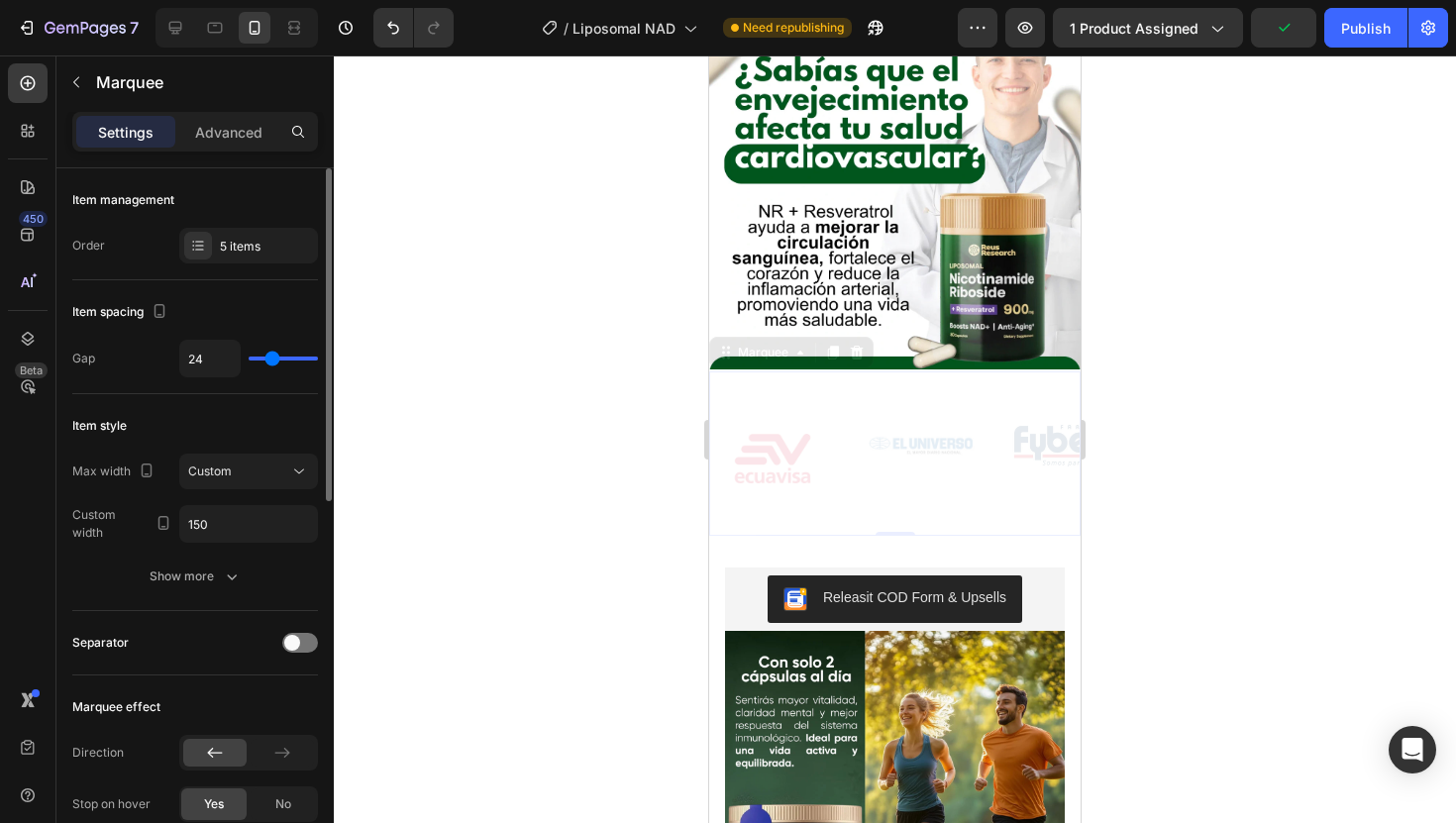 type on "19" 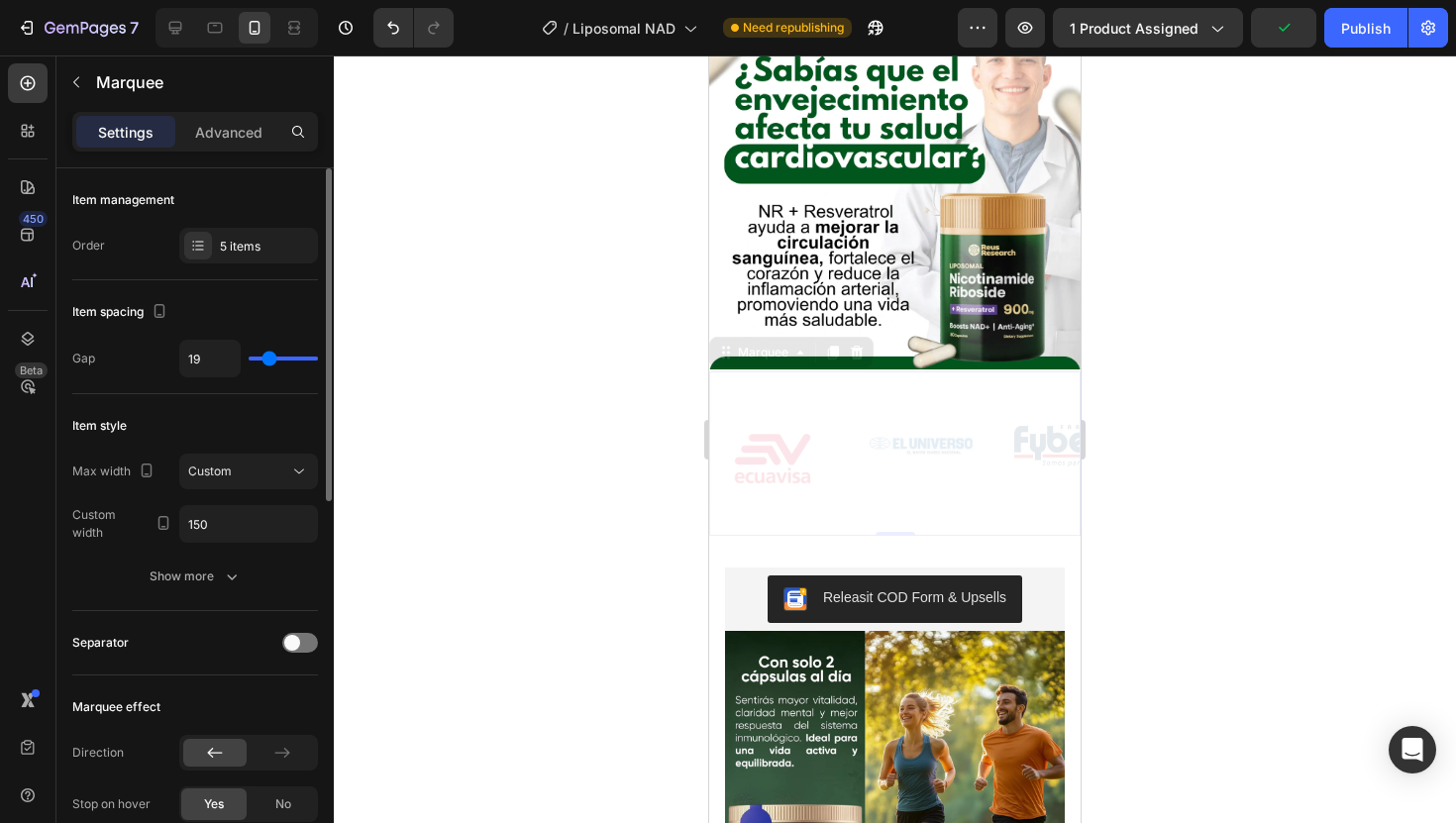 type on "14" 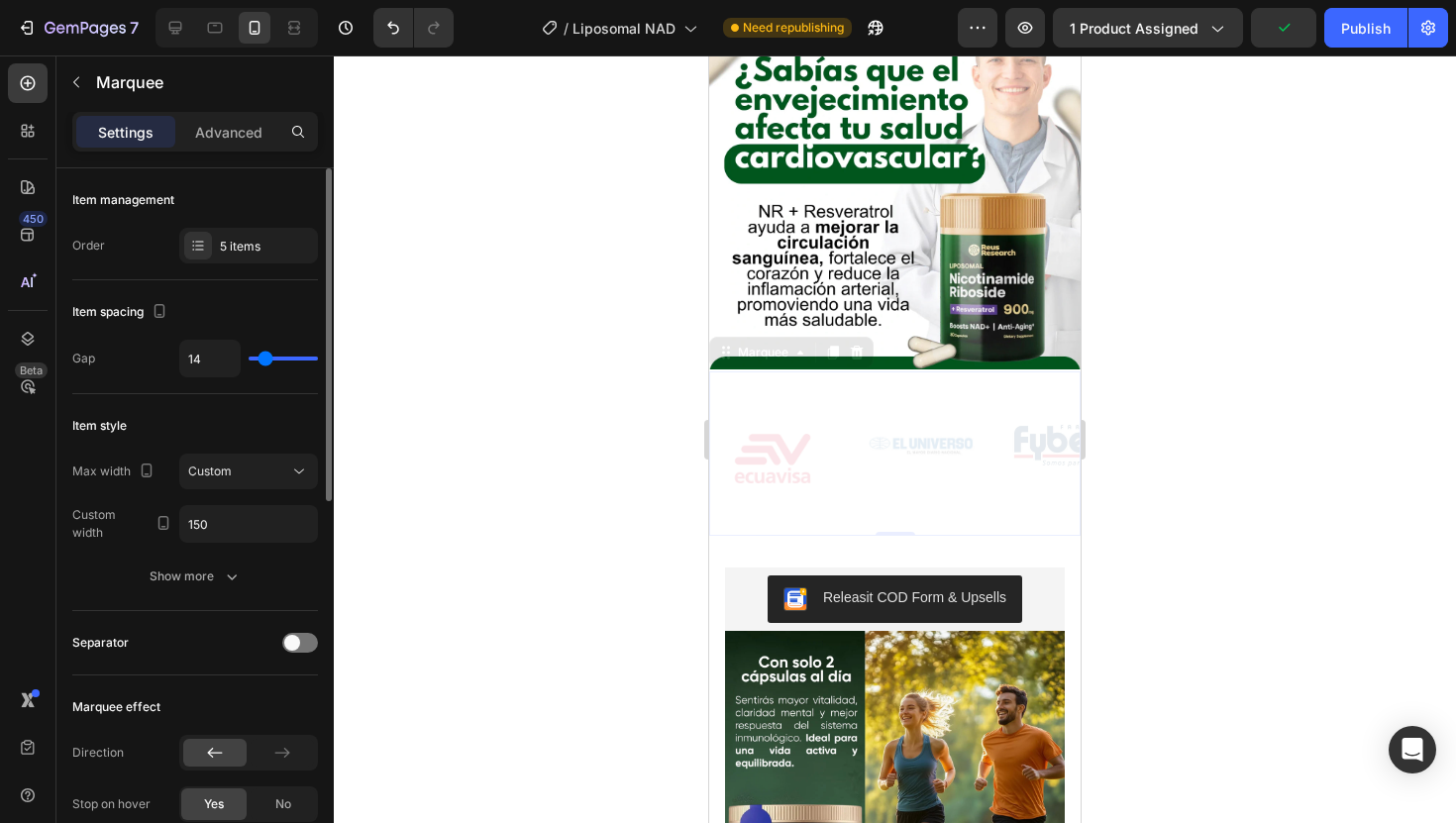 type on "9" 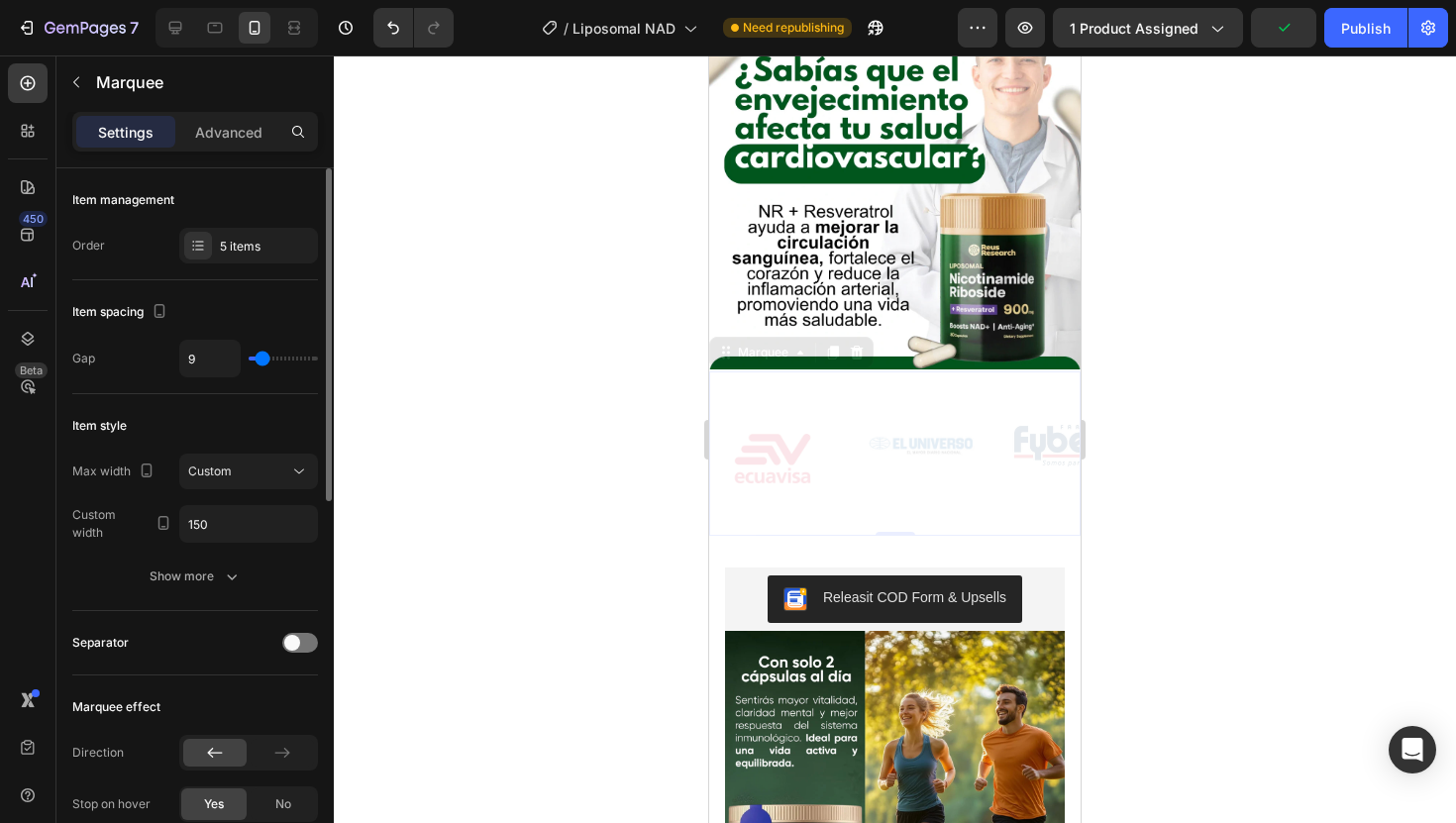 type on "5" 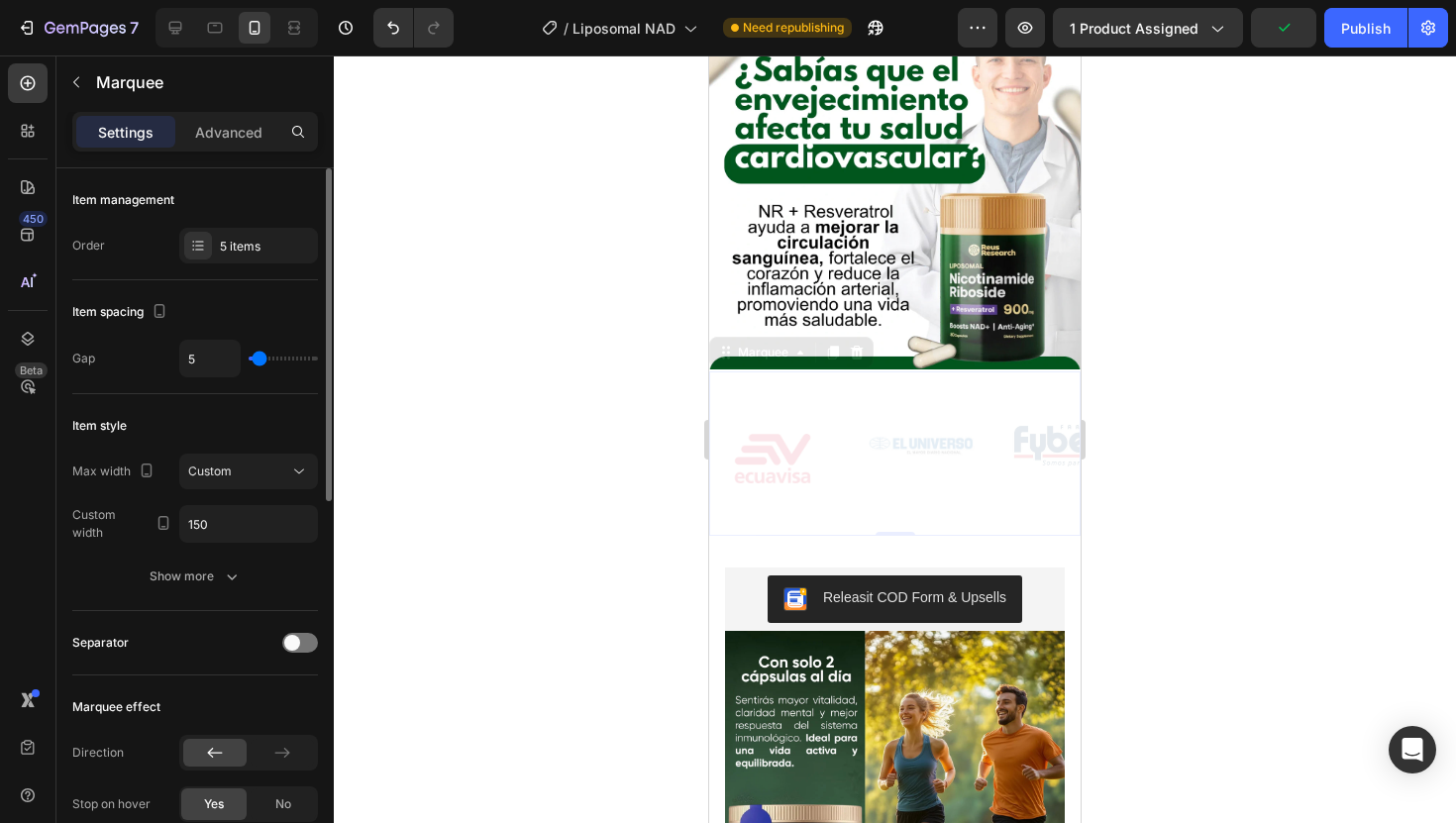 type on "0" 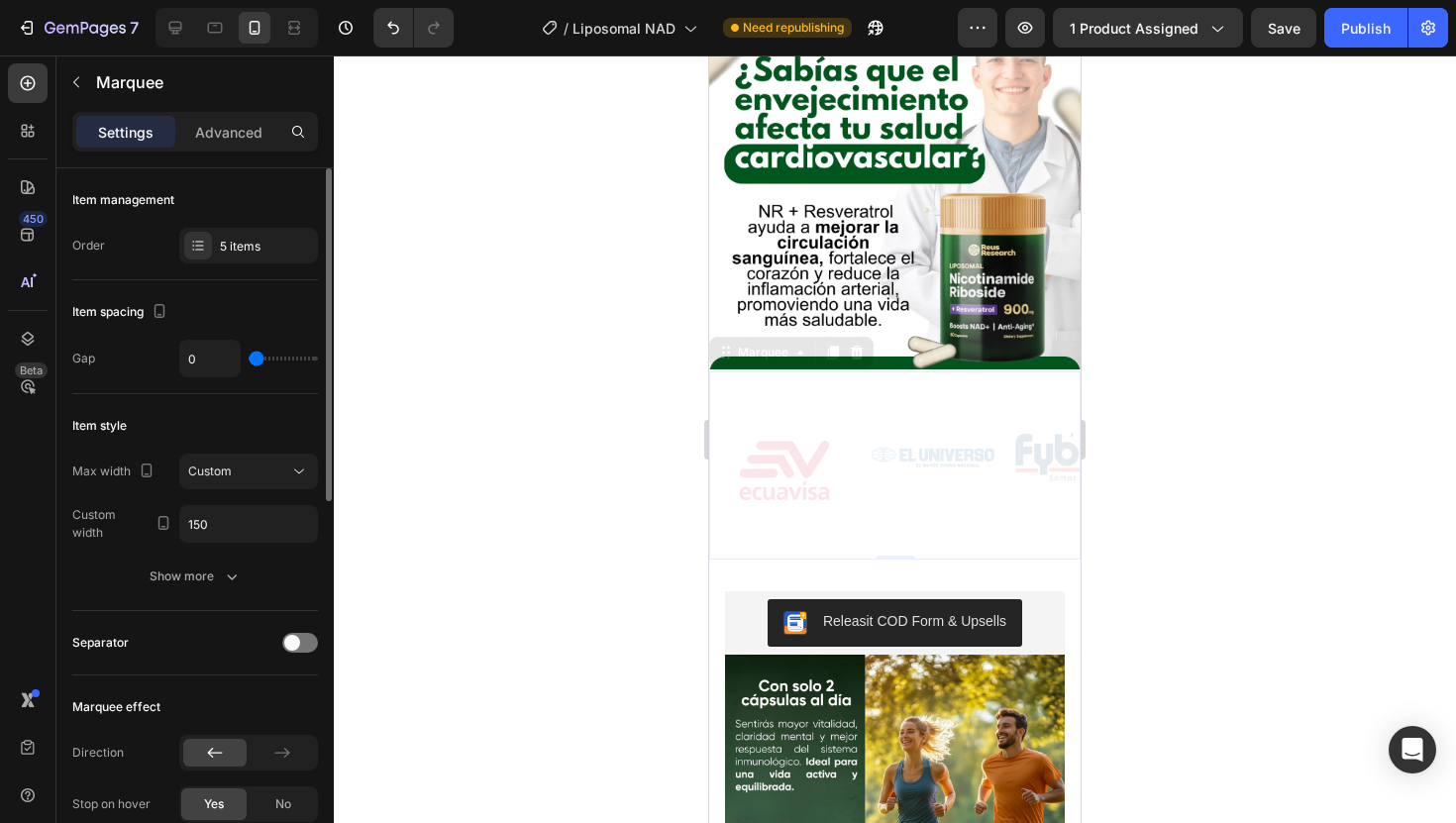type on "80" 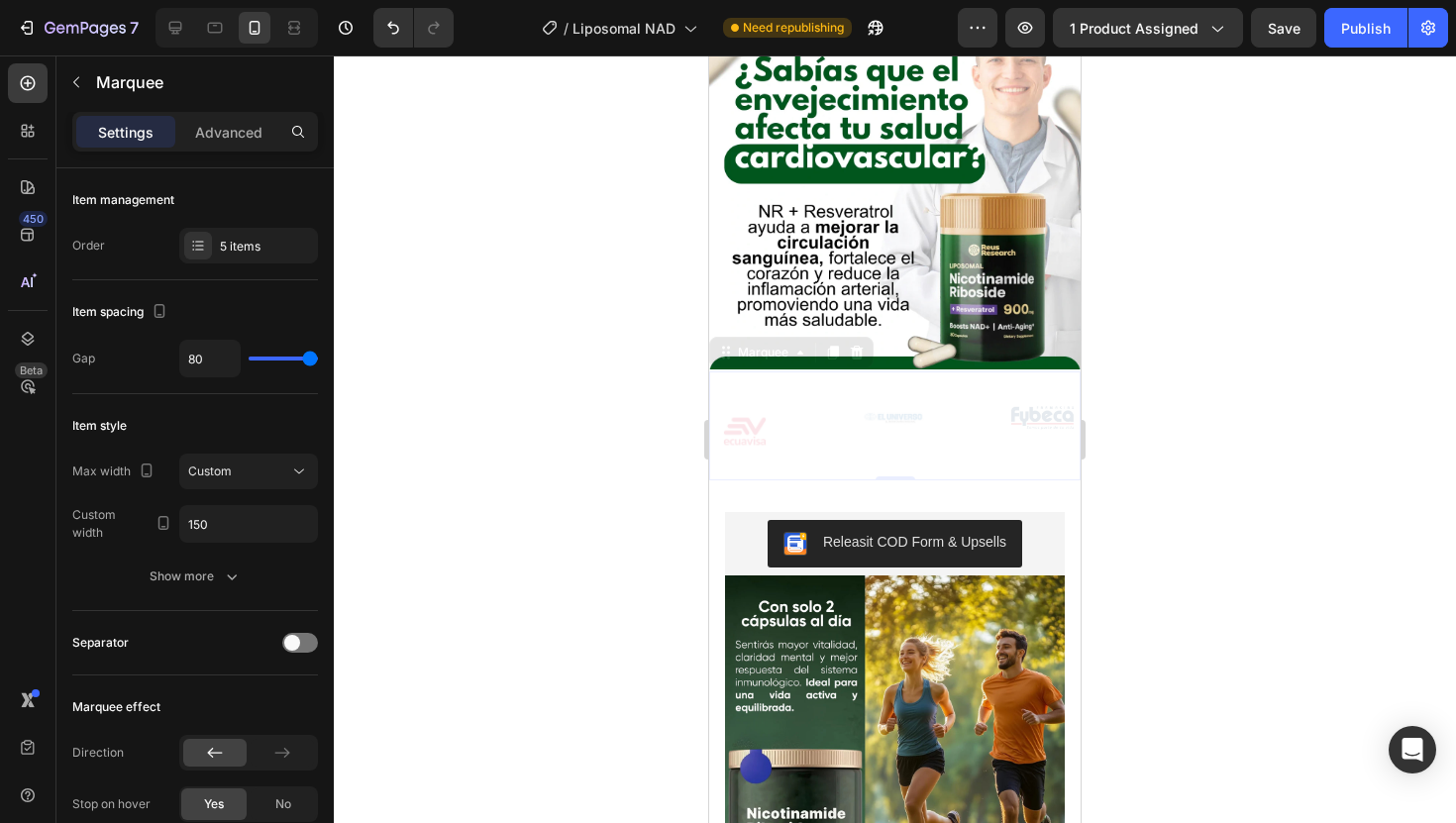 drag, startPoint x: 306, startPoint y: 361, endPoint x: 387, endPoint y: 360, distance: 81.00617 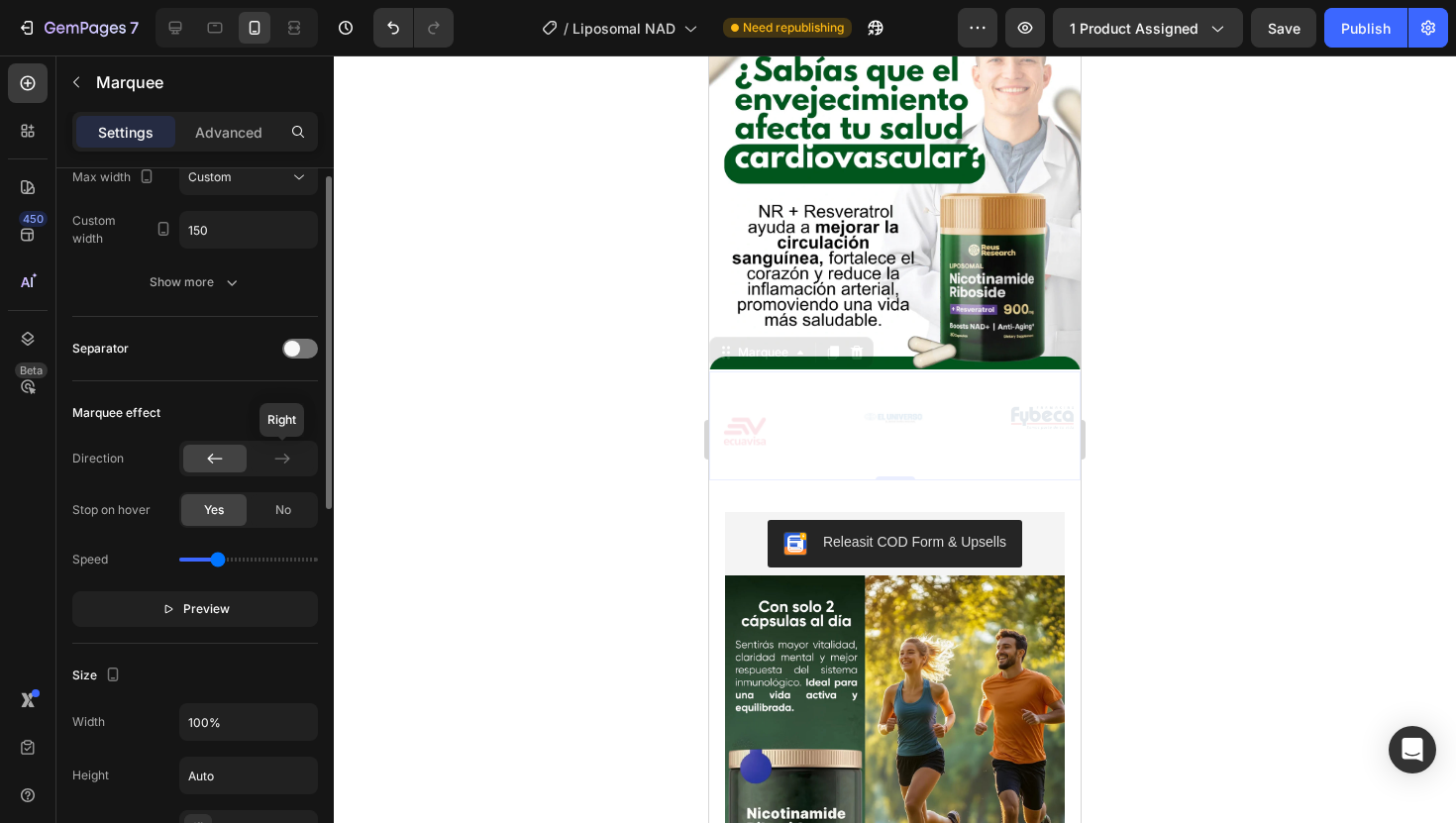 scroll, scrollTop: 307, scrollLeft: 0, axis: vertical 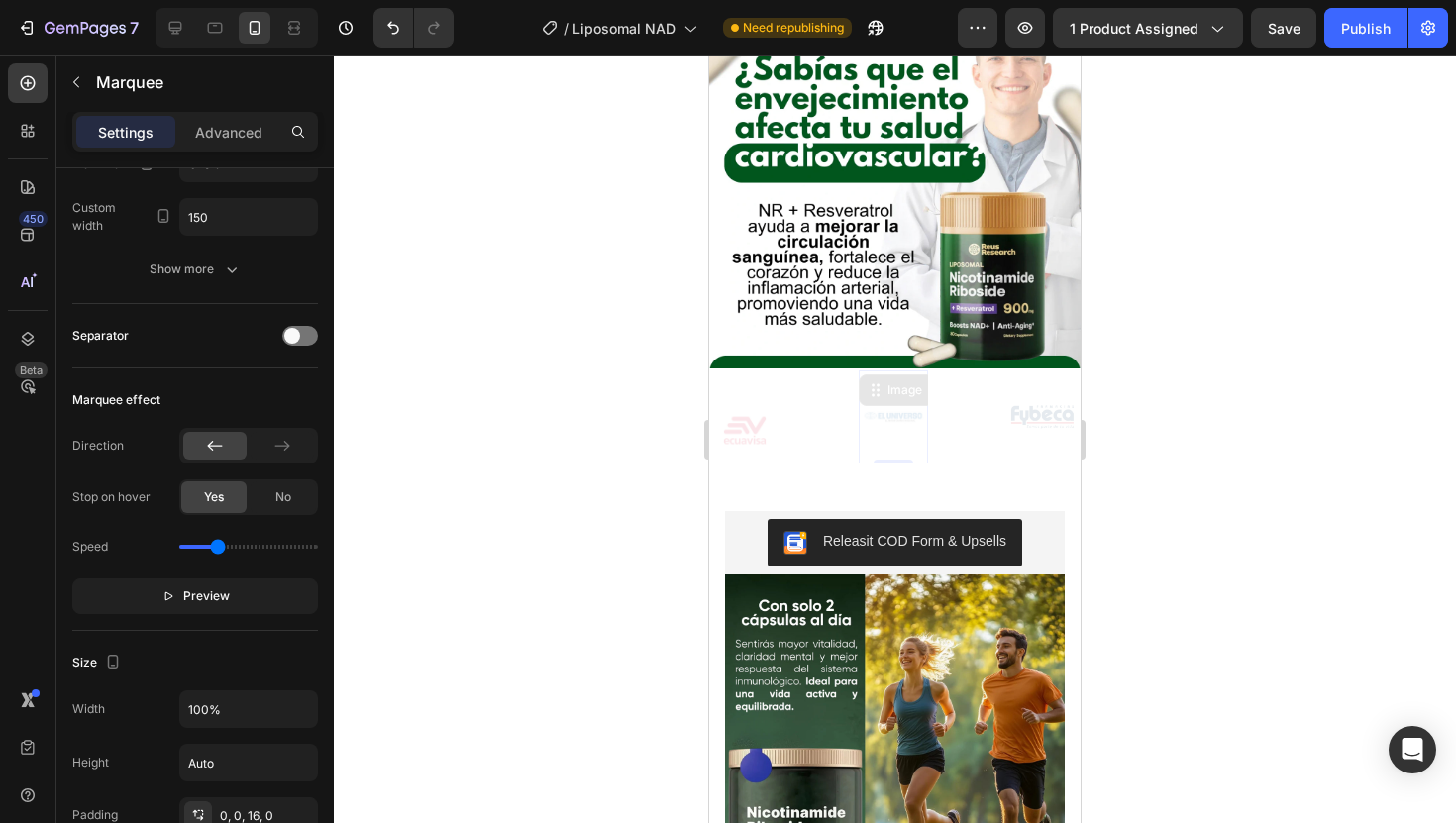 click at bounding box center (893, 417) 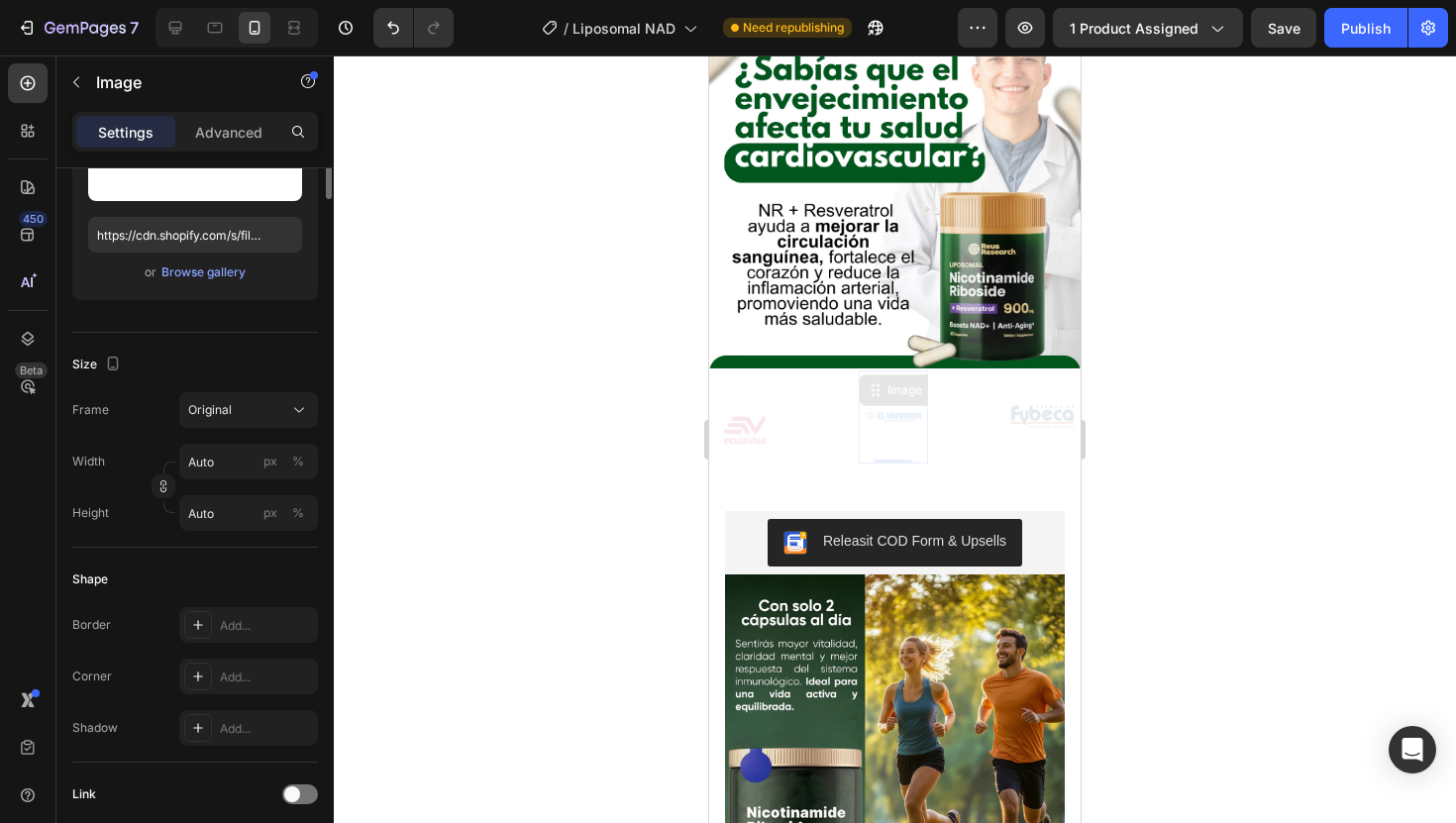 scroll, scrollTop: 0, scrollLeft: 0, axis: both 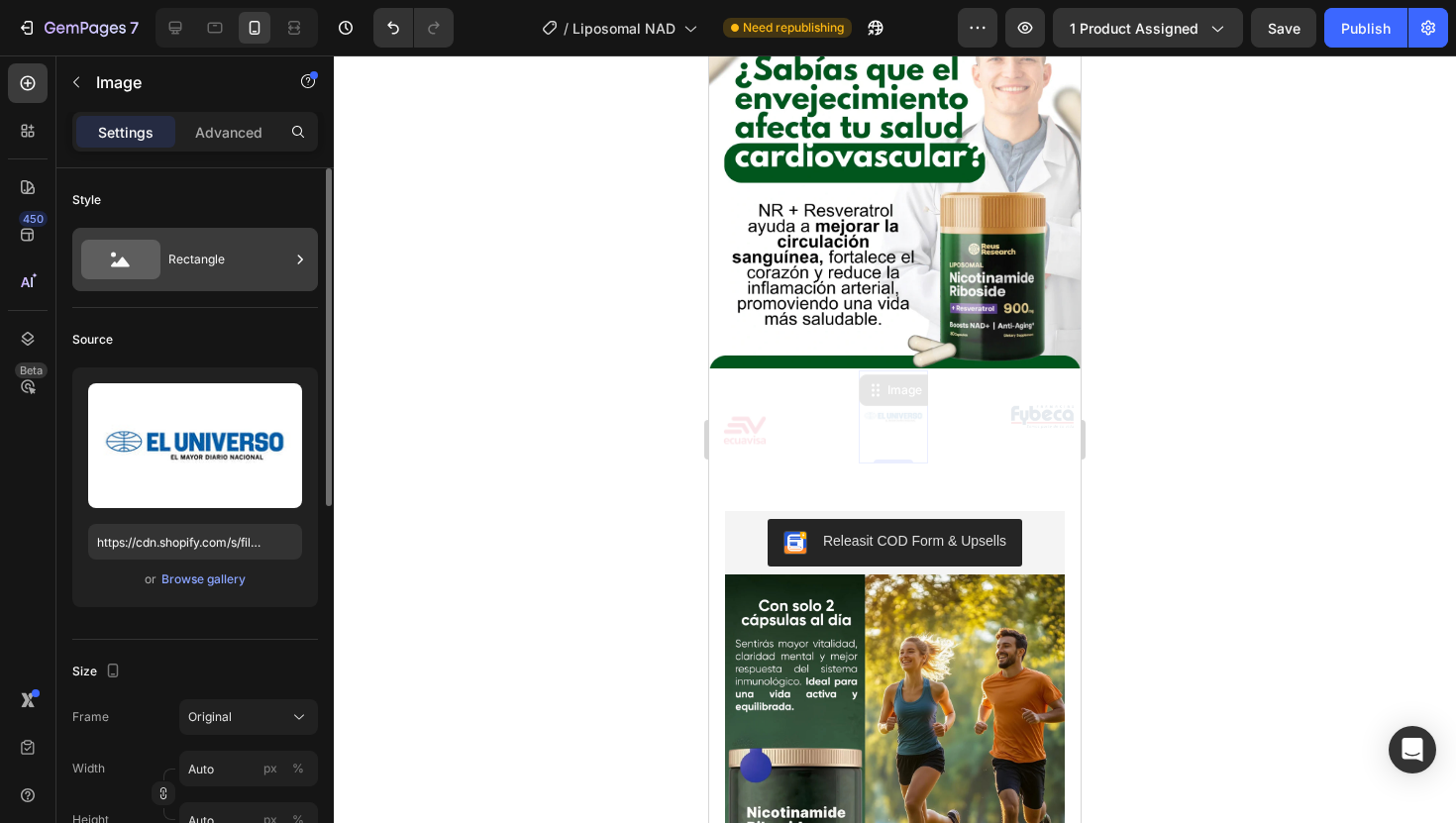 click on "Rectangle" at bounding box center (229, 259) 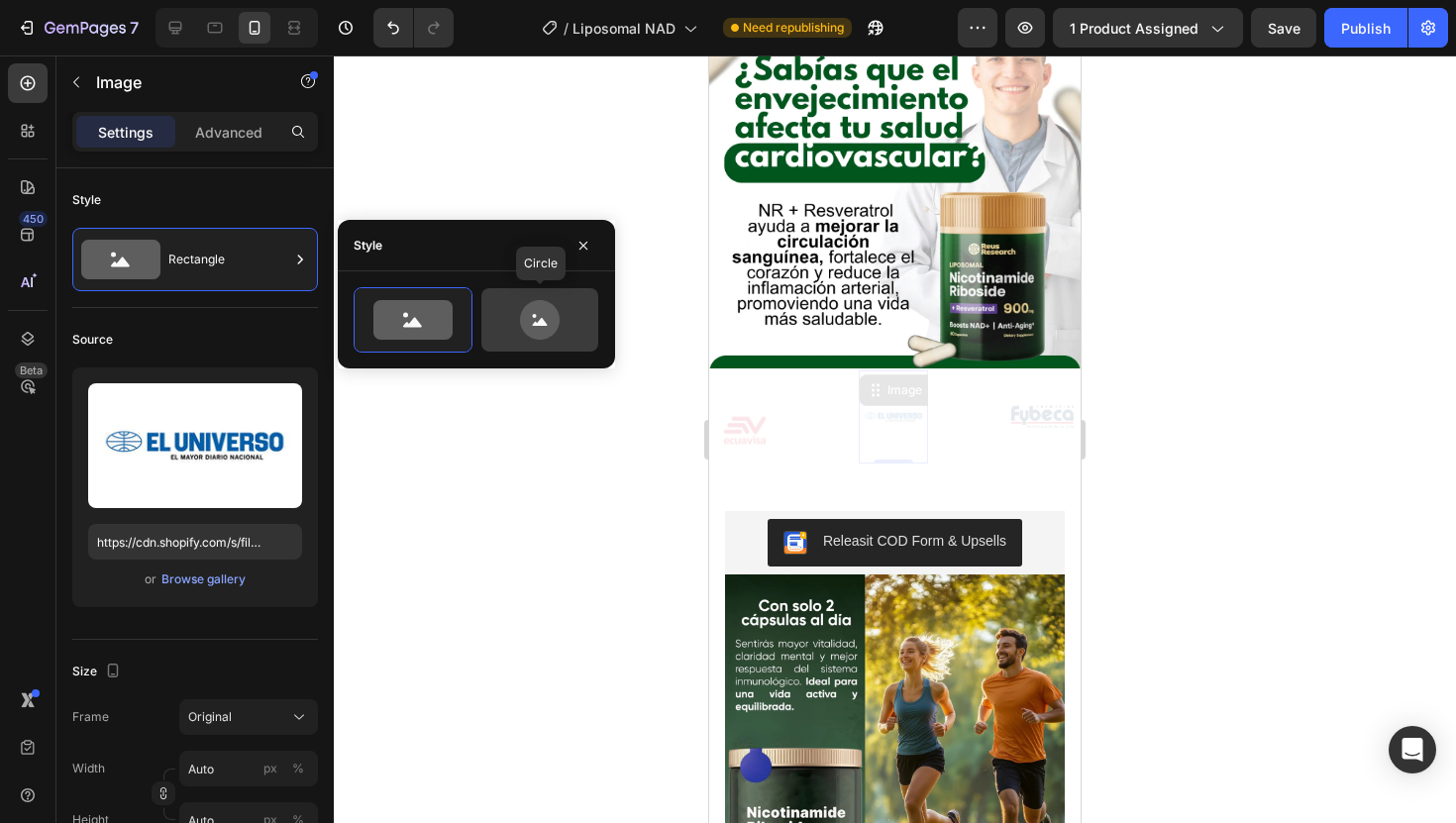 click 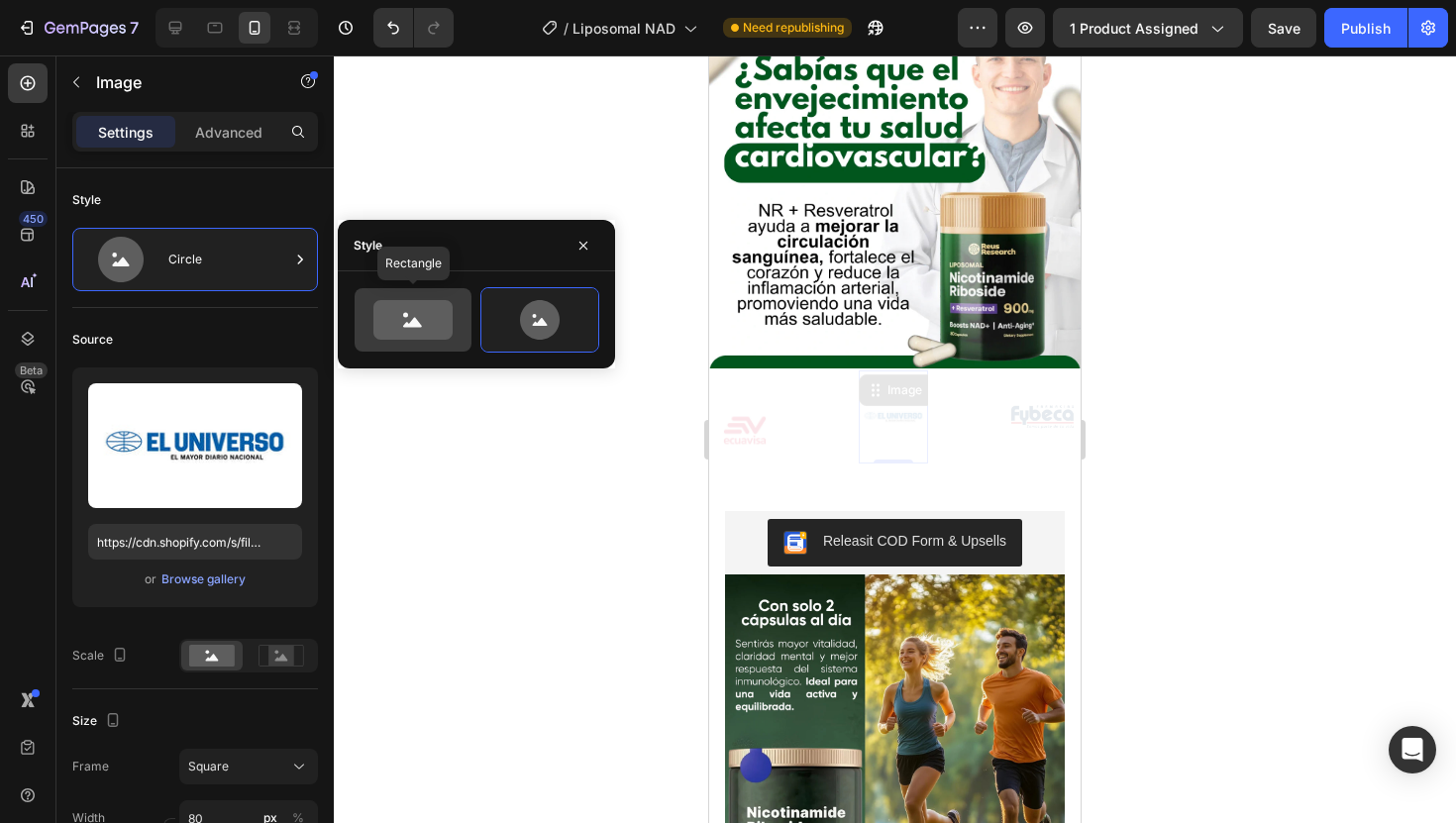 click 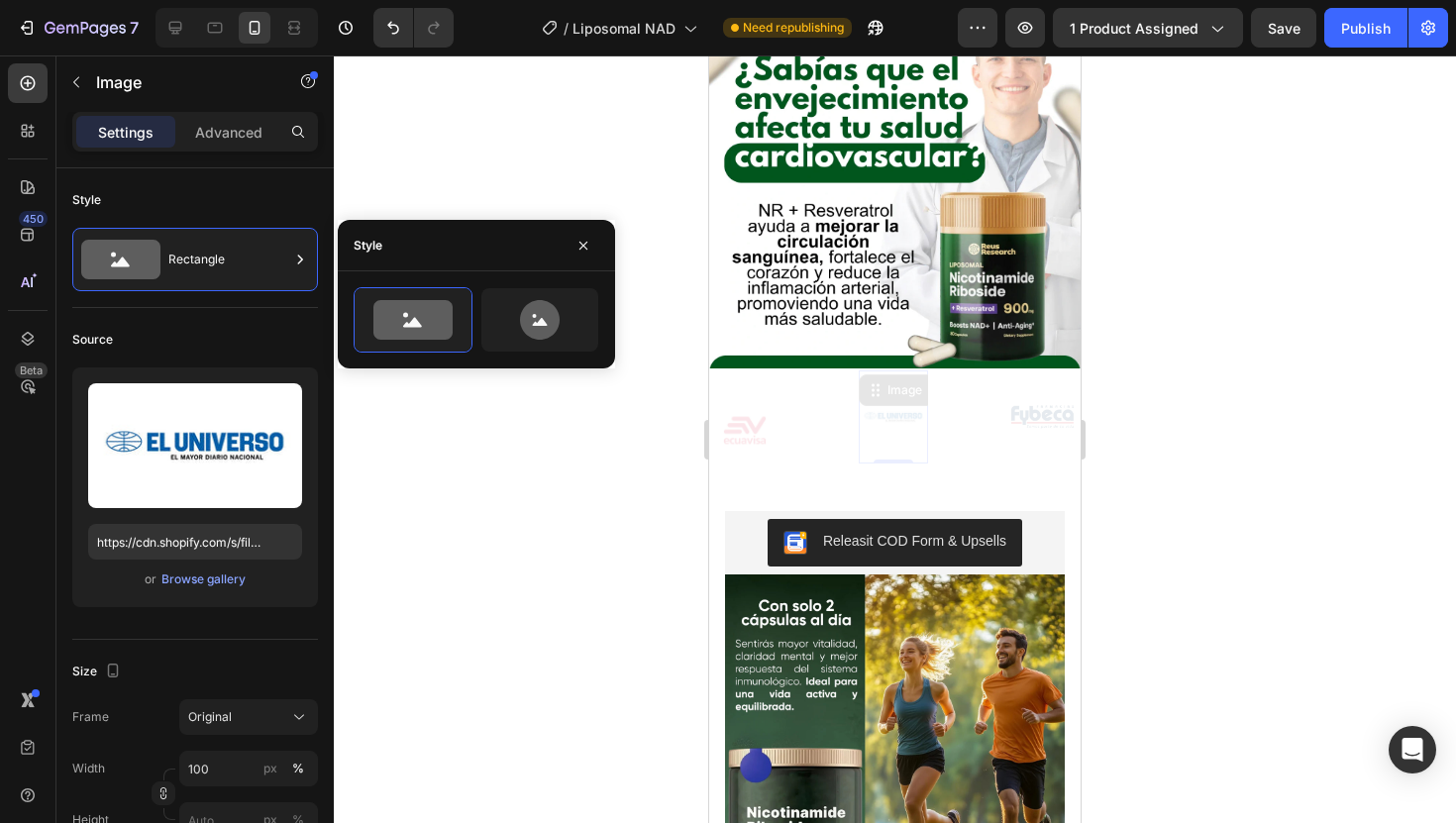 click 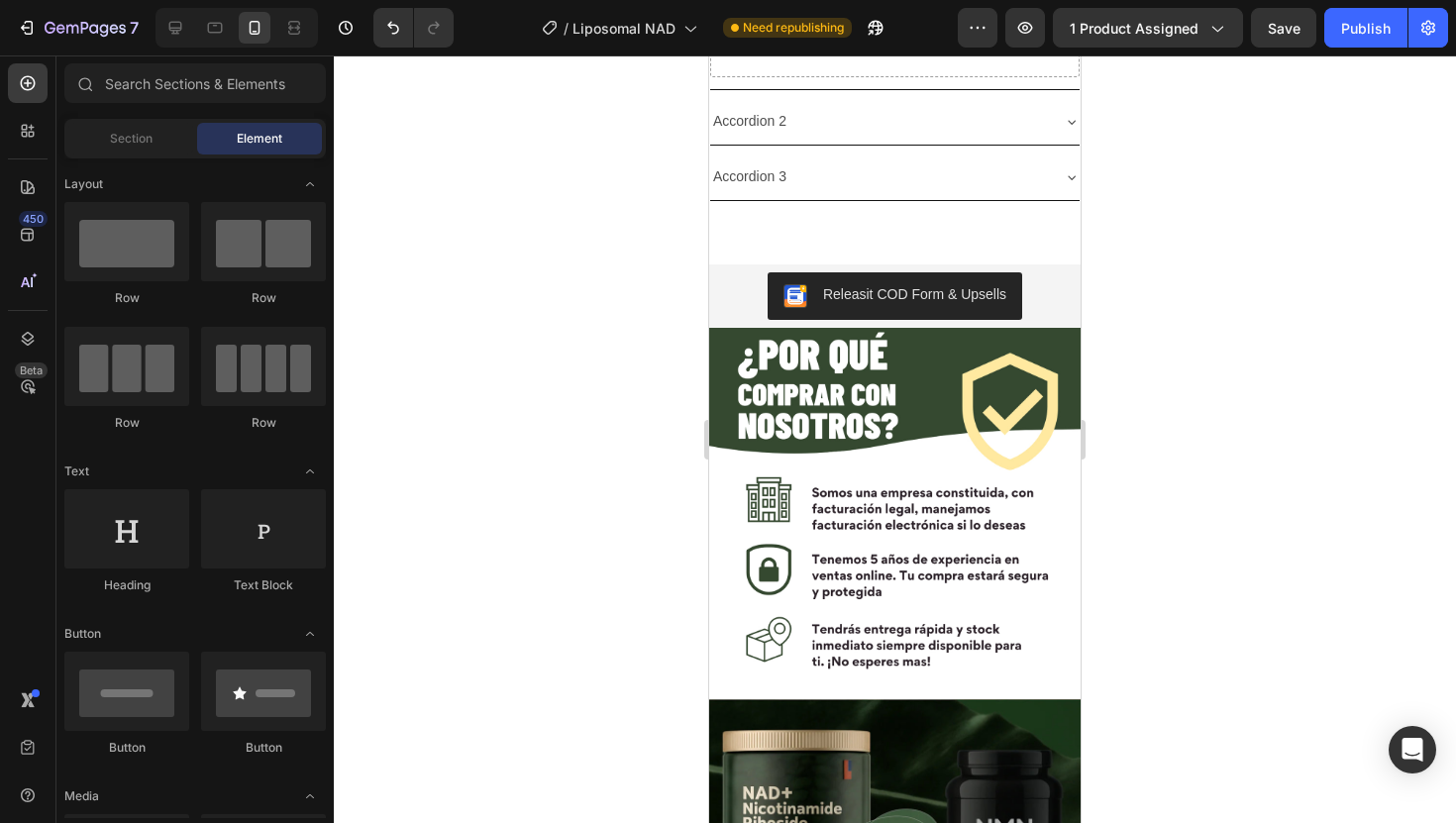 scroll, scrollTop: 3818, scrollLeft: 0, axis: vertical 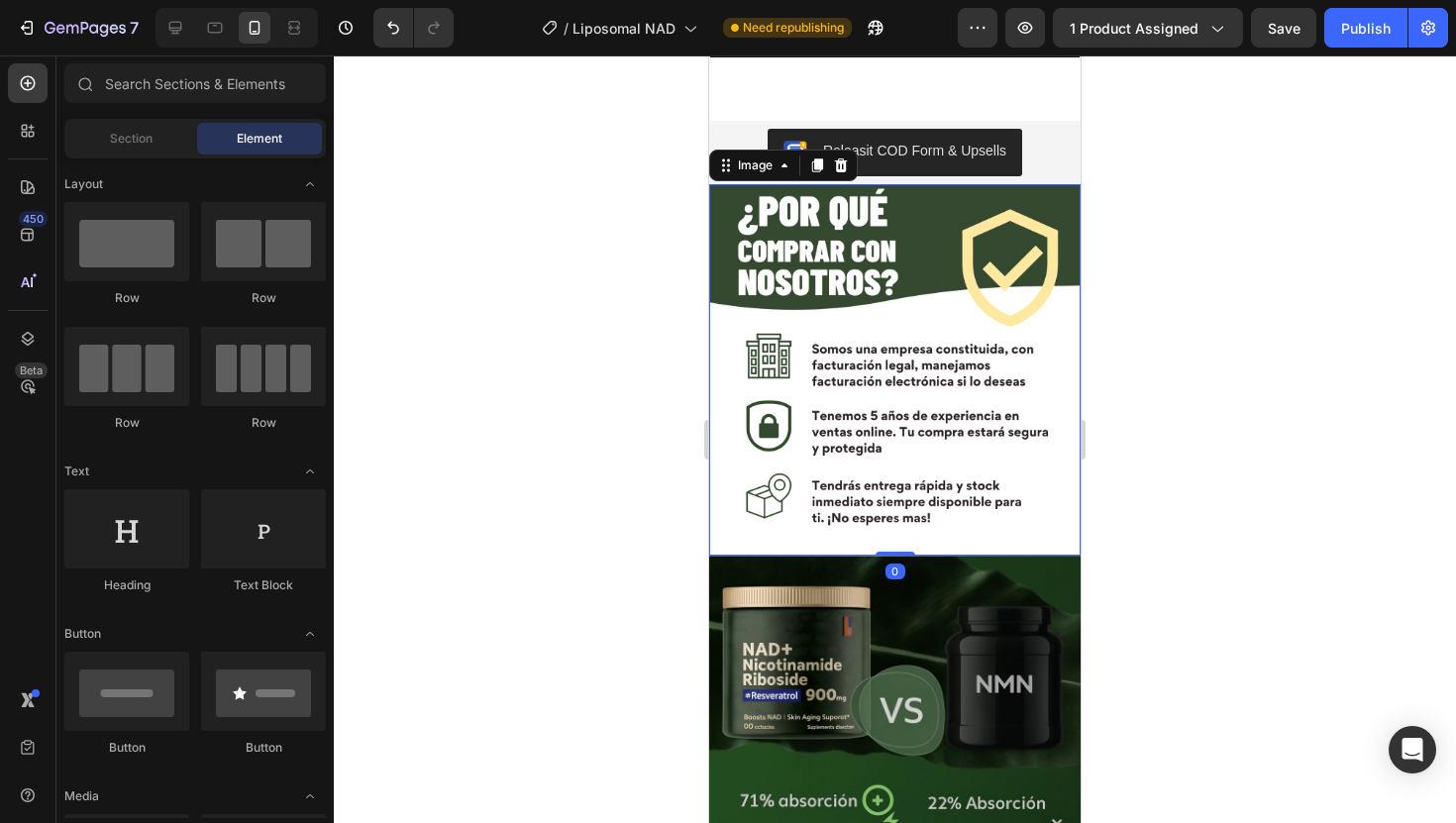 click at bounding box center (894, 369) 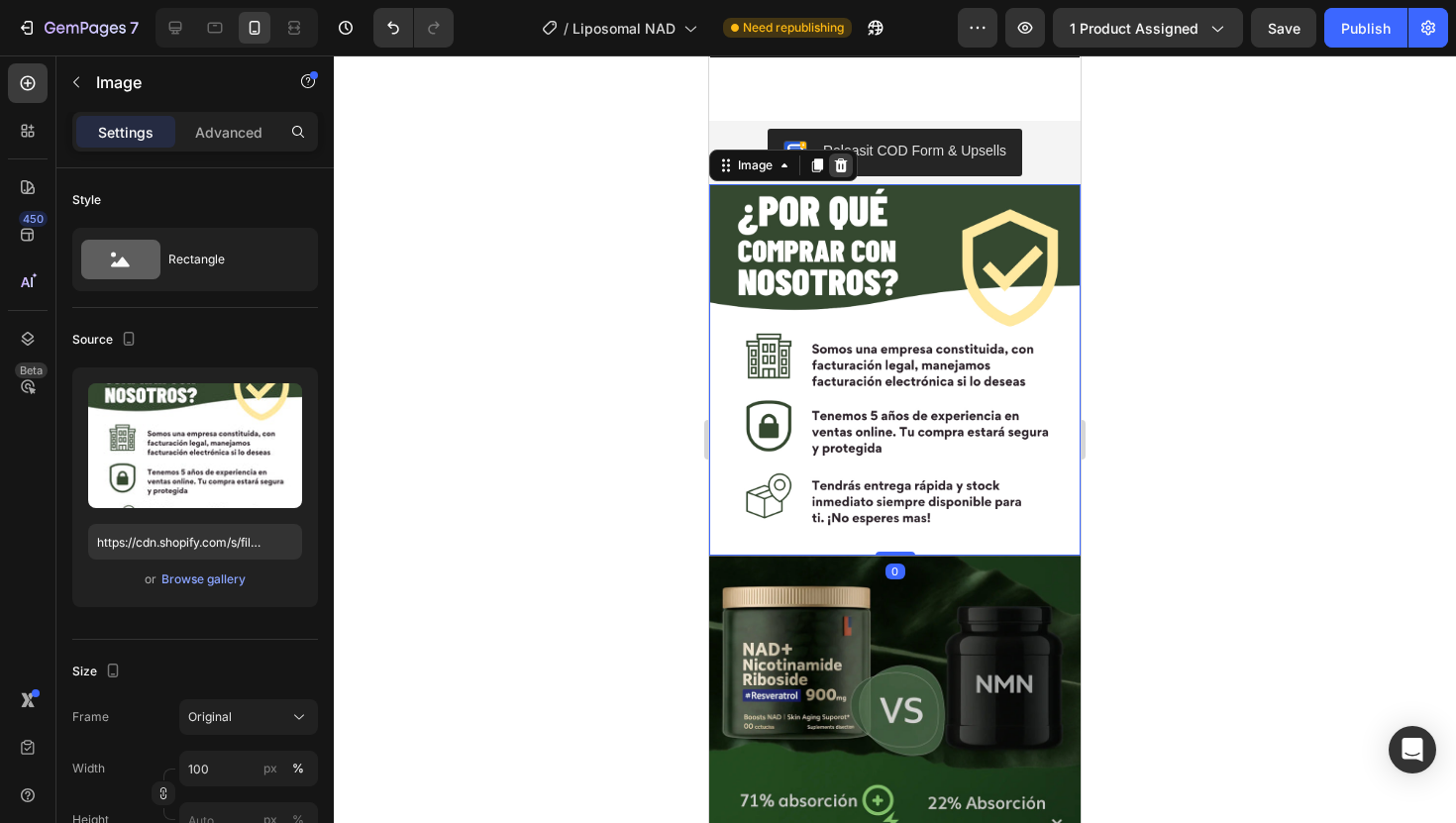 click 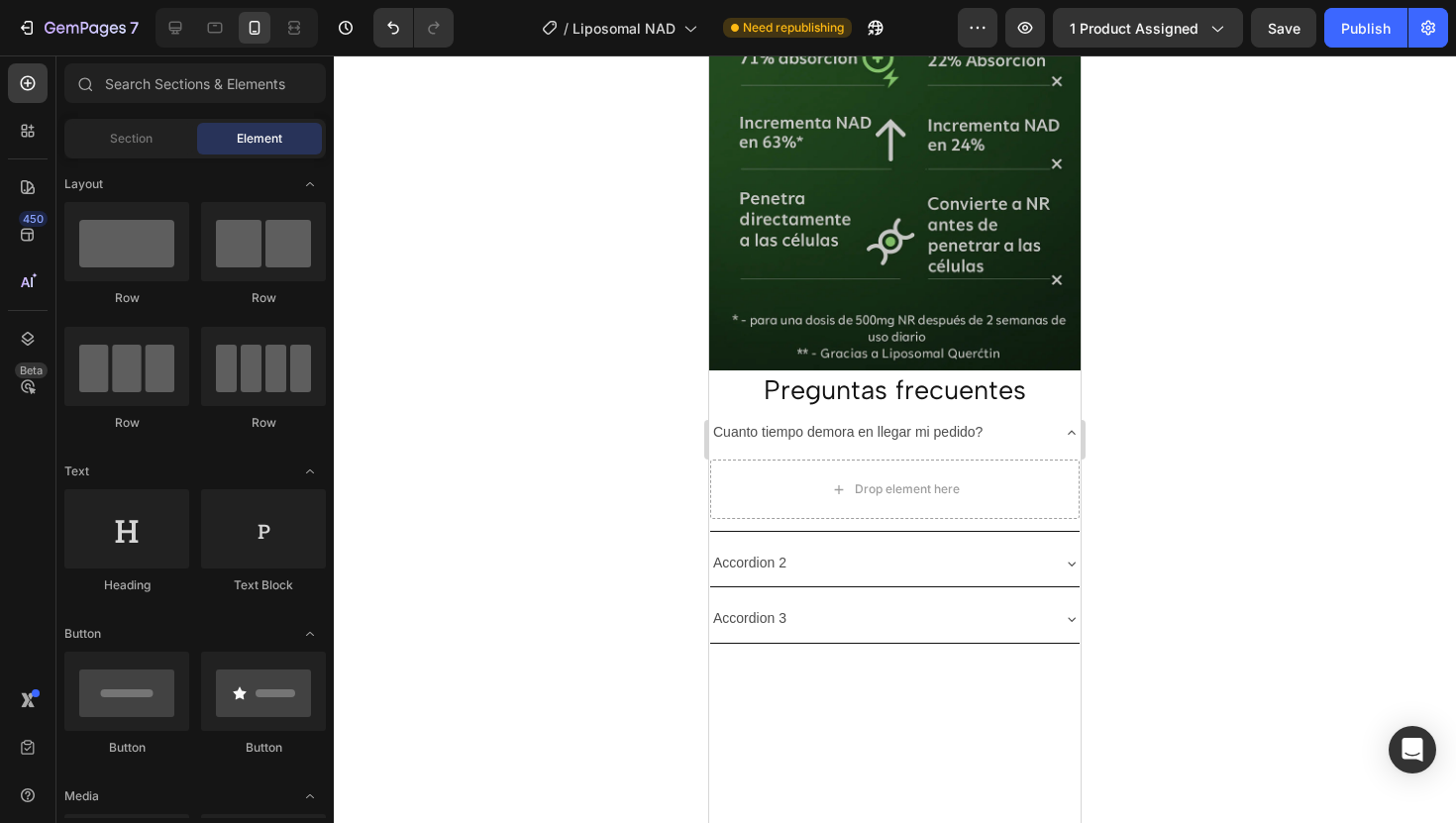scroll, scrollTop: 3446, scrollLeft: 0, axis: vertical 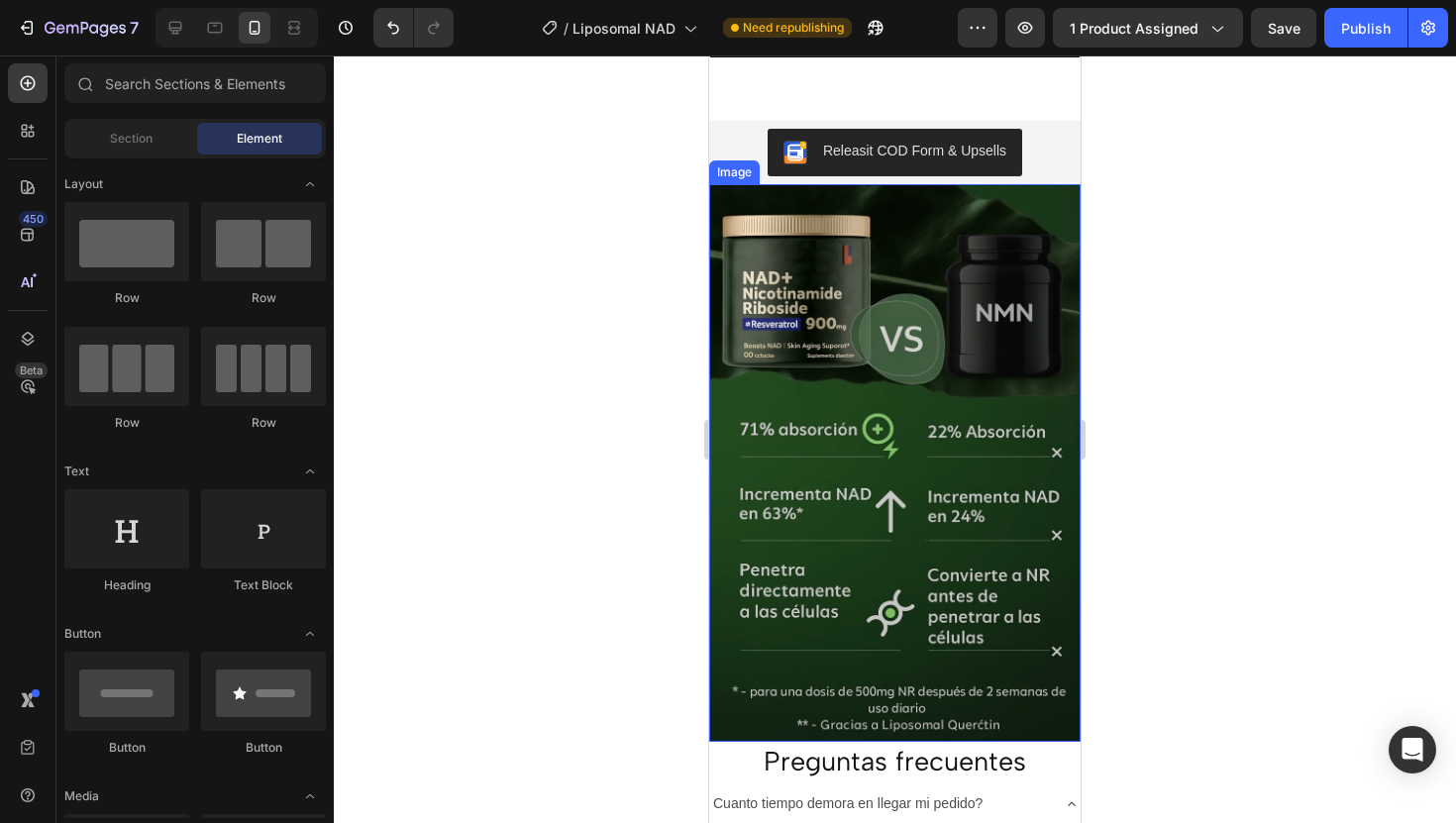click at bounding box center [894, 463] 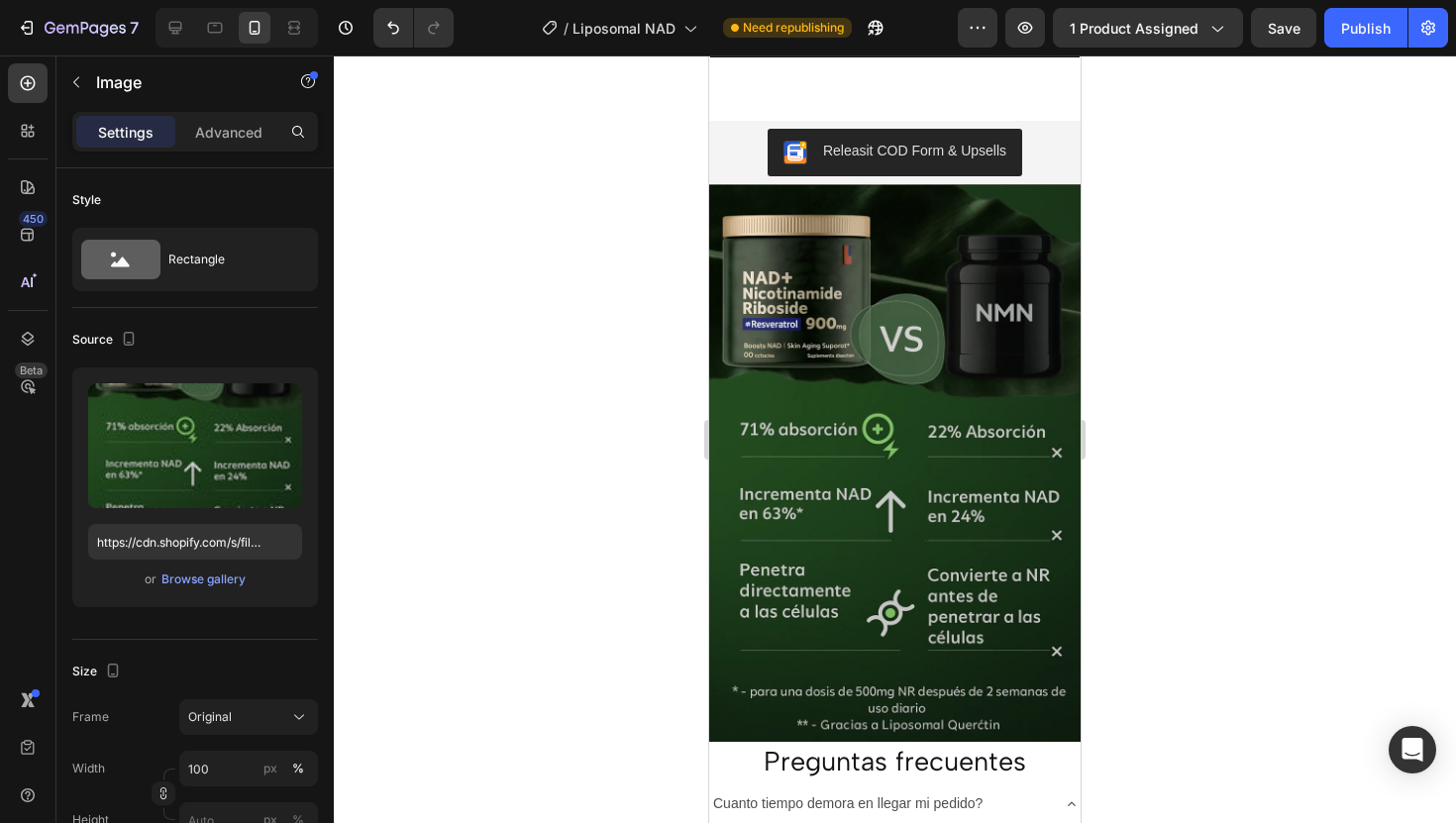 click at bounding box center (894, 463) 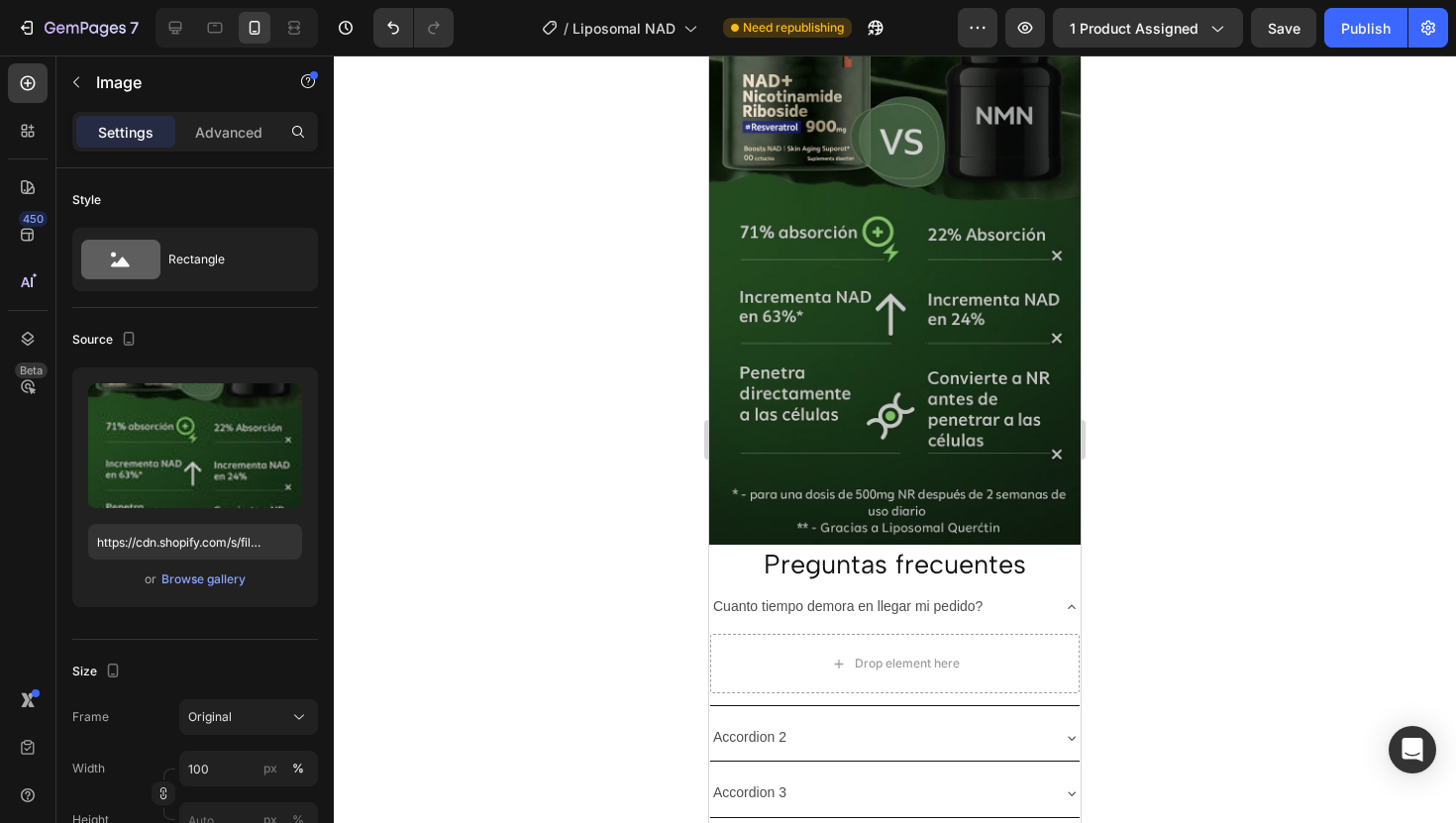 scroll, scrollTop: 3672, scrollLeft: 0, axis: vertical 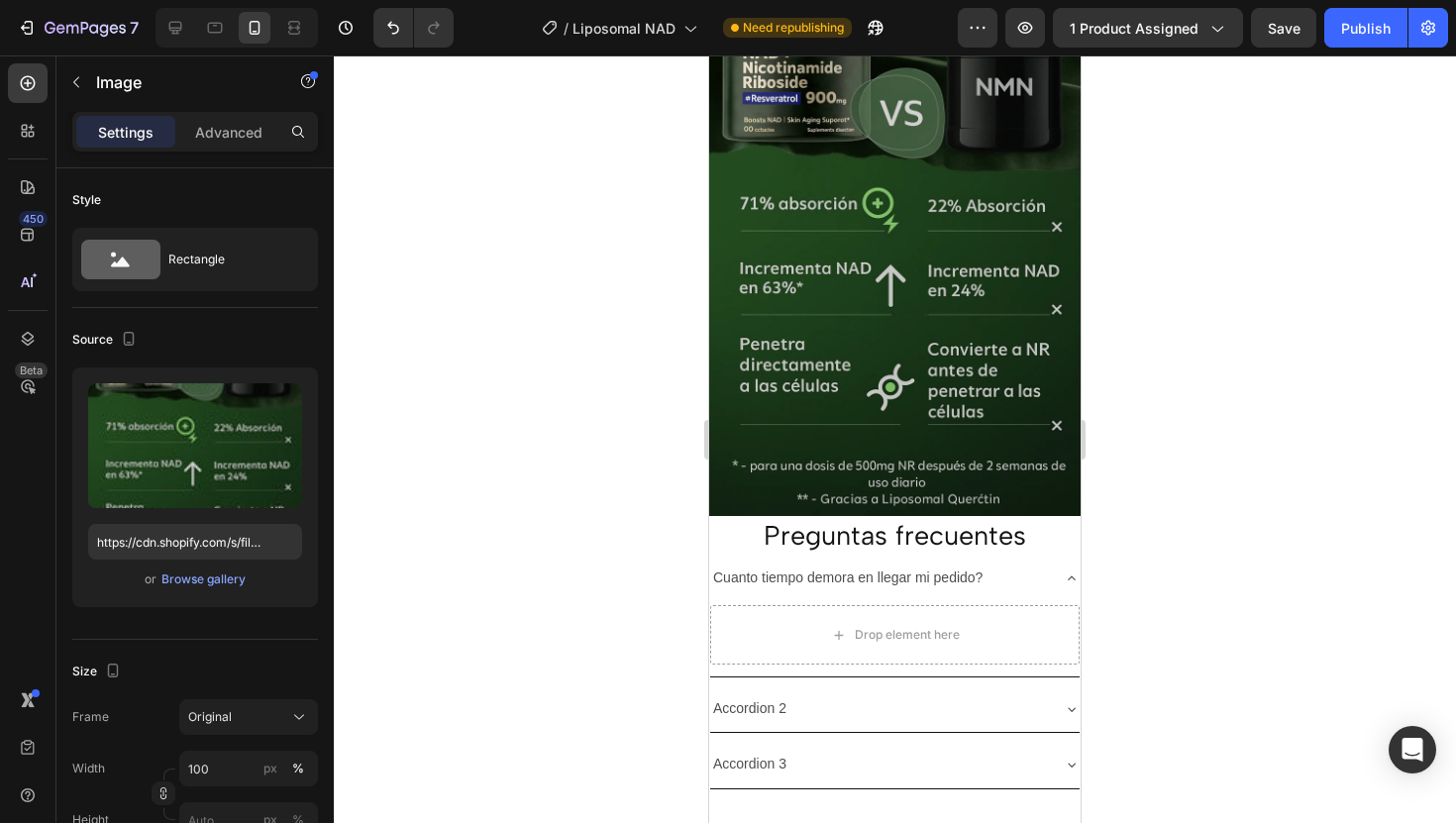 click at bounding box center [894, 237] 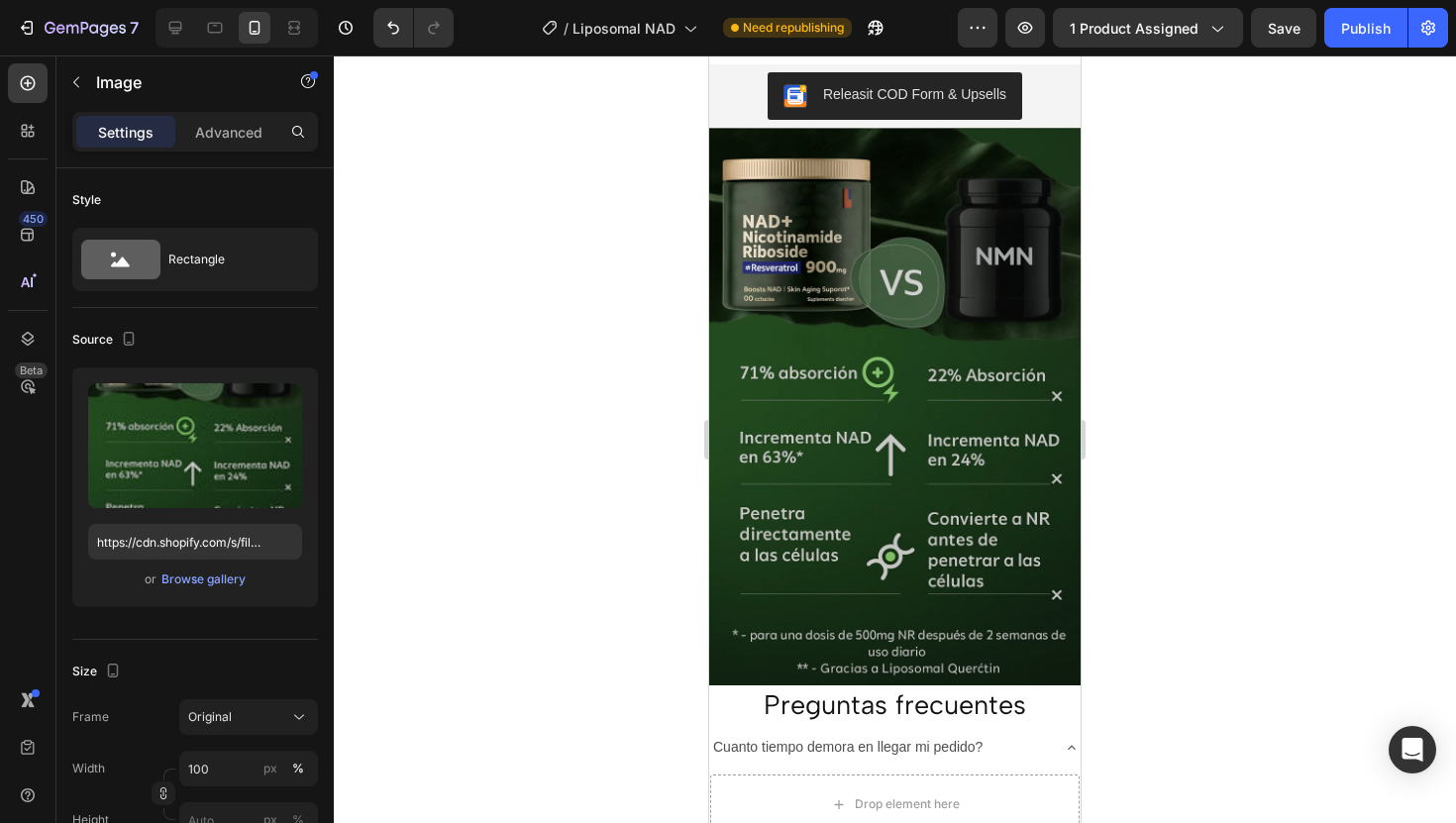 scroll, scrollTop: 3478, scrollLeft: 0, axis: vertical 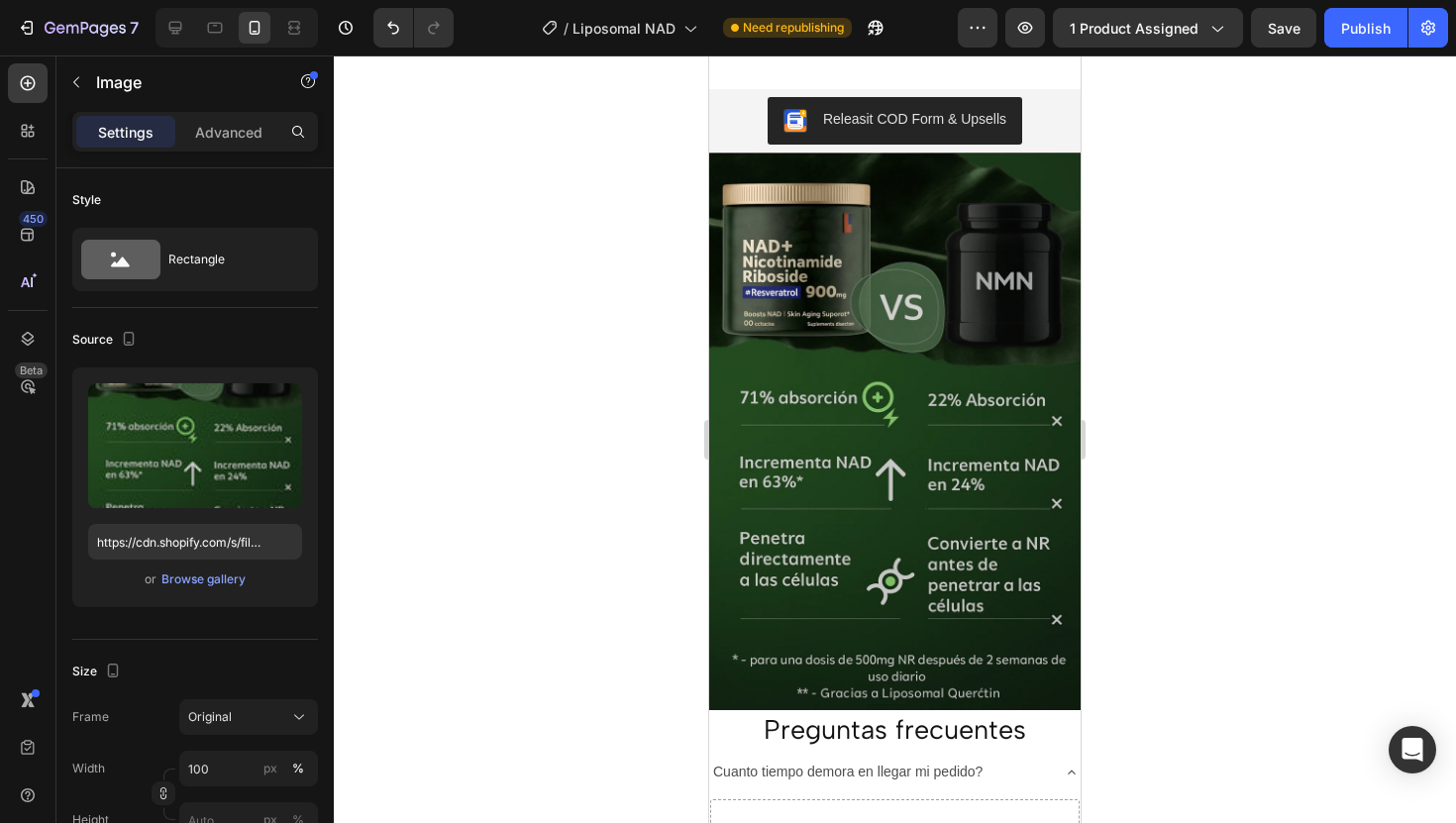 click at bounding box center (894, 431) 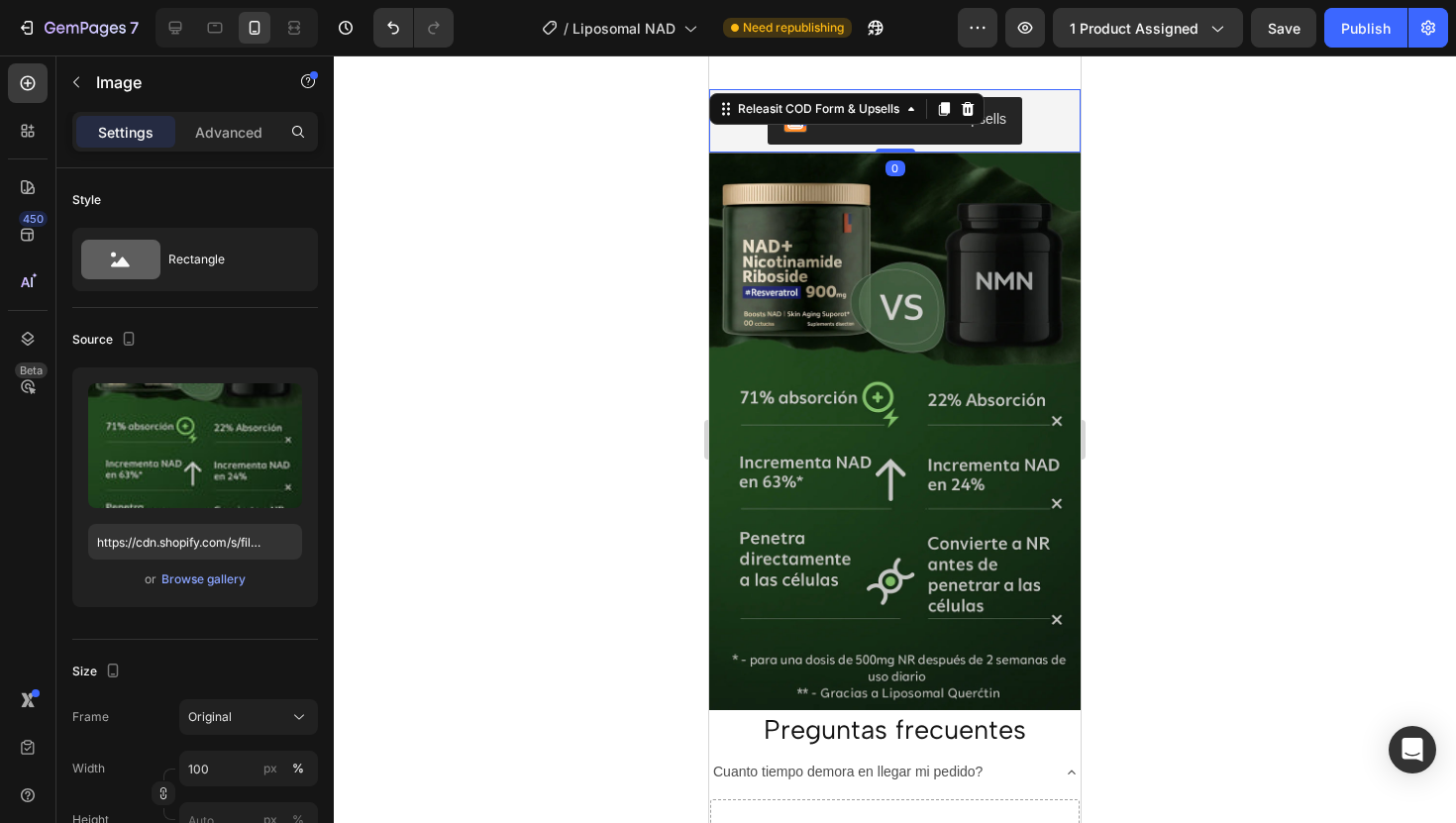click on "Releasit COD Form & Upsells" at bounding box center [894, 121] 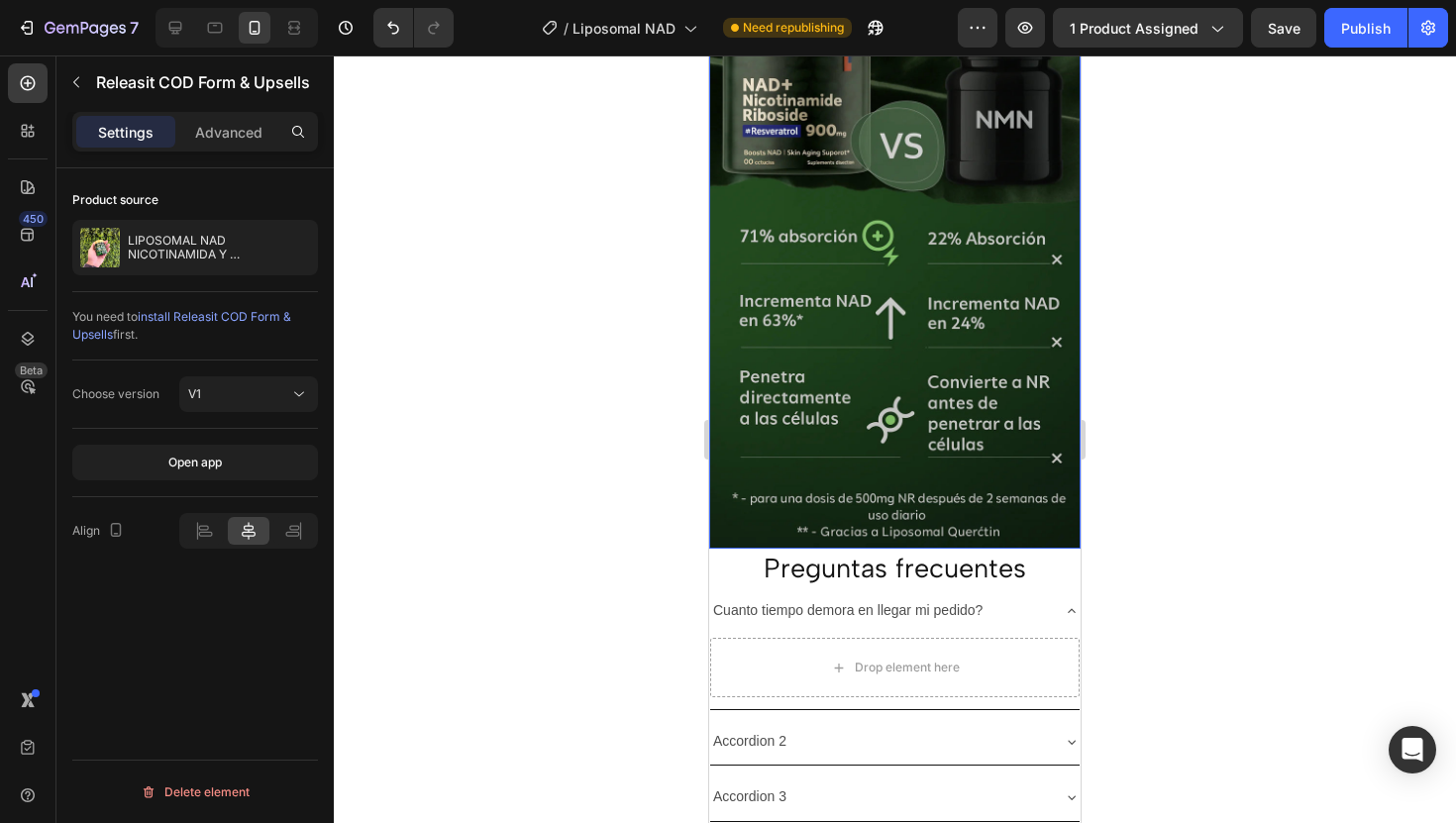 scroll, scrollTop: 3658, scrollLeft: 0, axis: vertical 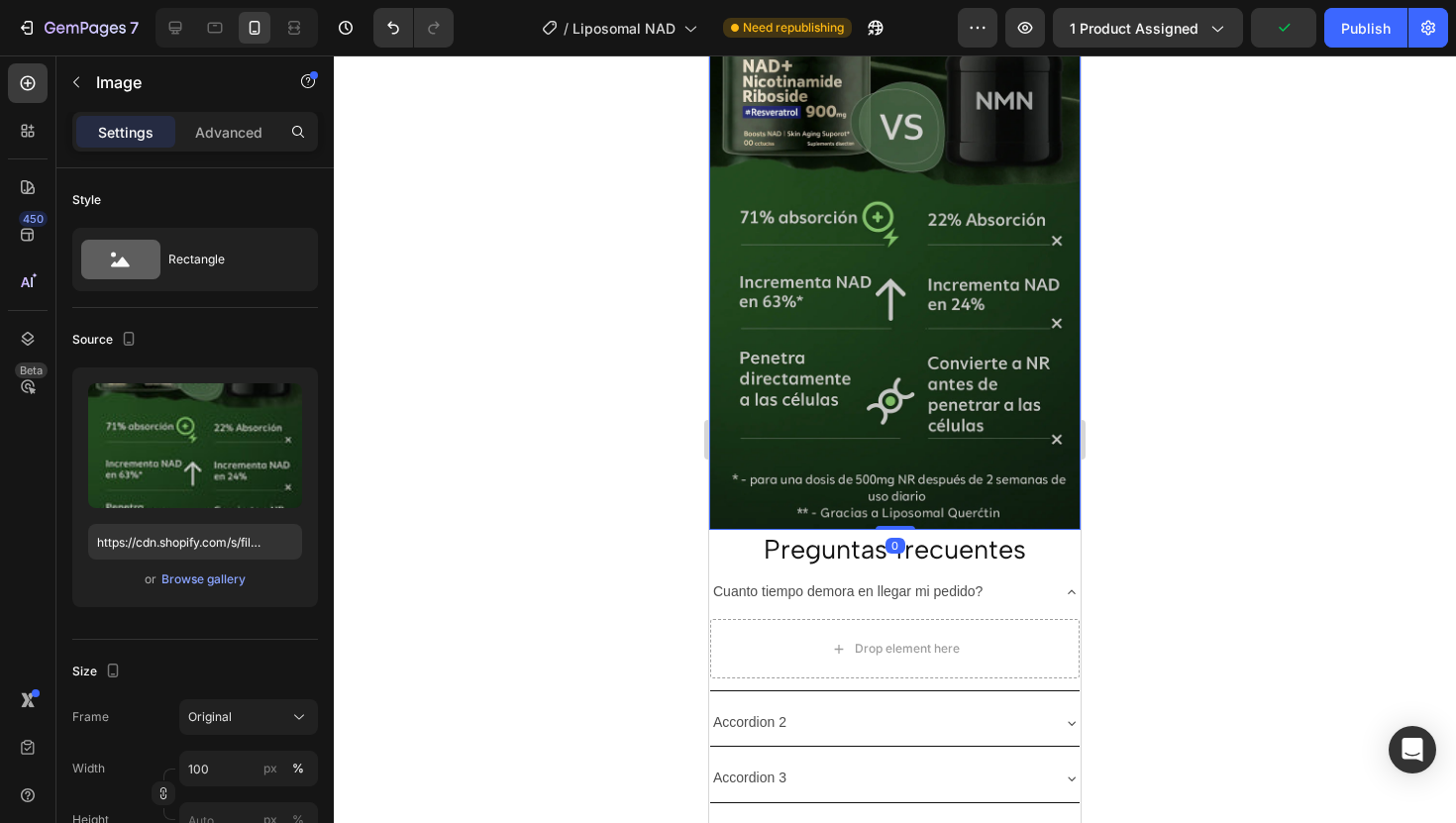 click at bounding box center [894, 251] 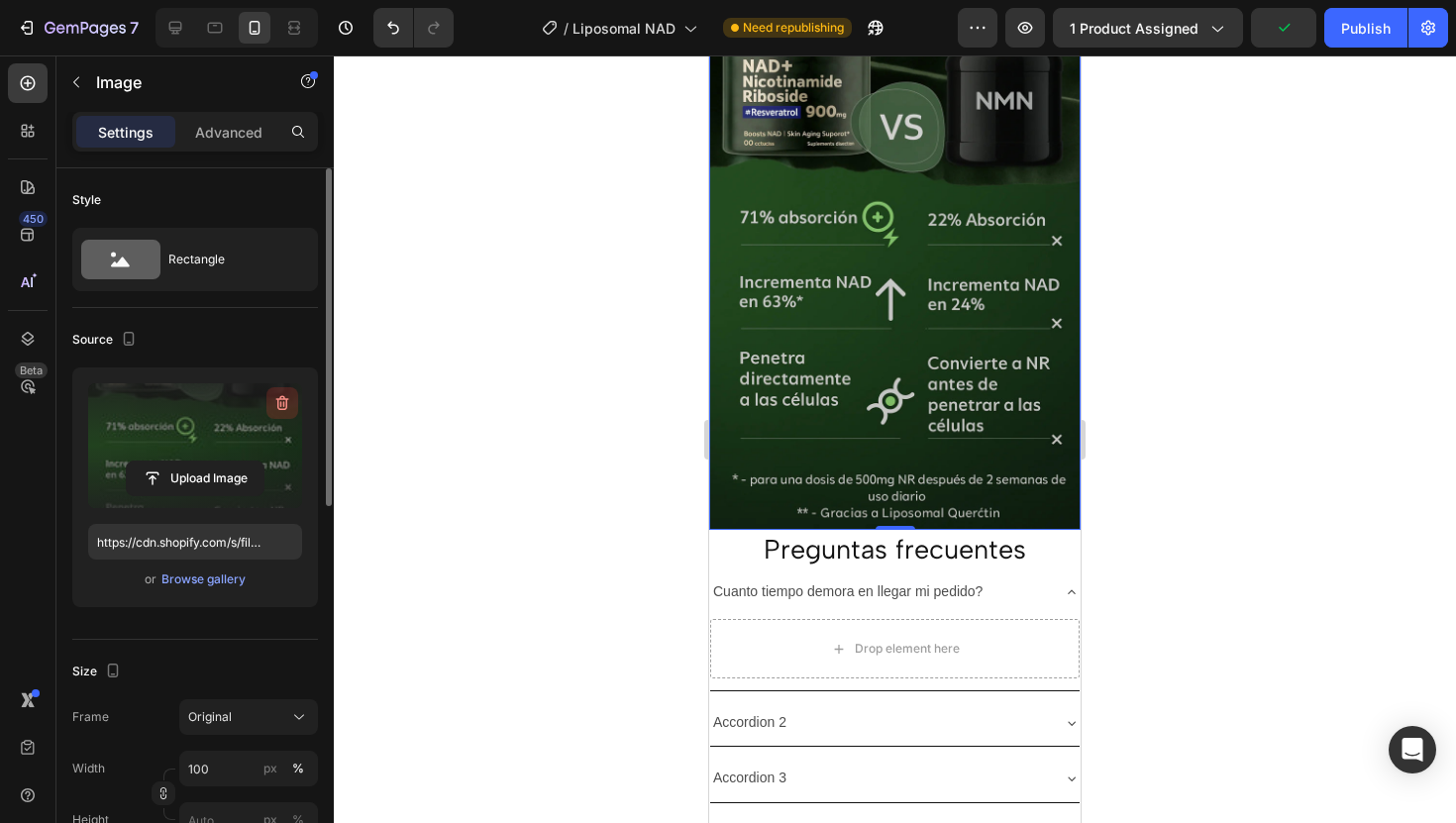 click 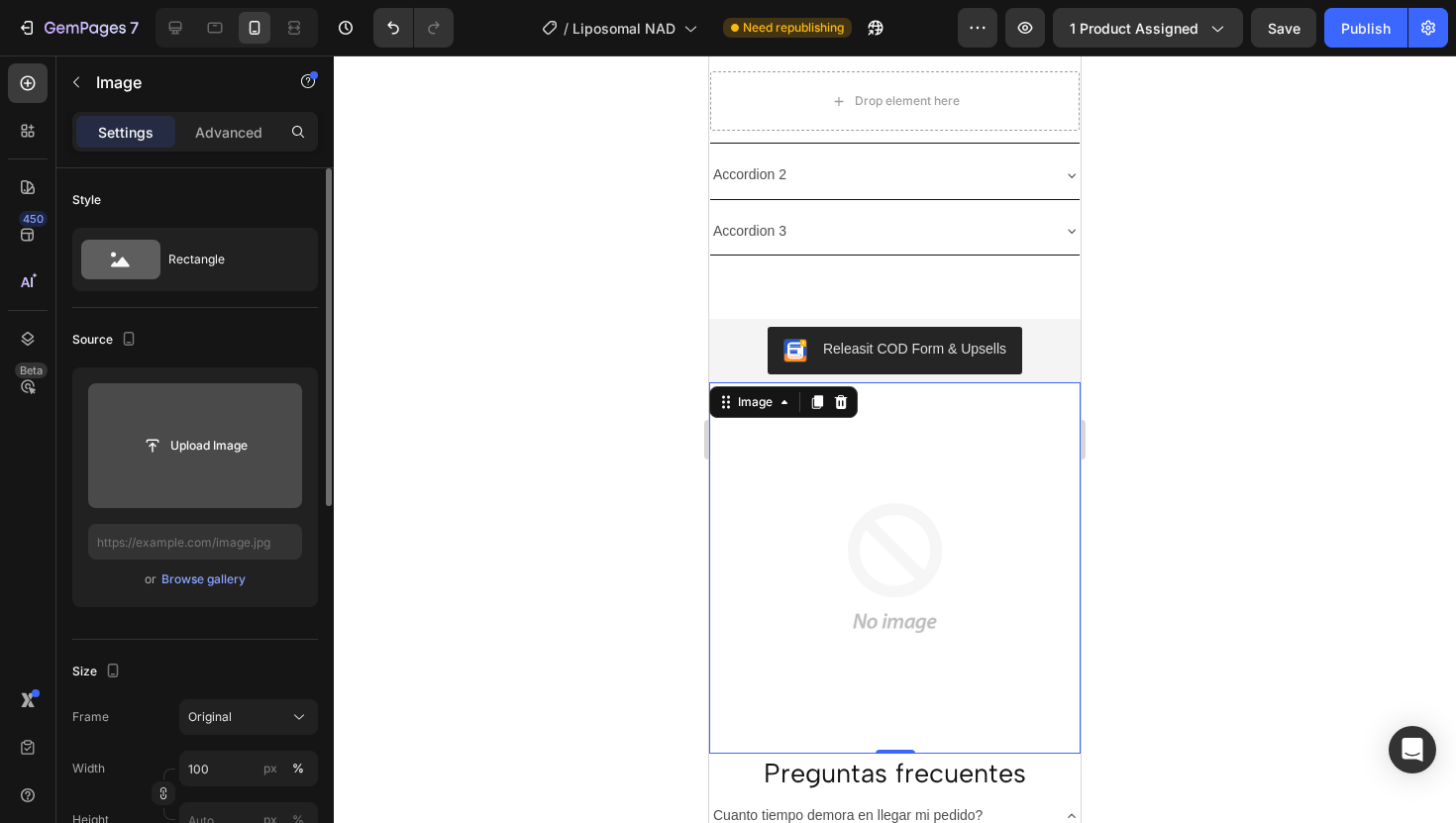 scroll, scrollTop: 3064, scrollLeft: 0, axis: vertical 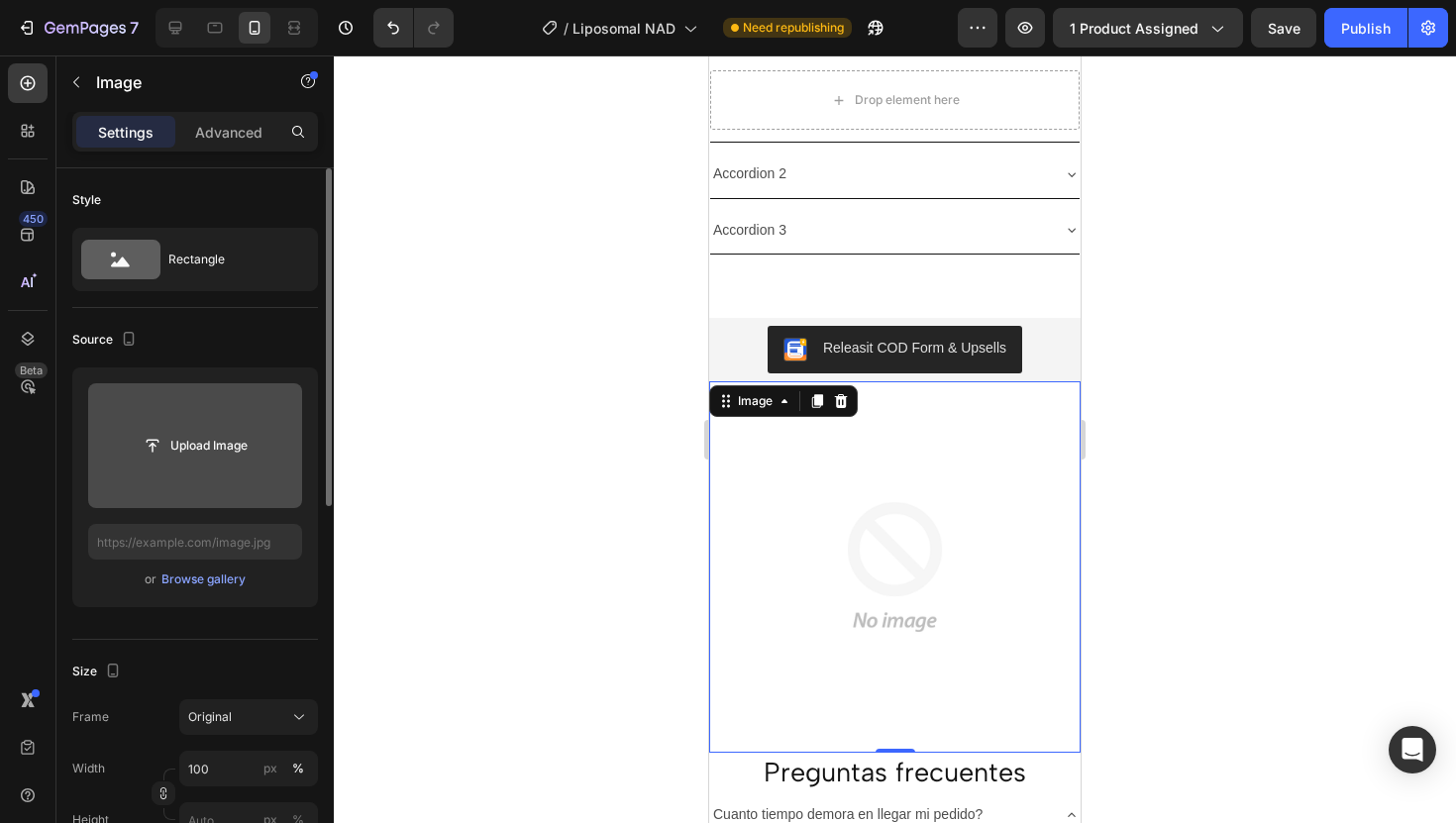 click at bounding box center [894, 566] 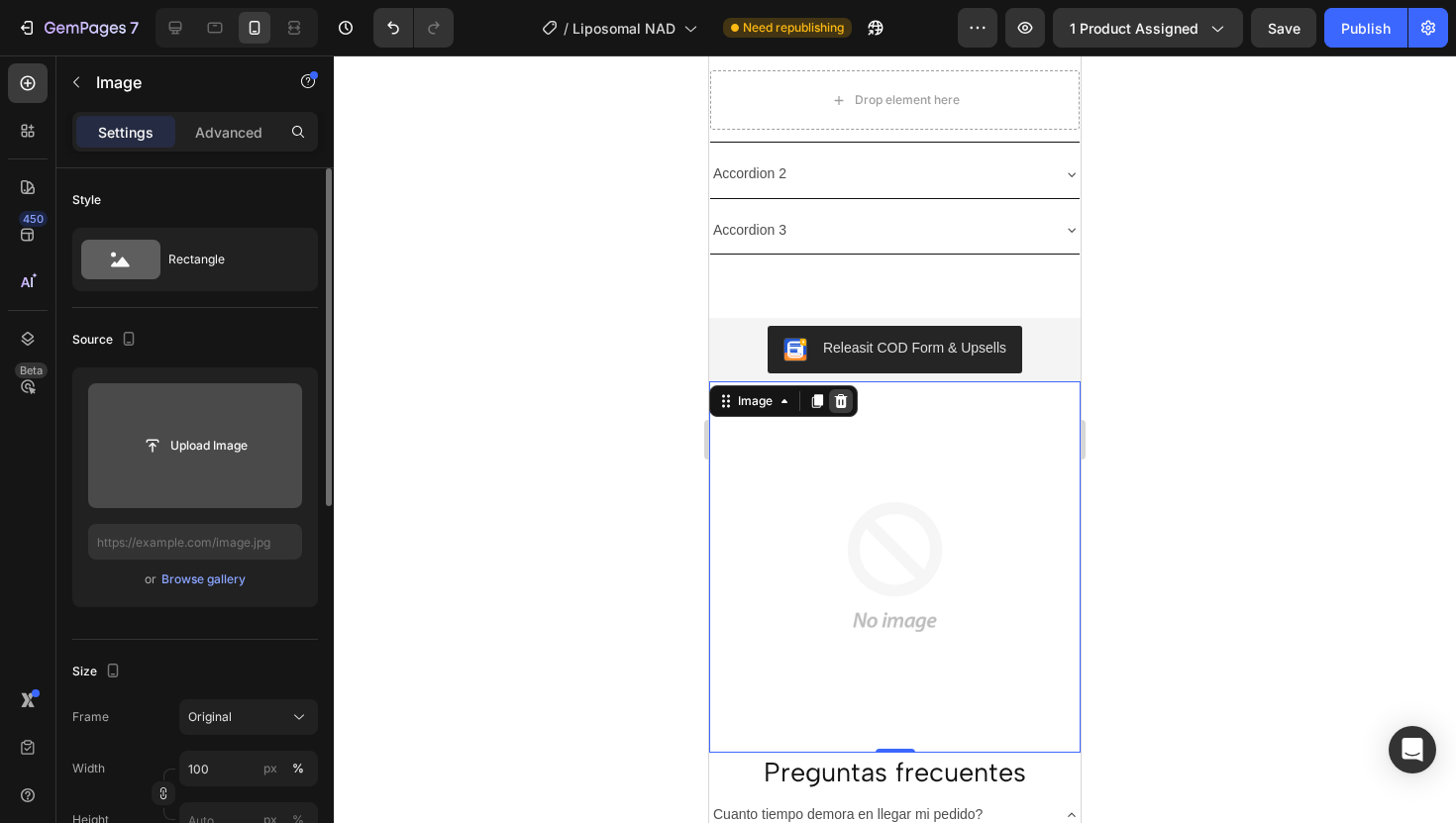 click 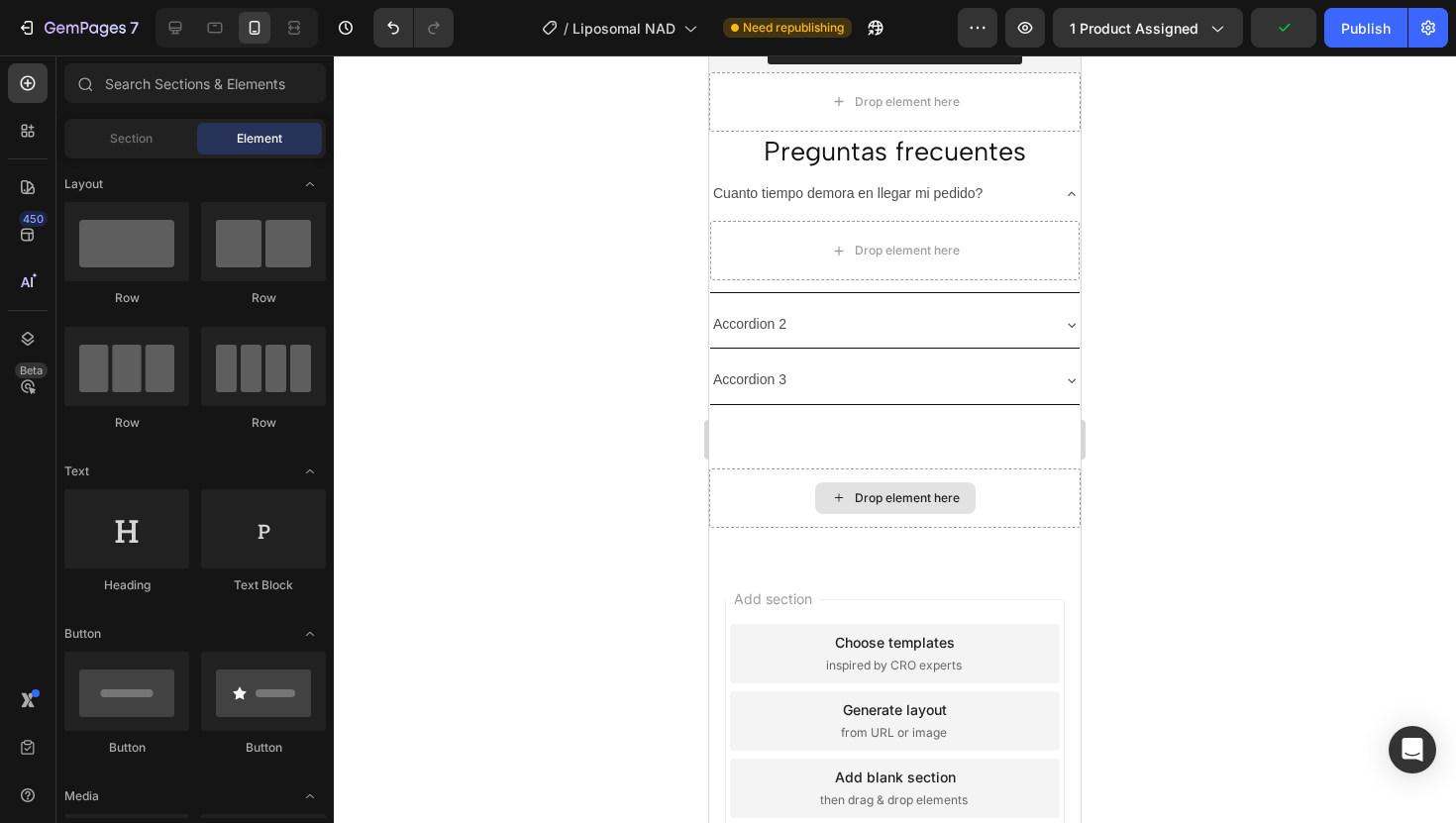 scroll, scrollTop: 2419, scrollLeft: 0, axis: vertical 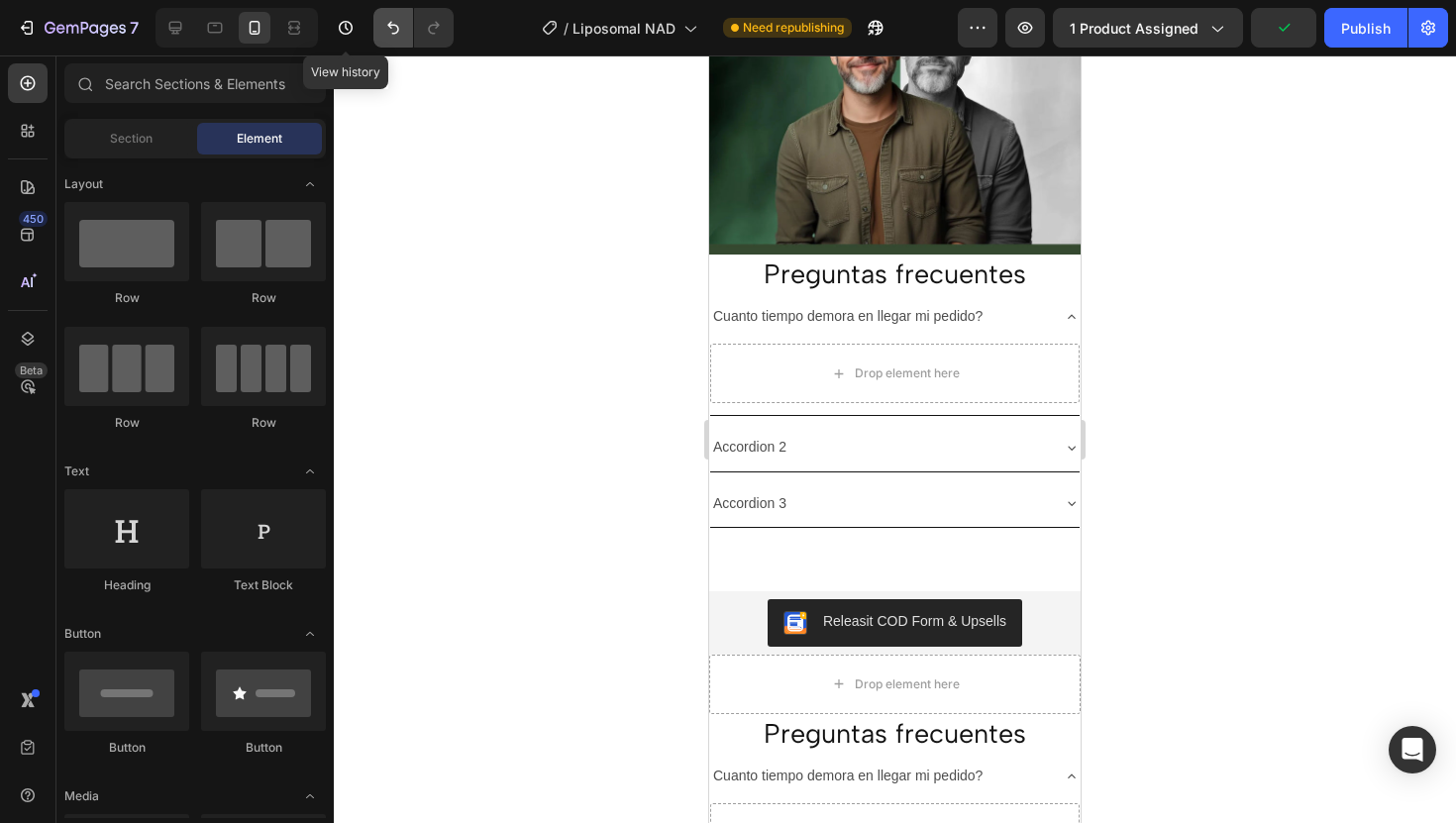 click 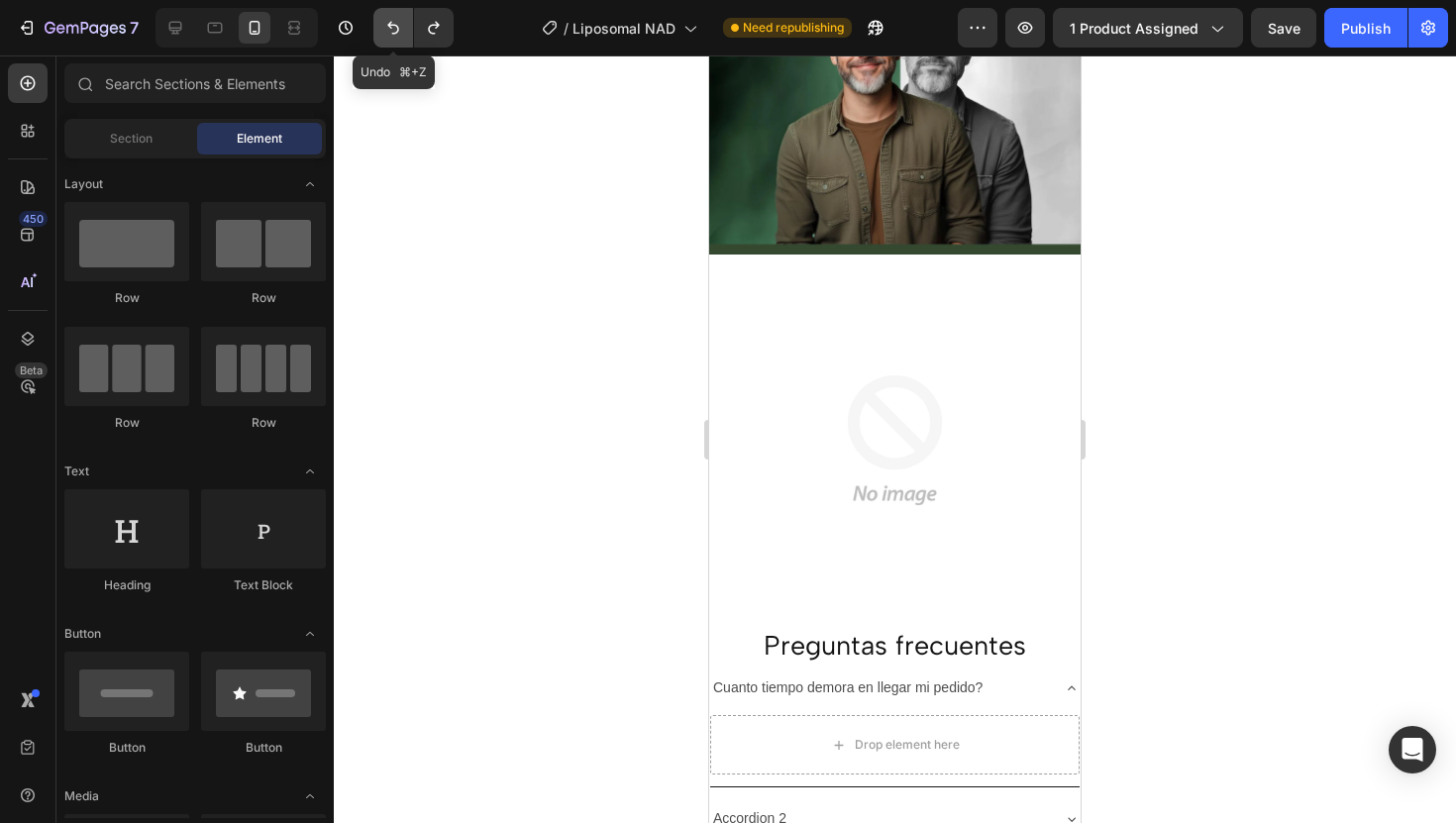 click 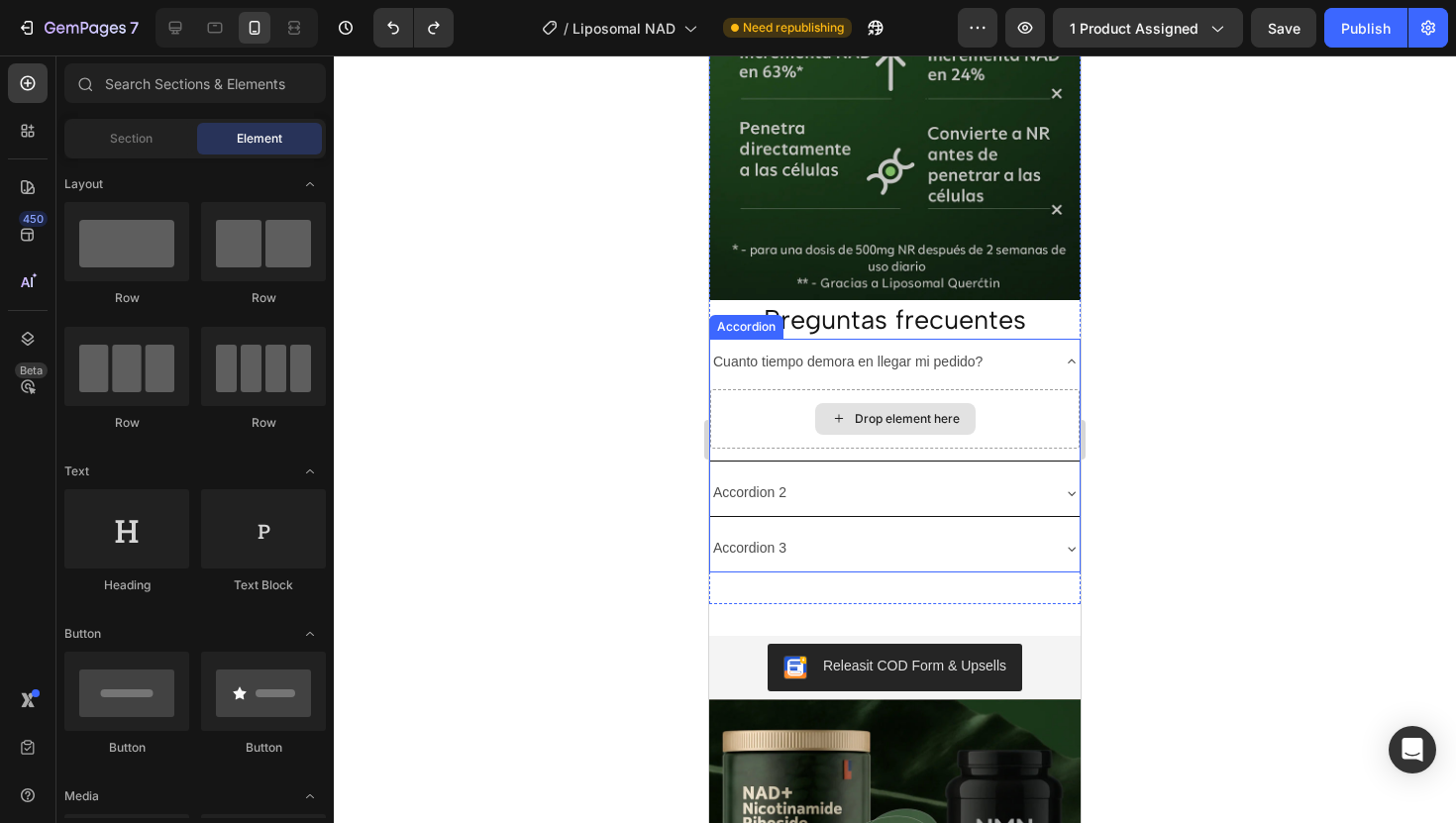 scroll, scrollTop: 3436, scrollLeft: 0, axis: vertical 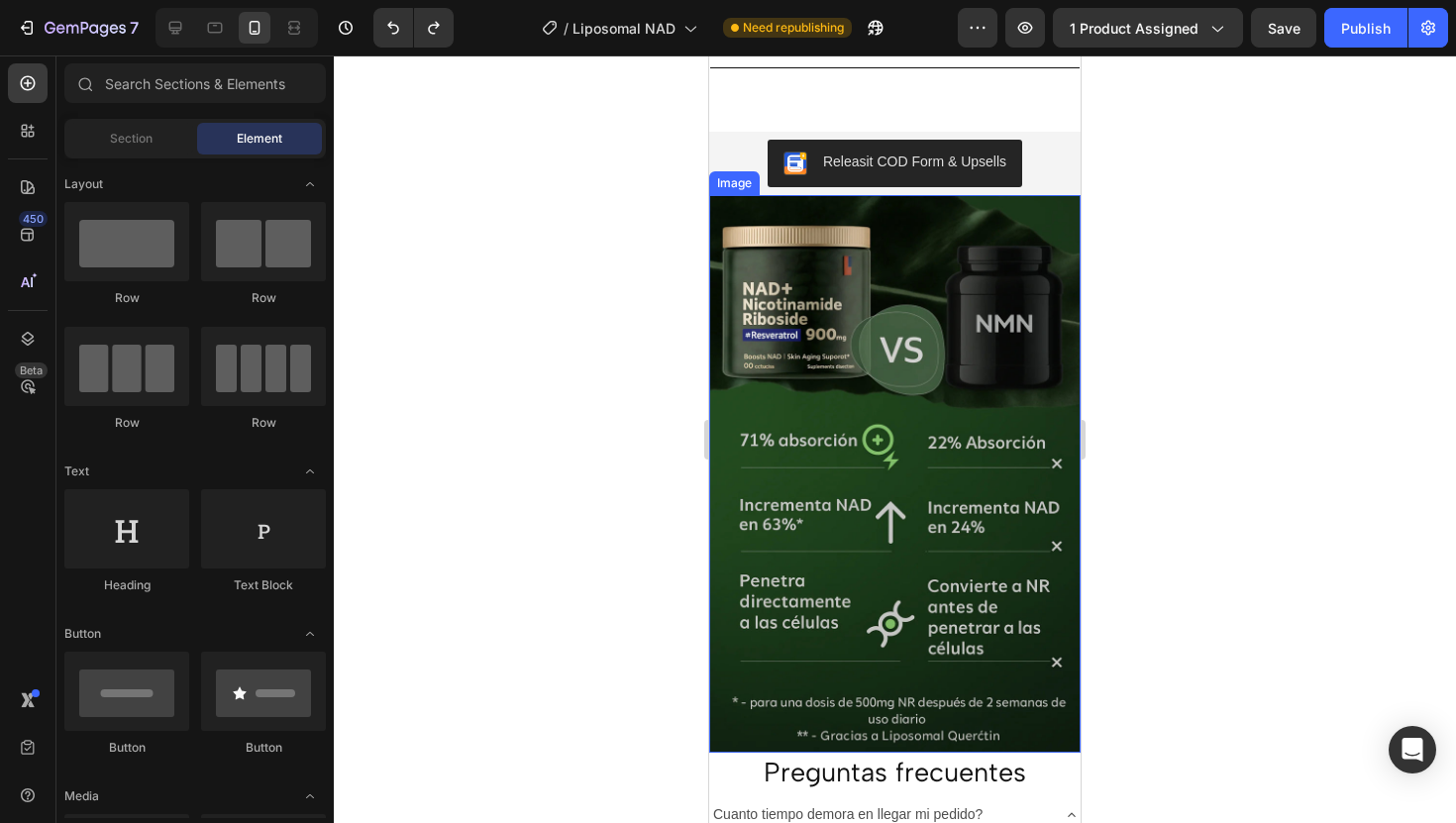click at bounding box center (894, 473) 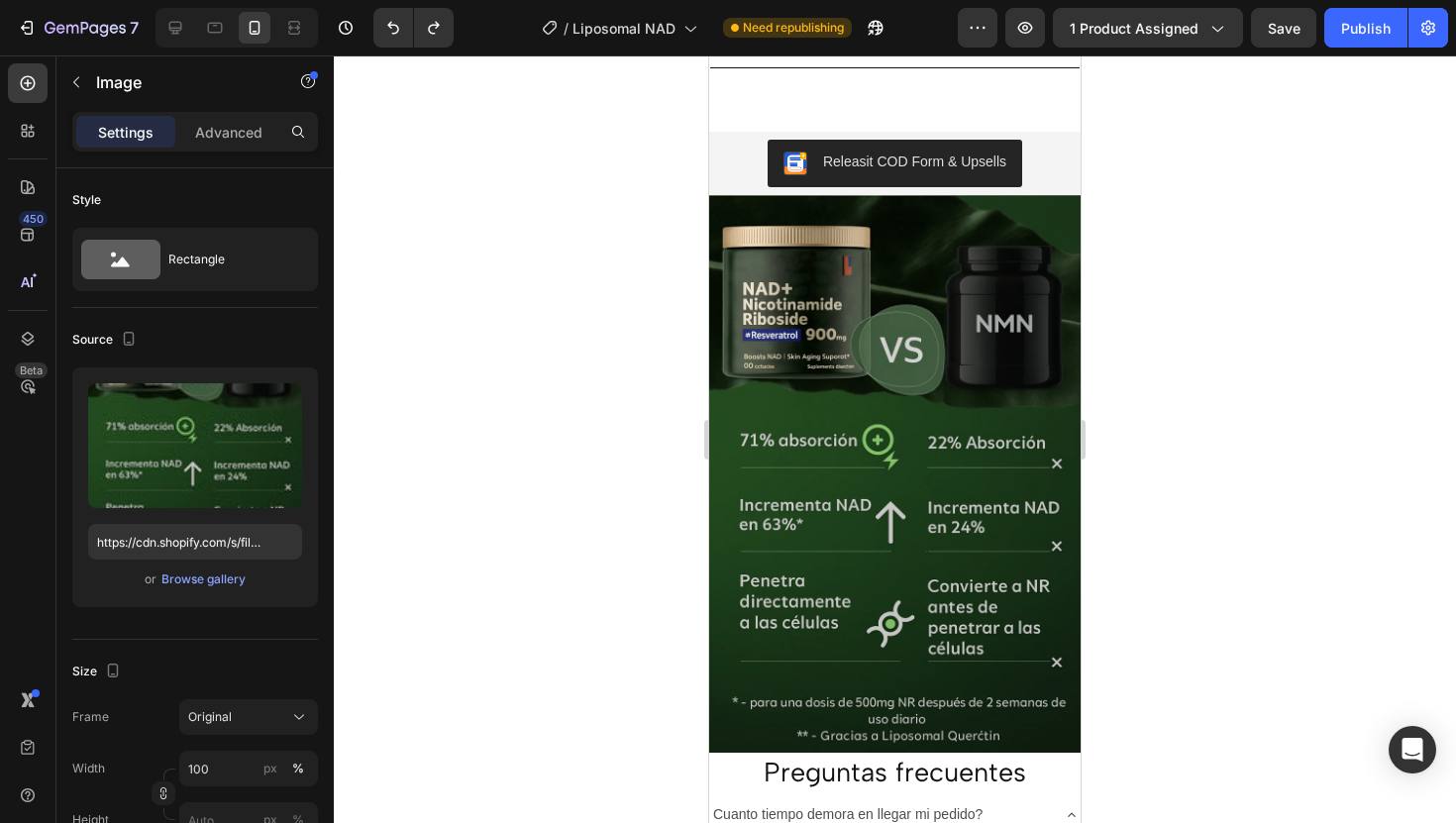 click at bounding box center (894, 473) 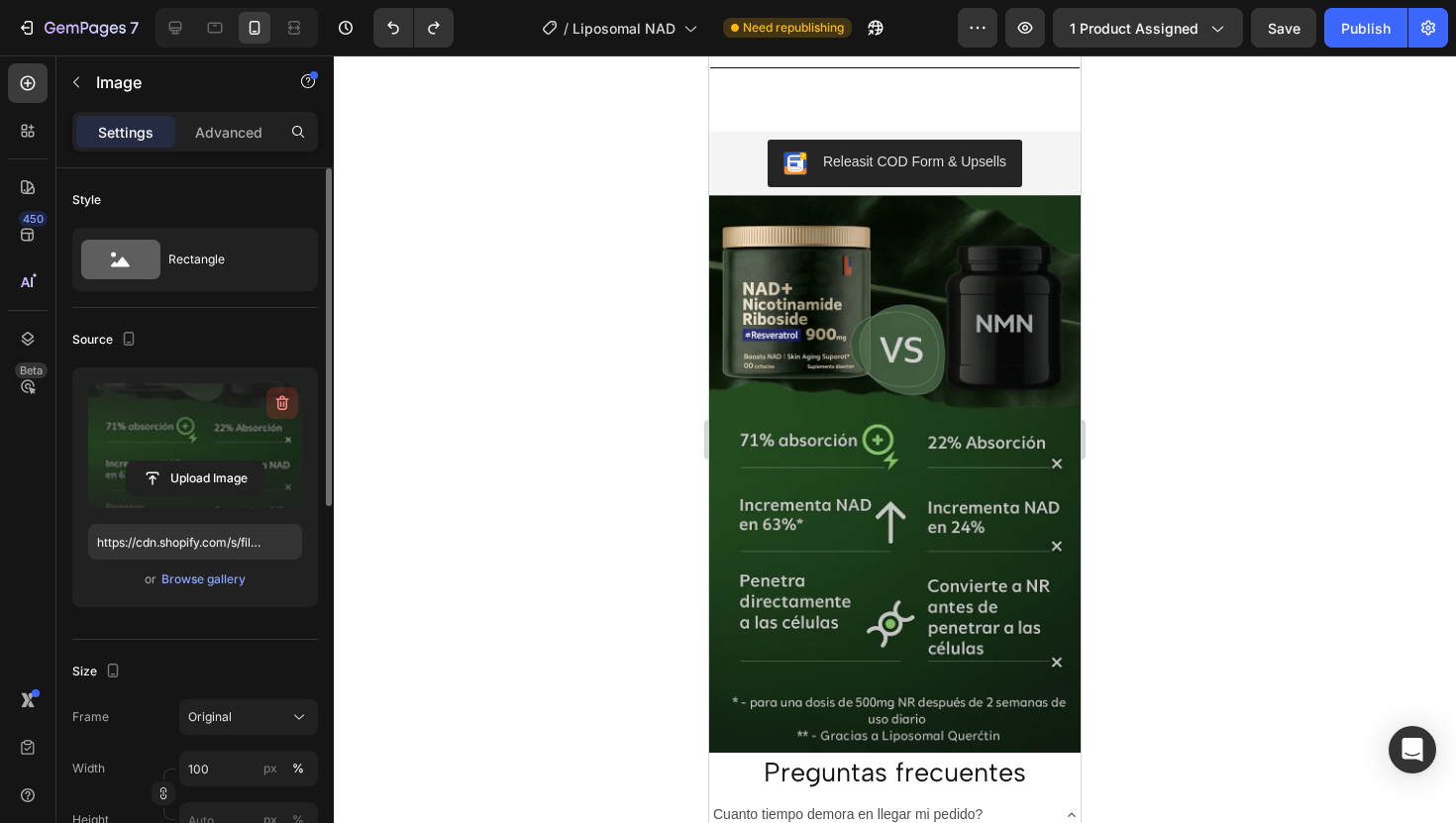 click 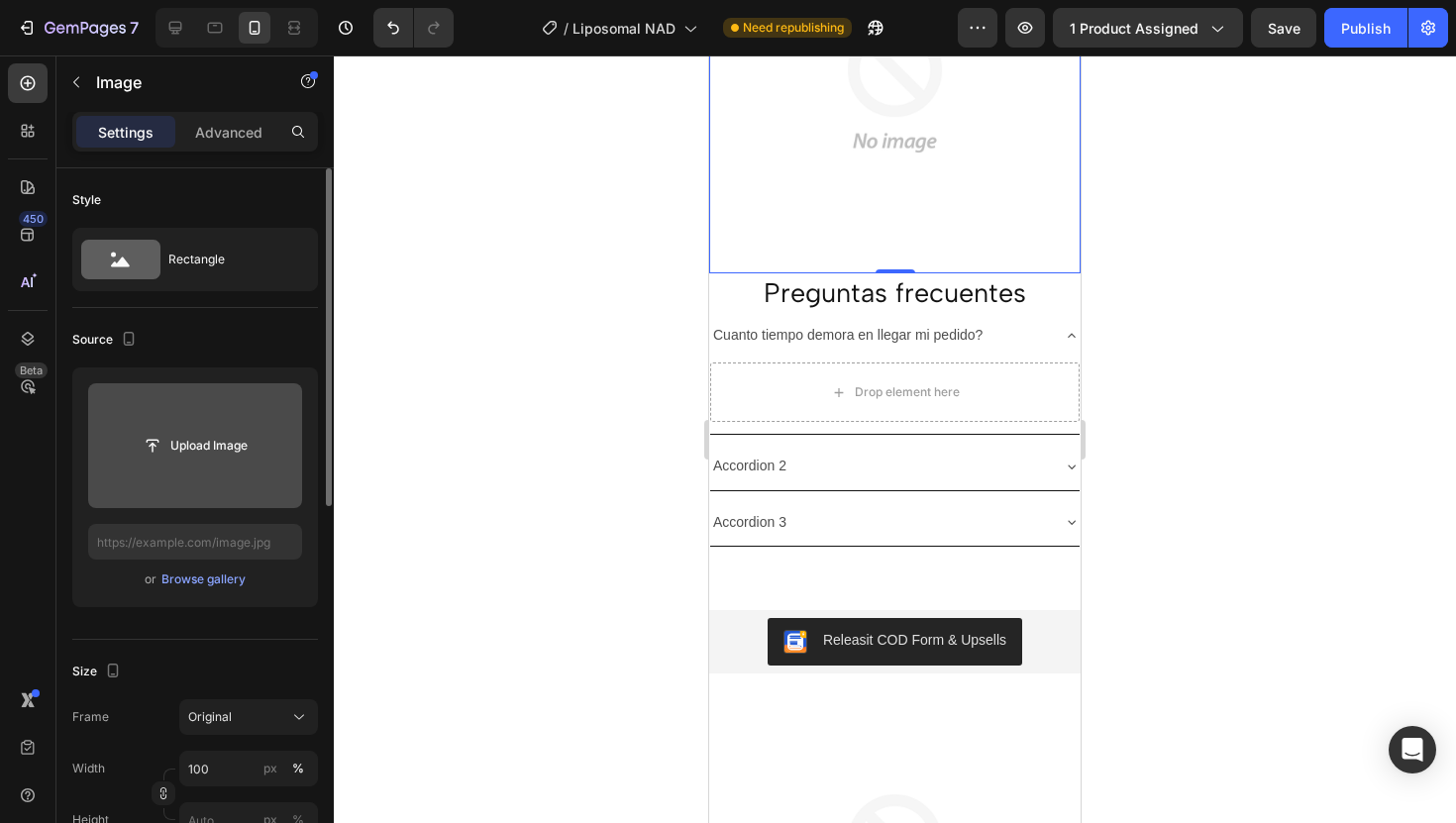 scroll, scrollTop: 2591, scrollLeft: 0, axis: vertical 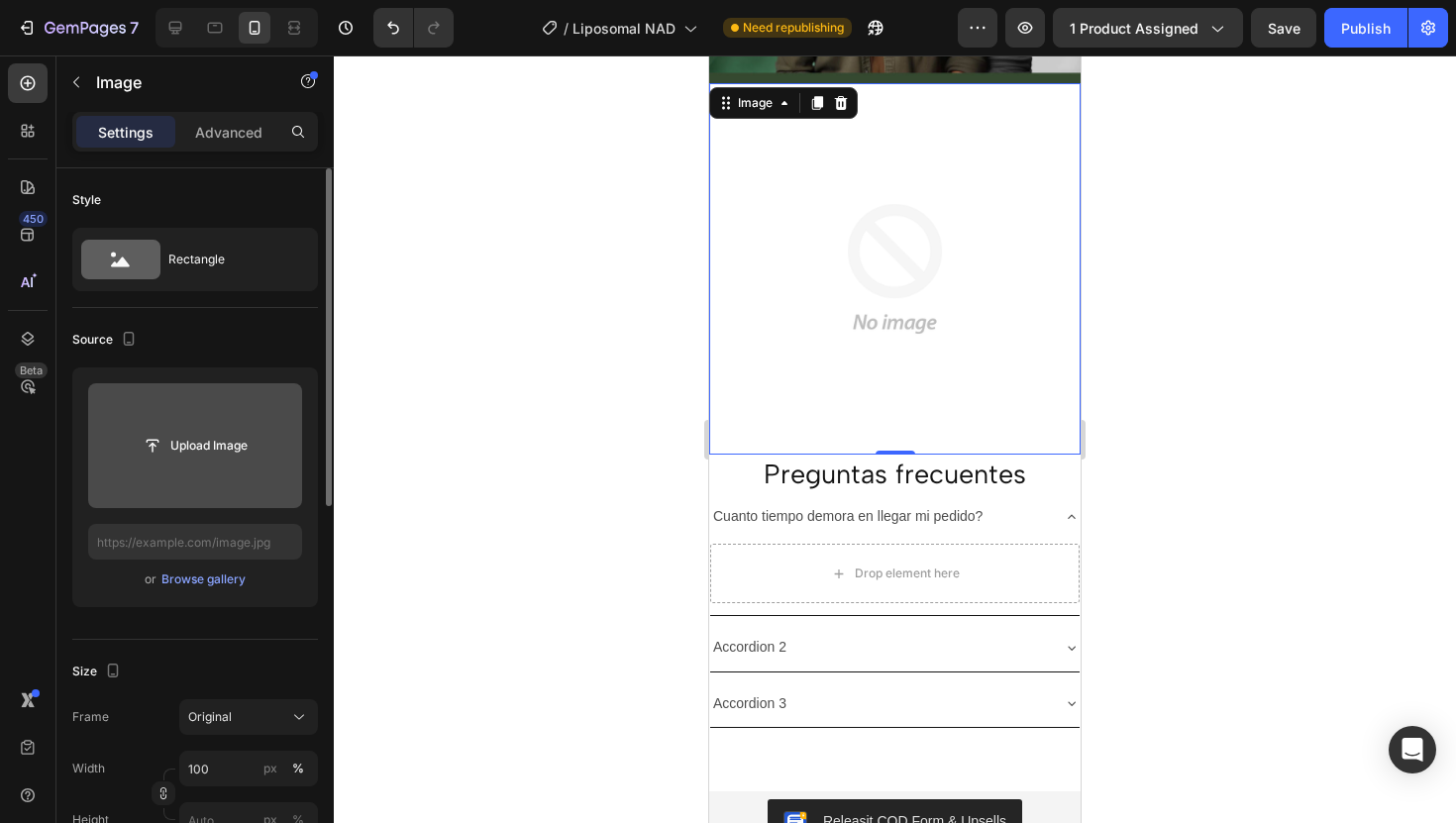 click at bounding box center [894, 268] 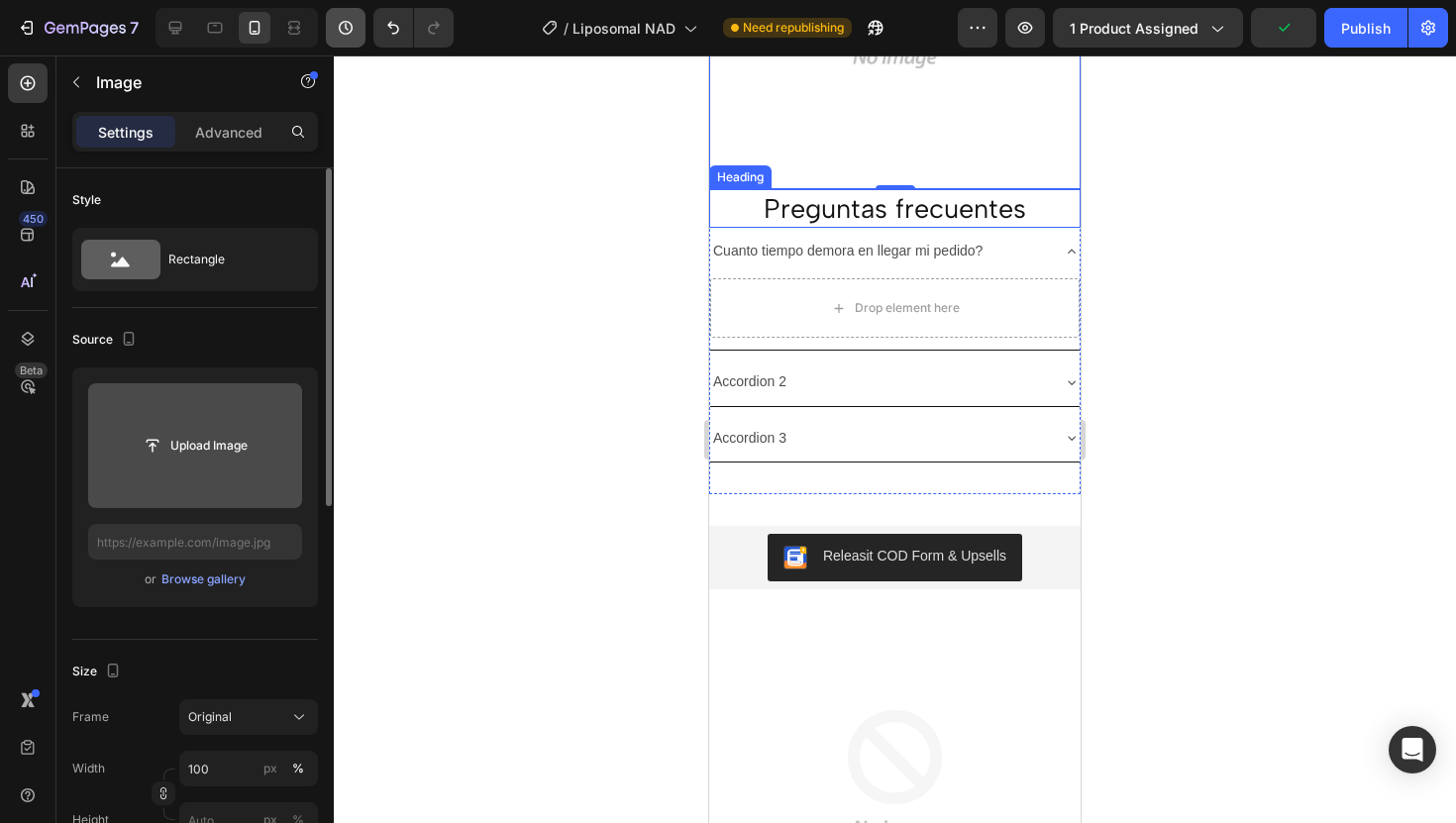 scroll, scrollTop: 2800, scrollLeft: 0, axis: vertical 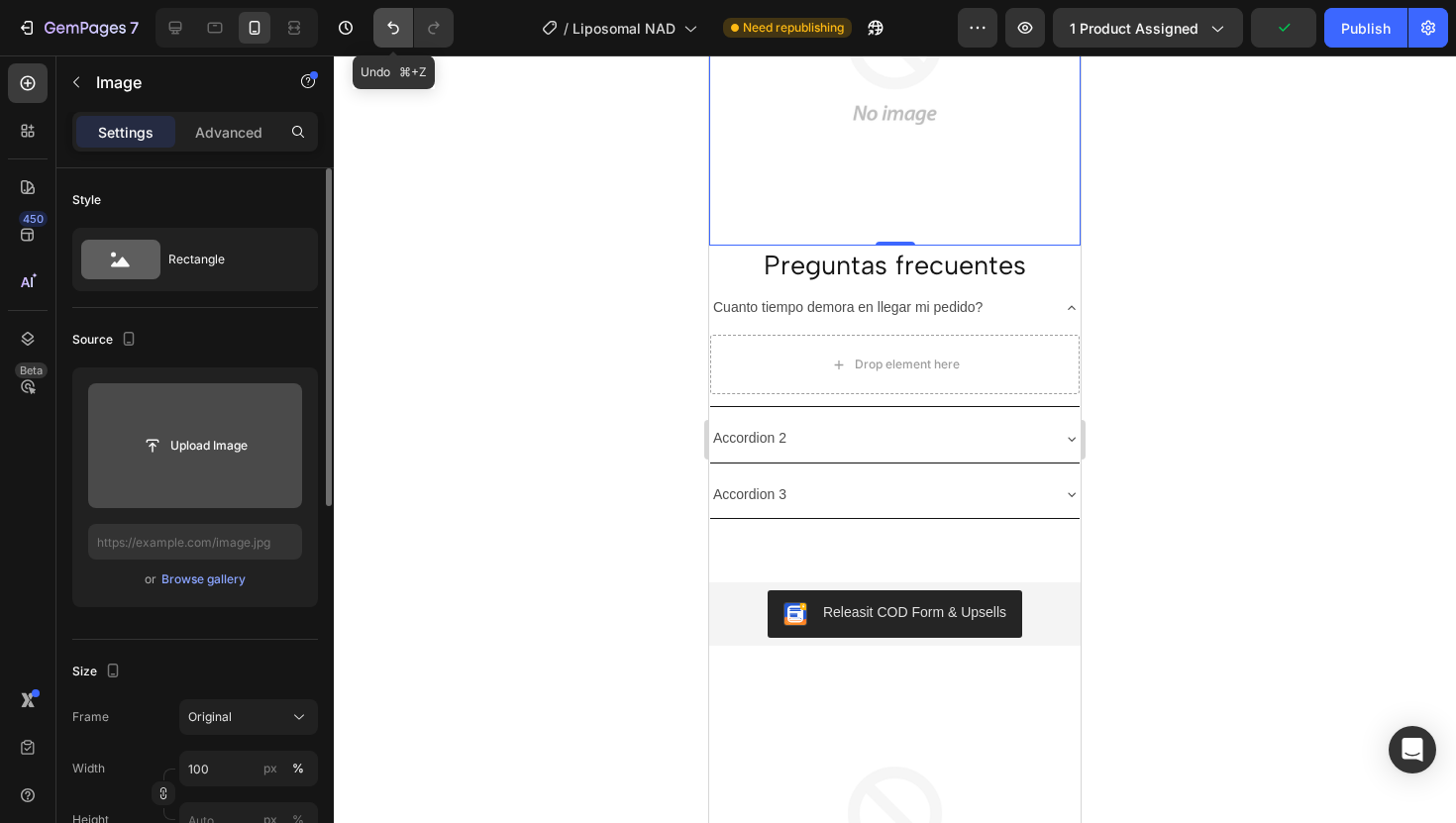 click 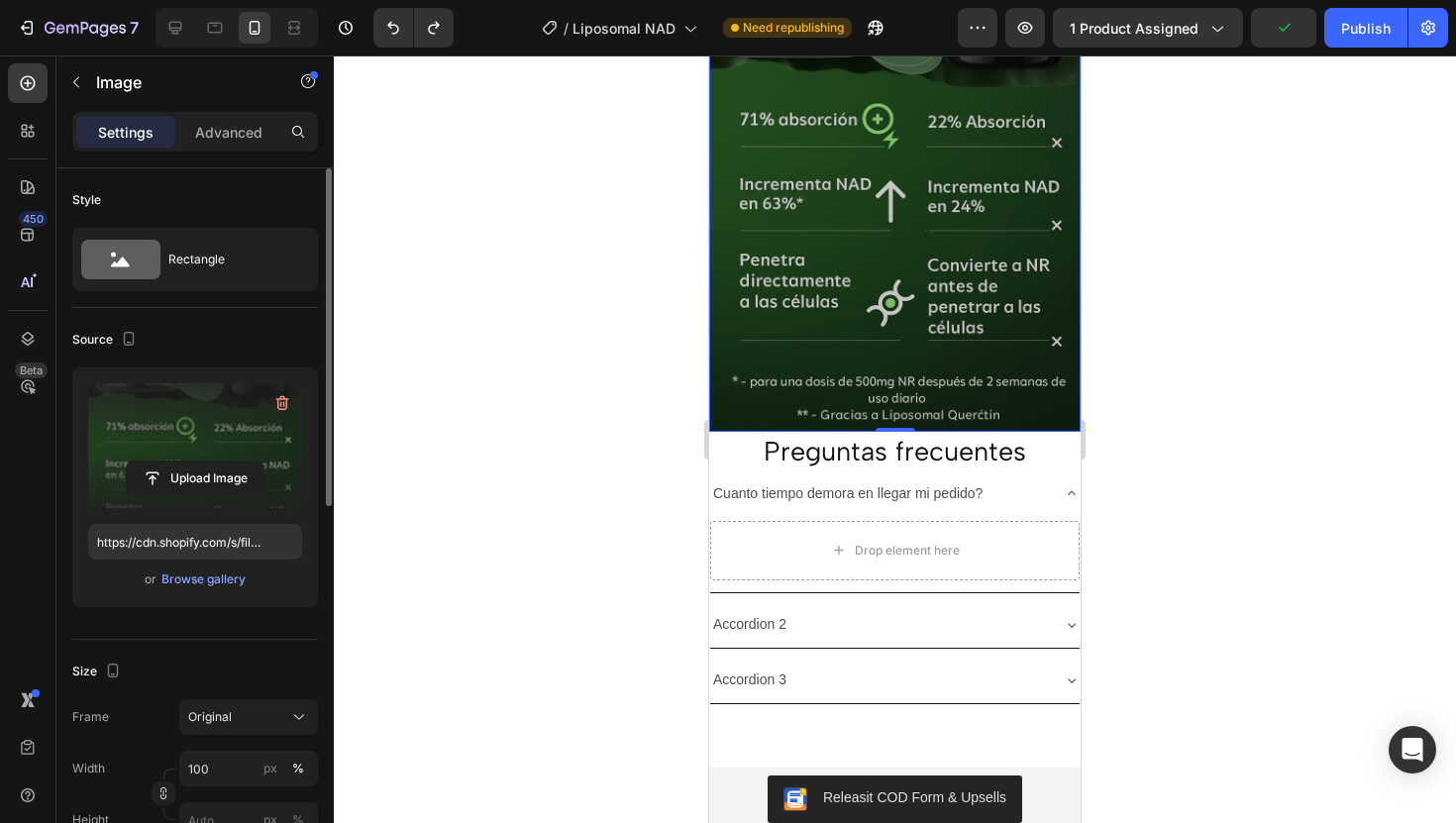 scroll, scrollTop: 2990, scrollLeft: 0, axis: vertical 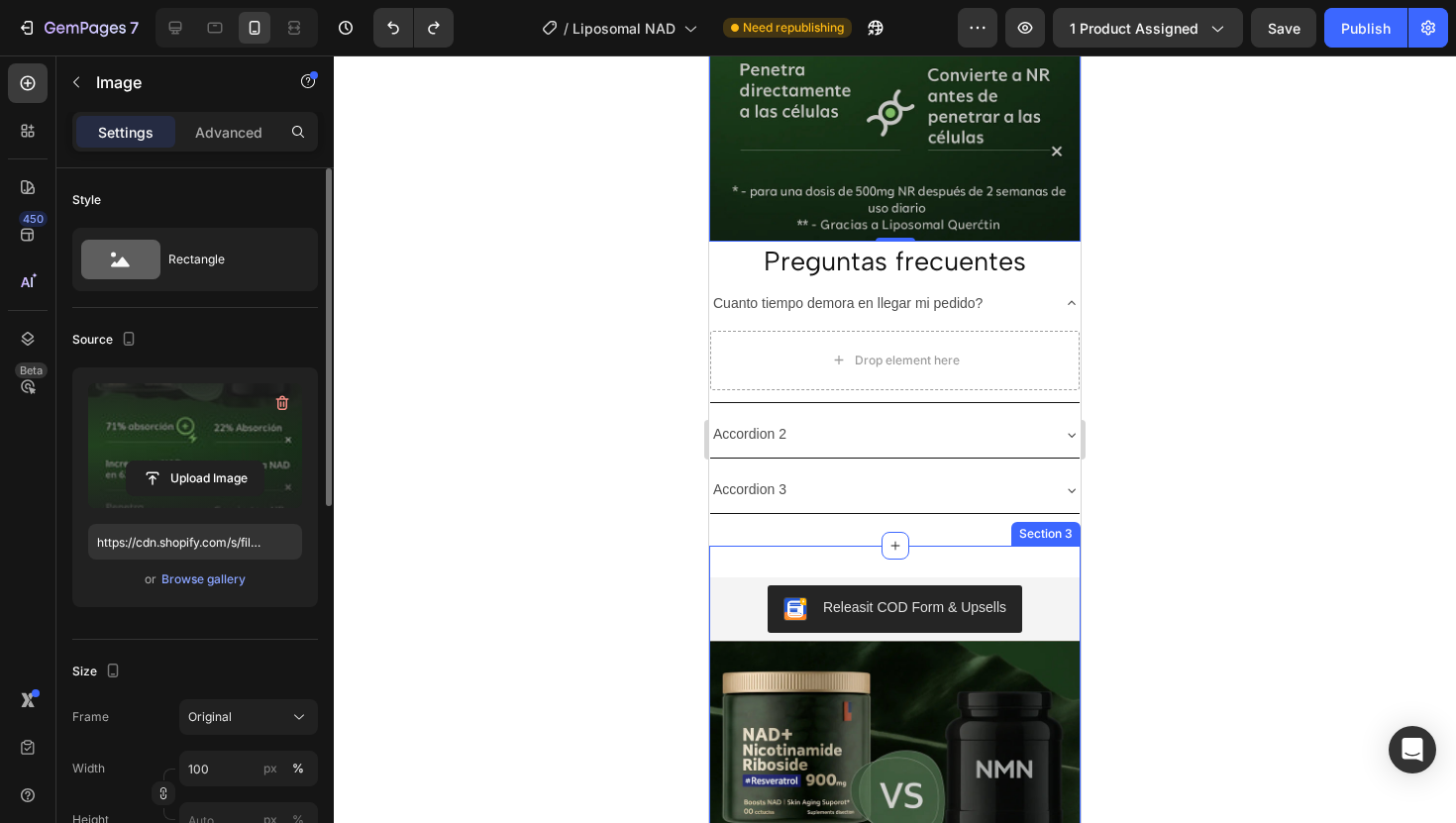 click on "Releasit COD Form & Upsells Releasit COD Form & Upsells Product Image Row Row Preguntas frecuentes  Heading
Cuanto tiempo demora en llegar mi pedido?
Drop element here
Accordion 2
Accordion 3 Accordion Section 3" at bounding box center [894, 1024] 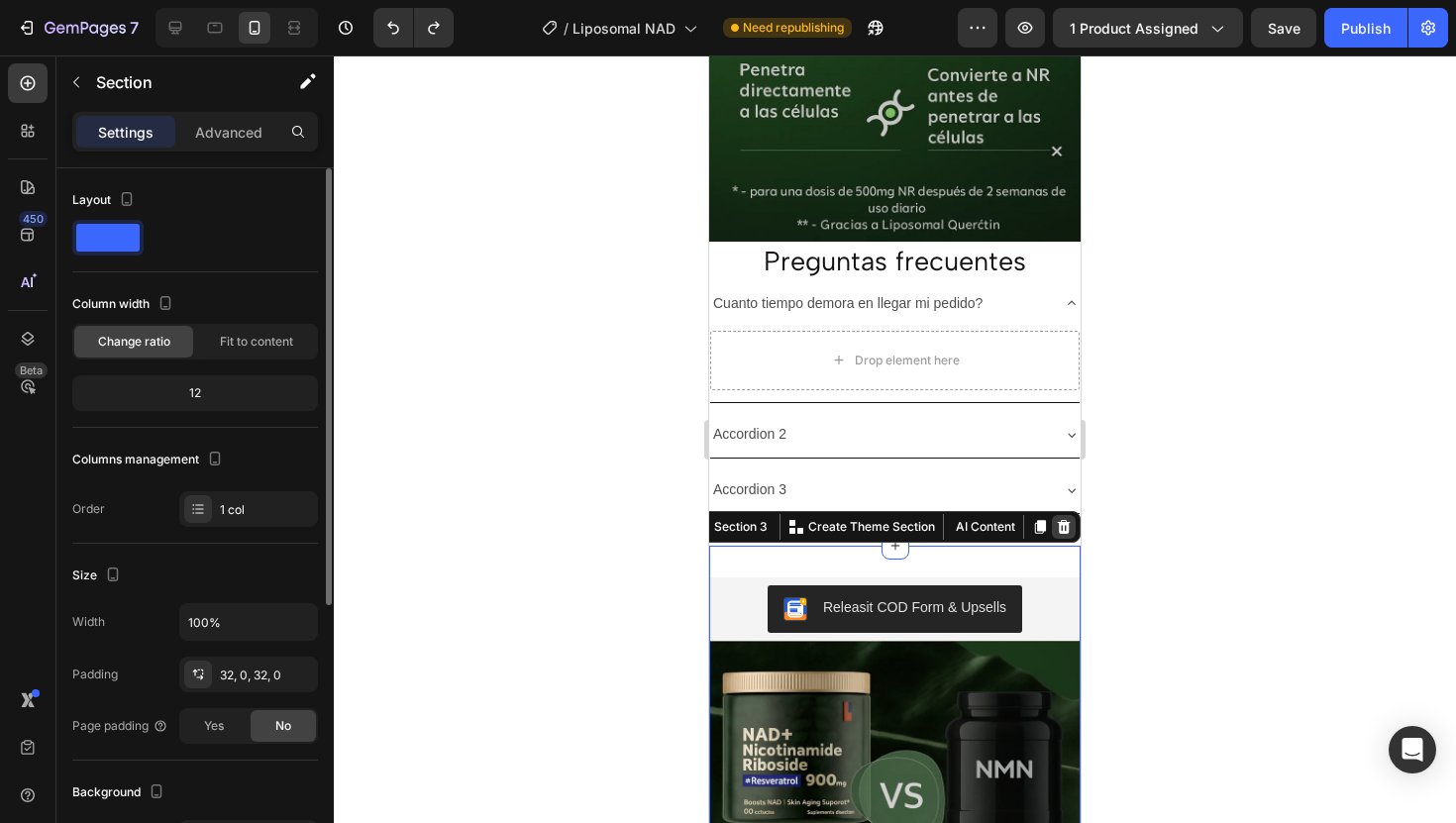 click 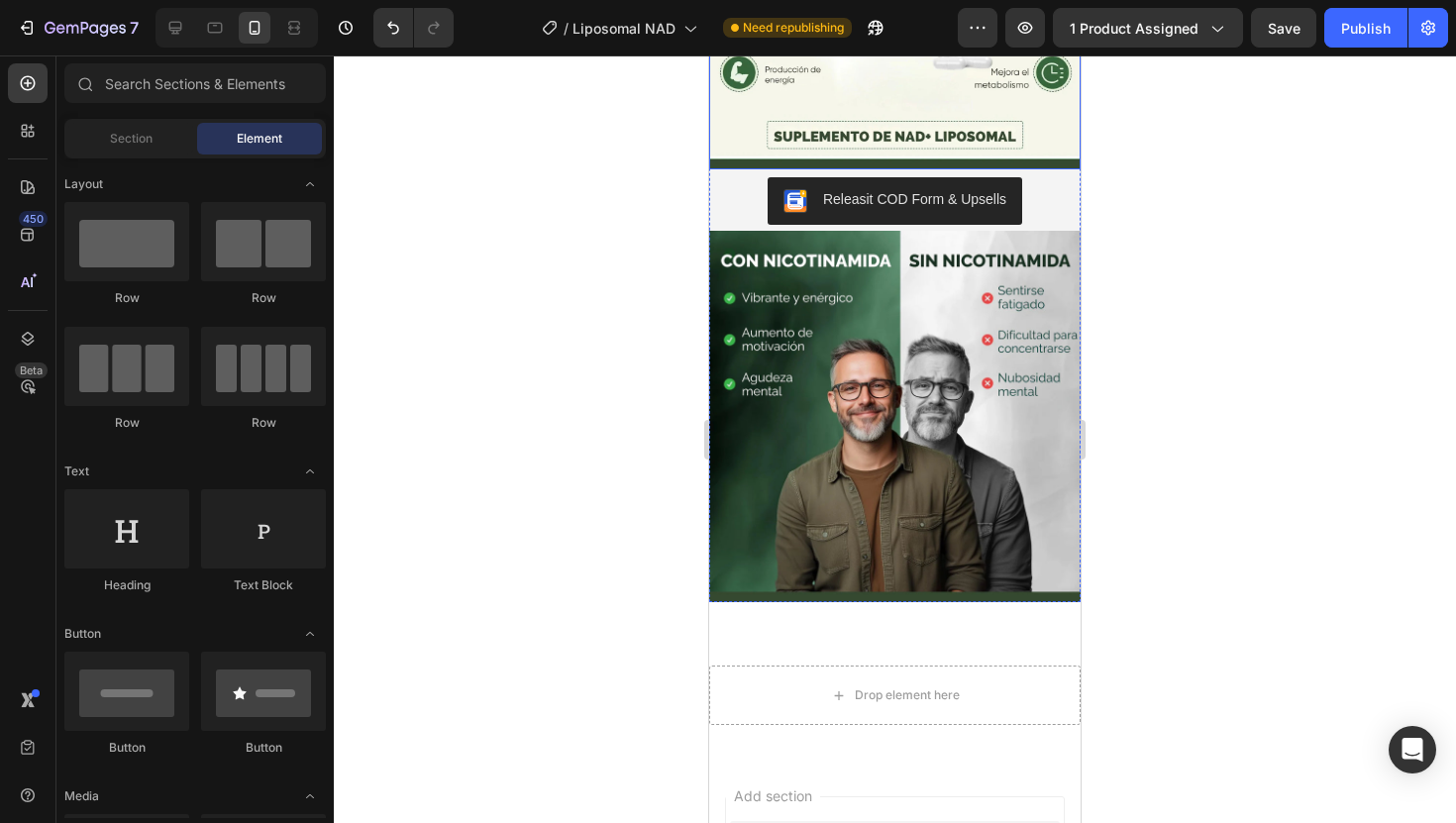 scroll, scrollTop: 2068, scrollLeft: 0, axis: vertical 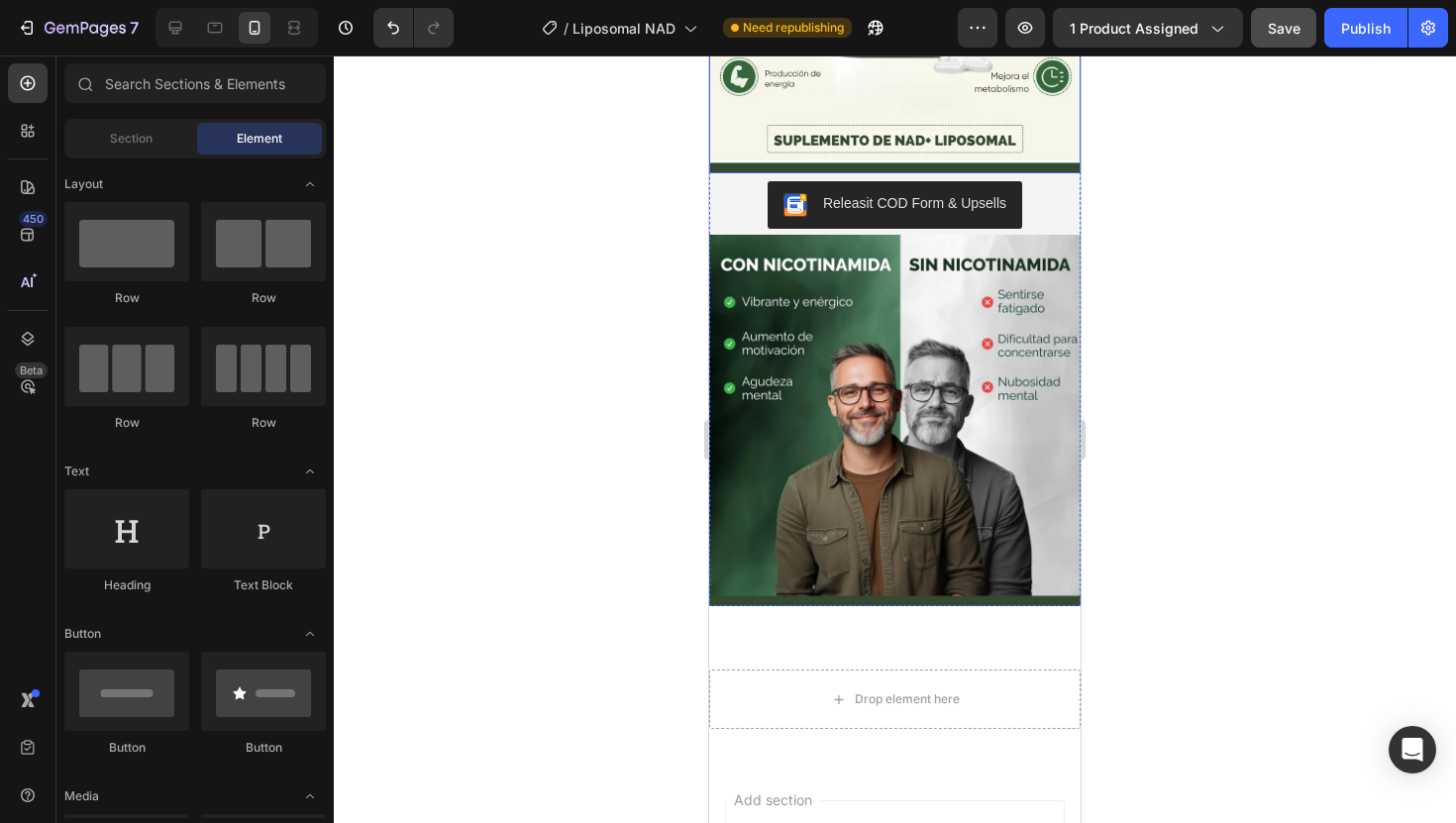 click on "Save" 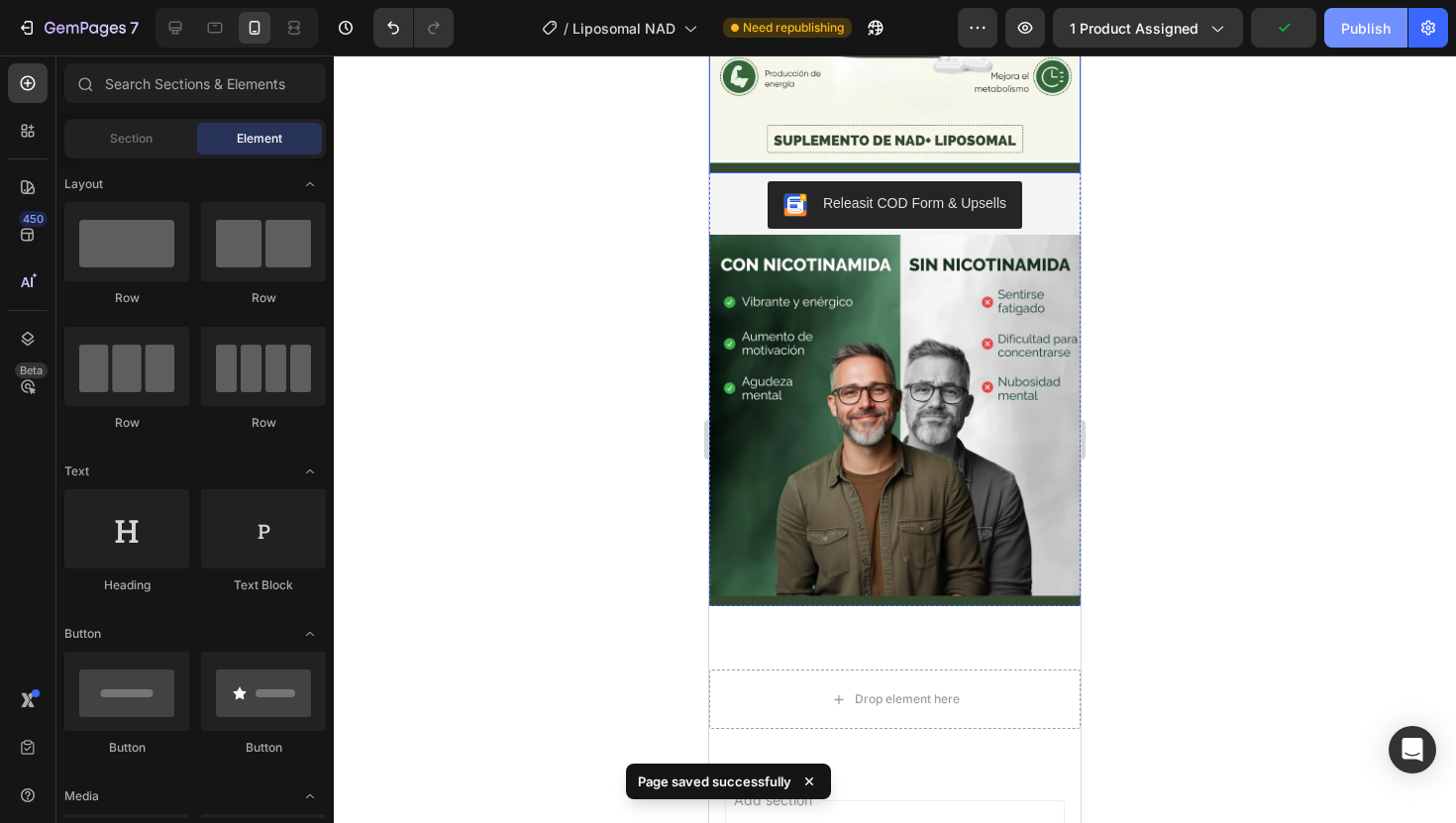 click on "Publish" at bounding box center [1366, 28] 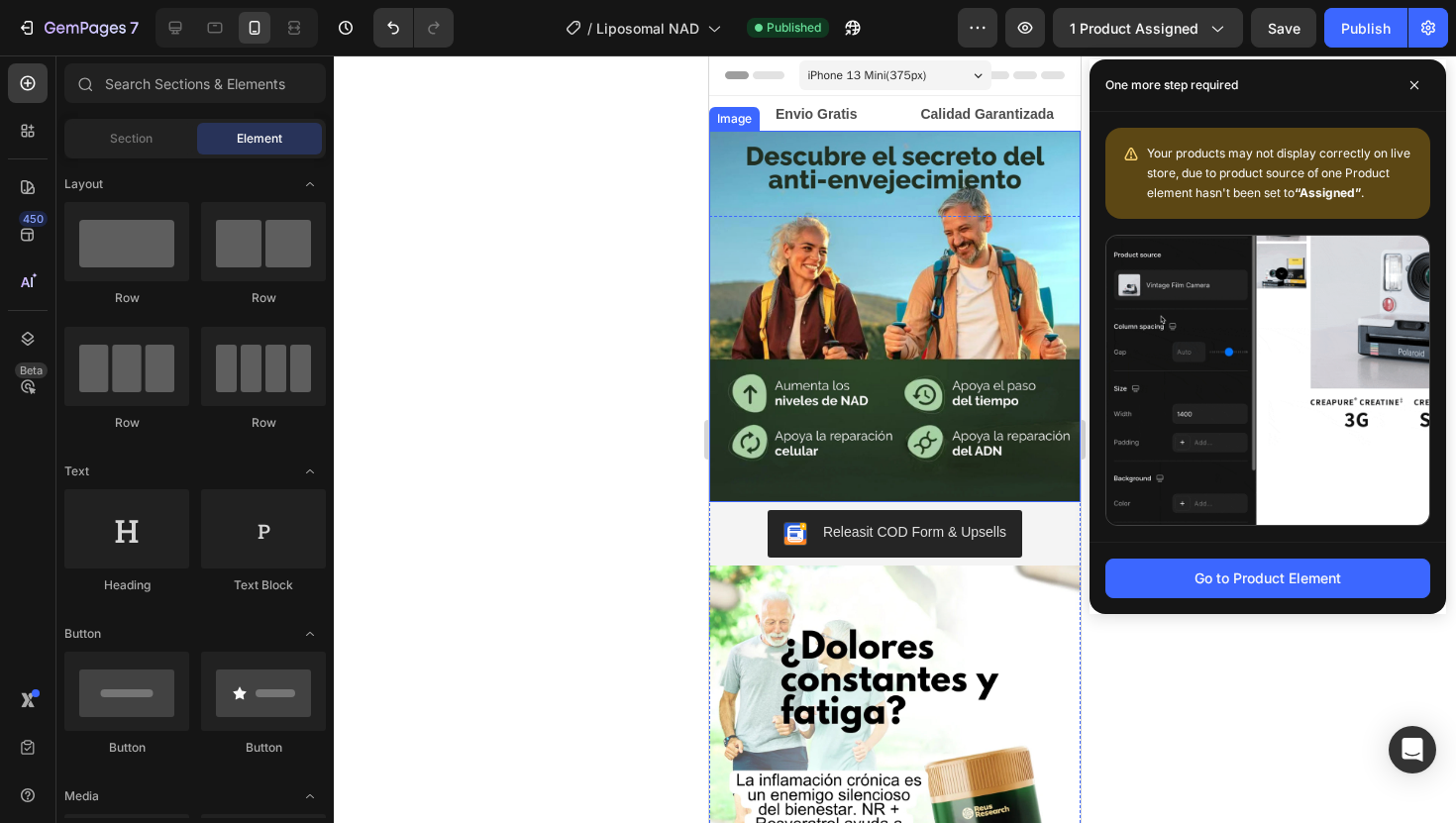 scroll, scrollTop: 24, scrollLeft: 0, axis: vertical 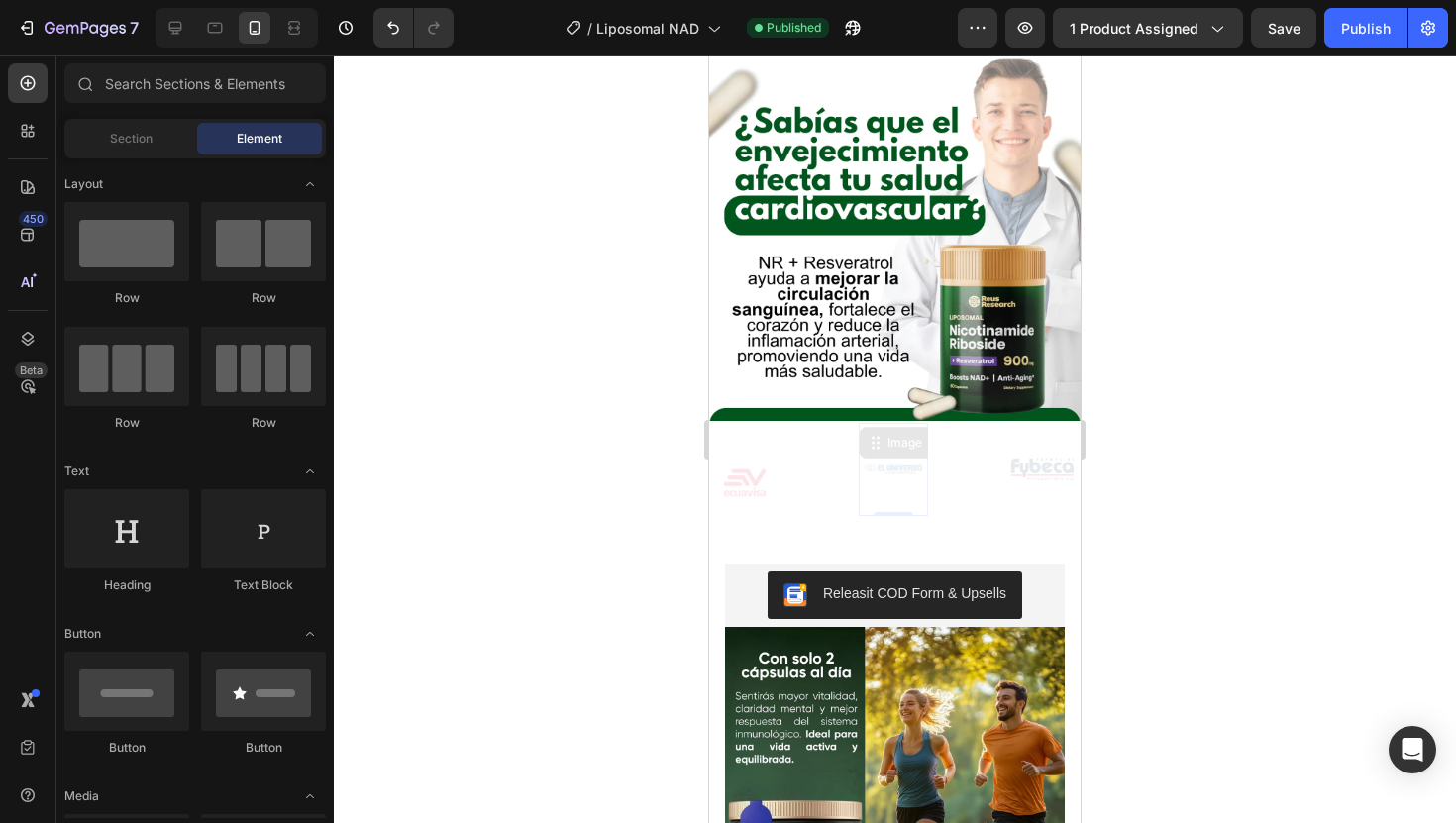 click at bounding box center (893, 469) 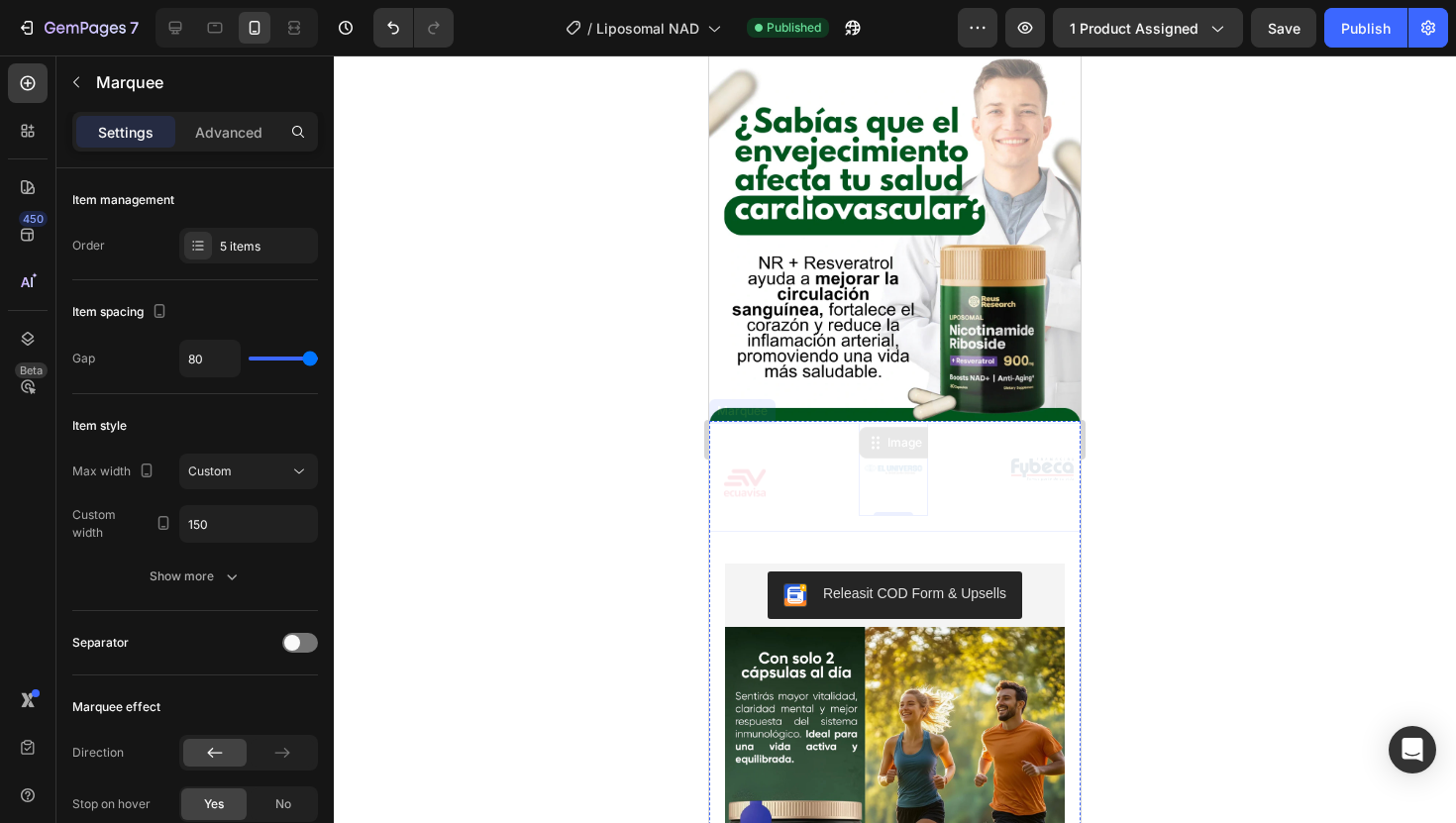 click on "Image Image   0 Image Image Image" at bounding box center [1082, 469] 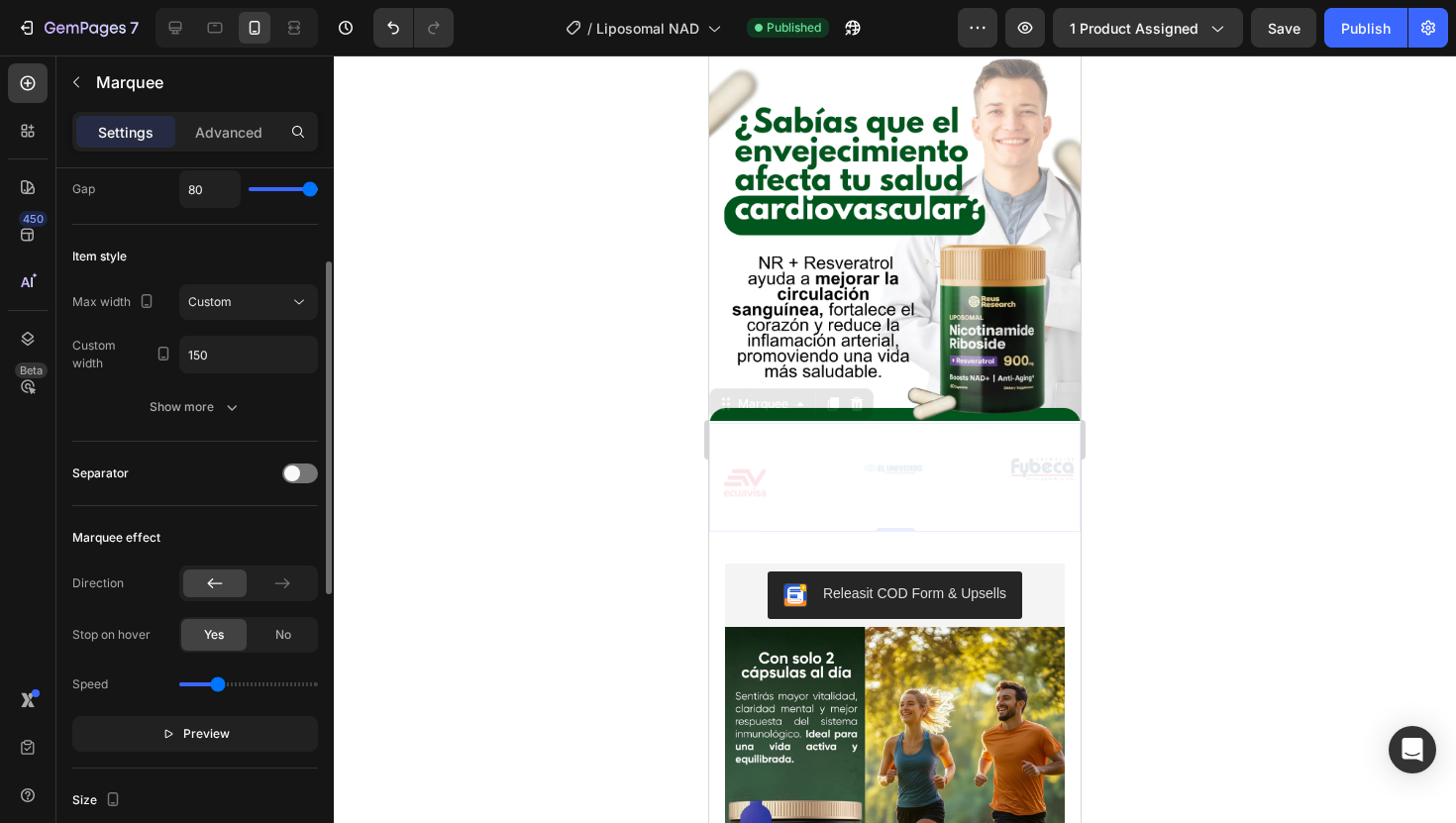 scroll, scrollTop: 163, scrollLeft: 0, axis: vertical 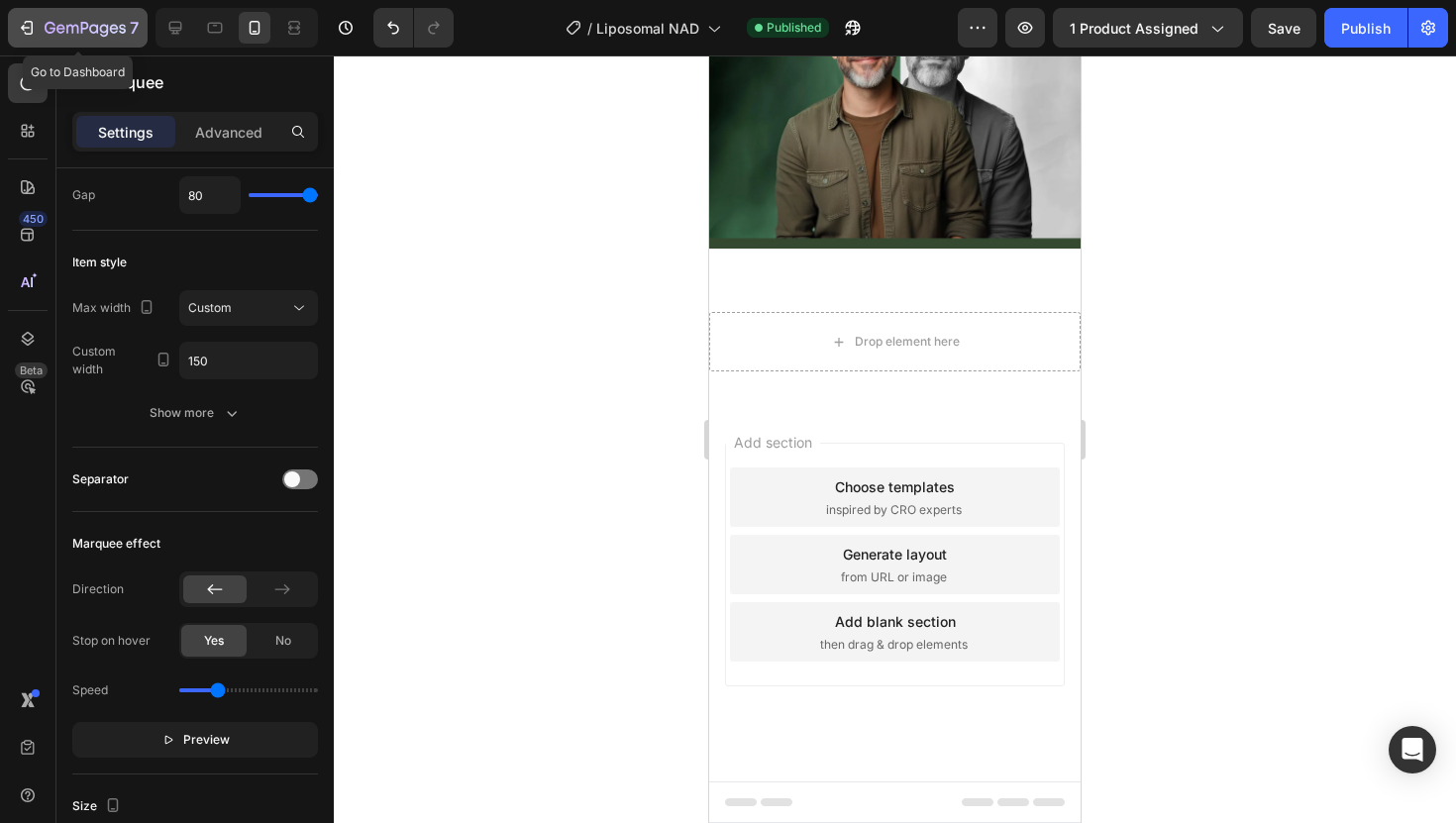 click 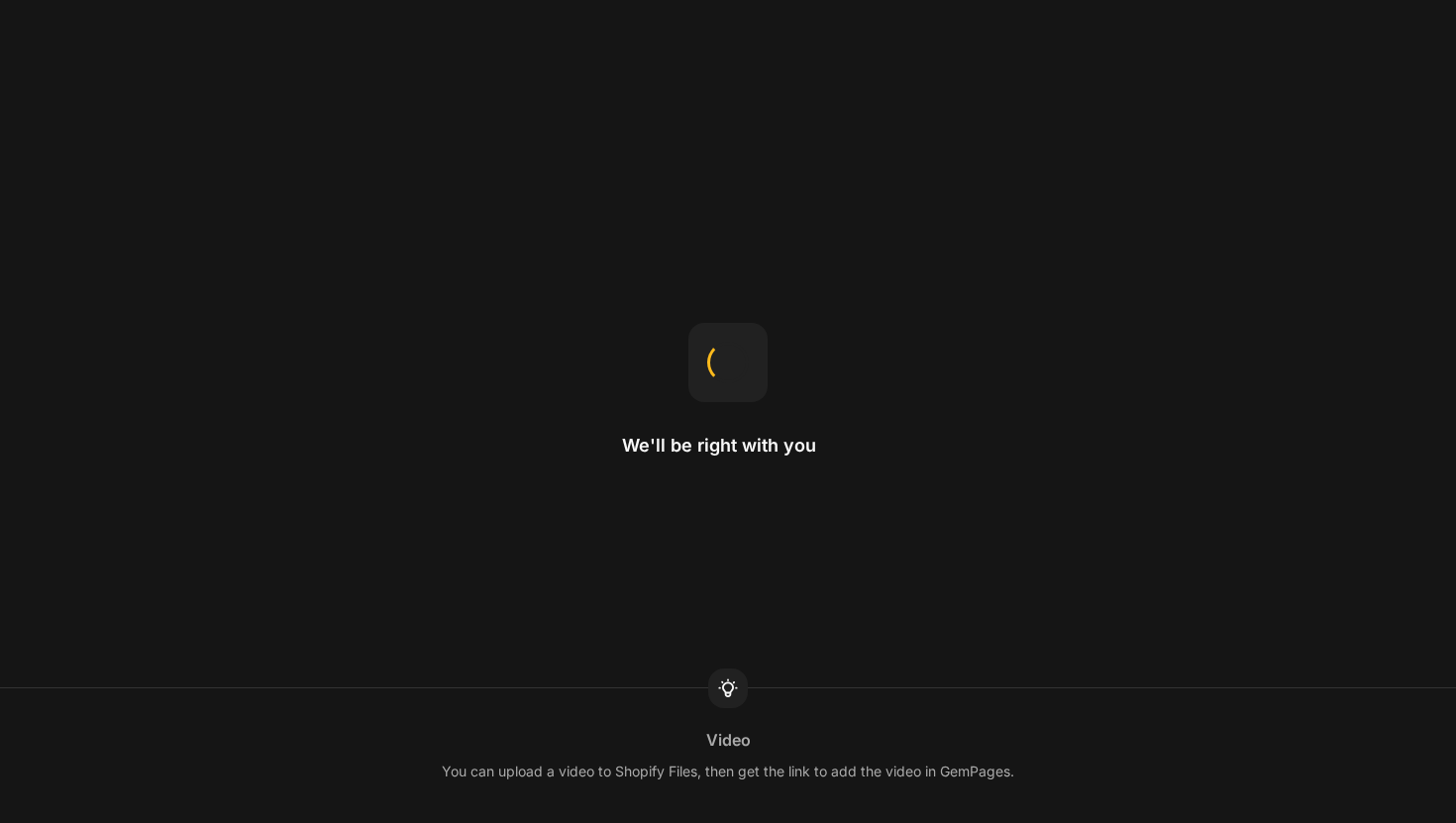scroll, scrollTop: 0, scrollLeft: 0, axis: both 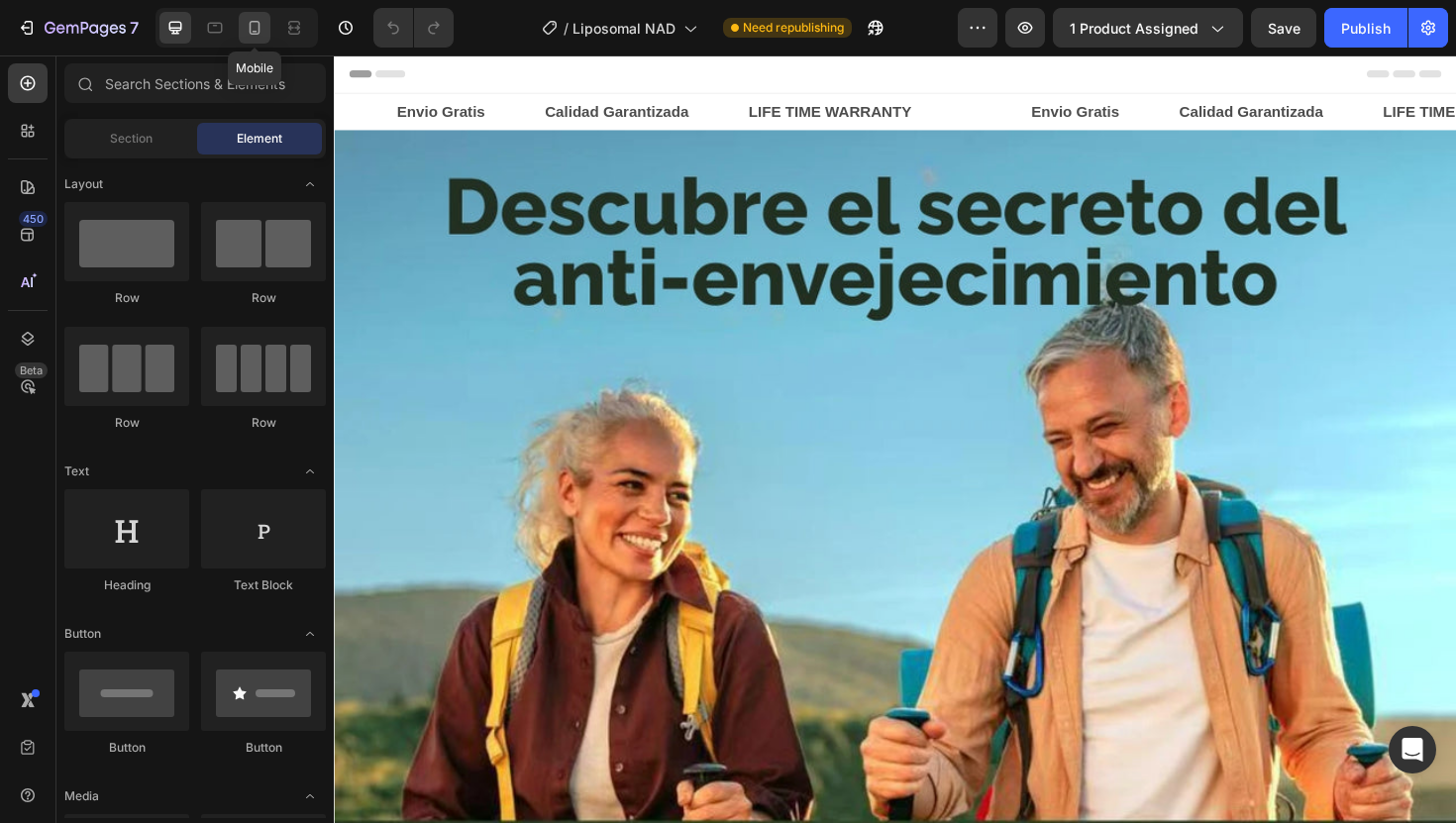 click 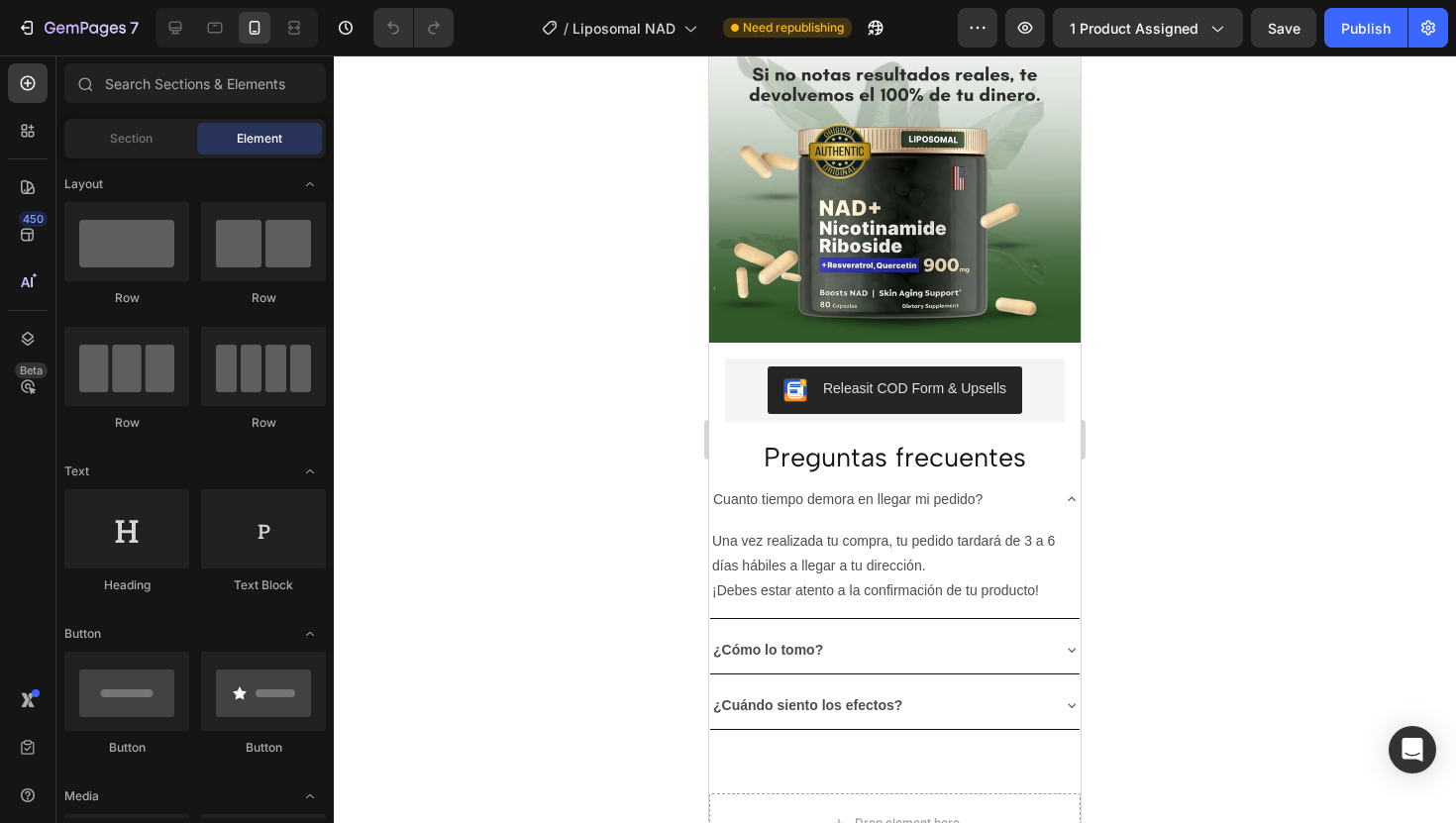 scroll, scrollTop: 3699, scrollLeft: 0, axis: vertical 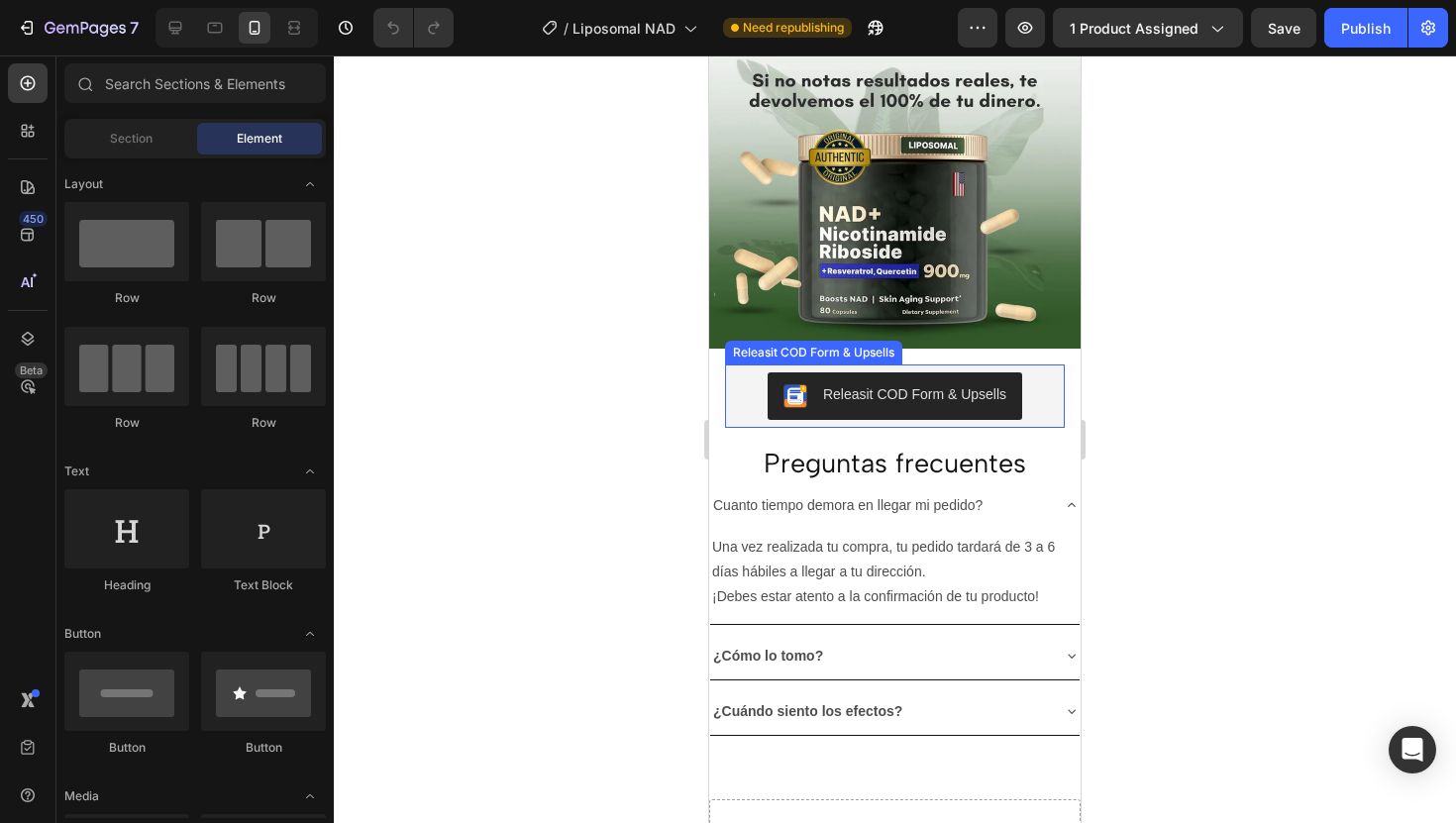 click on "Releasit COD Form & Upsells" at bounding box center [894, 396] 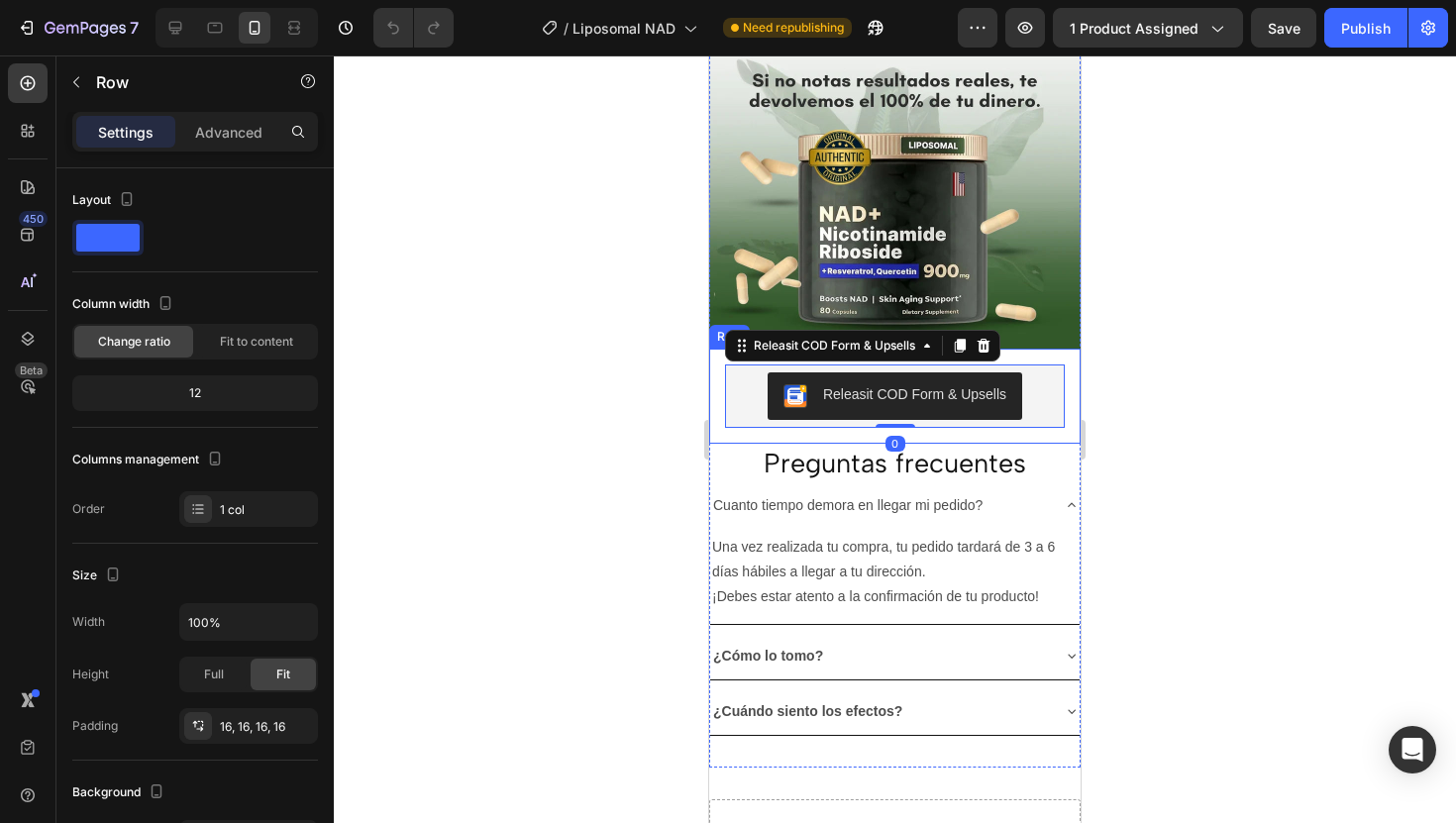 click on "Releasit COD Form & Upsells Releasit COD Form & Upsells   0 Product Row" at bounding box center [894, 396] 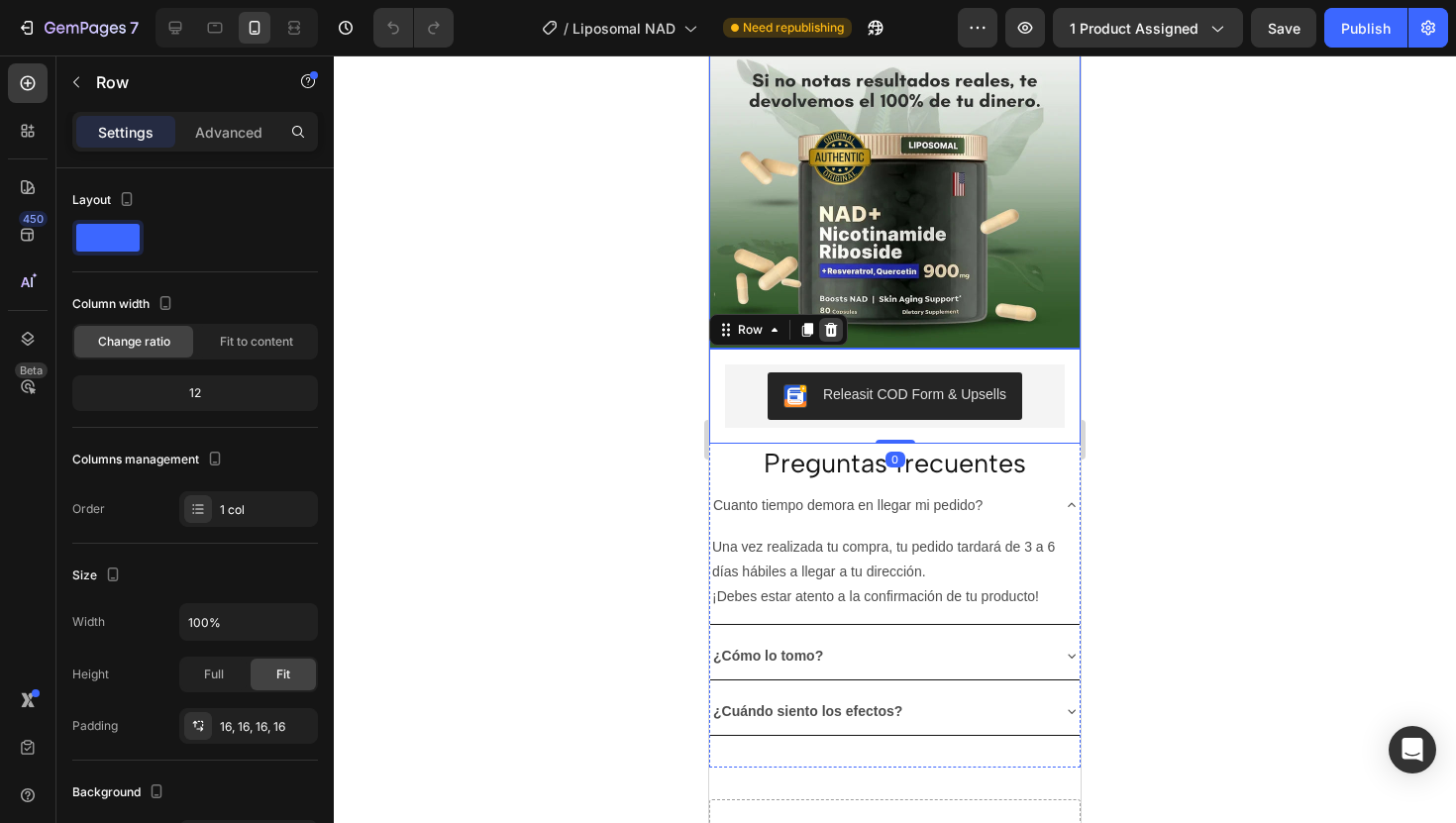 click 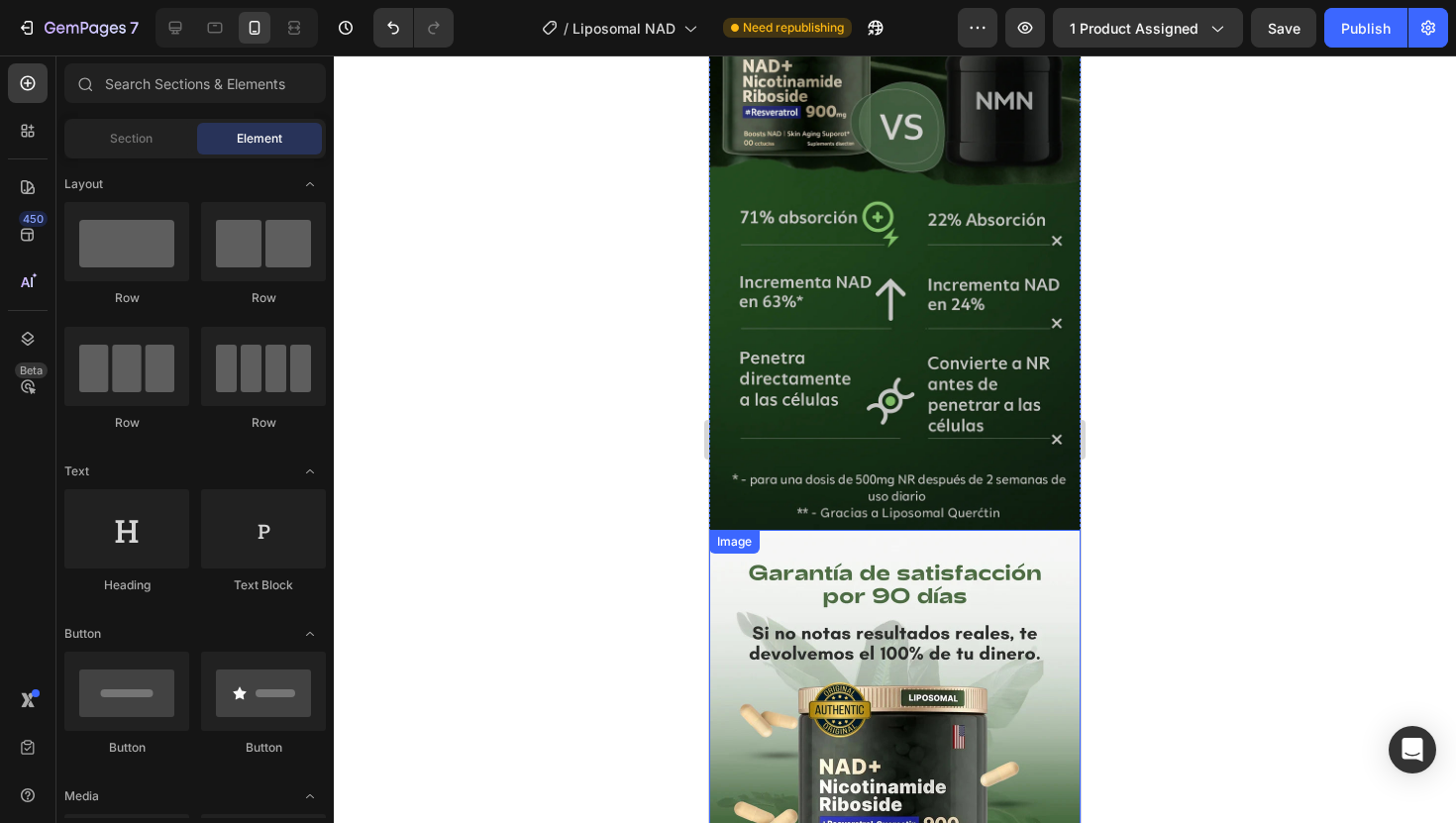 scroll, scrollTop: 3154, scrollLeft: 0, axis: vertical 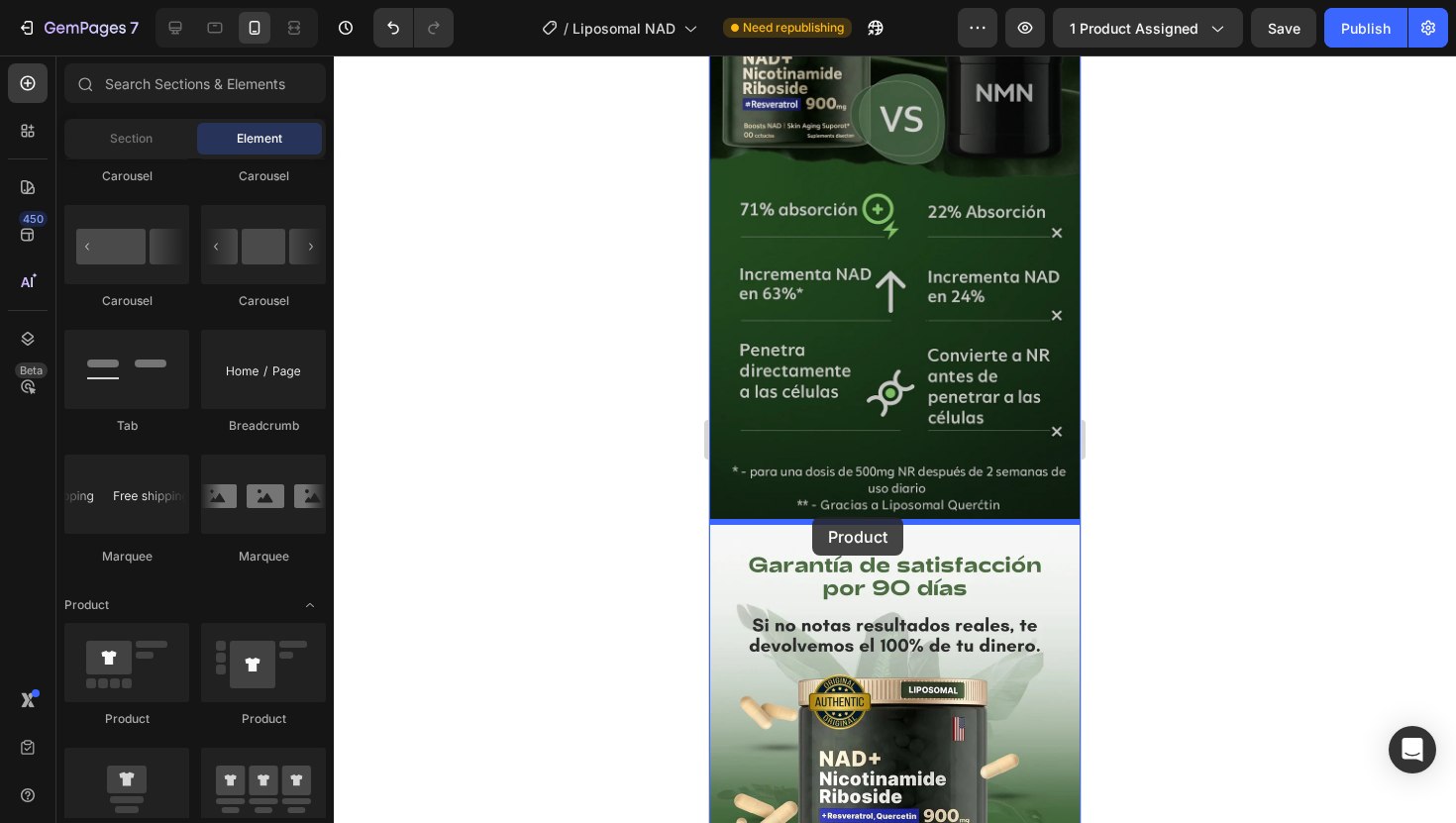 drag, startPoint x: 835, startPoint y: 696, endPoint x: 816, endPoint y: 515, distance: 181.99451 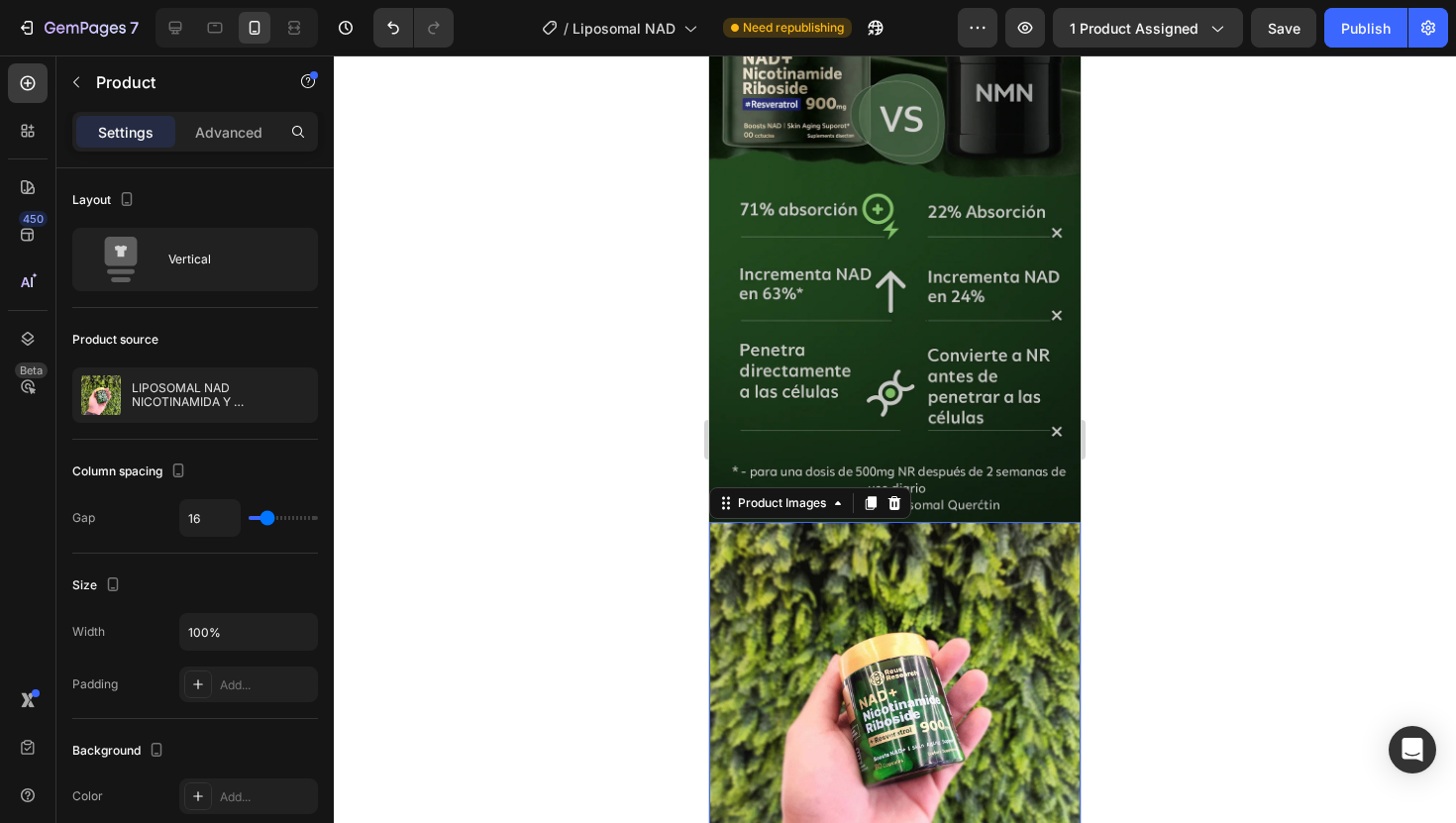 click at bounding box center (894, 707) 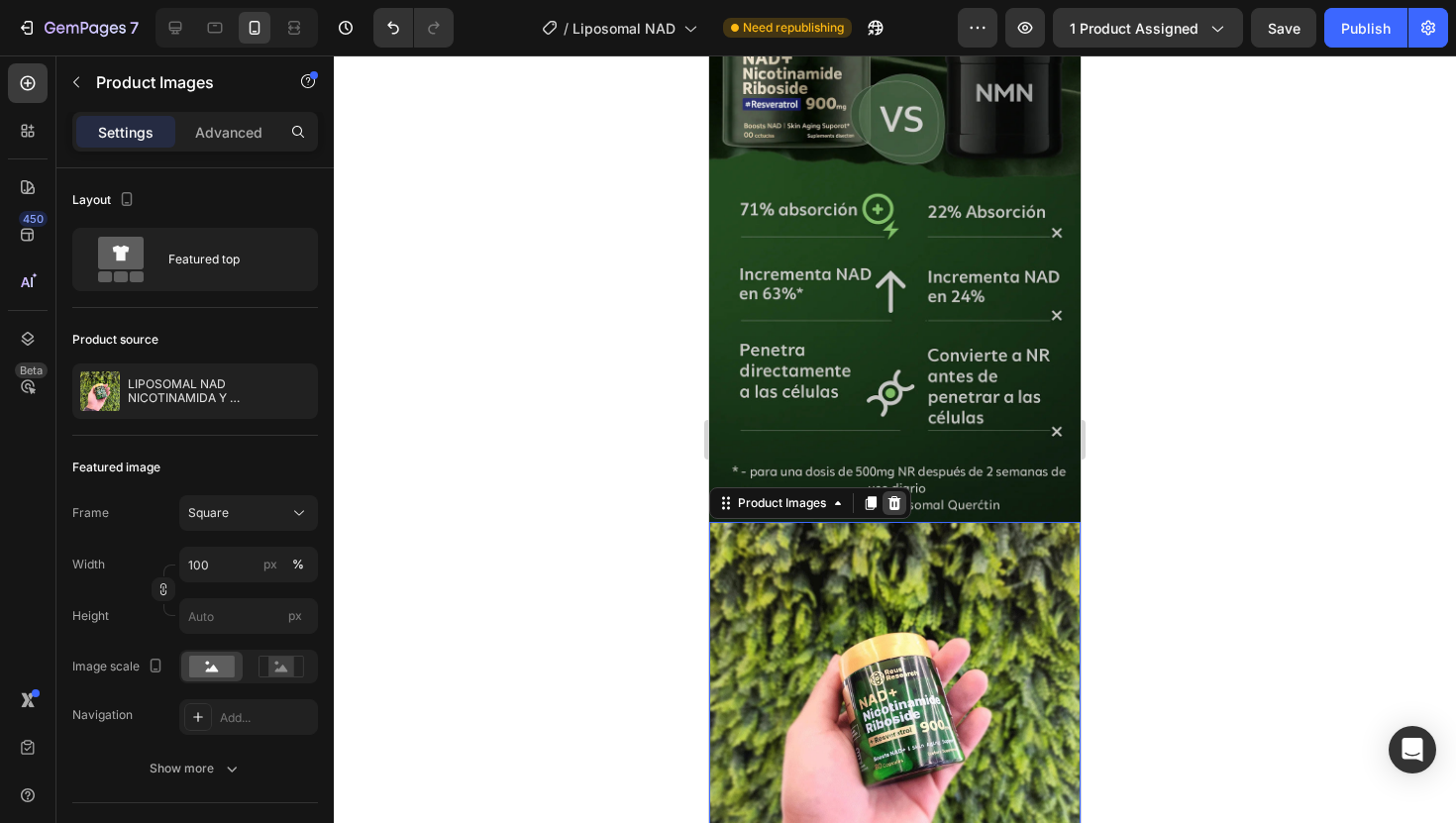 click 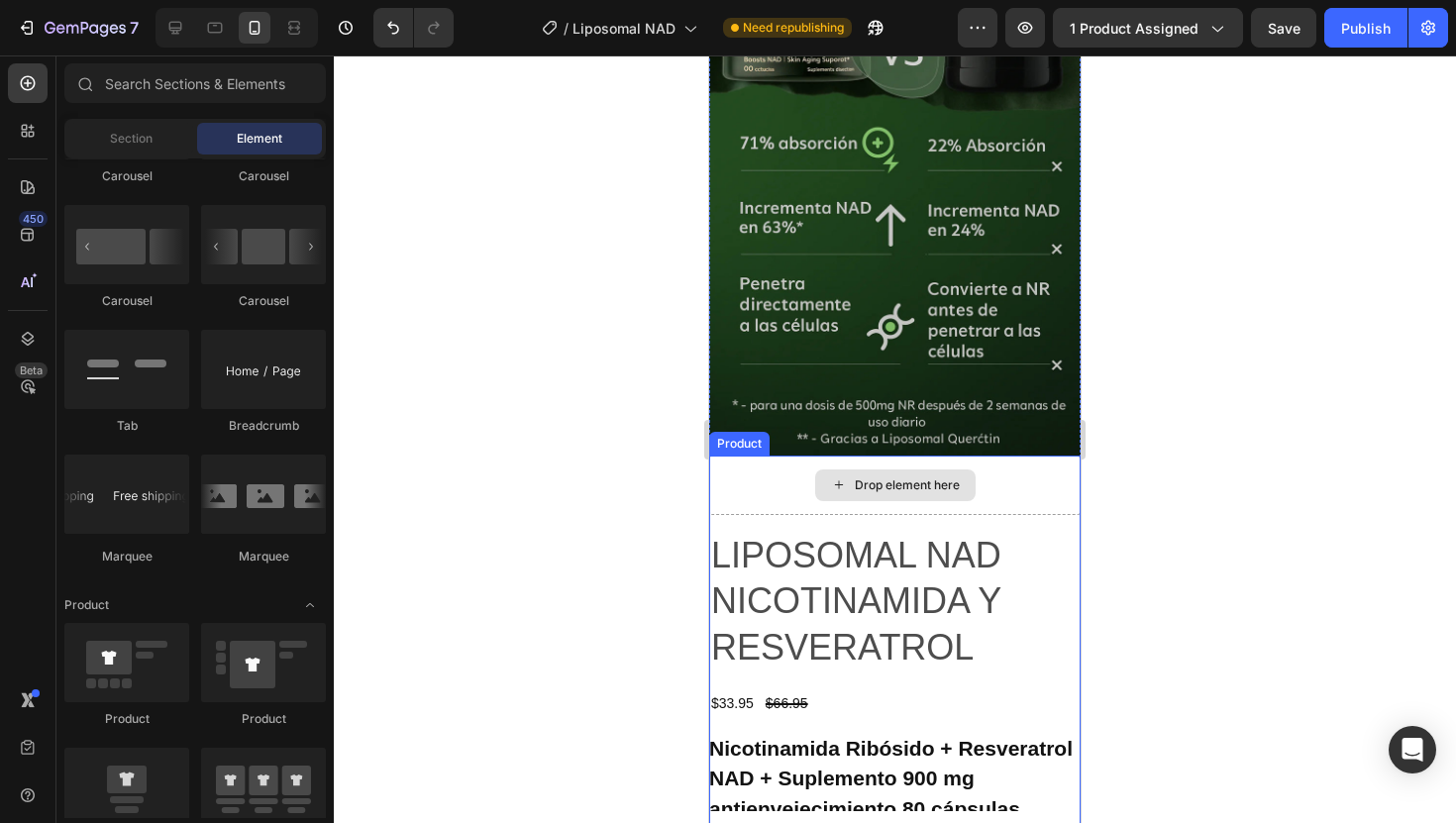 scroll, scrollTop: 3285, scrollLeft: 0, axis: vertical 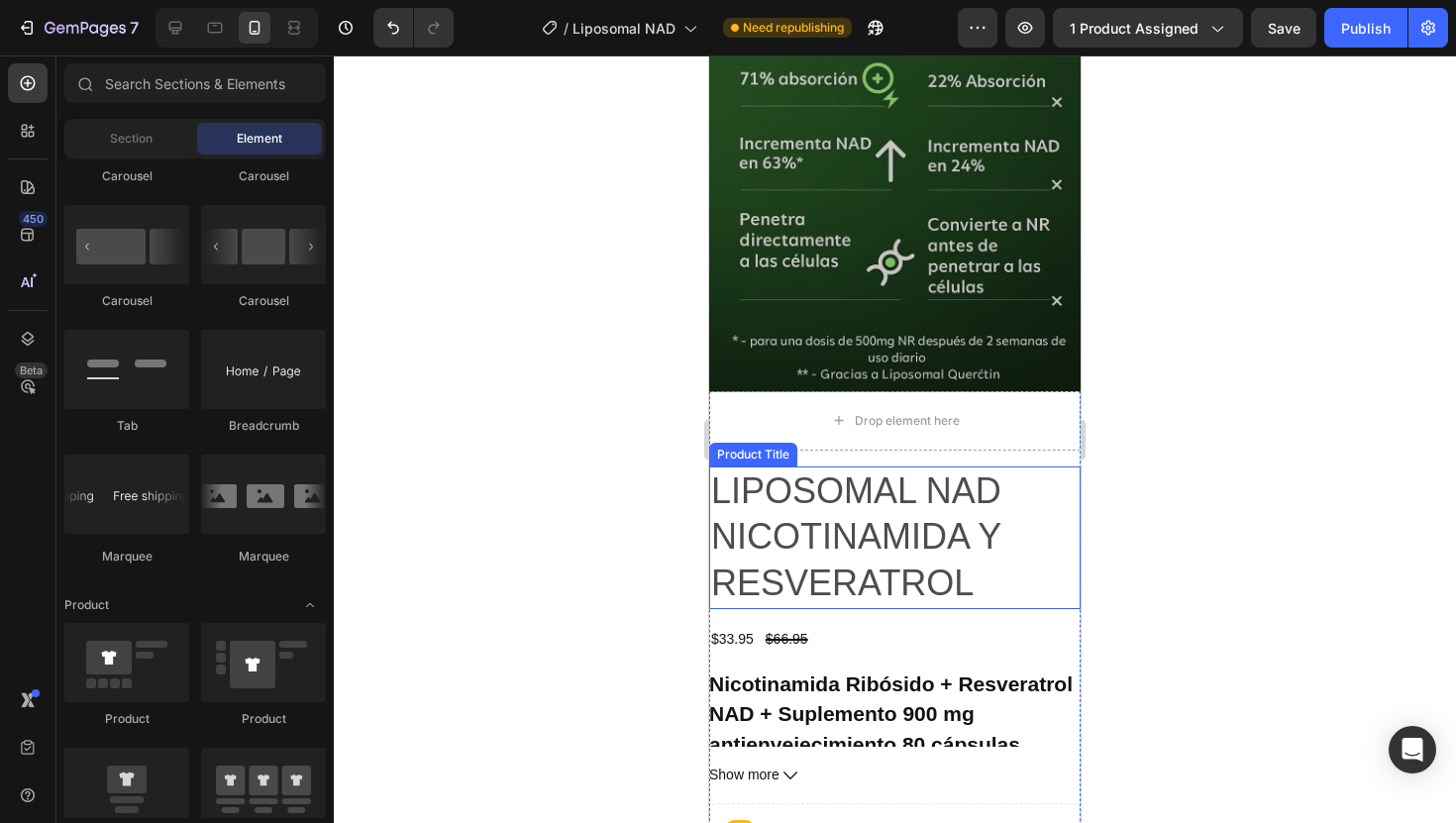 click on "LIPOSOMAL NAD NICOTINAMIDA Y RESVERATROL" at bounding box center (894, 538) 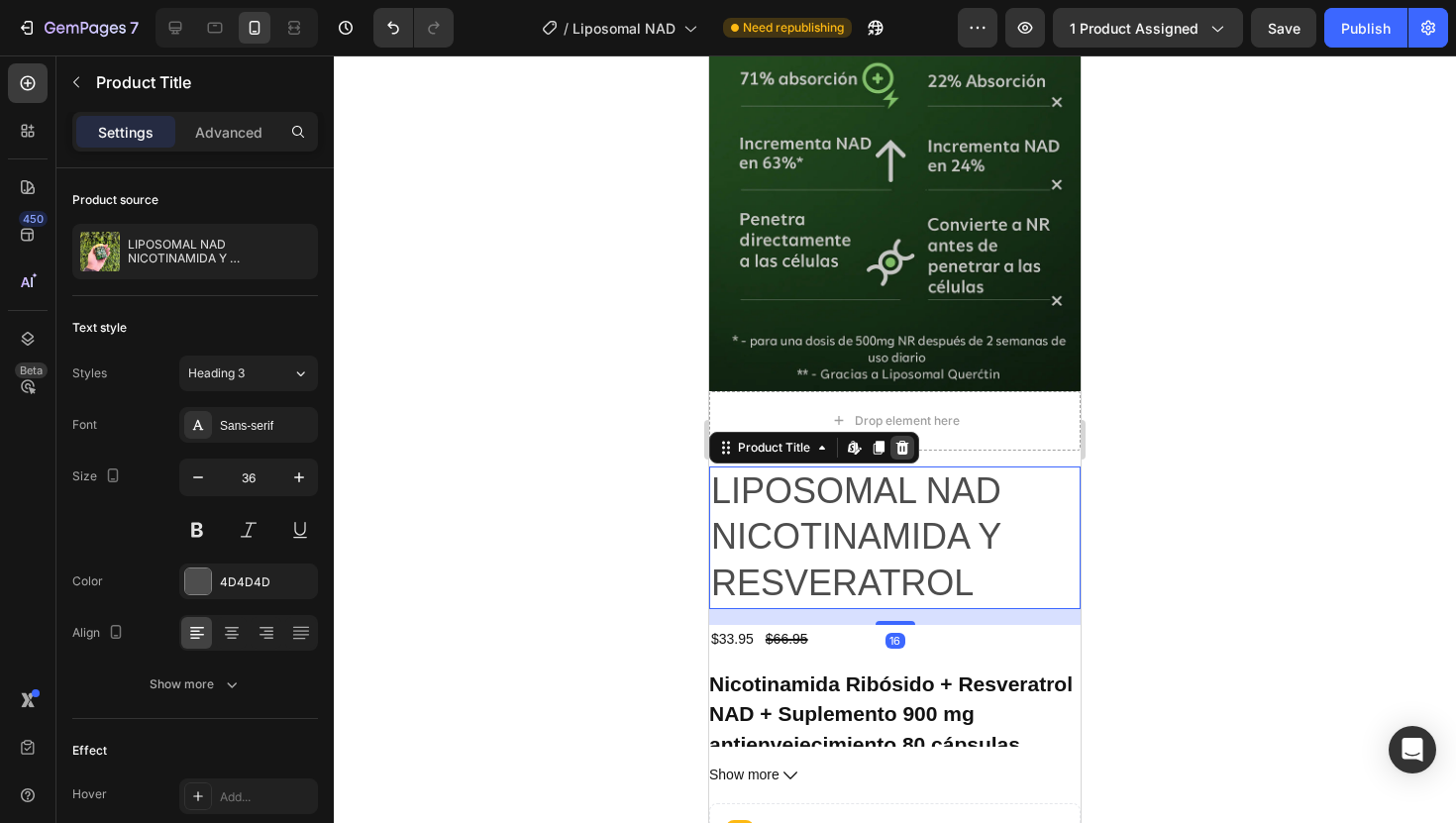click 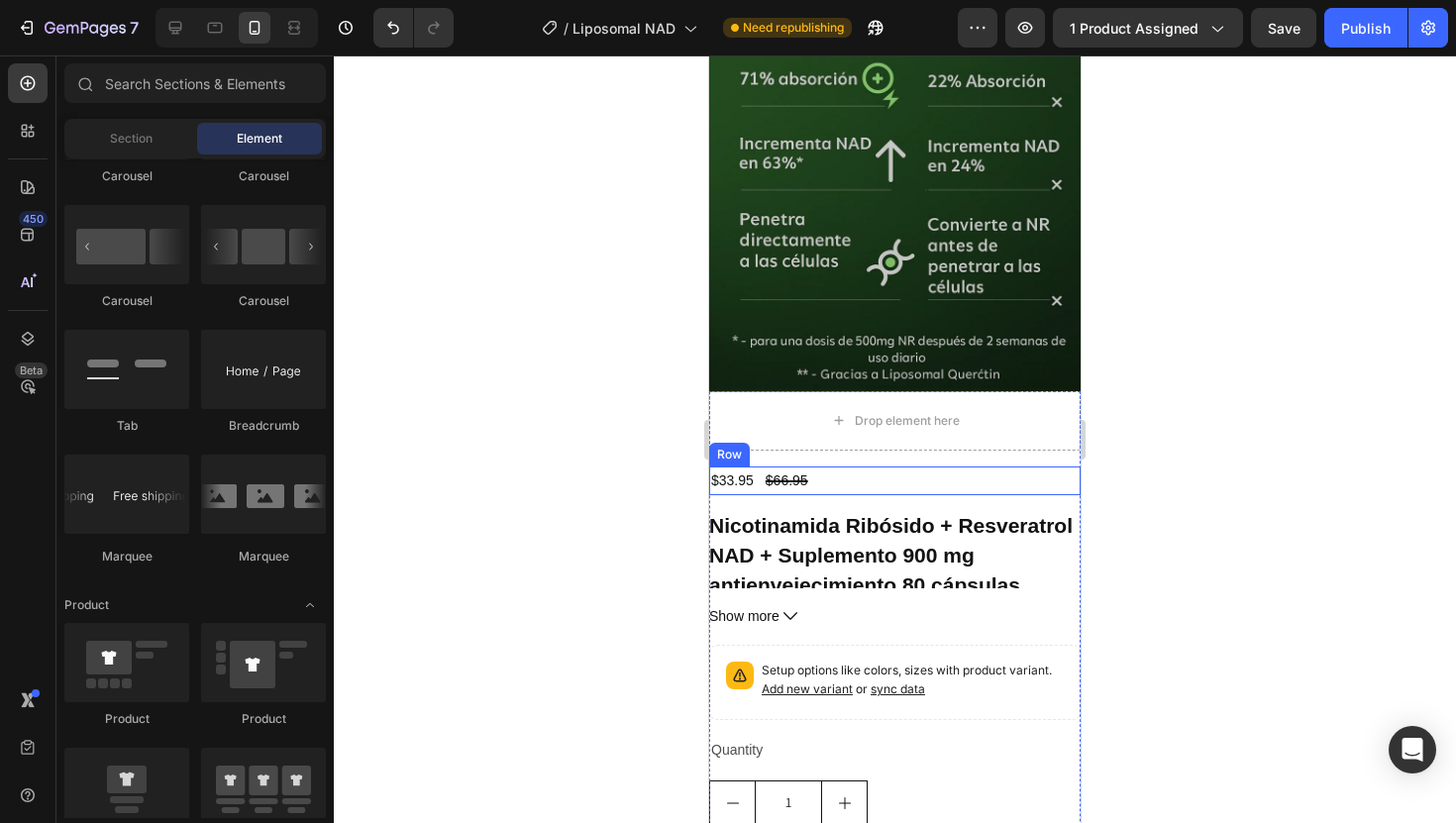 click on "$33.95 Product Price Product Price $66.95 Product Price Product Price Row" at bounding box center (894, 480) 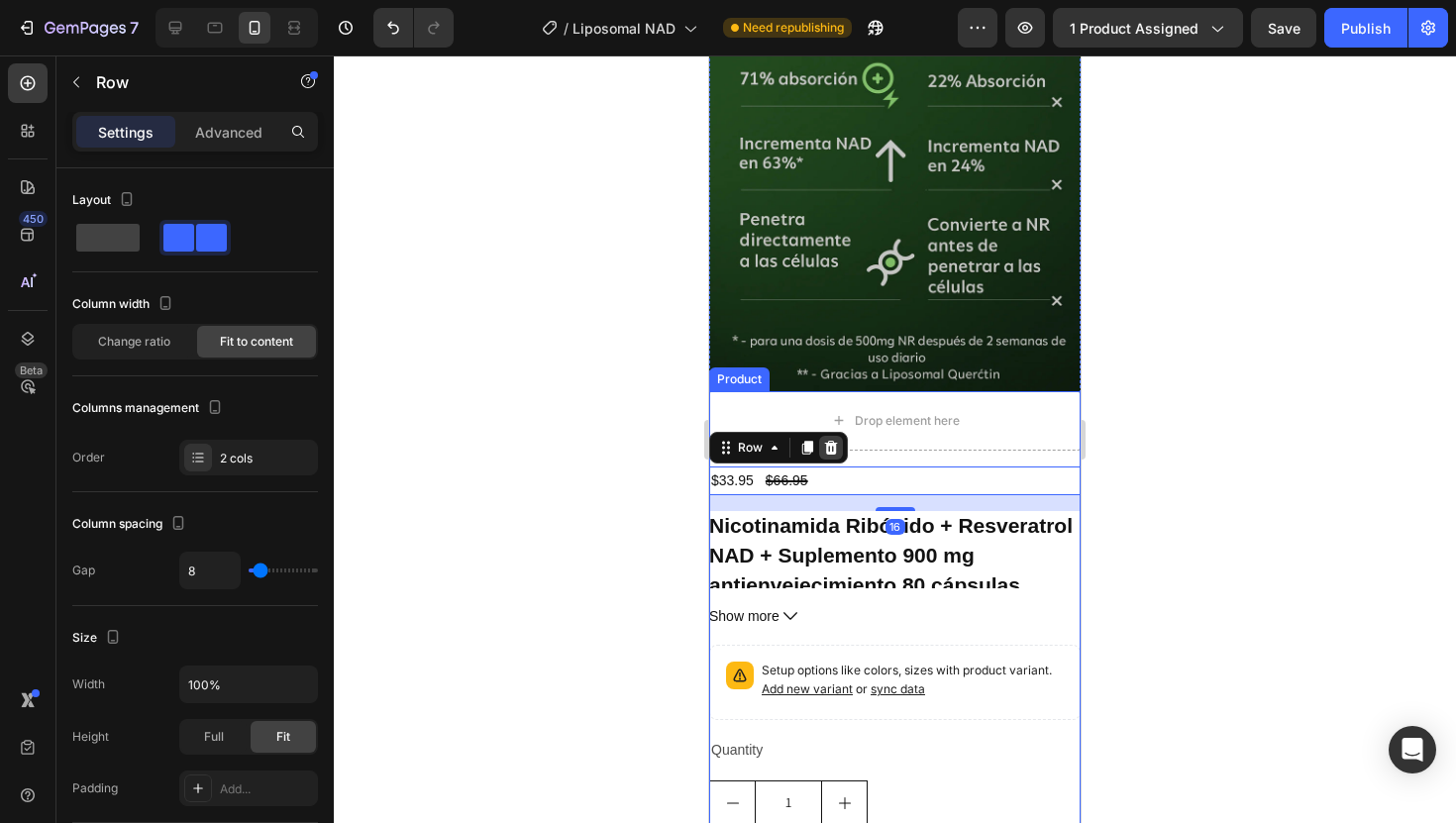 click at bounding box center [831, 448] 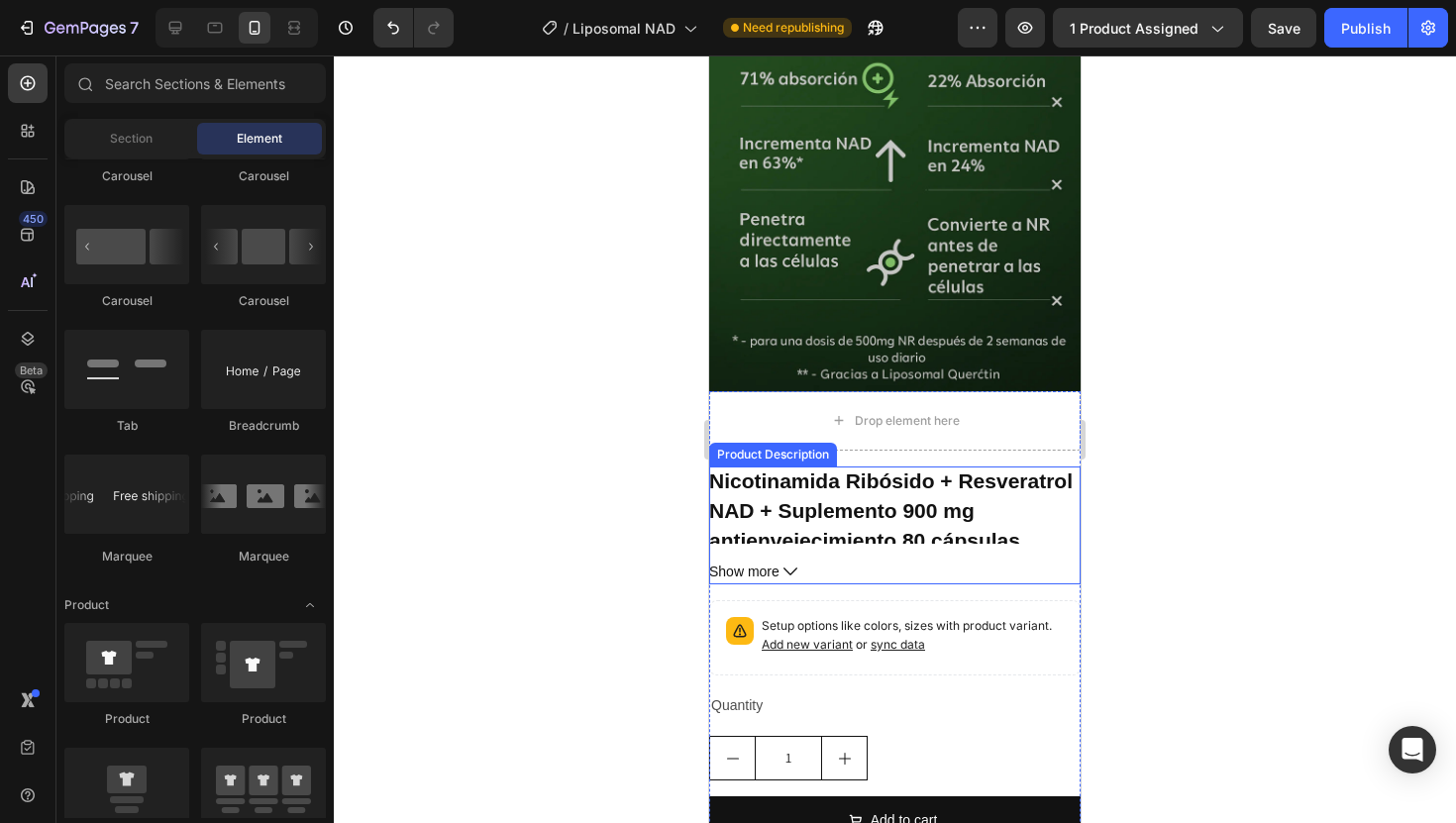 click on "Nicotinamida Ribósido + Resveratrol NAD + Suplemento 900 mg antienvejecimiento 80 cápsulas" at bounding box center (890, 510) 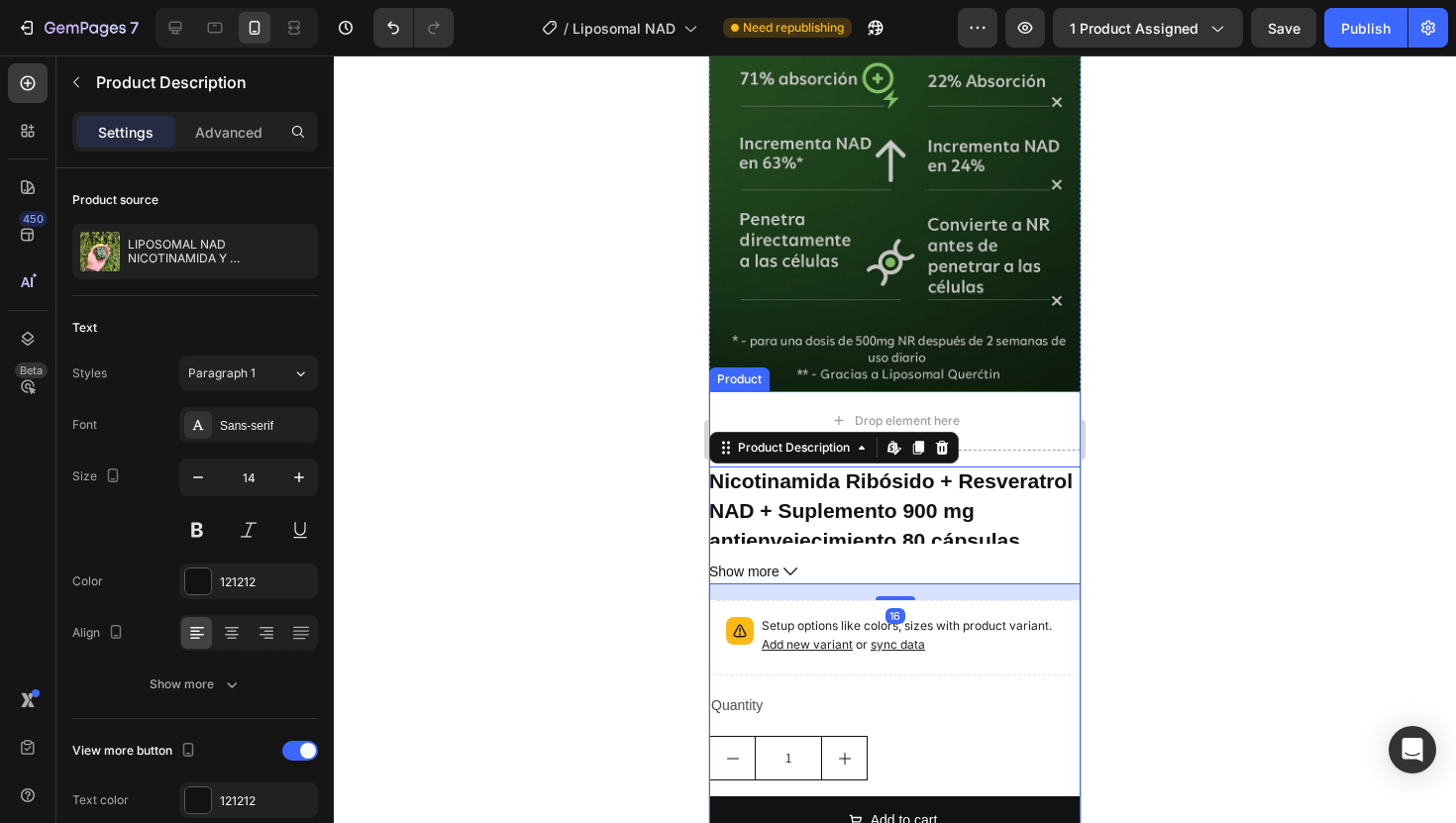 click on "Product Description   Edit content in Shopify" at bounding box center [834, 448] 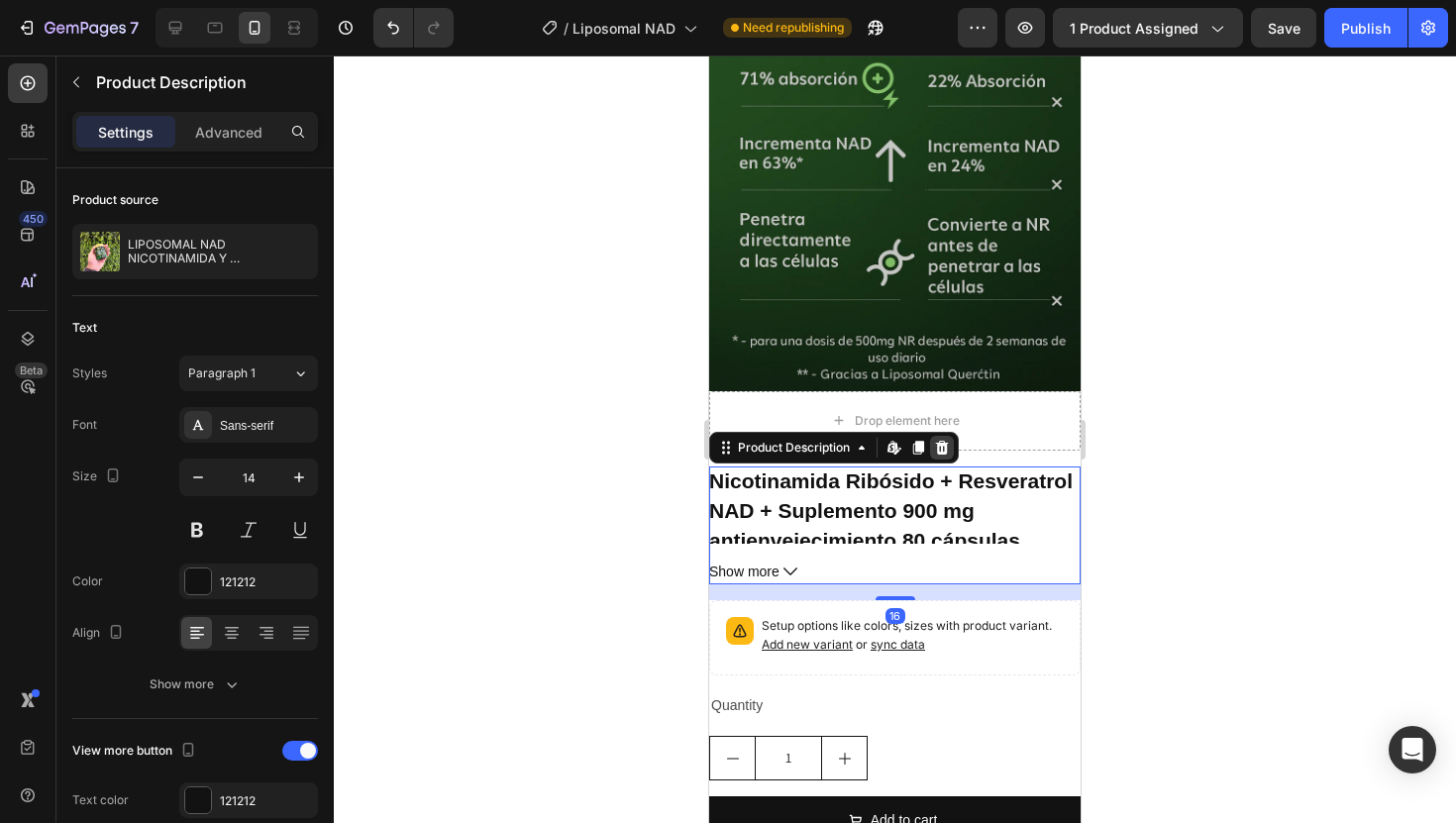 click 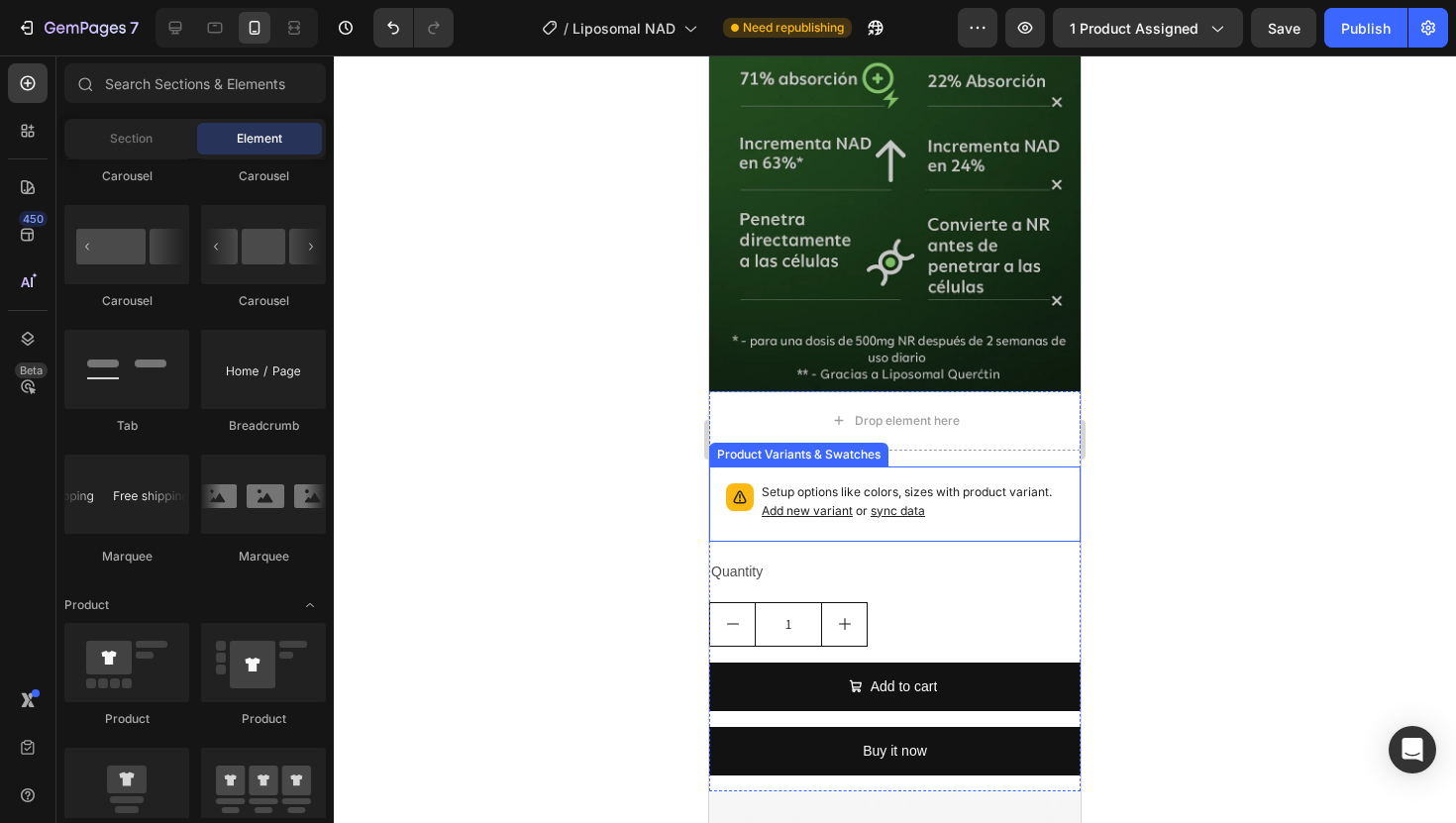click on "Setup options like colors, sizes with product variant.       Add new variant   or   sync data" at bounding box center (912, 502) 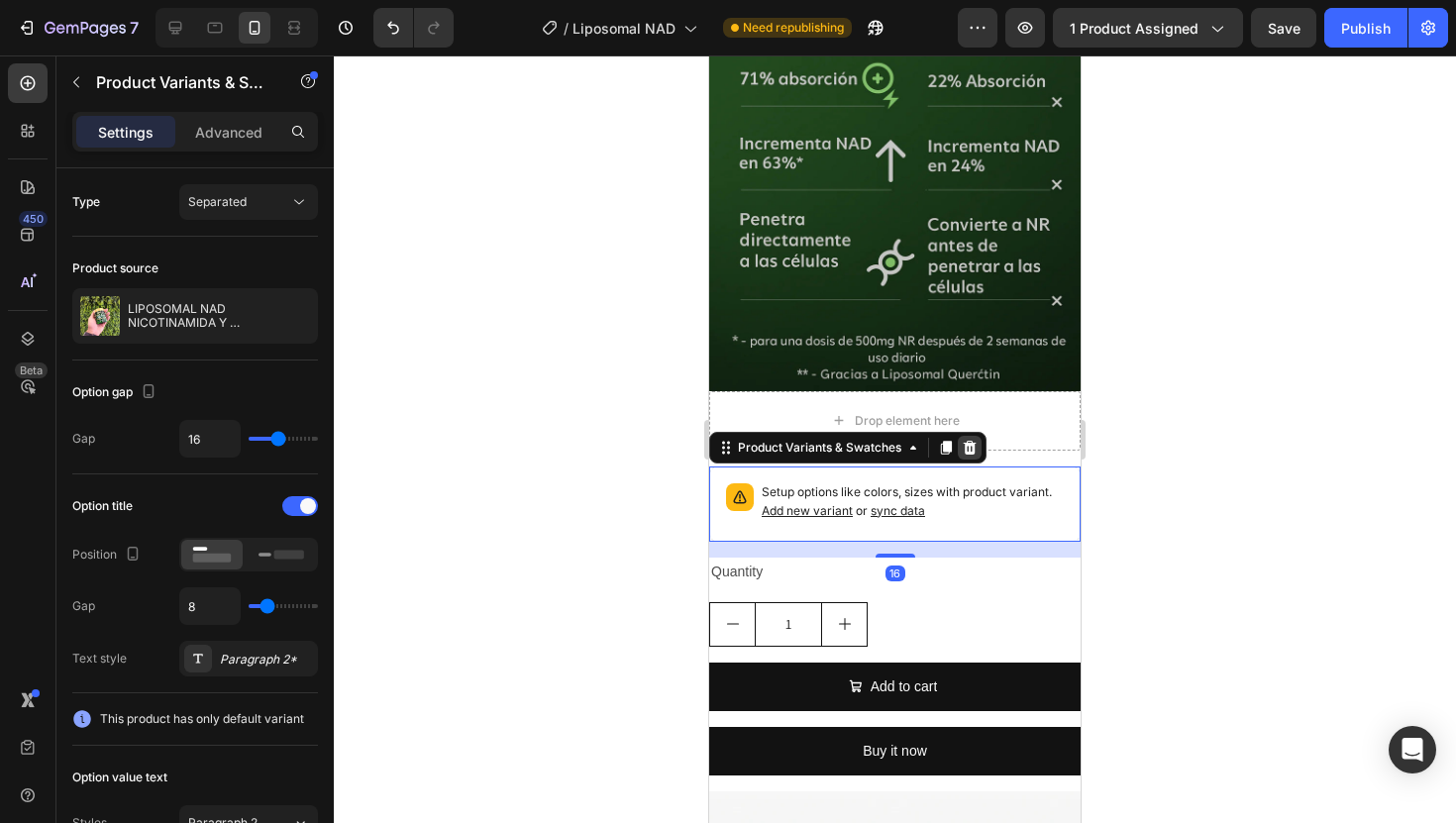 click 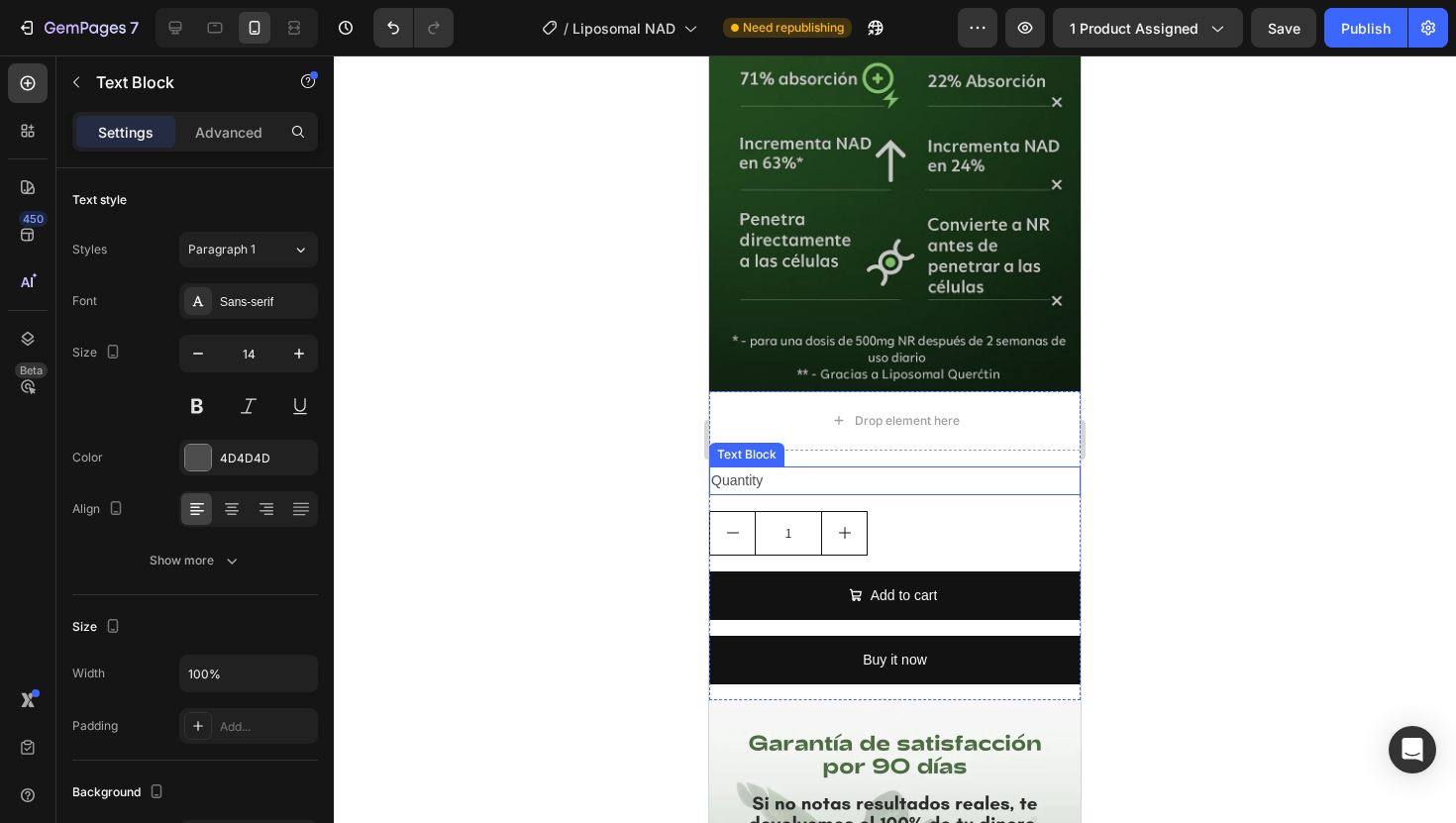 click on "Quantity" at bounding box center [894, 480] 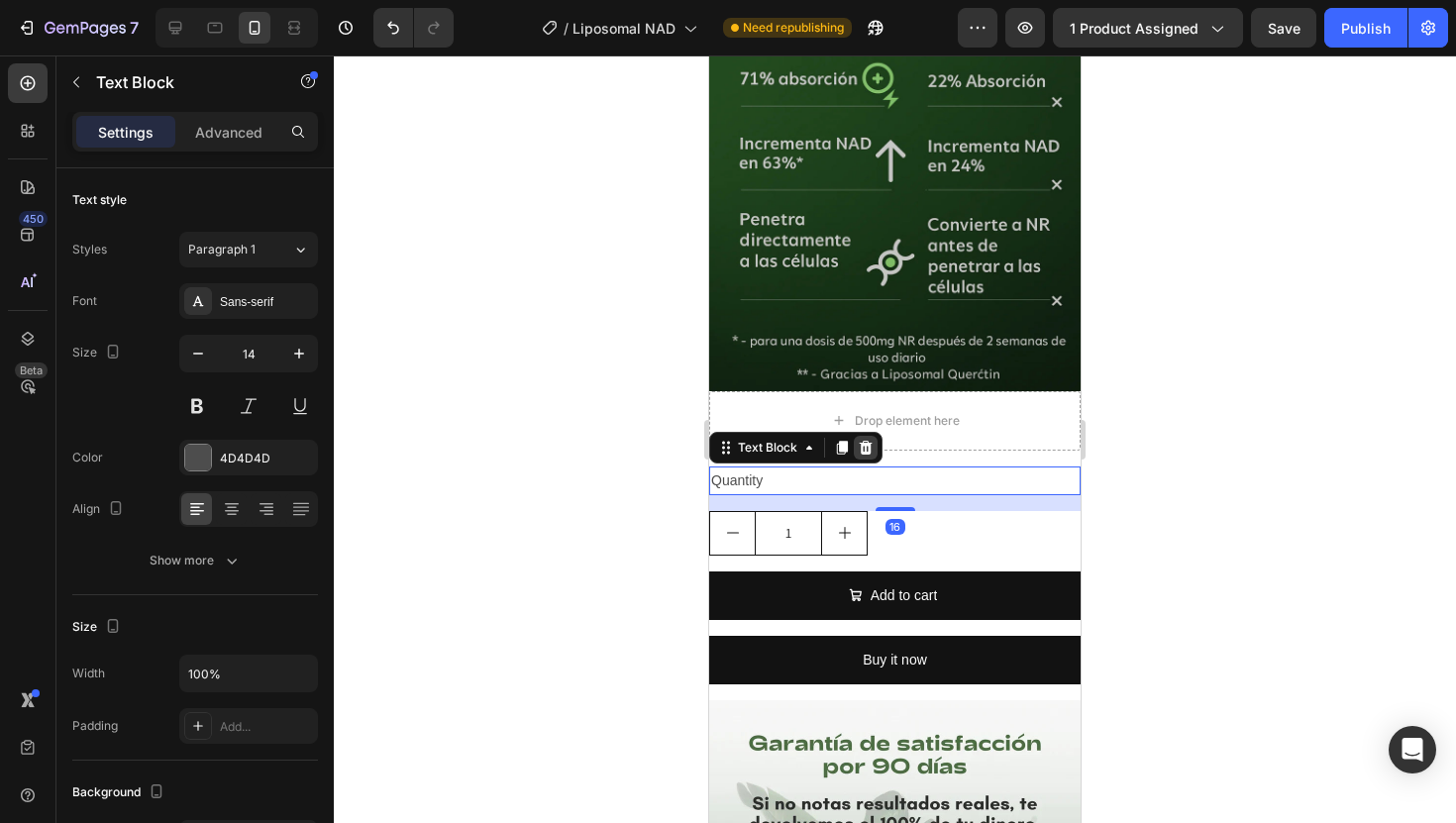 click 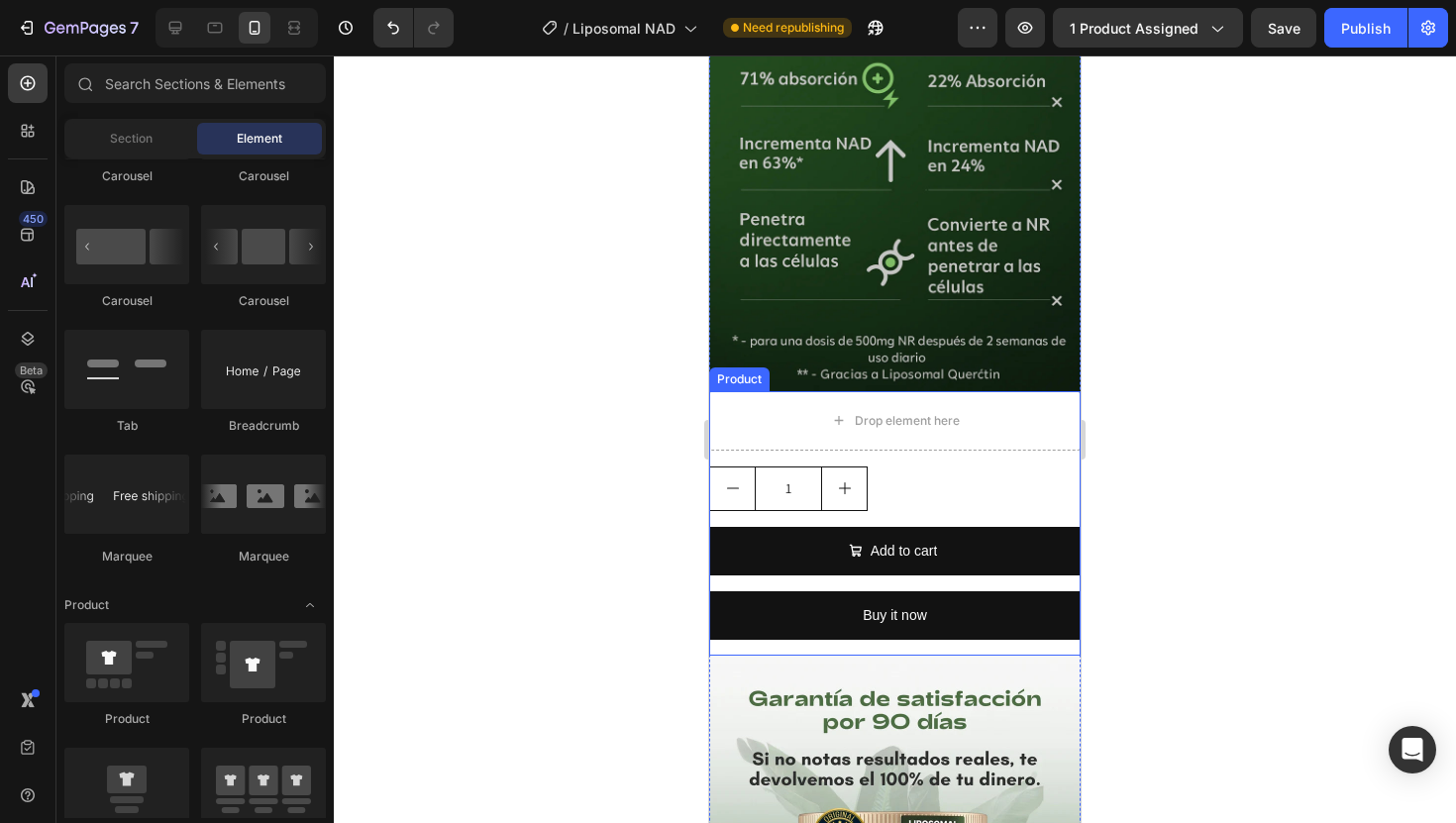 click on "1
Product Quantity
Add to cart Add to Cart Buy it now Dynamic Checkout" at bounding box center [894, 561] 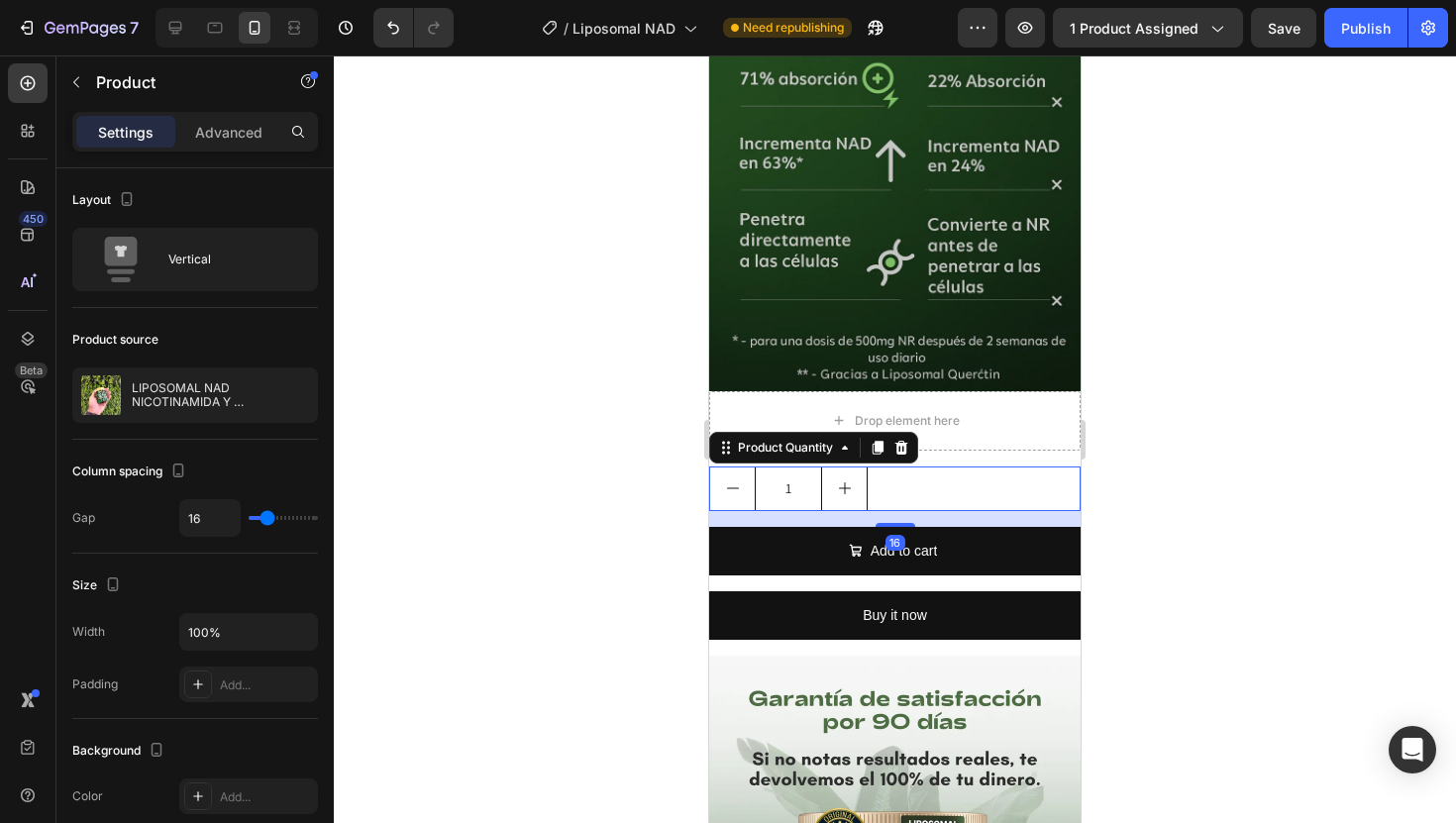click on "1" at bounding box center [894, 488] 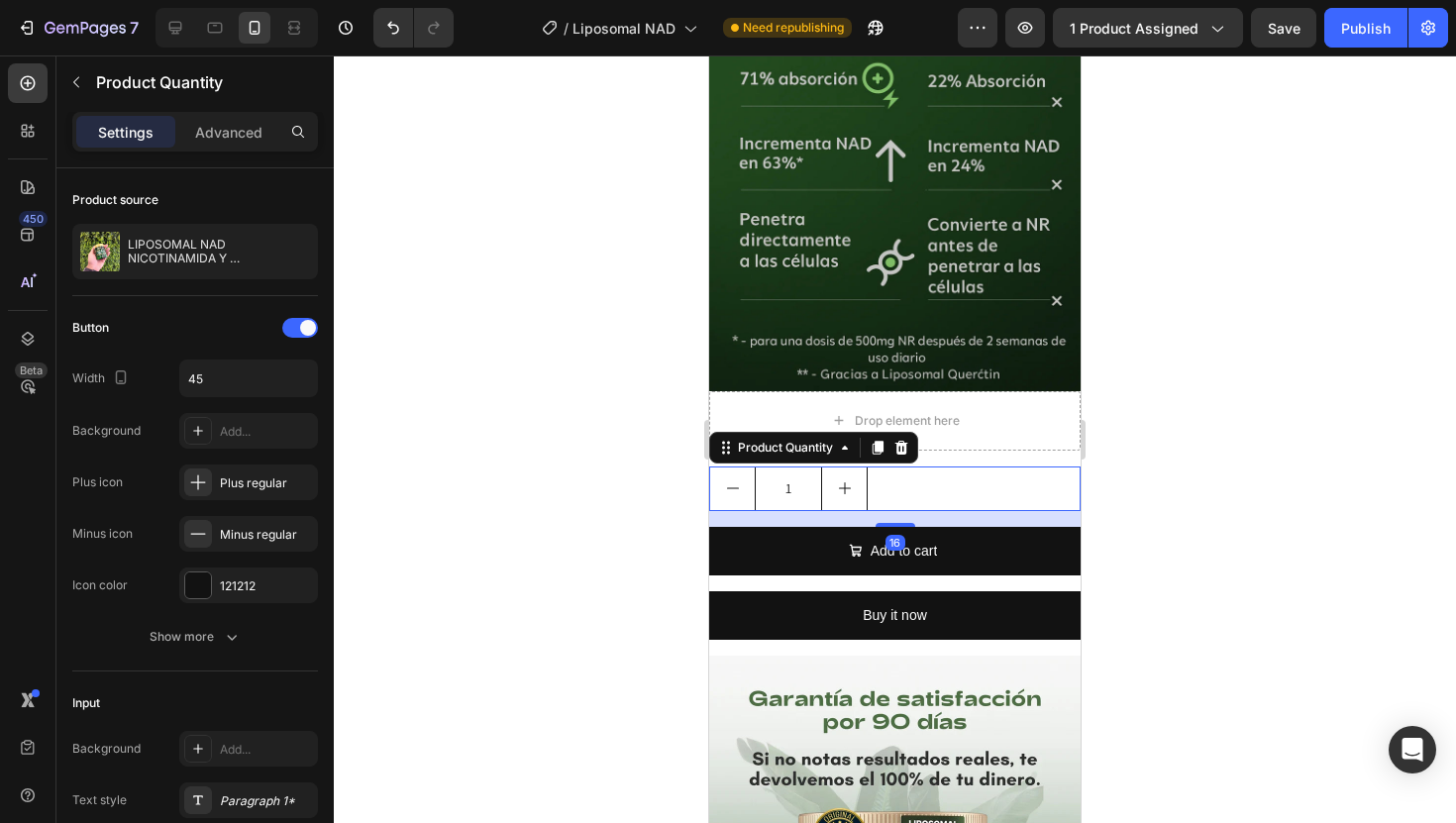 click on "1" at bounding box center [894, 488] 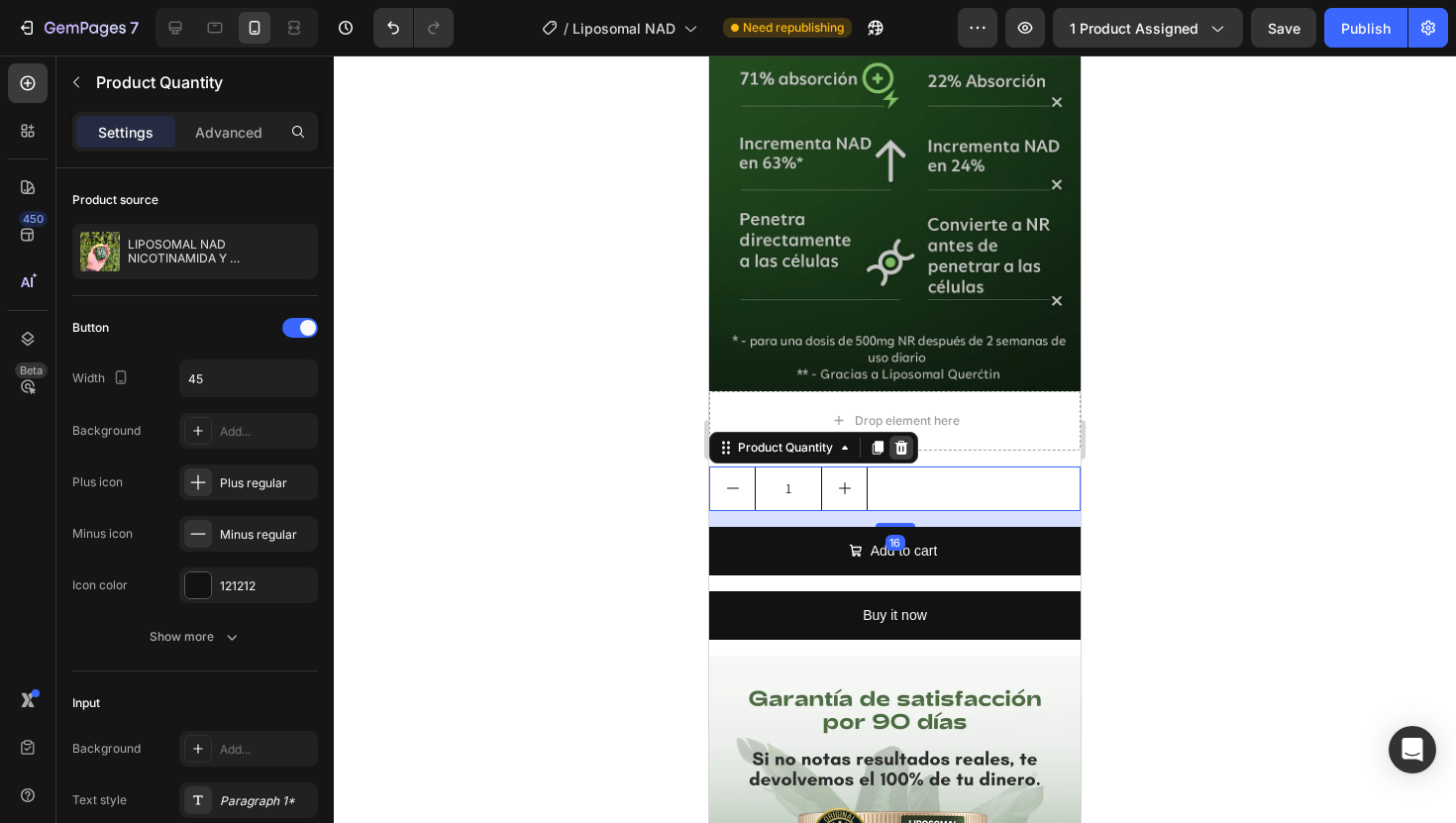 click at bounding box center (901, 448) 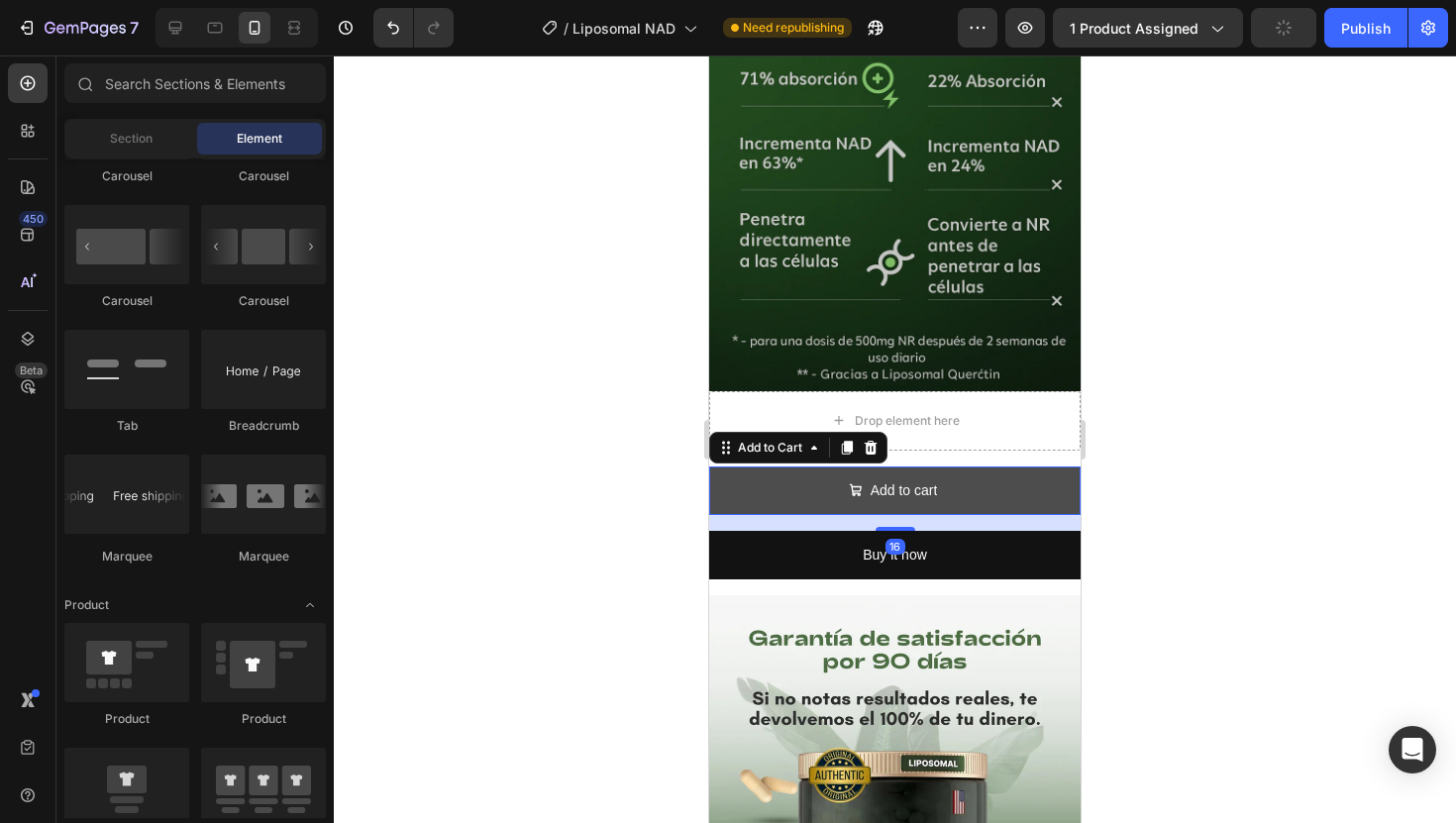 click on "Add to cart" at bounding box center [894, 490] 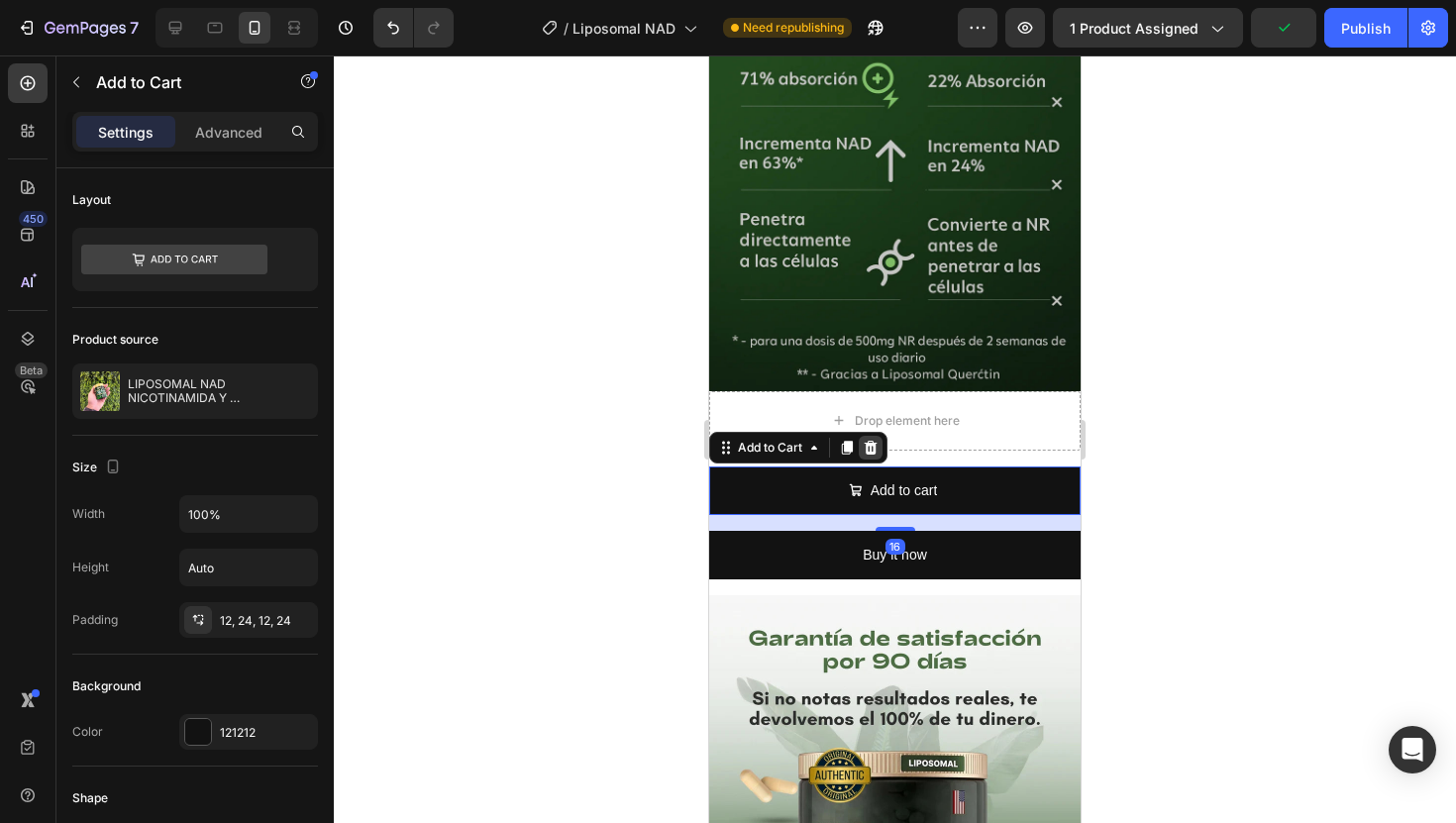 click 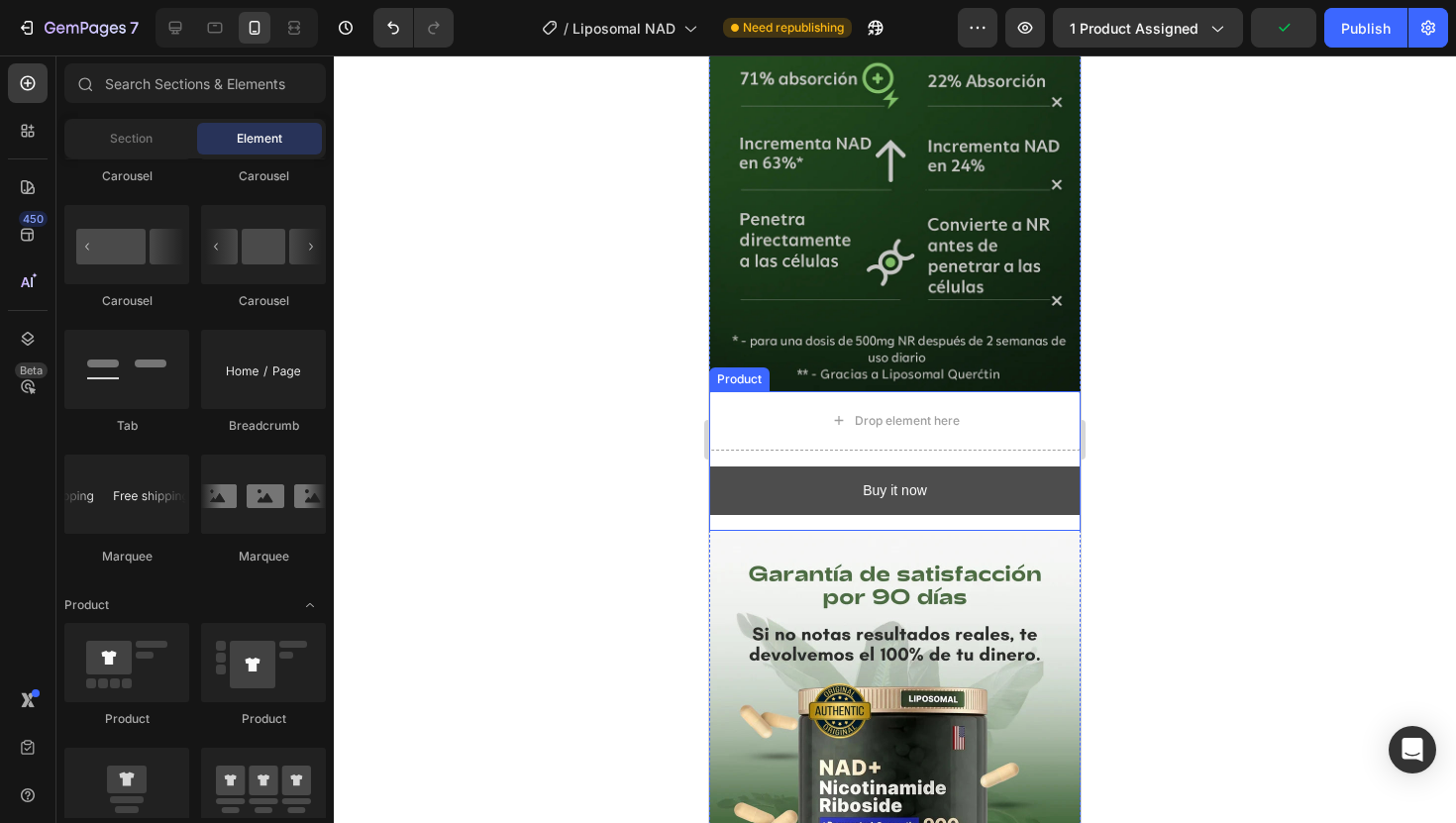 click on "Buy it now" at bounding box center (894, 490) 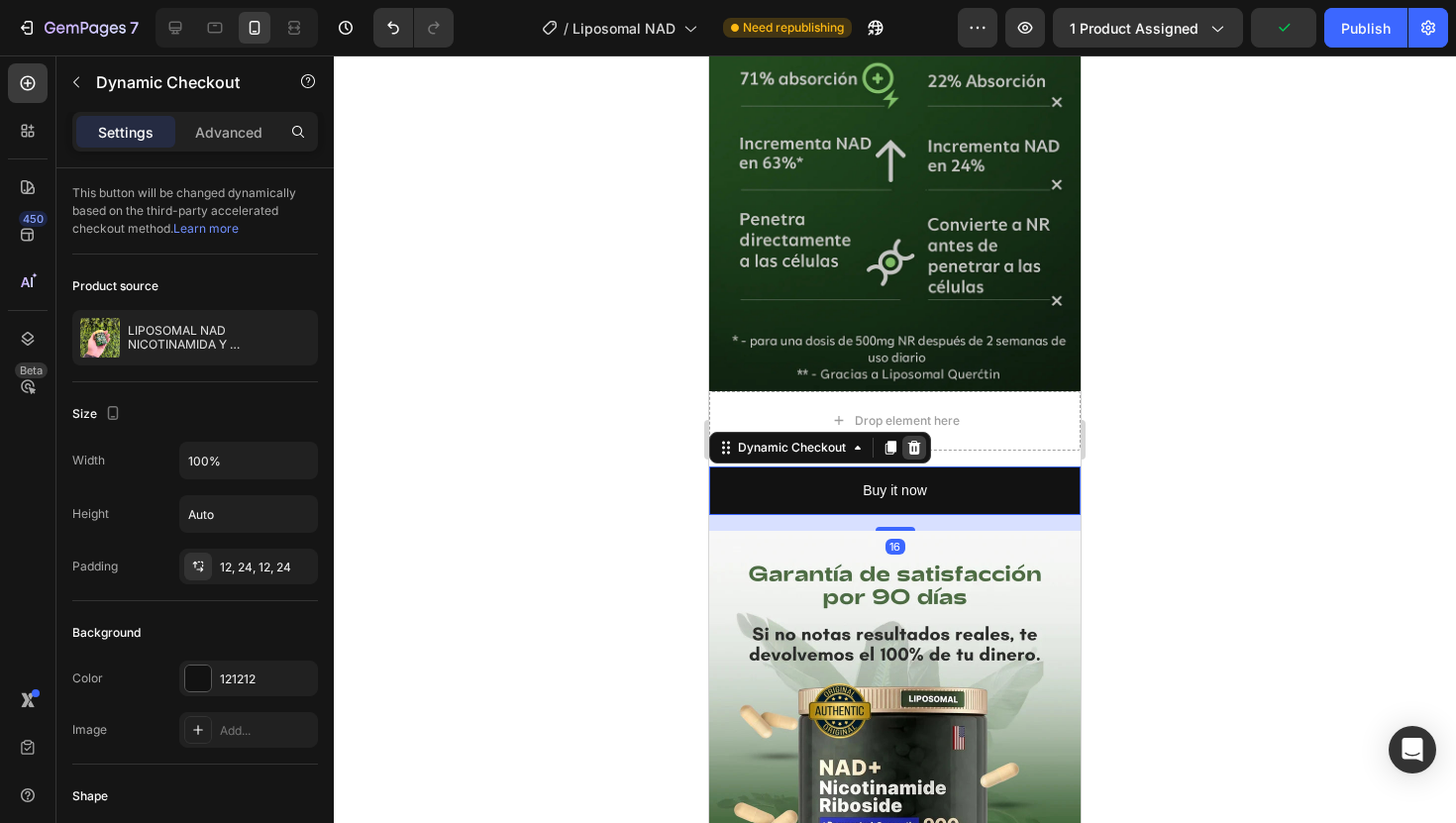 click at bounding box center (914, 448) 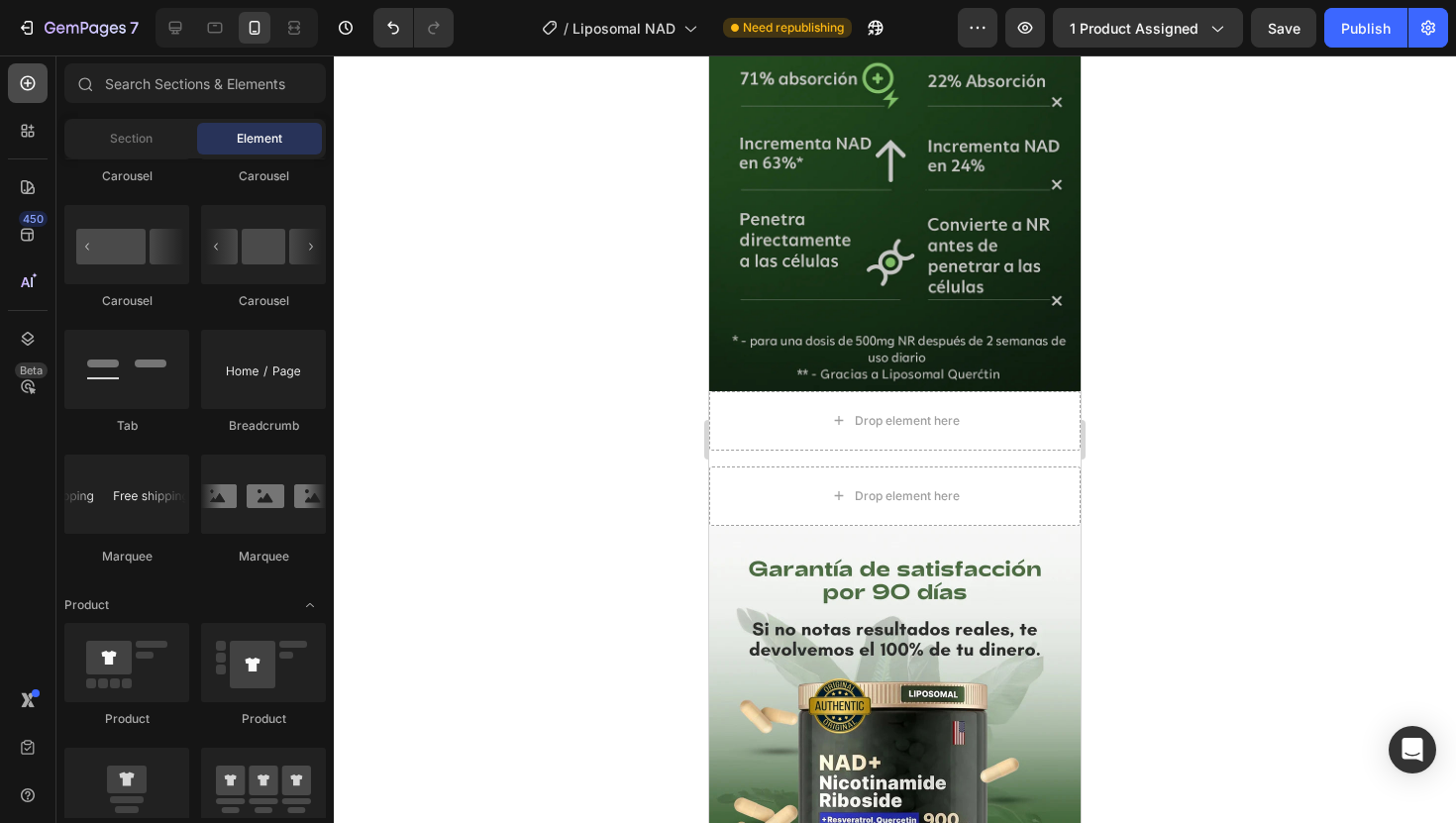 click 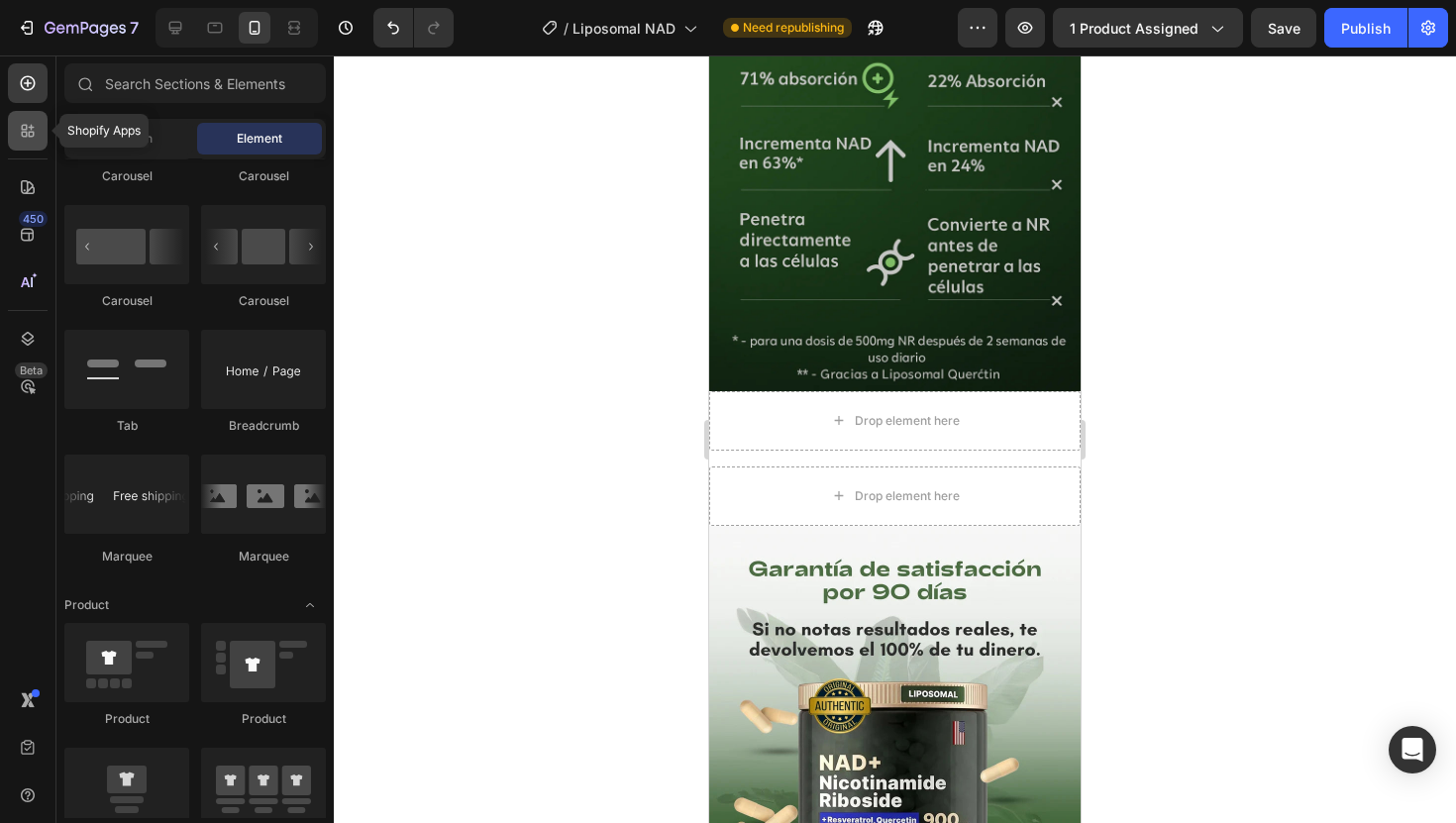 click 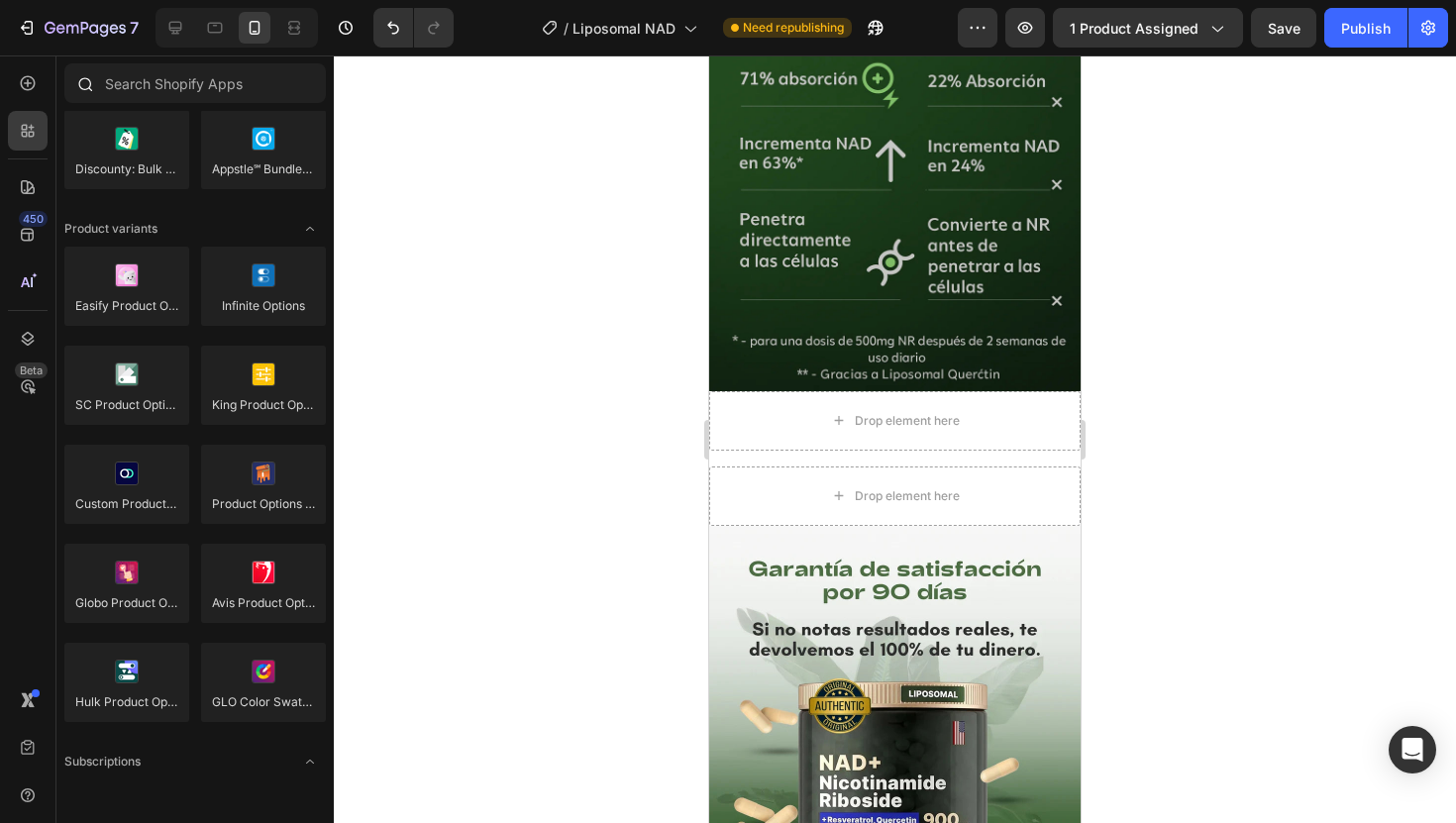 click 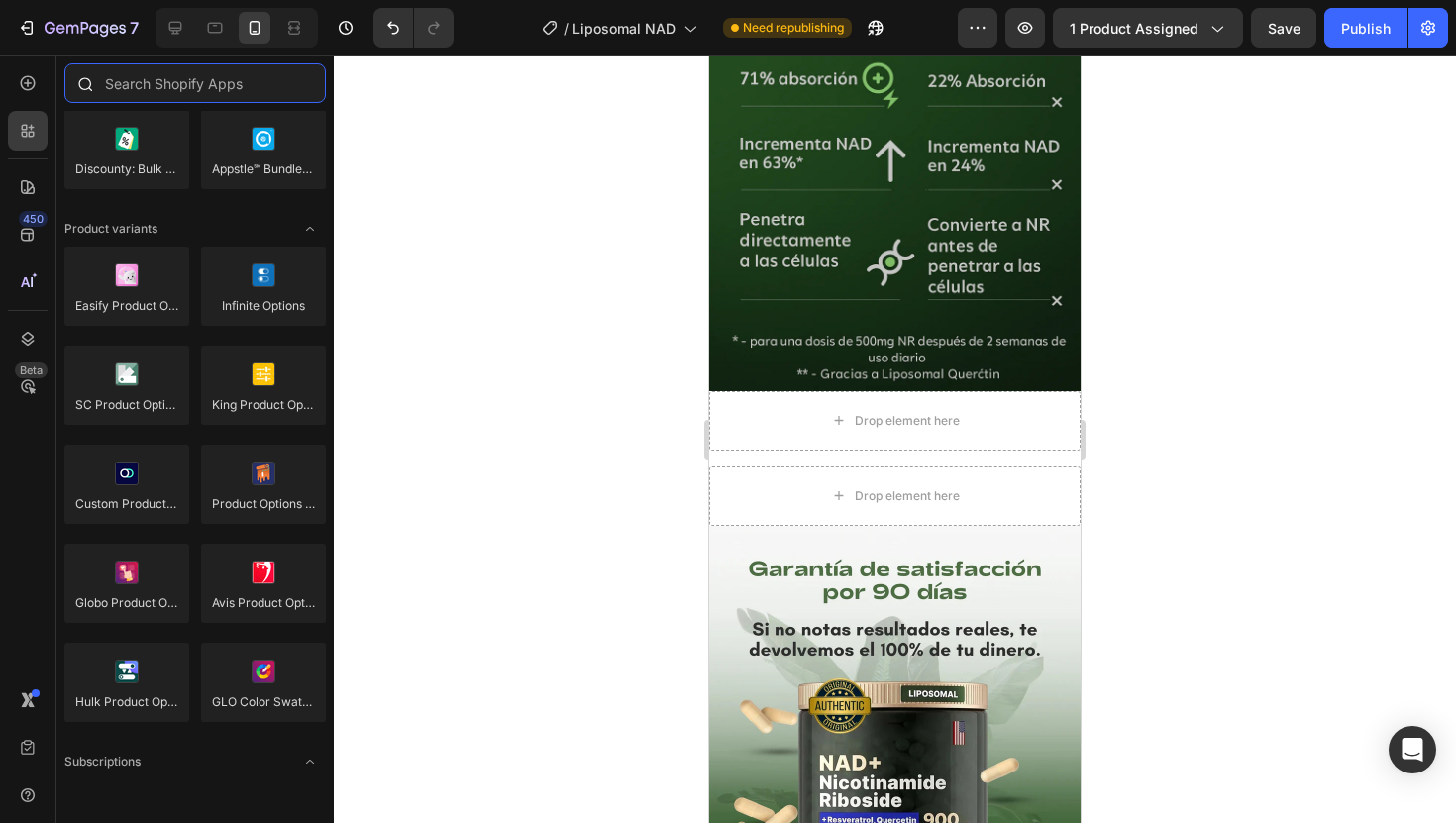 click at bounding box center [195, 83] 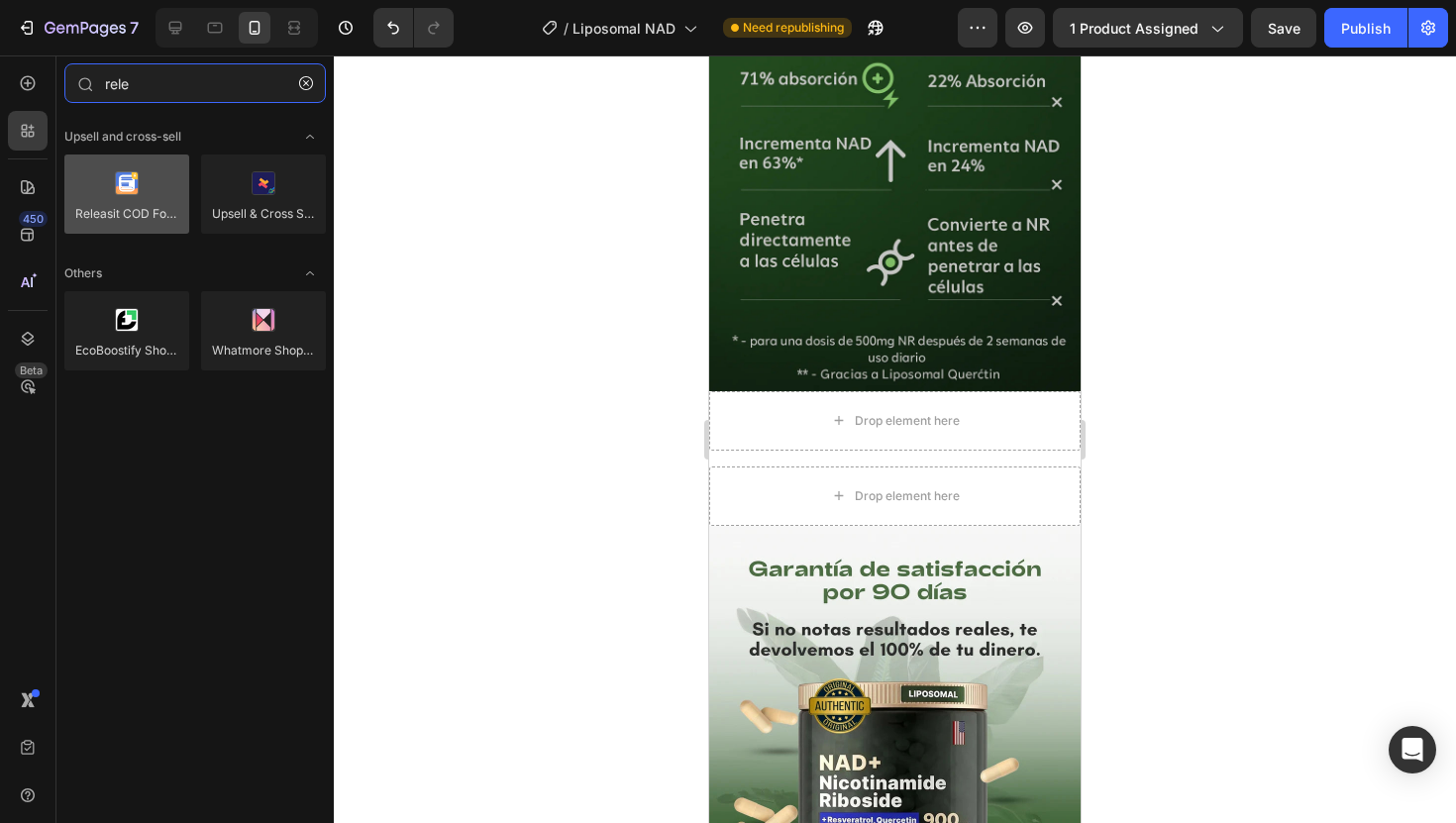 type on "rele" 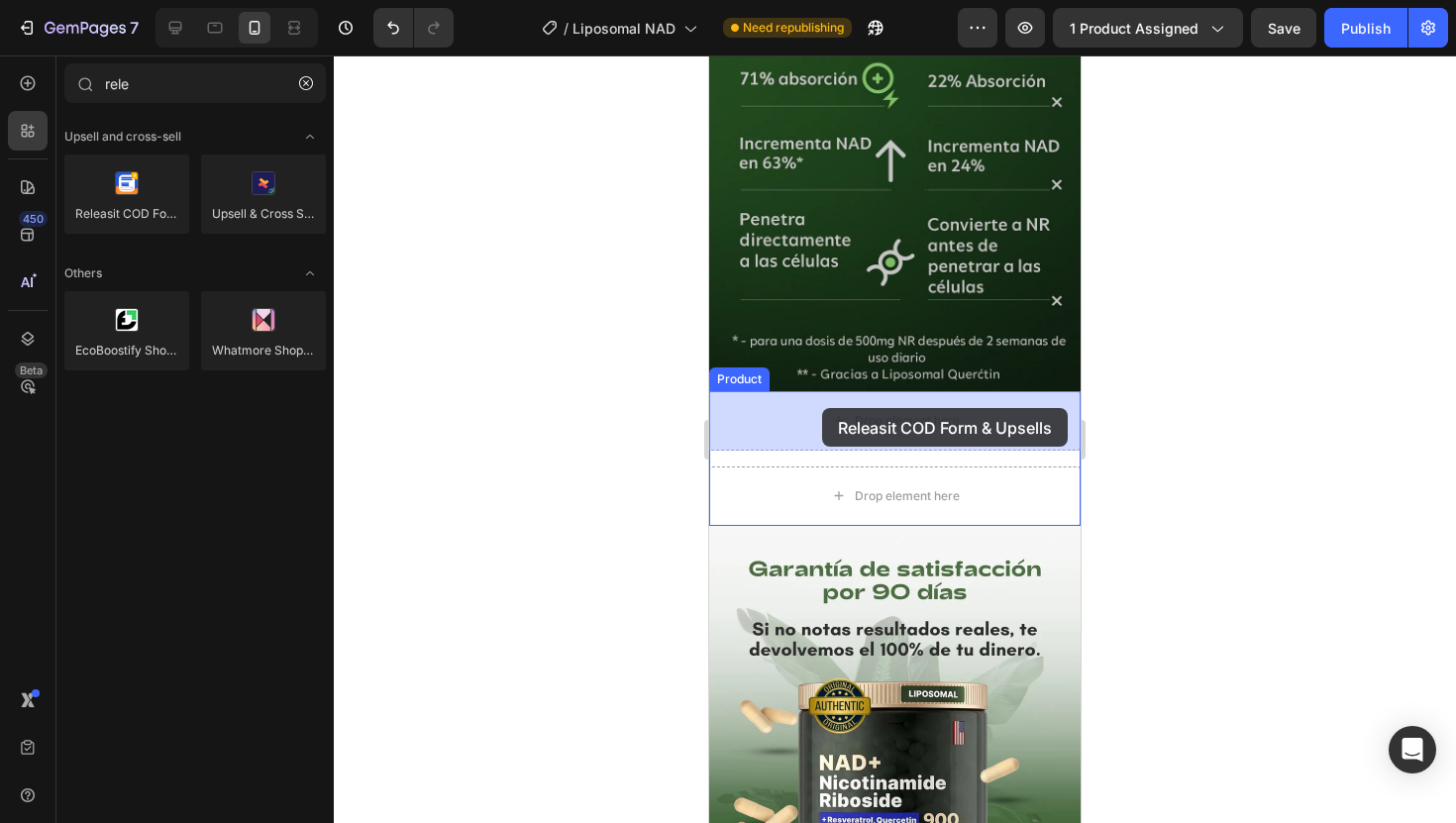 drag, startPoint x: 868, startPoint y: 228, endPoint x: 822, endPoint y: 408, distance: 185.7848 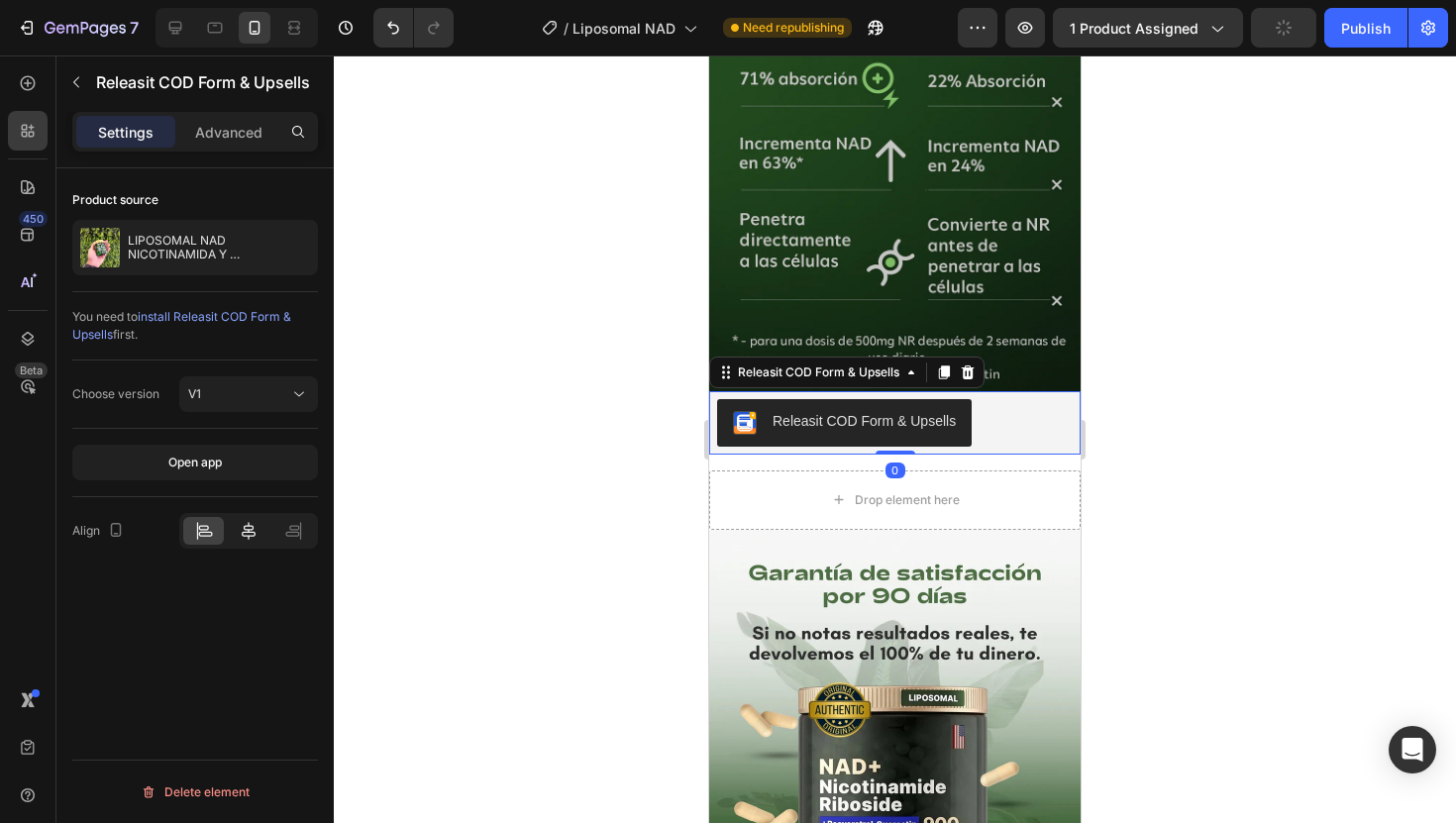 click 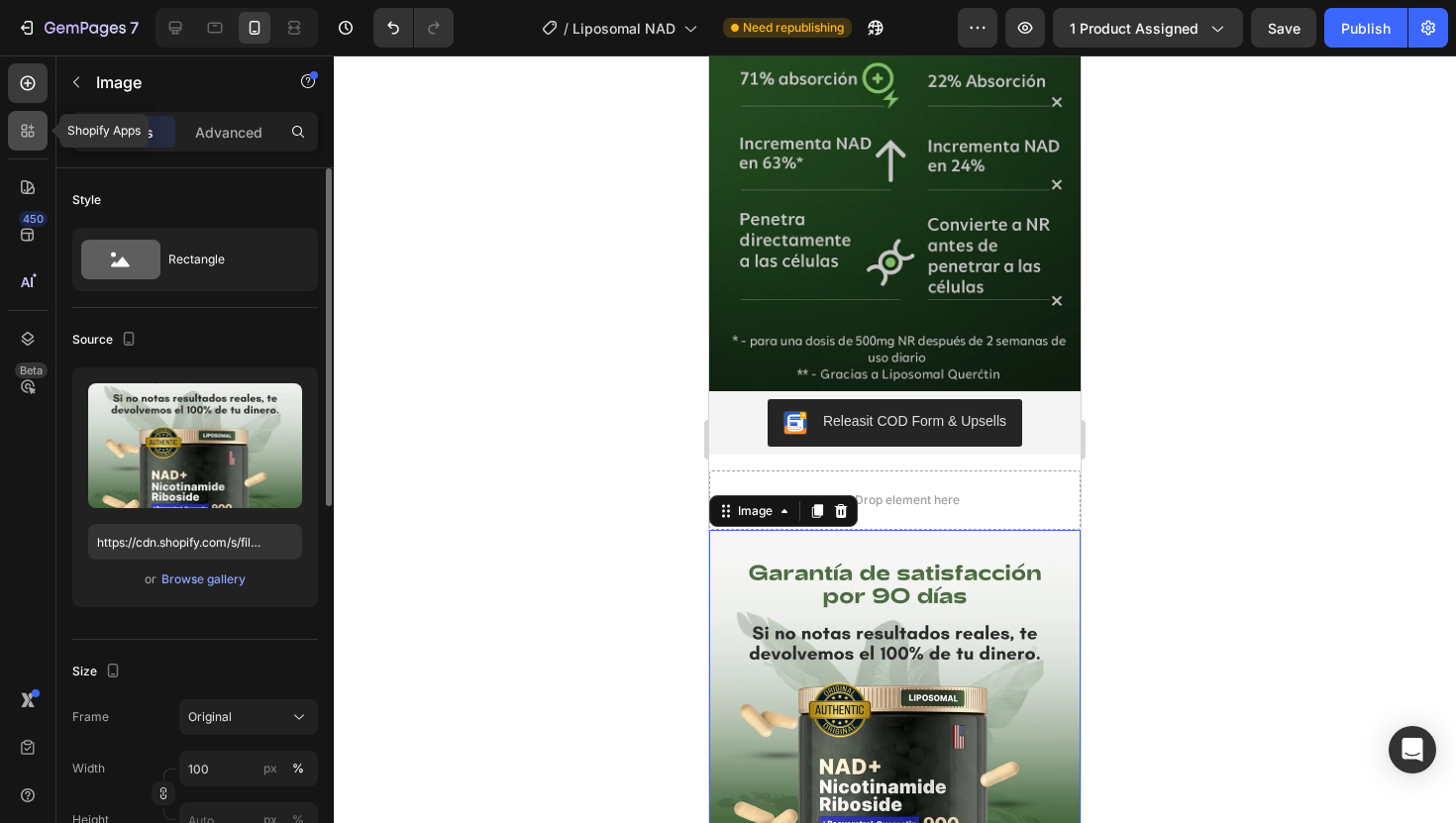 click 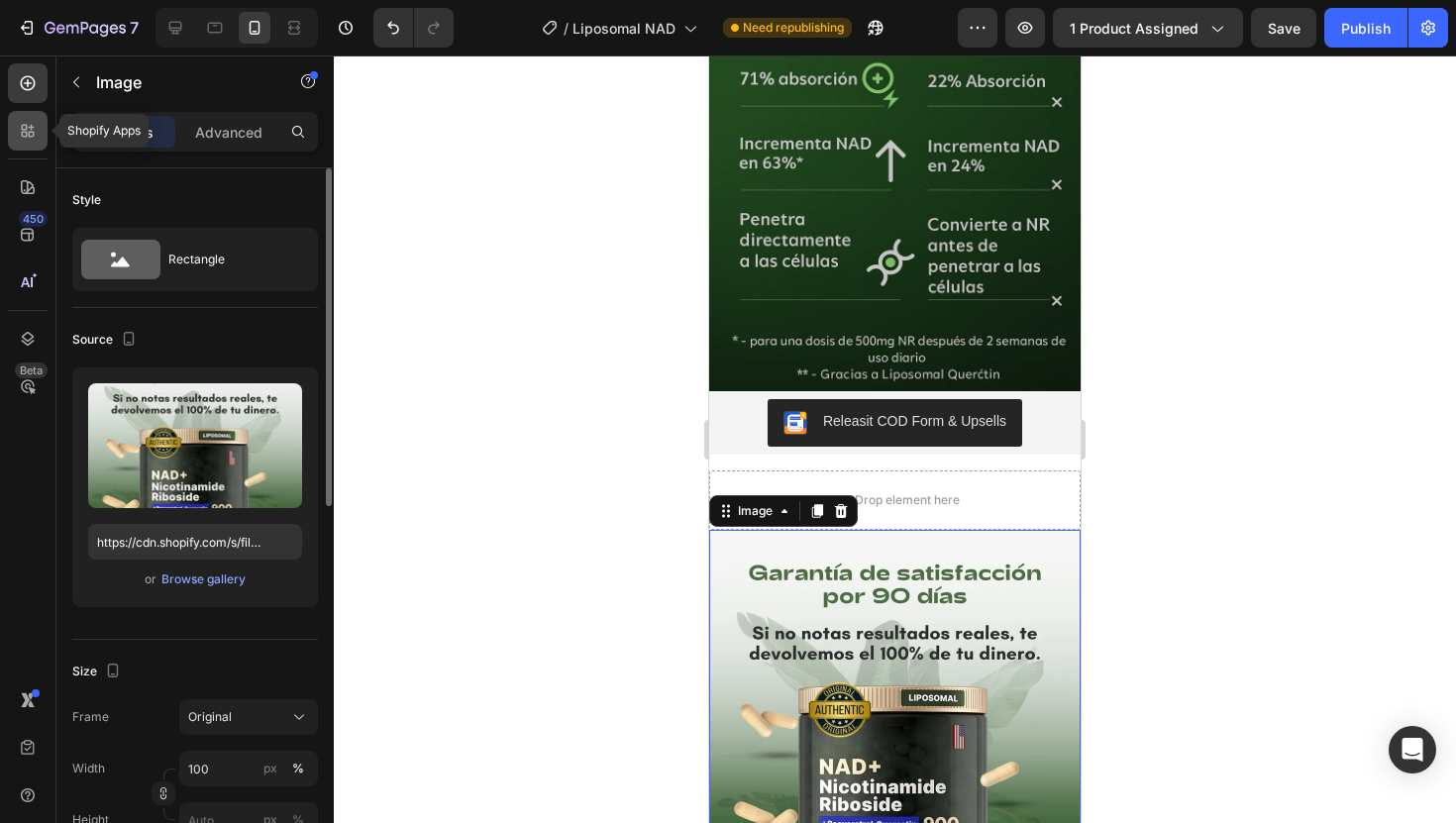 type 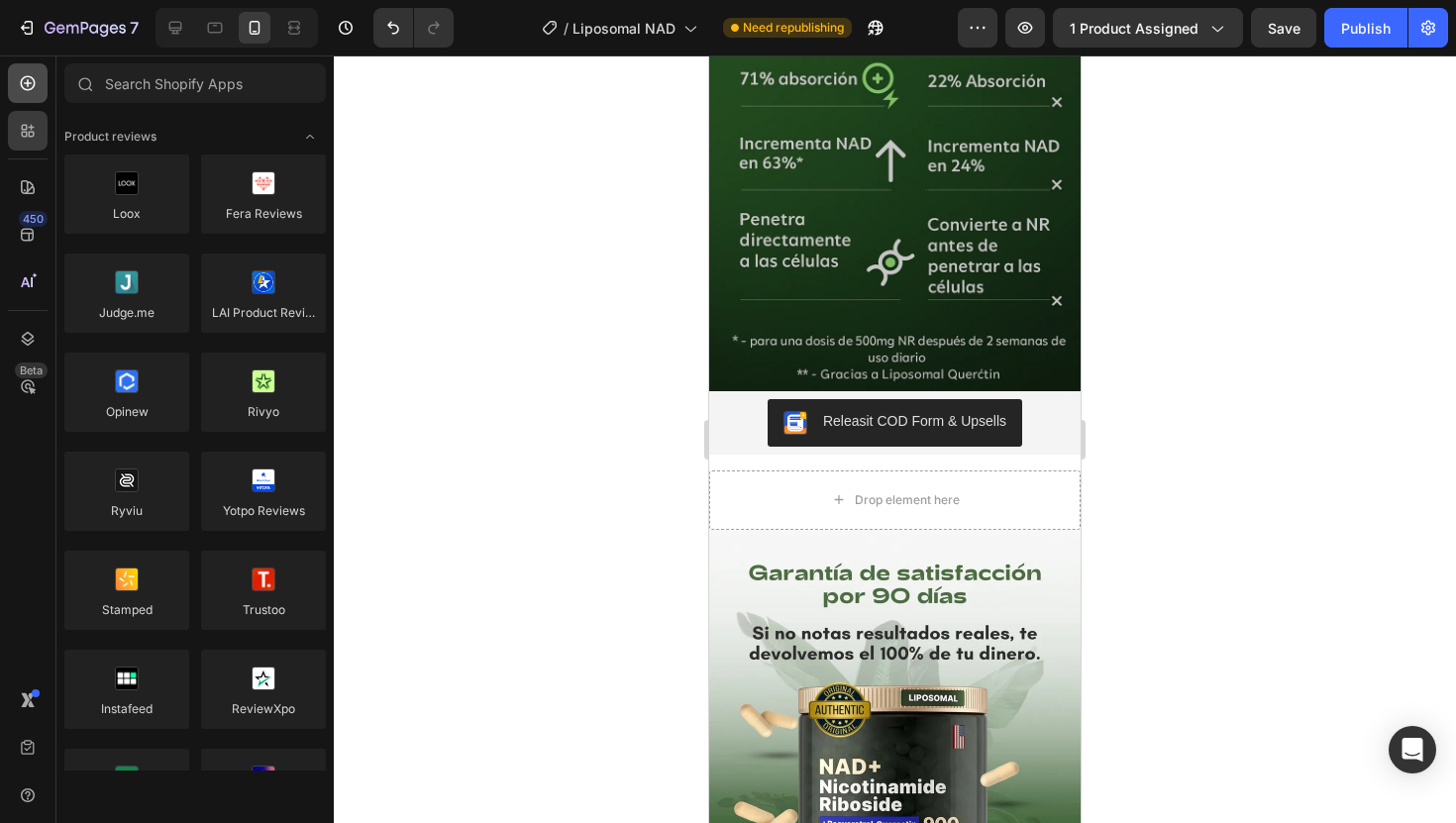 click 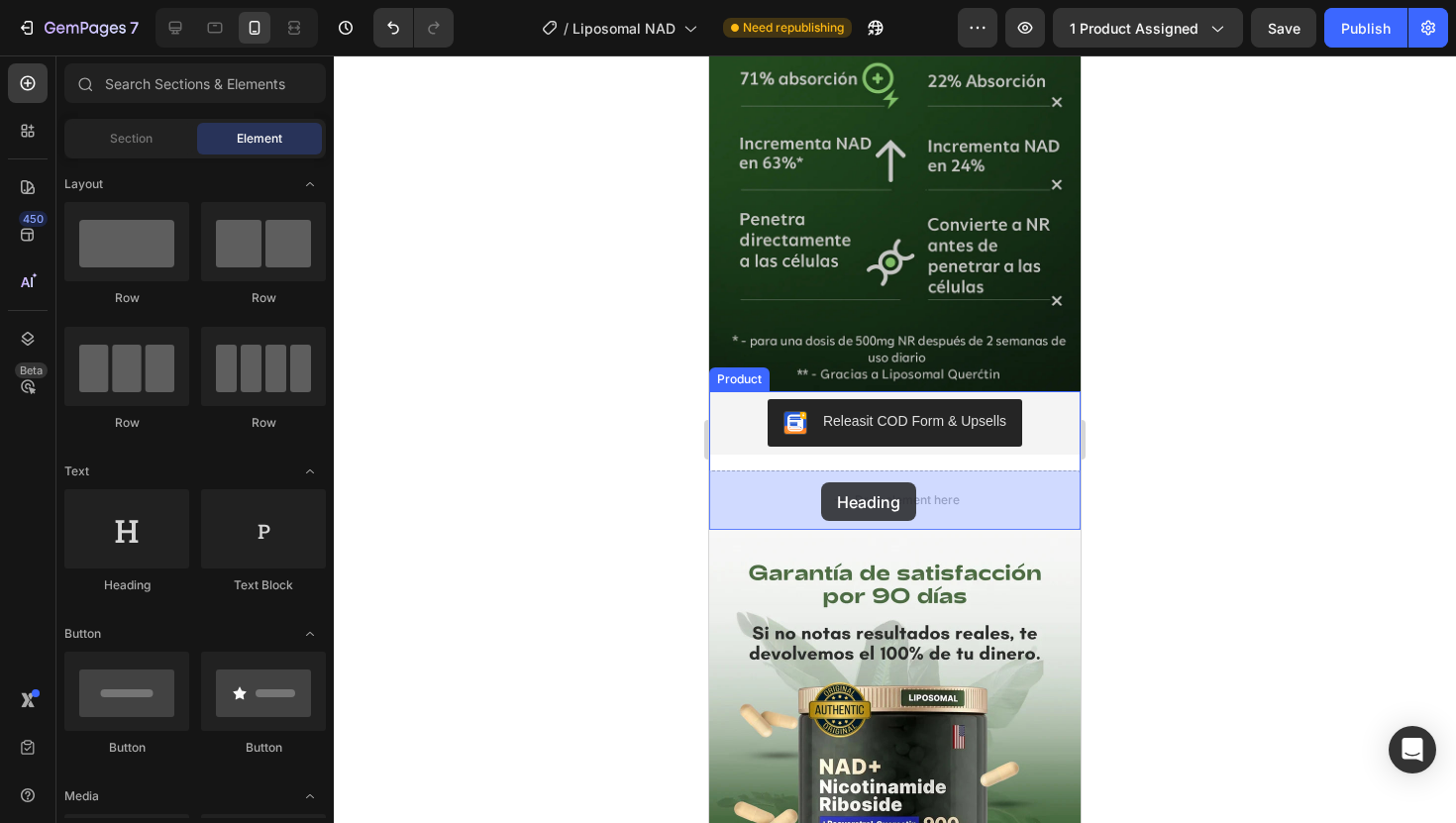 drag, startPoint x: 847, startPoint y: 572, endPoint x: 824, endPoint y: 482, distance: 92.8924 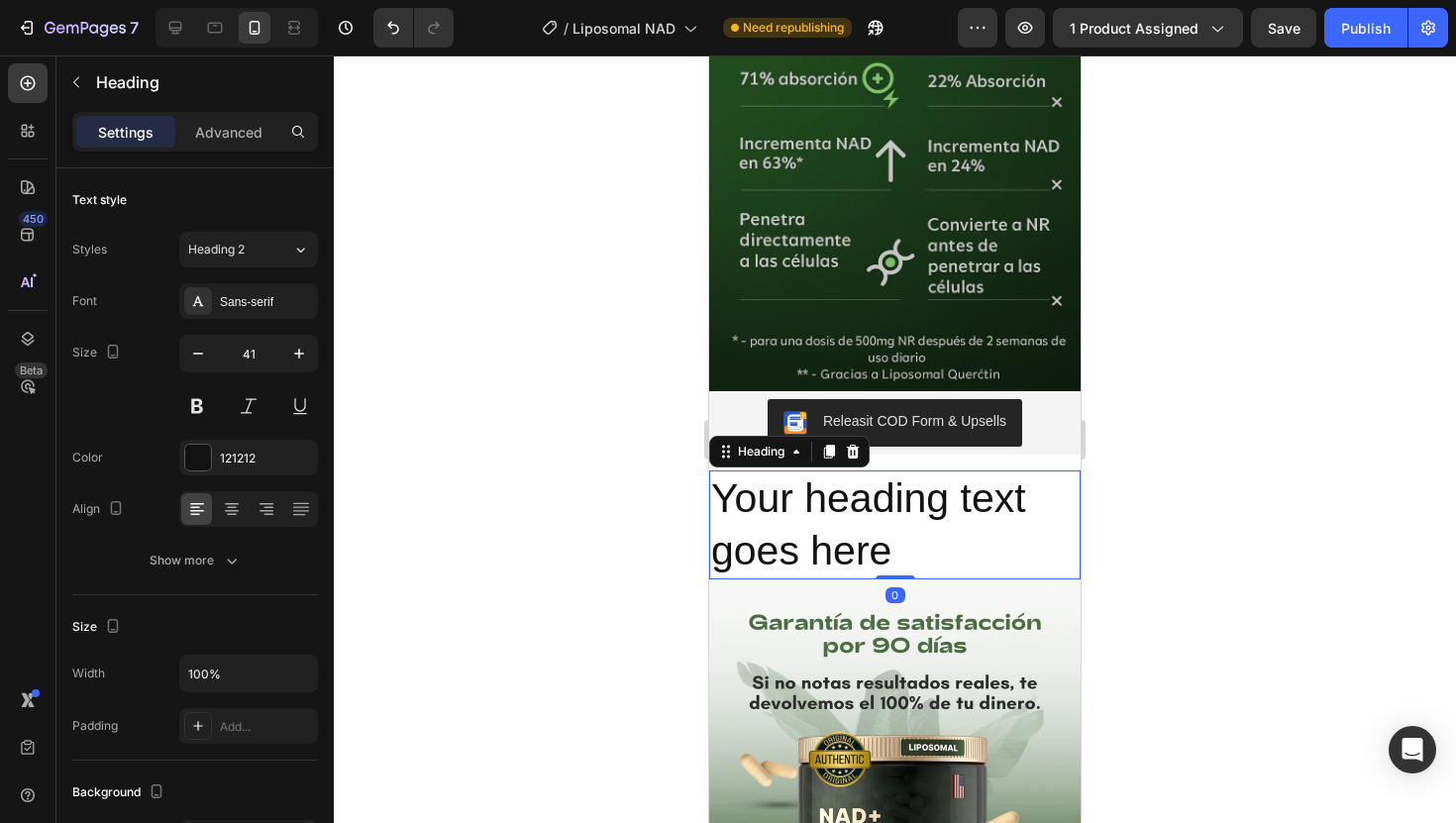 click on "Your heading text goes here" at bounding box center (894, 525) 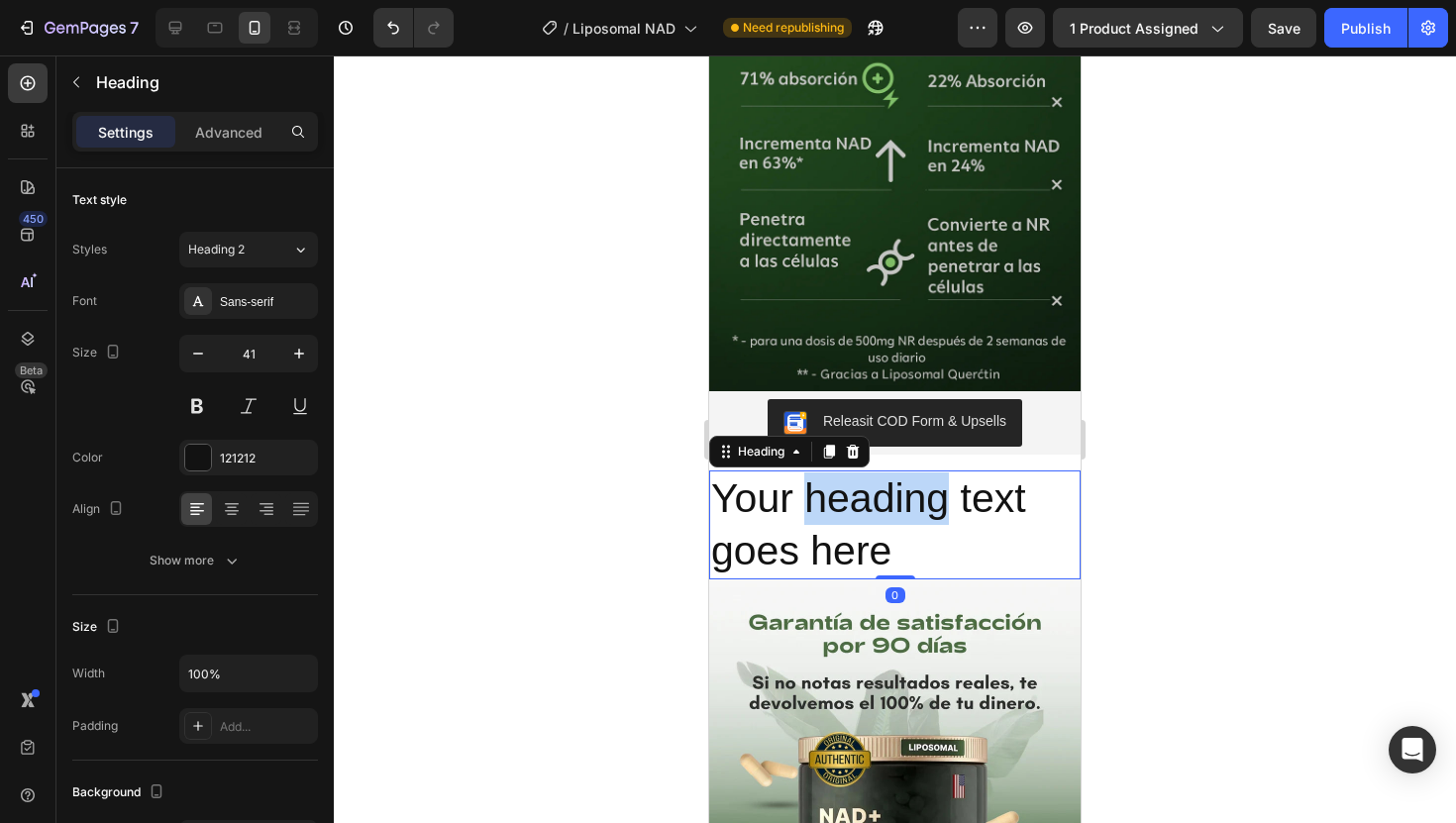 click on "Your heading text goes here" at bounding box center (894, 525) 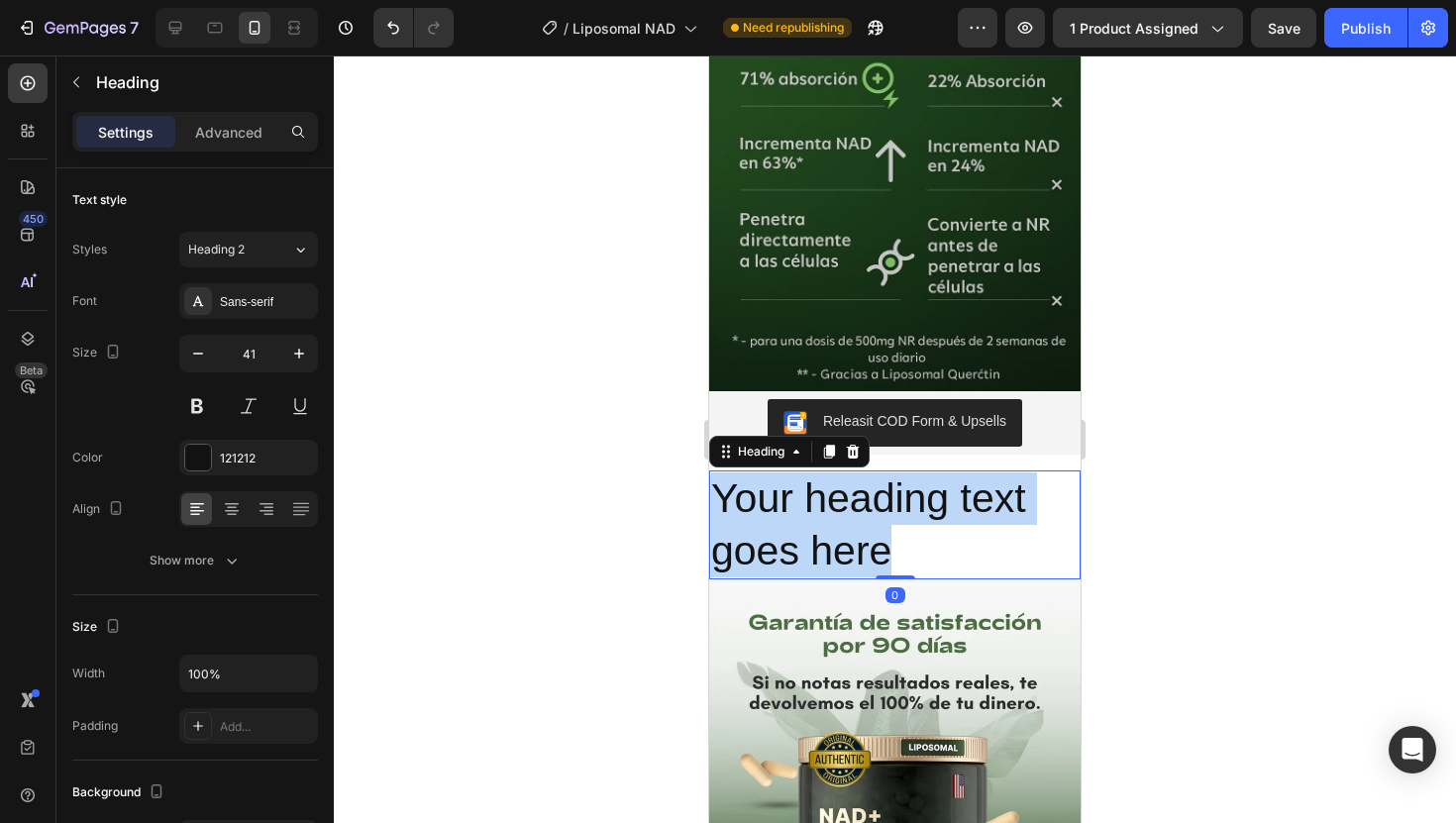 click on "Your heading text goes here" at bounding box center (894, 525) 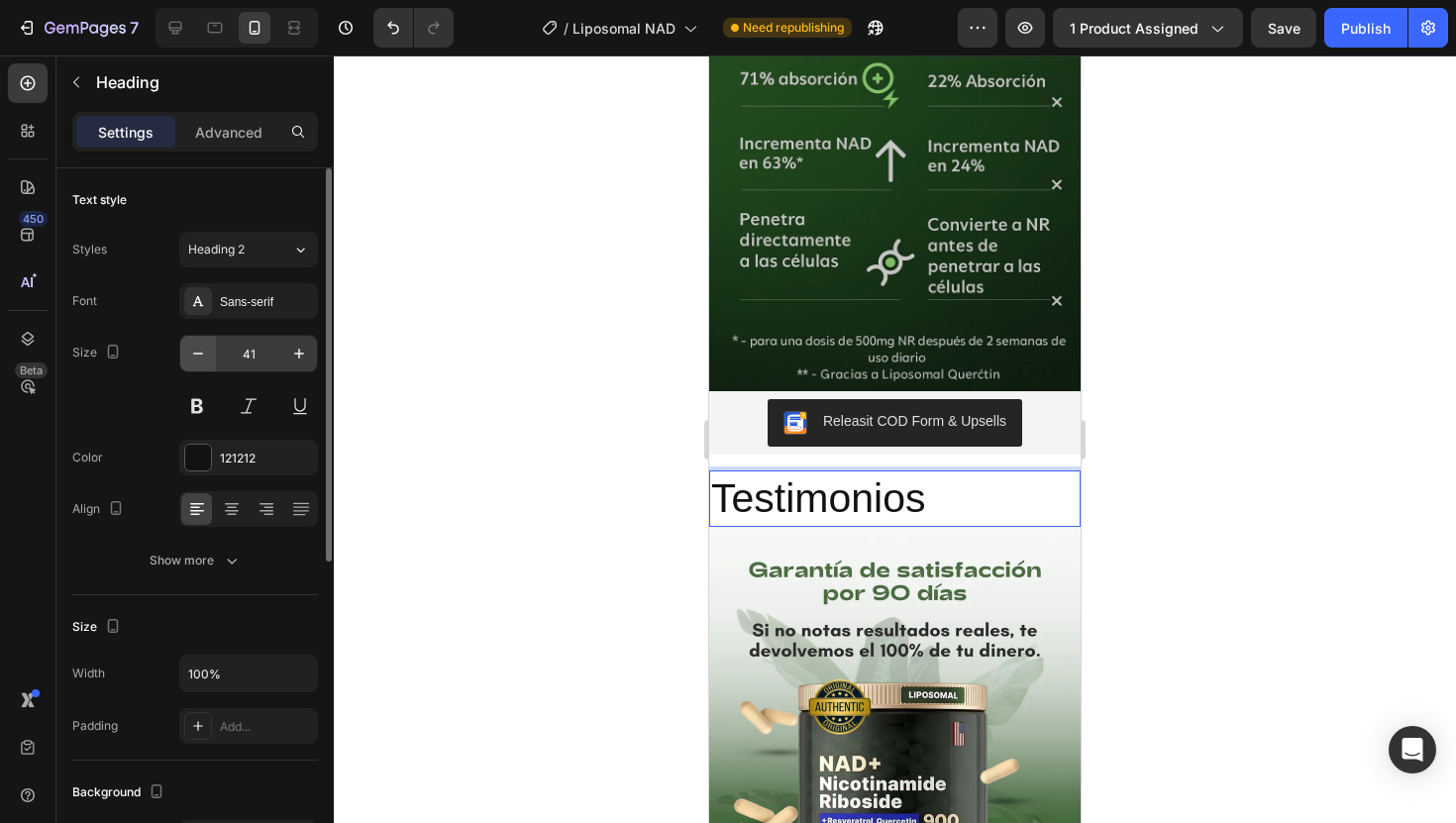 click at bounding box center [198, 354] 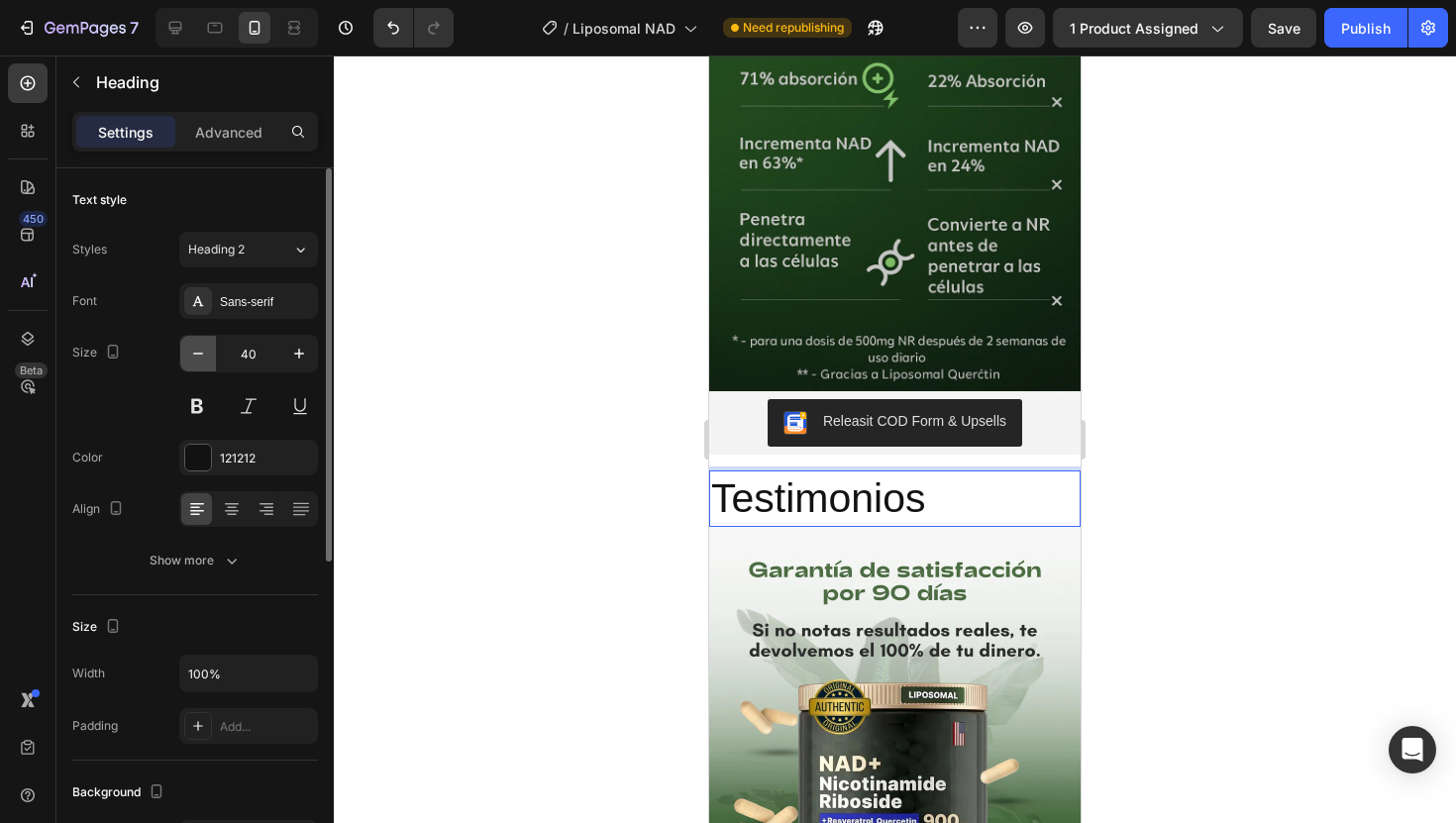 click at bounding box center [198, 354] 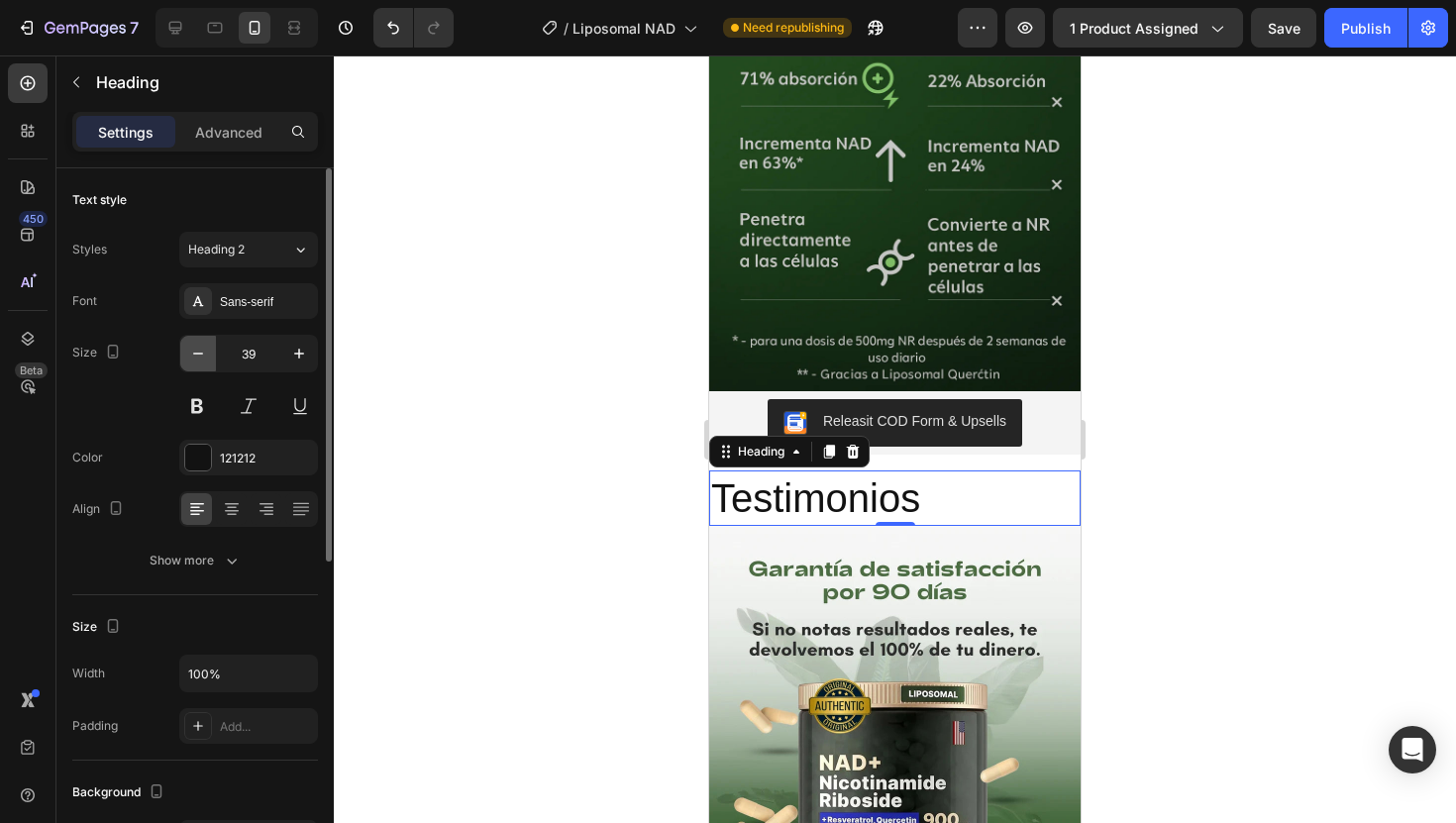 click at bounding box center (198, 354) 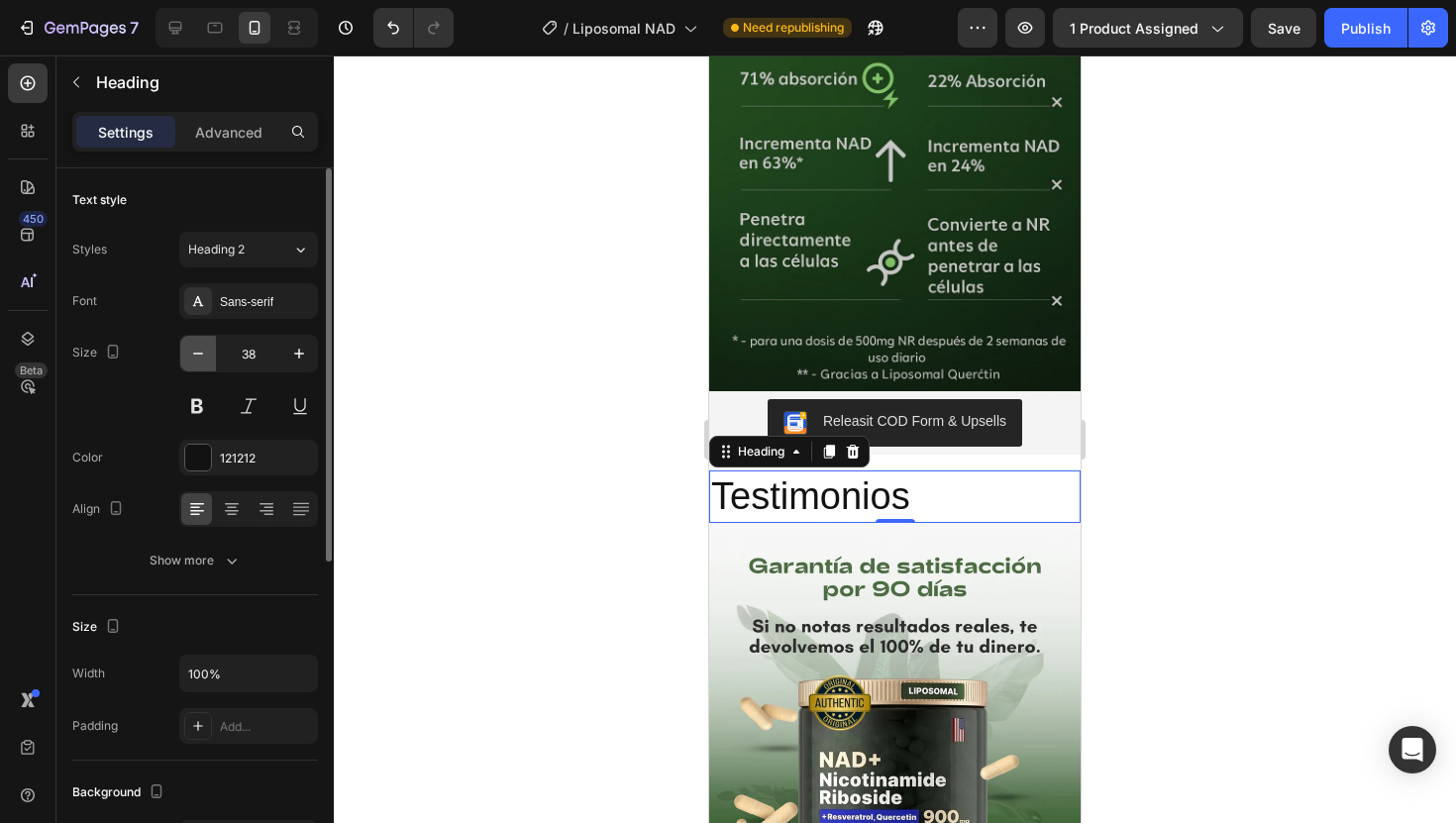 click at bounding box center (198, 354) 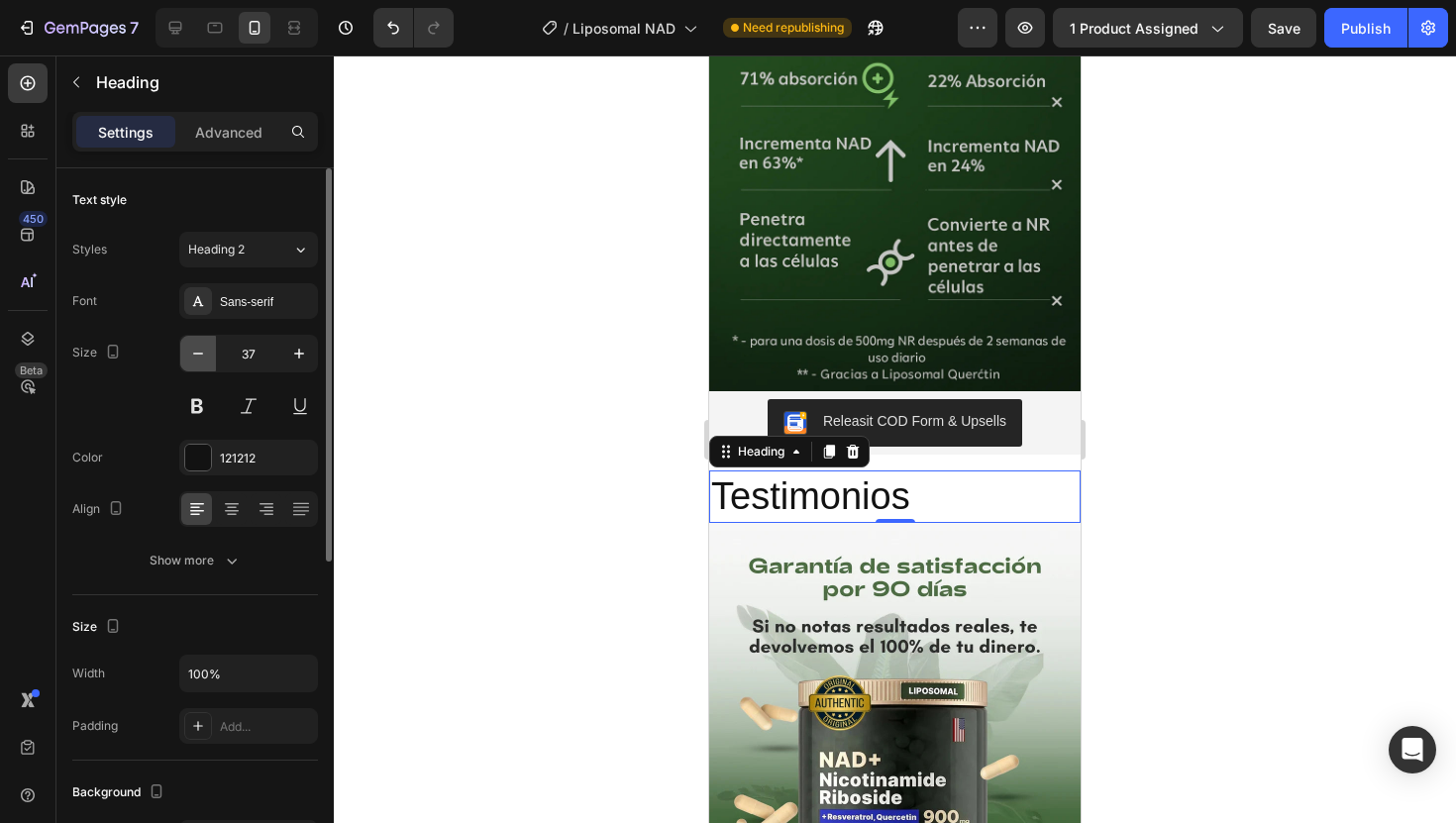 click at bounding box center (198, 354) 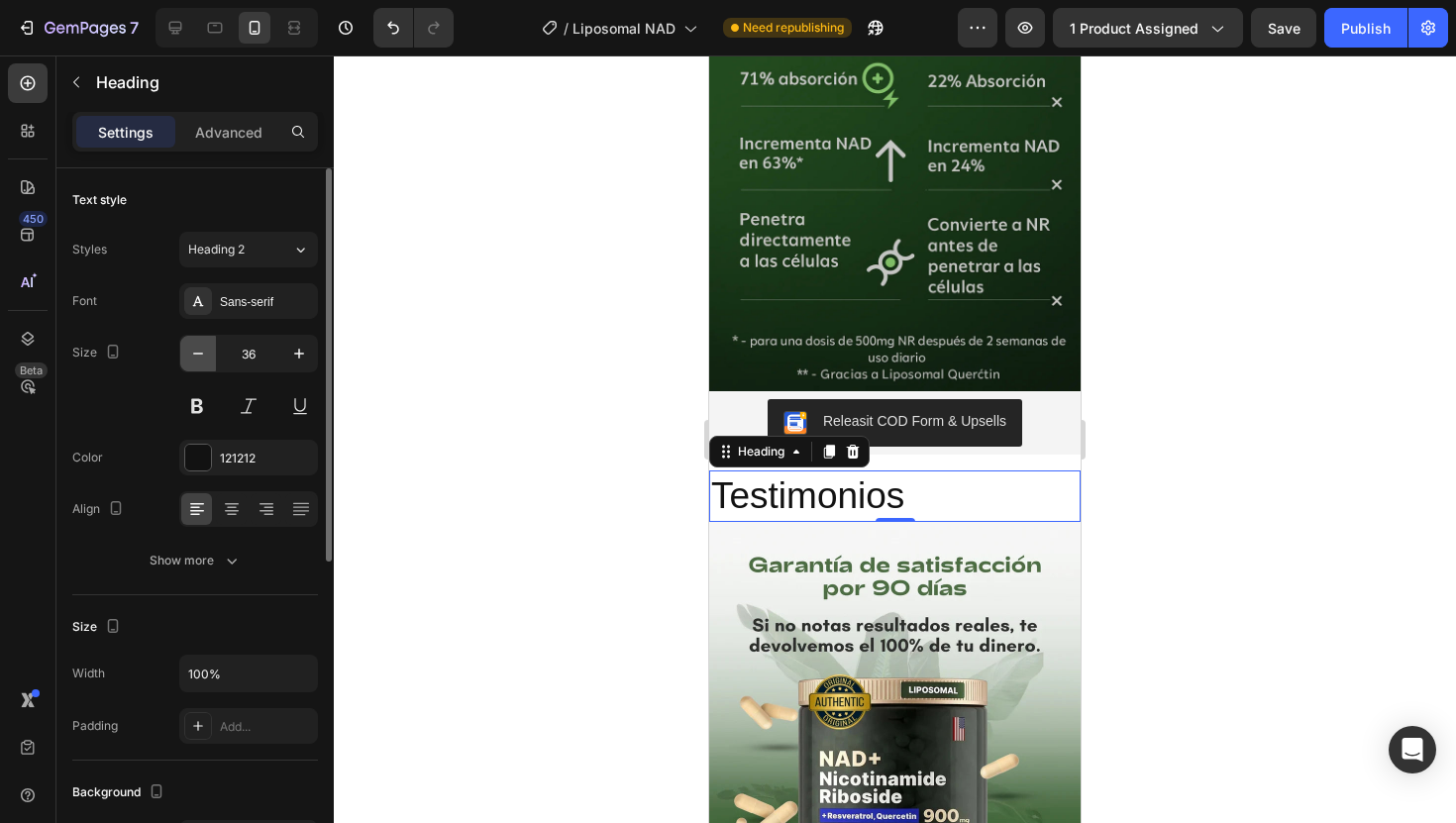 click at bounding box center (198, 354) 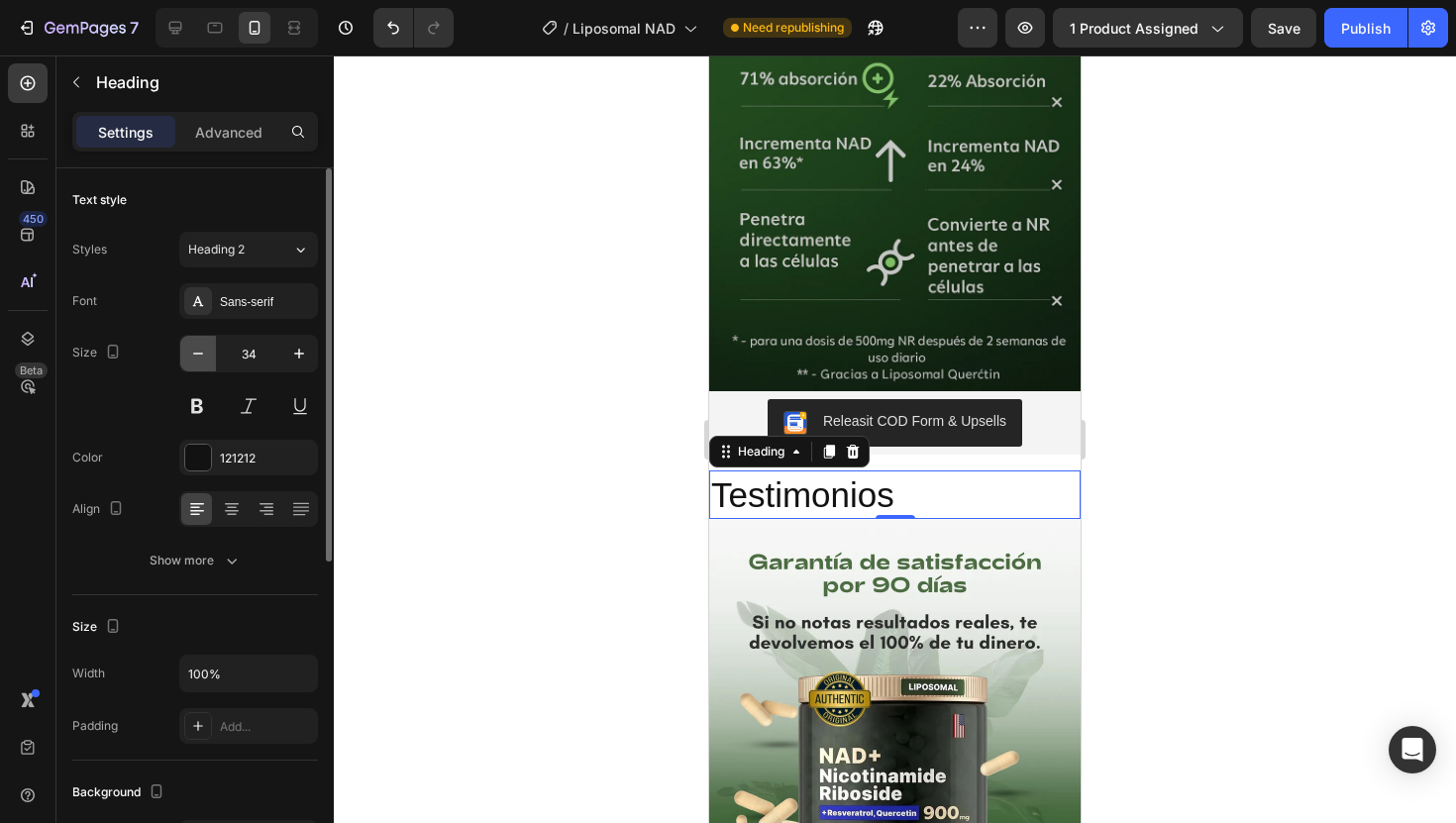 click at bounding box center (198, 354) 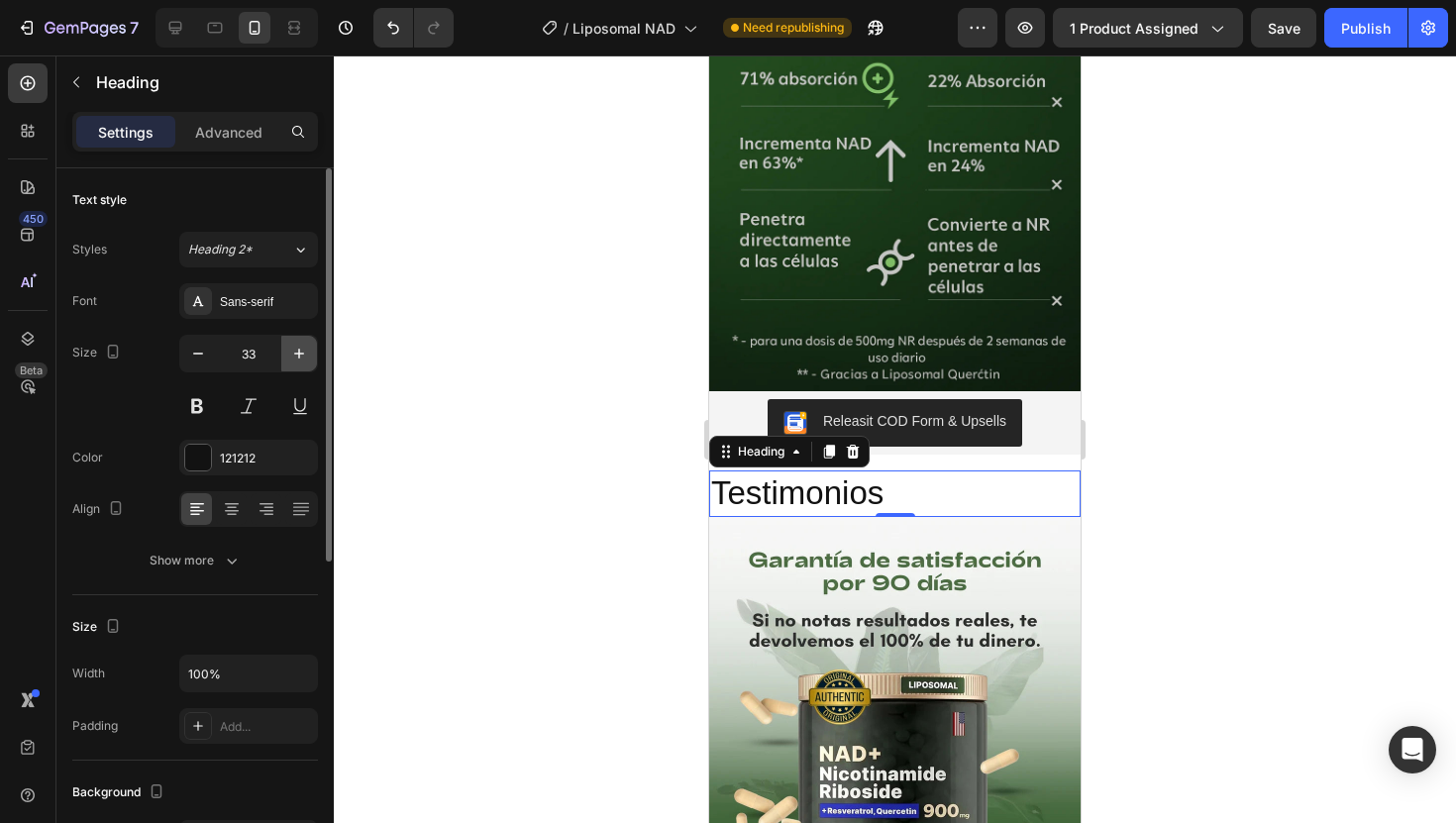 click 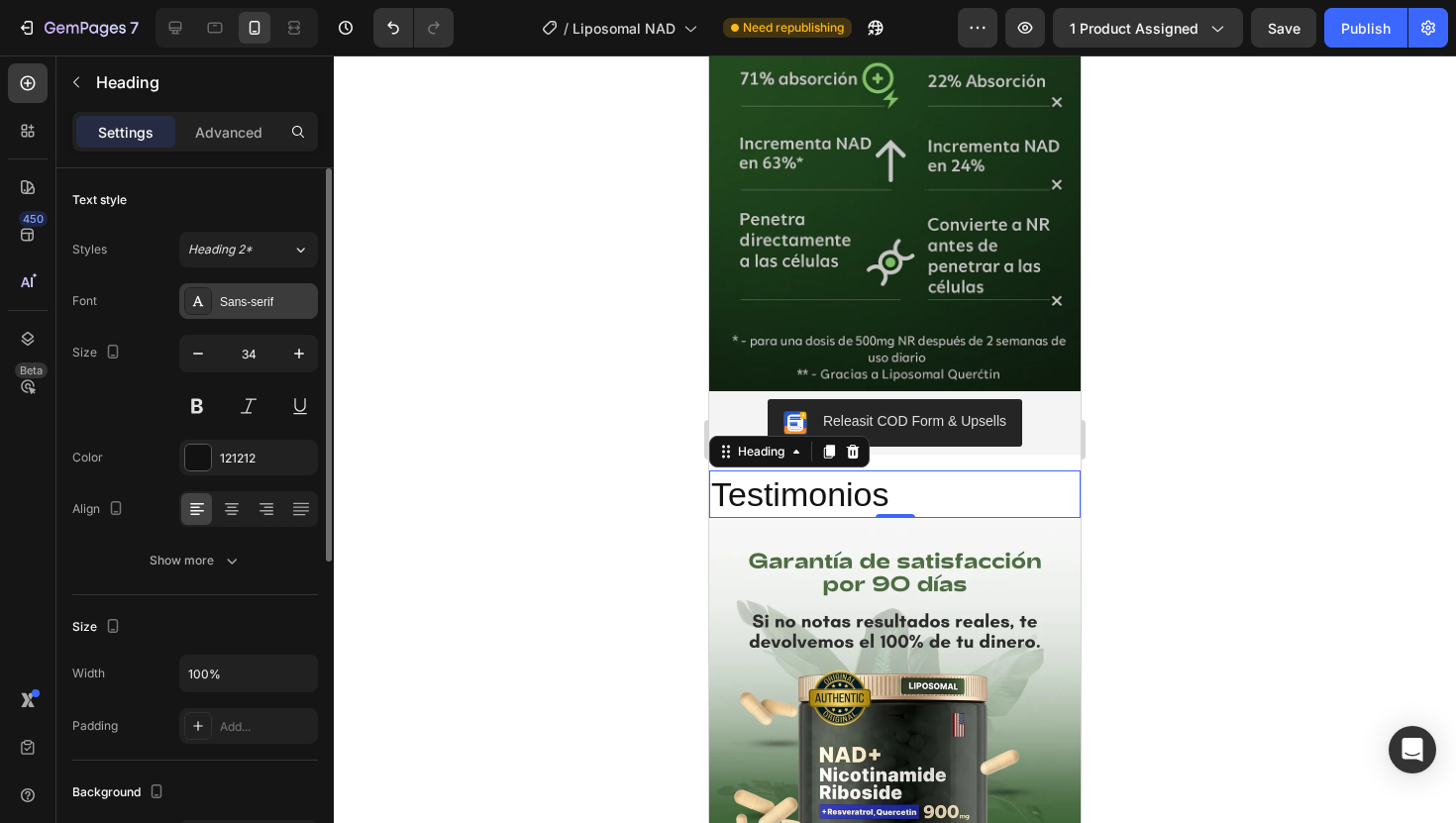 click on "Sans-serif" at bounding box center [266, 302] 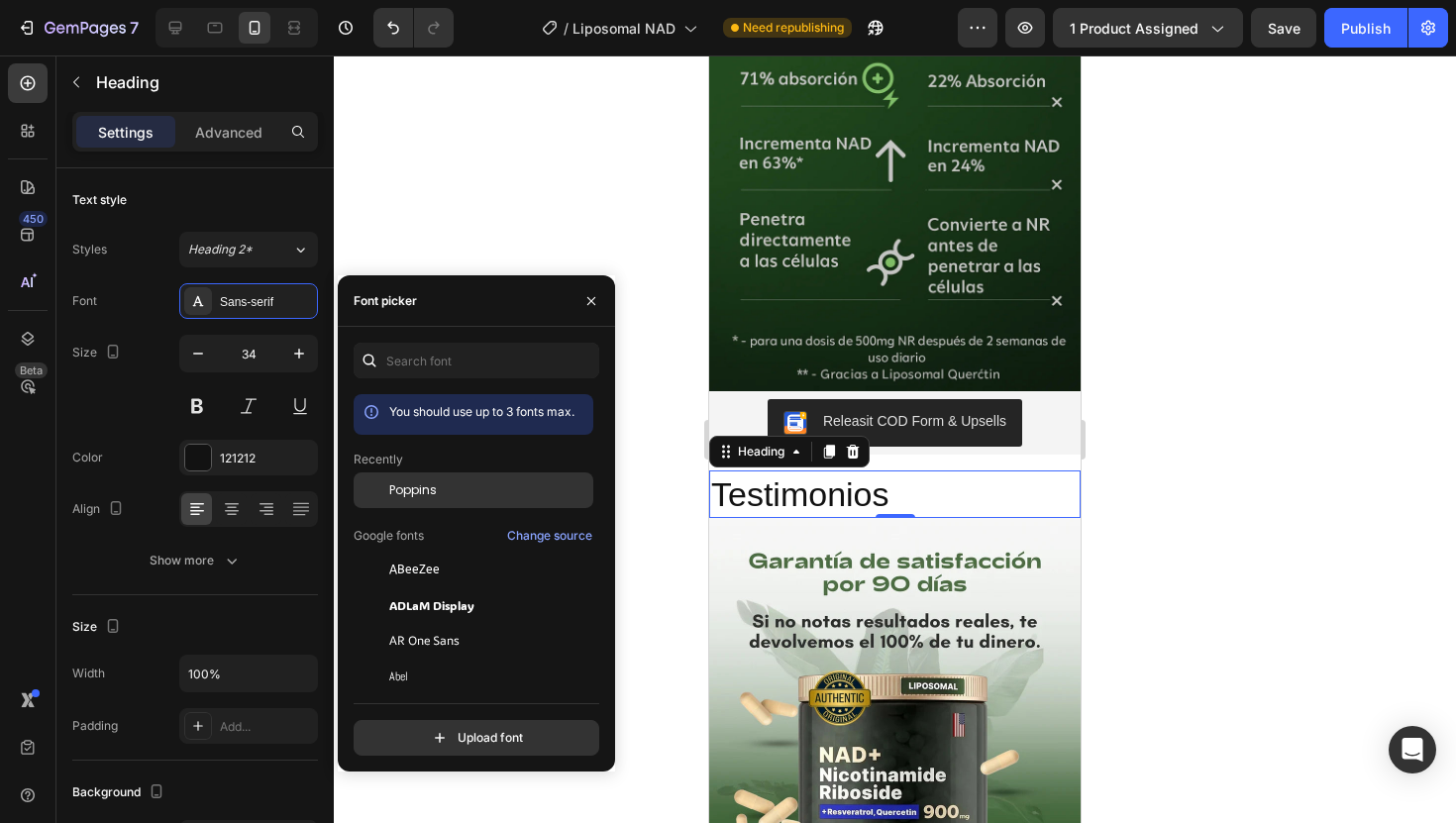 click on "Poppins" at bounding box center [489, 490] 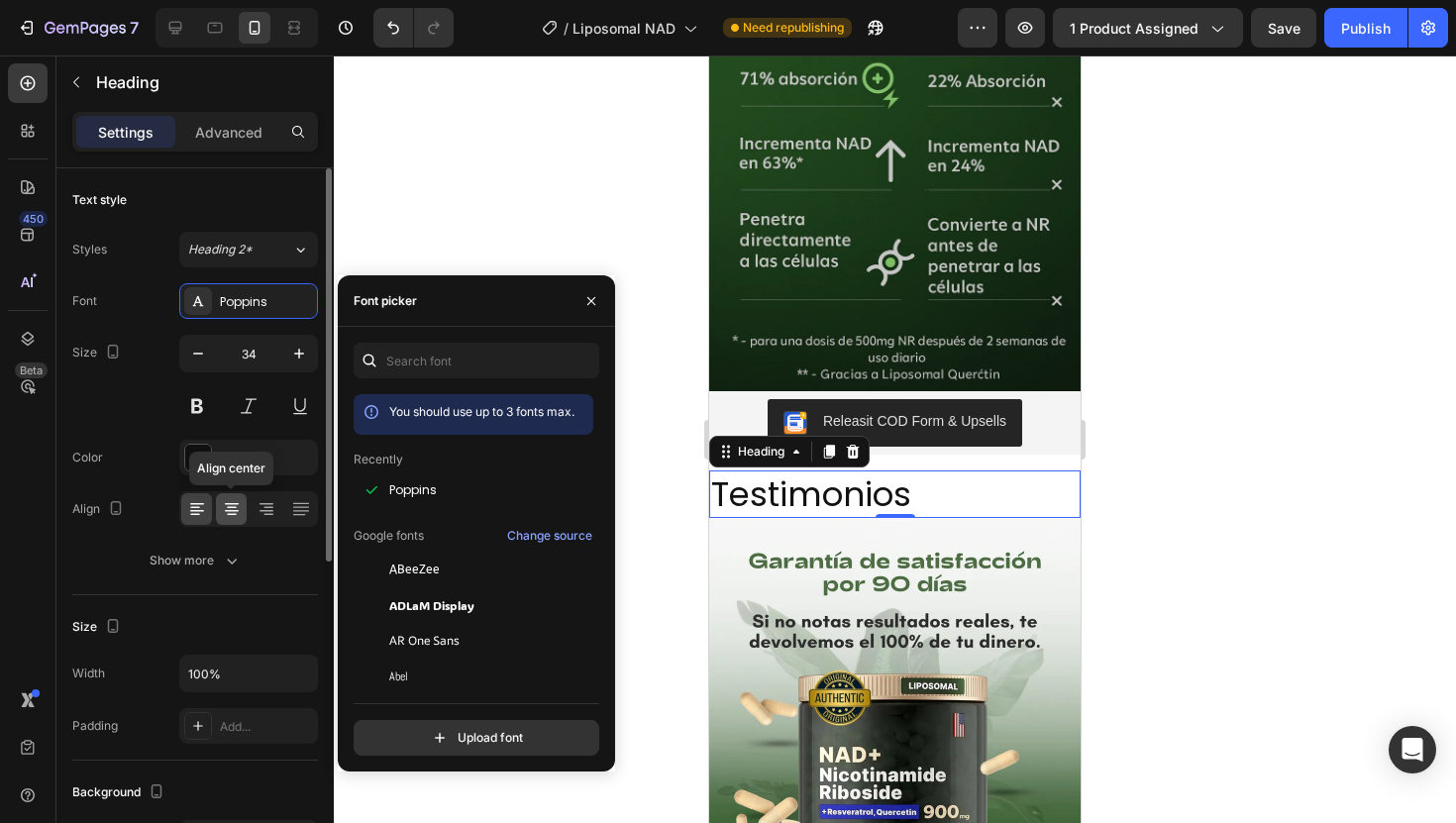 click 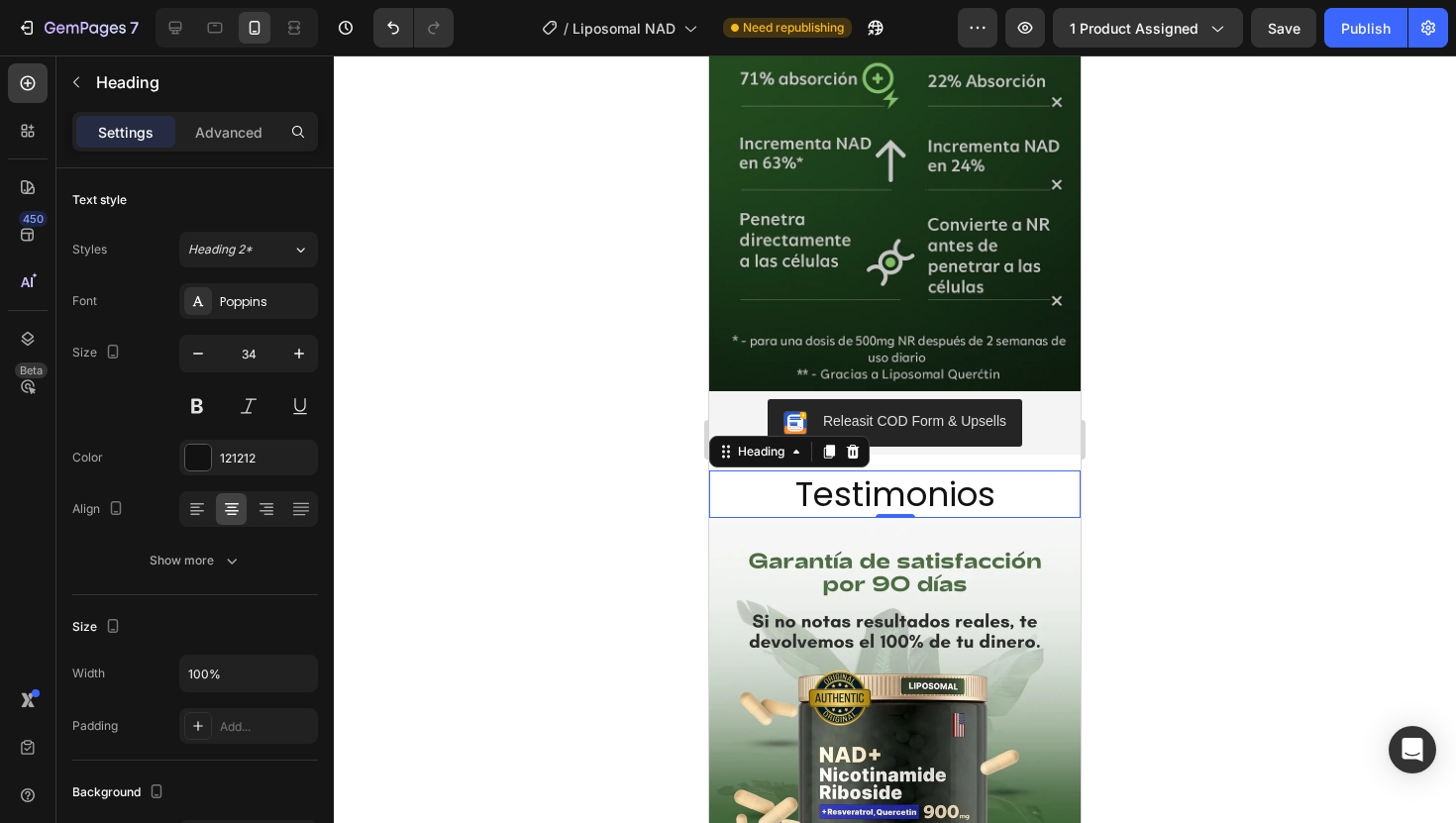 click 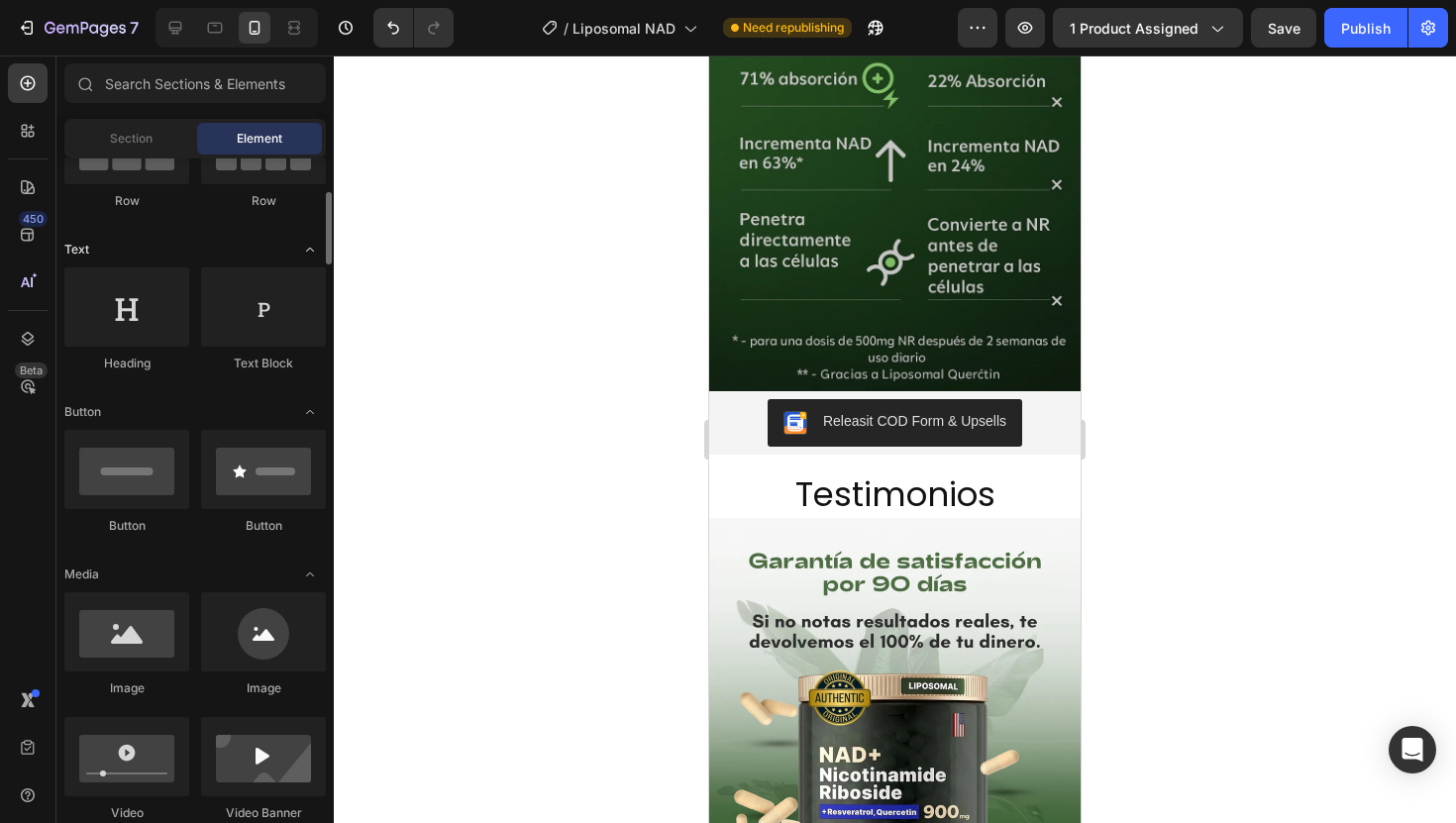 scroll, scrollTop: 259, scrollLeft: 0, axis: vertical 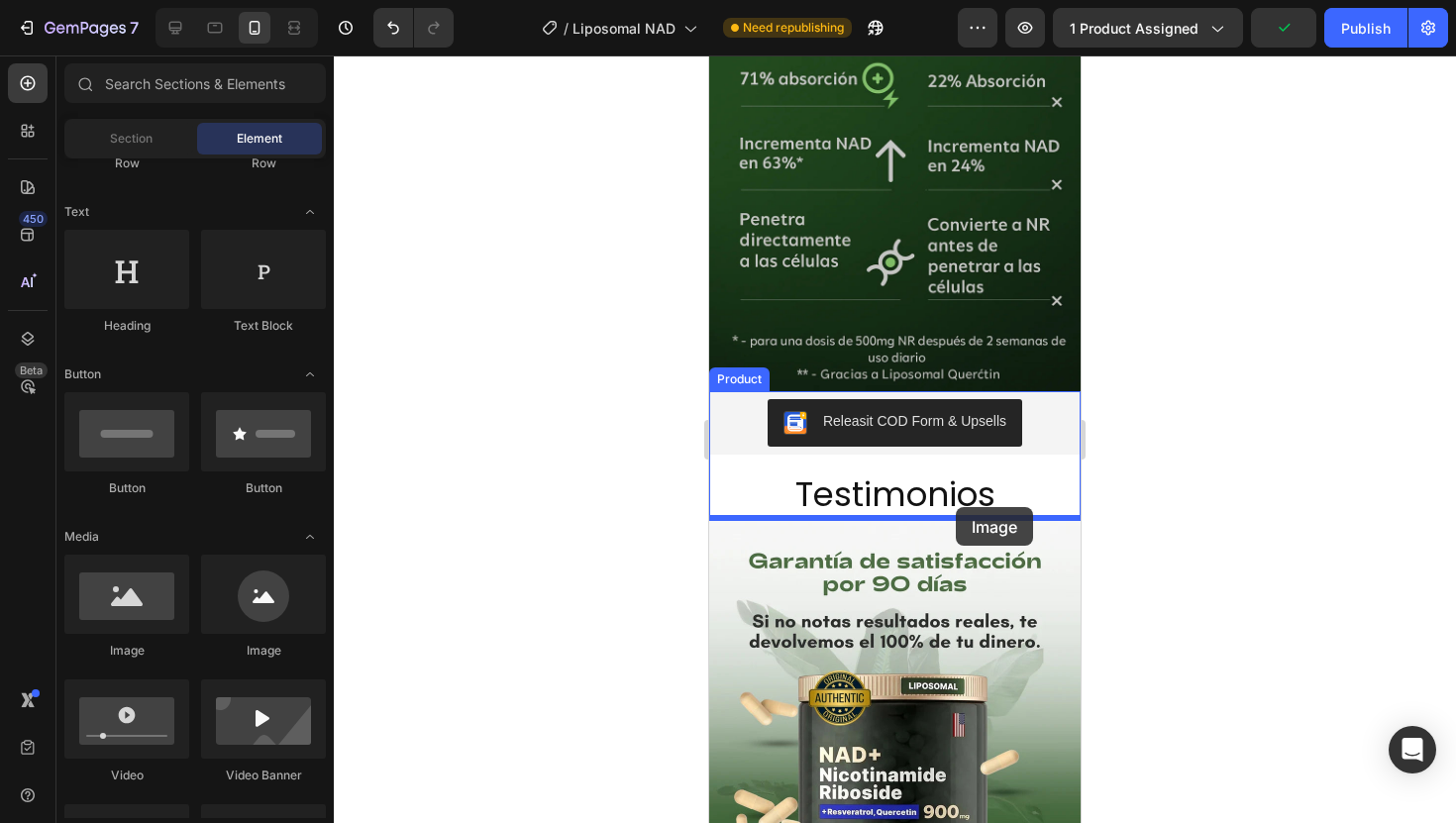 drag, startPoint x: 857, startPoint y: 647, endPoint x: 956, endPoint y: 508, distance: 170.65169 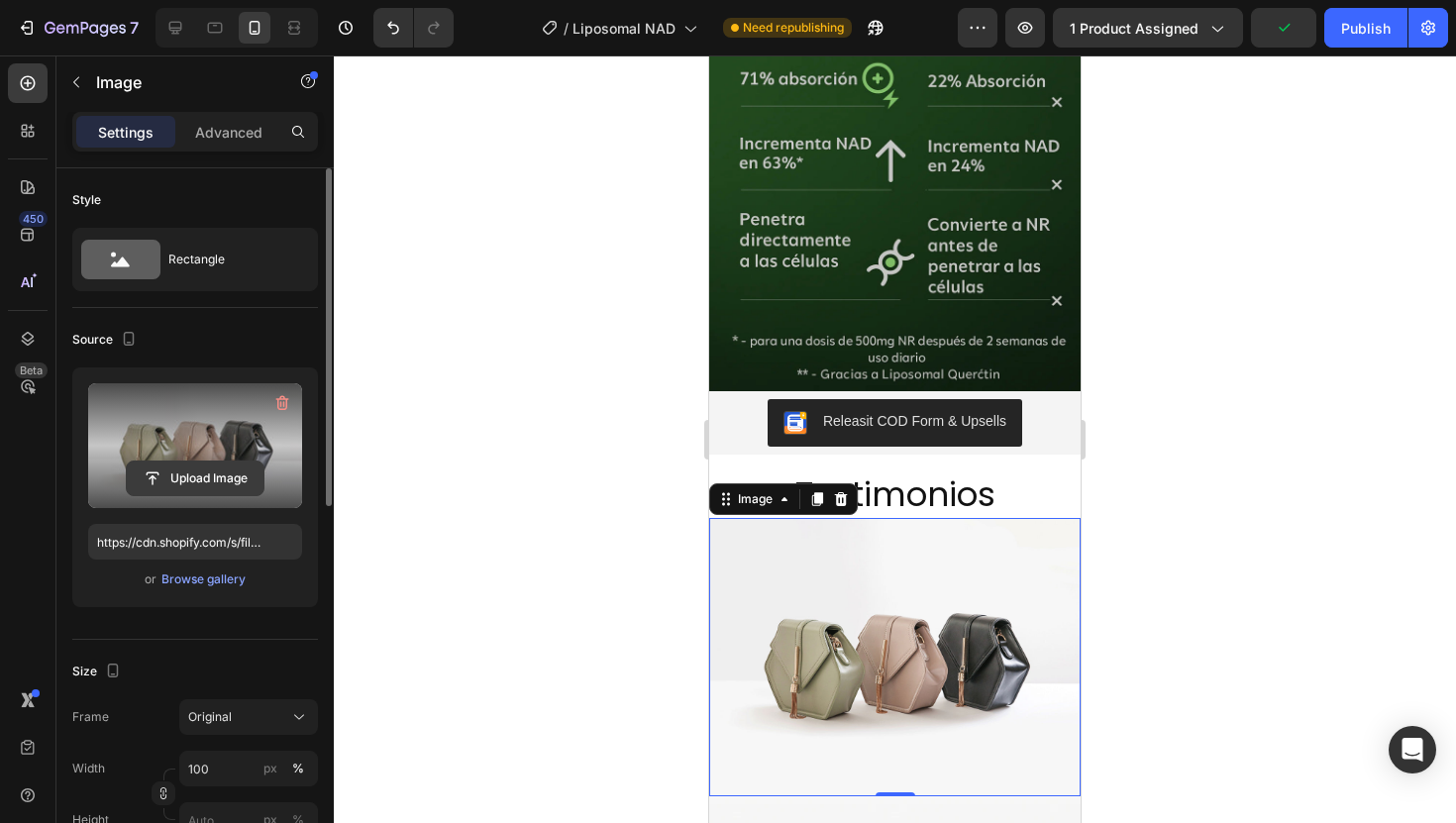 click 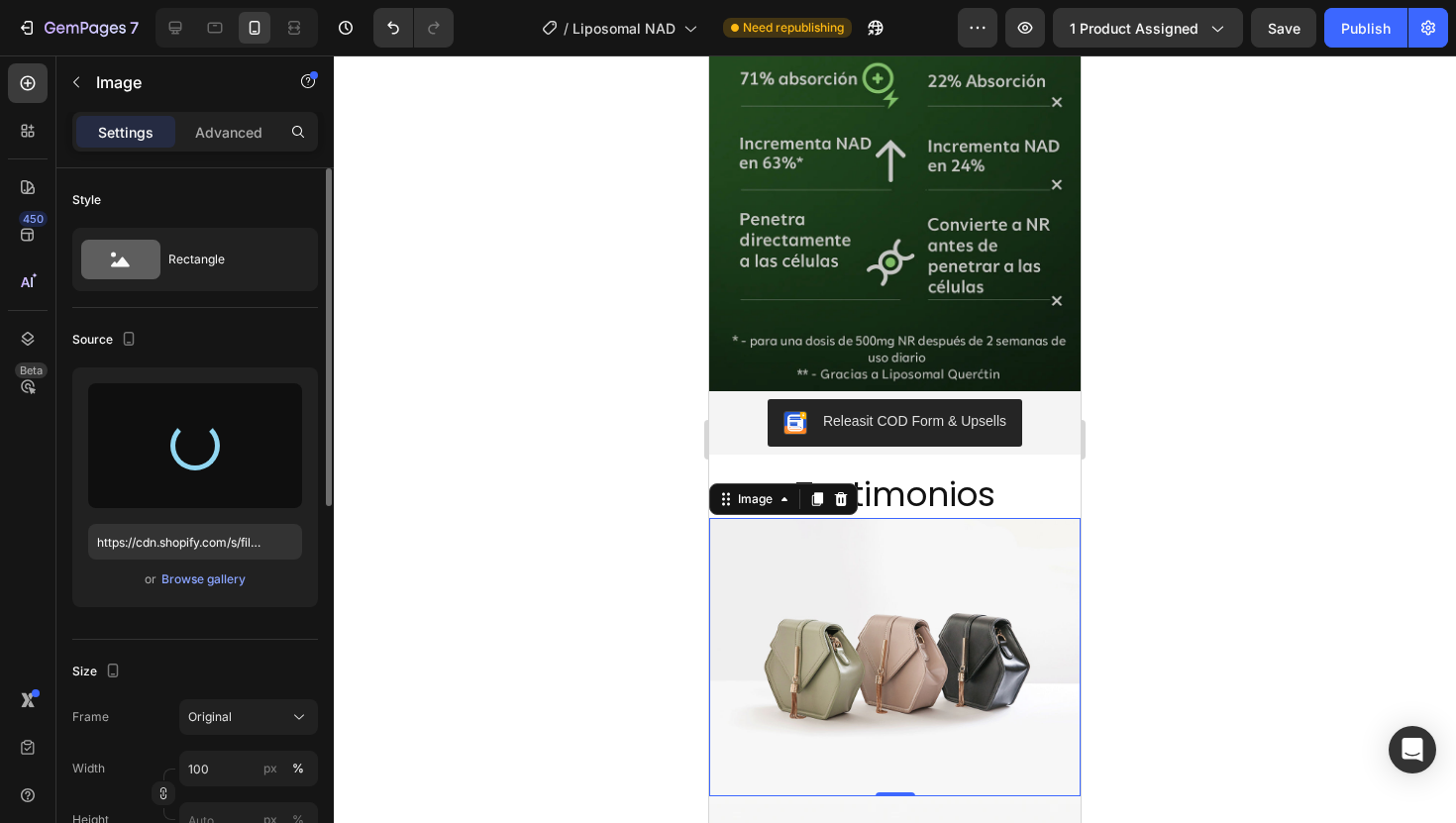 type on "https://cdn.shopify.com/s/files/1/0904/2254/2678/files/gempages_569451424715375637-a369f455-562b-4a94-96b8-fede10add23a.png" 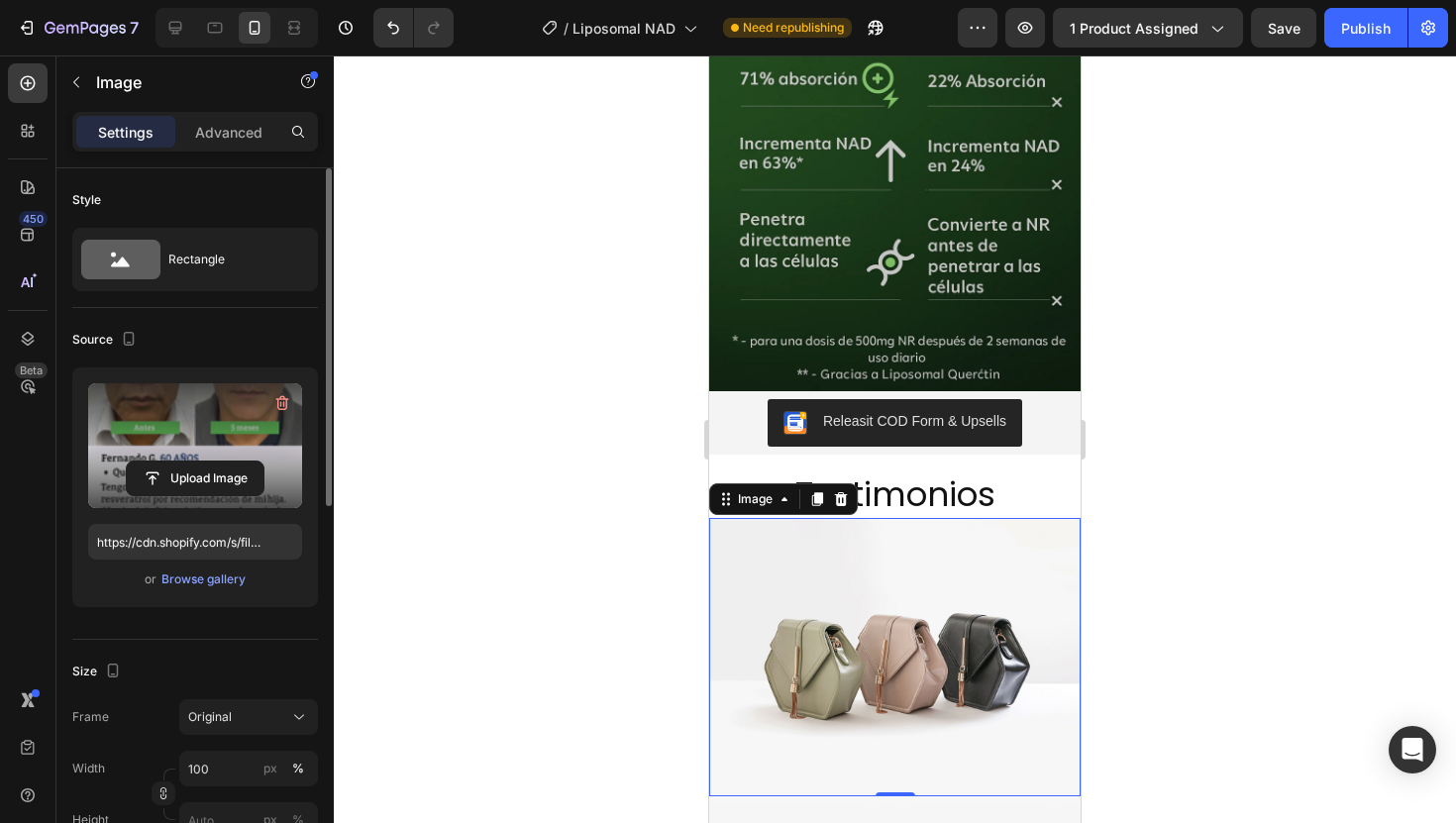 click 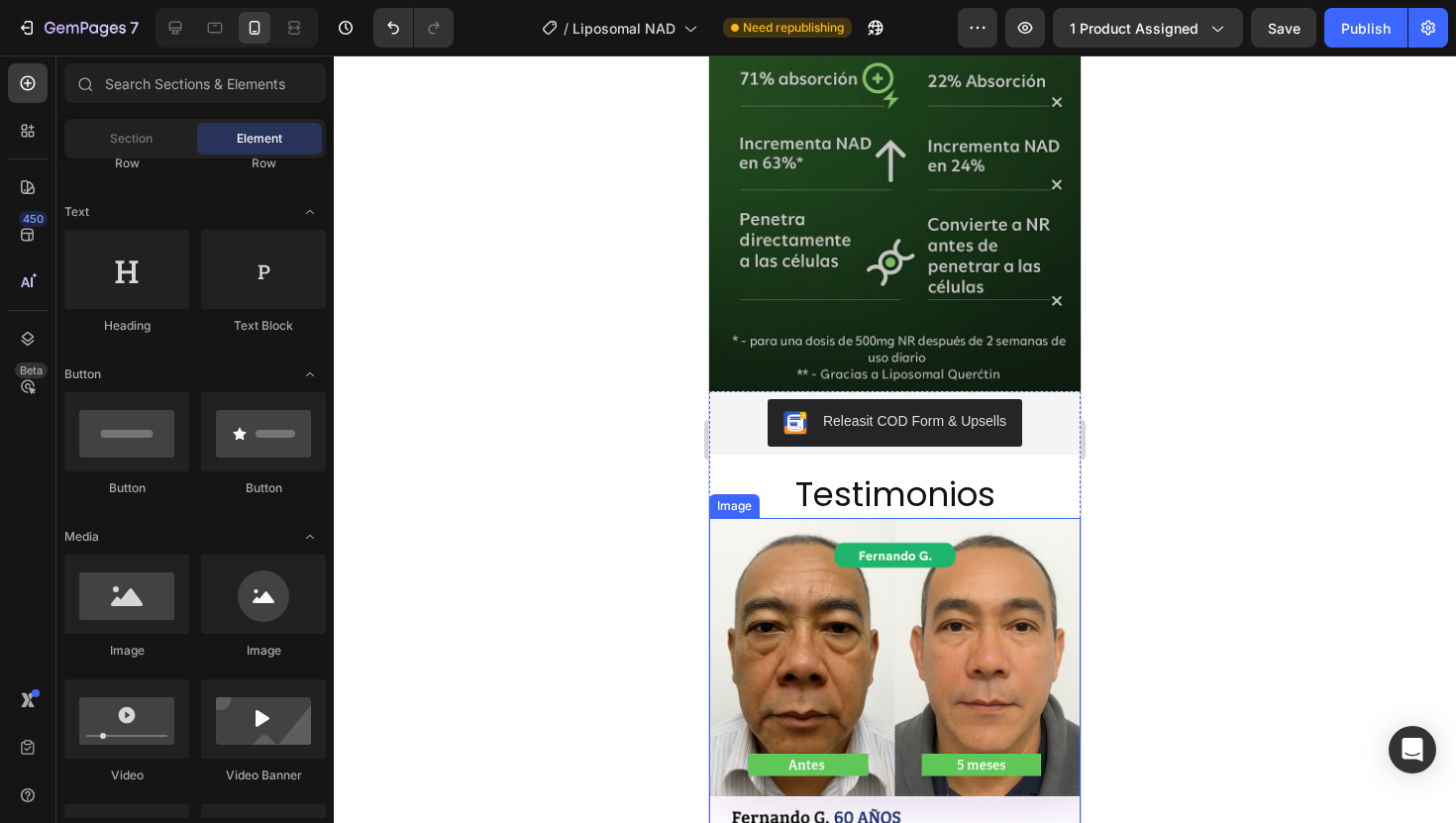 click at bounding box center [894, 796] 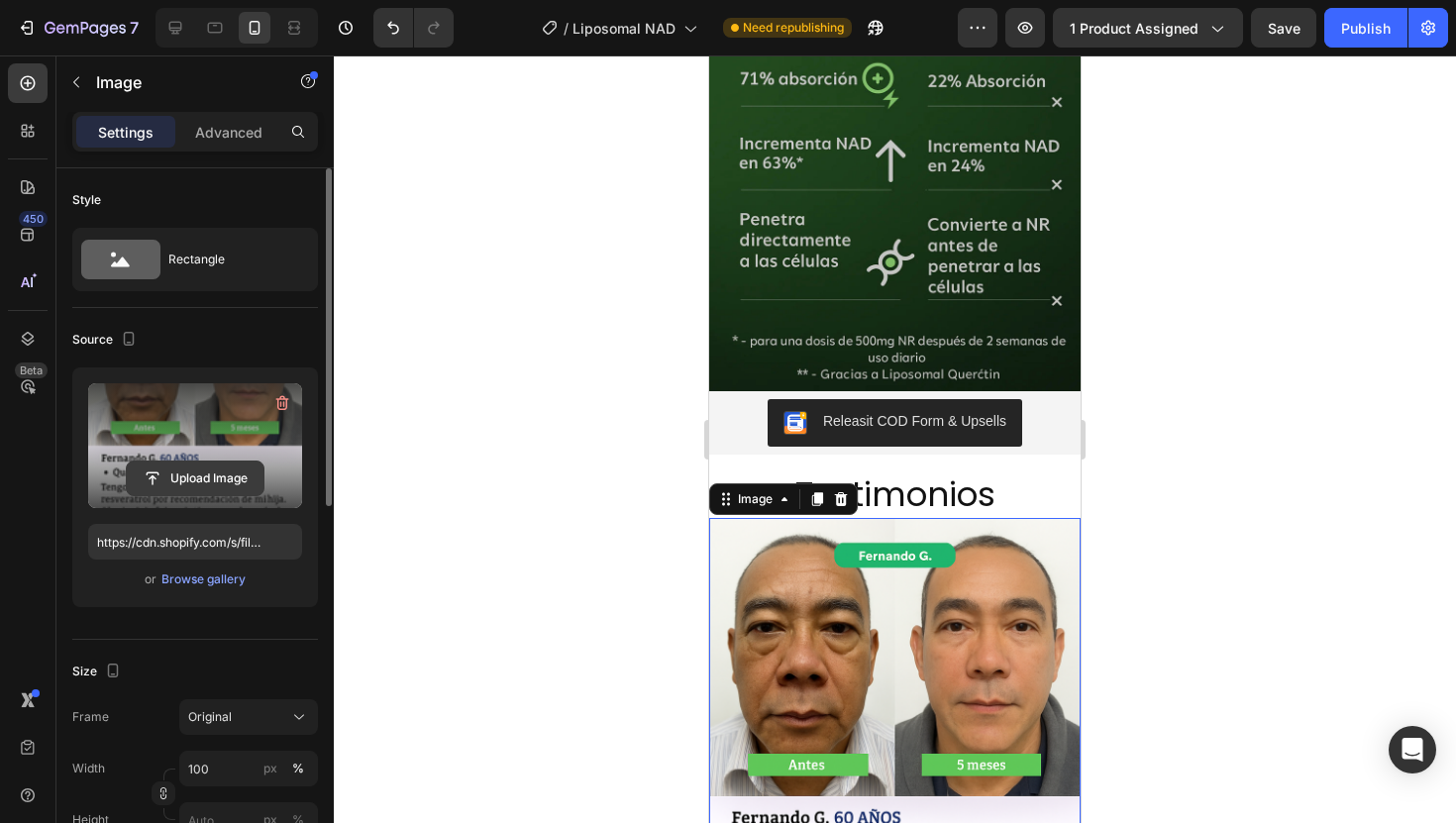 click 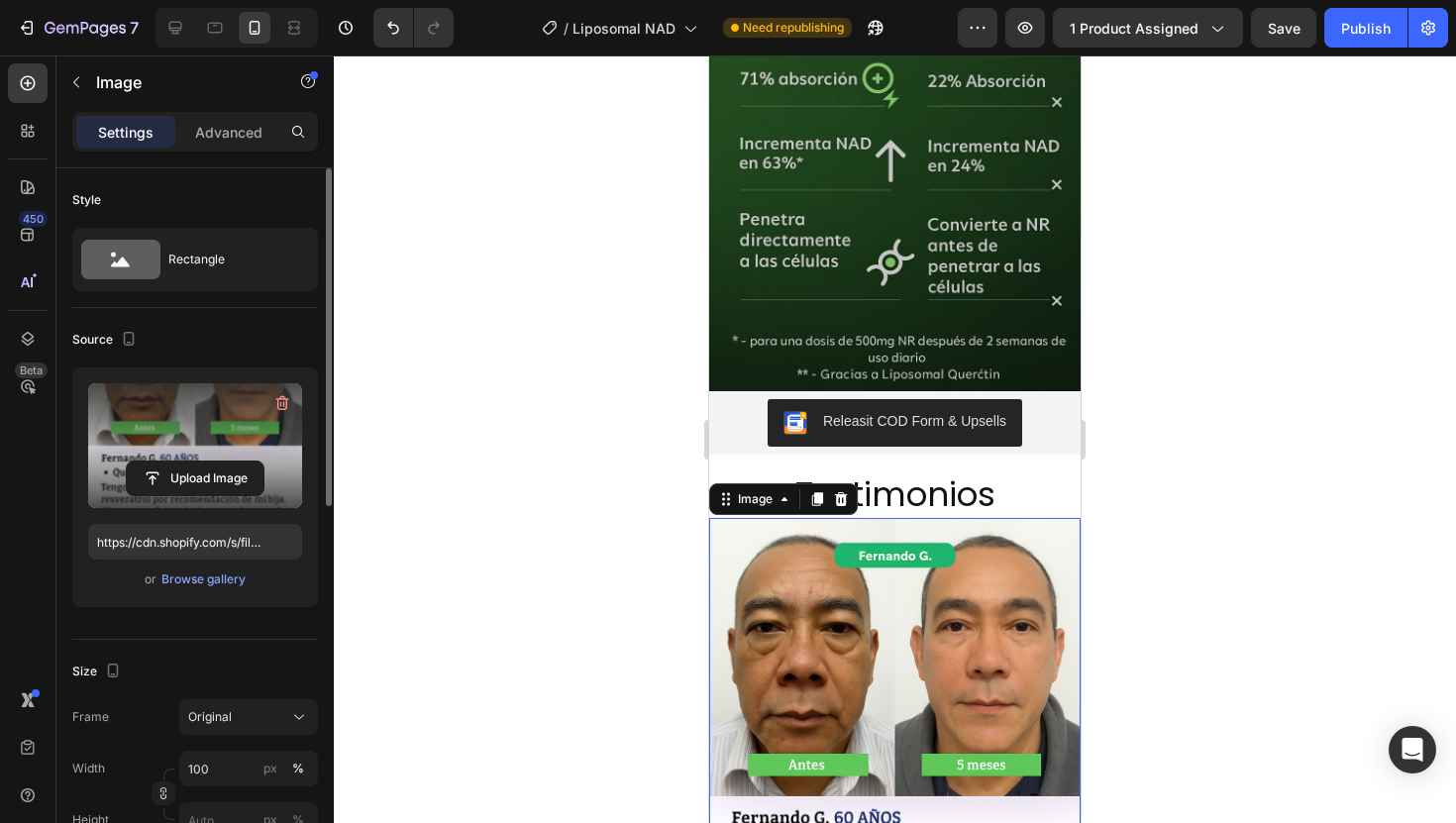 click at bounding box center [195, 446] 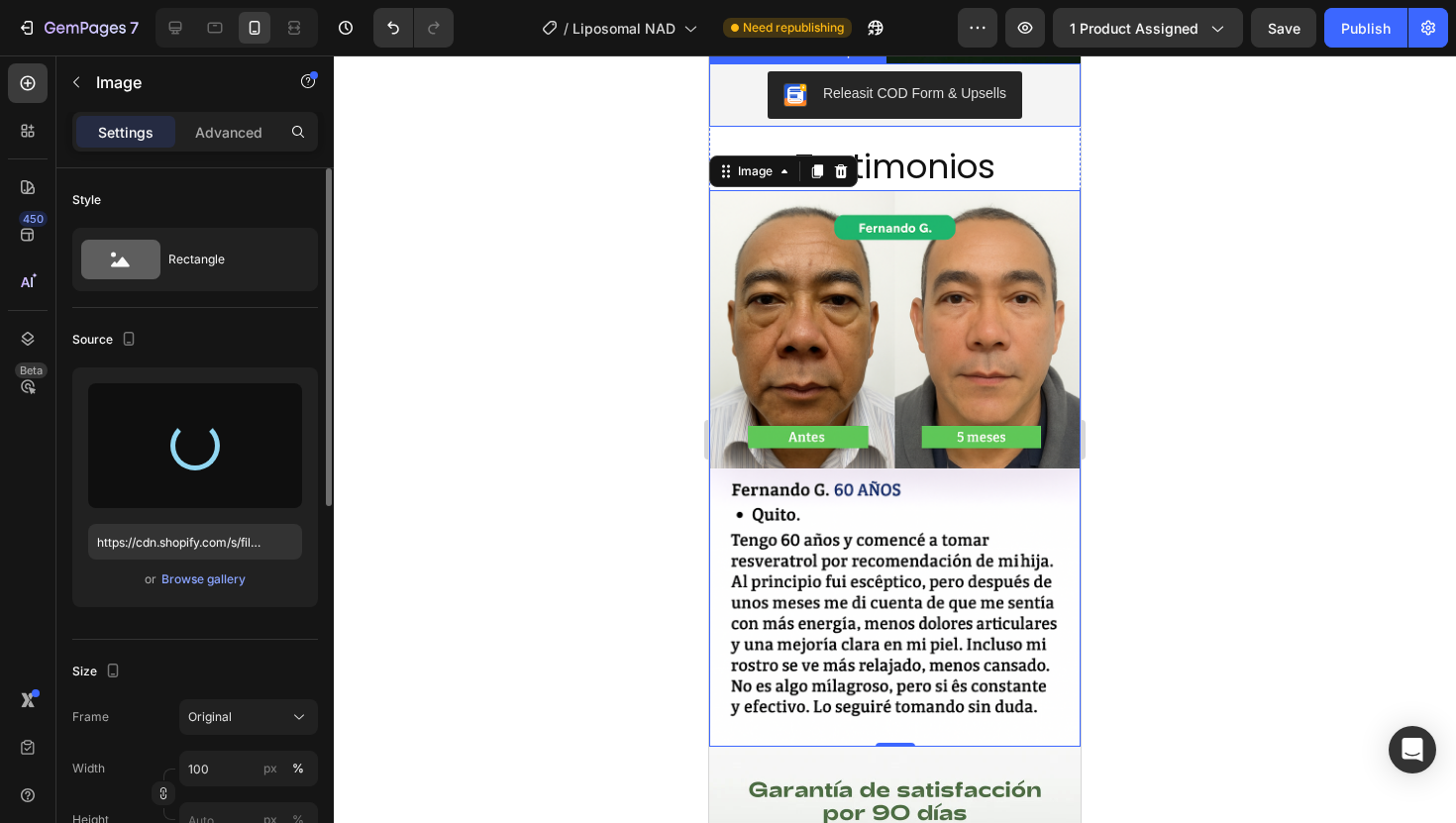 scroll, scrollTop: 3652, scrollLeft: 0, axis: vertical 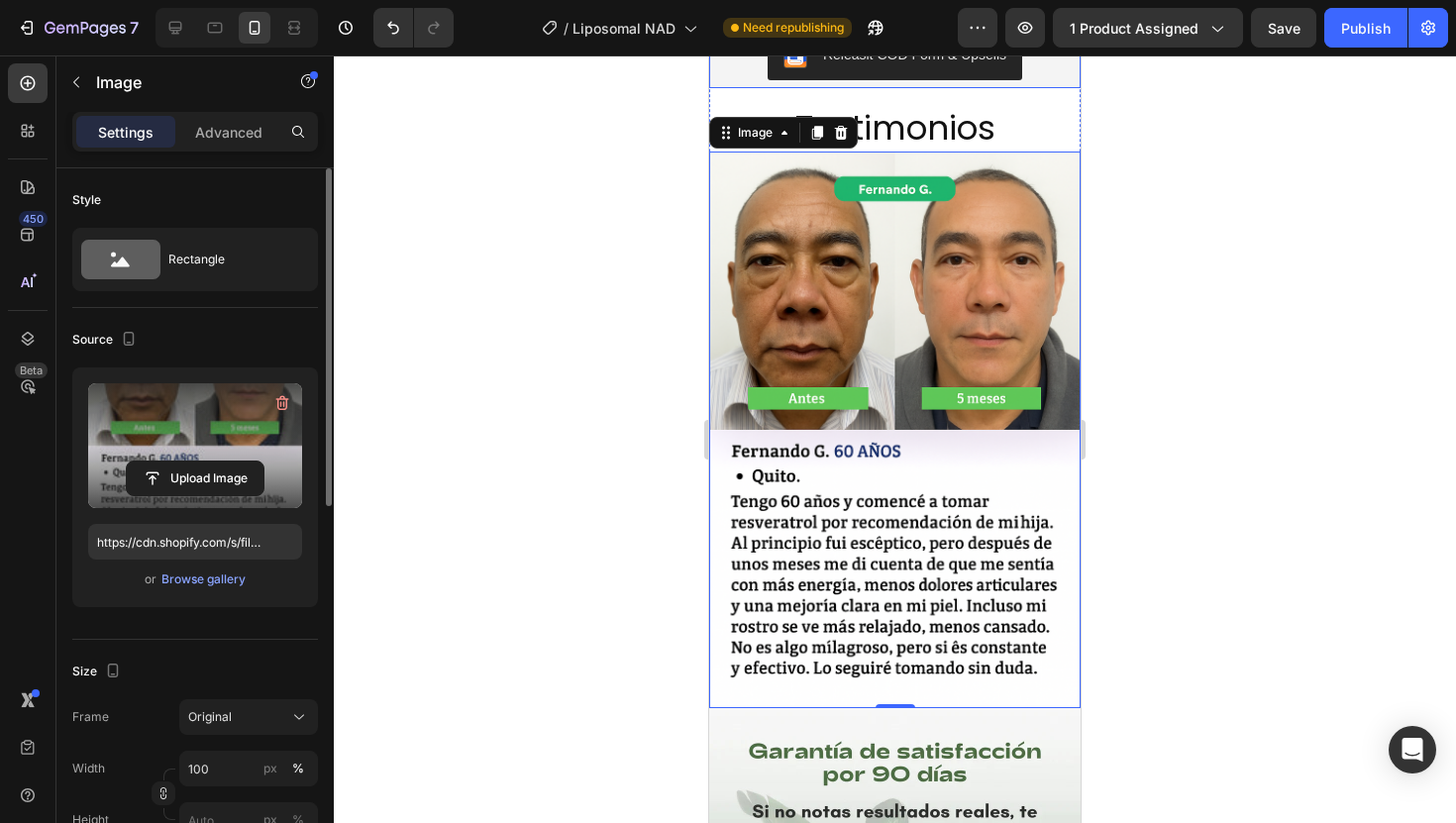 type on "https://cdn.shopify.com/s/files/1/0904/2254/2678/files/gempages_569451424715375637-93f90e93-d5fd-40b6-8735-771bf94b7489.webp" 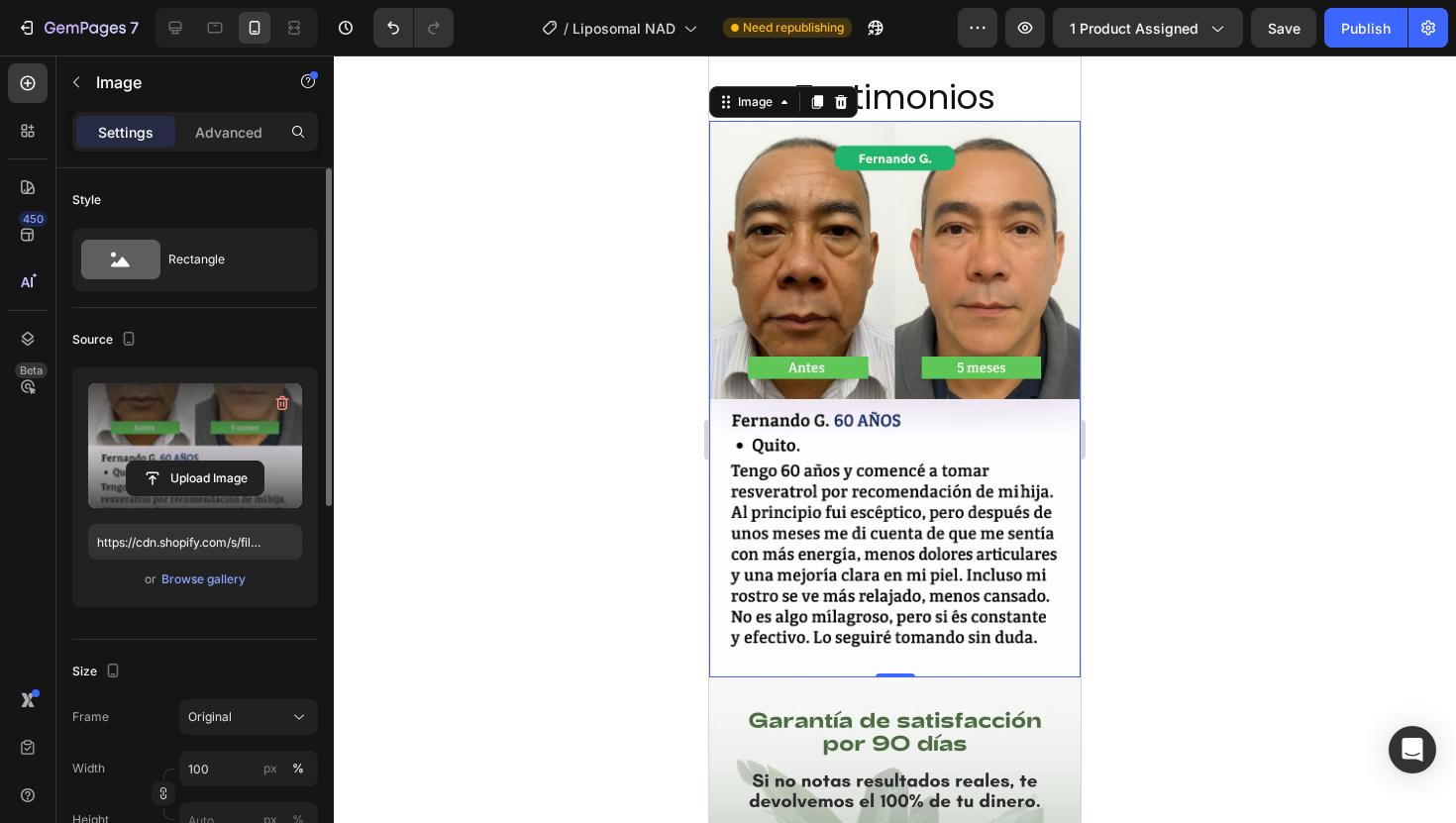 scroll, scrollTop: 3684, scrollLeft: 0, axis: vertical 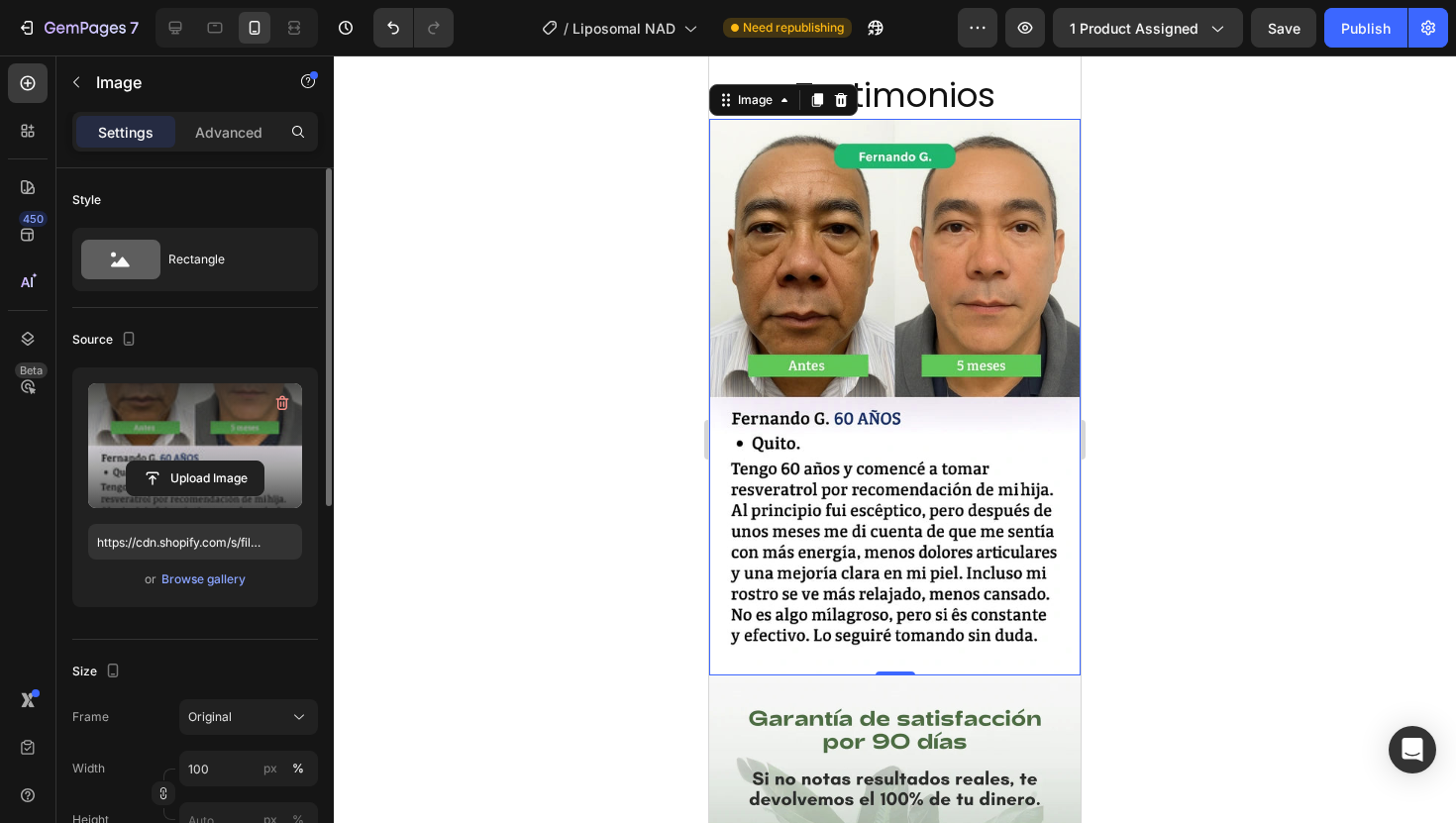 click 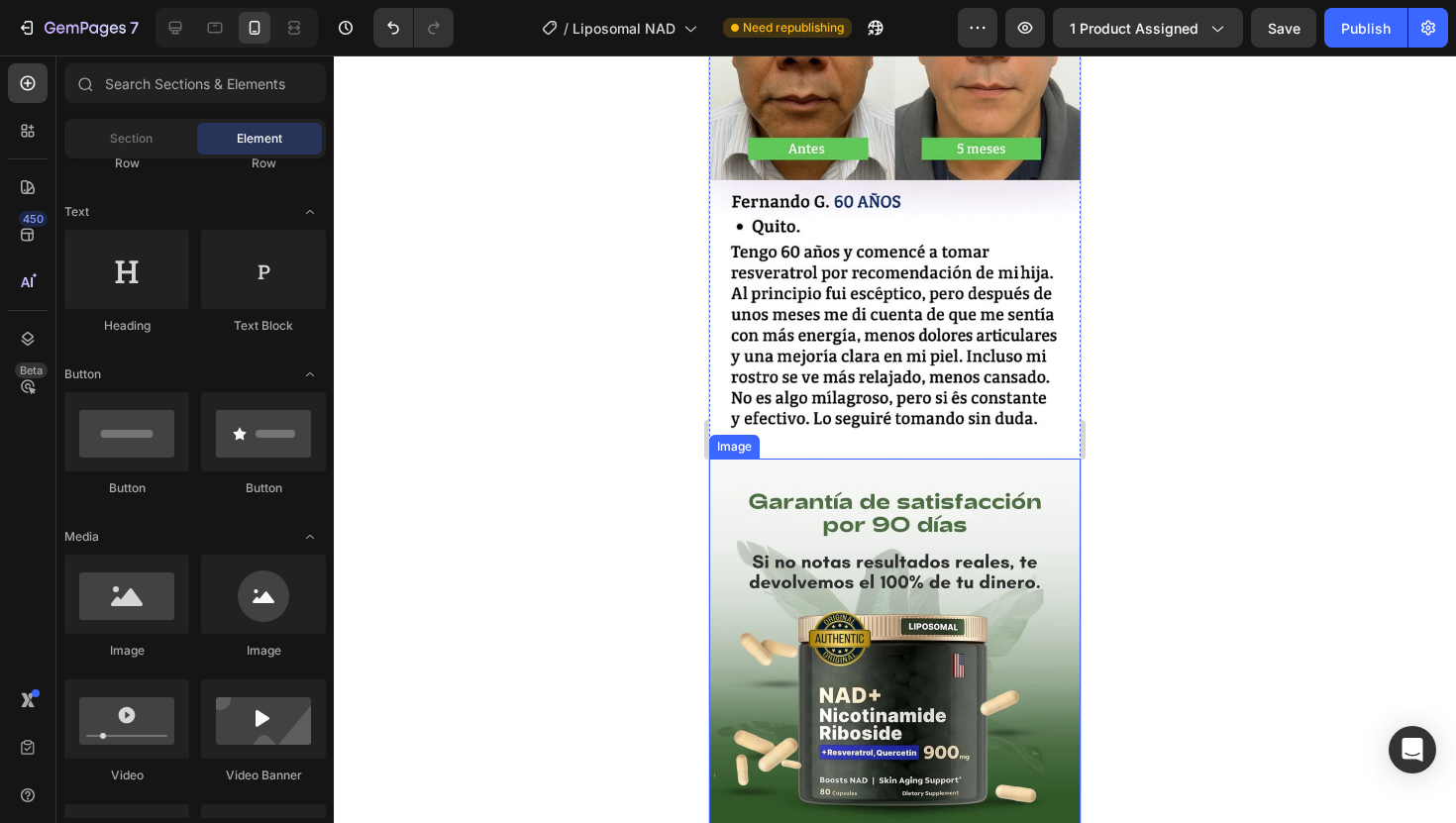 scroll, scrollTop: 3911, scrollLeft: 0, axis: vertical 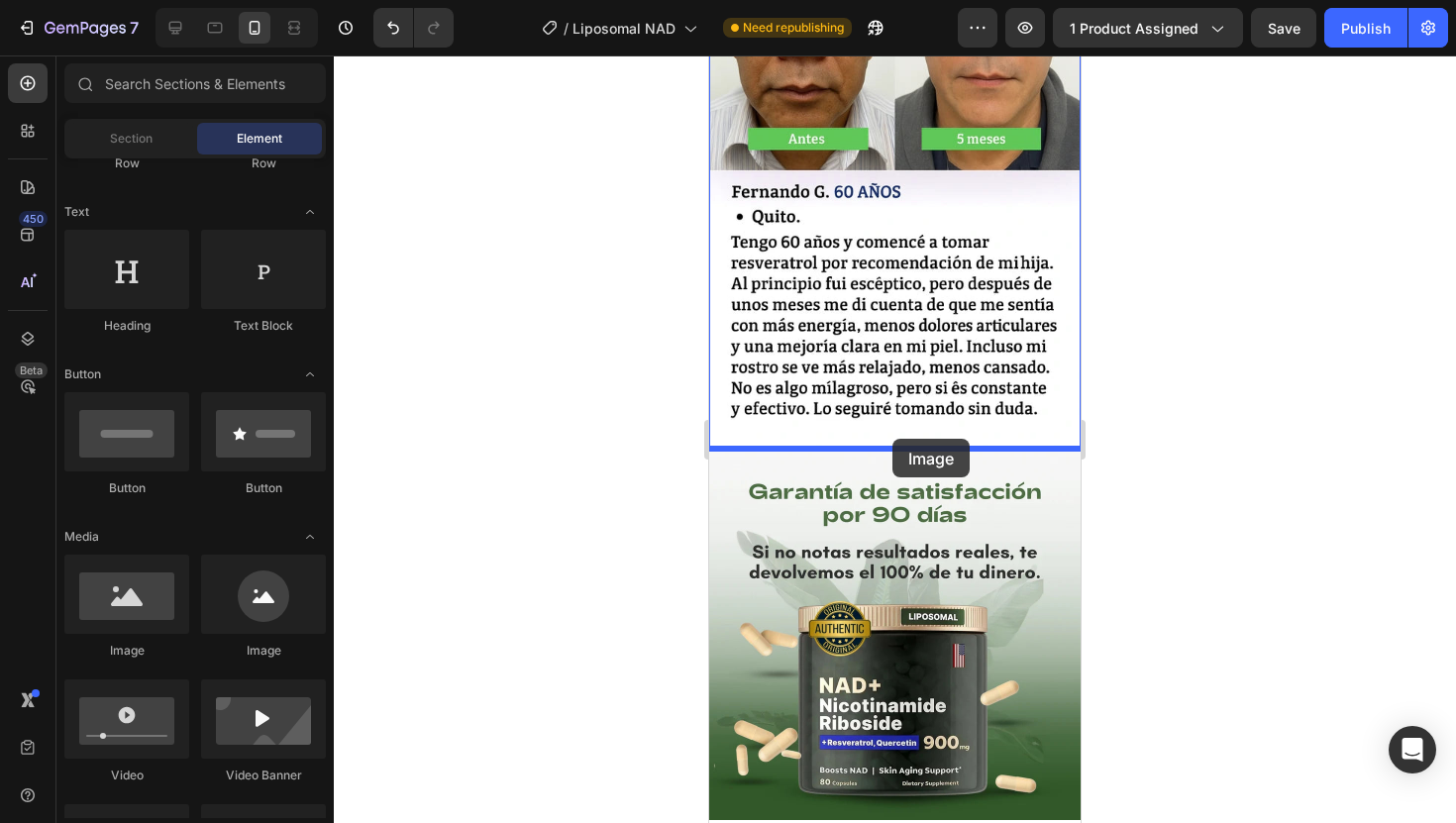 drag, startPoint x: 842, startPoint y: 668, endPoint x: 893, endPoint y: 442, distance: 231.68297 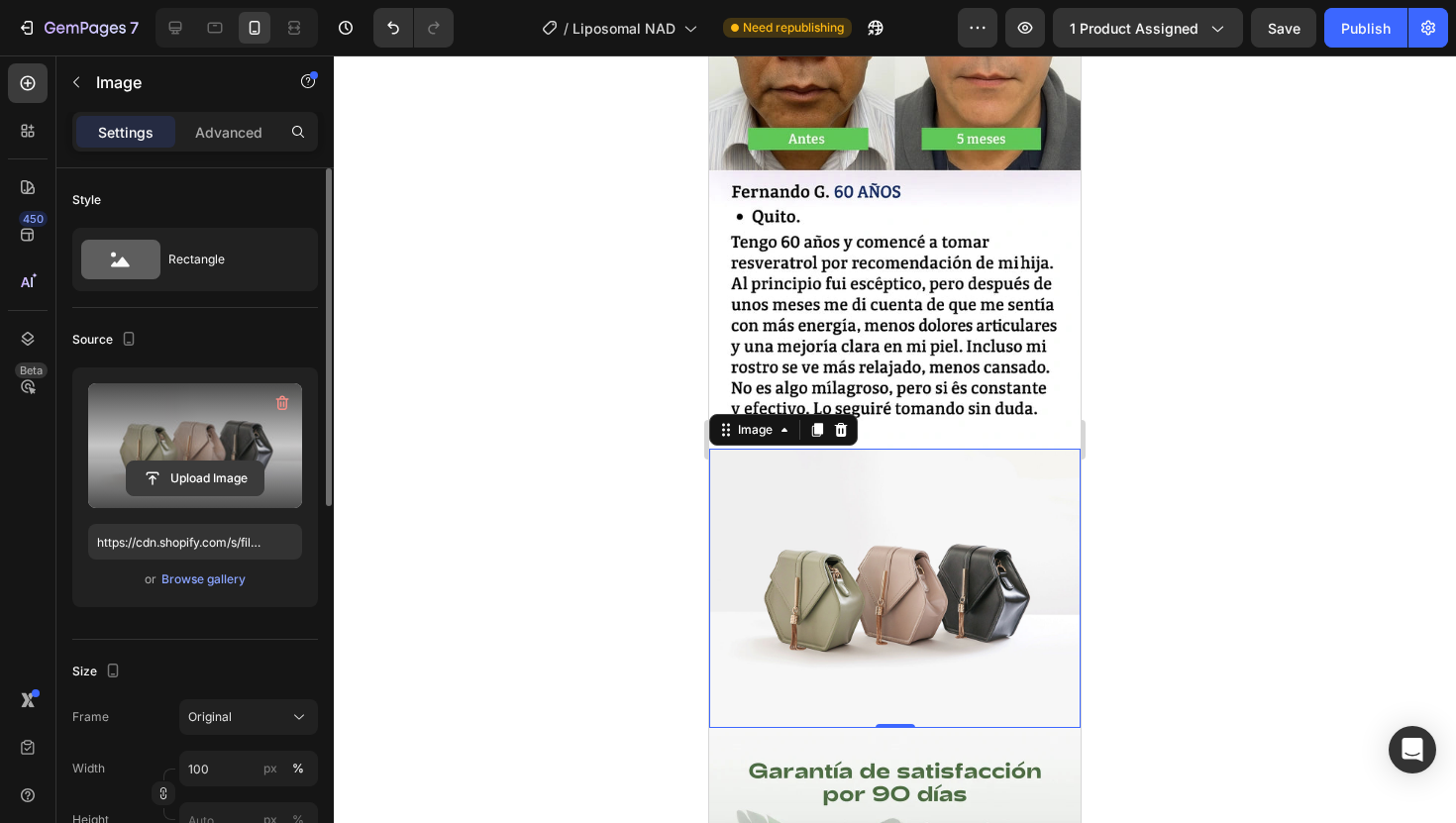 click 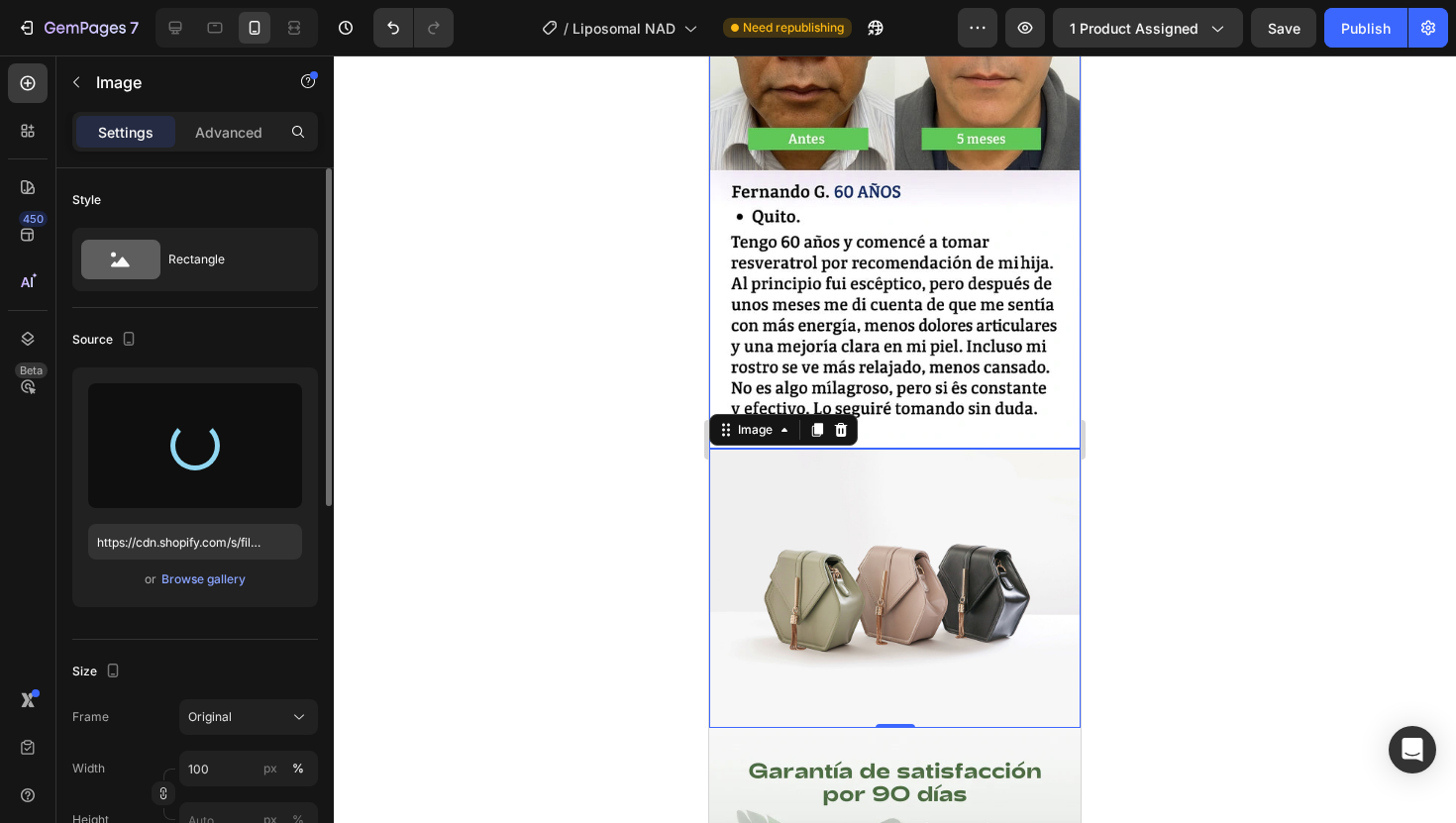 type on "https://cdn.shopify.com/s/files/1/0904/2254/2678/files/gempages_569451424715375637-33dcd2e6-a2dd-48d4-b63c-413cbf8f128d.webp" 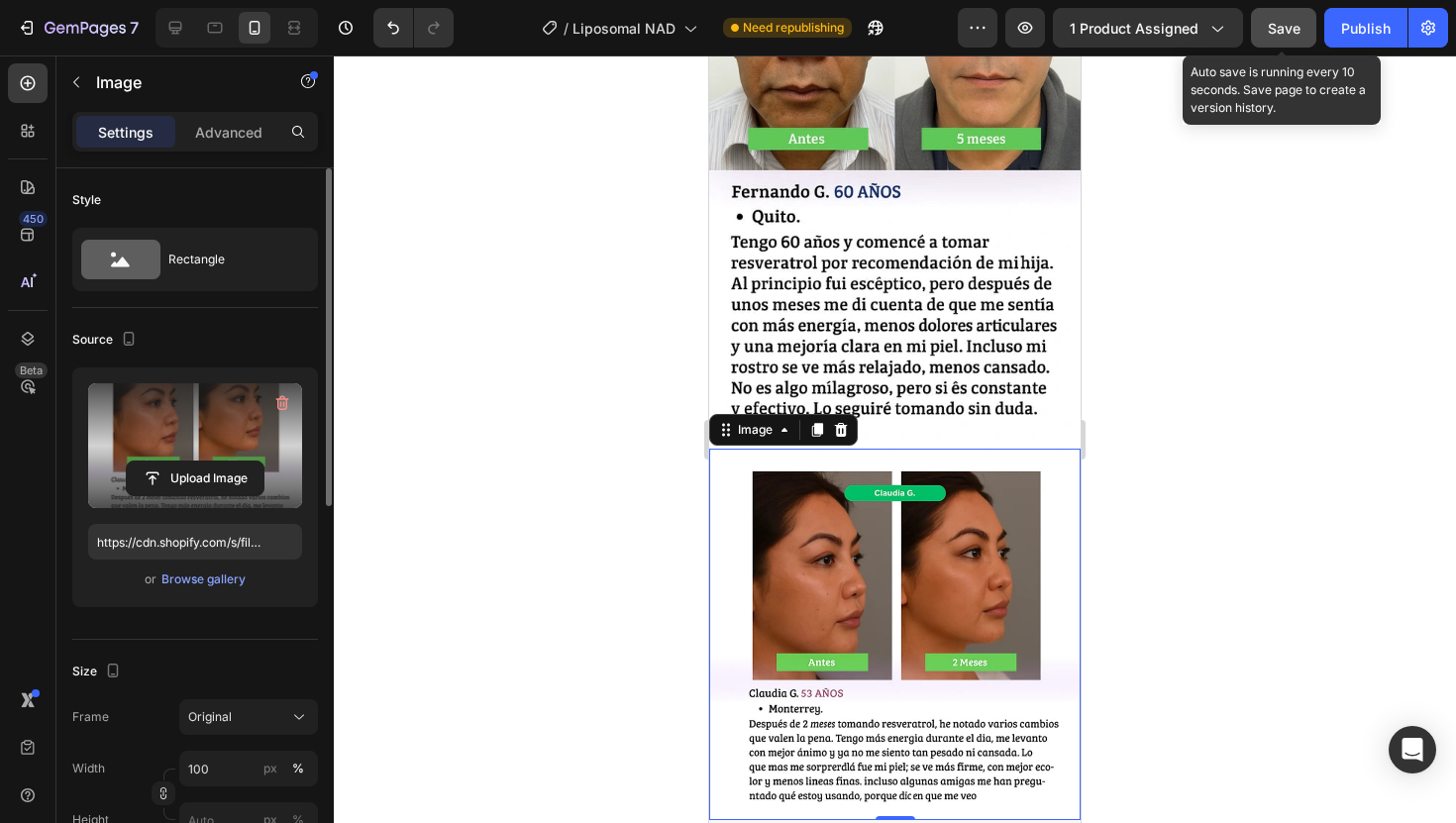 click on "Save" at bounding box center (1284, 28) 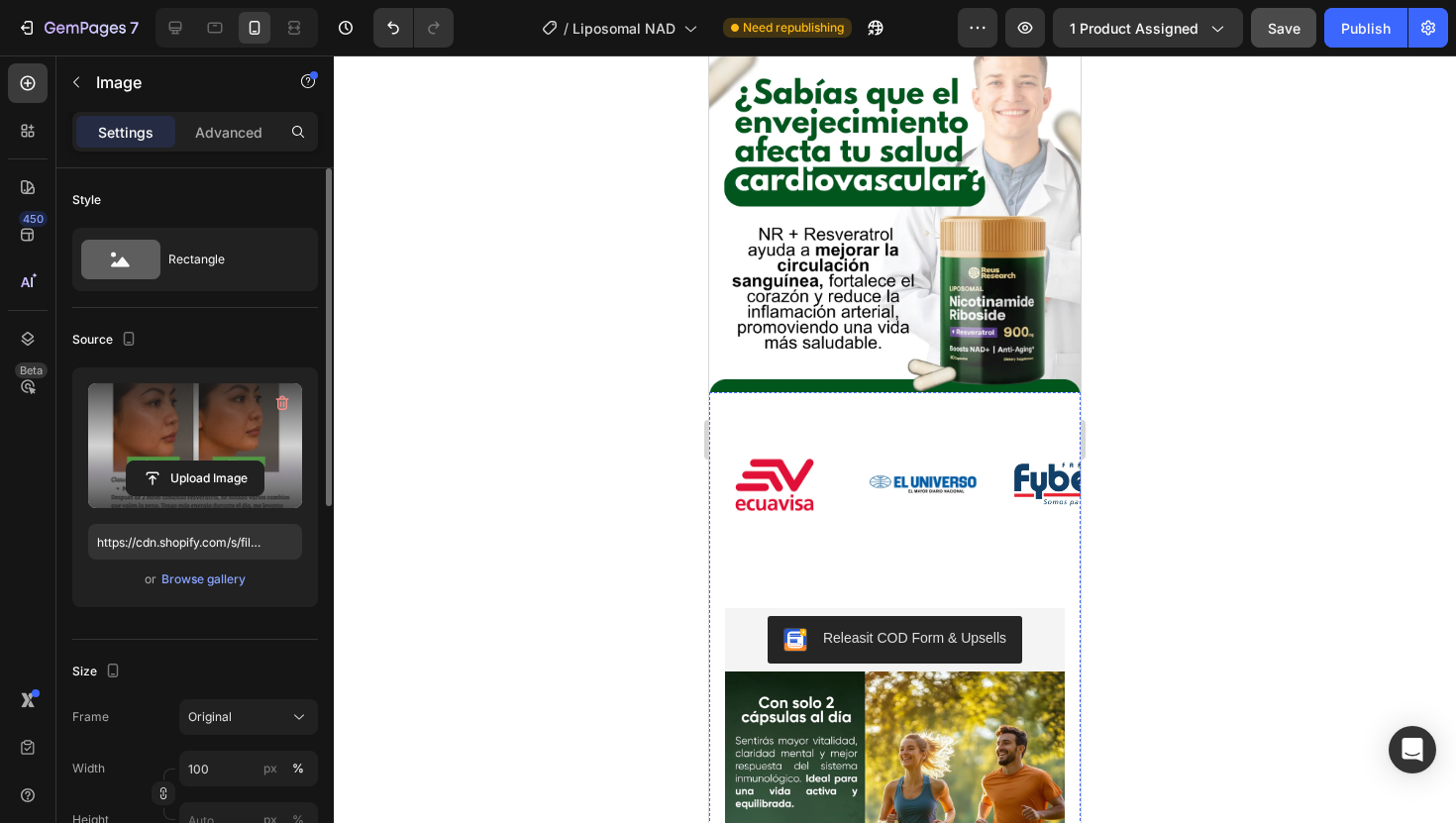 scroll, scrollTop: 1008, scrollLeft: 0, axis: vertical 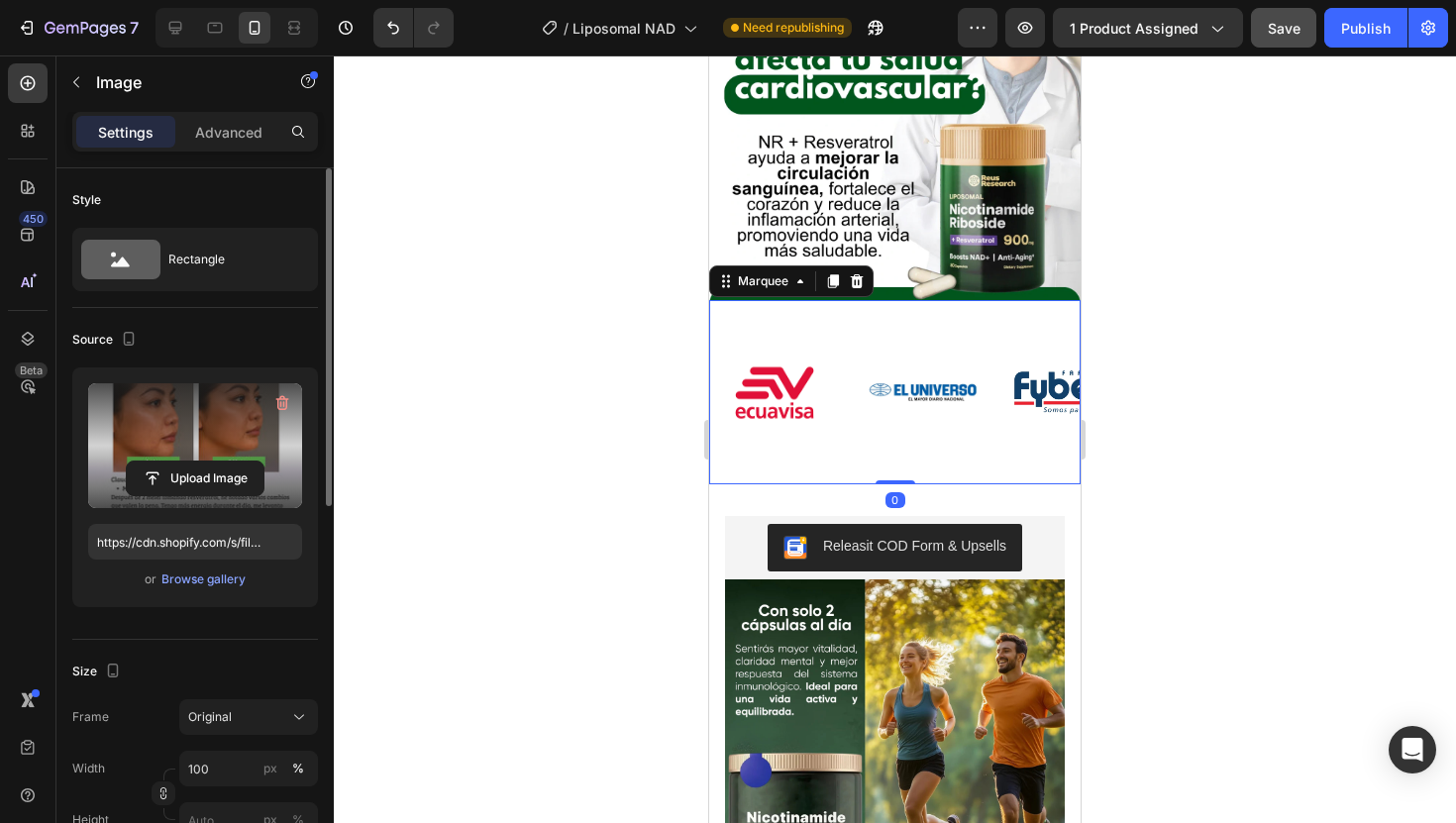 click on "Image Image Image Image Image Image Image Image Image Image Marquee   0" at bounding box center (894, 392) 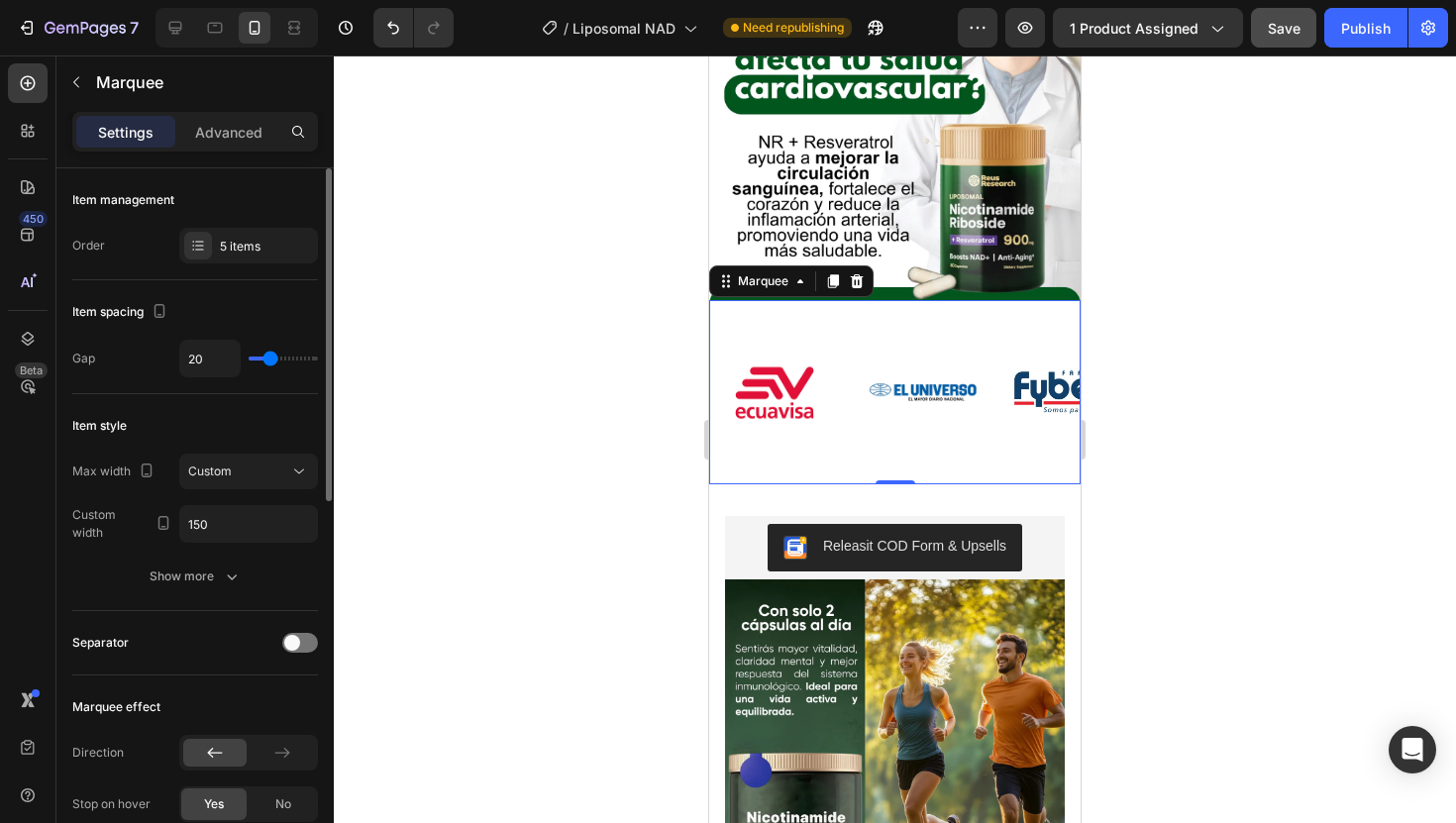 type on "46" 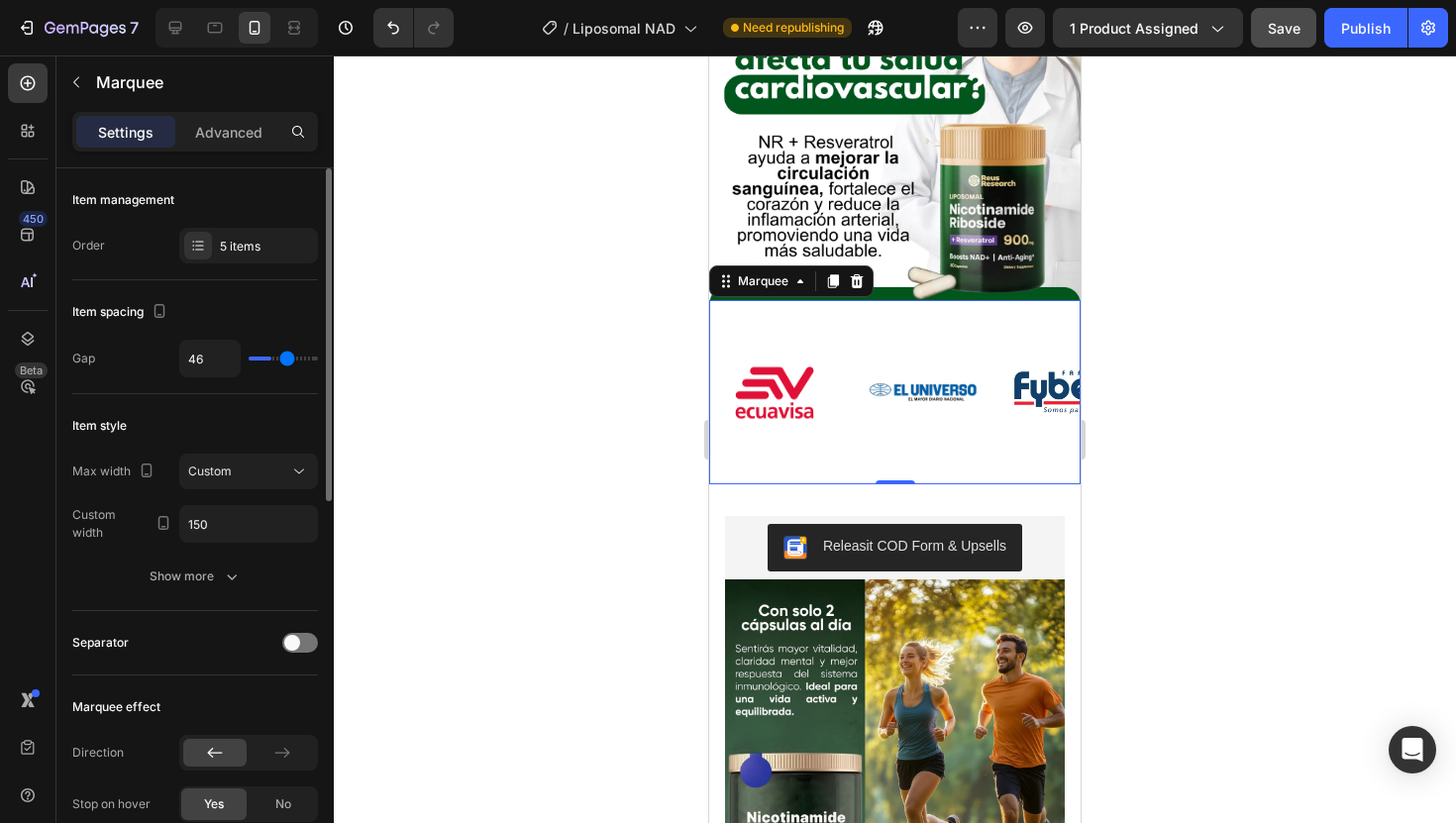 type on "53" 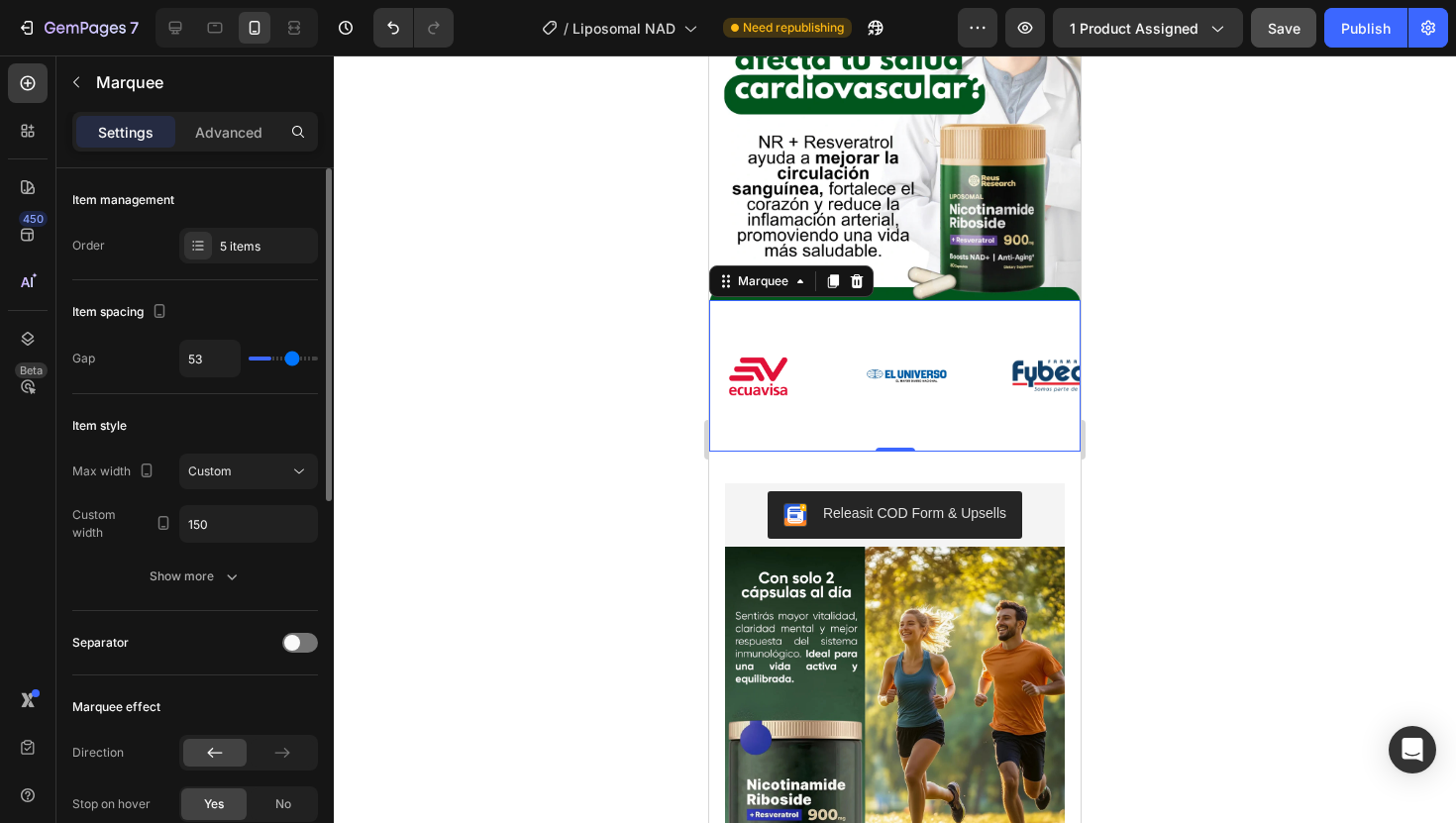 type on "54" 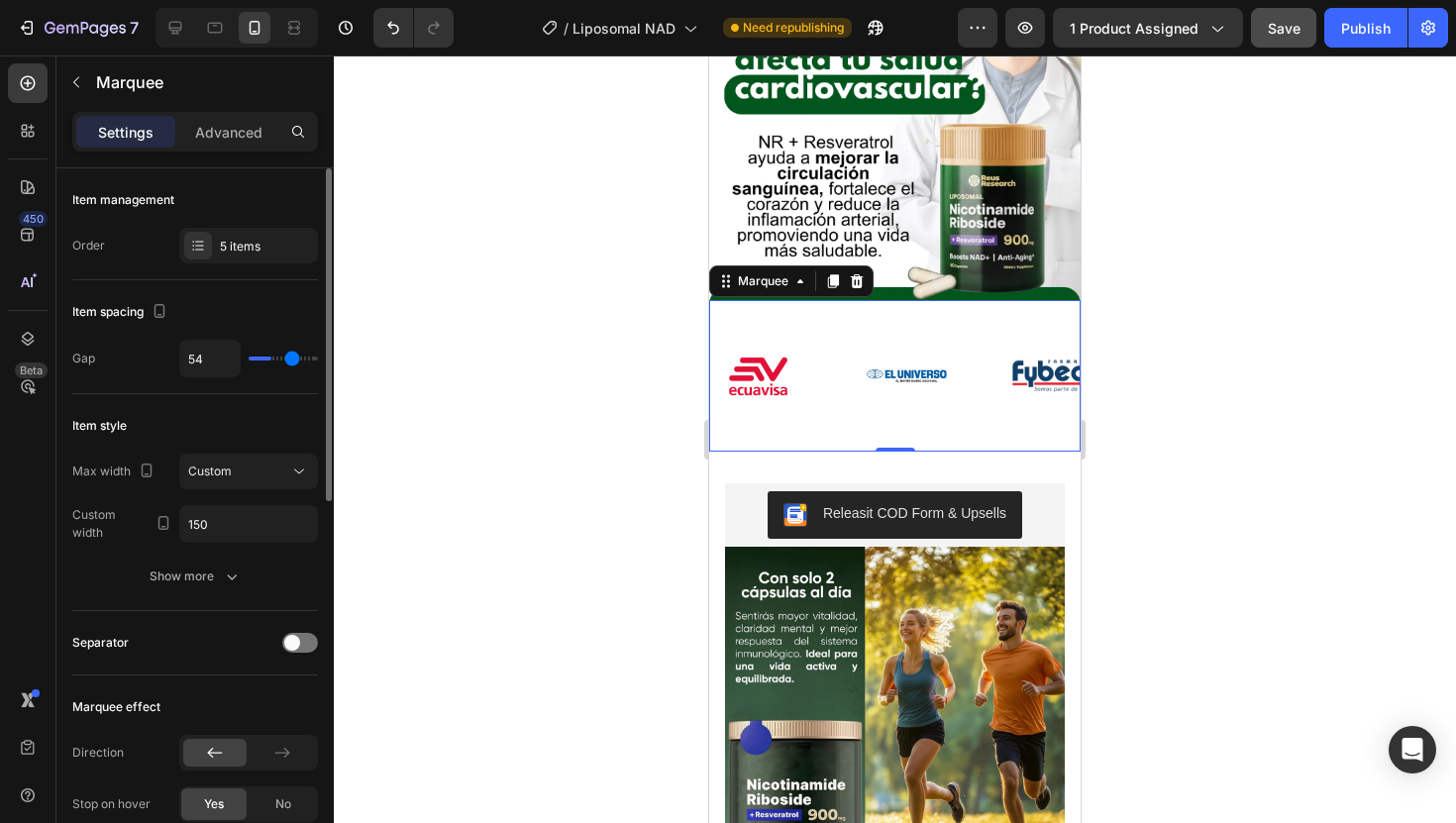 type on "55" 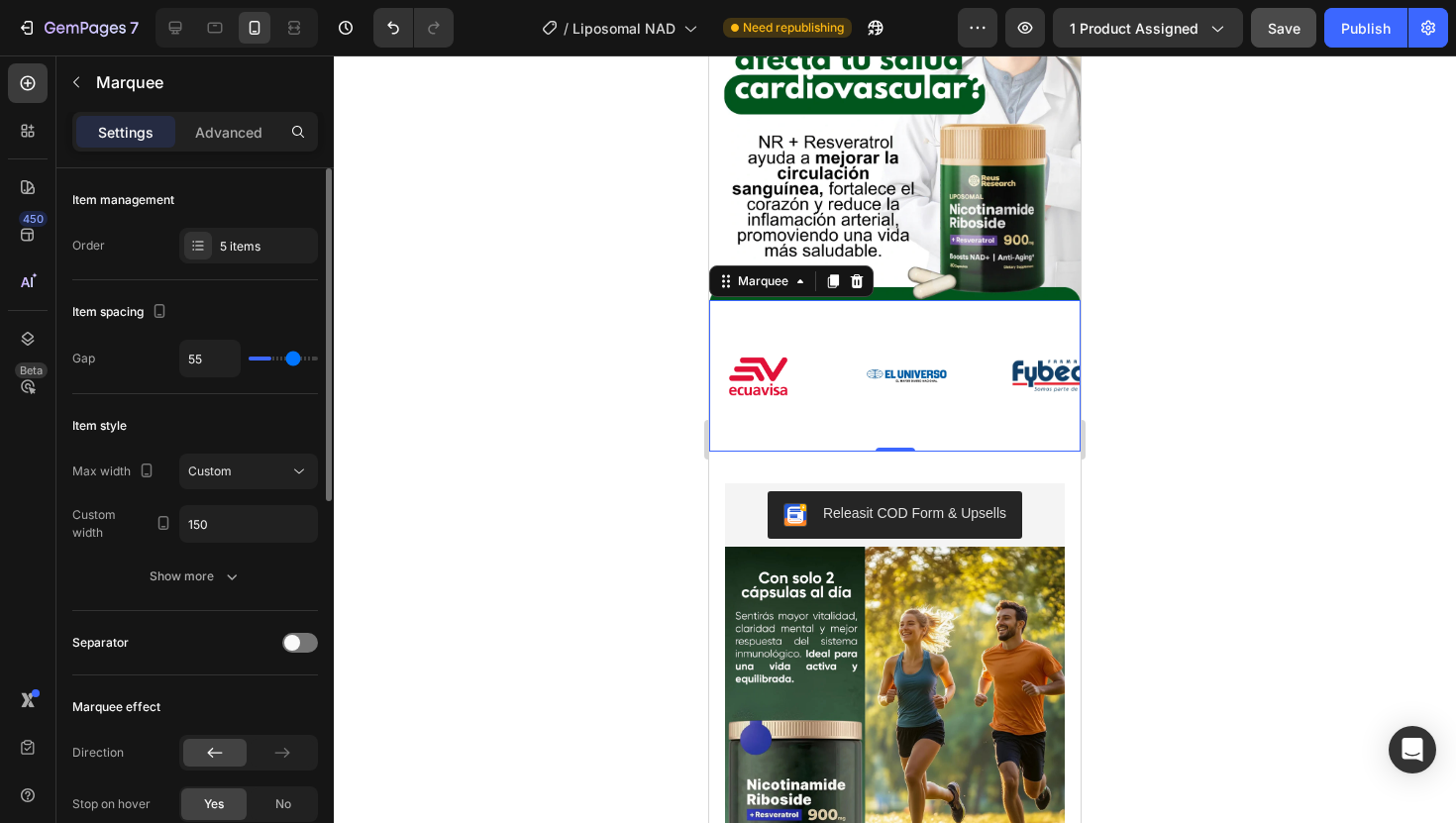 type on "56" 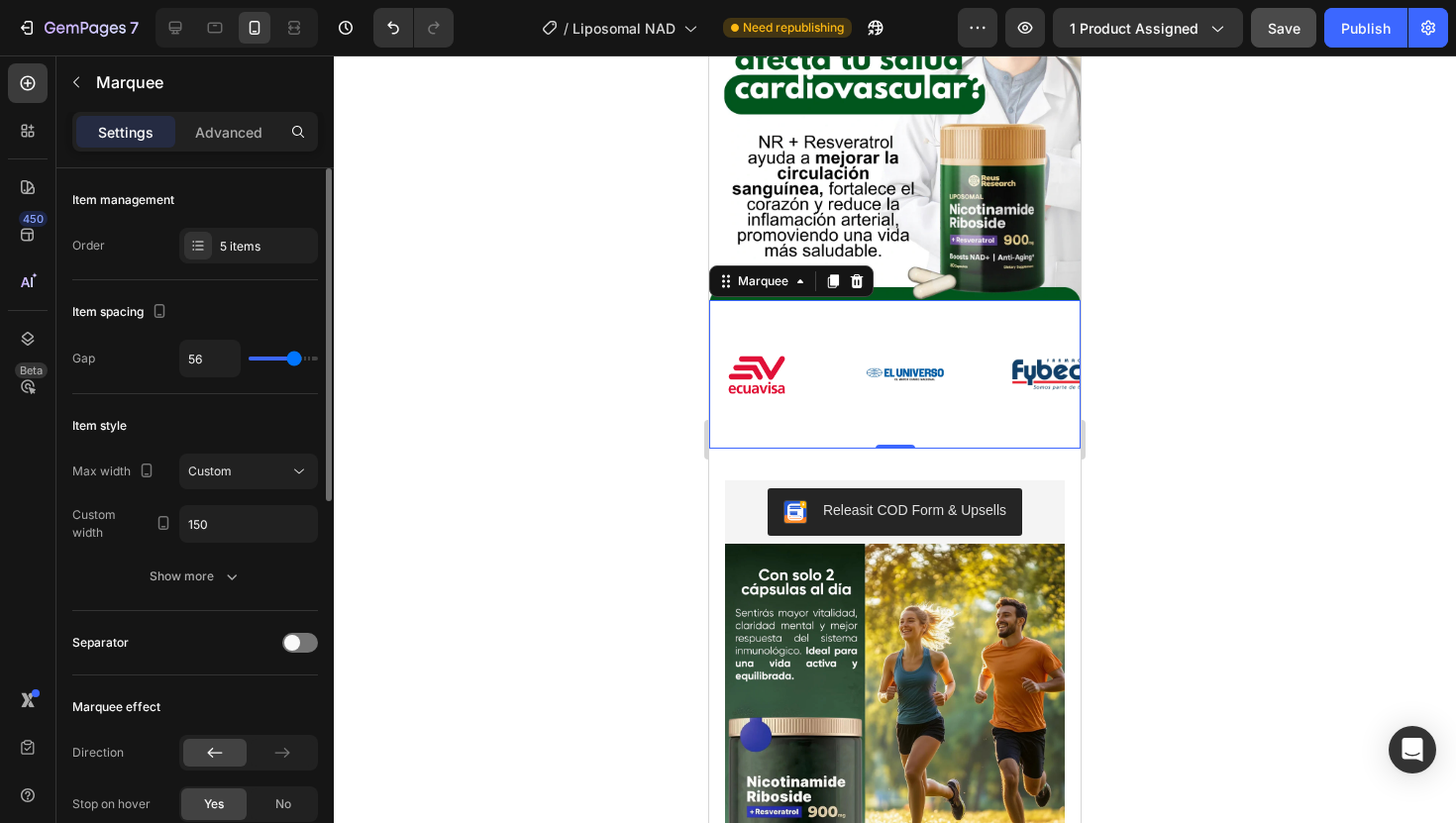 type on "74" 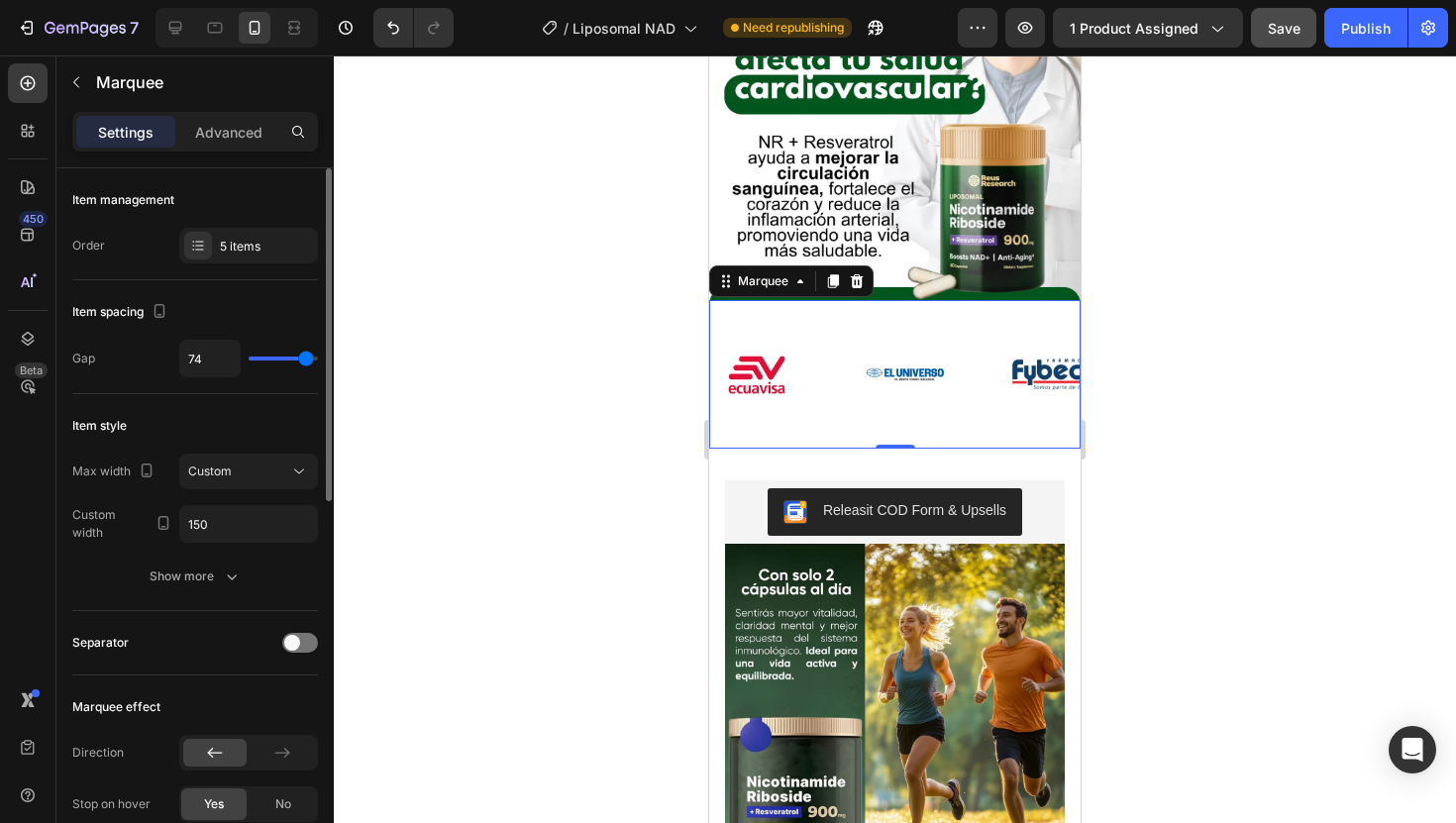 type on "77" 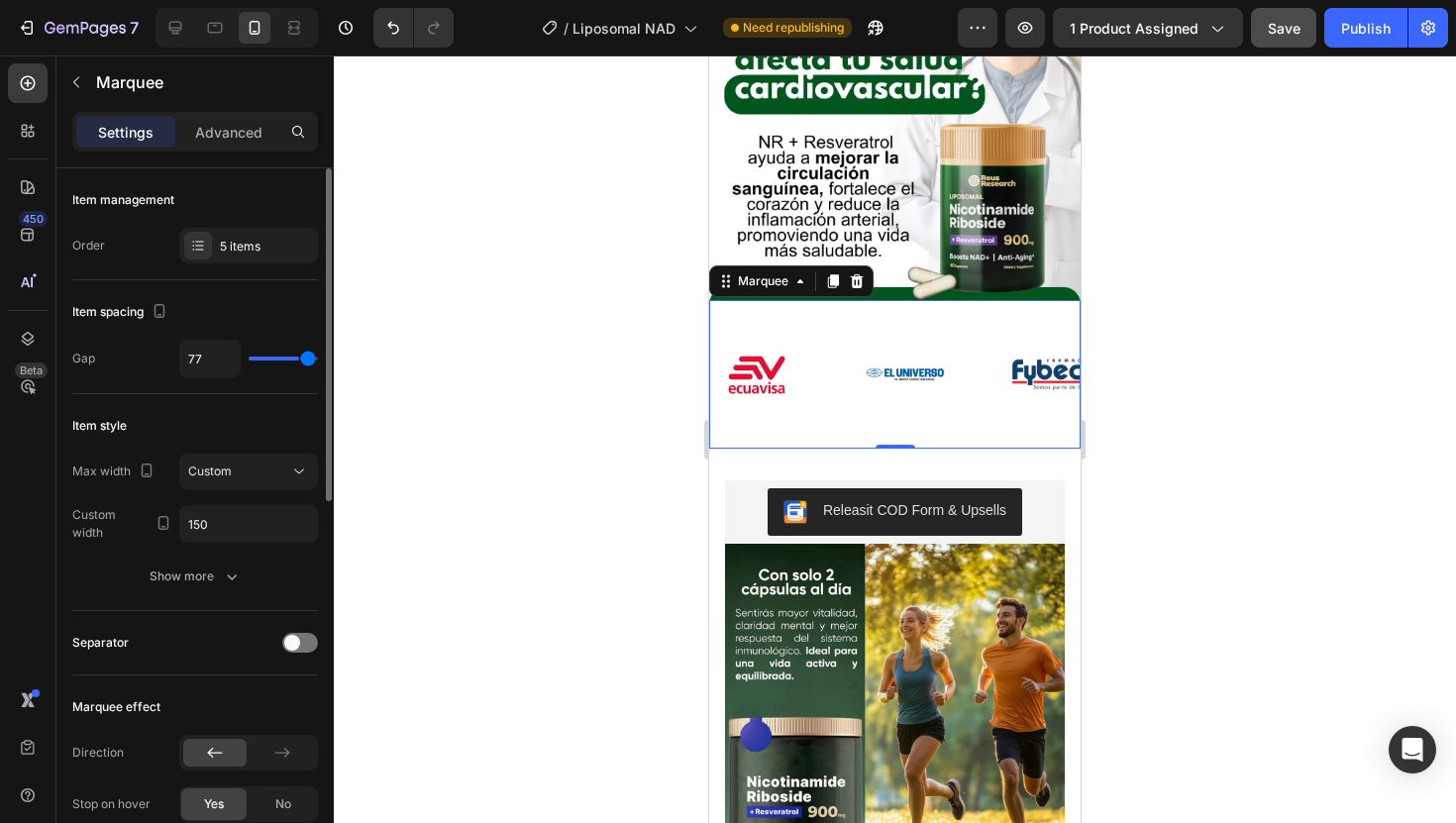 type on "80" 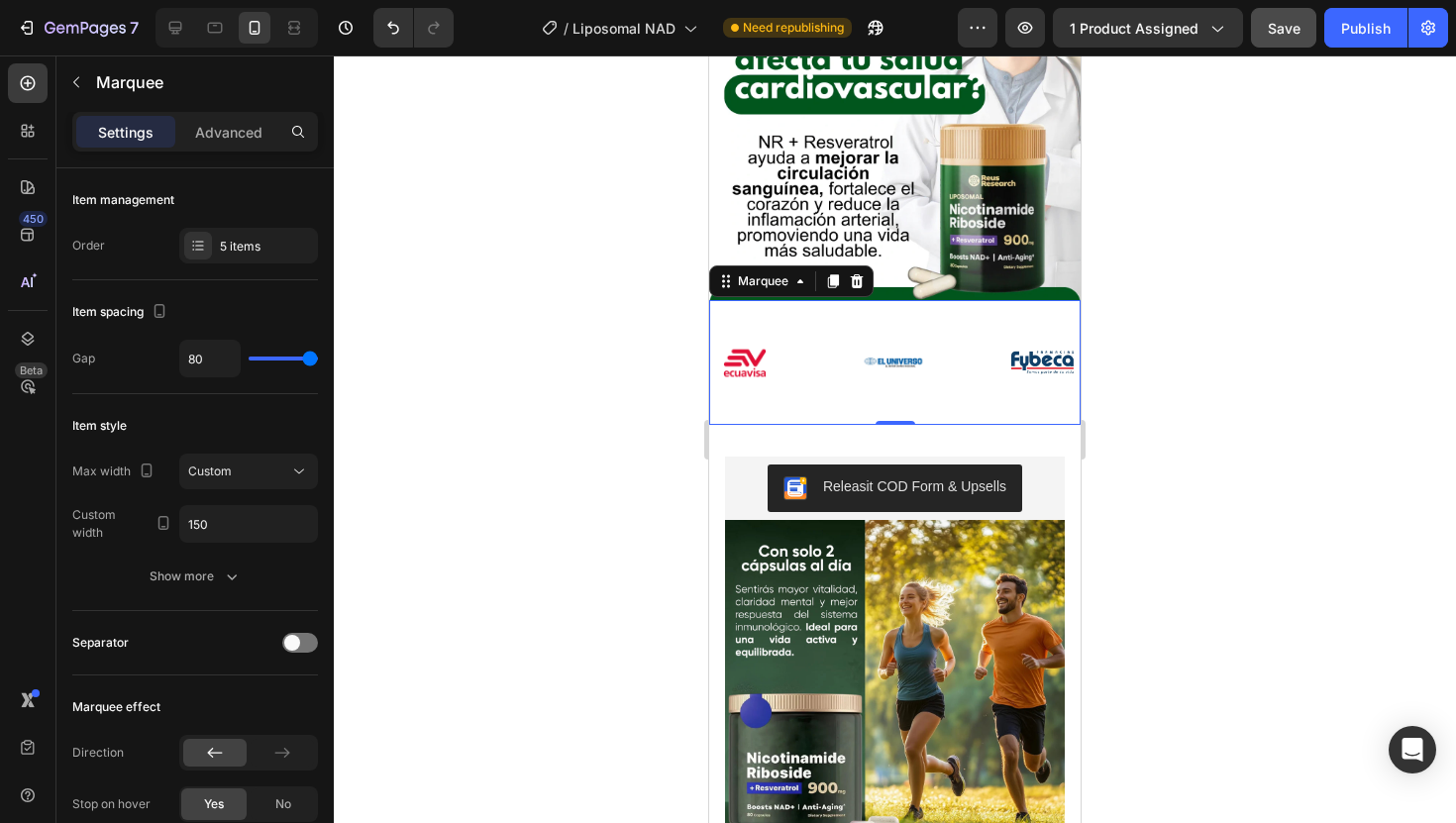 type on "80" 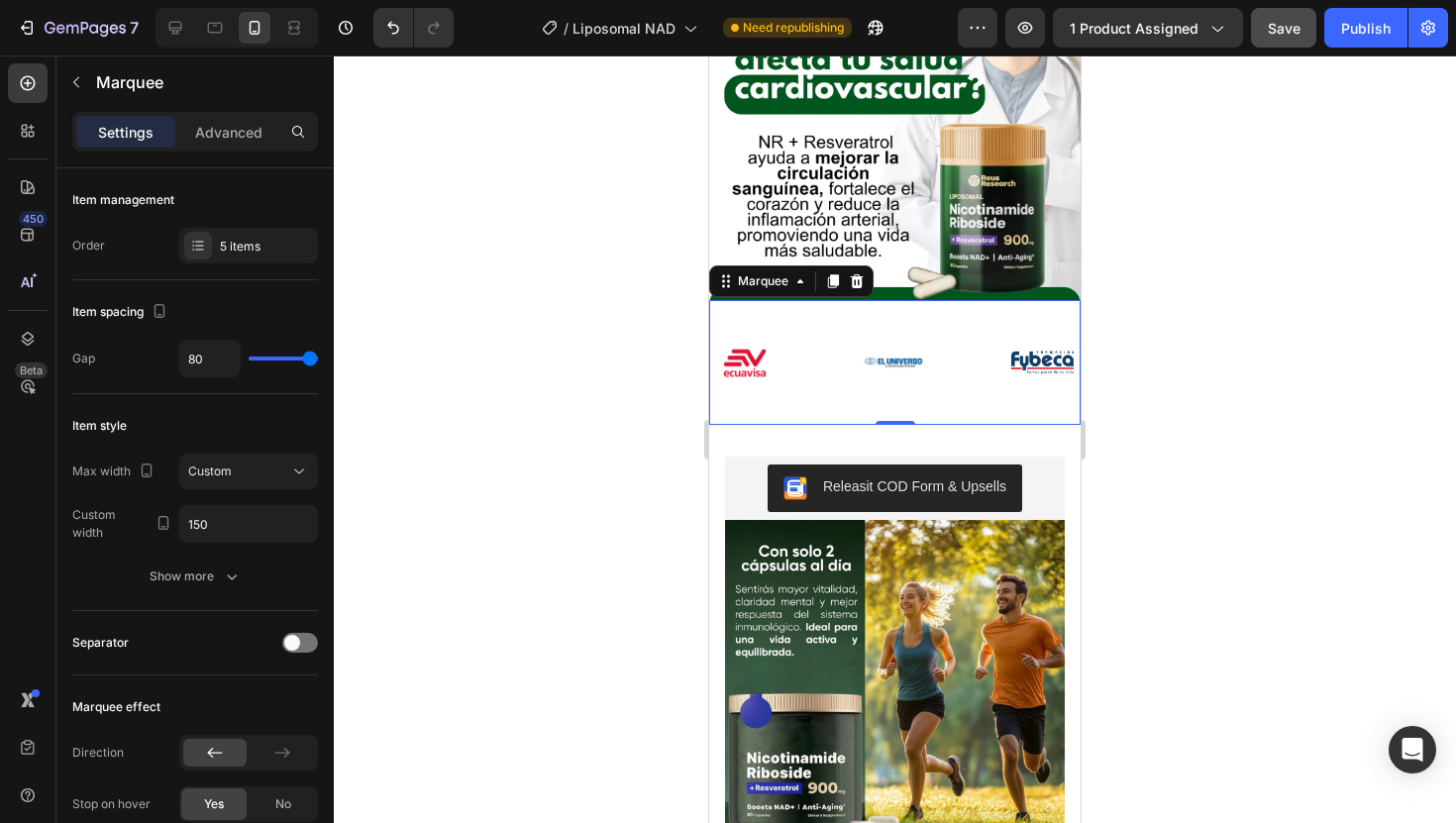 click on "7  Version history  /  Liposomal NAD Need republishing Preview 1 product assigned  Save   Publish  450 Beta Sections(30) Elements(84) Section Element Hero Section Product Detail Brands Trusted Badges Guarantee Product Breakdown How to use Testimonials Compare Bundle FAQs Social Proof Brand Story Product List Collection Blog List Contact Sticky Add to Cart Custom Footer Browse Library 450 Layout
Row
Row
Row
Row Text
Heading
Text Block Button
Button
Button Media
Image
Image" 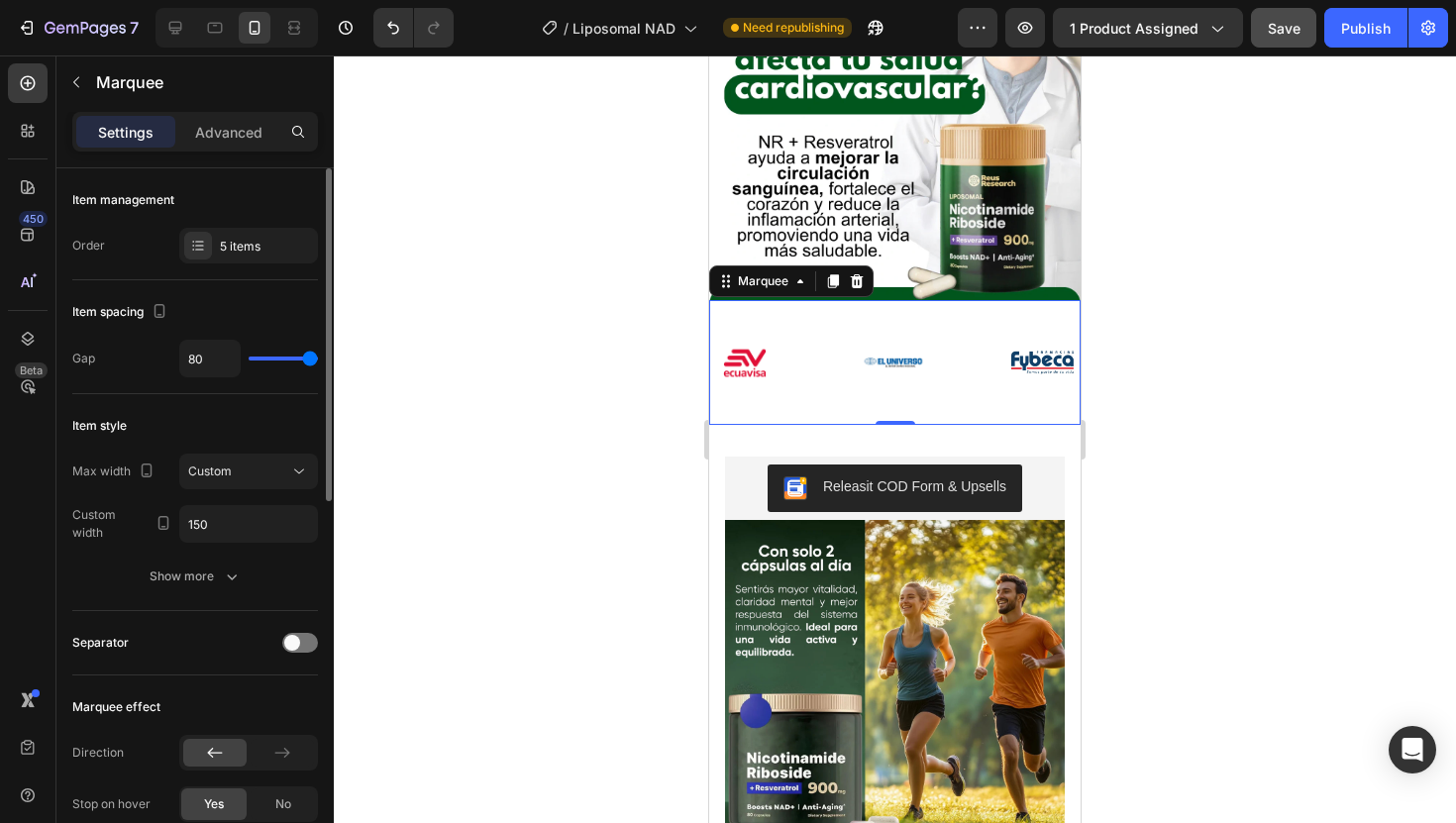 type on "66" 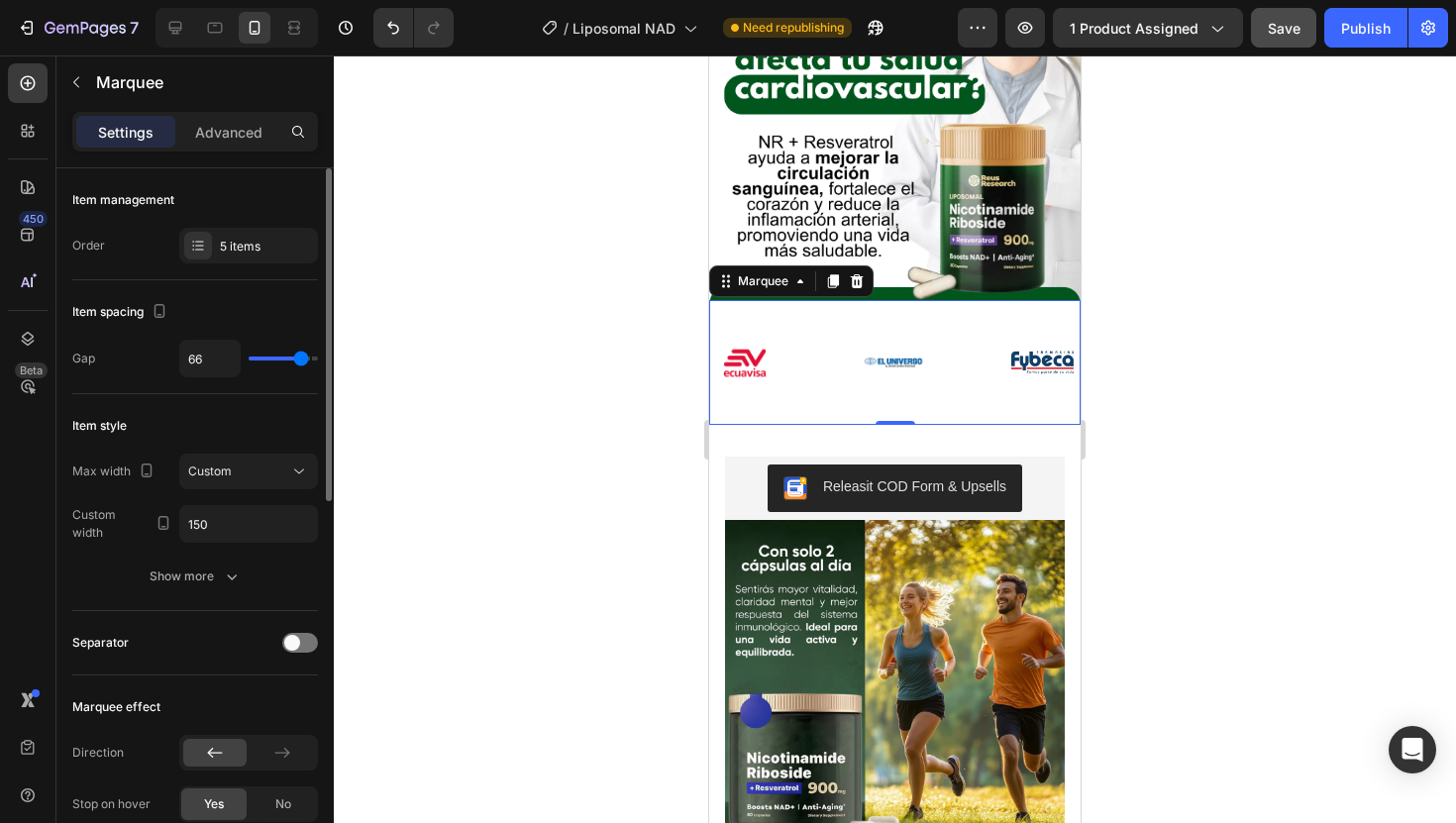 type on "65" 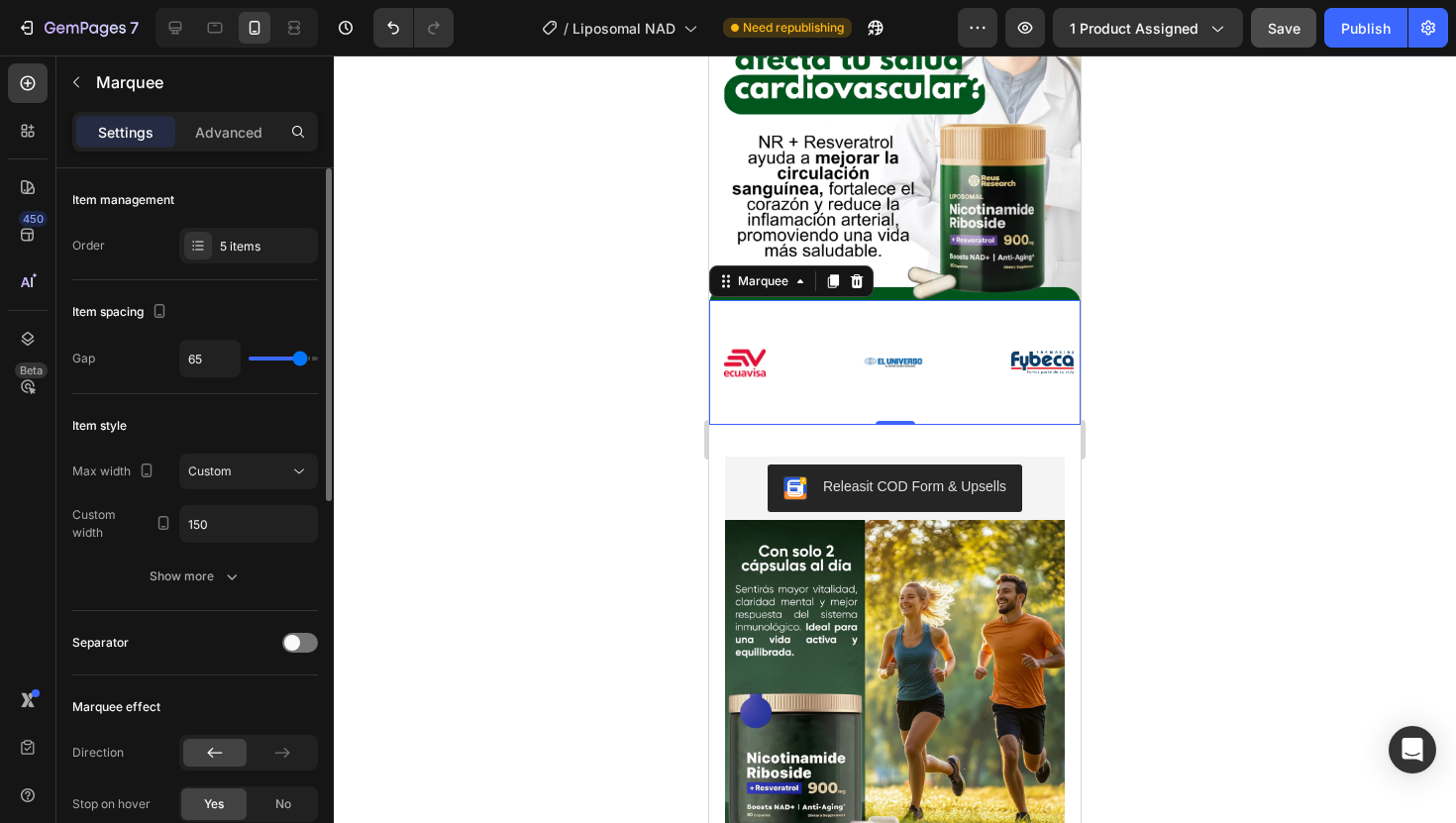 type on "64" 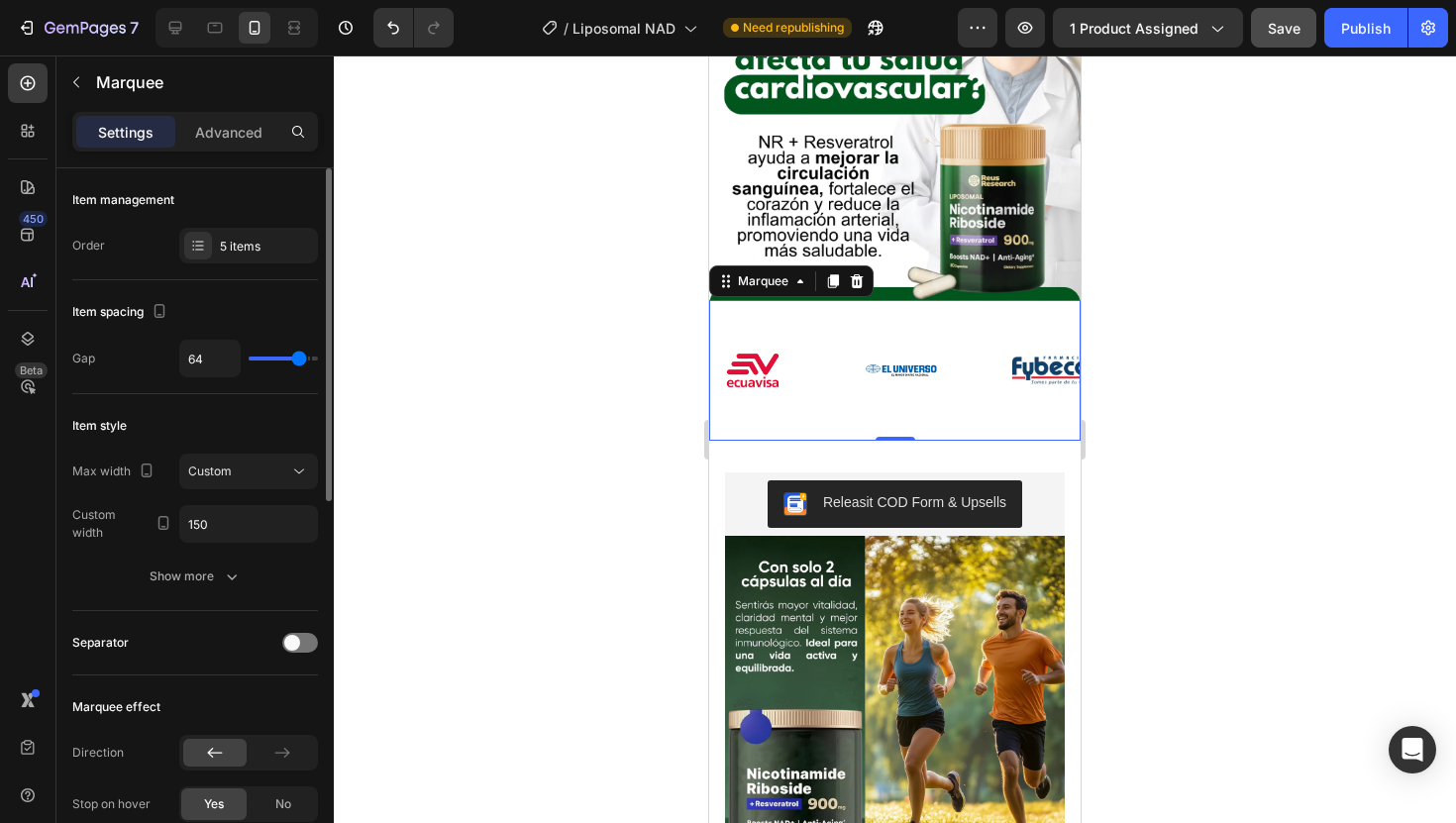 type on "64" 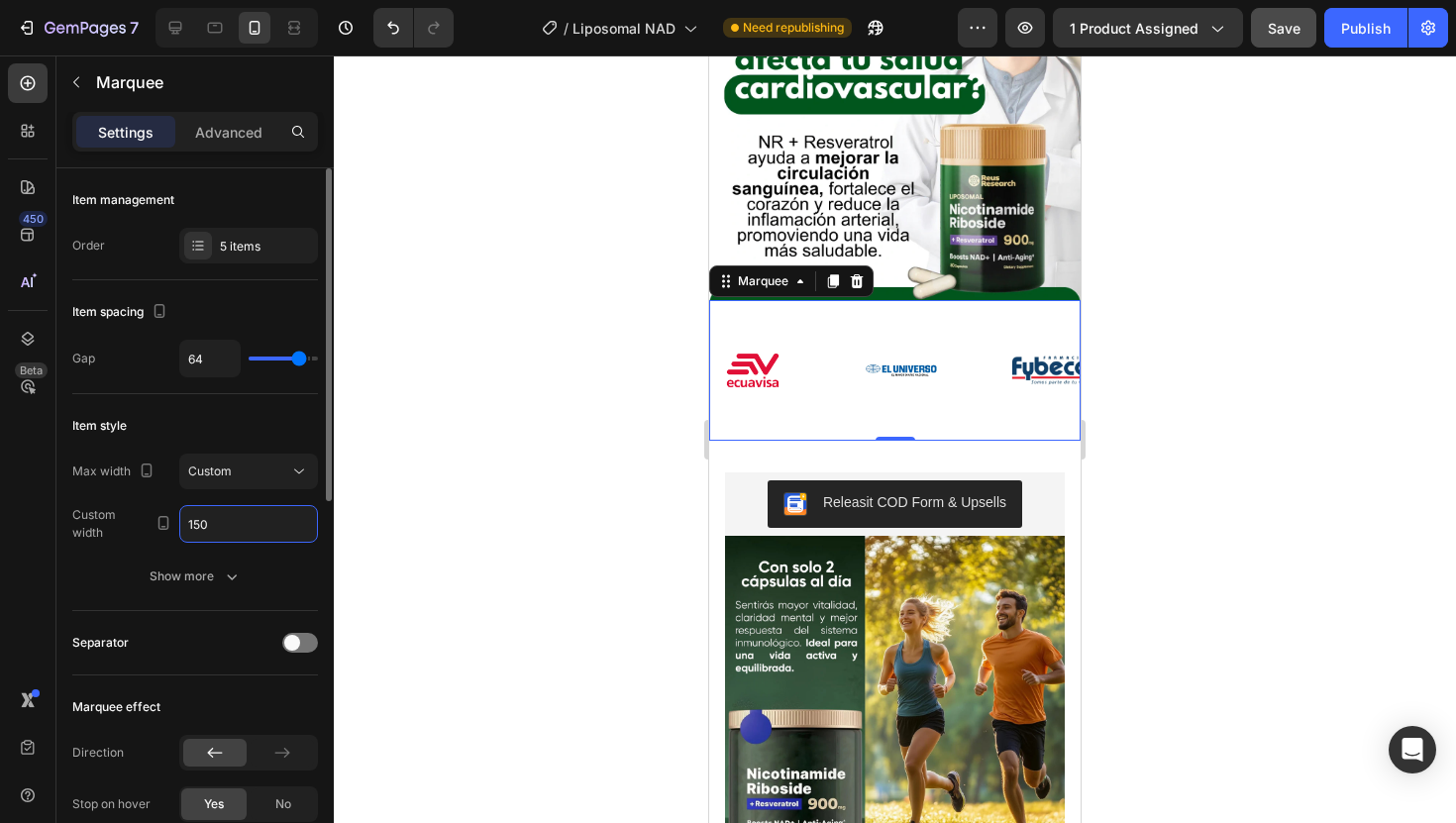 click on "150" at bounding box center [249, 524] 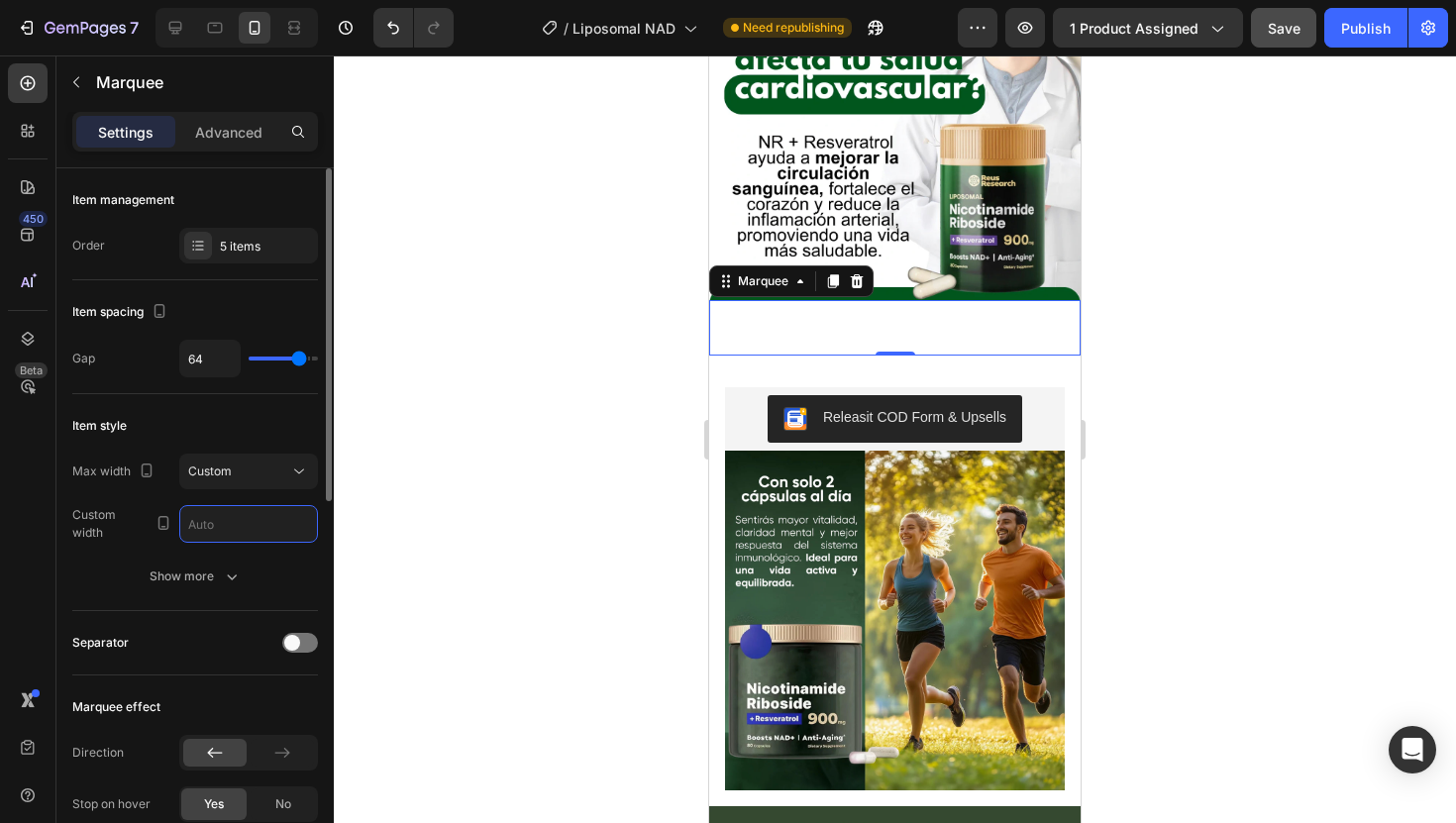 type on "1" 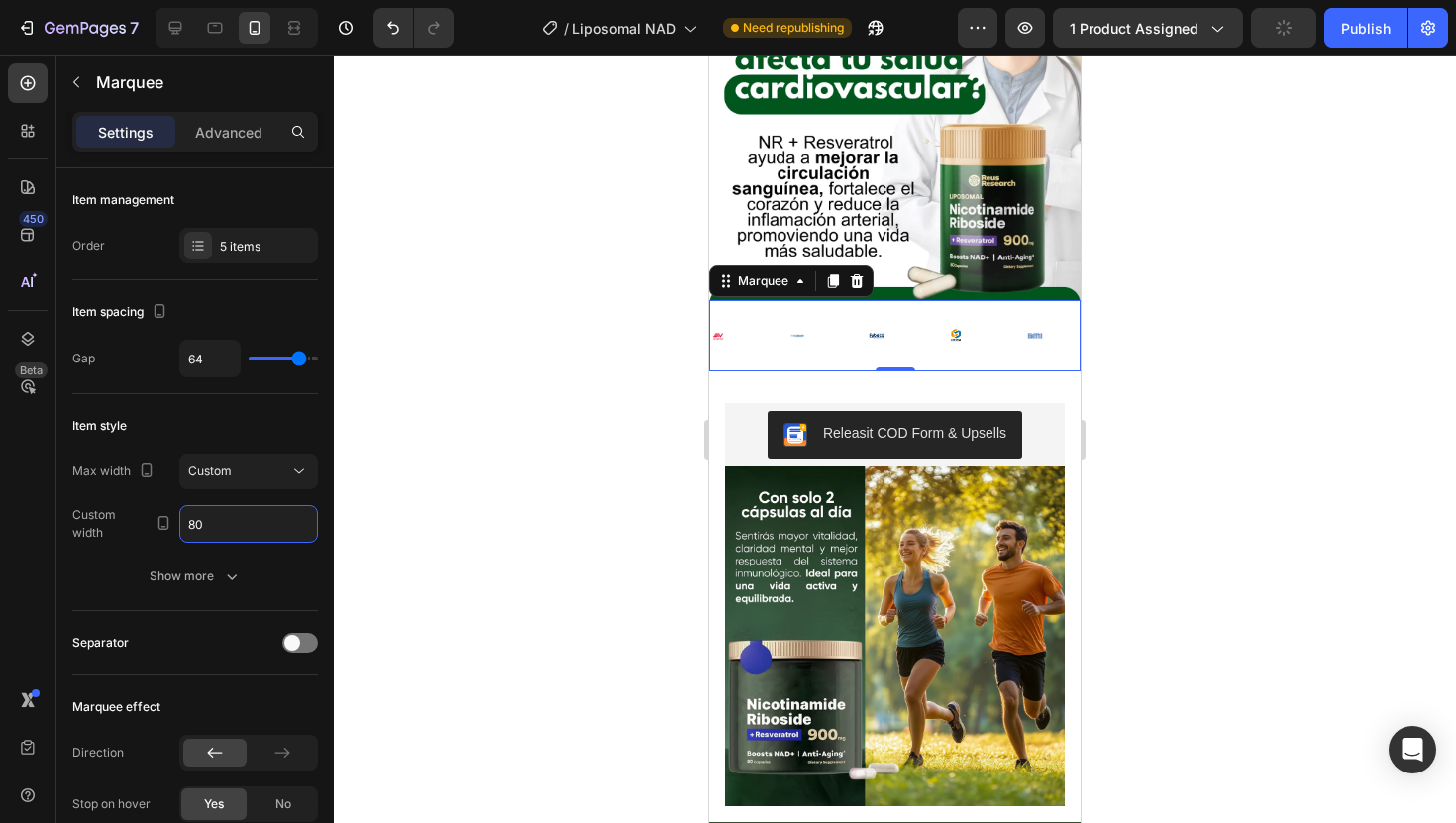 type on "8" 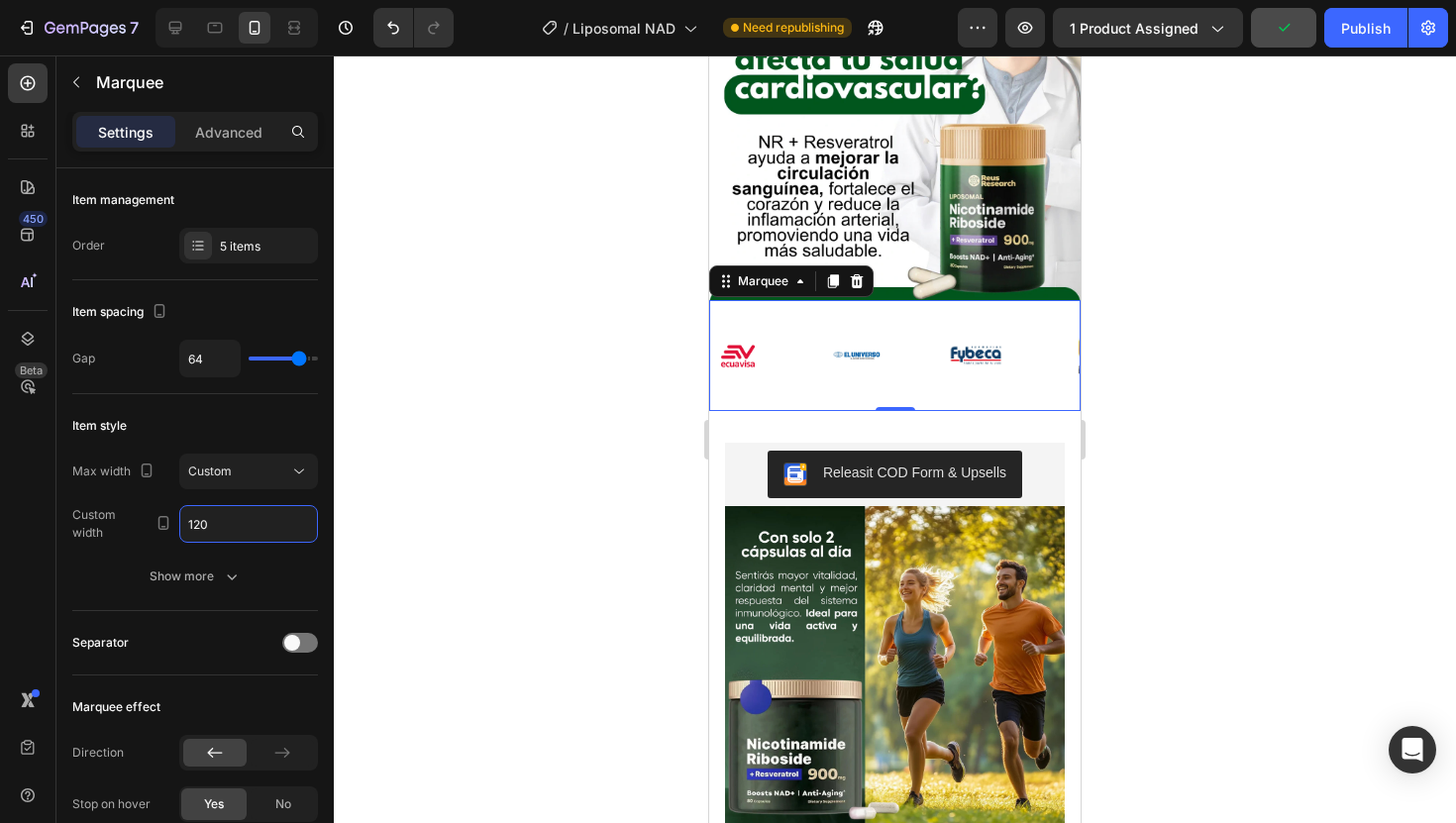 type on "120" 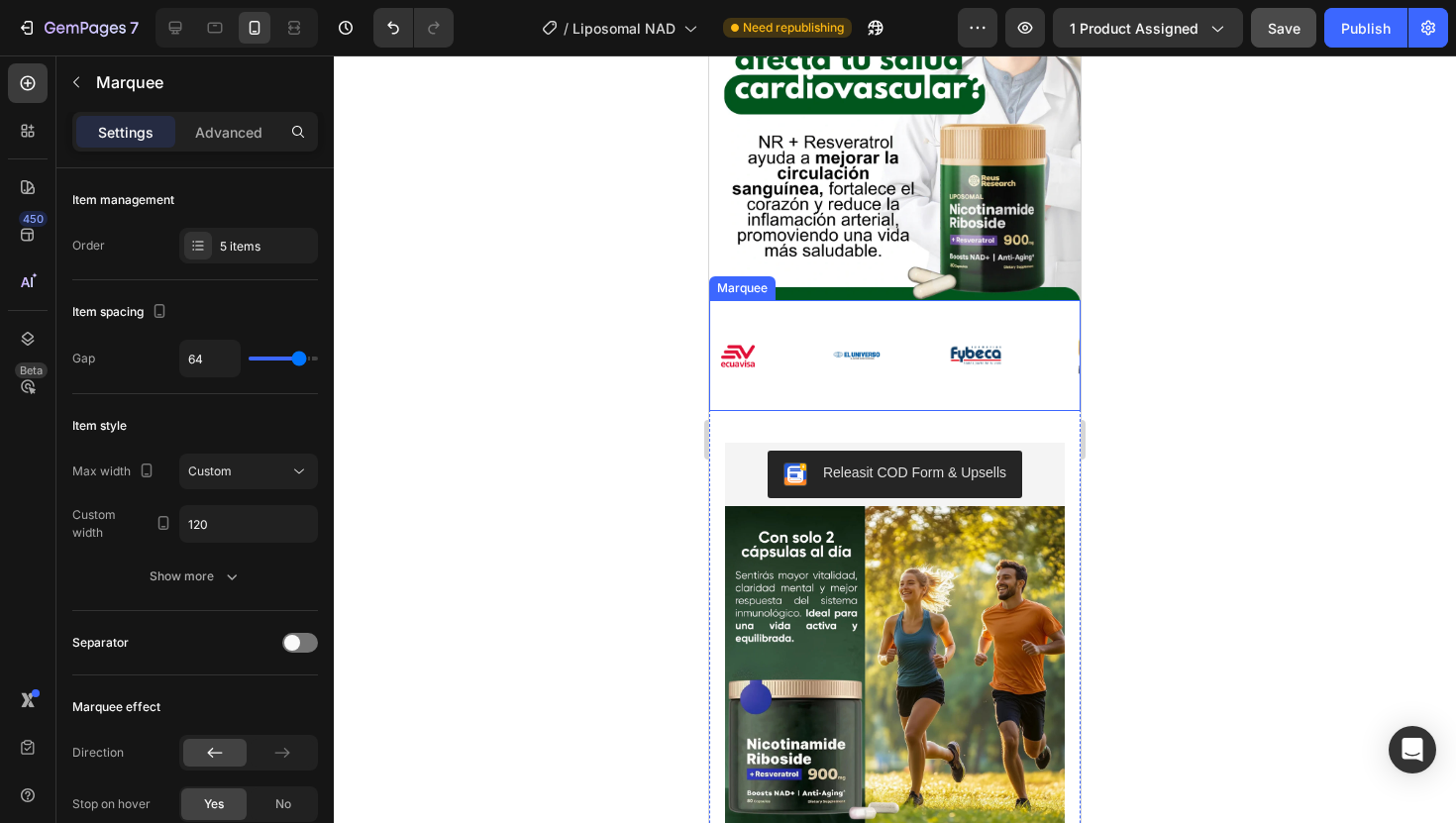 click on "Image Image Image Image Image" at bounding box center [1007, 356] 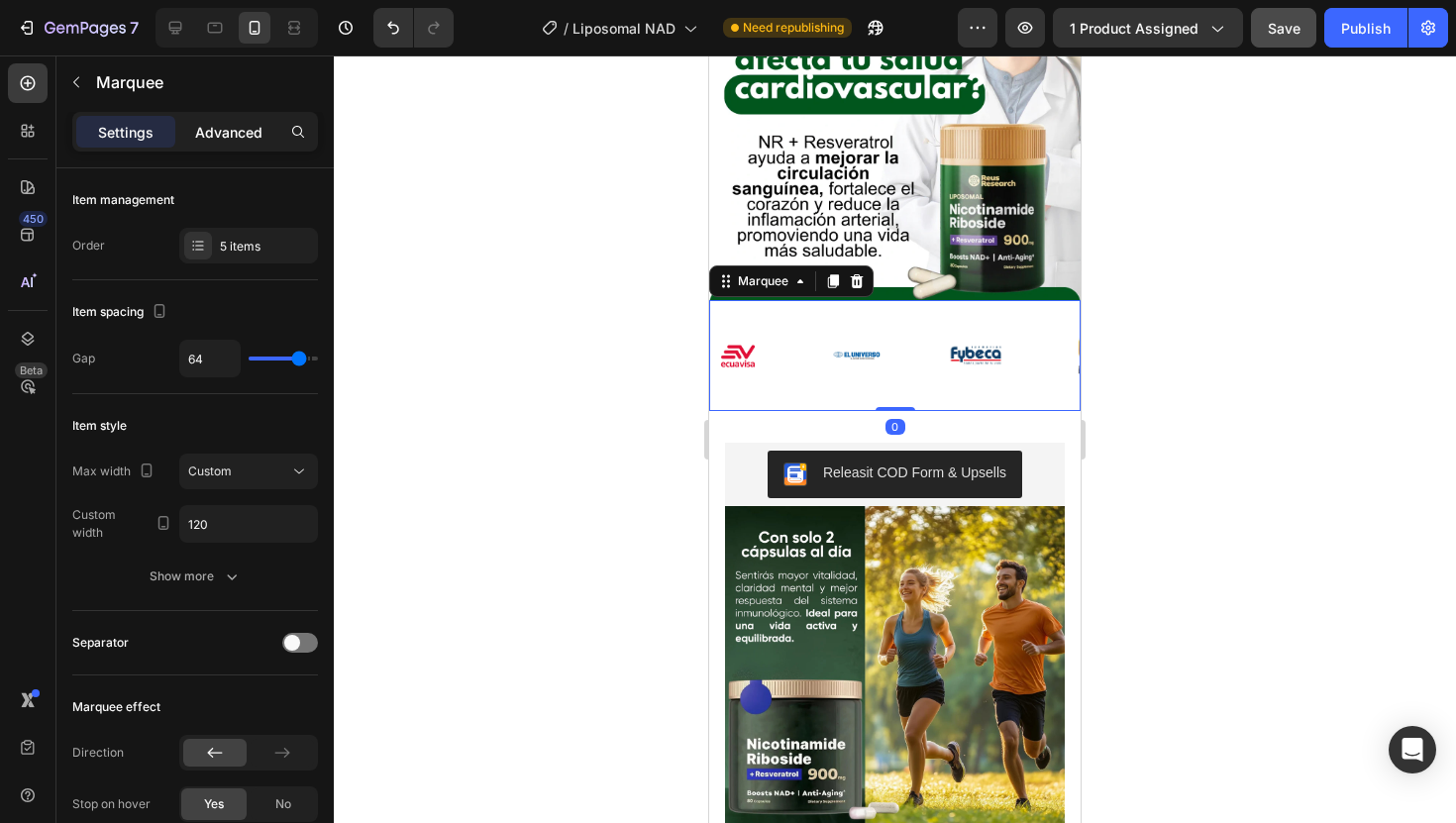 click on "Advanced" at bounding box center (229, 132) 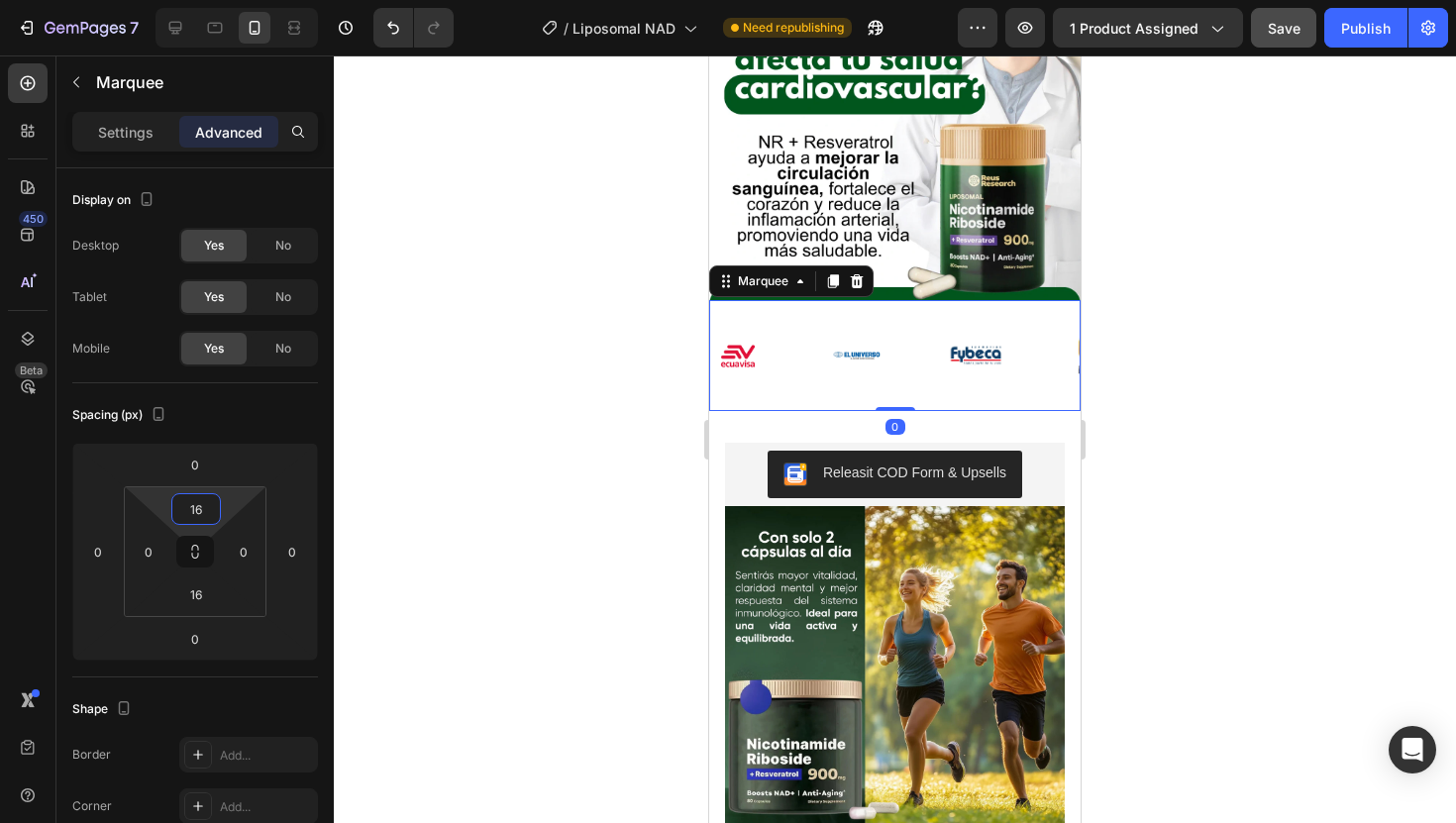 type on "0" 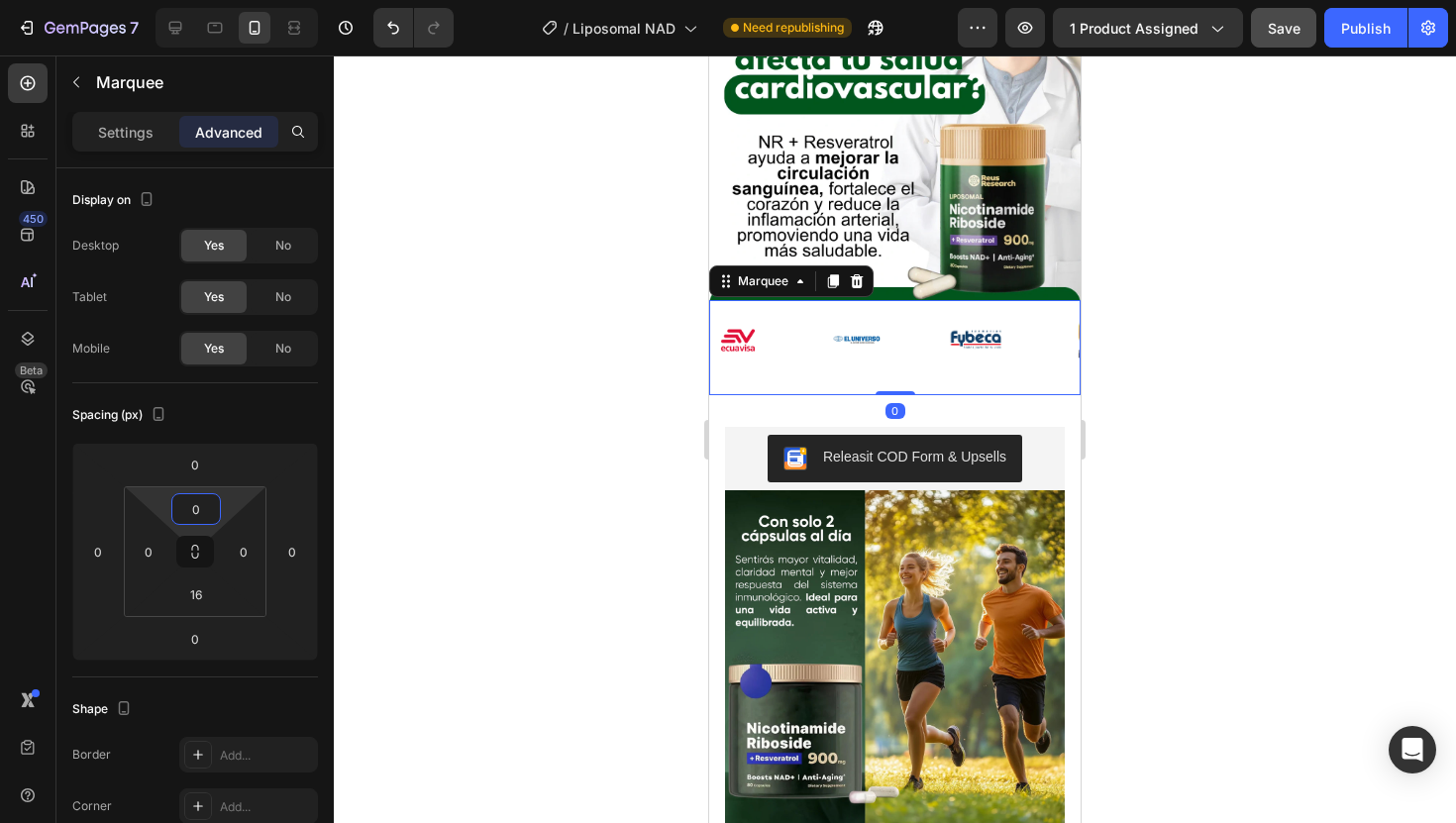 drag, startPoint x: 231, startPoint y: 498, endPoint x: 230, endPoint y: 534, distance: 36.013886 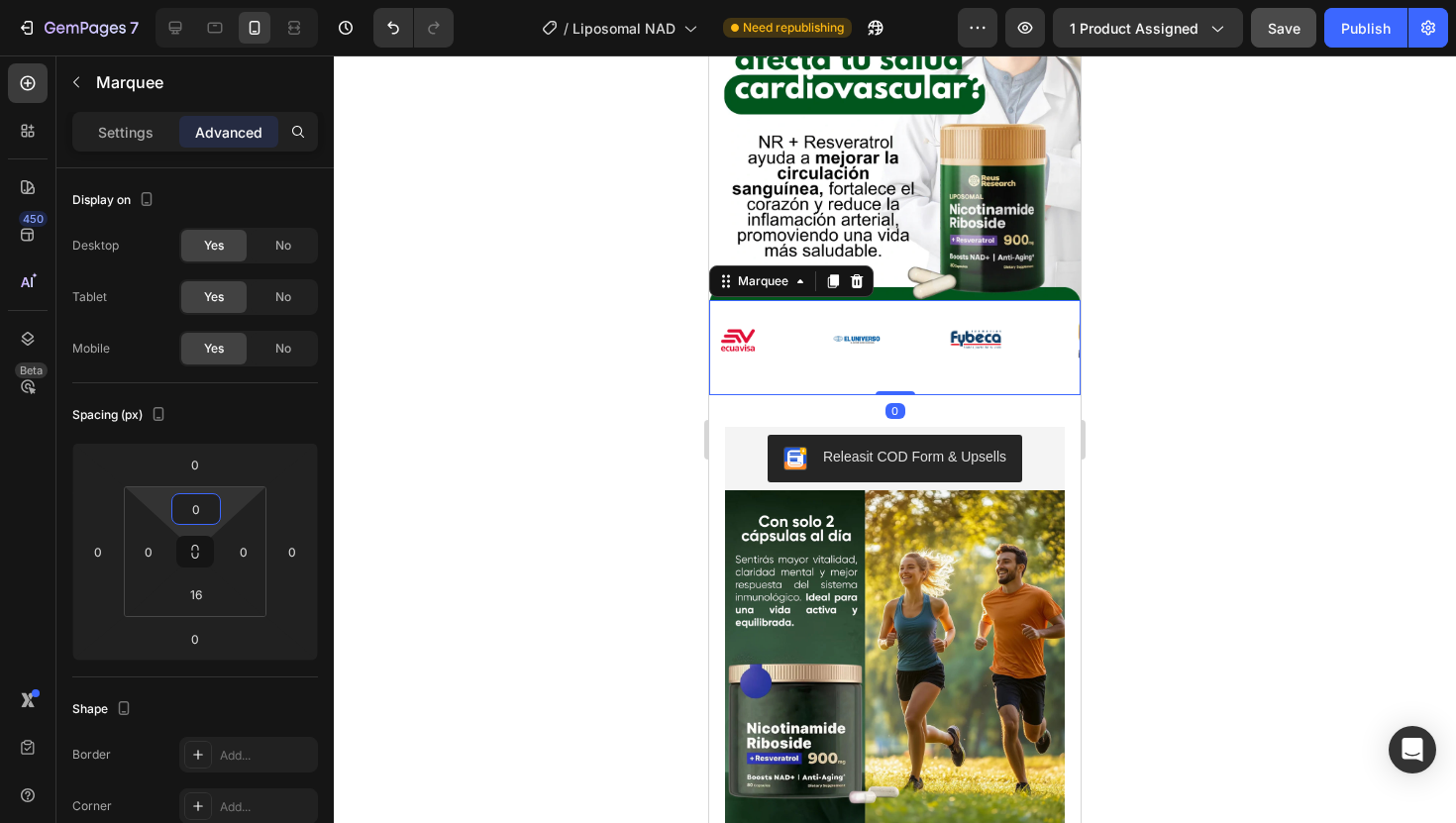 click on "7  Version history  /  Liposomal NAD Need republishing Preview 1 product assigned  Save   Publish  450 Beta Sections(30) Elements(84) Section Element Hero Section Product Detail Brands Trusted Badges Guarantee Product Breakdown How to use Testimonials Compare Bundle FAQs Social Proof Brand Story Product List Collection Blog List Contact Sticky Add to Cart Custom Footer Browse Library 450 Layout
Row
Row
Row
Row Text
Heading
Text Block Button
Button
Button Media
Image
Image
Video" at bounding box center [728, 0] 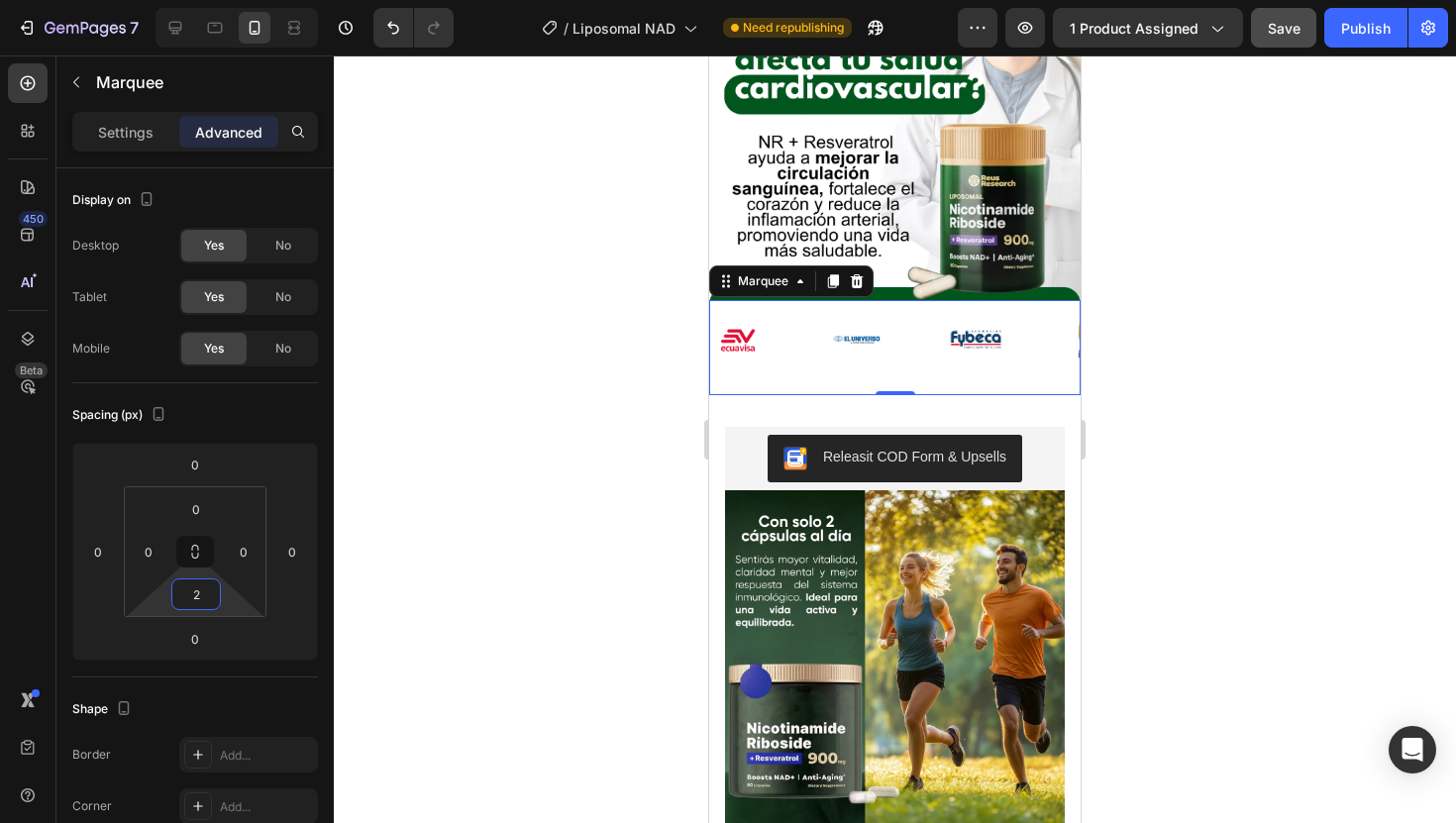 type on "0" 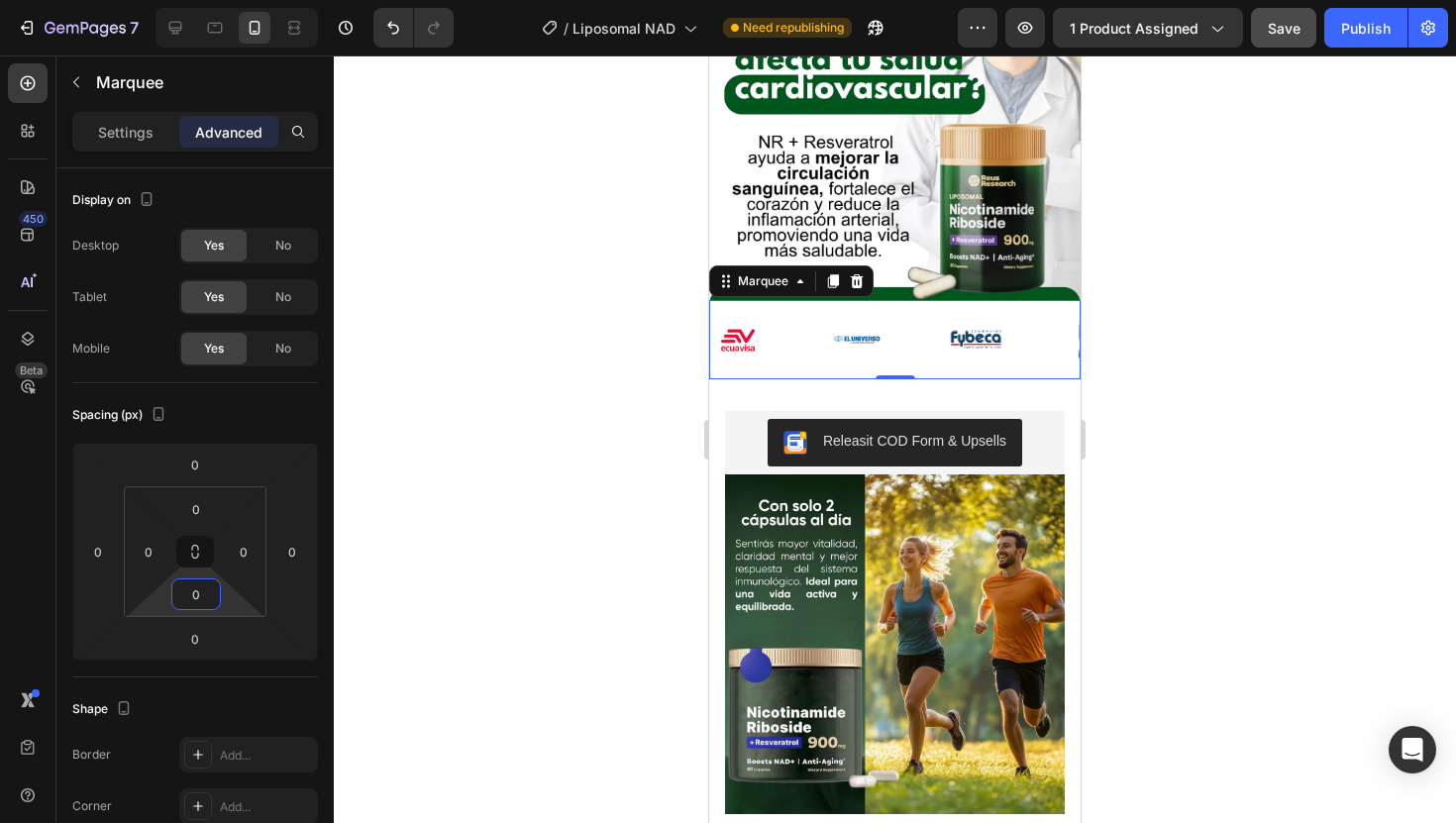 drag, startPoint x: 209, startPoint y: 576, endPoint x: 209, endPoint y: 594, distance: 18 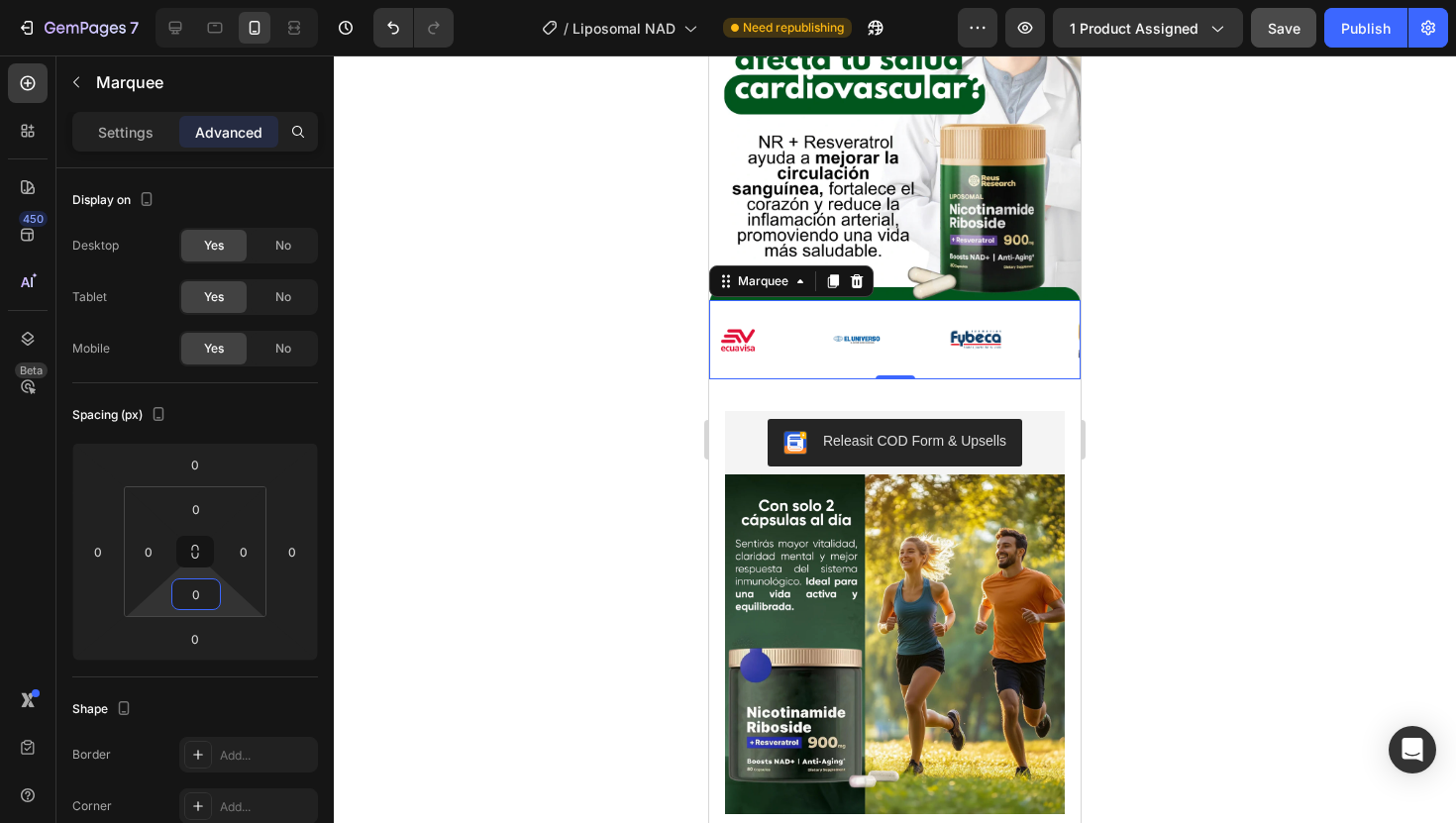click on "7  Version history  /  Liposomal NAD Need republishing Preview 1 product assigned  Save   Publish  450 Beta Sections(30) Elements(84) Section Element Hero Section Product Detail Brands Trusted Badges Guarantee Product Breakdown How to use Testimonials Compare Bundle FAQs Social Proof Brand Story Product List Collection Blog List Contact Sticky Add to Cart Custom Footer Browse Library 450 Layout
Row
Row
Row
Row Text
Heading
Text Block Button
Button
Button Media
Image
Image
Video" at bounding box center [728, 0] 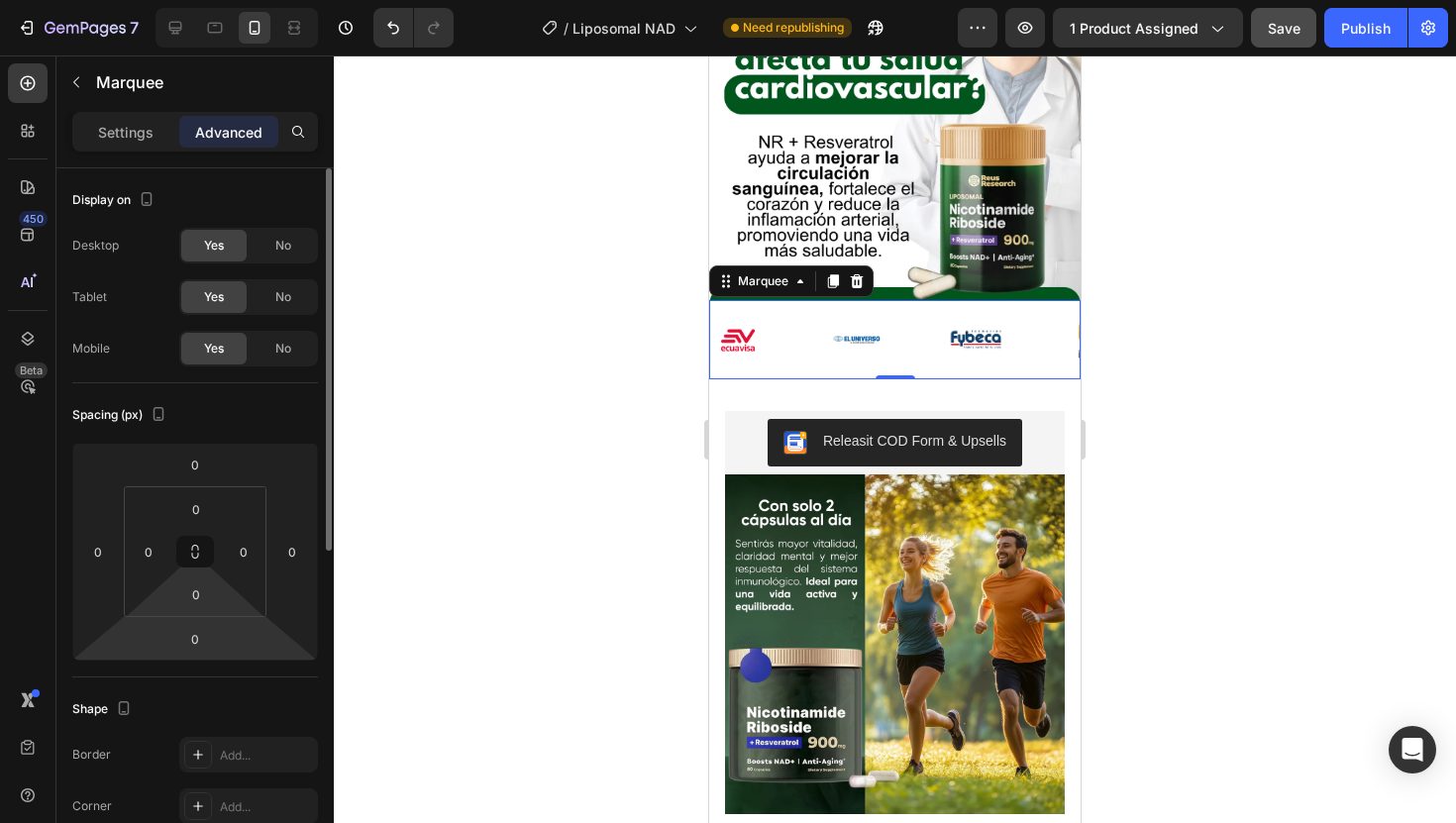 drag, startPoint x: 216, startPoint y: 624, endPoint x: 221, endPoint y: 657, distance: 33.37664 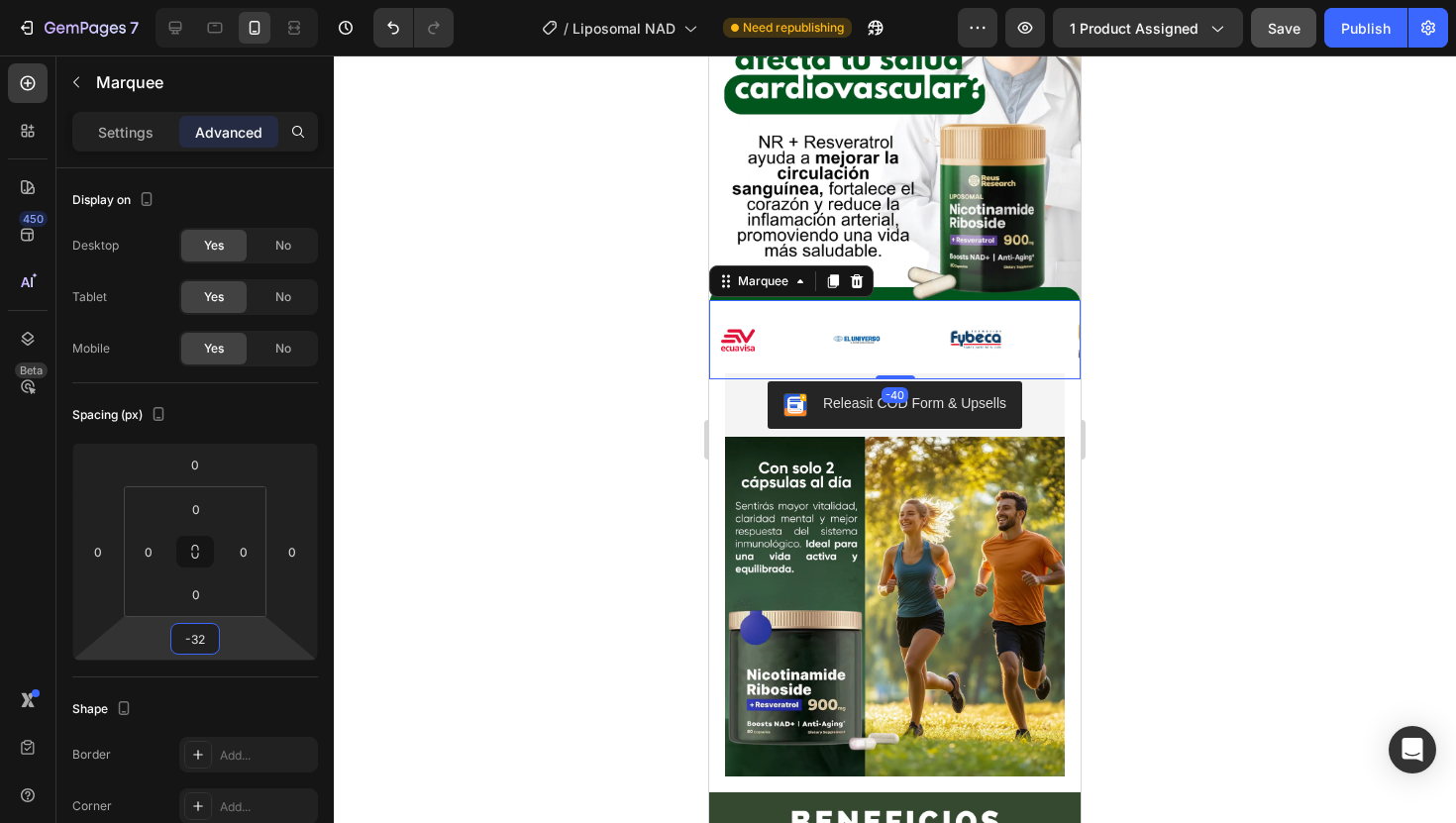 type on "-30" 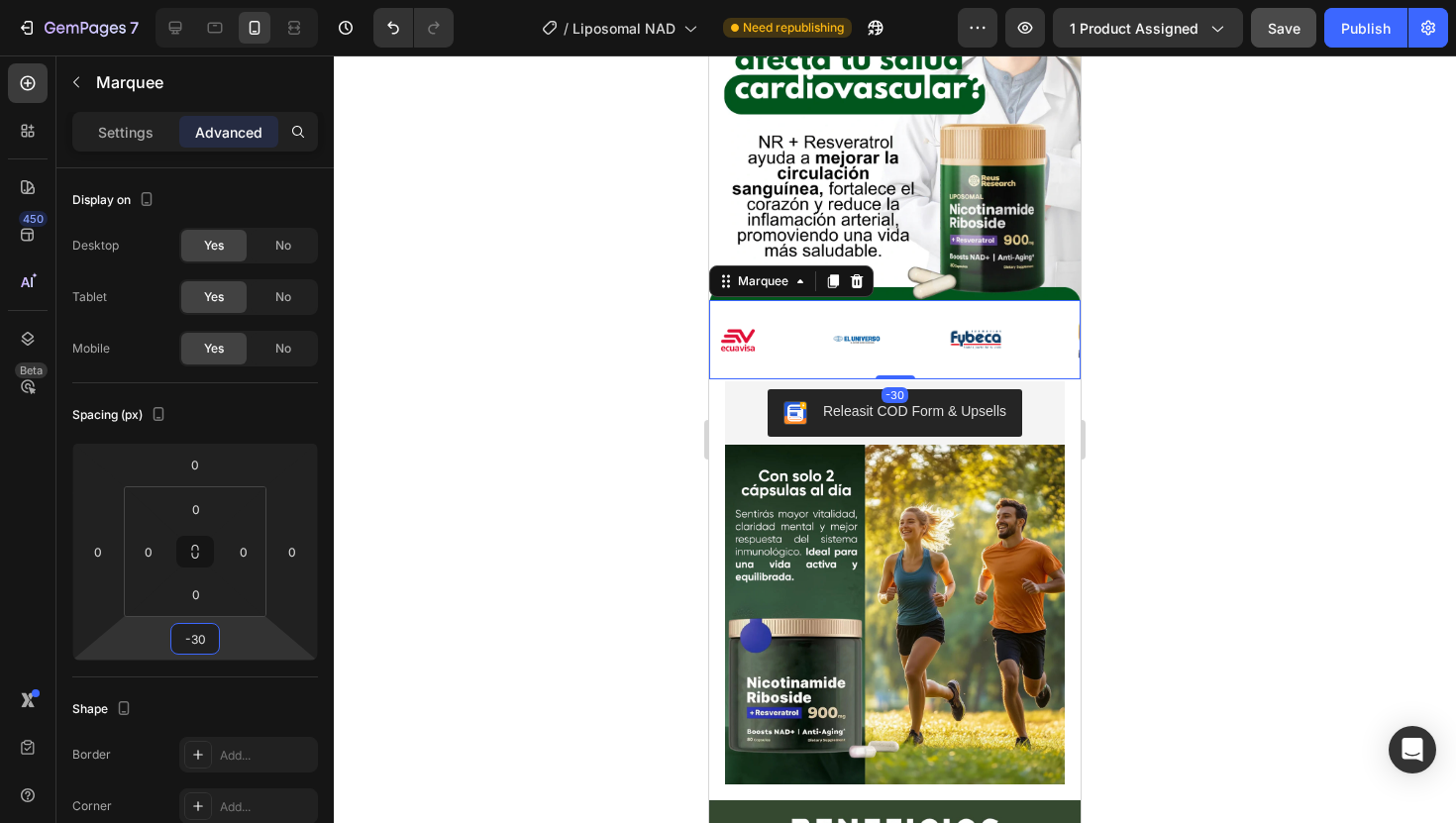 drag, startPoint x: 233, startPoint y: 620, endPoint x: 234, endPoint y: 635, distance: 15.033296 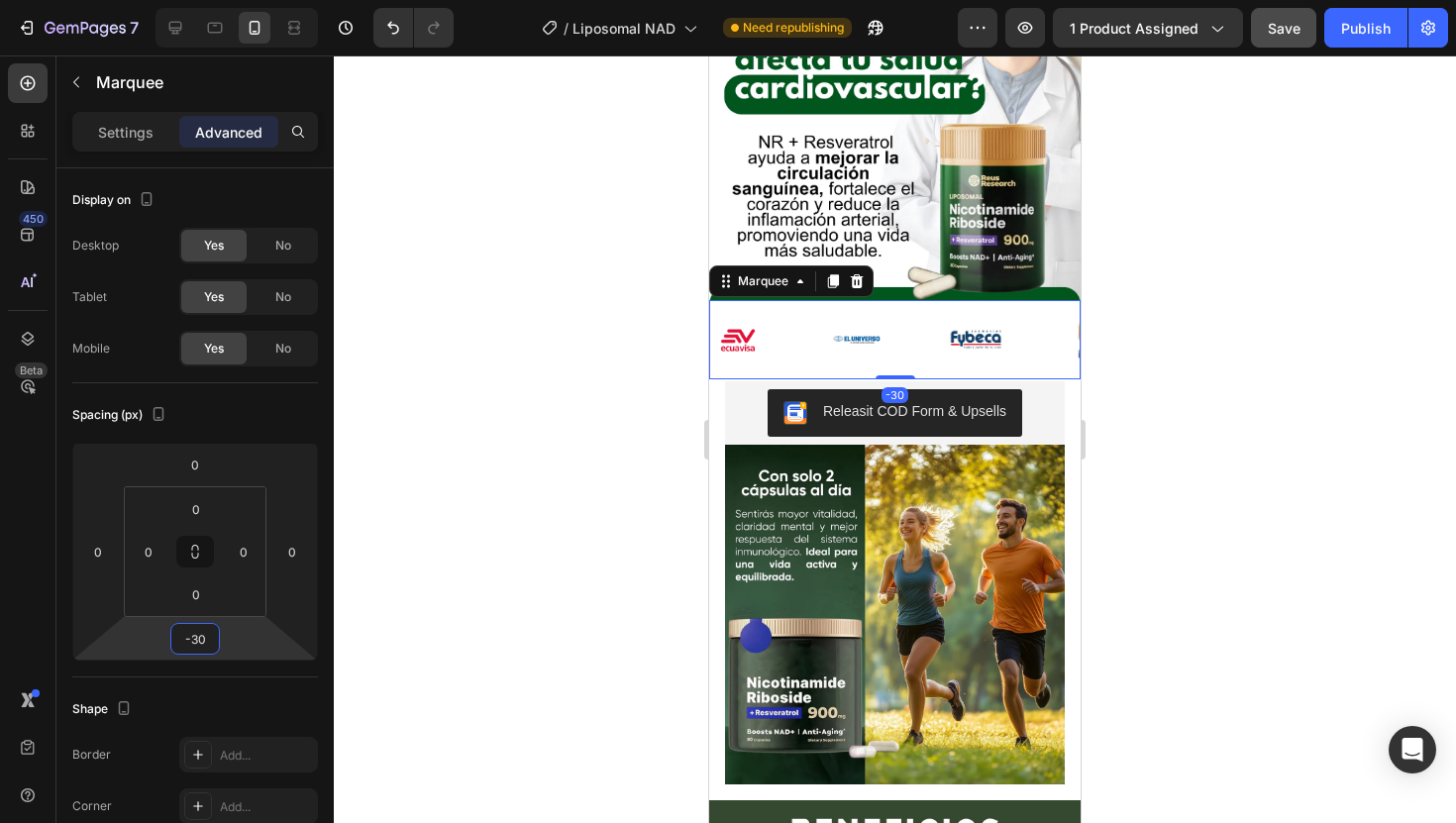 click on "7  Version history  /  Liposomal NAD Need republishing Preview 1 product assigned  Save   Publish  450 Beta Sections(30) Elements(84) Section Element Hero Section Product Detail Brands Trusted Badges Guarantee Product Breakdown How to use Testimonials Compare Bundle FAQs Social Proof Brand Story Product List Collection Blog List Contact Sticky Add to Cart Custom Footer Browse Library 450 Layout
Row
Row
Row
Row Text
Heading
Text Block Button
Button
Button Media
Image
Image
Video" at bounding box center [728, 0] 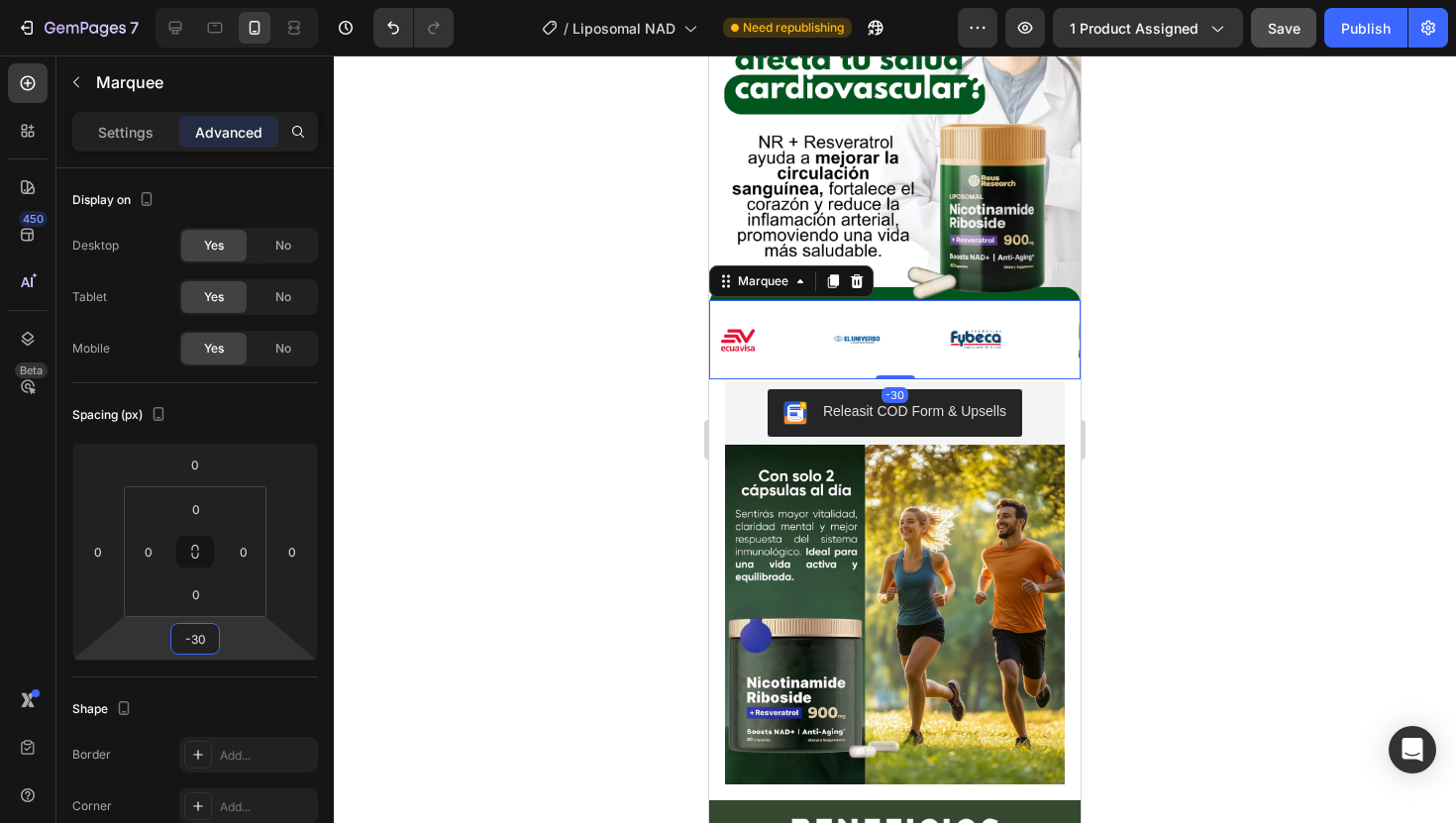 click 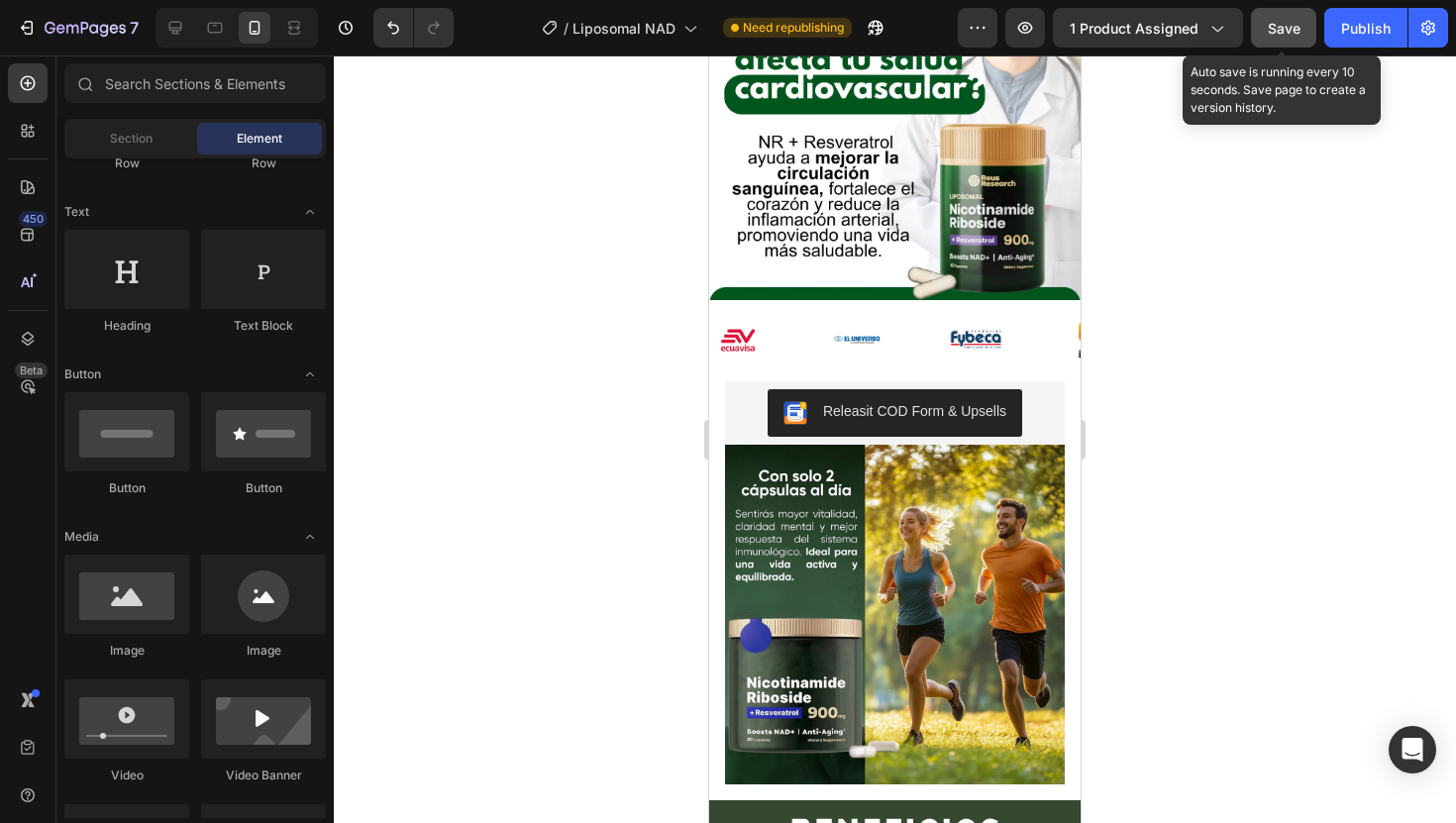 click on "Save" 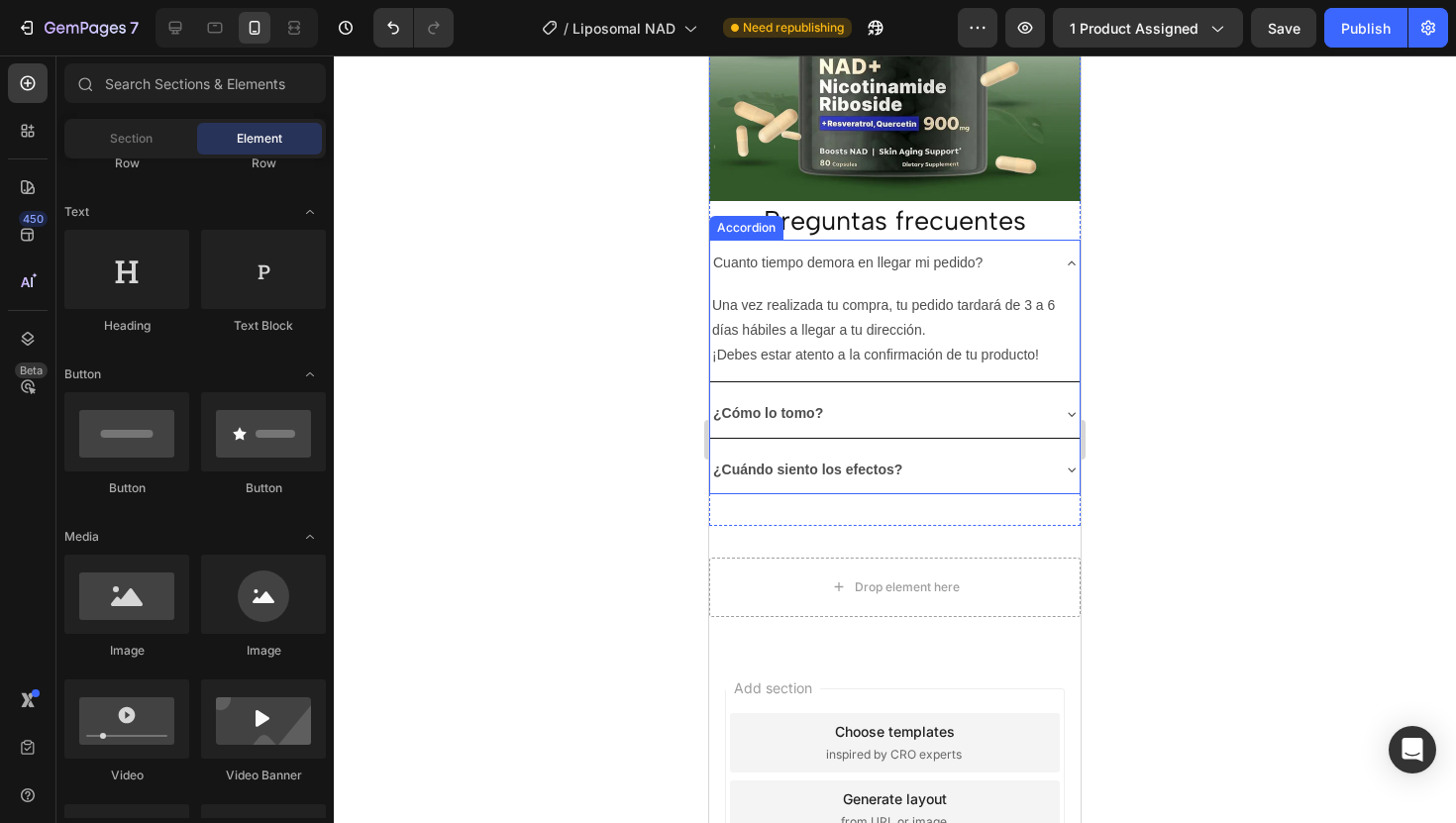 scroll, scrollTop: 4781, scrollLeft: 0, axis: vertical 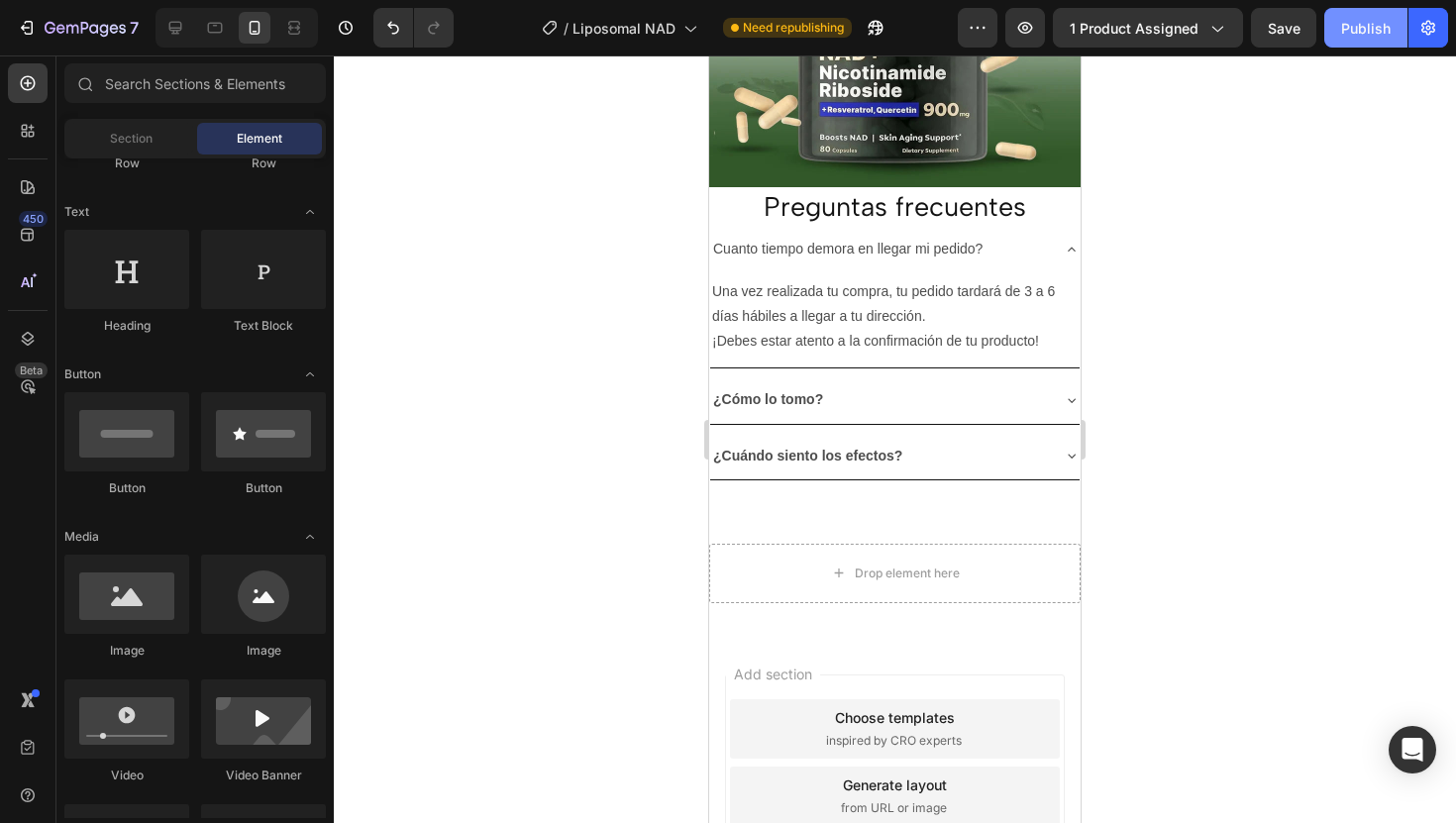 click on "Publish" at bounding box center (1366, 28) 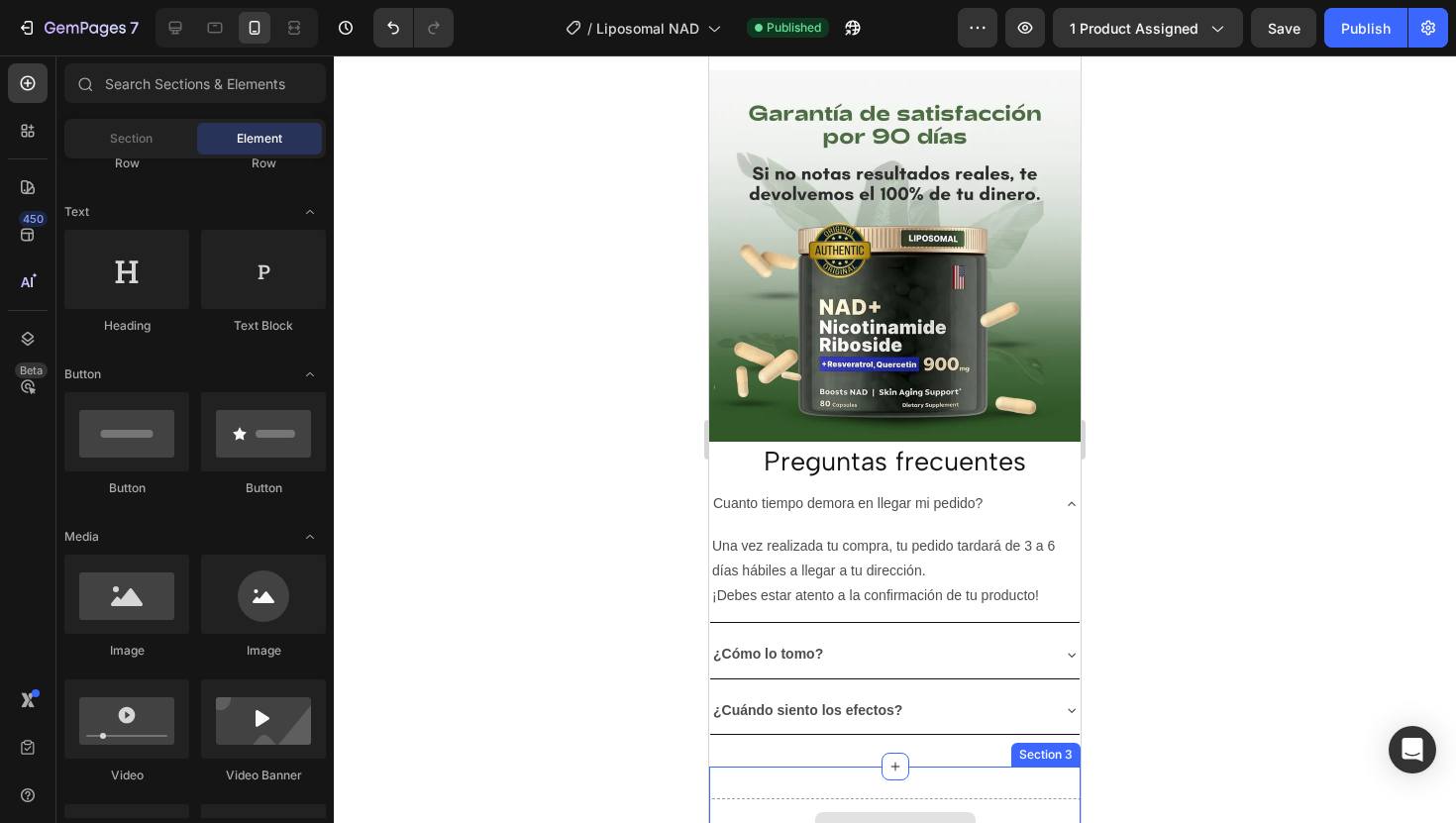 scroll, scrollTop: 5011, scrollLeft: 0, axis: vertical 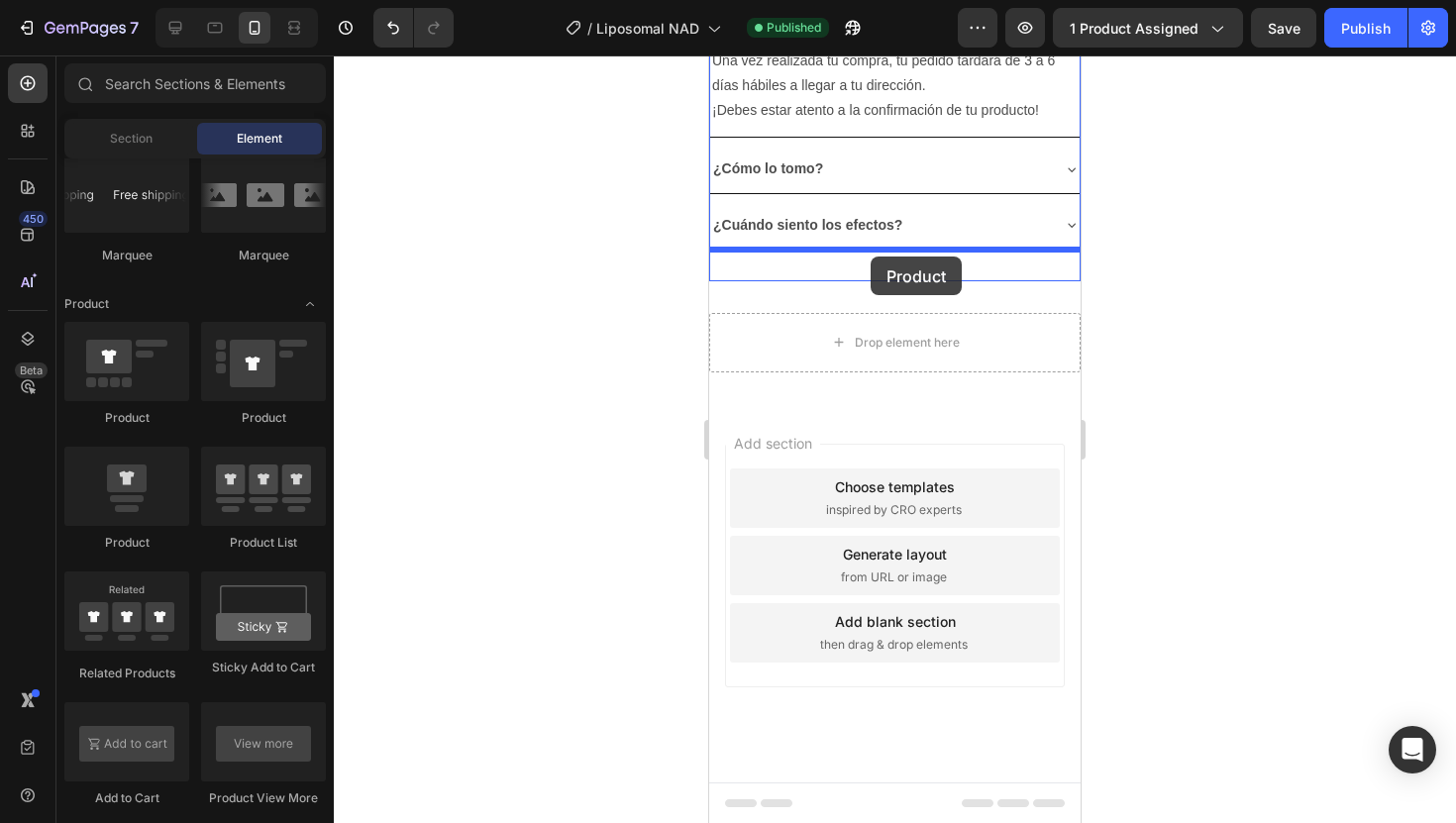 drag, startPoint x: 854, startPoint y: 428, endPoint x: 869, endPoint y: 257, distance: 171.65663 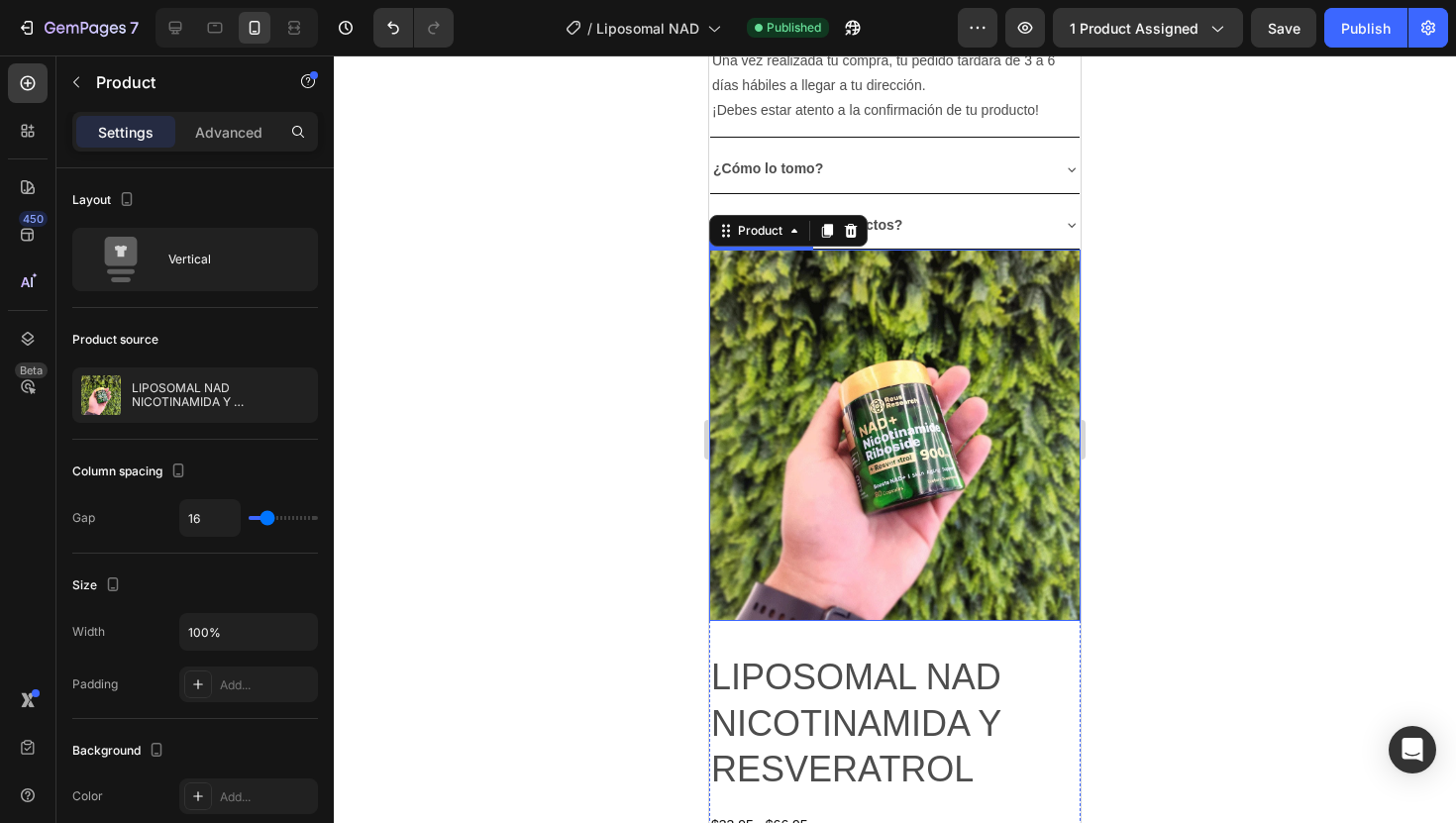 click at bounding box center (894, 435) 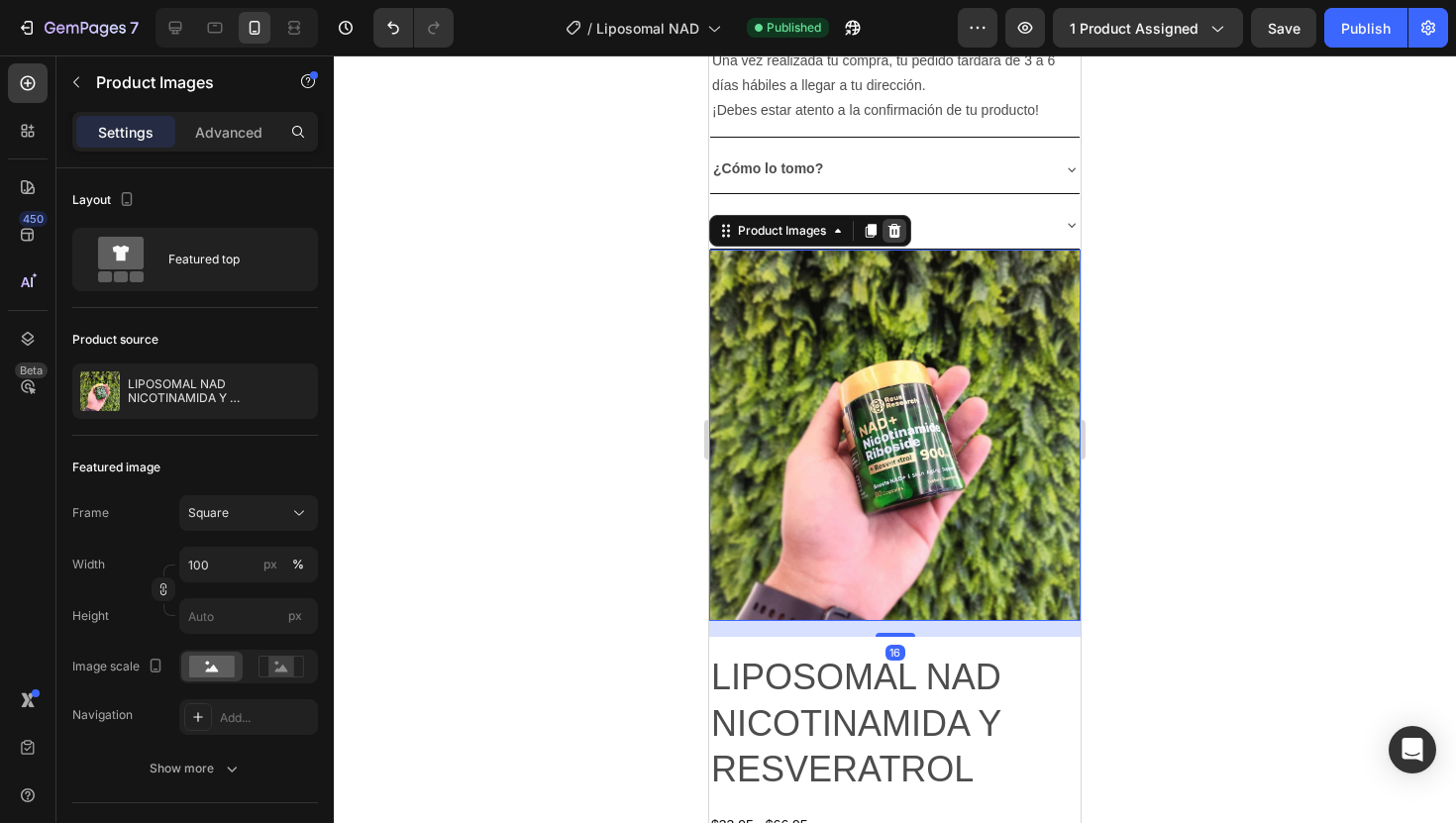 click on "Product Images" at bounding box center (810, 231) 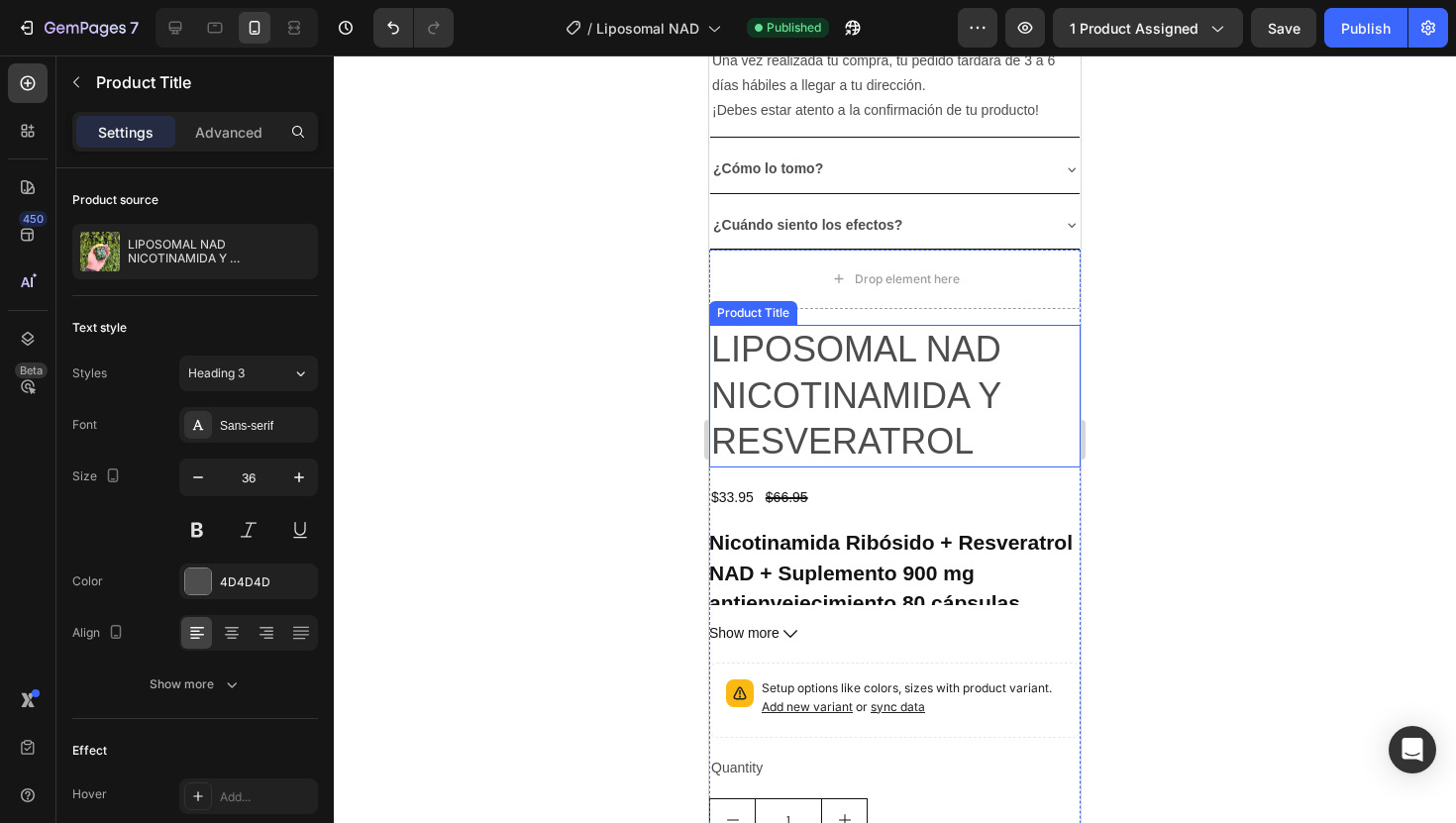 click on "LIPOSOMAL NAD NICOTINAMIDA Y RESVERATROL" at bounding box center (894, 396) 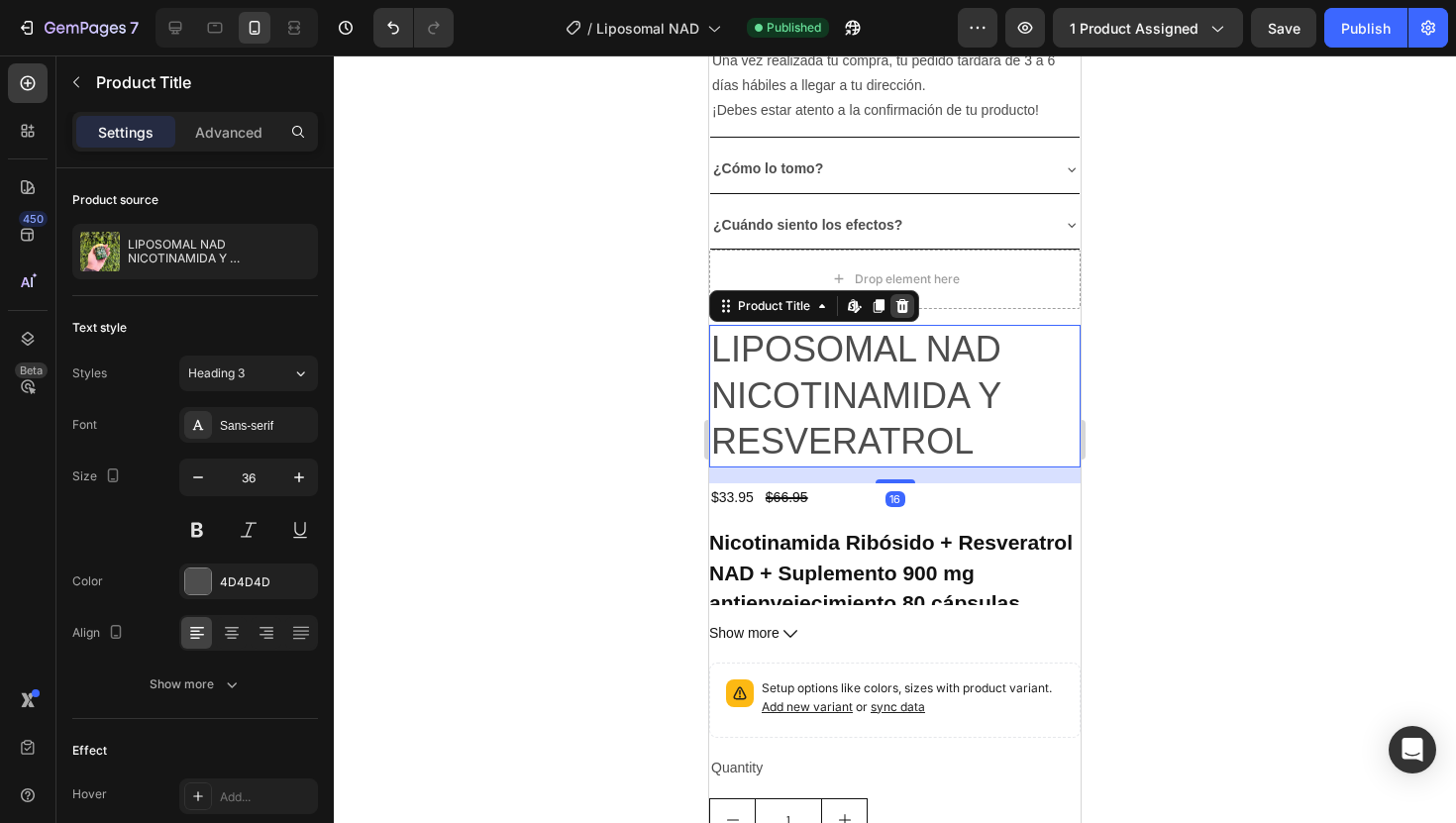 click at bounding box center [902, 306] 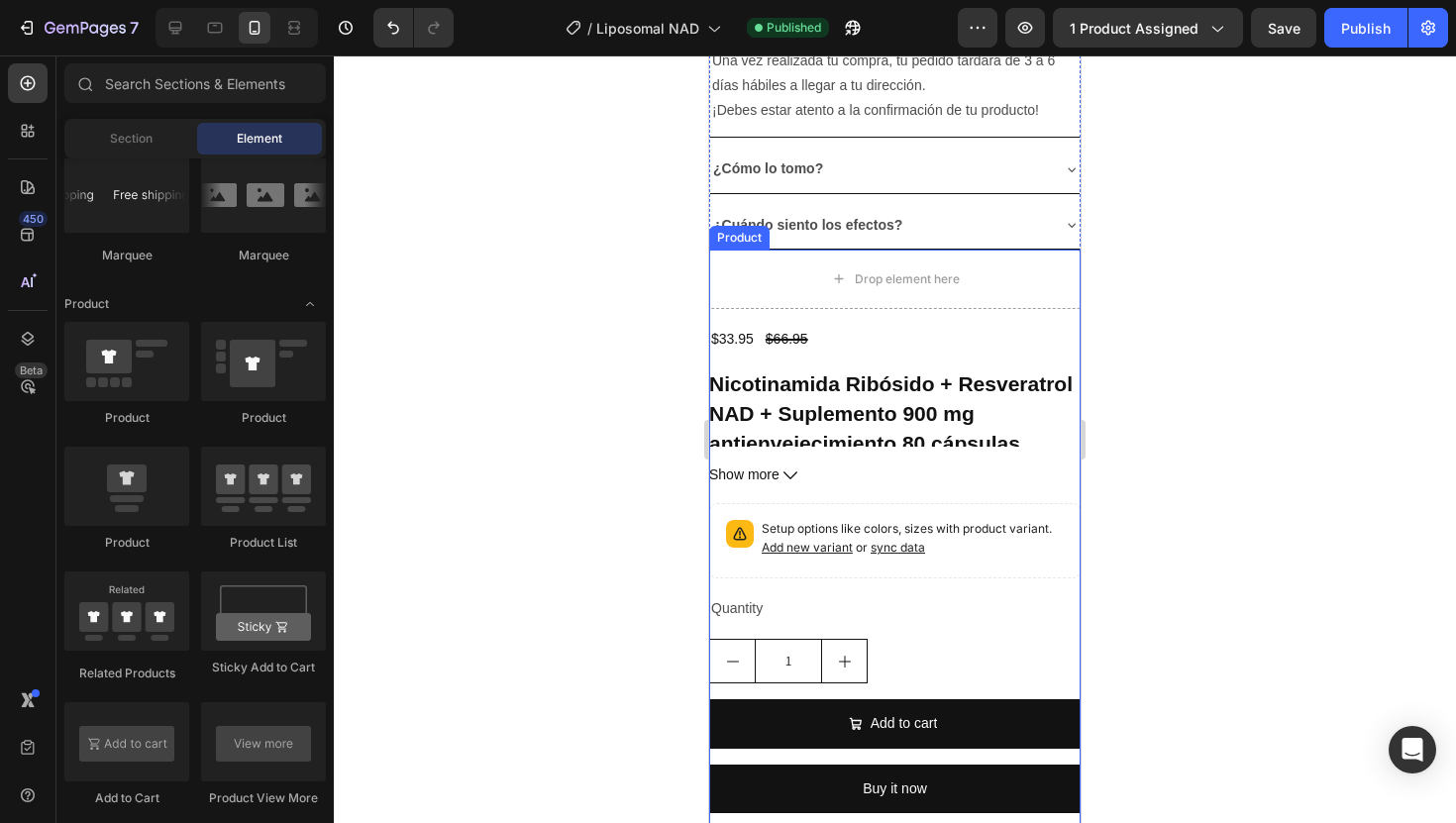 click on "Nicotinamida Ribósido + Resveratrol NAD + Suplemento 900 mg antienvejecimiento 80 cápsulas" at bounding box center (890, 413) 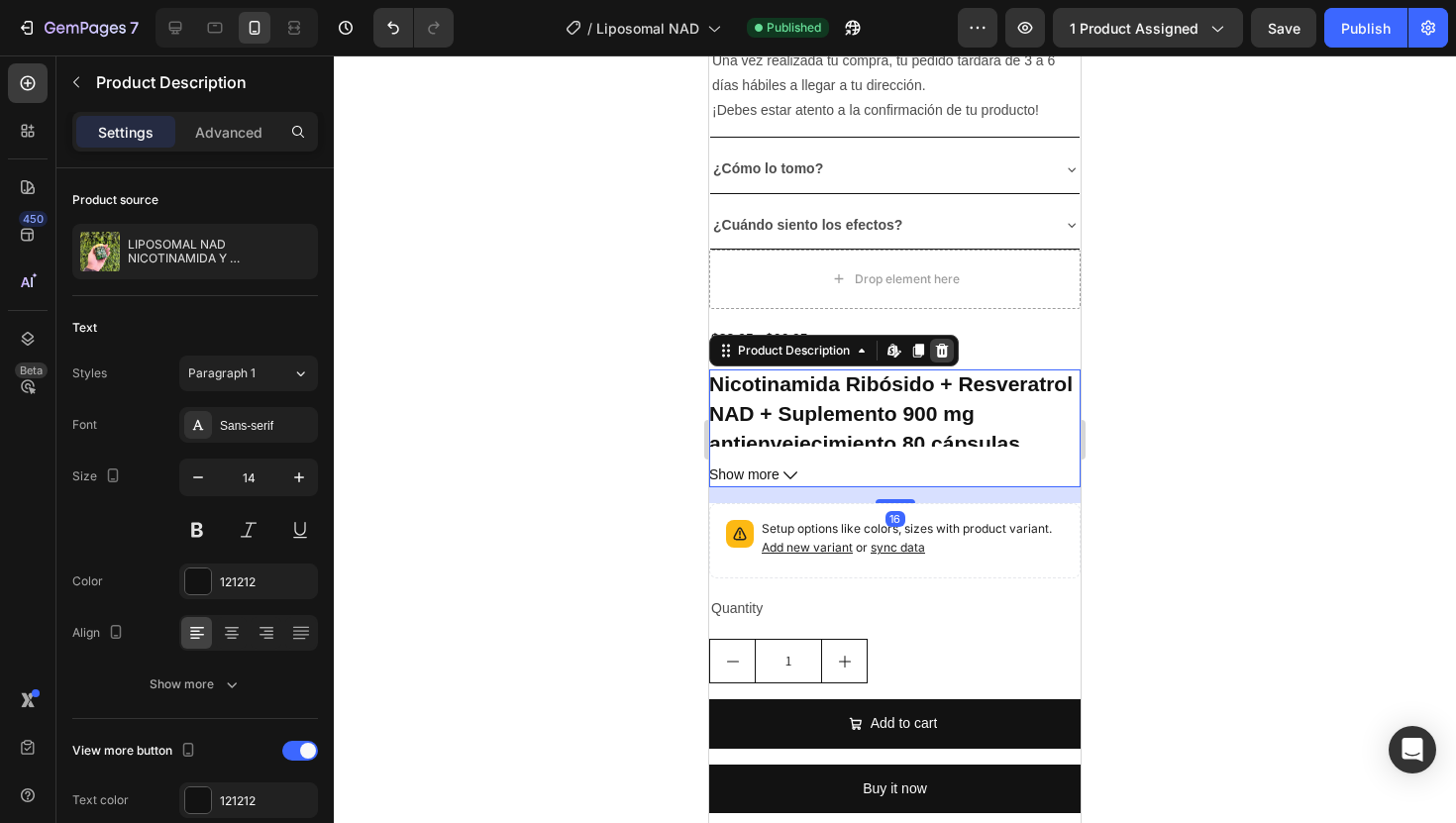 click at bounding box center (942, 351) 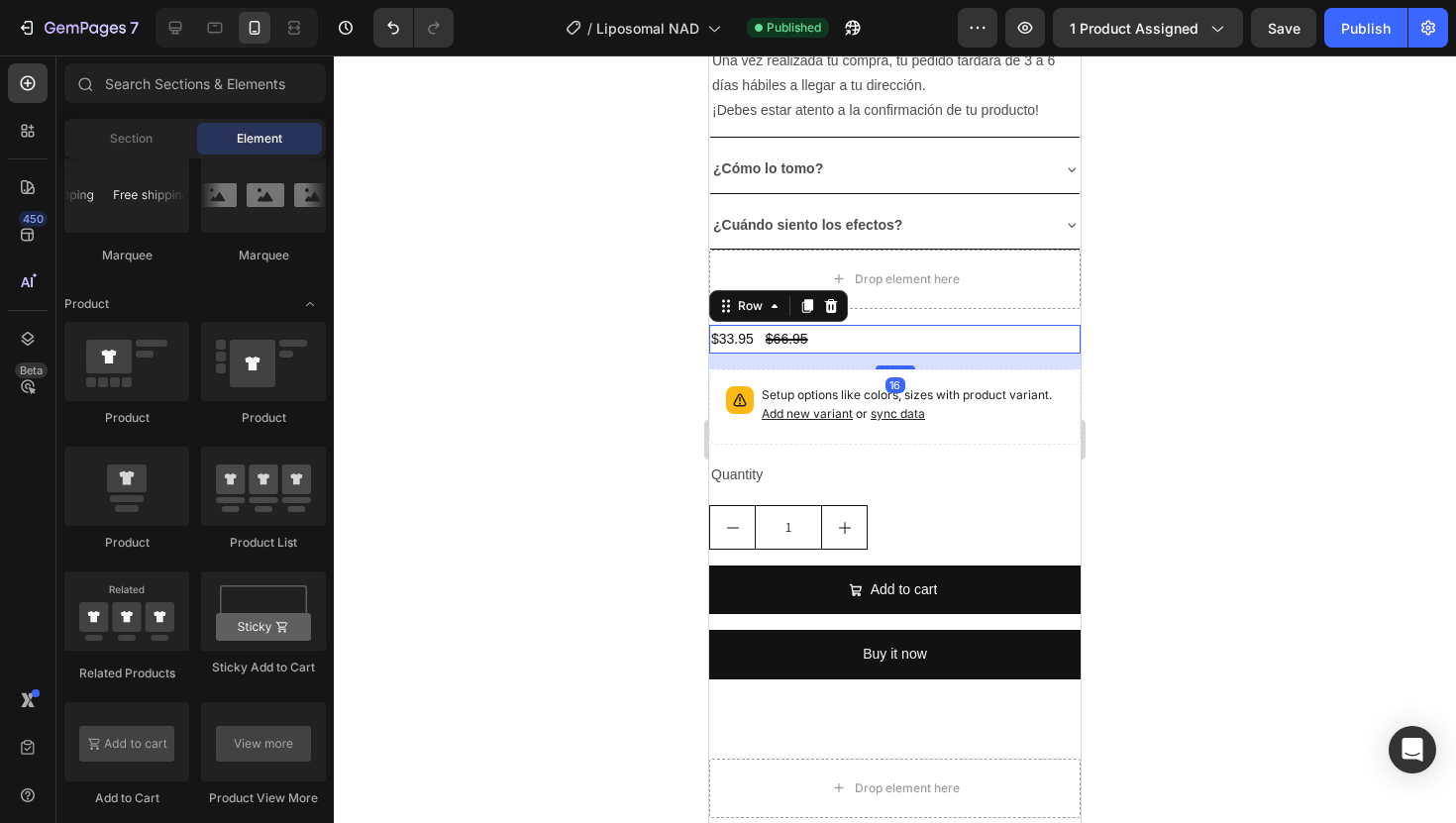 click on "$33.95 Product Price Product Price $66.95 Product Price Product Price Row   16" at bounding box center (894, 339) 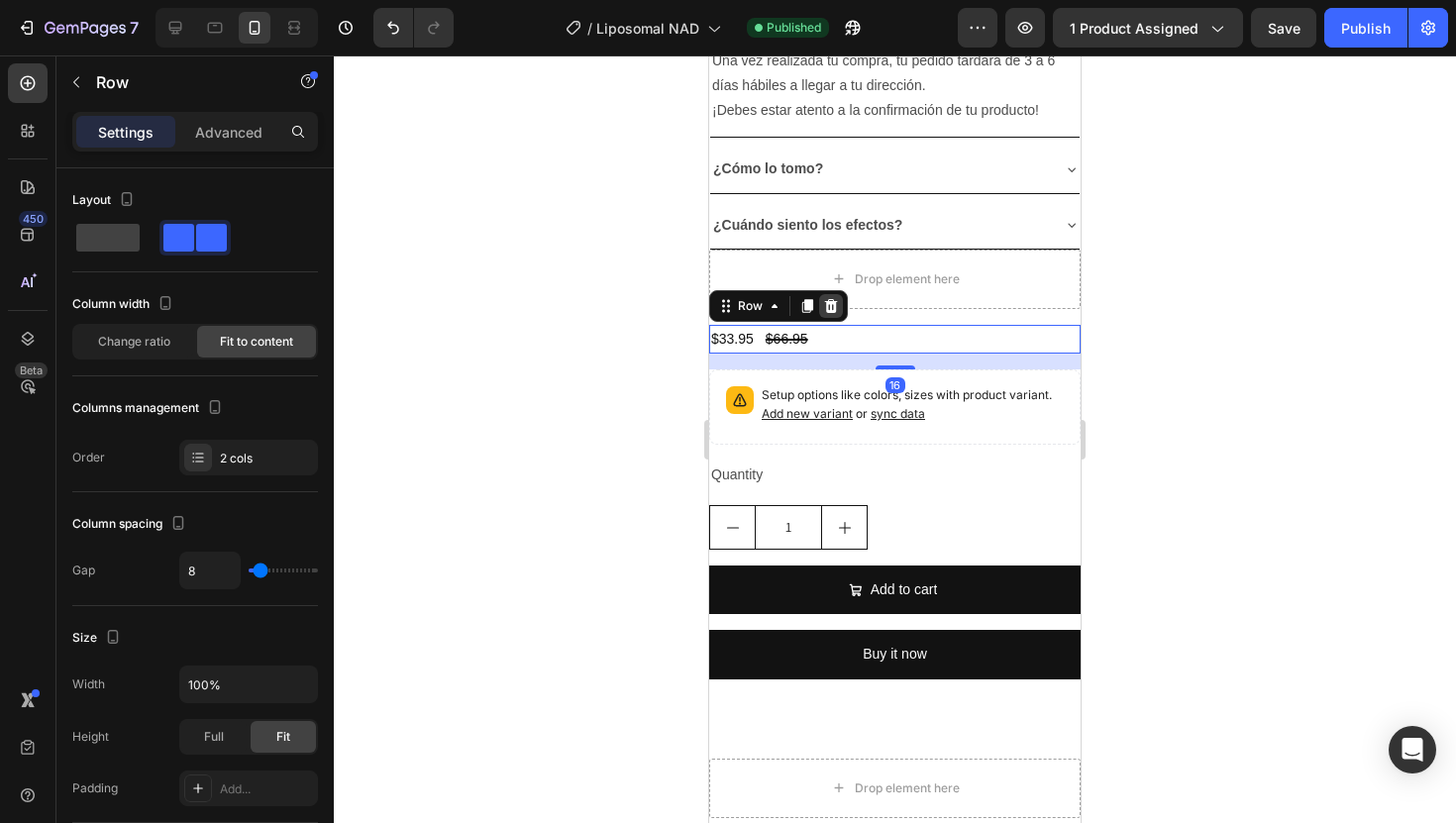 click 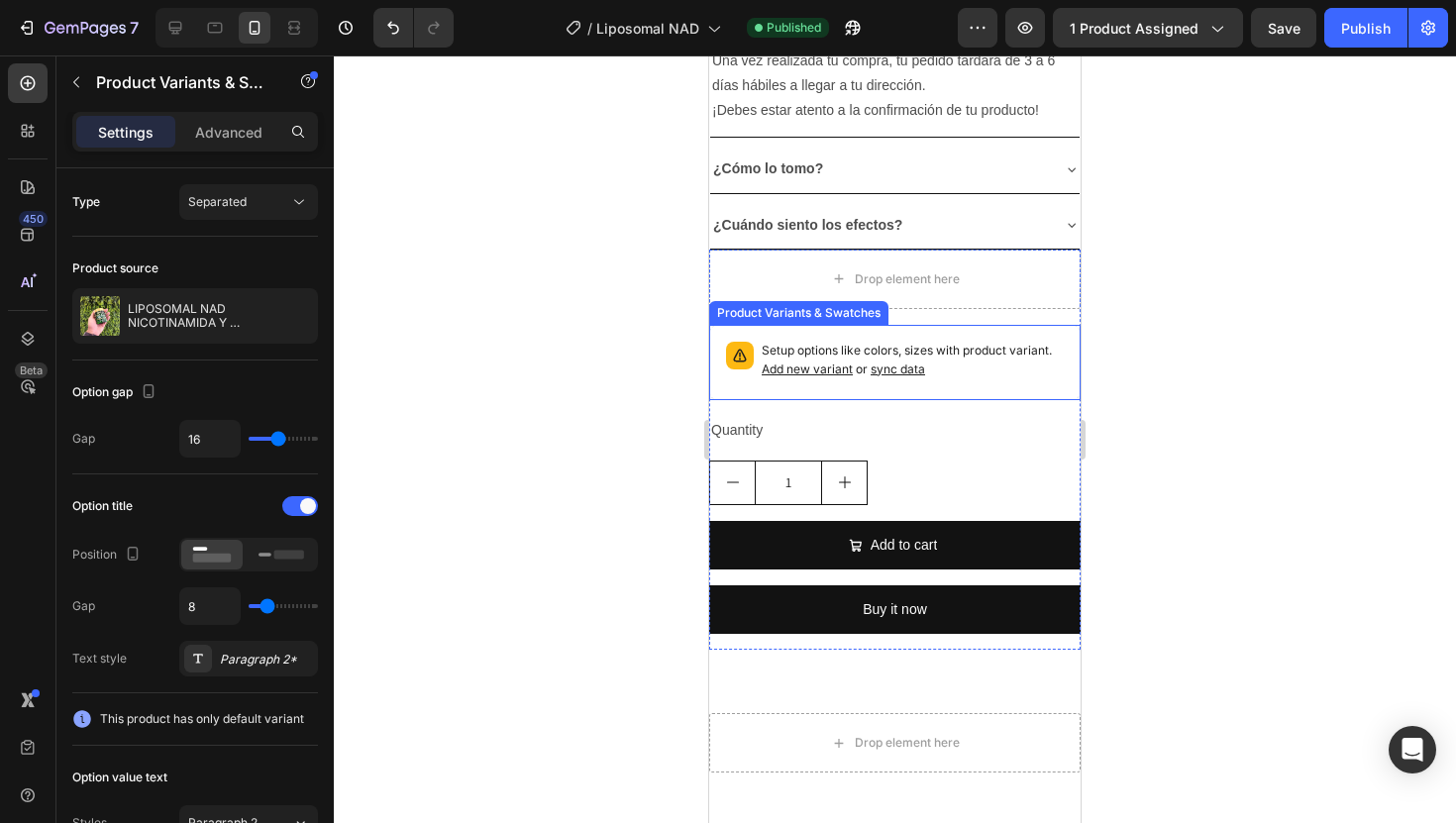 click on "Setup options like colors, sizes with product variant.       Add new variant   or   sync data" at bounding box center [912, 360] 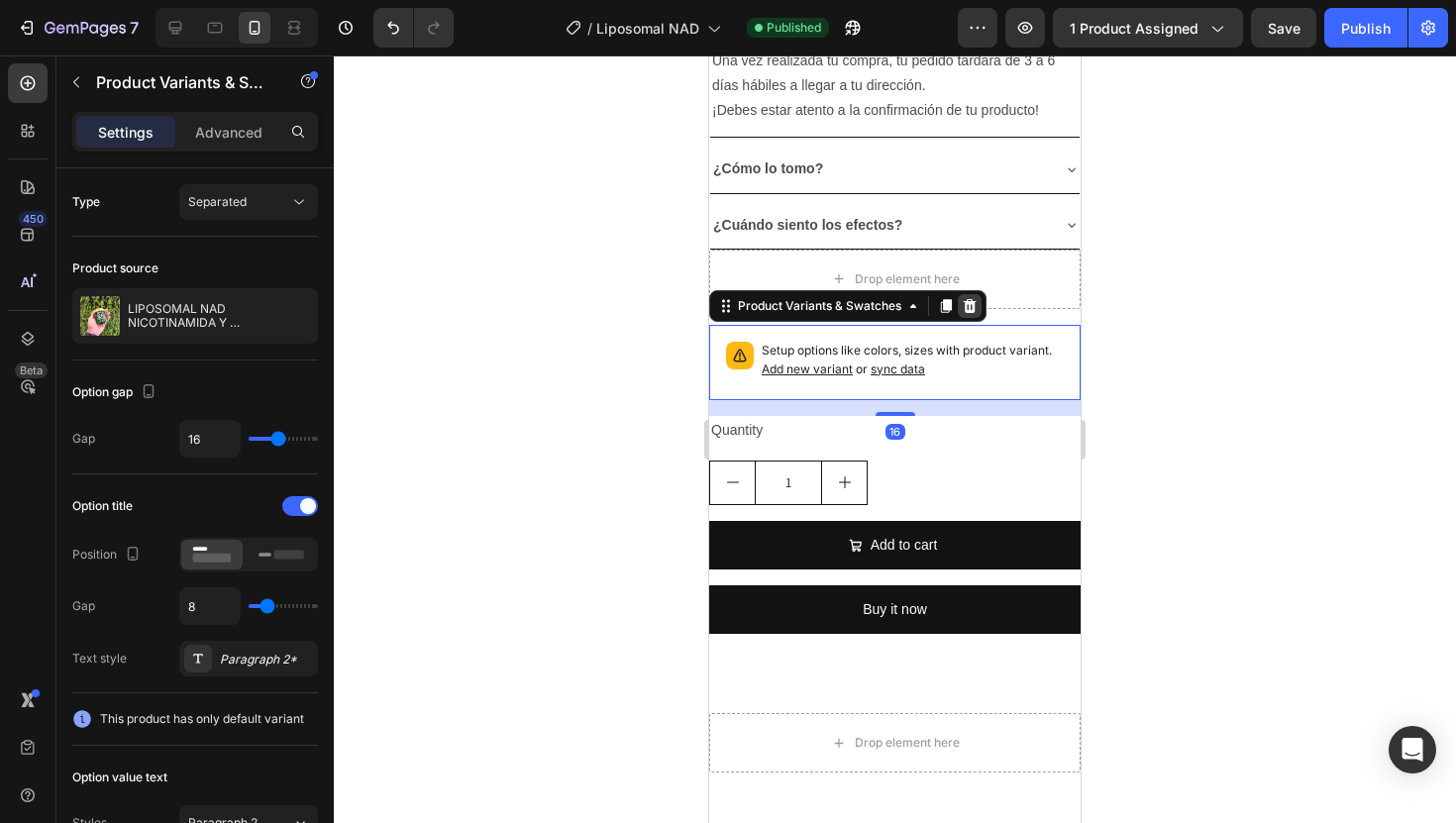 click 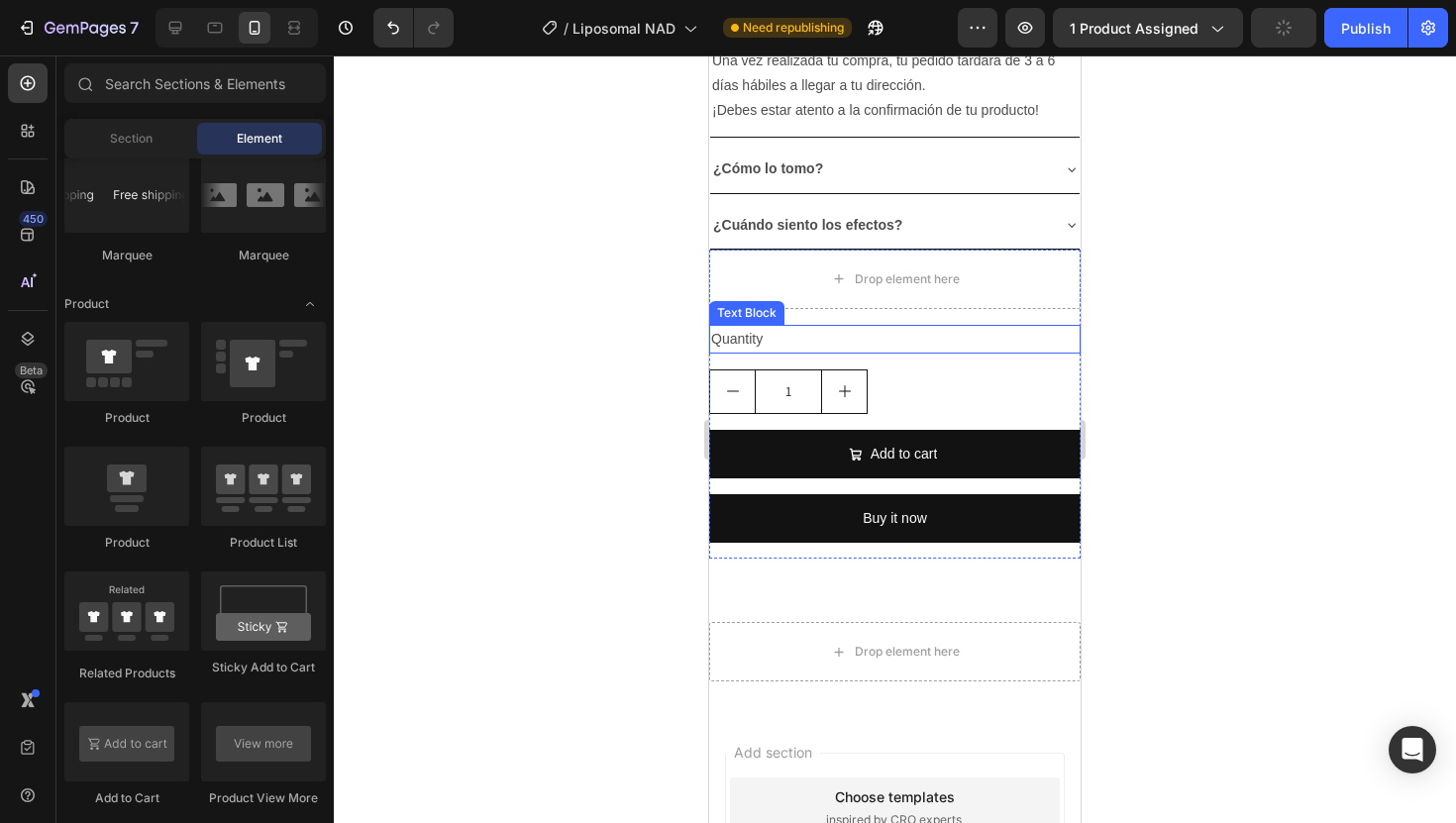 click on "Quantity" at bounding box center (894, 339) 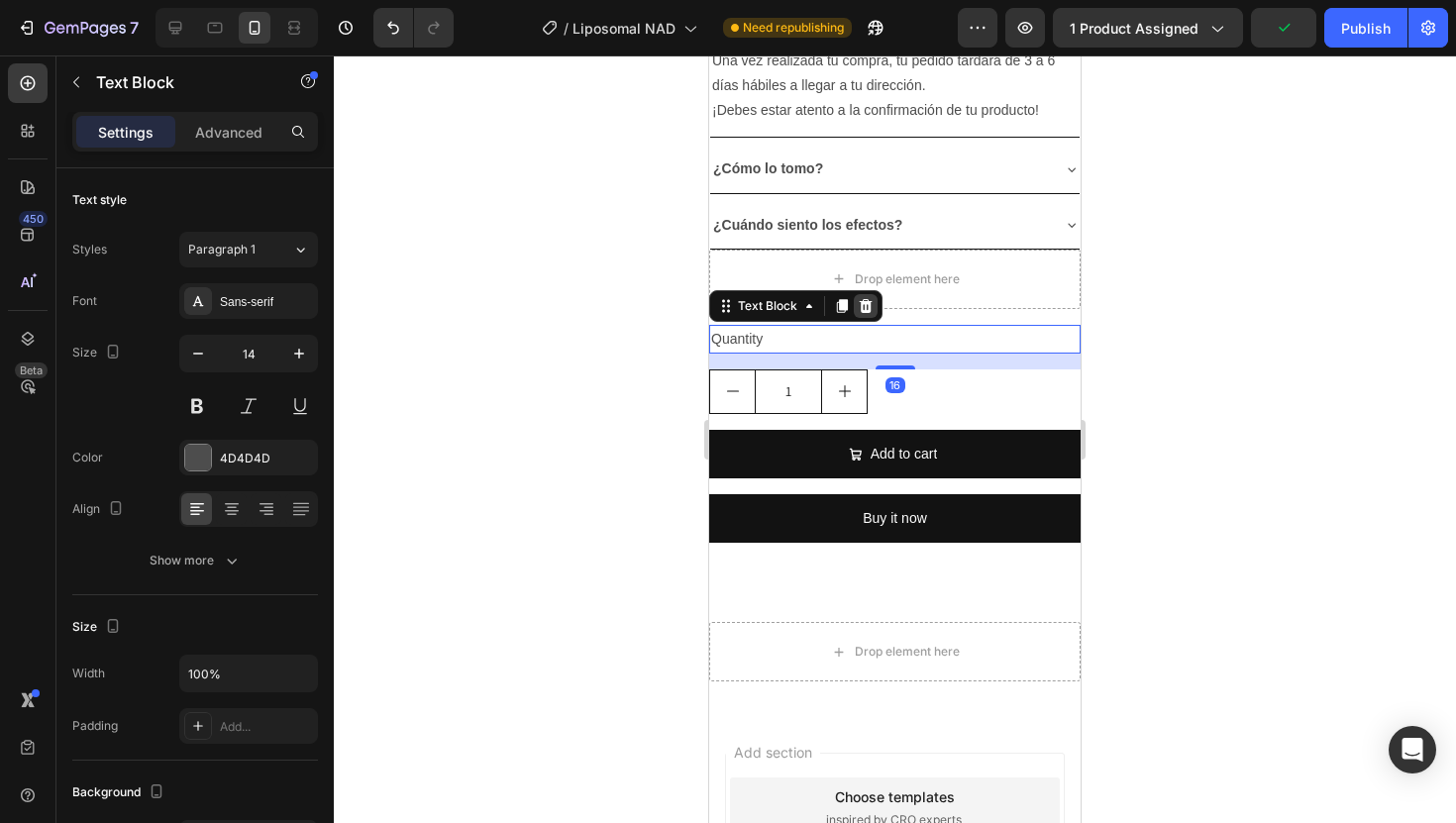 click 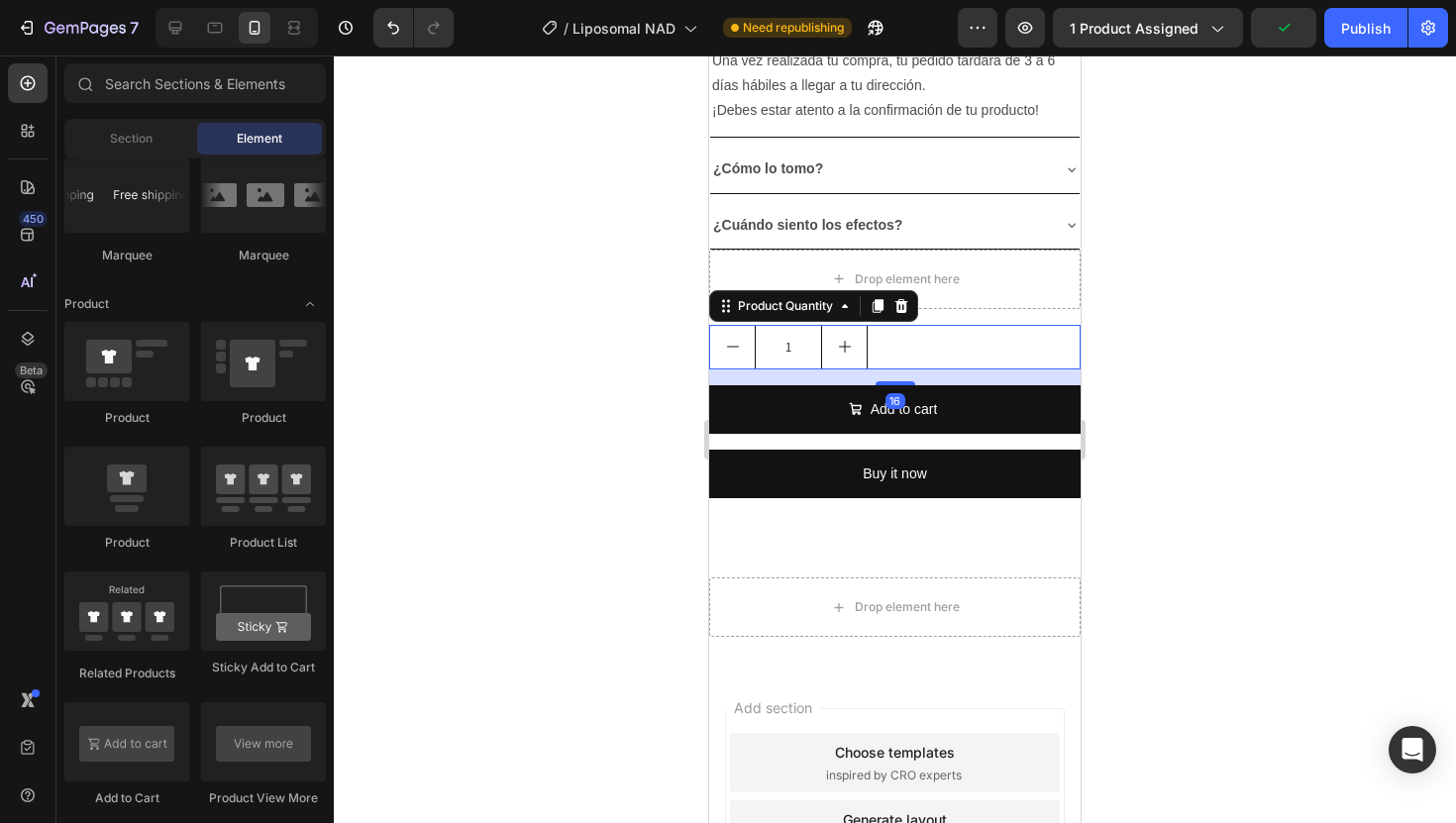 click on "1" at bounding box center (894, 347) 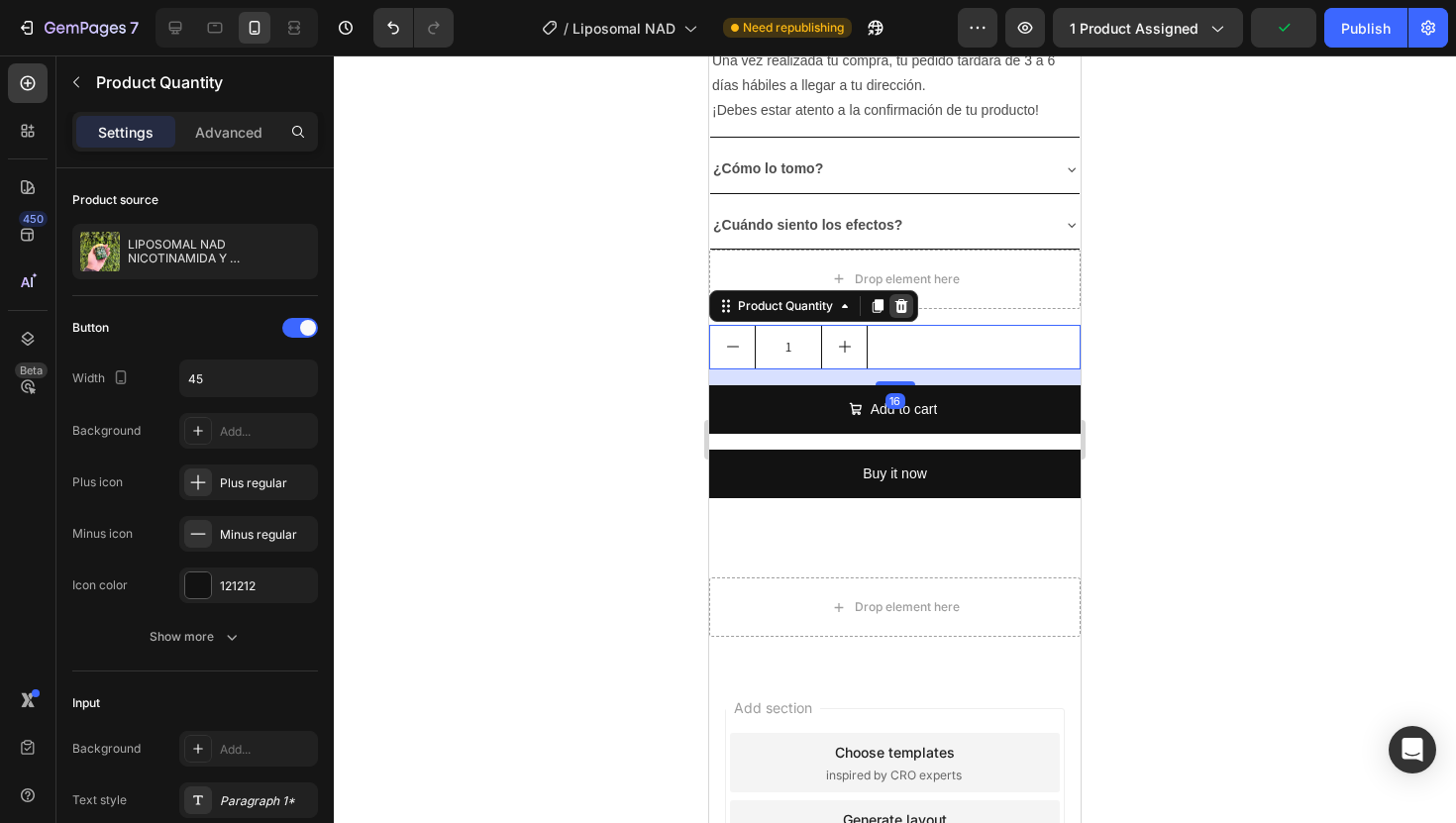click 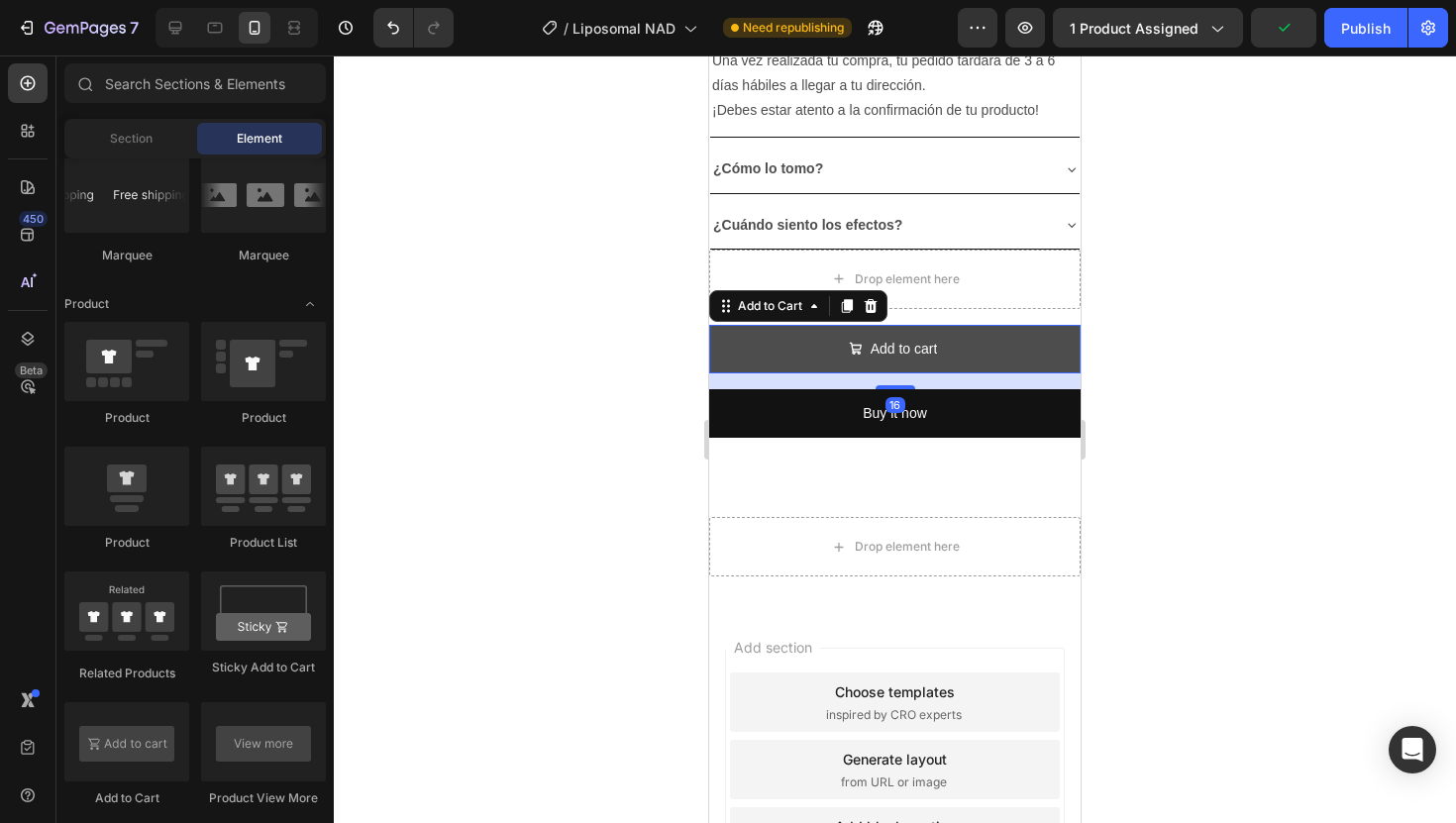 click on "Add to cart" at bounding box center (894, 349) 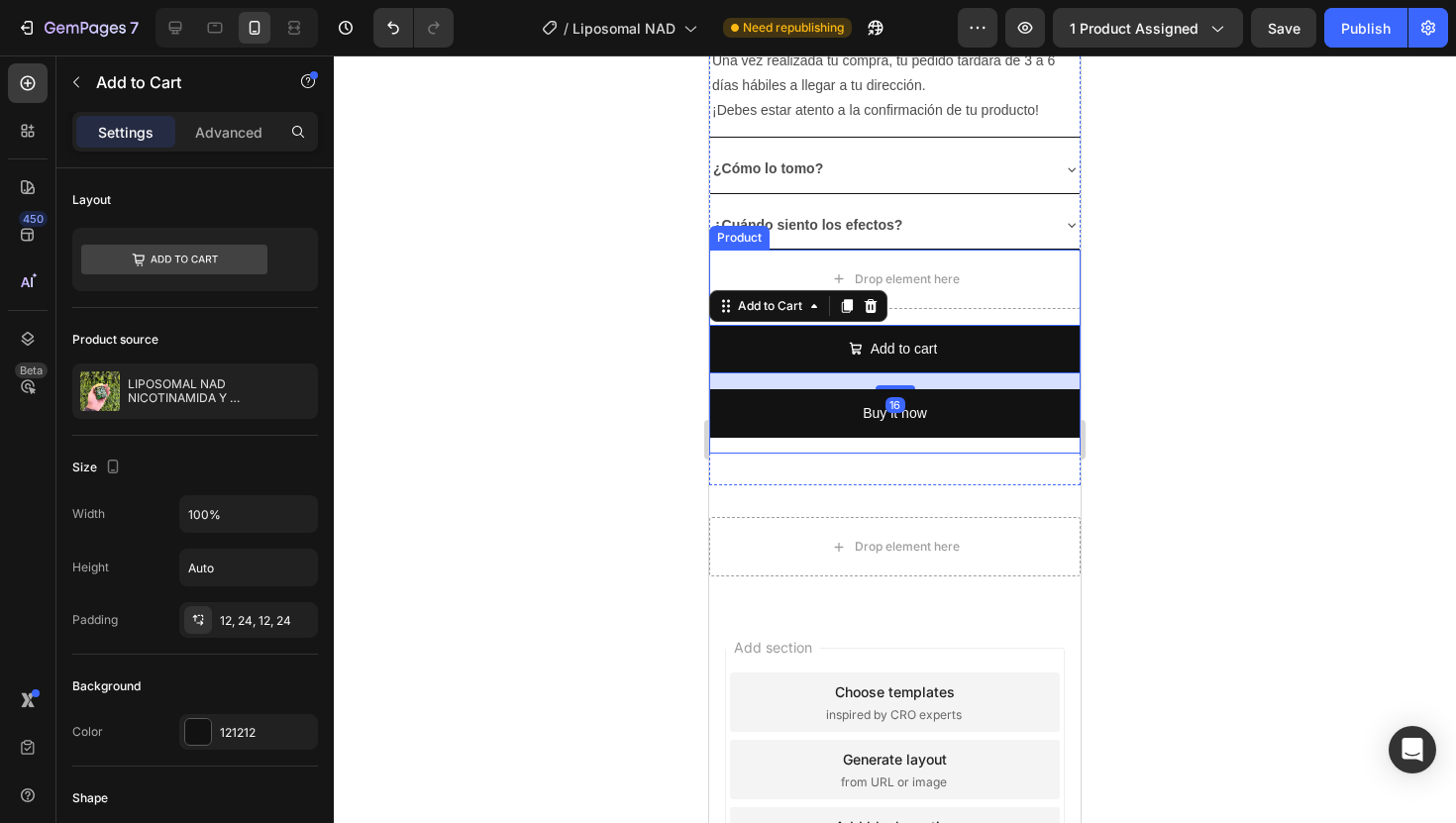 click 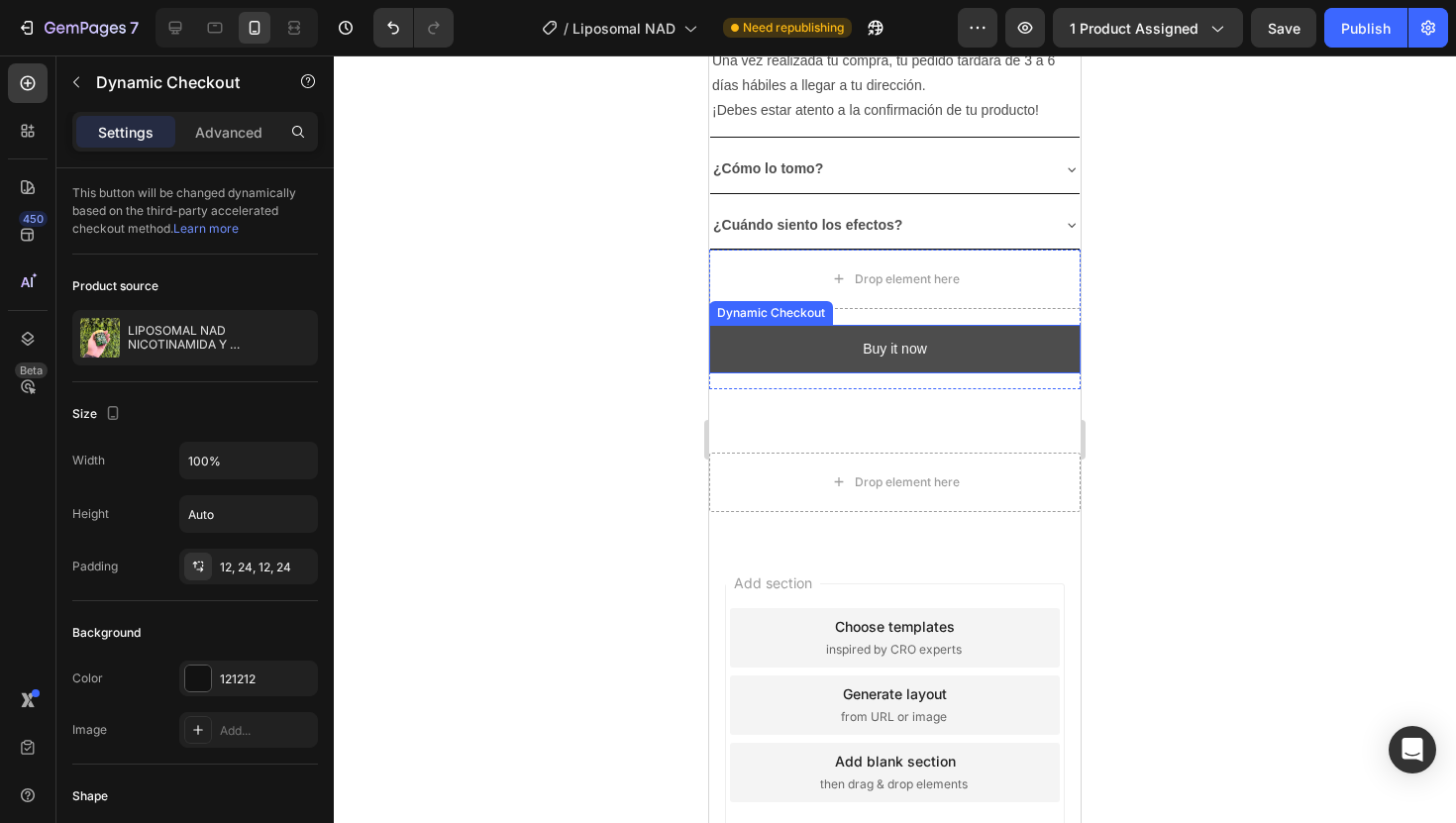 click on "Buy it now" at bounding box center [894, 349] 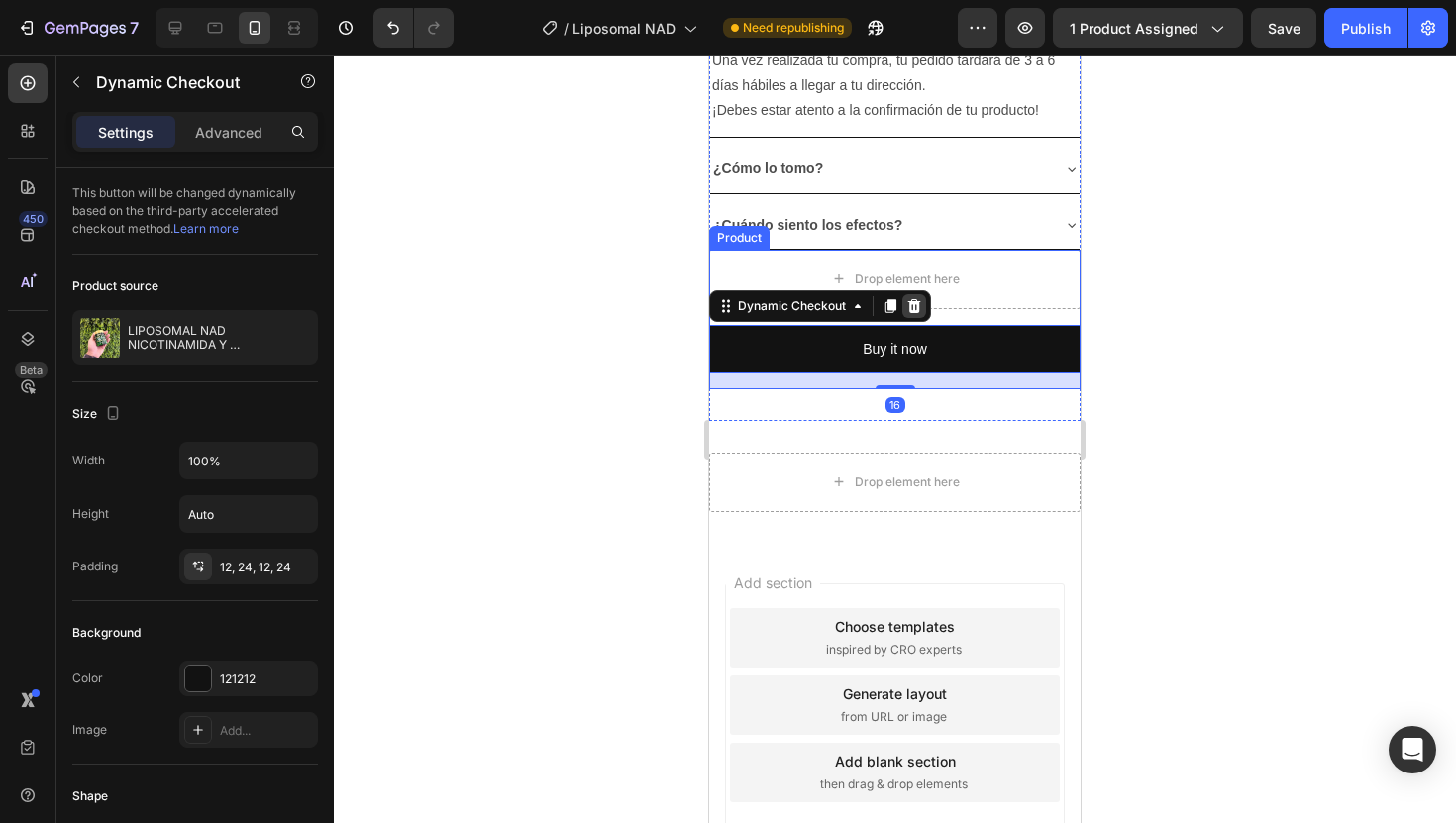 click on "Dynamic Checkout" at bounding box center (820, 306) 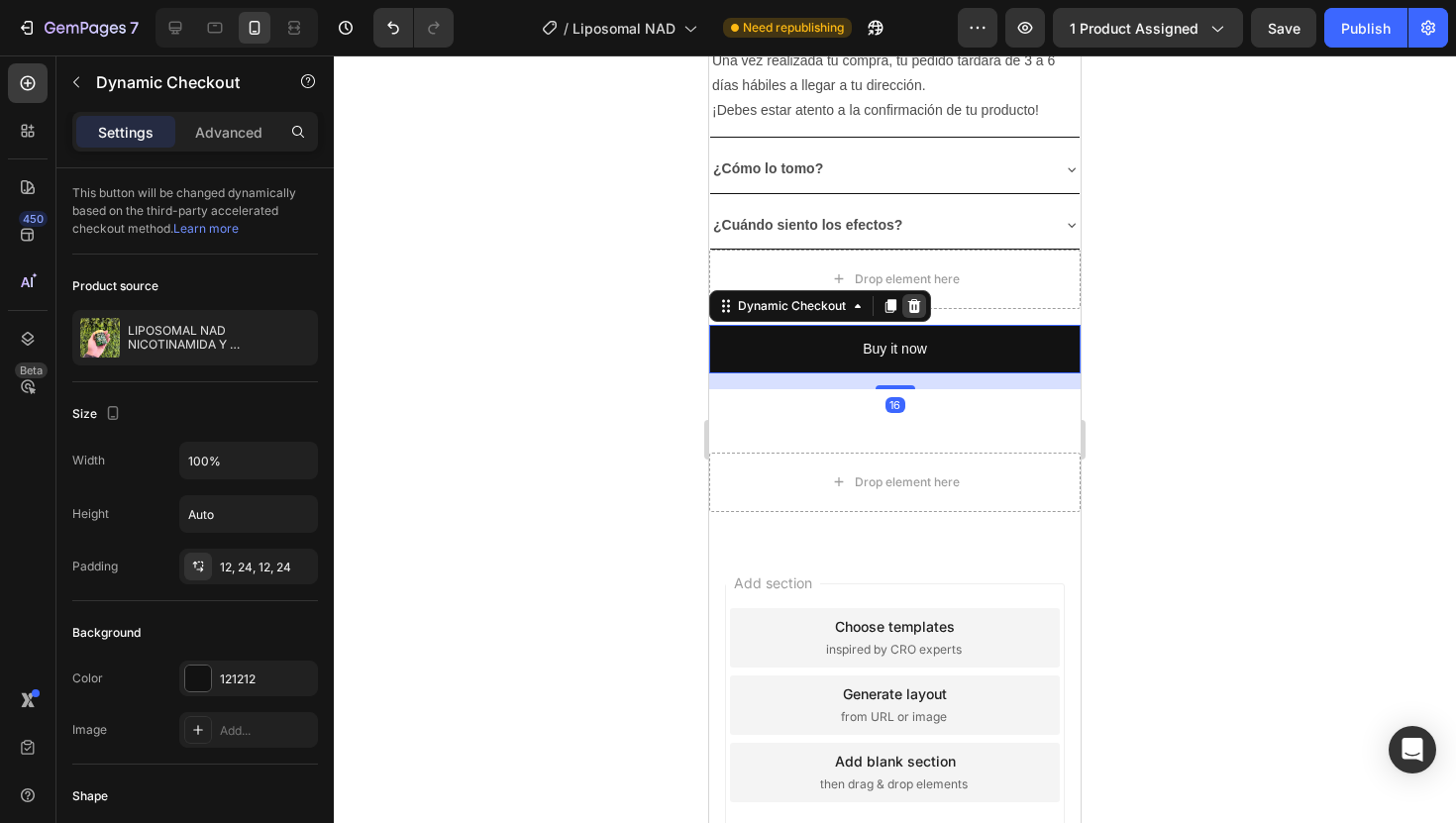 click 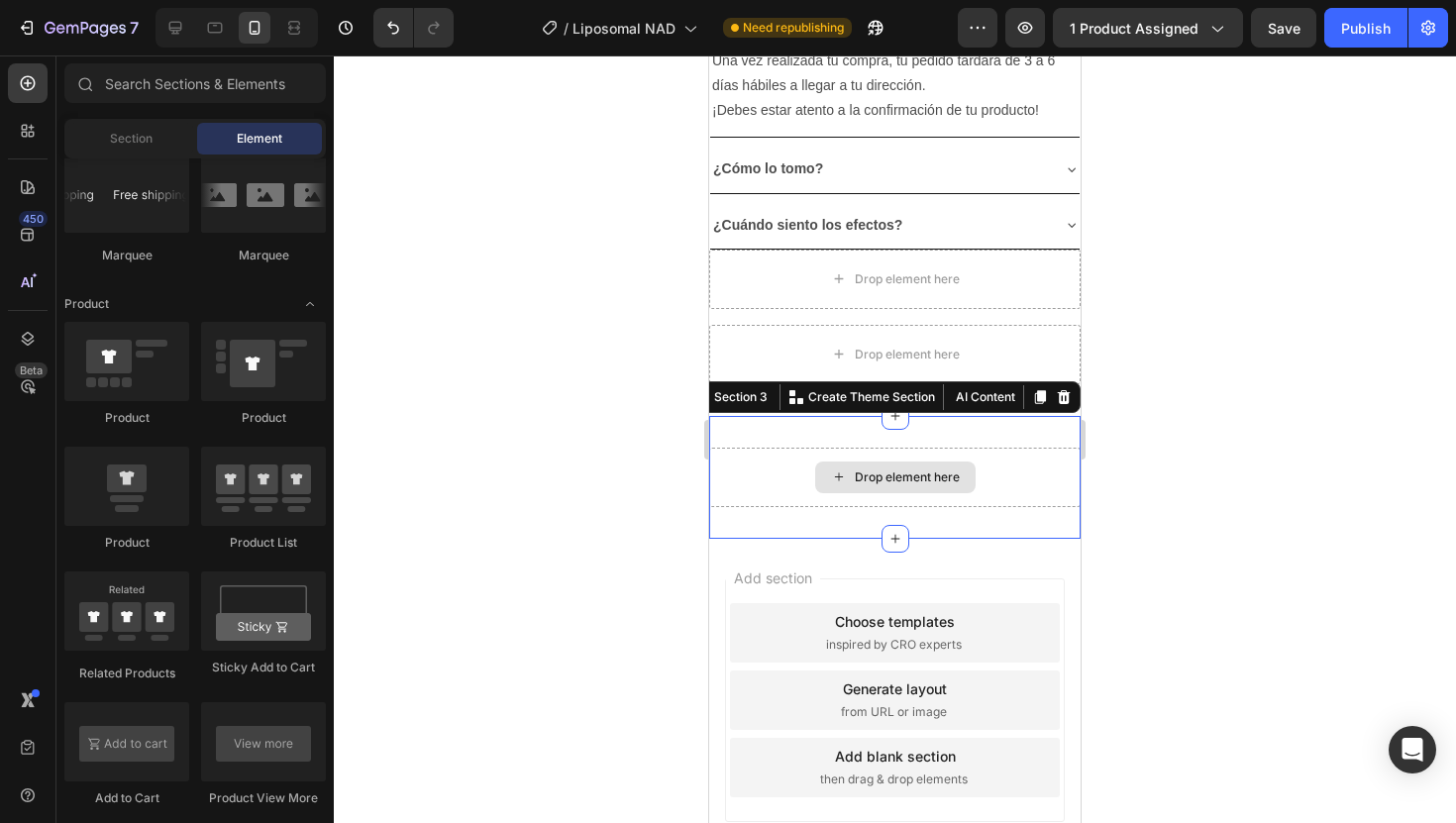click on "Drop element here" at bounding box center (894, 477) 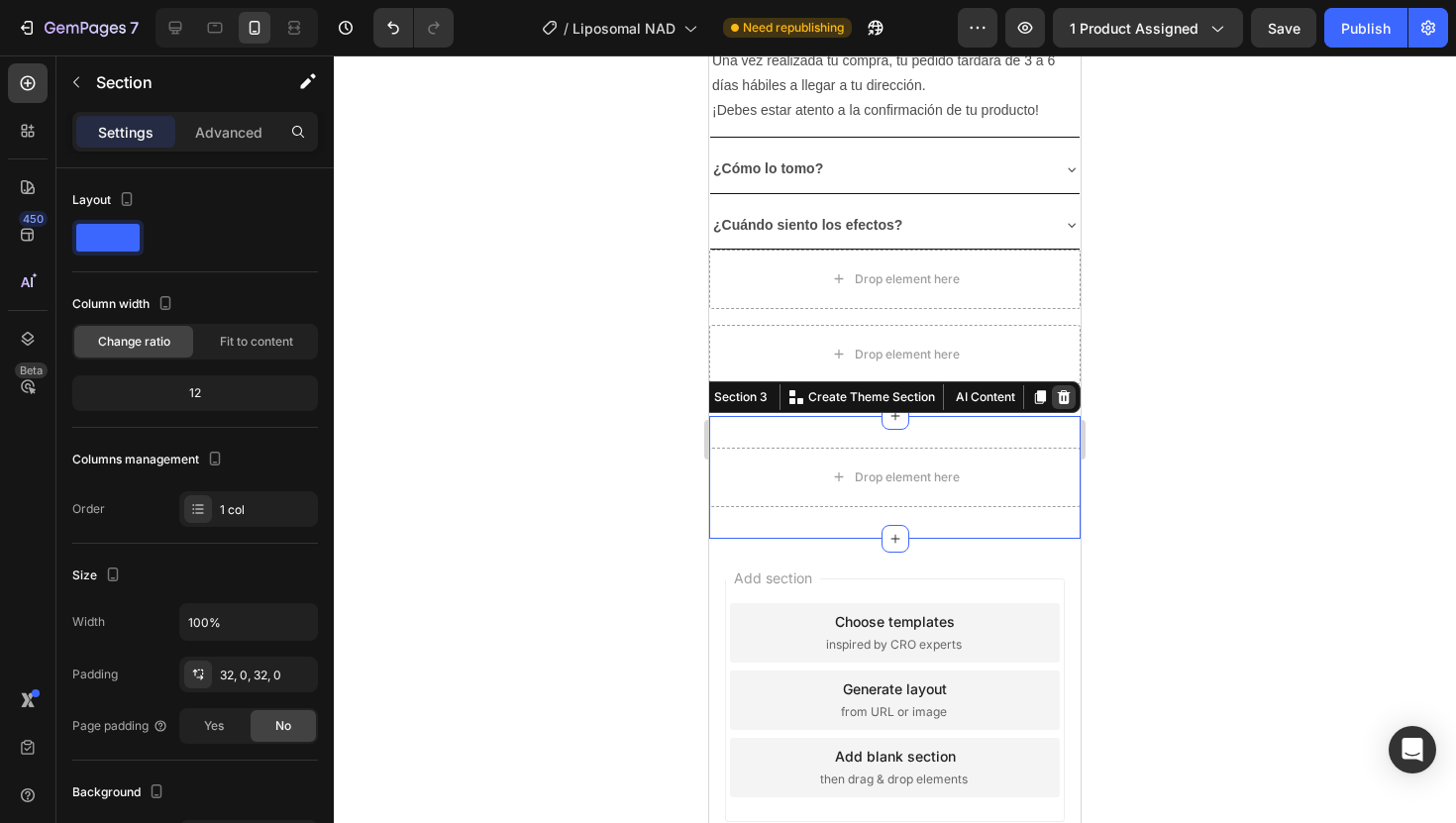 click 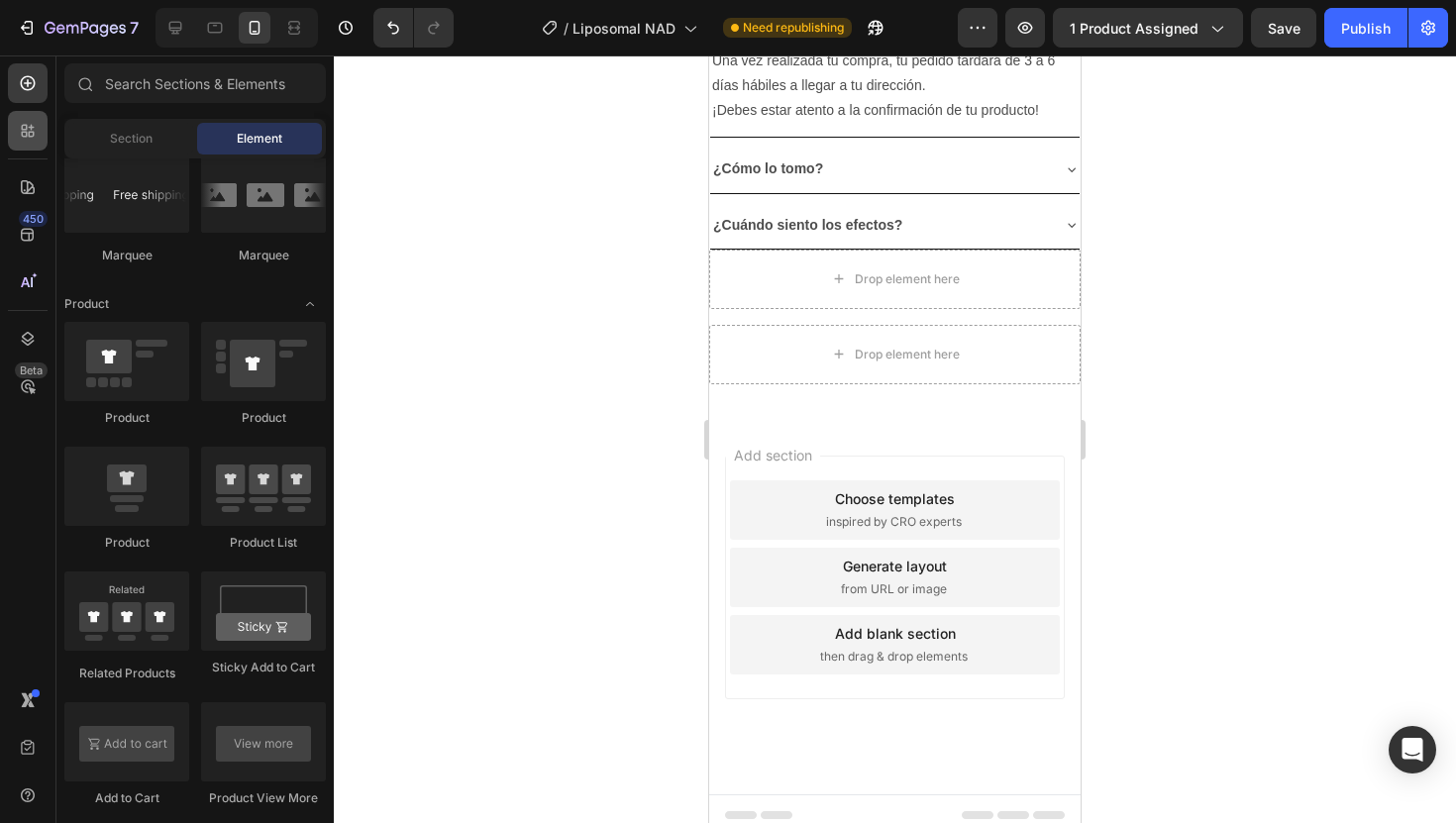 click 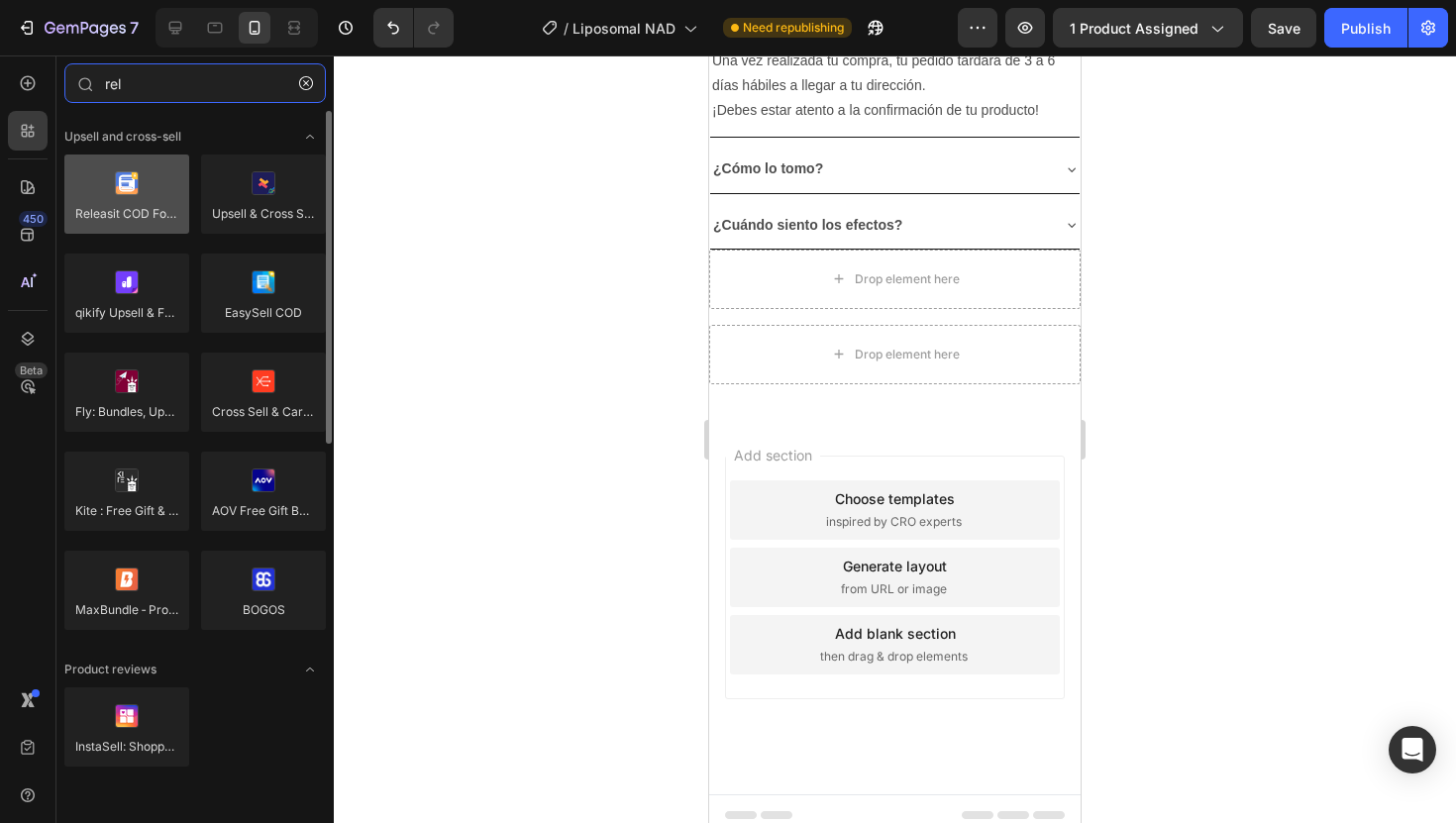 type on "rel" 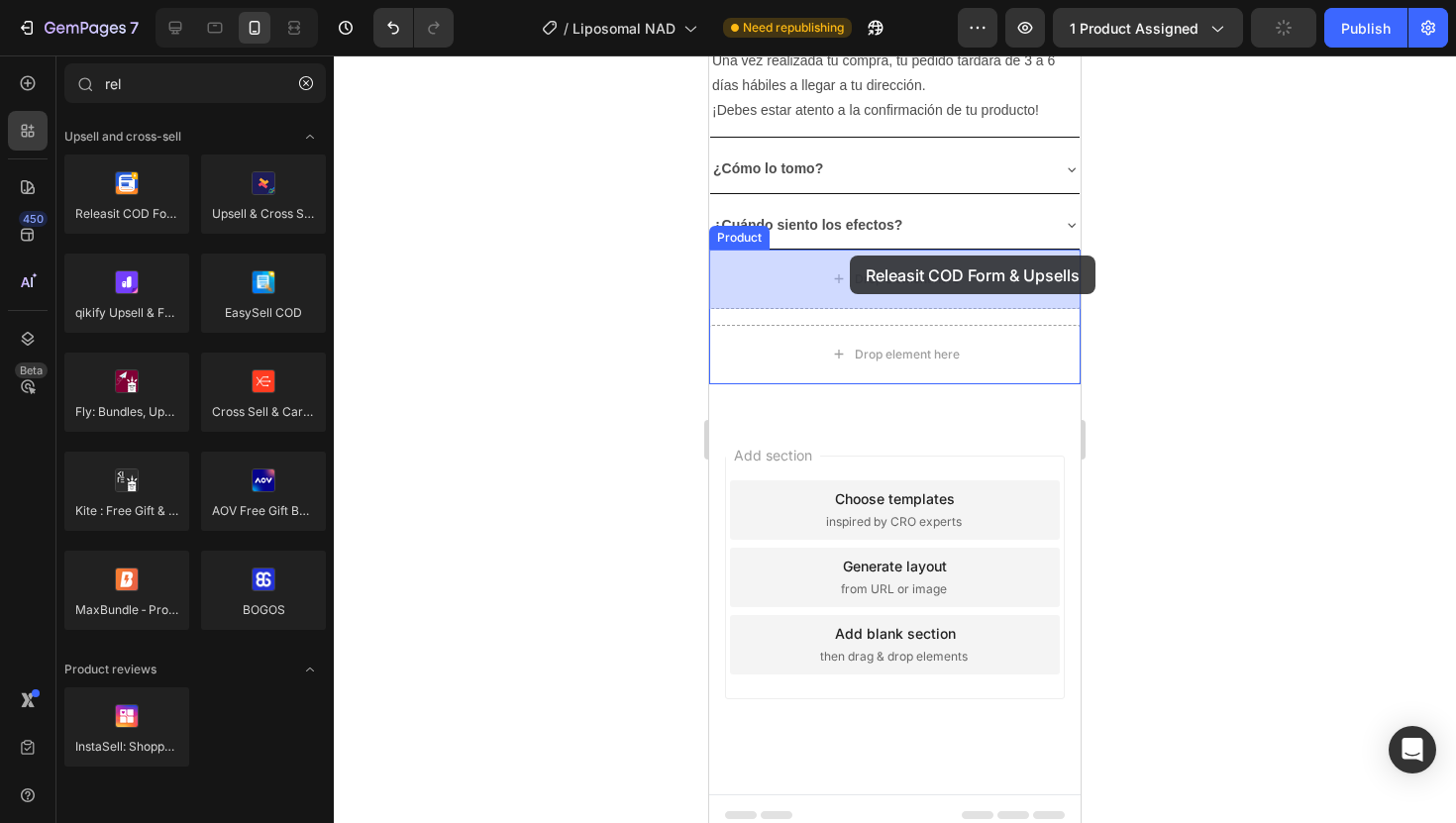 drag, startPoint x: 856, startPoint y: 230, endPoint x: 850, endPoint y: 256, distance: 26.683328 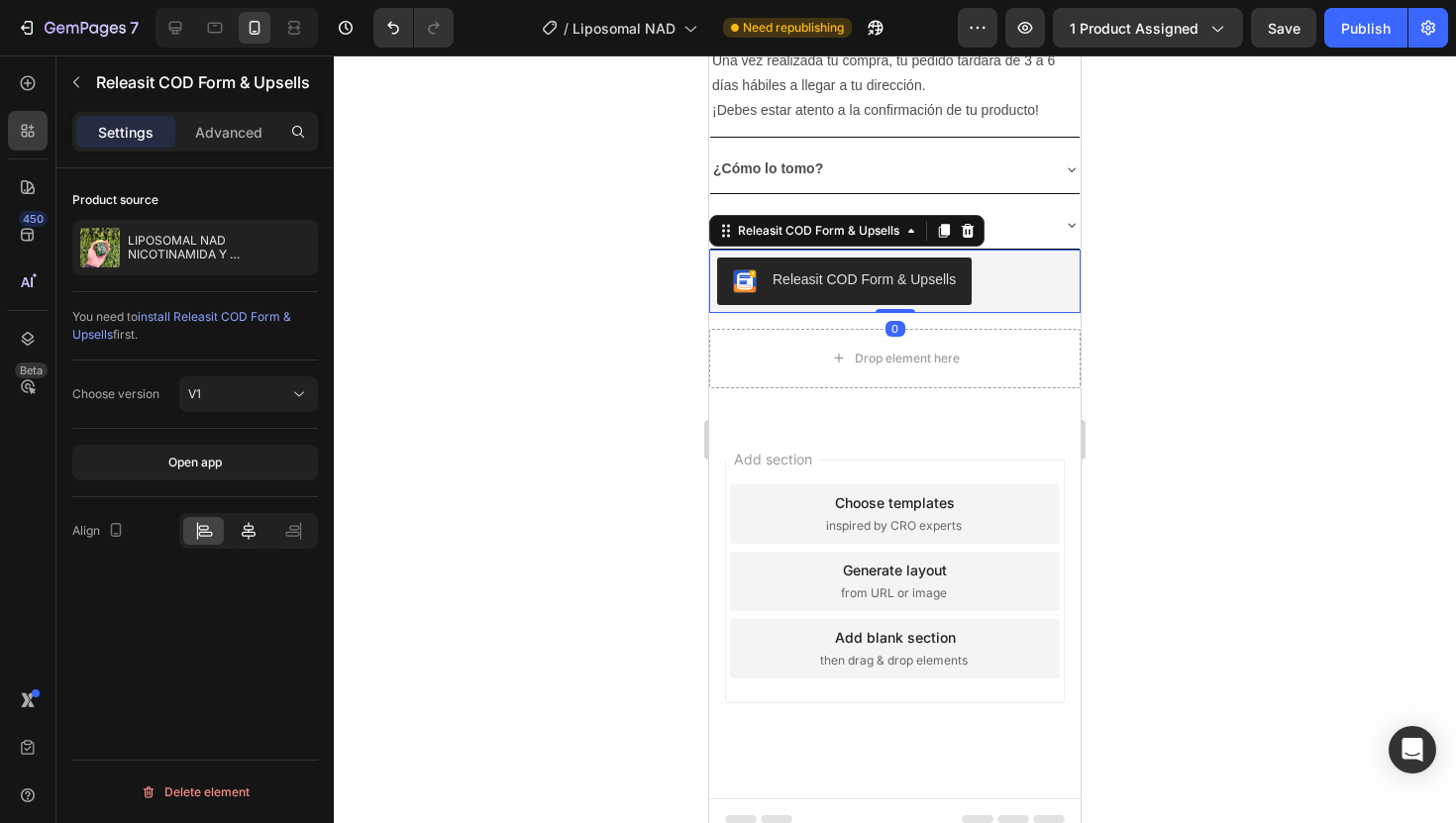 click 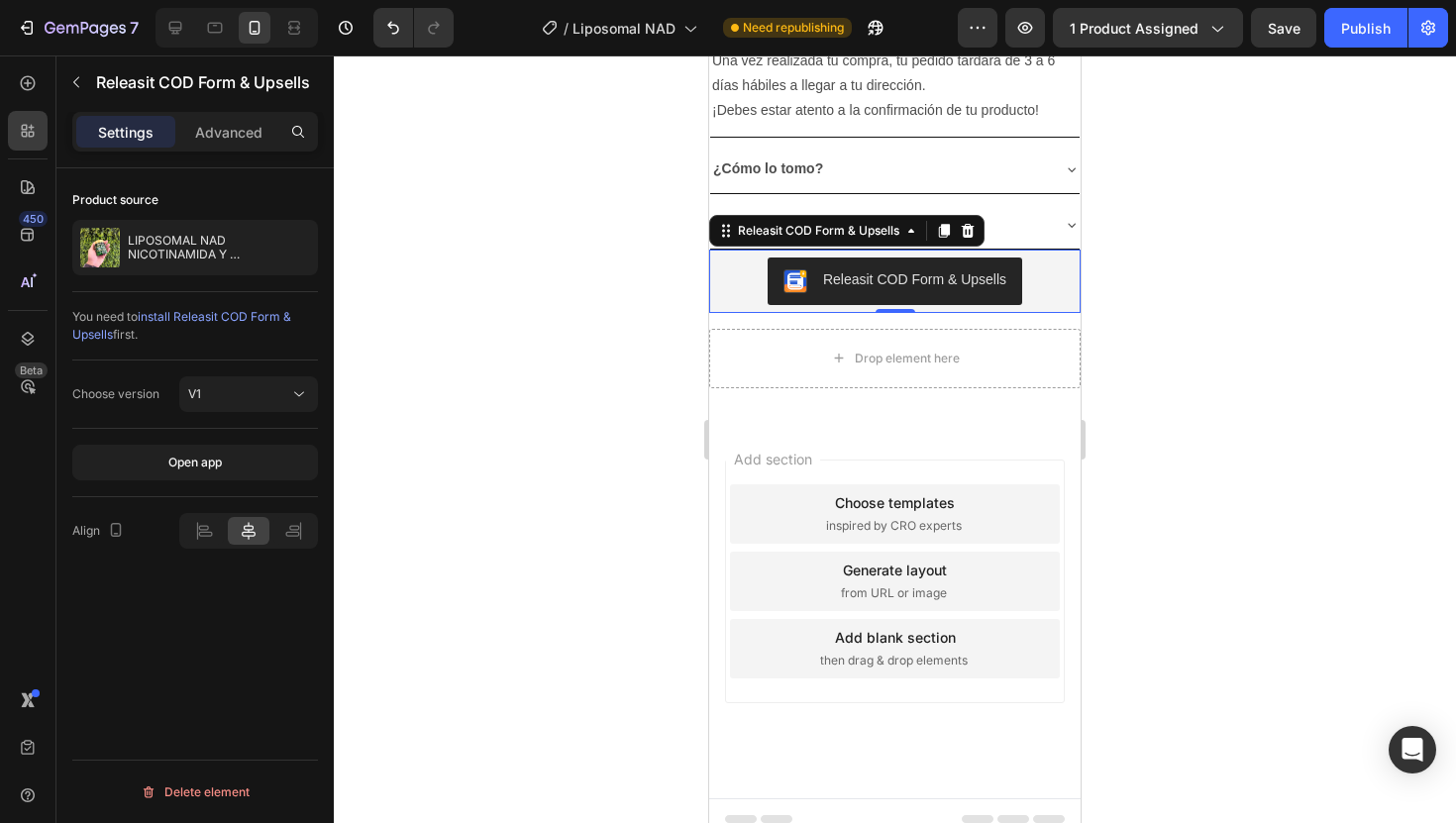 click 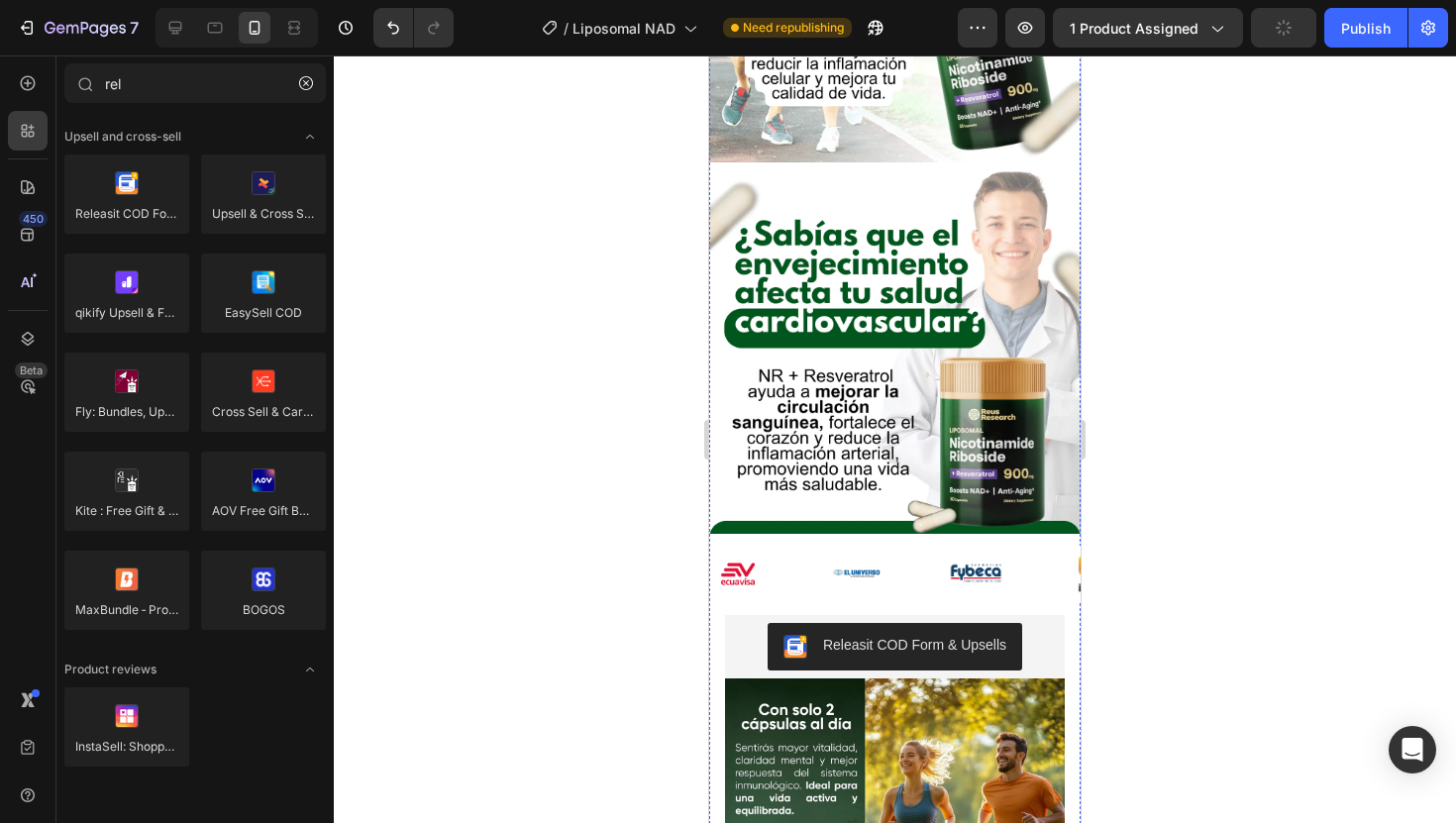 scroll, scrollTop: 0, scrollLeft: 0, axis: both 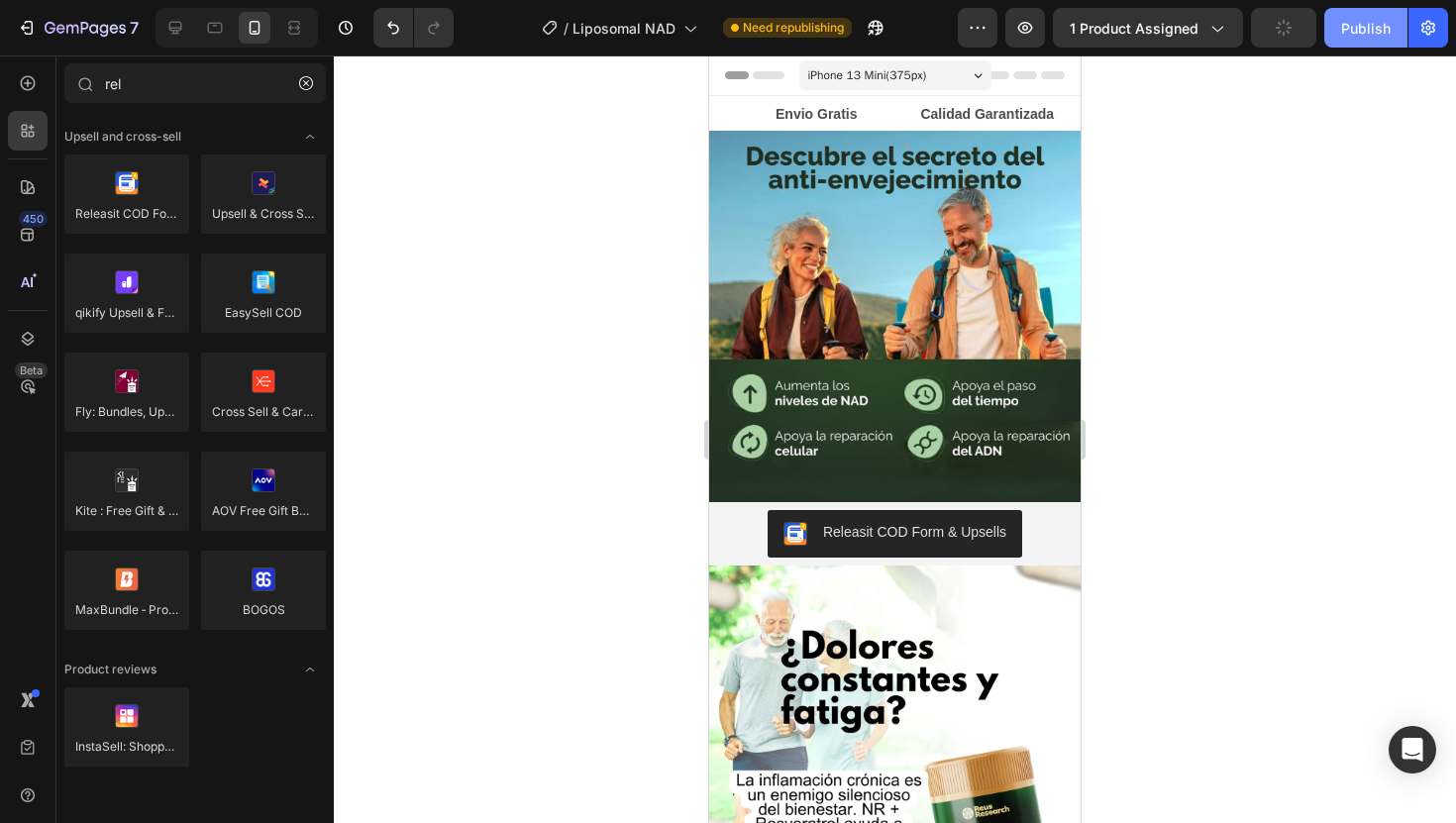 click on "Publish" 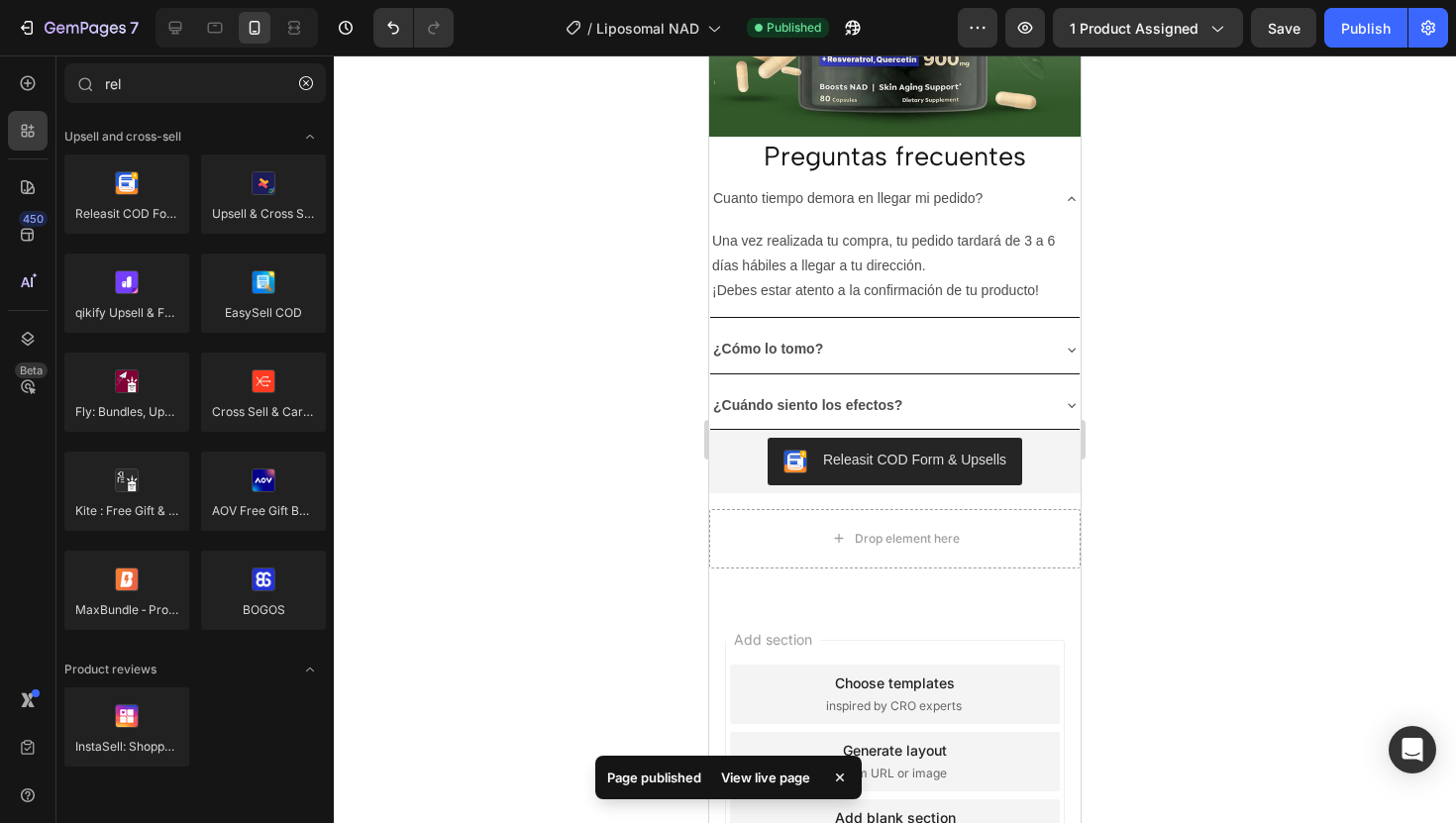 scroll, scrollTop: 4830, scrollLeft: 0, axis: vertical 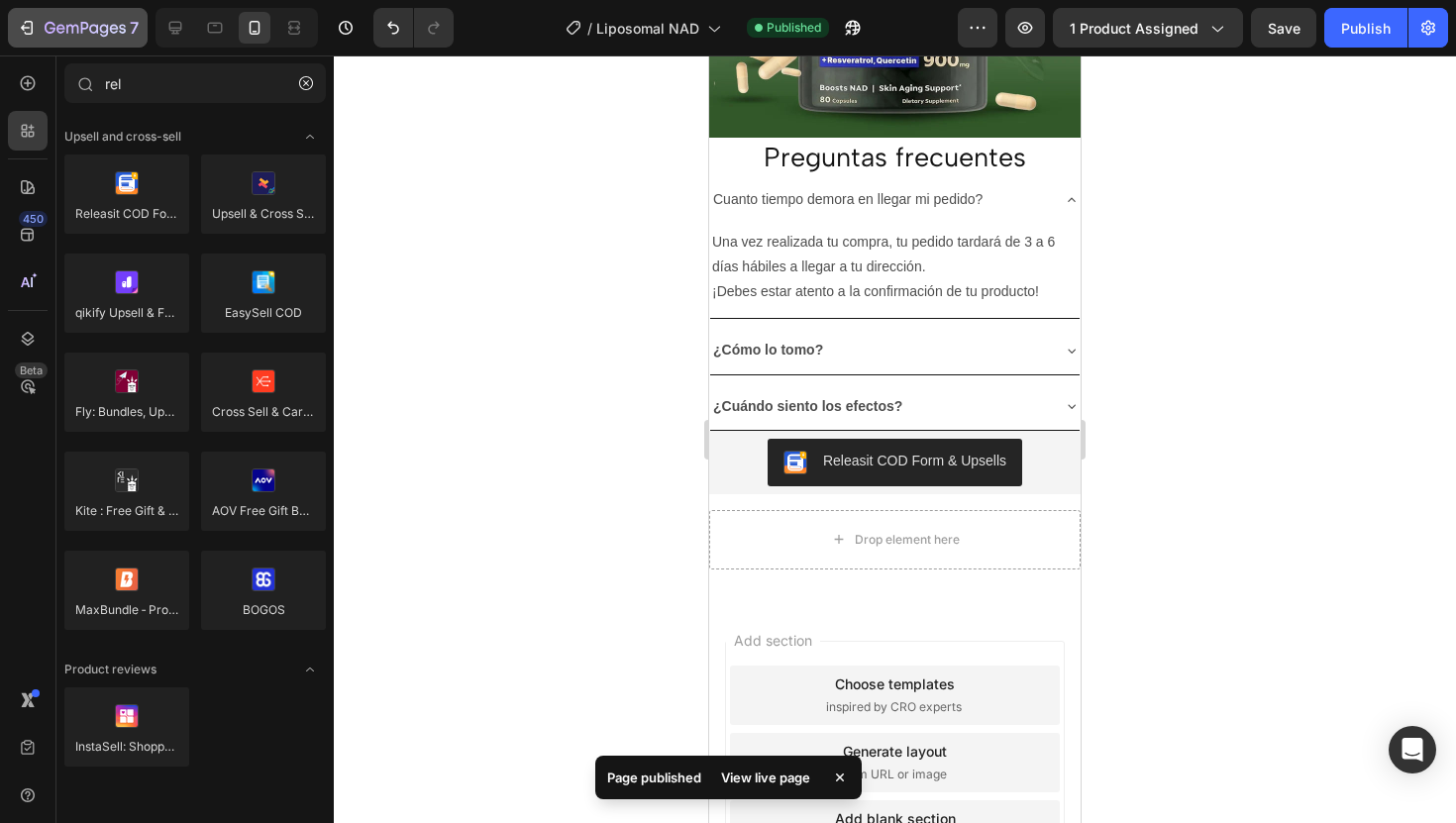 click 